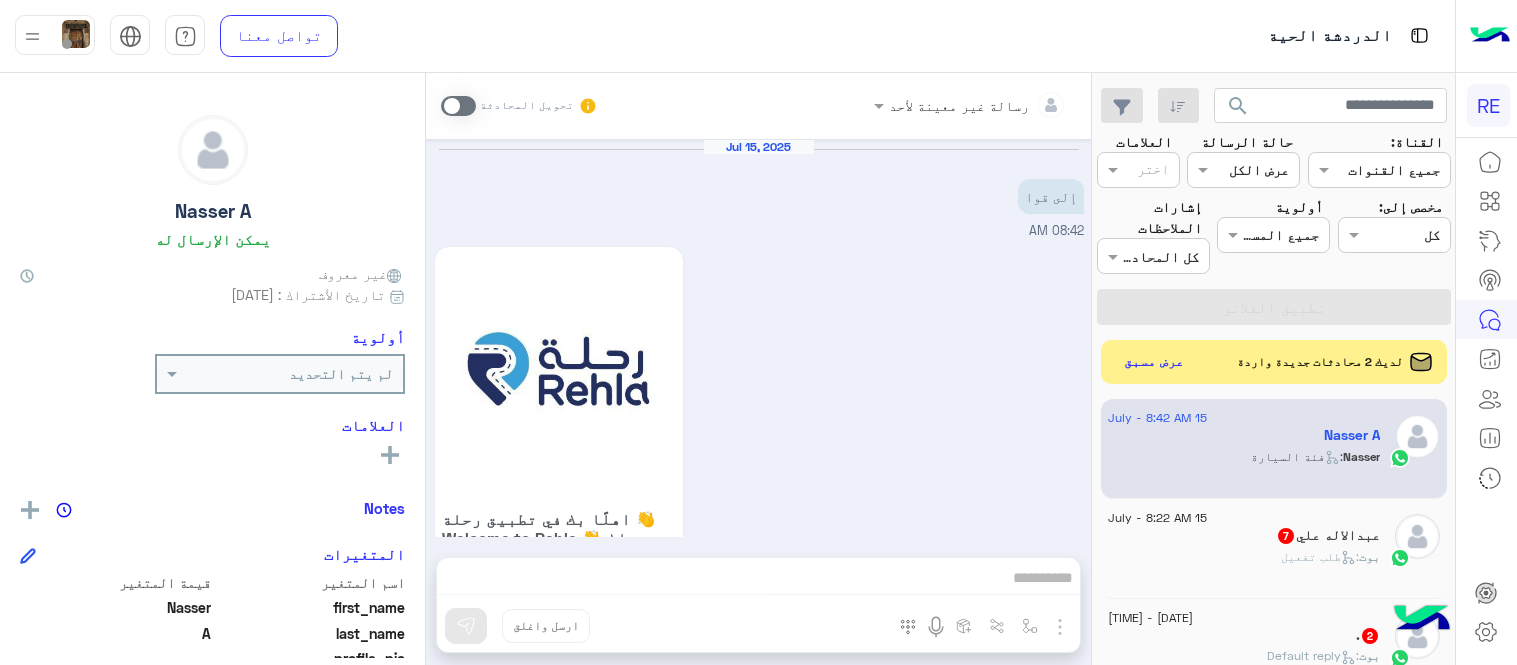 scroll, scrollTop: 0, scrollLeft: 0, axis: both 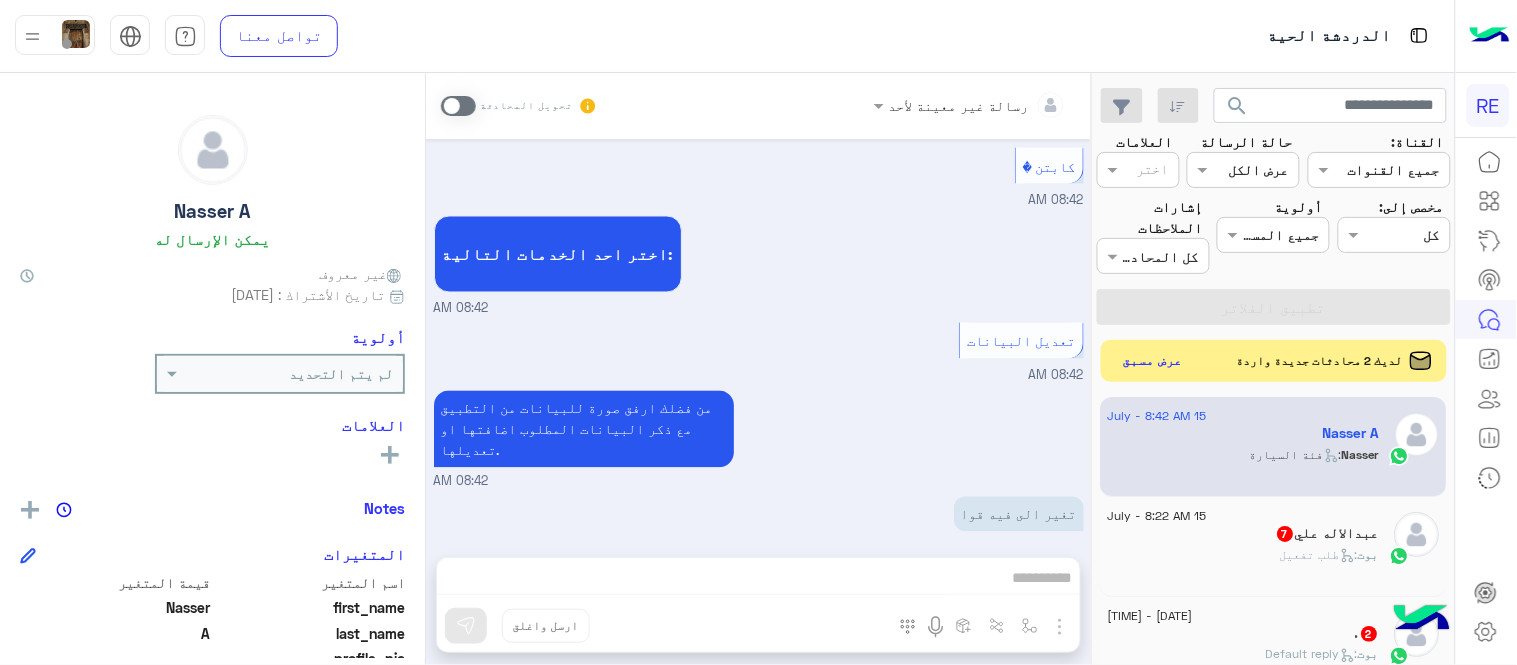 click on "عرض مسبق" 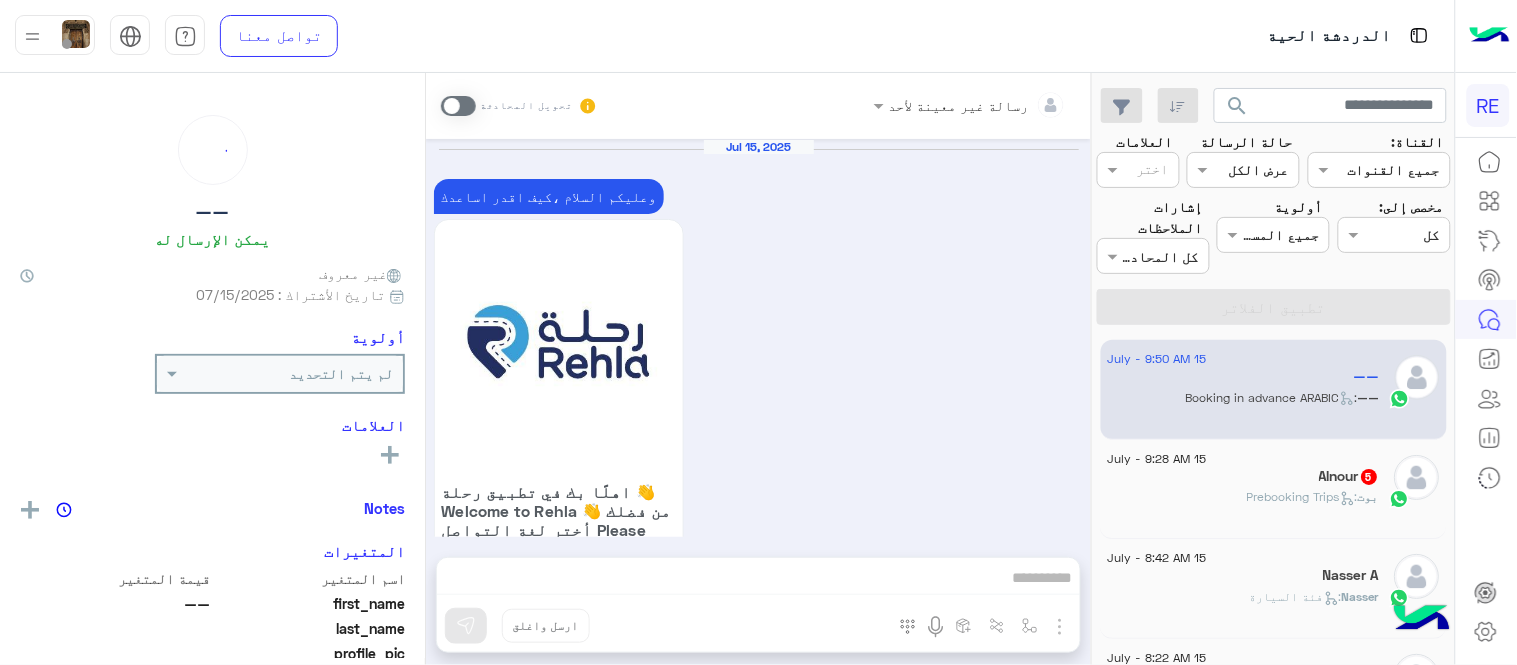 scroll, scrollTop: 1995, scrollLeft: 0, axis: vertical 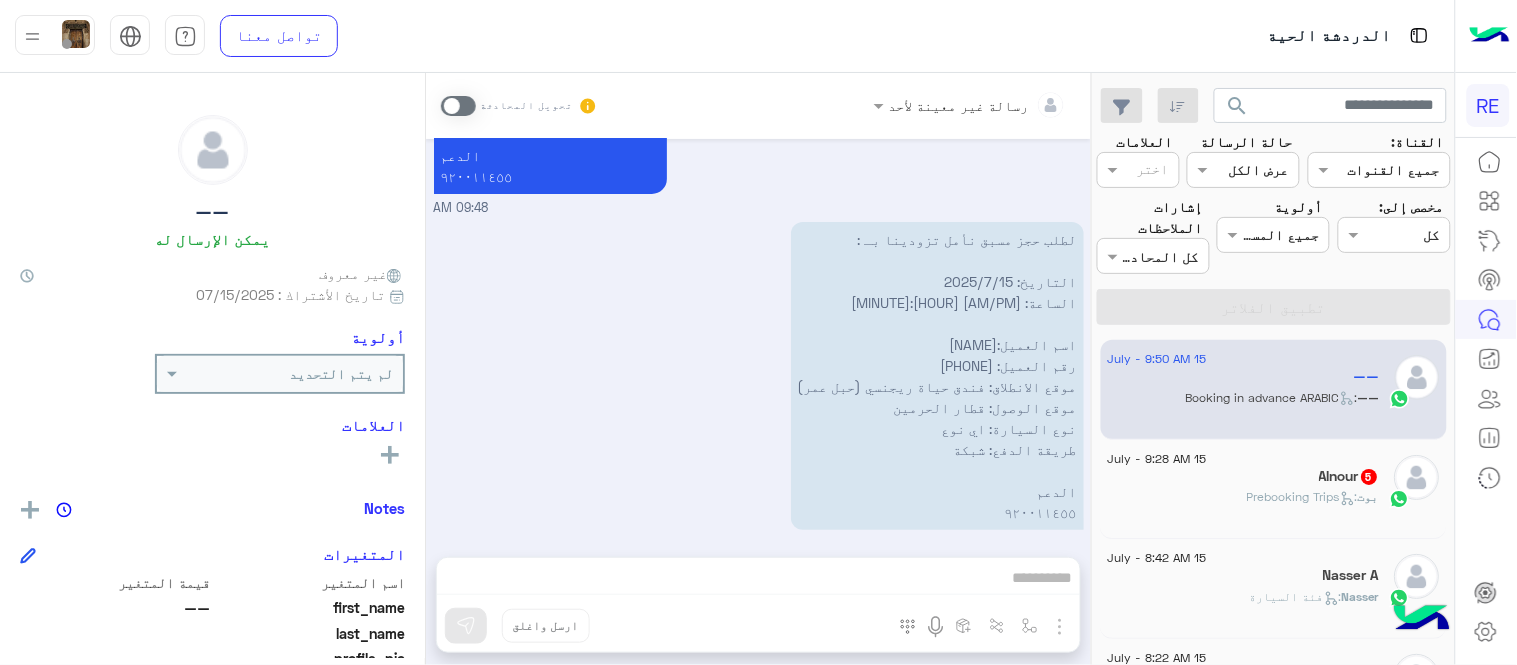 click on "لطلب حجز مسبق نأمل تزودينا بـ : التاريخ: 2025/7/15 الساعة: AM 11:45 اسم العميل:[FIRST] [LAST] رقم العميل: [PHONE] موقع الانطلاق: فندق حياة ريجنسي (حبل عمر) موقع الوصول: قطار الحرمين نوع السيارة: اي نوع طريقة الدفع: شبكة الدعم ٩٢٠٠١١٤٥٥ 09:50 AM" at bounding box center [759, 387] 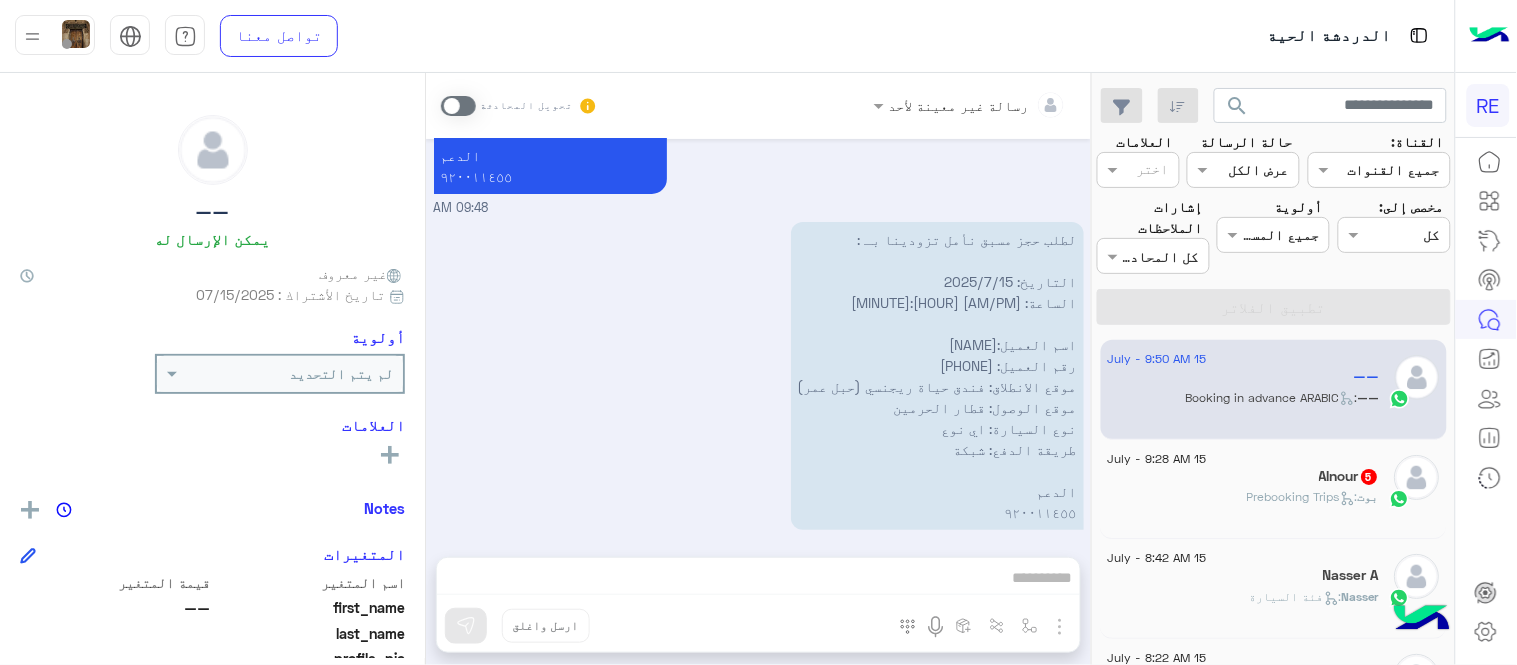 click at bounding box center [458, 106] 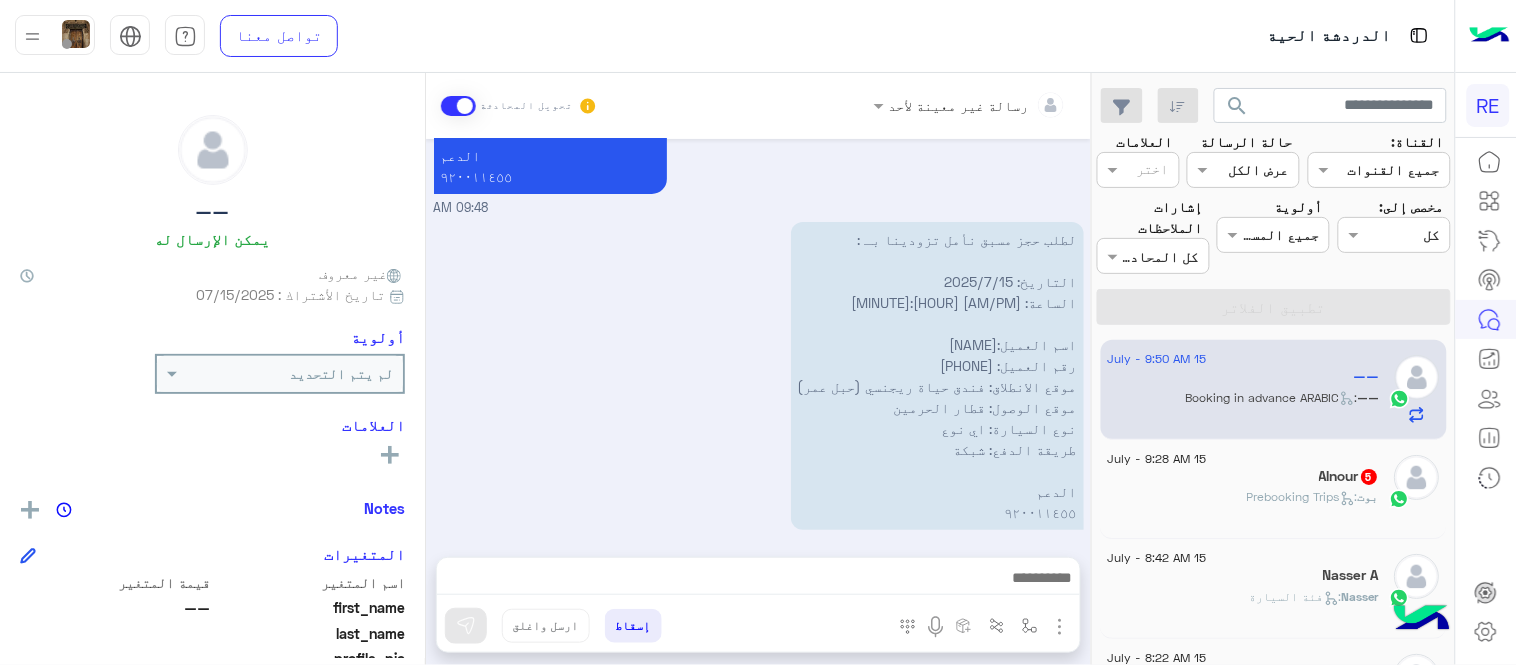 scroll, scrollTop: 2032, scrollLeft: 0, axis: vertical 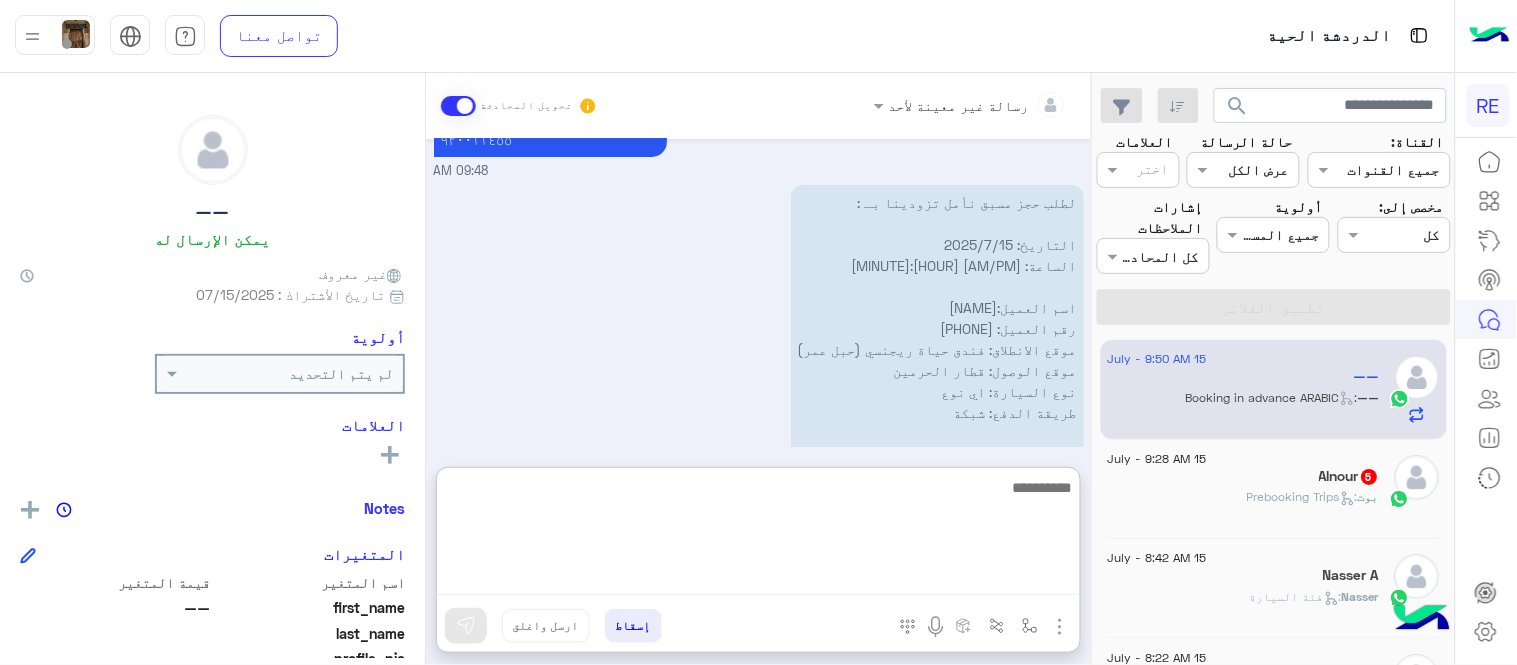 click at bounding box center [758, 535] 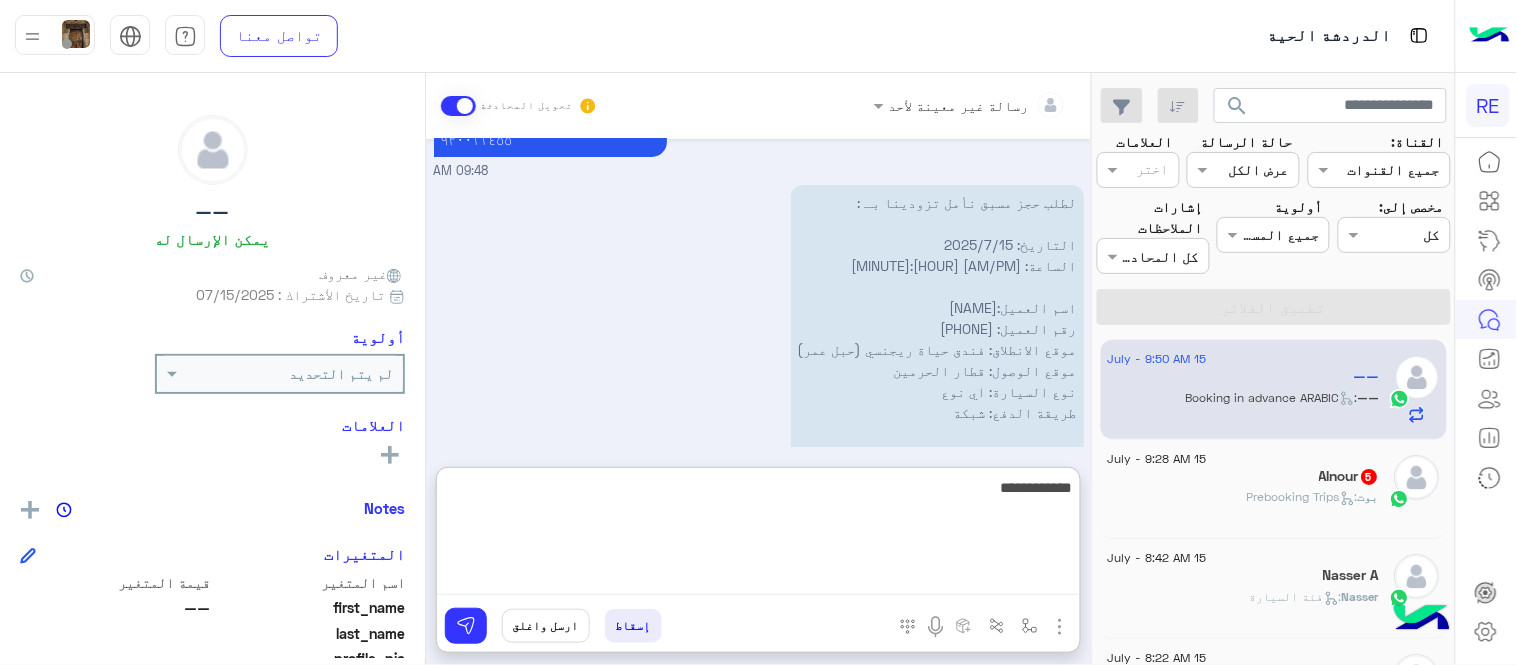 type on "**********" 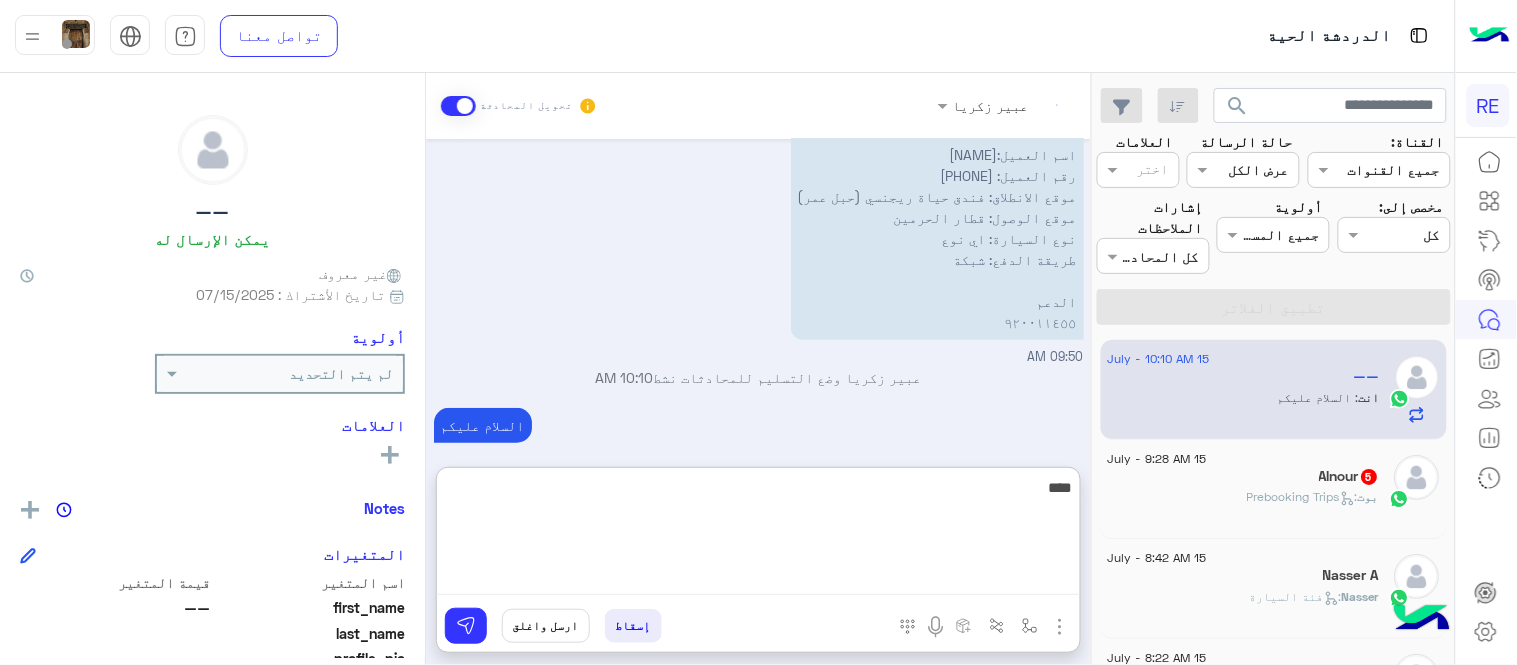 scroll, scrollTop: 2222, scrollLeft: 0, axis: vertical 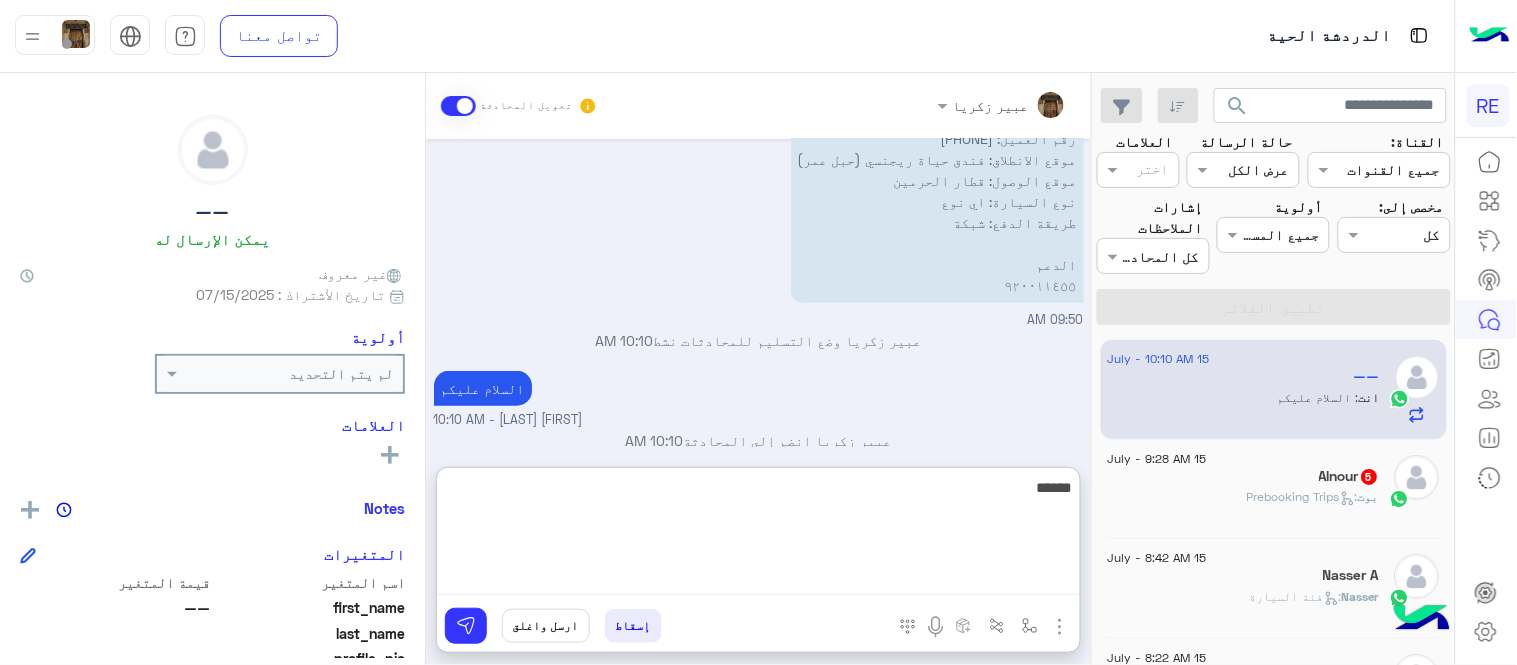 type on "******" 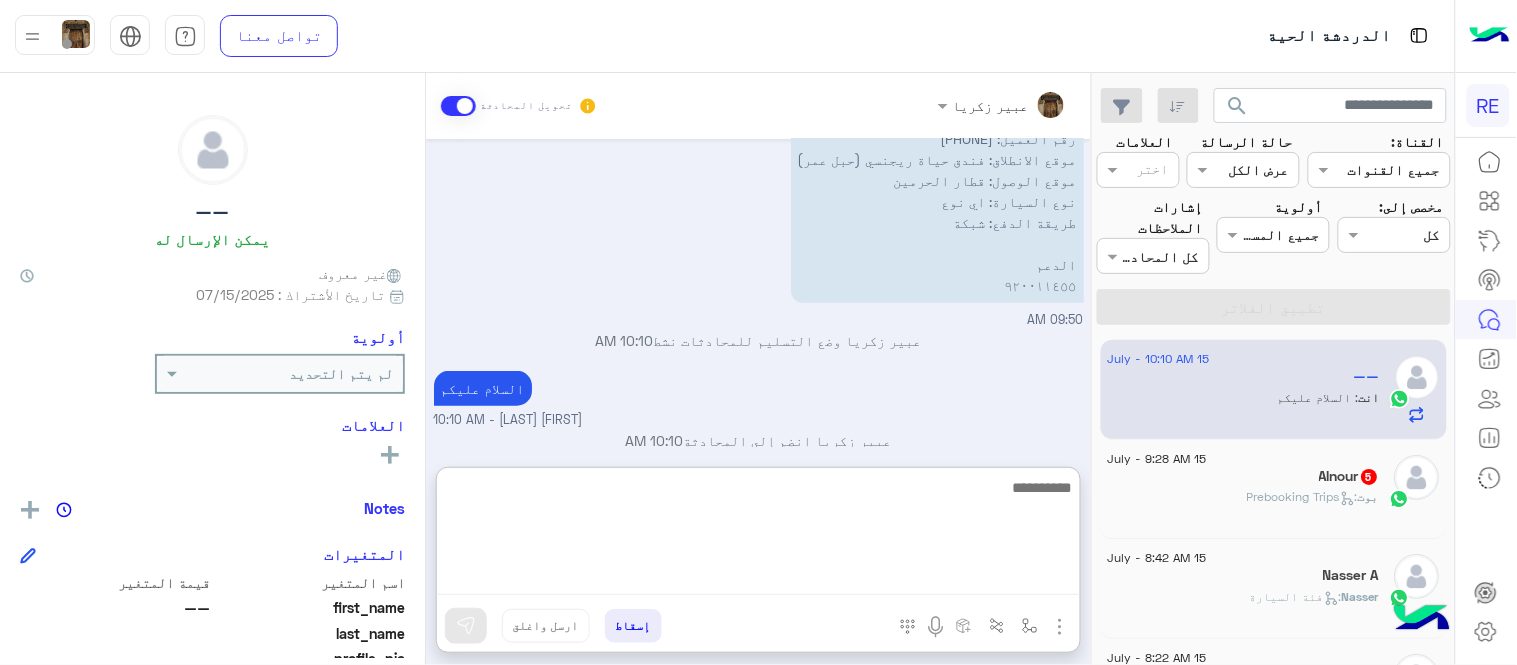 scroll, scrollTop: 2285, scrollLeft: 0, axis: vertical 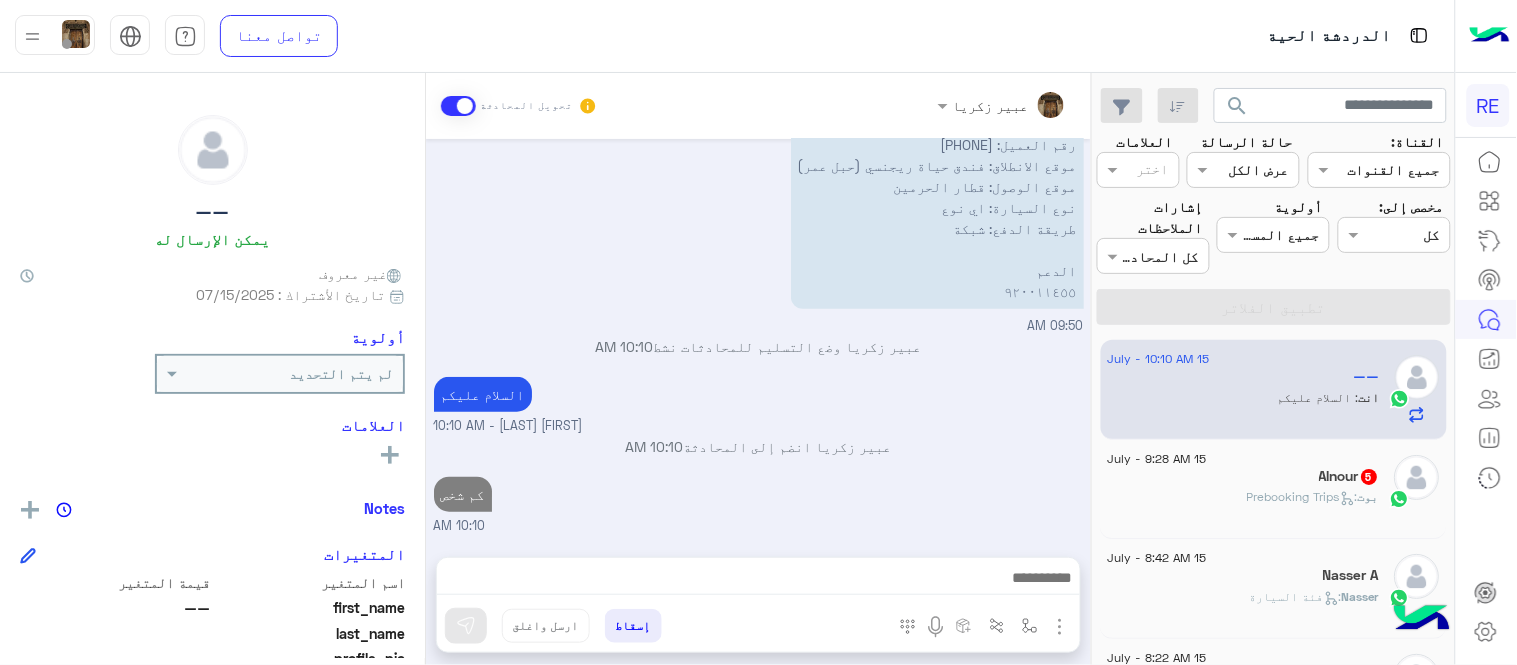 click on "[FIRST] [LAST] تحويل المحادثة     Jul 15, 2025  وعليكم السلام ،كيف اقدر اساعدك
اهلًا بك في تطبيق رحلة 👋
Welcome to Rehla  👋
من فضلك أختر لغة التواصل
Please choose your preferred Language
English   عربي     09:47 AM   عربي    09:47 AM  هل أنت ؟   كابتن 👨🏻‍✈️   عميل 🧳   رحال (مرشد مرخص) 🏖️     09:47 AM   عميل     09:47 AM  هل لديك حساب مسجل على التطبيق   لا   نعم     09:47 AM   نعم    09:47 AM  لمساعدتك بشكل افضل
الرجاء اختيار احد الخدمات التالية     09:47 AM   الحجز المسبق    09:48 AM  تمتع بمزايا تنزيل تطبيق رحلة بجوالك : -الحصول على احدث العروض واروع الخصومات  -الاطلاع على الخدمات الجديدة  - سهولة الوصول للدعم  - حفظ الحقوق - تقييم الخدمة" at bounding box center [758, 373] 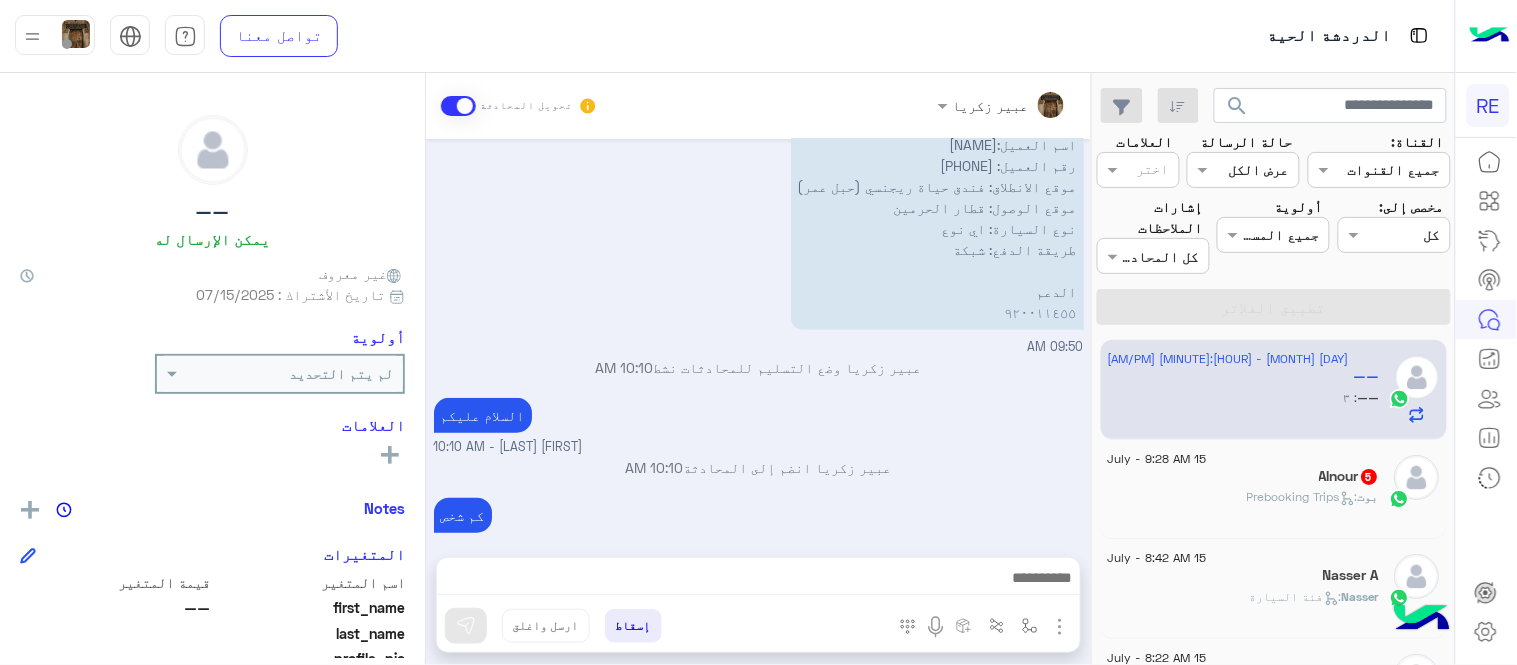 scroll, scrollTop: 2262, scrollLeft: 0, axis: vertical 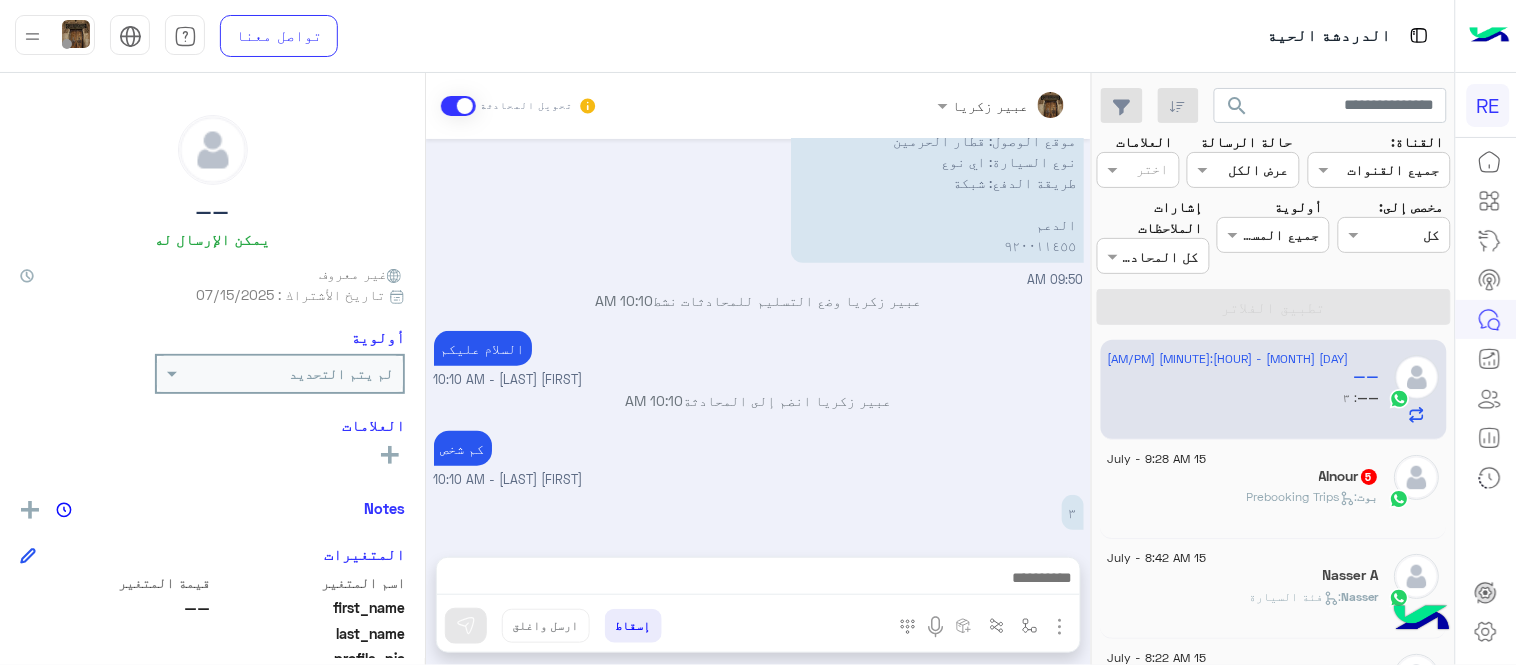 click on "[FIRST] [LAST] - 10:10 AM" at bounding box center (759, 480) 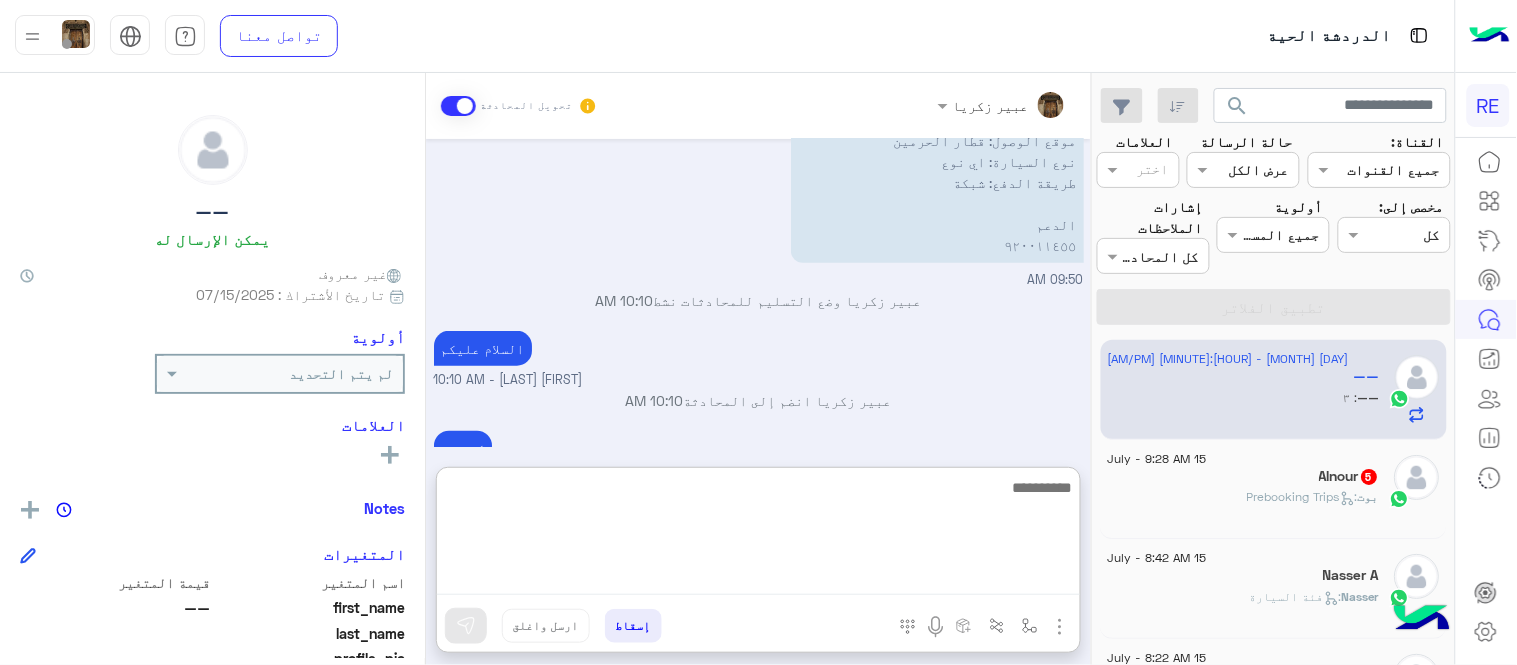 scroll, scrollTop: 2285, scrollLeft: 0, axis: vertical 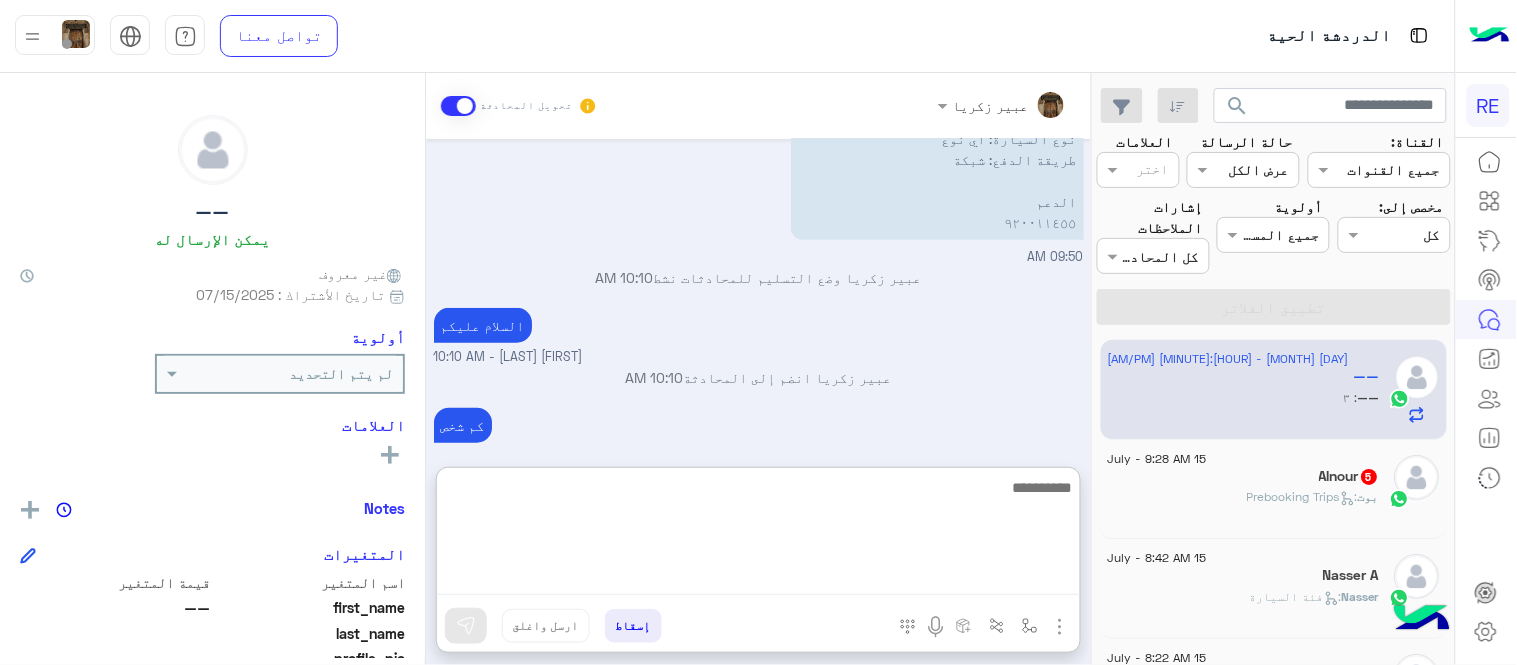 click at bounding box center [758, 535] 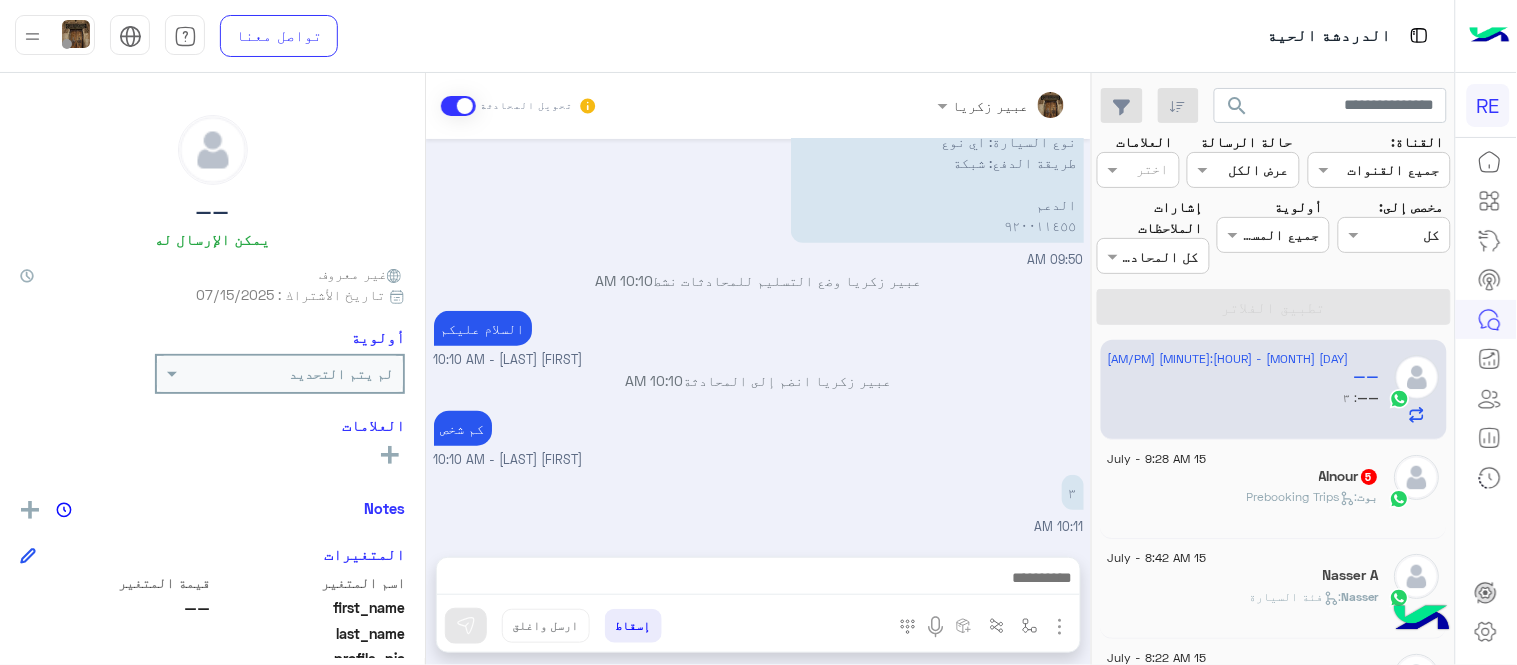click on "Alnour   5" 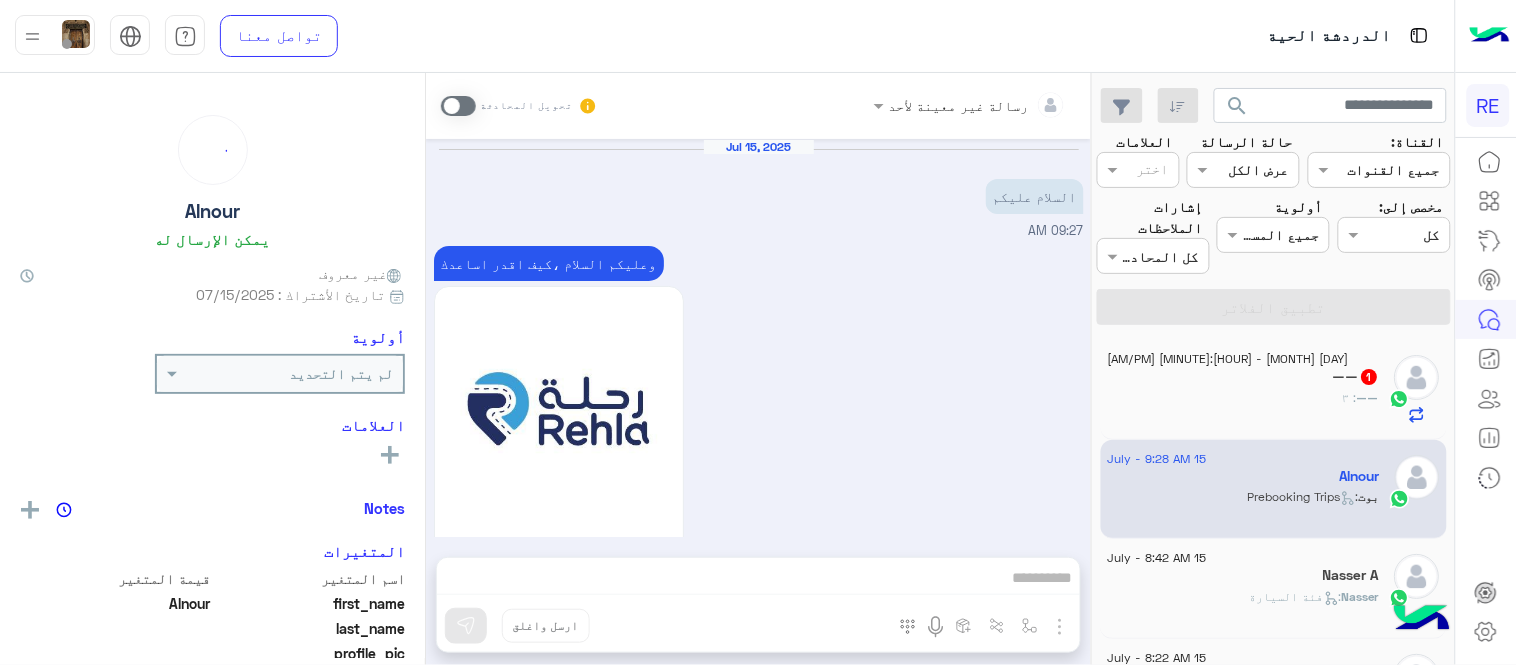 scroll, scrollTop: 1825, scrollLeft: 0, axis: vertical 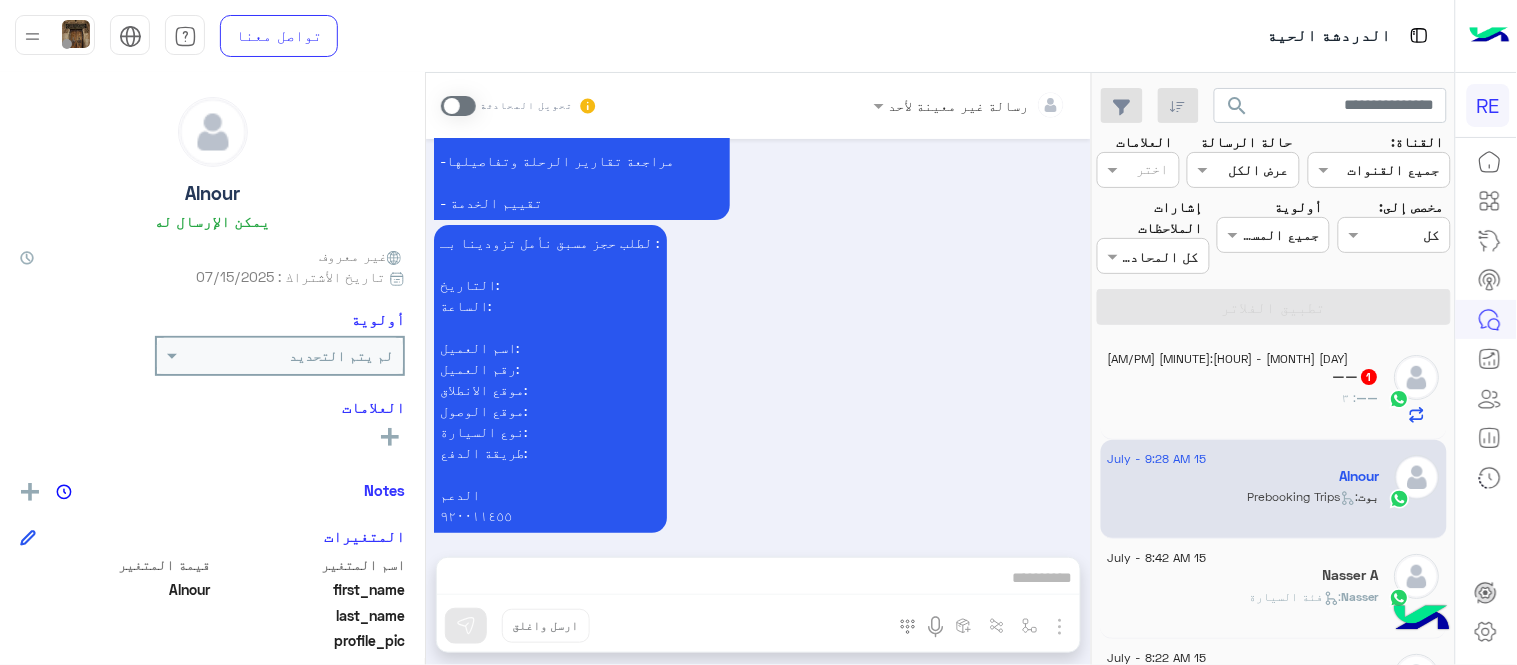 click on "[DAY] [MONTH] - [HOUR]:[MINUTE] [AM/PM]" 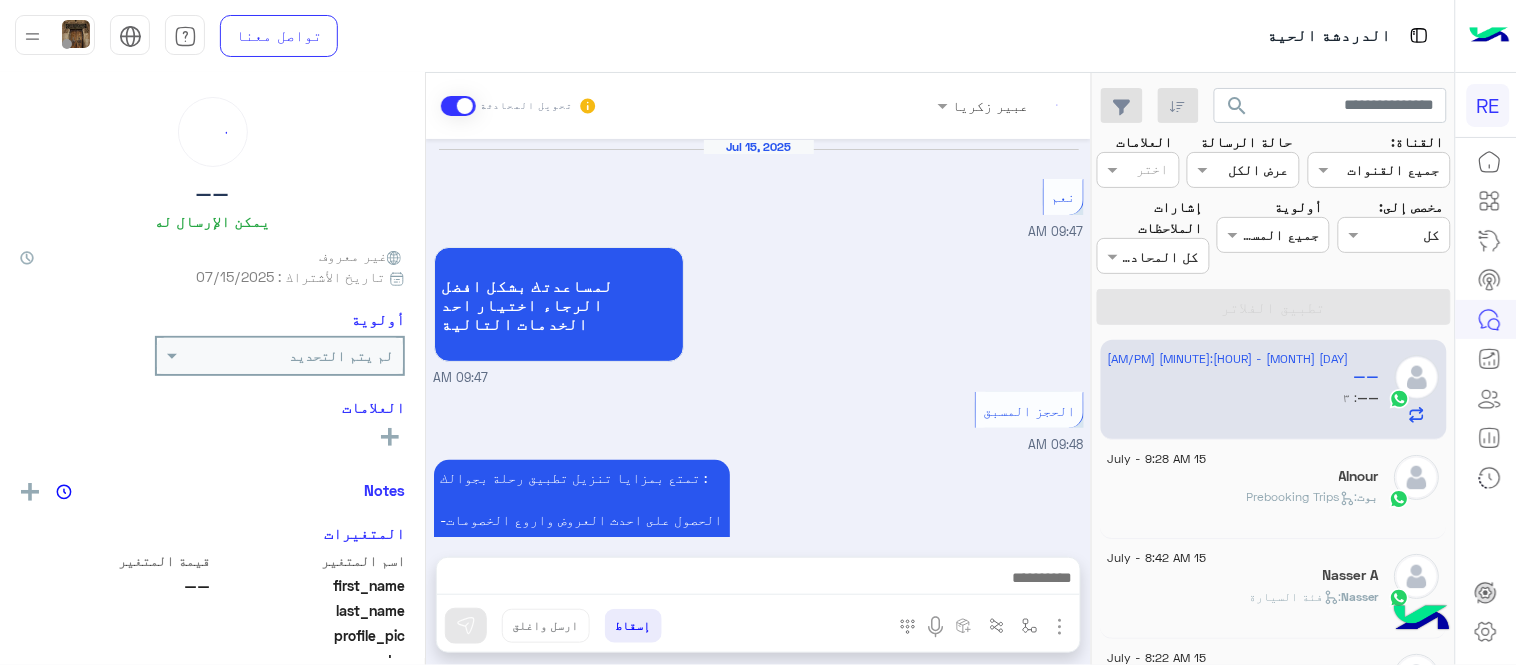 scroll, scrollTop: 1175, scrollLeft: 0, axis: vertical 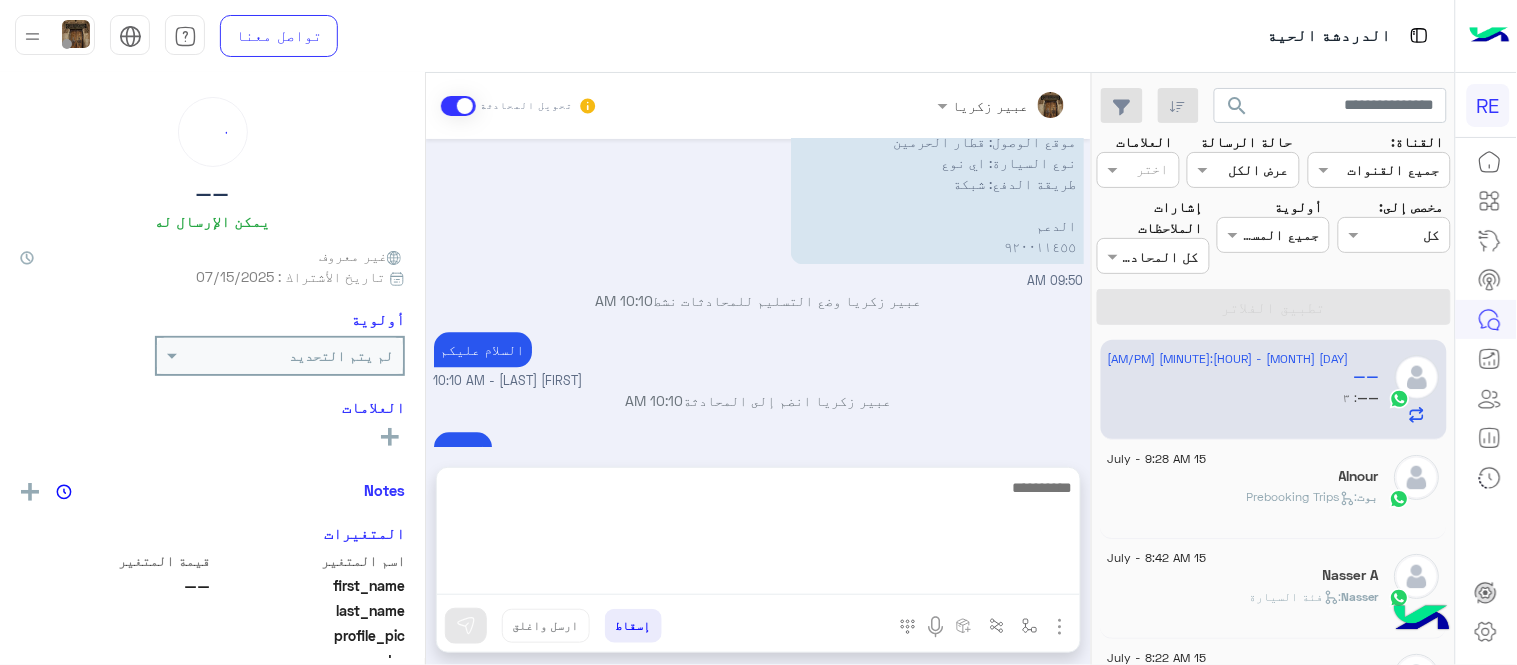 click at bounding box center (758, 535) 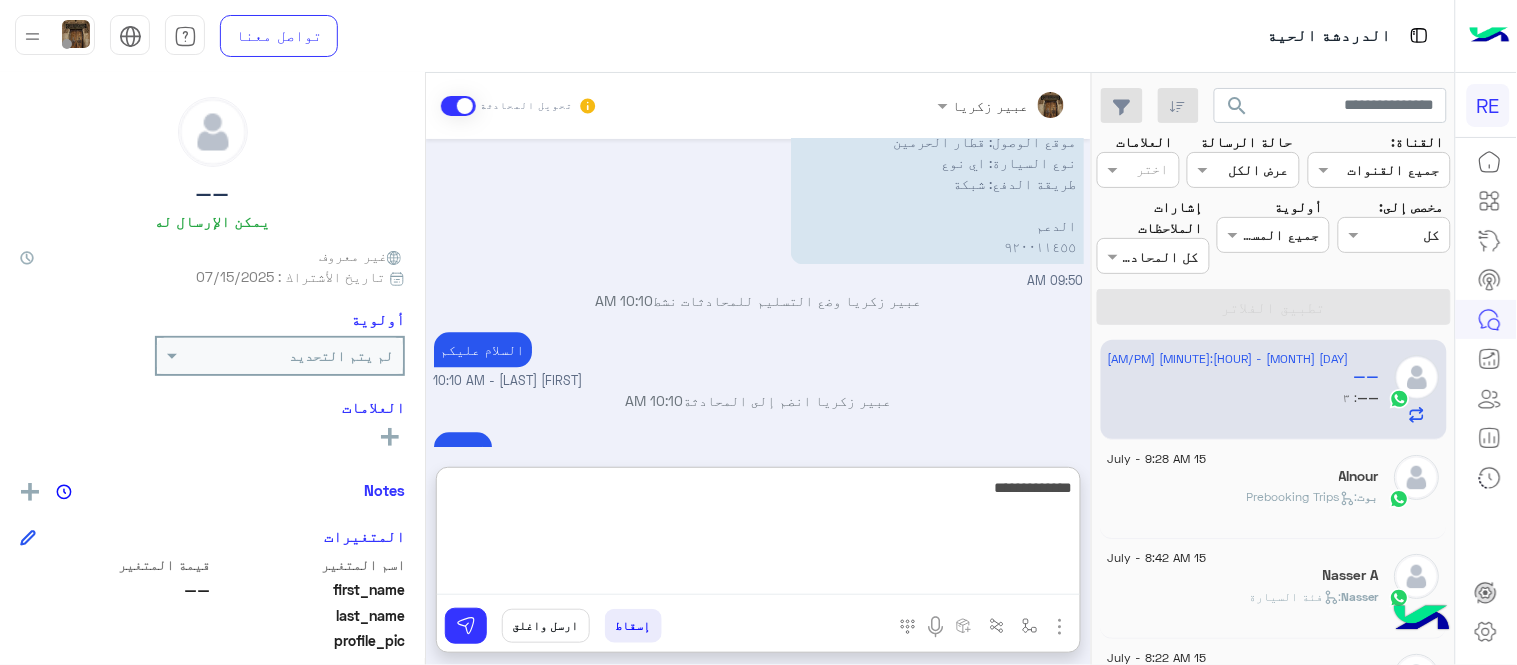 type on "**********" 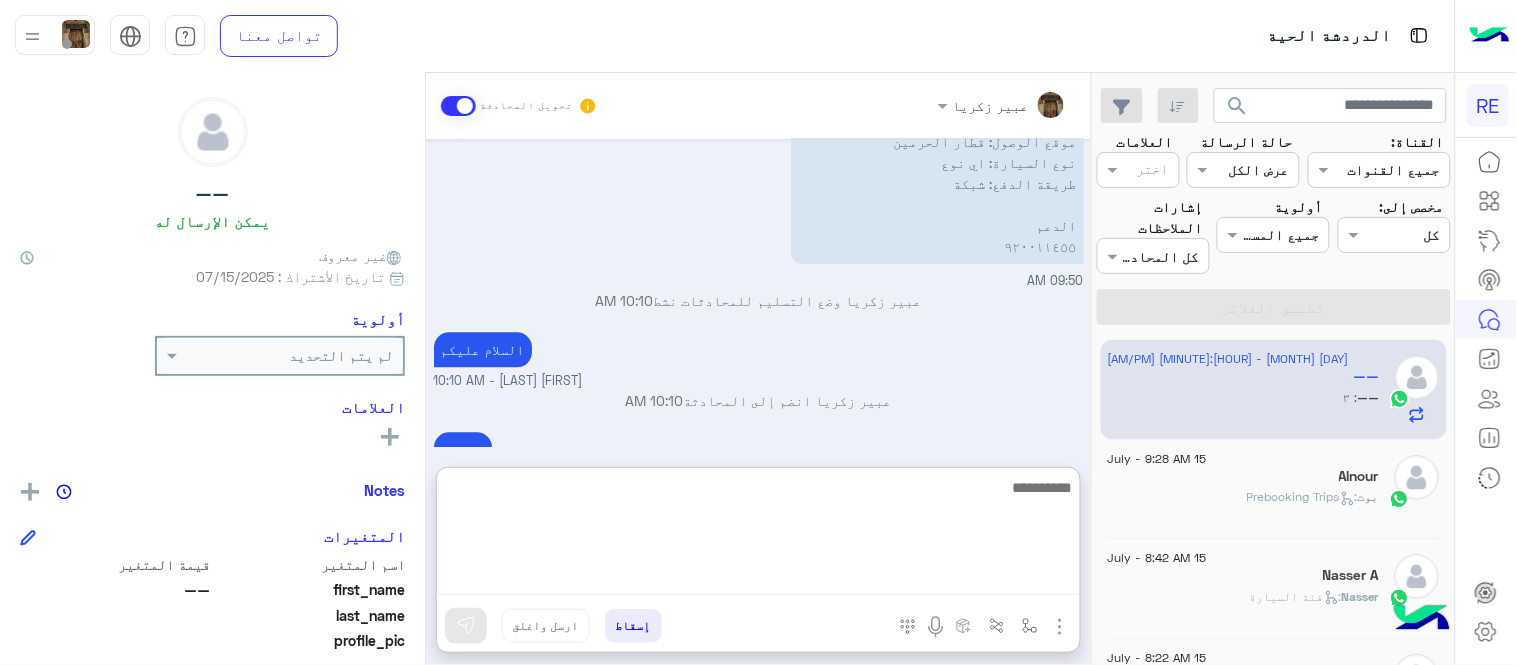scroll, scrollTop: 1328, scrollLeft: 0, axis: vertical 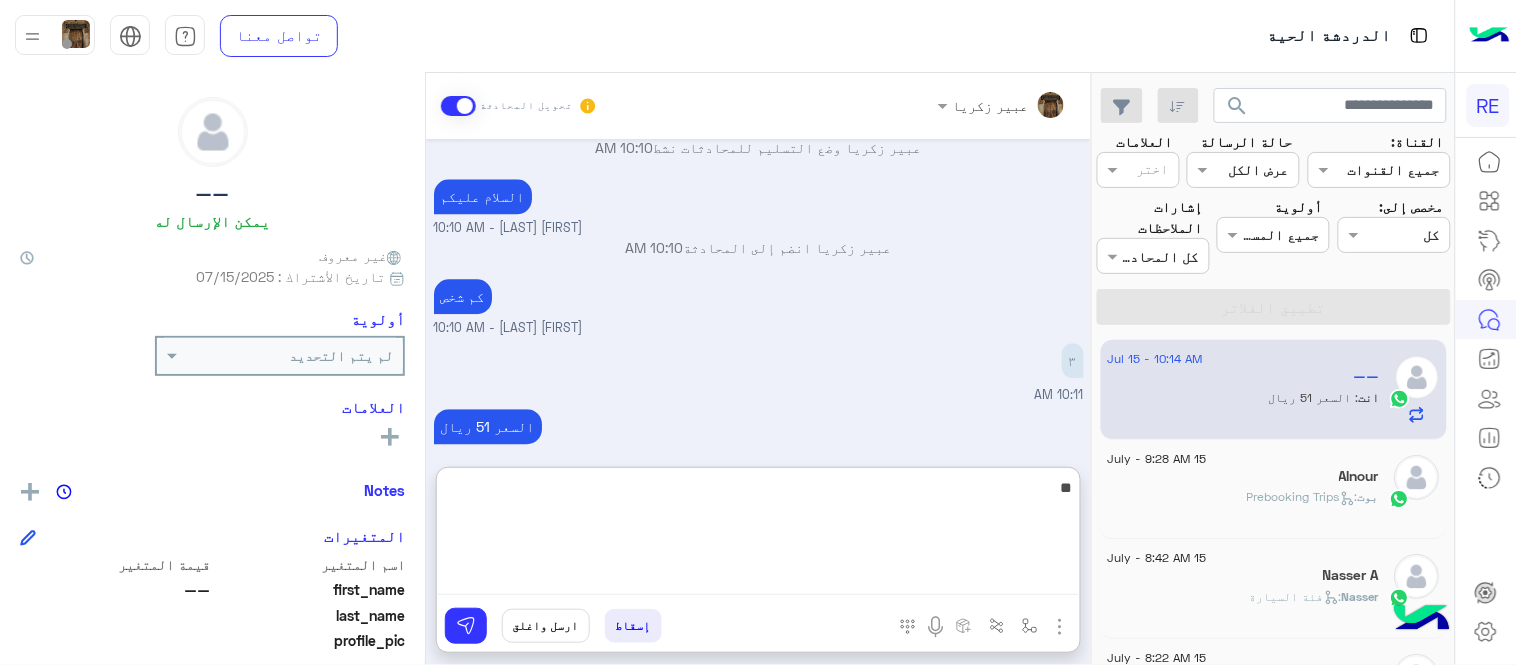 type on "*" 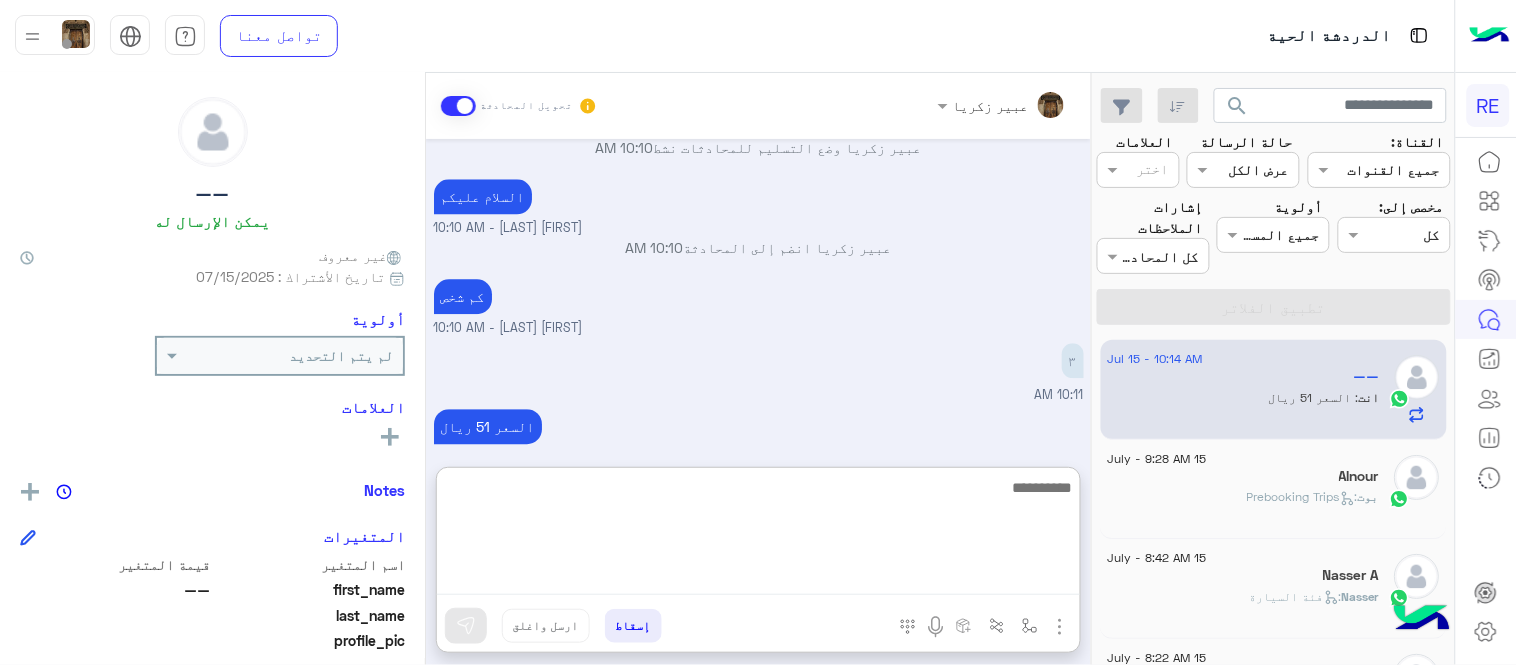 click at bounding box center [758, 535] 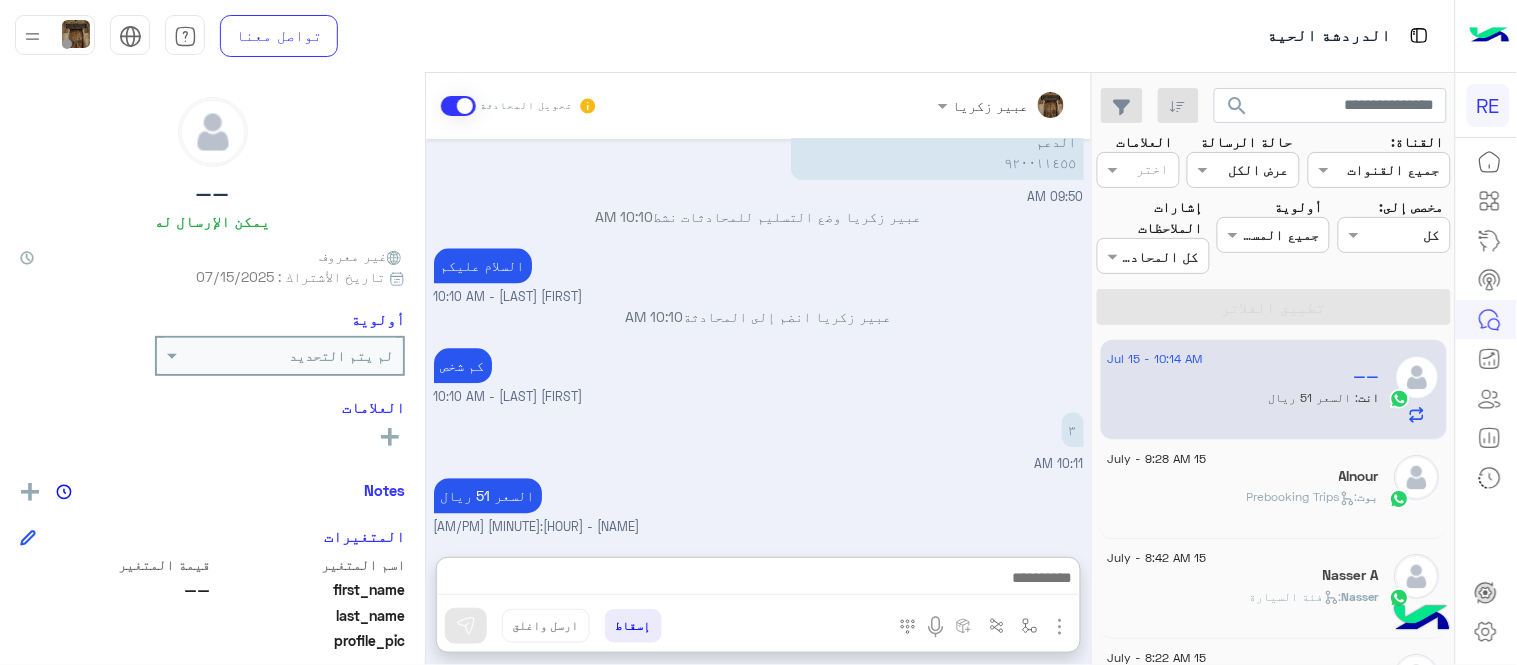 click on "[DATE]   نعم    [TIME]  لمساعدتك بشكل افضل
الرجاء اختيار احد الخدمات التالية     [TIME]   الحجز المسبق    [TIME]  تمتع بمزايا تنزيل تطبيق رحلة بجوالك : -الحصول على احدث العروض واروع الخصومات  -الاطلاع على الخدمات الجديدة  - سهولة الوصول للدعم  - حفظ الحقوق - التواصل مع الدعم لأعادة أي مفقودات  -مراجعة تقارير الرحلة وتفاصيلها - تقييم الخدمة لطلب حجز مسبق نأمل تزودينا بـ : التاريخ:  الساعة:  اسم العميل: [PHONE]  موقع الانطلاق:  موقع الوصول:  نوع السيارة: طريقة الدفع:  الدعم ٩٢٠٠١١٤٥٥    [TIME]  لطلب حجز مسبق نأمل تزودينا بـ : التاريخ: [DATE] الساعة: [TIME] رقم العميل: [PHONE]  الدعم  [TIME]" at bounding box center (758, 338) 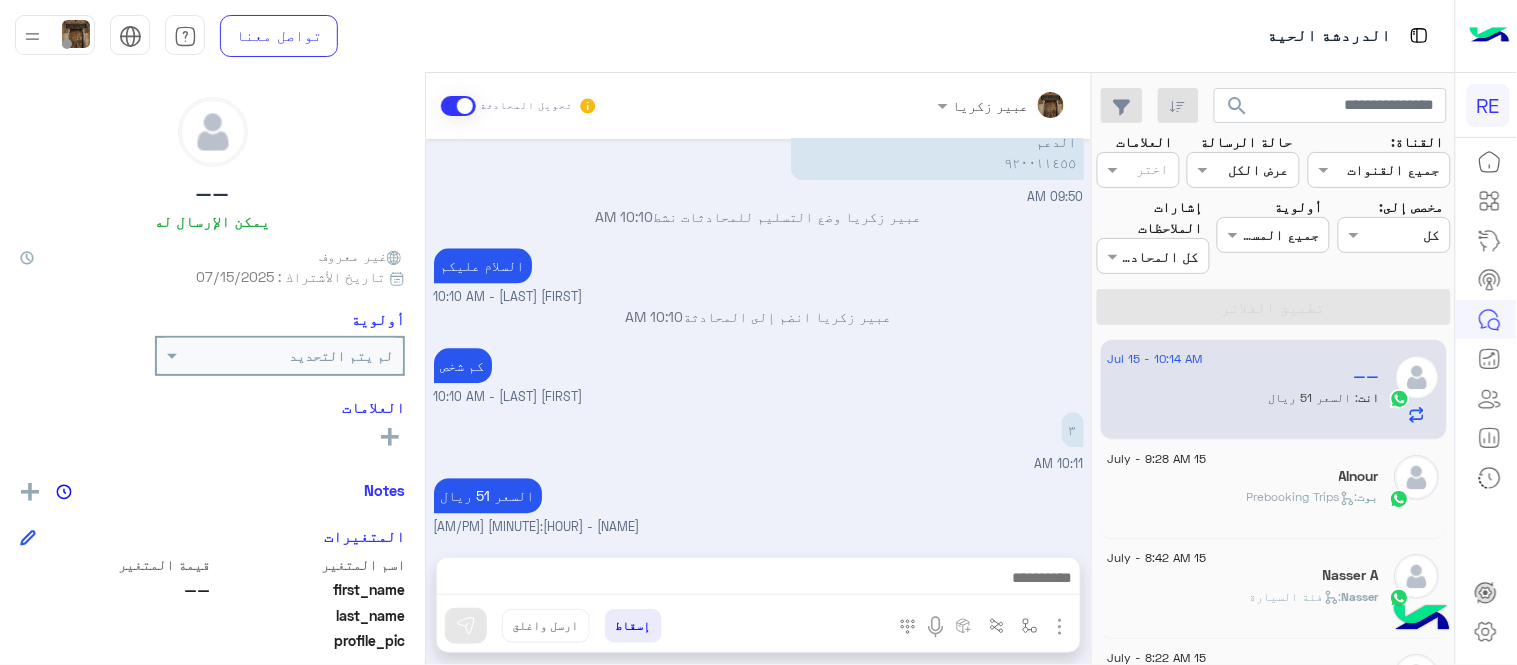 scroll, scrollTop: 1238, scrollLeft: 0, axis: vertical 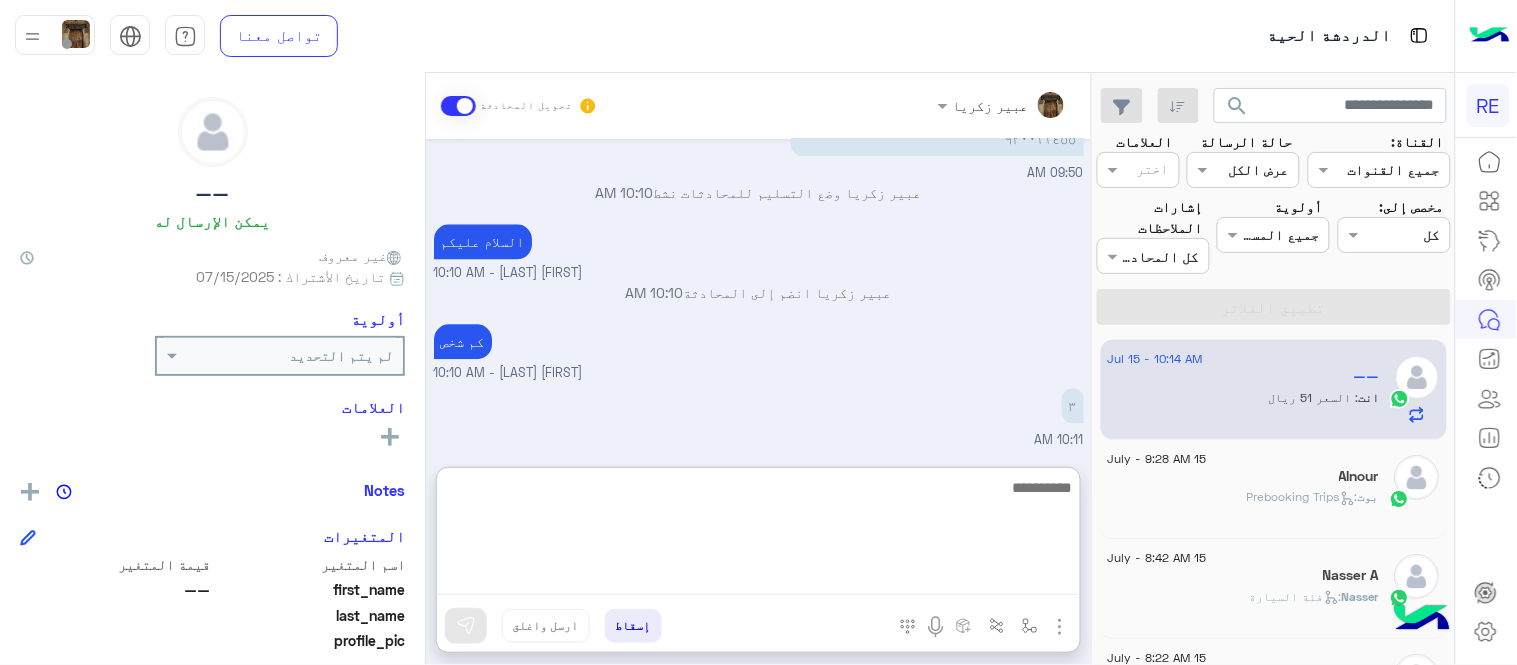 click at bounding box center (758, 535) 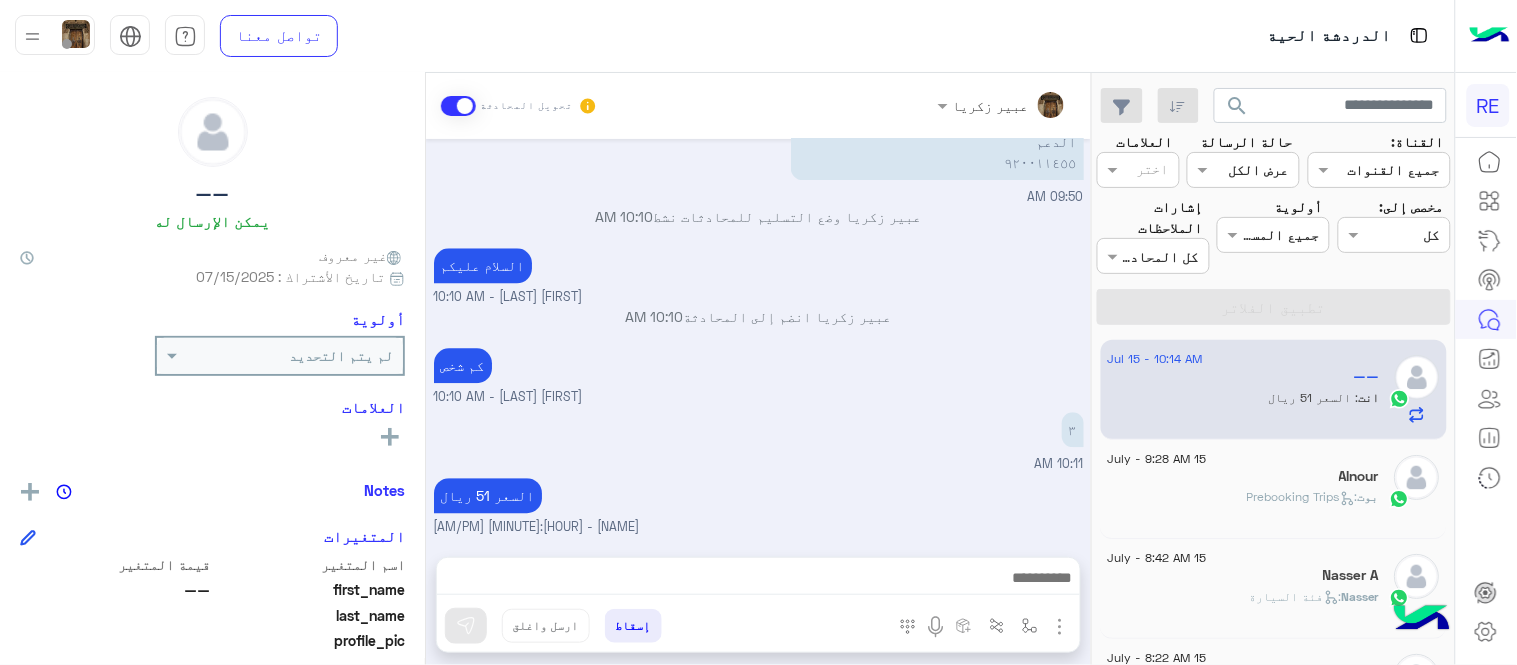 scroll, scrollTop: 1238, scrollLeft: 0, axis: vertical 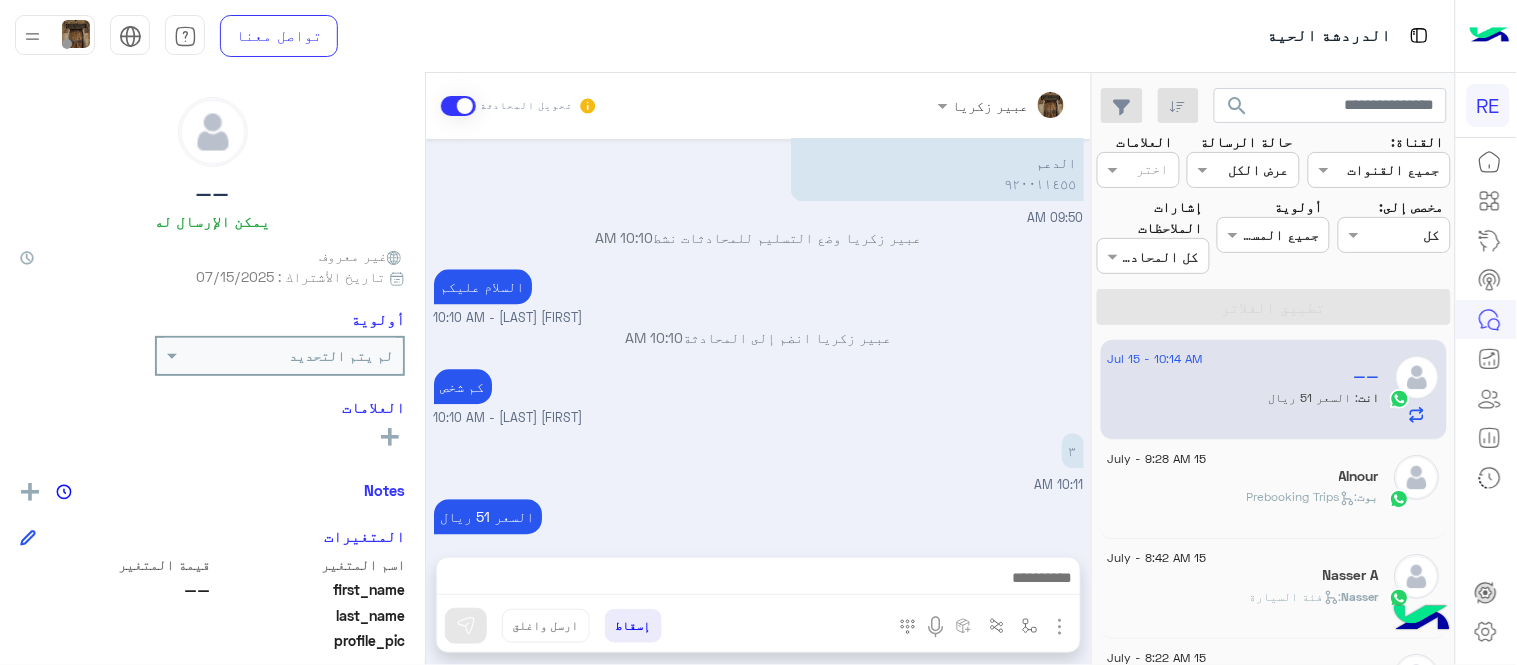 click on "كم شخص  [FIRST] [LAST] -  10:10 AM" at bounding box center [759, 396] 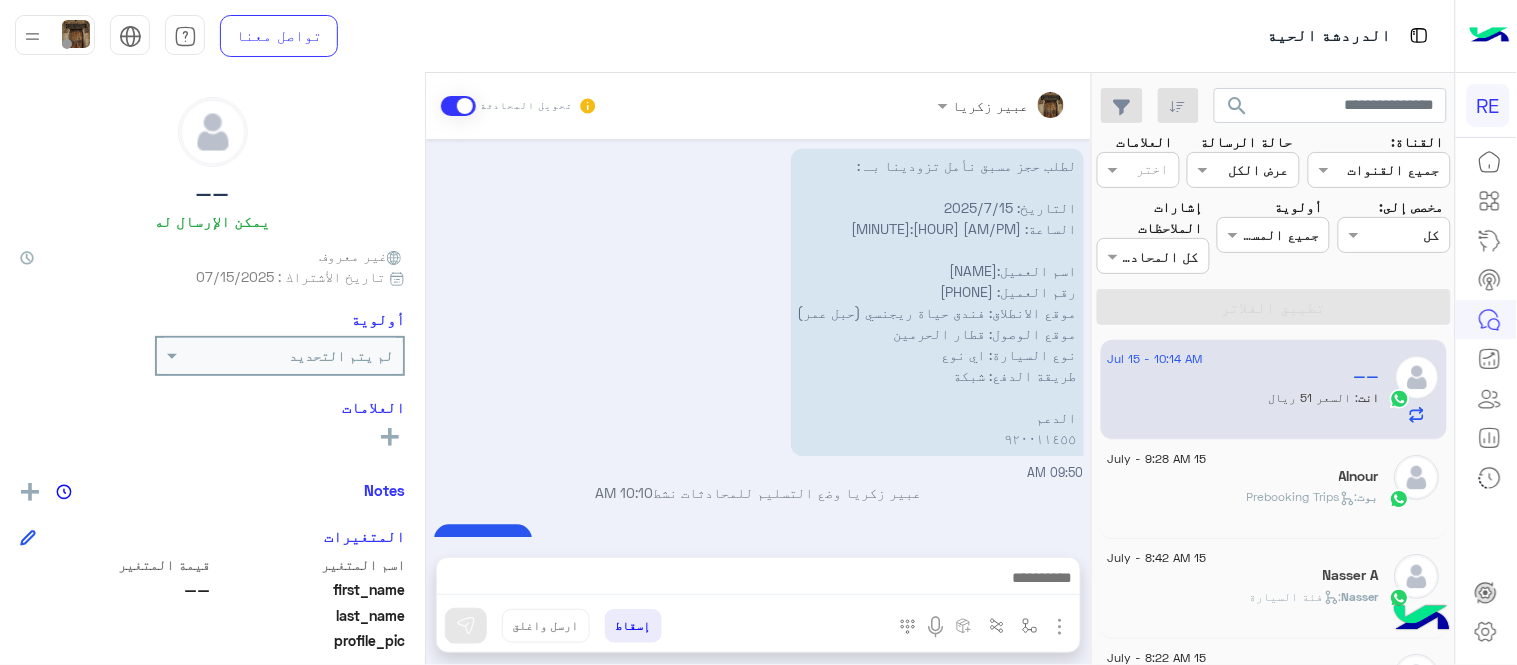 scroll, scrollTop: 1238, scrollLeft: 0, axis: vertical 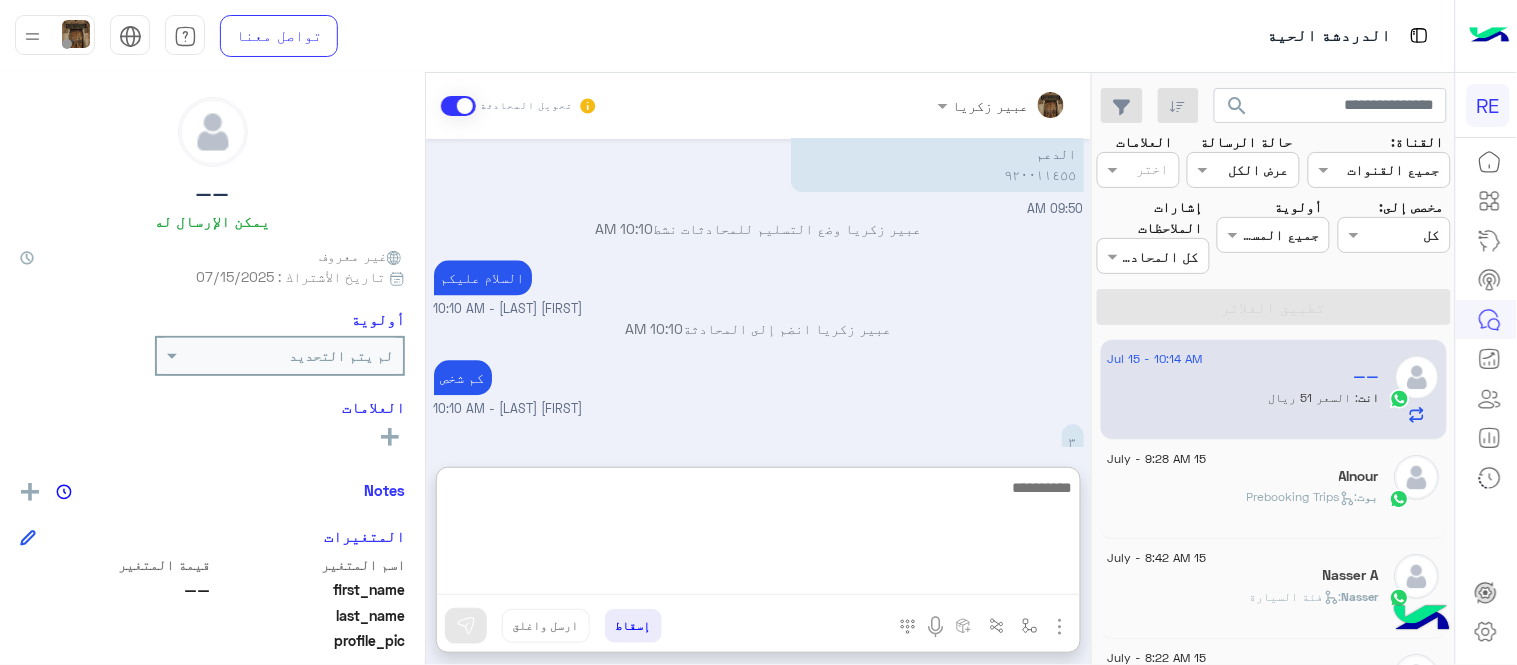 click at bounding box center (758, 535) 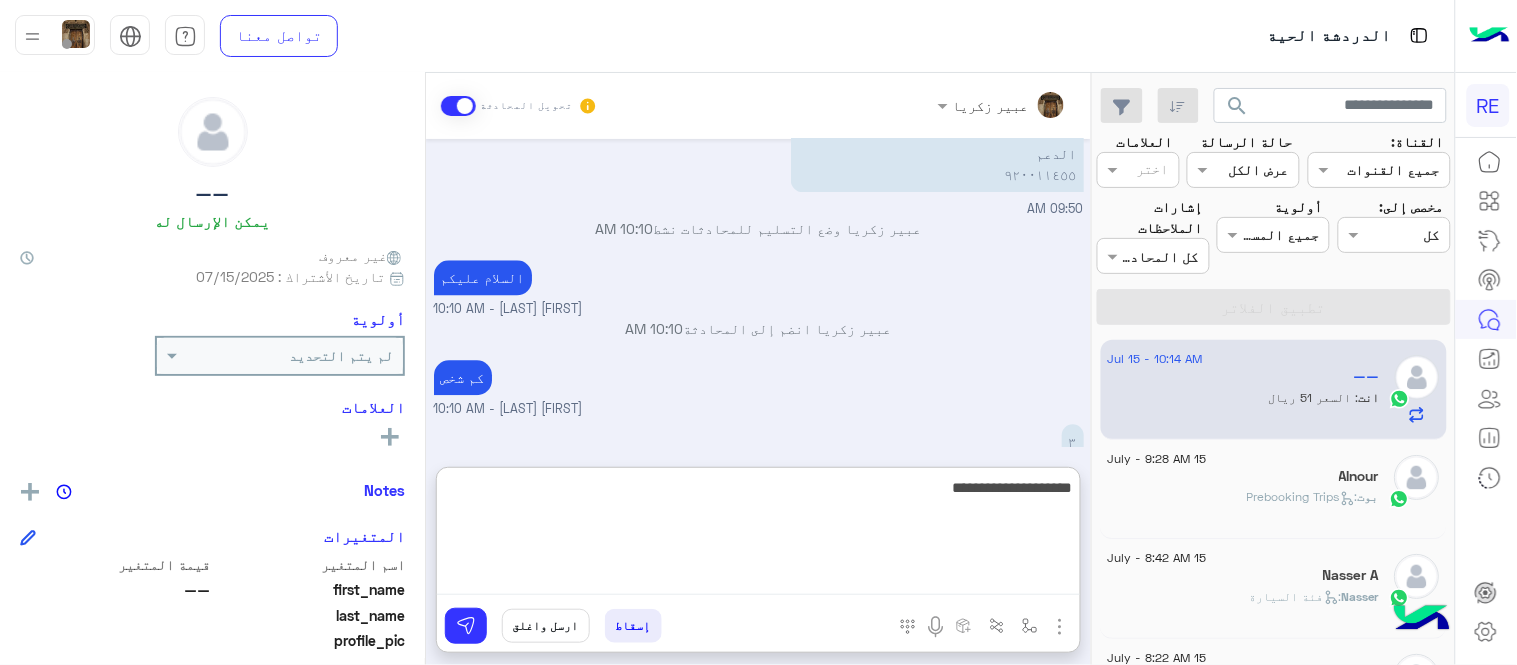 click on "**********" at bounding box center (758, 535) 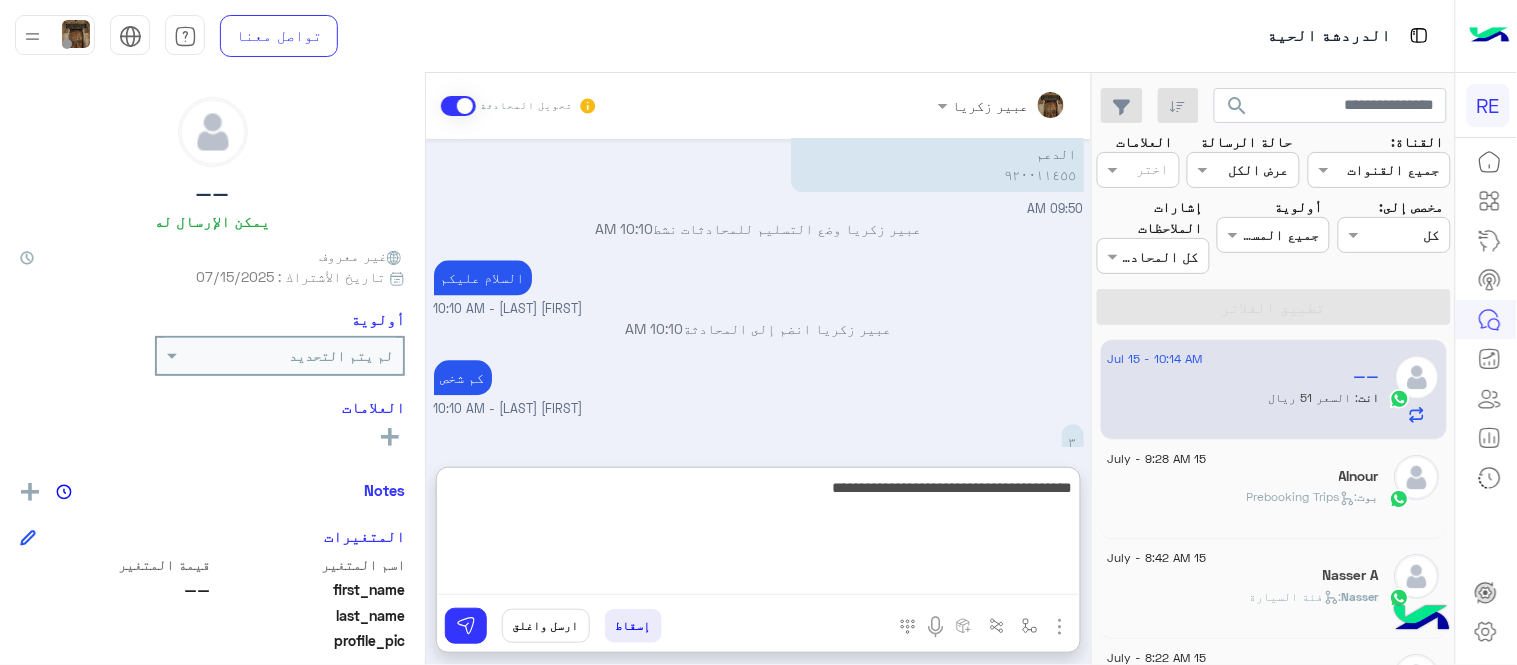 type on "**********" 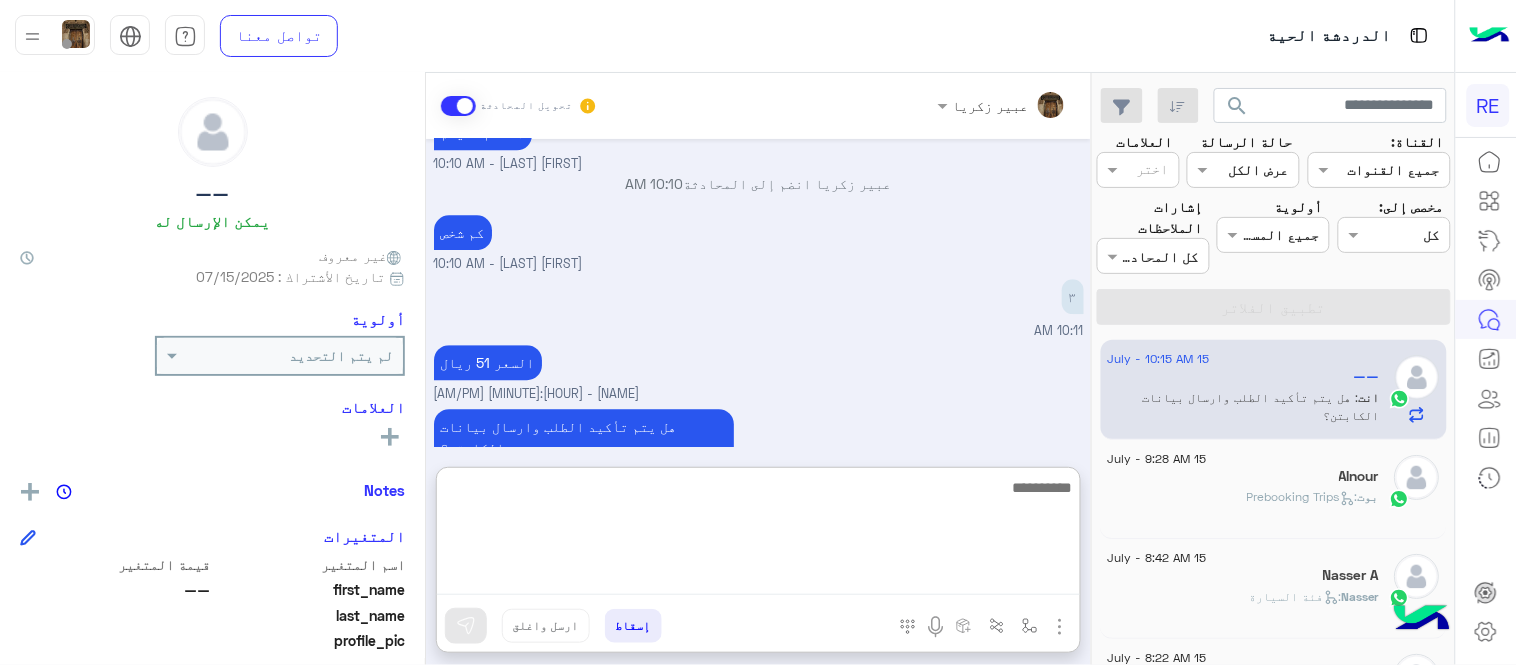 scroll, scrollTop: 1480, scrollLeft: 0, axis: vertical 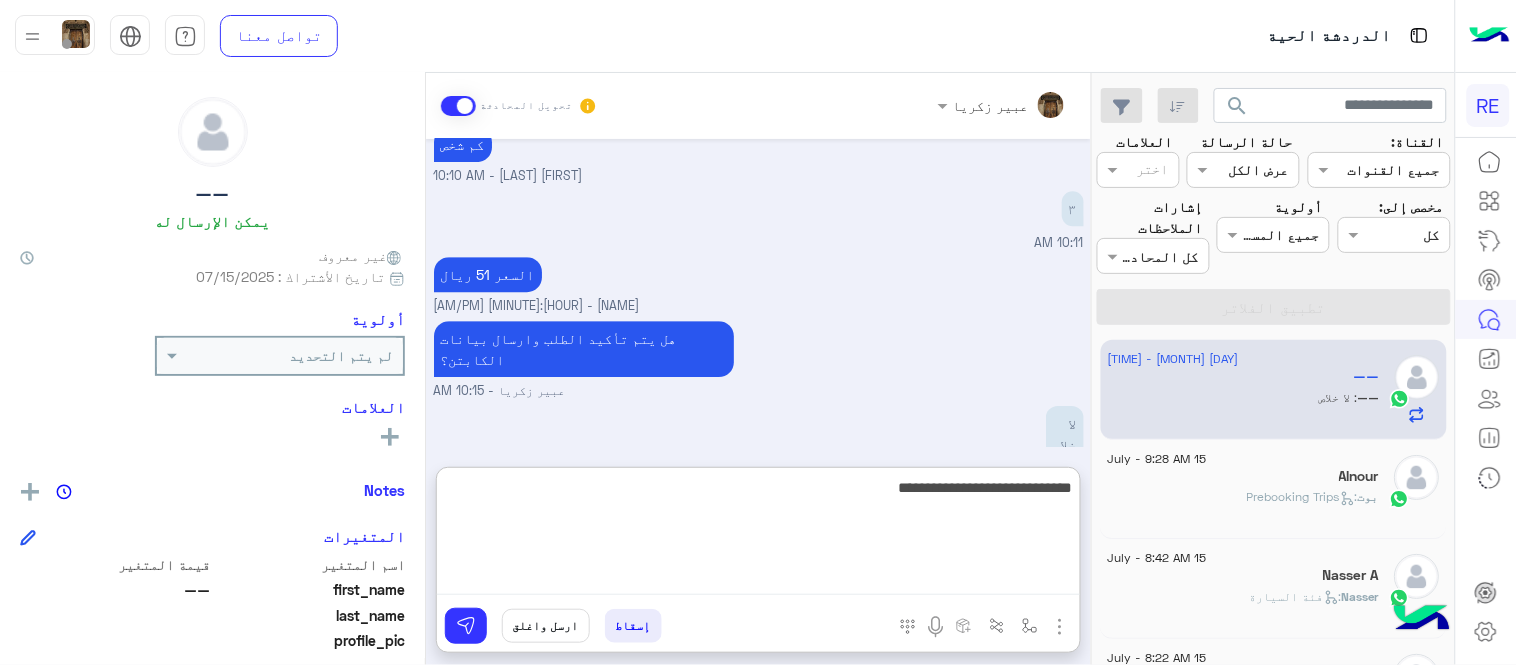 type on "**********" 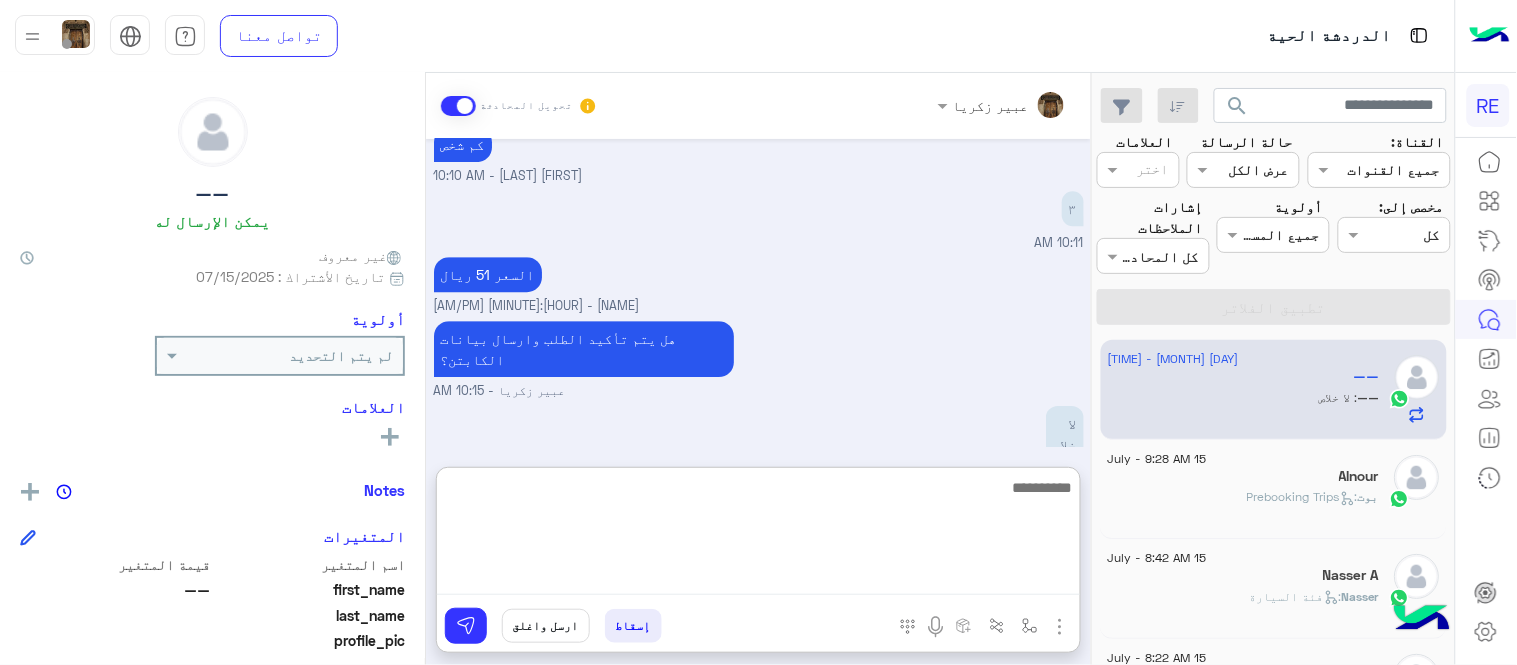 scroll, scrollTop: 1543, scrollLeft: 0, axis: vertical 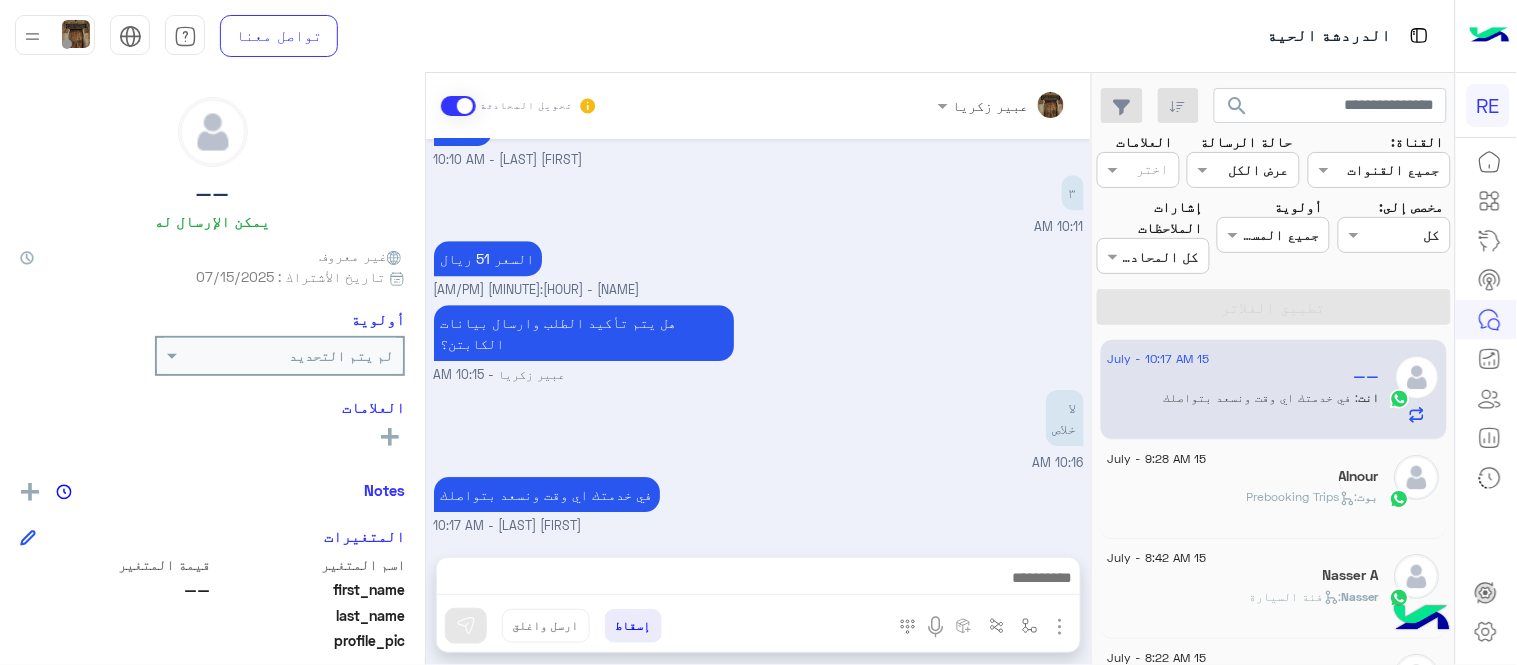 click on ":   Prebooking Trips" 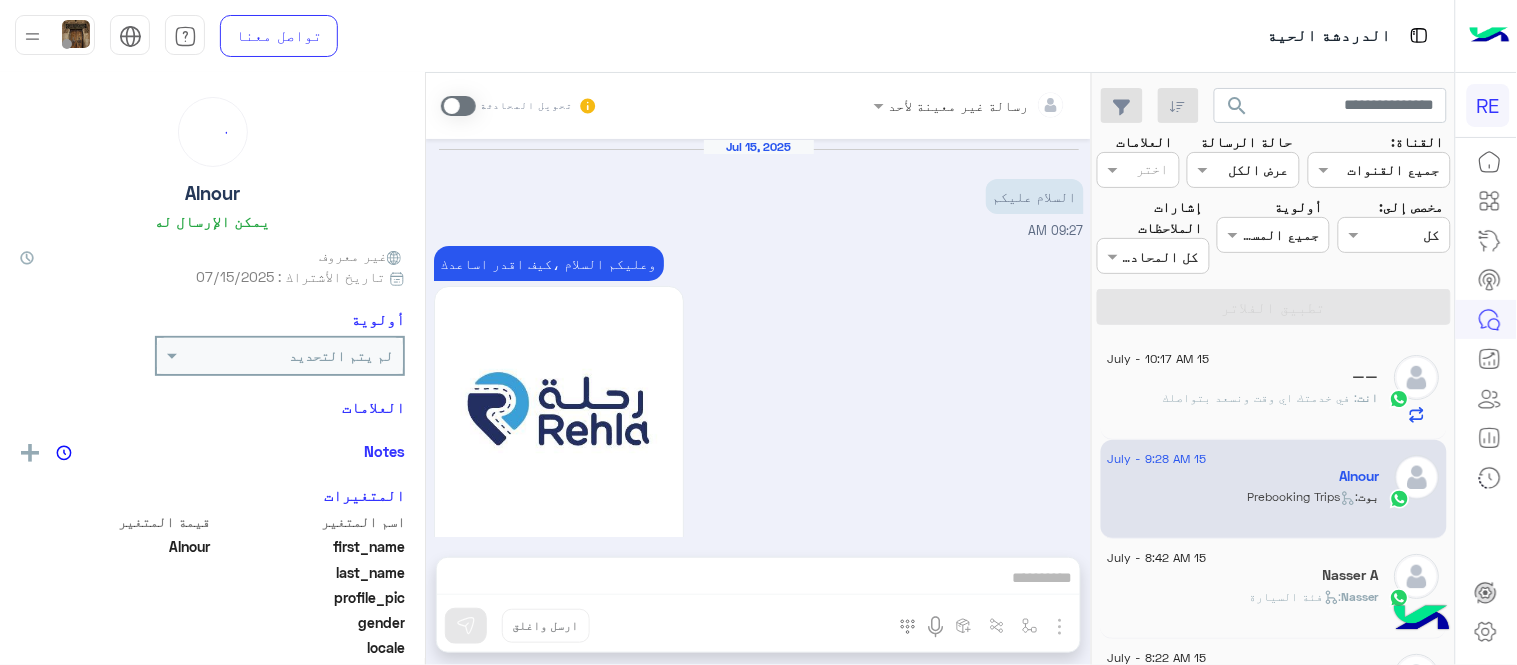 scroll, scrollTop: 1825, scrollLeft: 0, axis: vertical 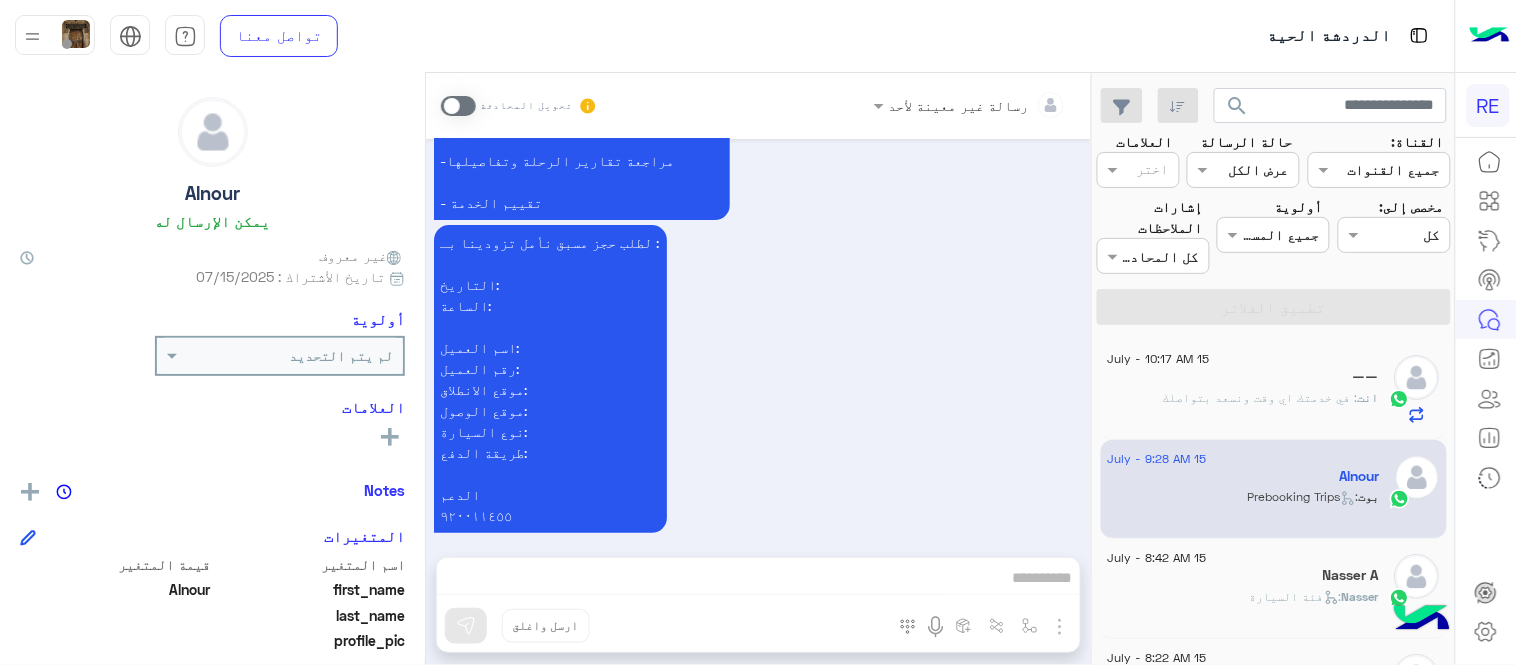 click at bounding box center [458, 106] 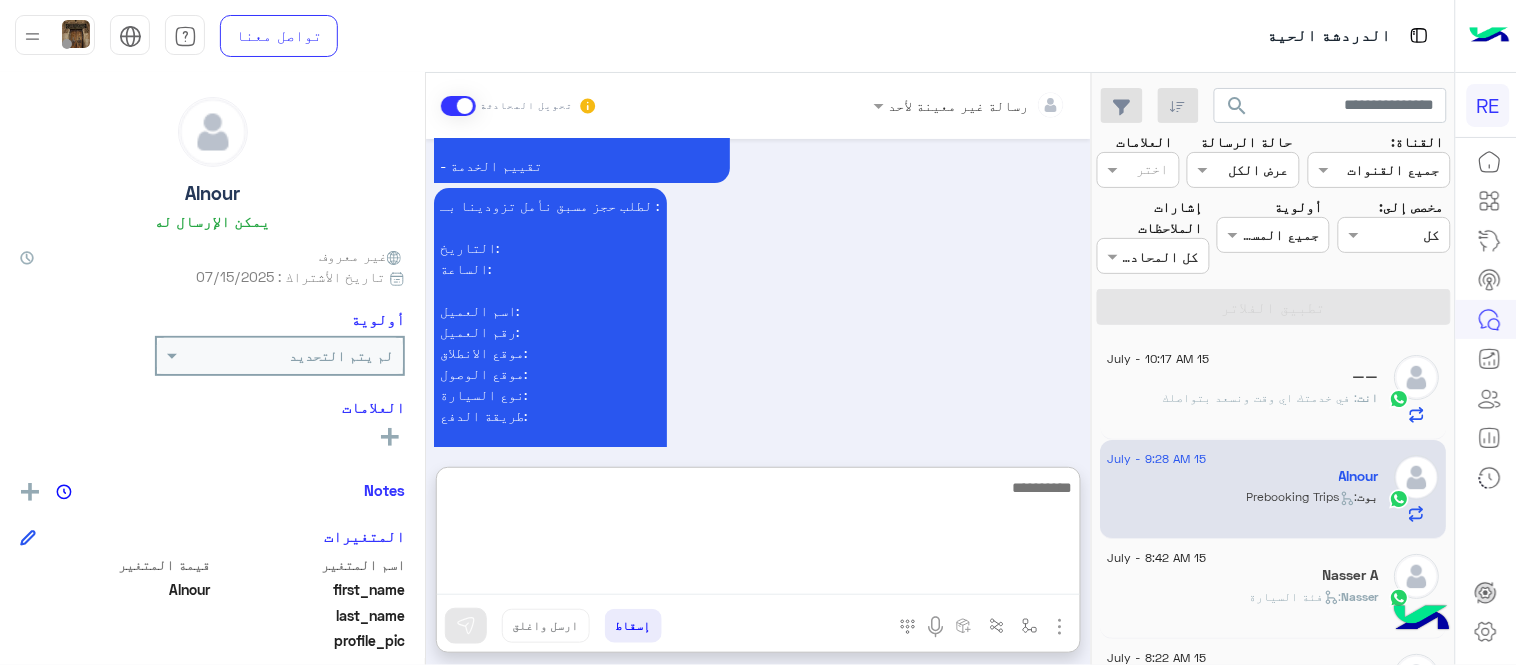 click at bounding box center (758, 535) 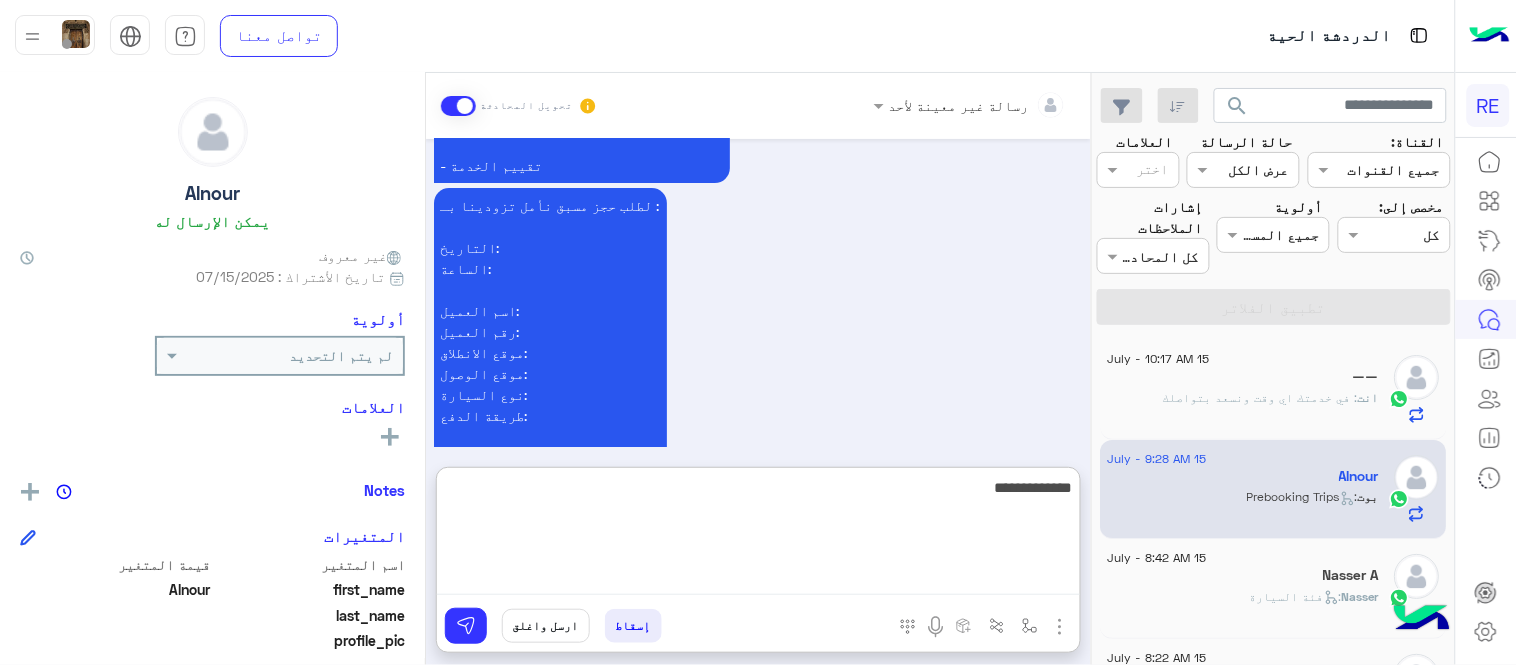 type on "**********" 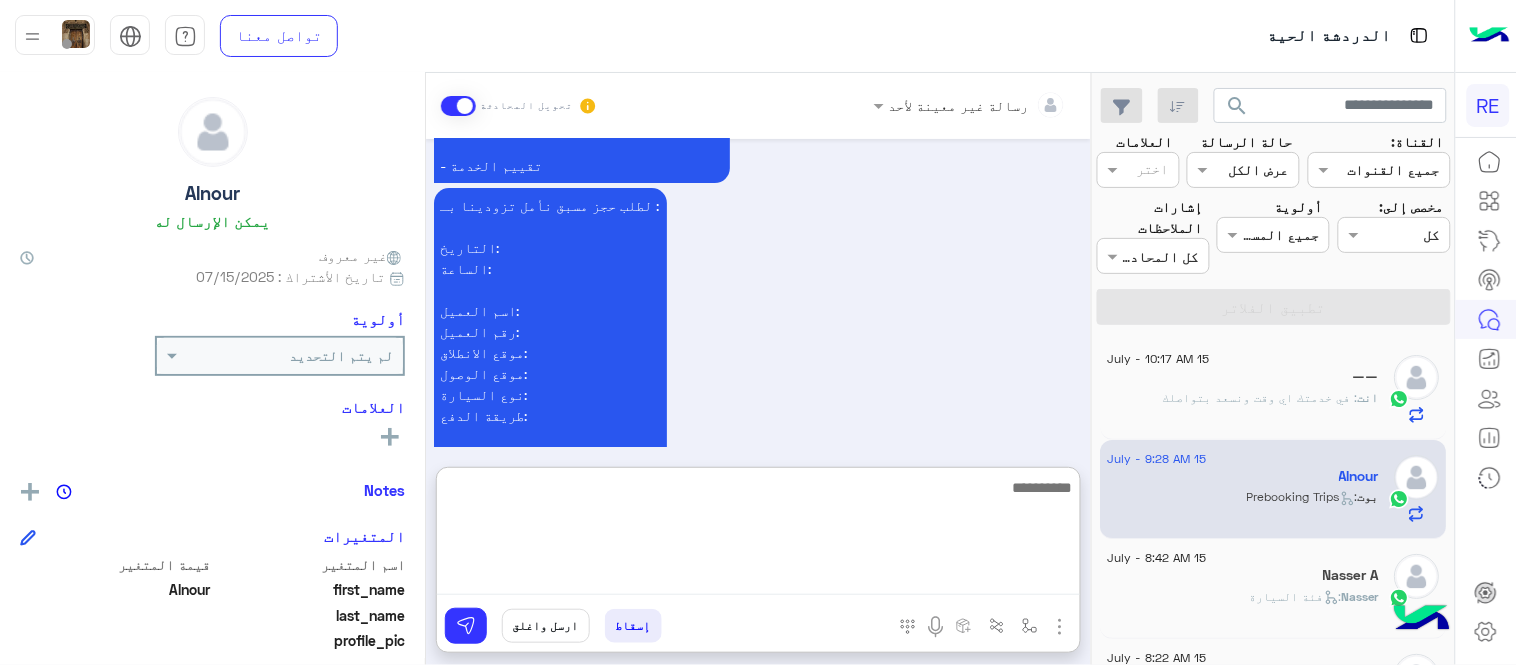 scroll, scrollTop: 2015, scrollLeft: 0, axis: vertical 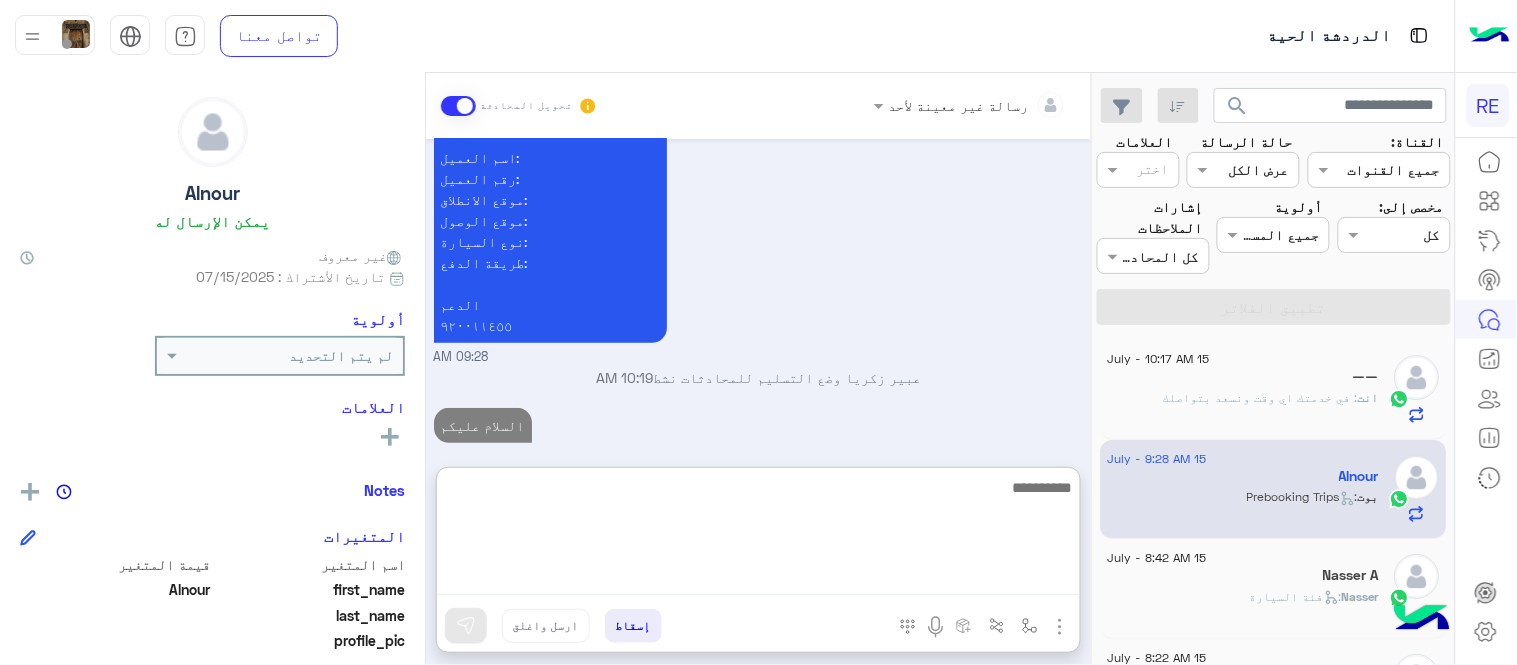 click at bounding box center (758, 535) 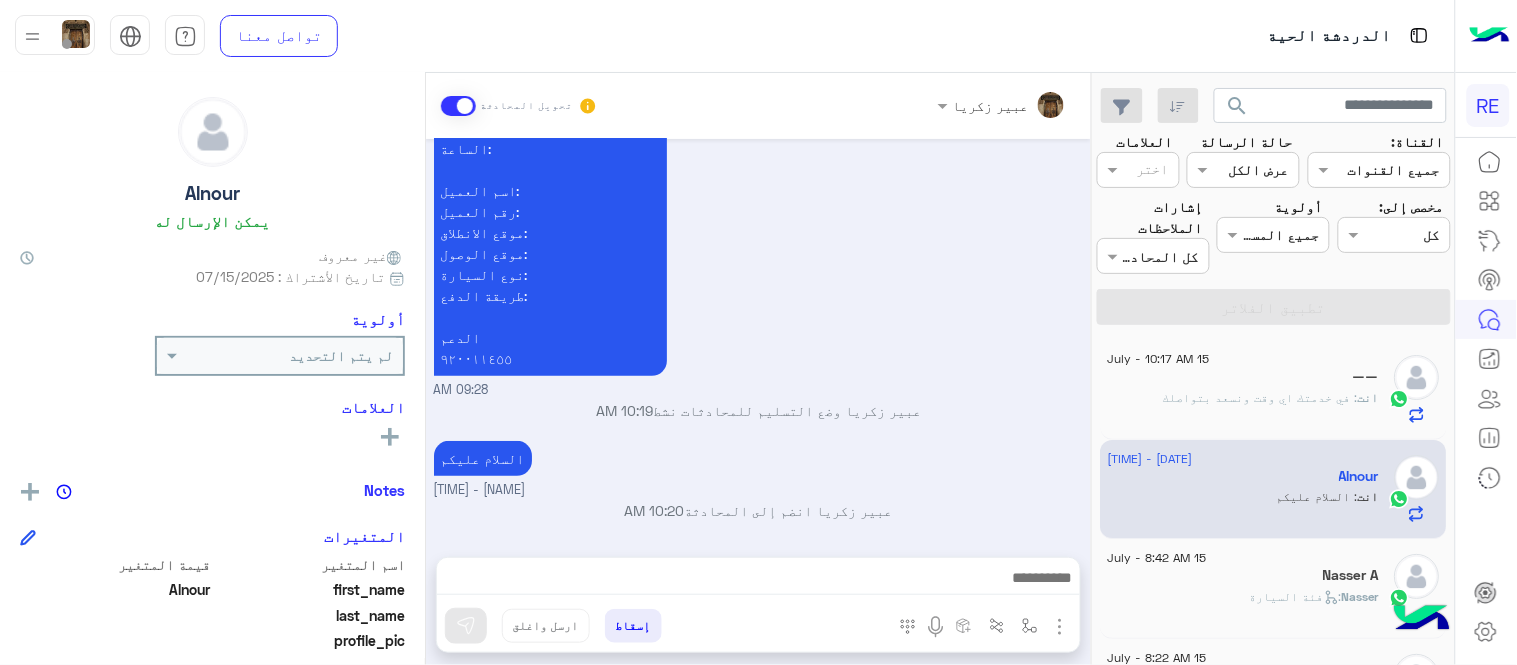 click on "[PERSON] تحويل المحادثة     [MONTH] [DAY], [YEAR]  السلام عليكم   [HOUR]:[MINUTE] [AM/PM]  وعليكم السلام ،كيف اقدر اساعدك
اهلًا بك في تطبيق رحلة 👋
Welcome to Rehla  👋
من فضلك أختر لغة التواصل
Please choose your preferred Language
English   عربي     [HOUR]:[MINUTE] [AM/PM]   عربي    [HOUR]:[MINUTE] [AM/PM]  هل أنت ؟   كابتن 👨🏻‍✈️   عميل 🧳   رحال (مرشد مرخص) 🏖️     [HOUR]:[MINUTE] [AM/PM]   عميل     [HOUR]:[MINUTE] [AM/PM]  هل لديك حساب مسجل على التطبيق   لا   نعم     [HOUR]:[MINUTE] [AM/PM]   لا    [HOUR]:[MINUTE] [AM/PM]  يمكنك تحميل التطبيق والتسجيل عبر الرابط 📲
http://onelink.to/Rehla
ونسعد بزيارتك حسابات التواصل الاجتماعي :
https://compiled.social/rehlacar    لمساعدتك بشكل افضل
الرجاء اختيار احد الخدمات التالية     [HOUR]:[MINUTE] [AM/PM]   الحجز المسبق    [HOUR]:[MINUTE] [AM/PM]  - سهولة الوصول للدعم" at bounding box center [758, 373] 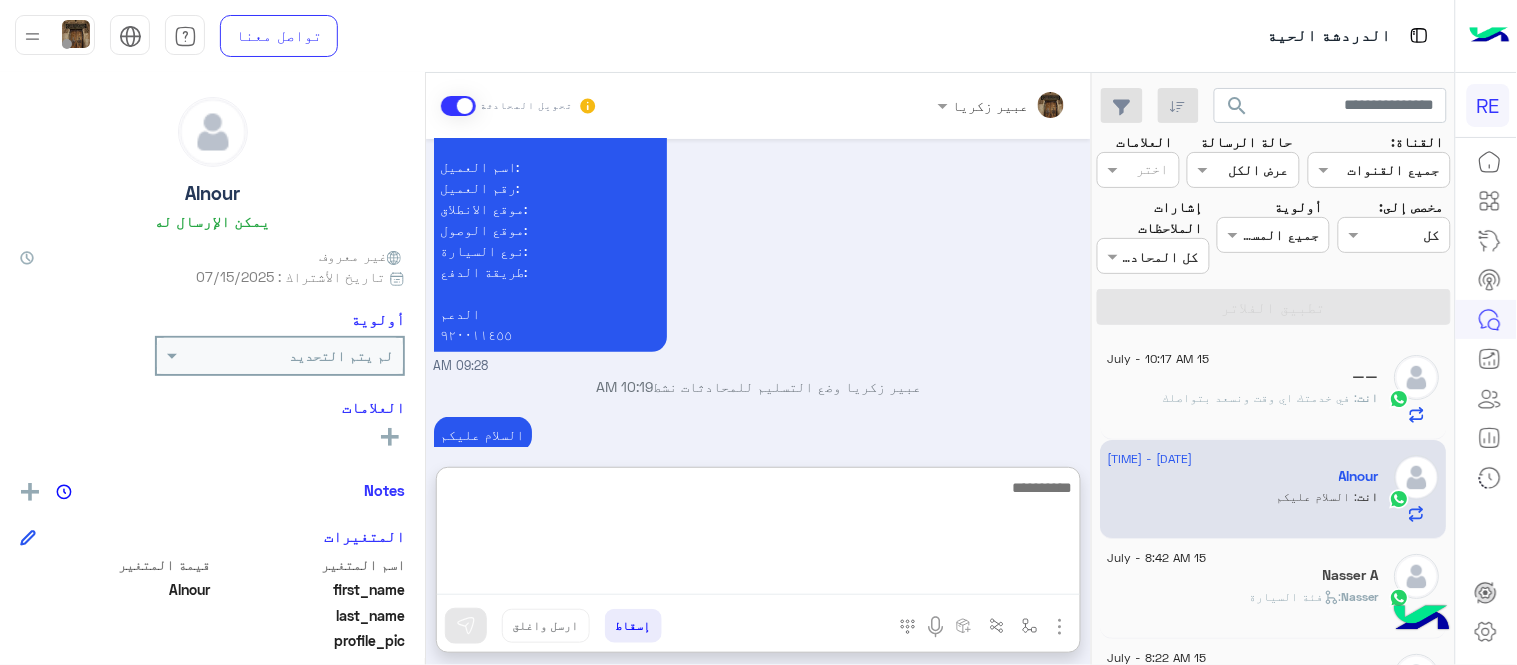 click at bounding box center (758, 535) 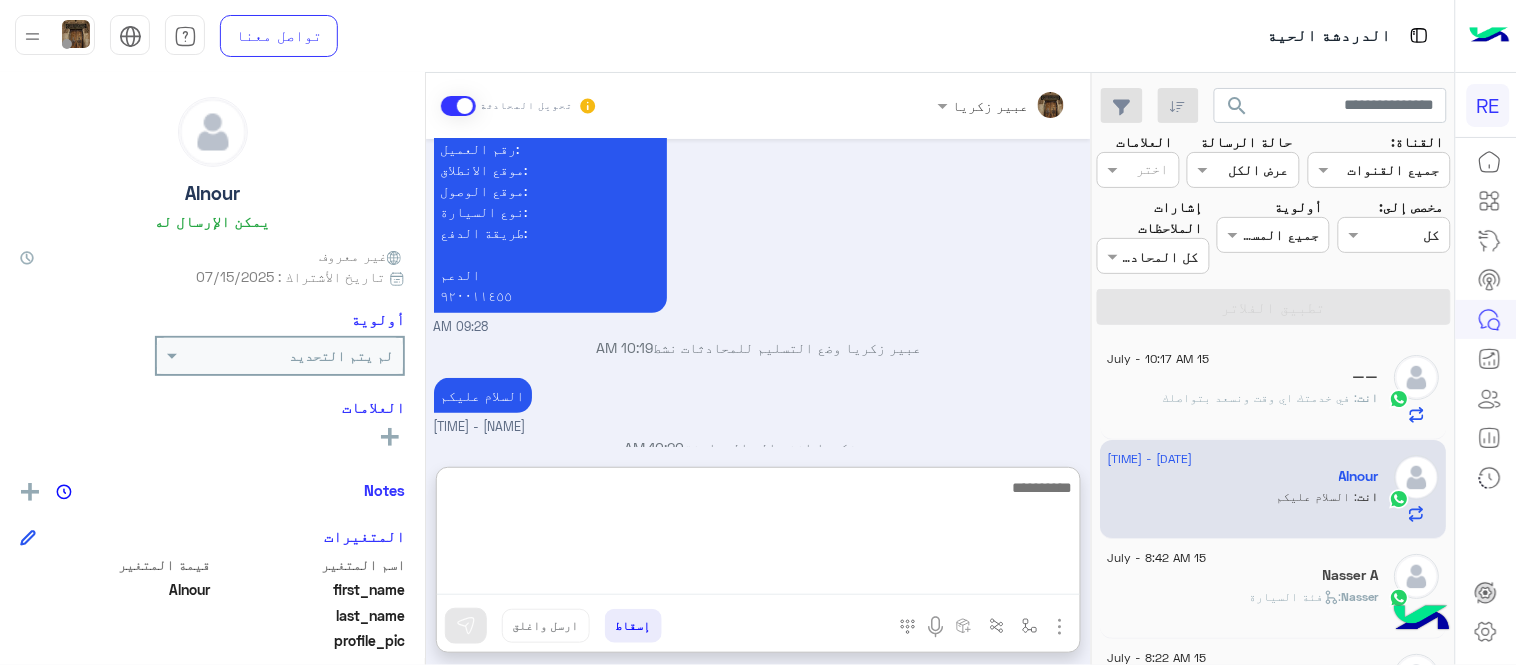 scroll, scrollTop: 2052, scrollLeft: 0, axis: vertical 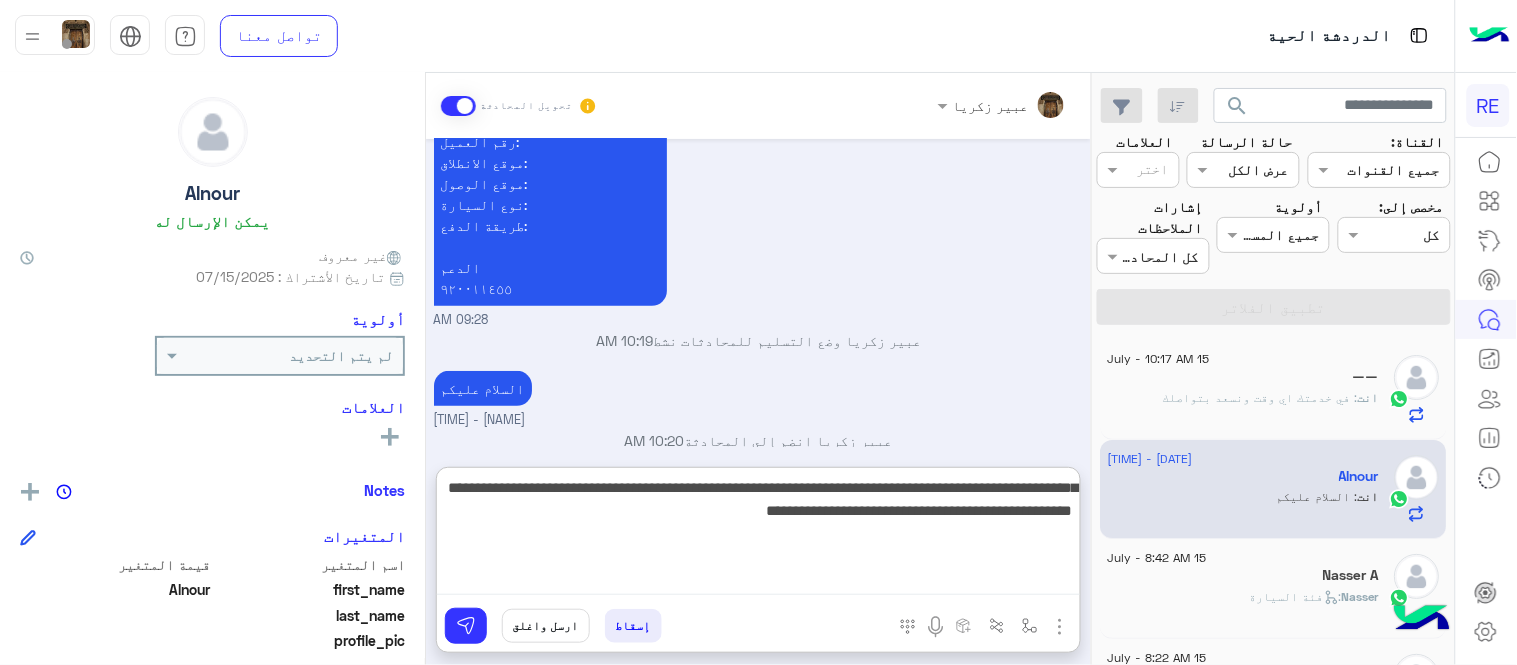 type on "**********" 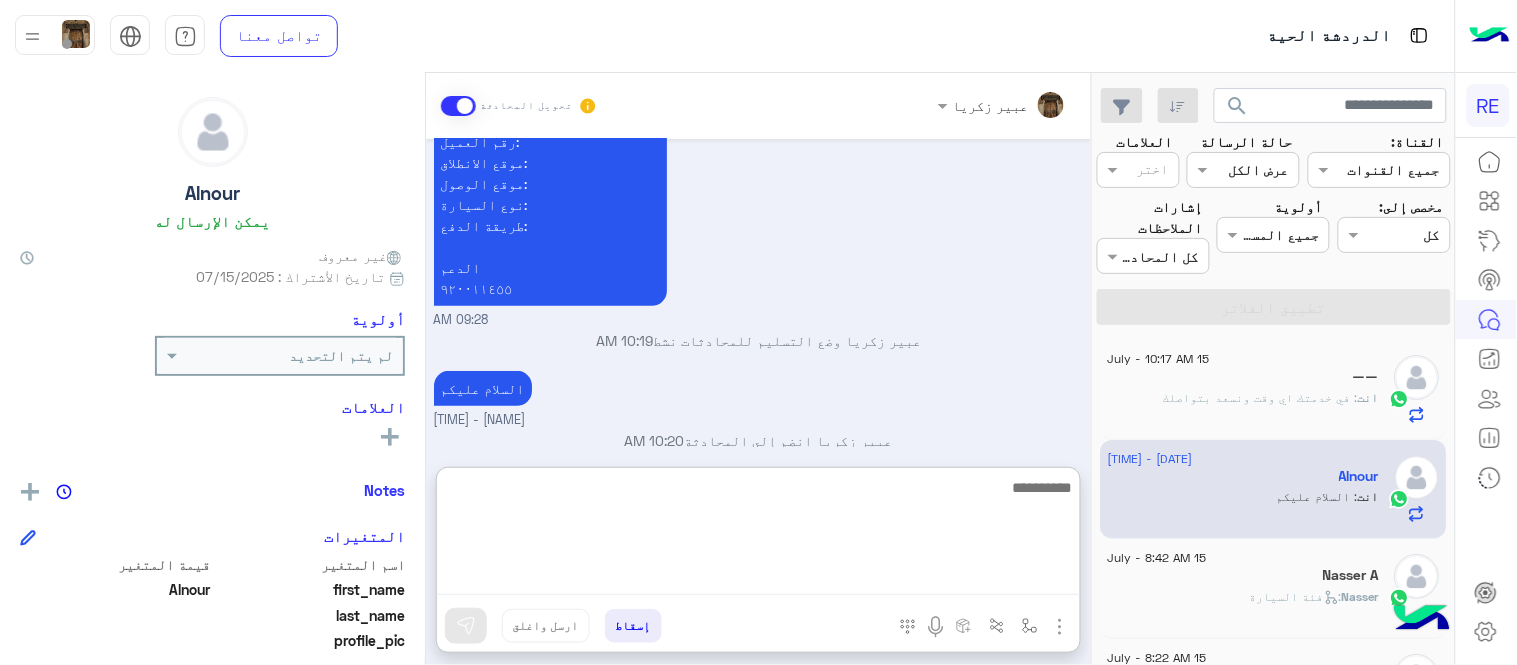 scroll, scrollTop: 2178, scrollLeft: 0, axis: vertical 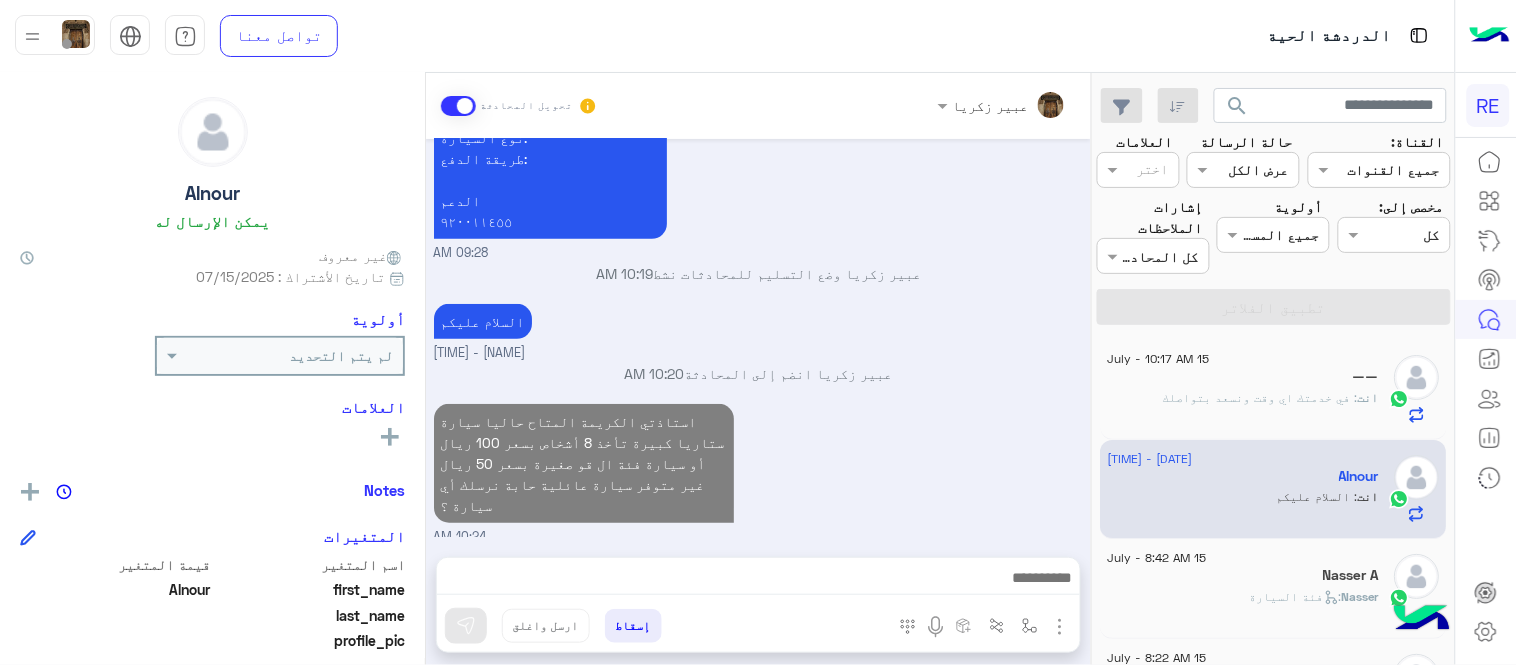 click on "[MONTH] [DAY], [YEAR]  السلام عليكم   [HOUR]:[MINUTE] [AM/PM]  وعليكم السلام ،كيف اقدر اساعدك
اهلًا بك في تطبيق رحلة 👋
Welcome to Rehla  👋
من فضلك أختر لغة التواصل
Please choose your preferred Language
English   عربي     [HOUR]:[MINUTE] [AM/PM]   عربي    [HOUR]:[MINUTE] [AM/PM]  هل أنت ؟   كابتن 👨🏻‍✈️   عميل 🧳   رحال (مرشد مرخص) 🏖️     [HOUR]:[MINUTE] [AM/PM]   عميل     [HOUR]:[MINUTE] [AM/PM]  هل لديك حساب مسجل على التطبيق   لا   نعم     [HOUR]:[MINUTE] [AM/PM]   لا    [HOUR]:[MINUTE] [AM/PM]  يمكنك تحميل التطبيق والتسجيل عبر الرابط 📲
http://onelink.to/Rehla
ونسعد بزيارتك حسابات التواصل الاجتماعي :
https://compiled.social/rehlacar    لمساعدتك بشكل افضل
الرجاء اختيار احد الخدمات التالية     [HOUR]:[MINUTE] [AM/PM]   الحجز المسبق    [HOUR]:[MINUTE] [AM/PM]  تمتع بمزايا تنزيل تطبيق رحلة بجوالك : - حفظ الحقوق" at bounding box center (758, 338) 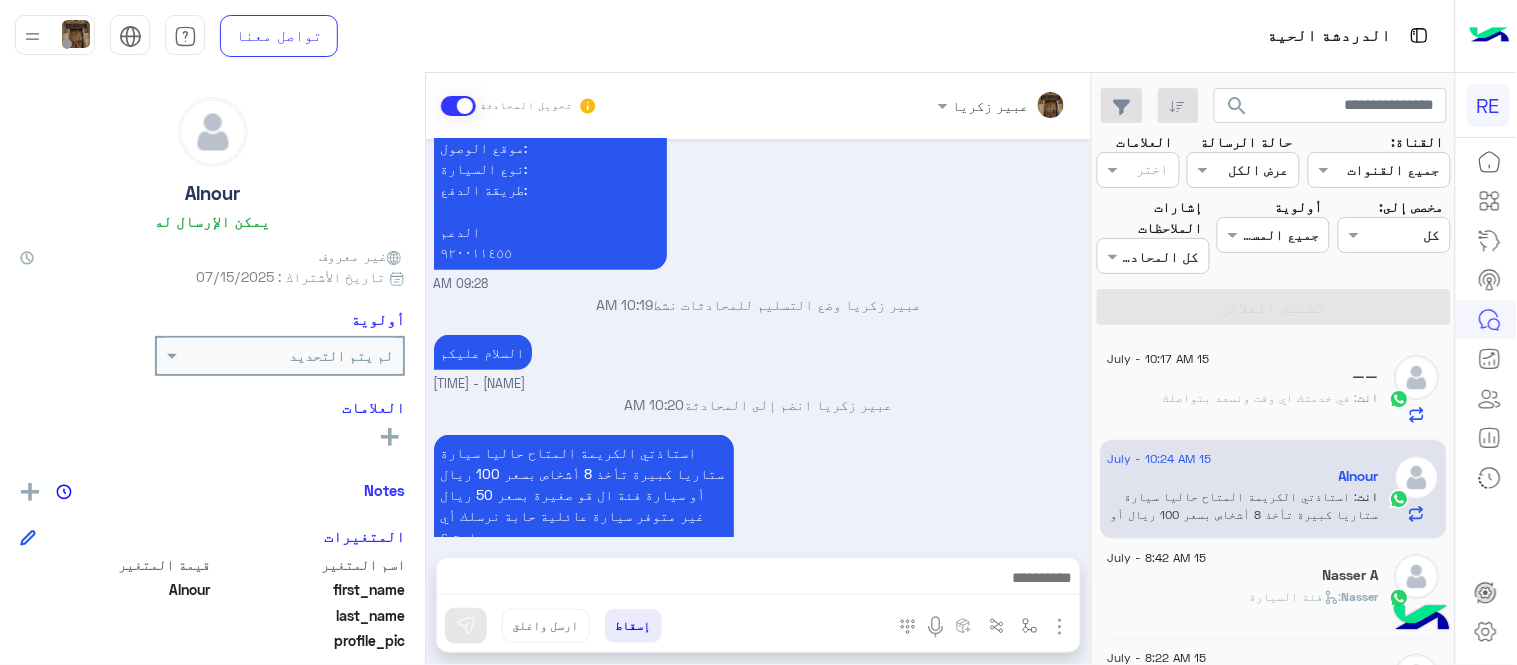 click on "[PERSON] انضم إلى المحادثة   [HOUR]:[MINUTE] [AM/PM]" at bounding box center (759, 412) 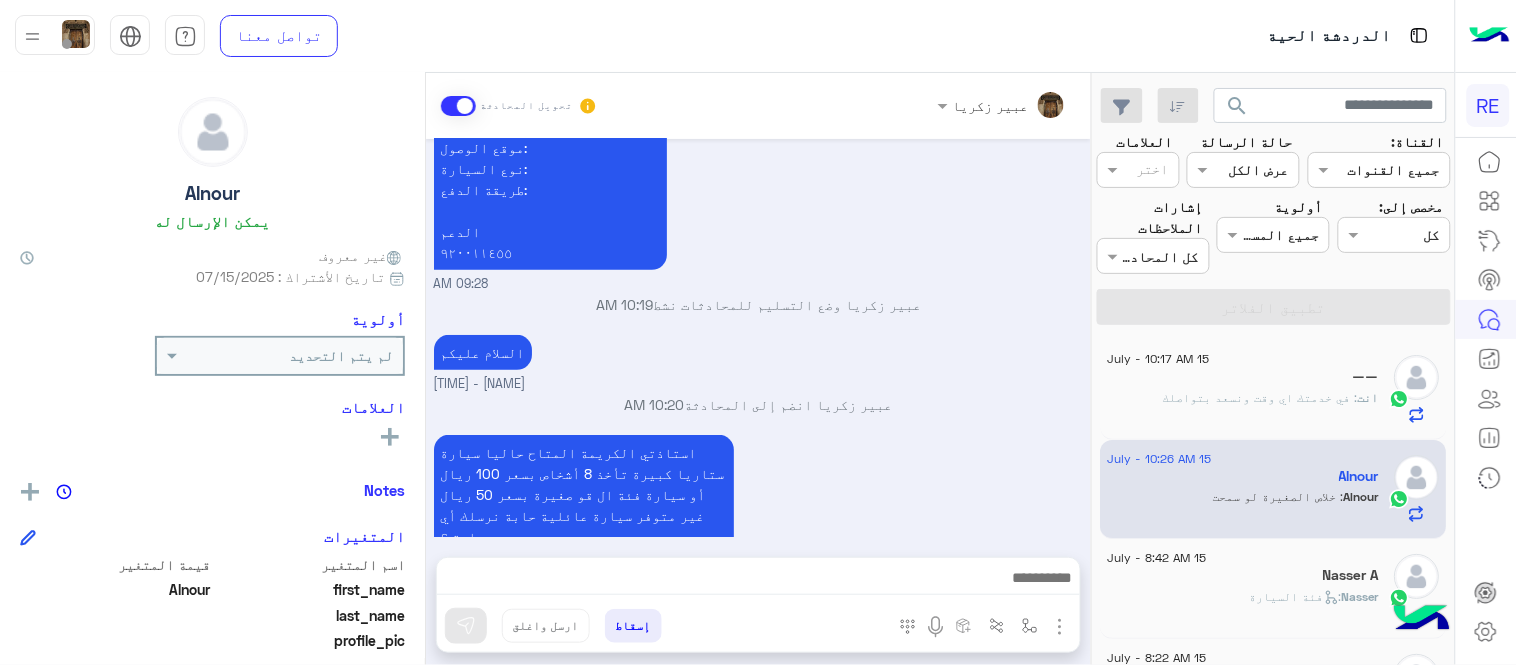 scroll, scrollTop: 2221, scrollLeft: 0, axis: vertical 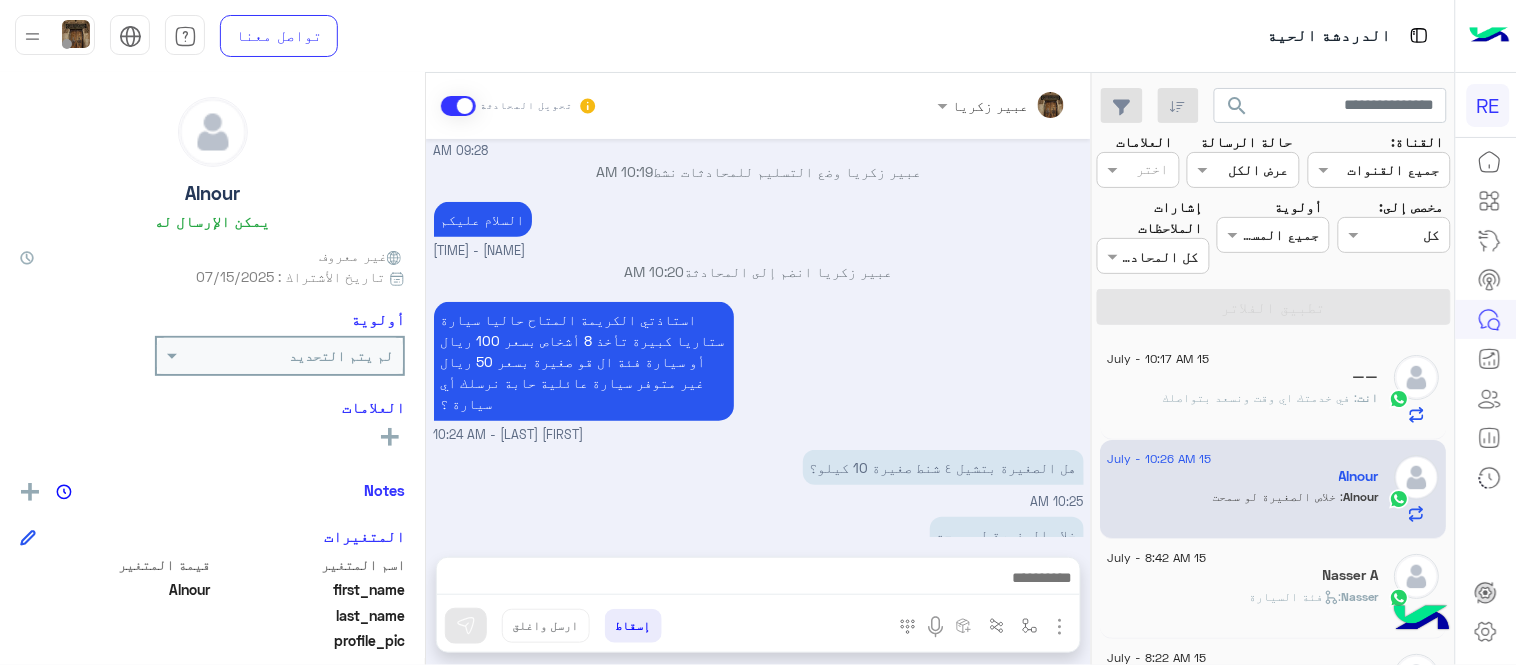 click on "[PERSON] انضم إلى المحادثة   [HOUR]:[MINUTE] [AM/PM]" at bounding box center (759, 271) 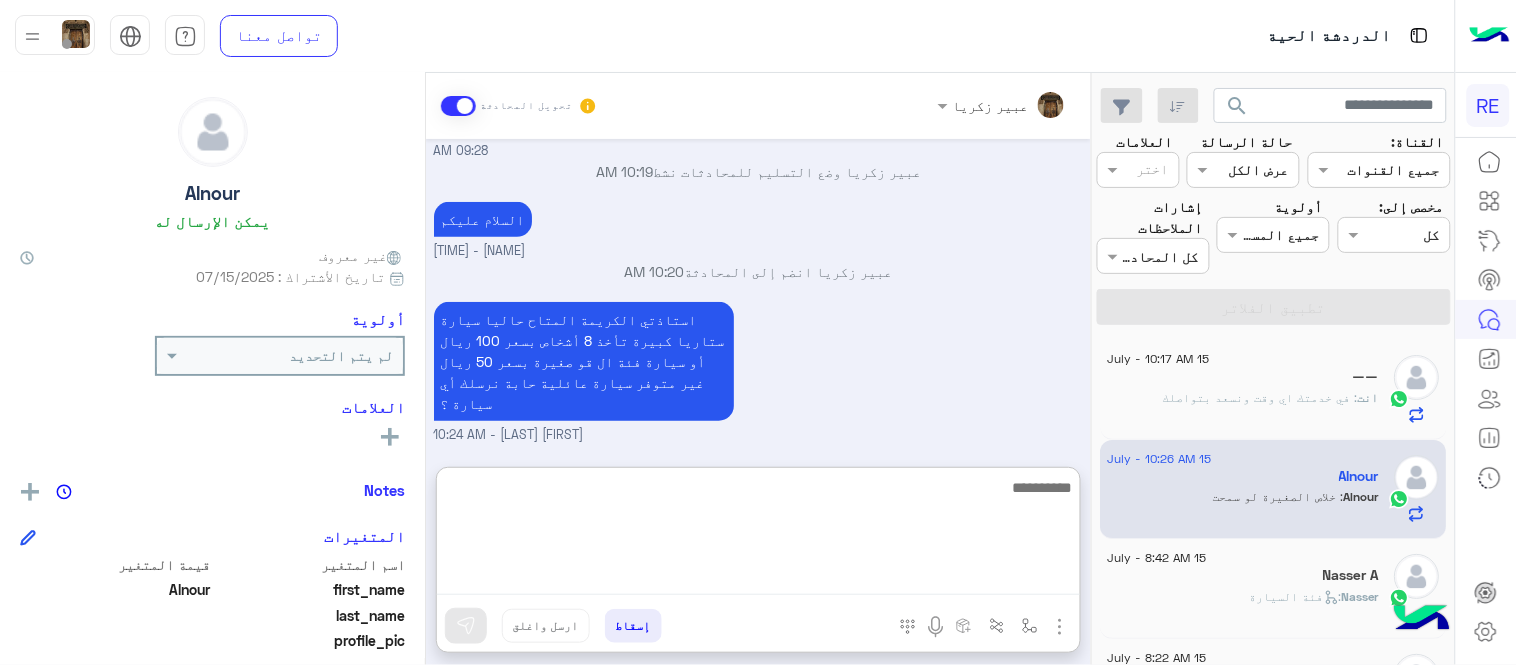 click at bounding box center (758, 535) 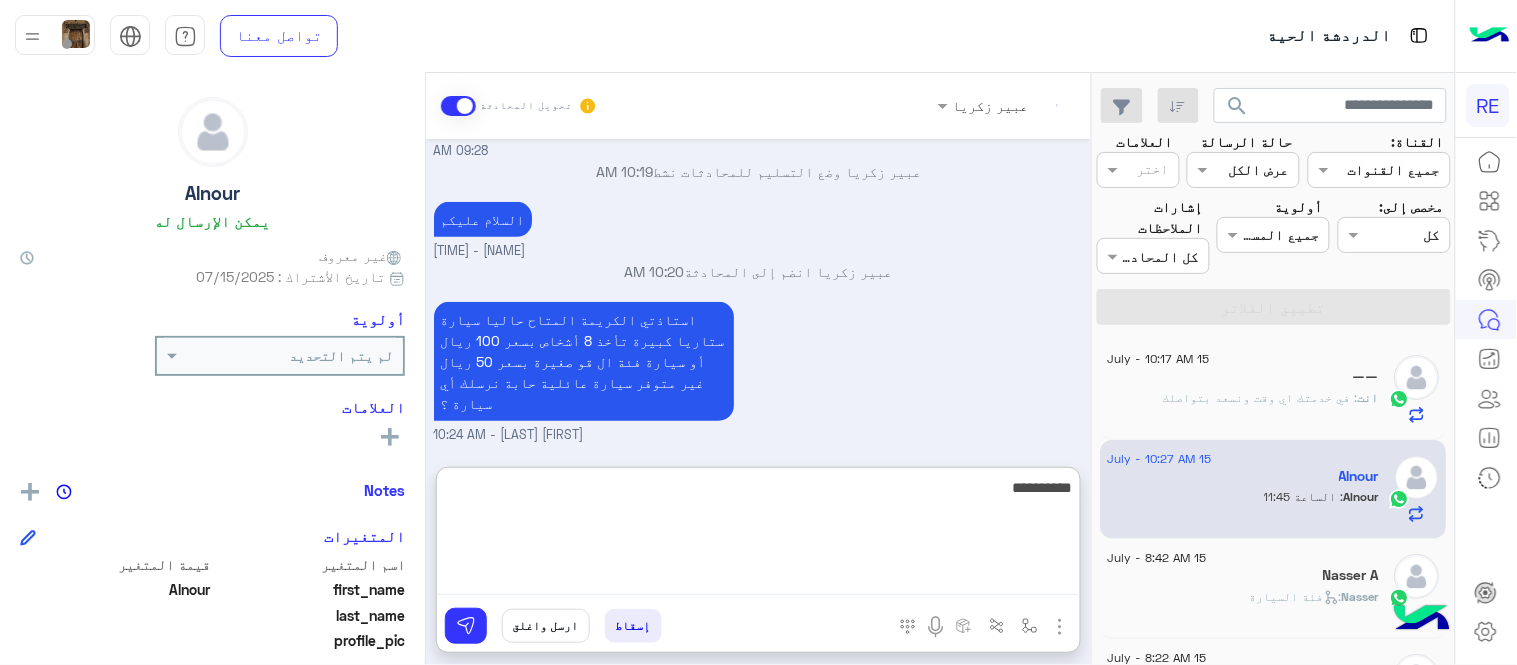 scroll, scrollTop: 2377, scrollLeft: 0, axis: vertical 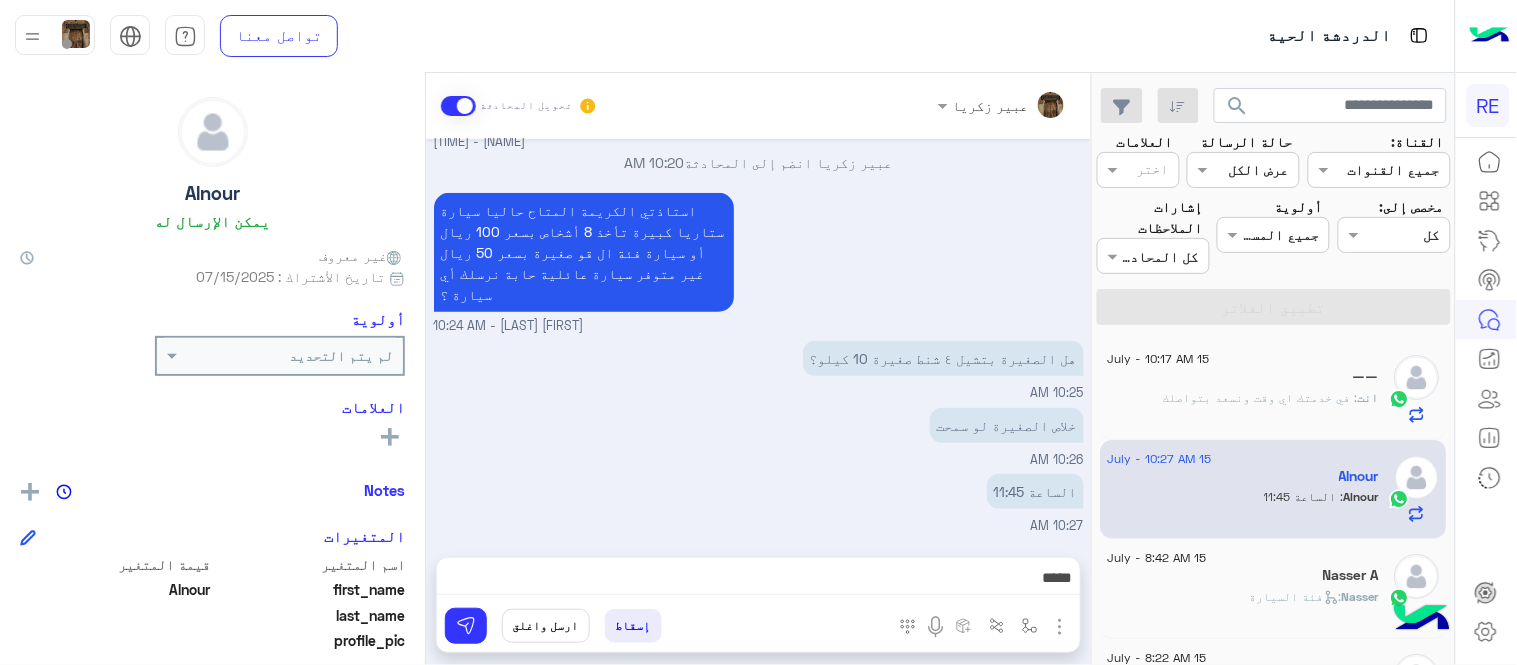 click on "[MONTH] [DAY], [YEAR]  السلام عليكم   [HOUR]:[MINUTE] [AM/PM]  وعليكم السلام ،كيف اقدر اساعدك
اهلًا بك في تطبيق رحلة 👋
Welcome to Rehla  👋
من فضلك أختر لغة التواصل
Please choose your preferred Language
English   عربي     [HOUR]:[MINUTE] [AM/PM]   عربي    [HOUR]:[MINUTE] [AM/PM]  هل أنت ؟   كابتن 👨🏻‍✈️   عميل 🧳   رحال (مرشد مرخص) 🏖️     [HOUR]:[MINUTE] [AM/PM]   عميل     [HOUR]:[MINUTE] [AM/PM]  هل لديك حساب مسجل على التطبيق   لا   نعم     [HOUR]:[MINUTE] [AM/PM]   لا    [HOUR]:[MINUTE] [AM/PM]  يمكنك تحميل التطبيق والتسجيل عبر الرابط 📲
http://onelink.to/Rehla
ونسعد بزيارتك حسابات التواصل الاجتماعي :
https://compiled.social/rehlacar    لمساعدتك بشكل افضل
الرجاء اختيار احد الخدمات التالية     [HOUR]:[MINUTE] [AM/PM]   الحجز المسبق    [HOUR]:[MINUTE] [AM/PM]  تمتع بمزايا تنزيل تطبيق رحلة بجوالك : - حفظ الحقوق" at bounding box center (758, 338) 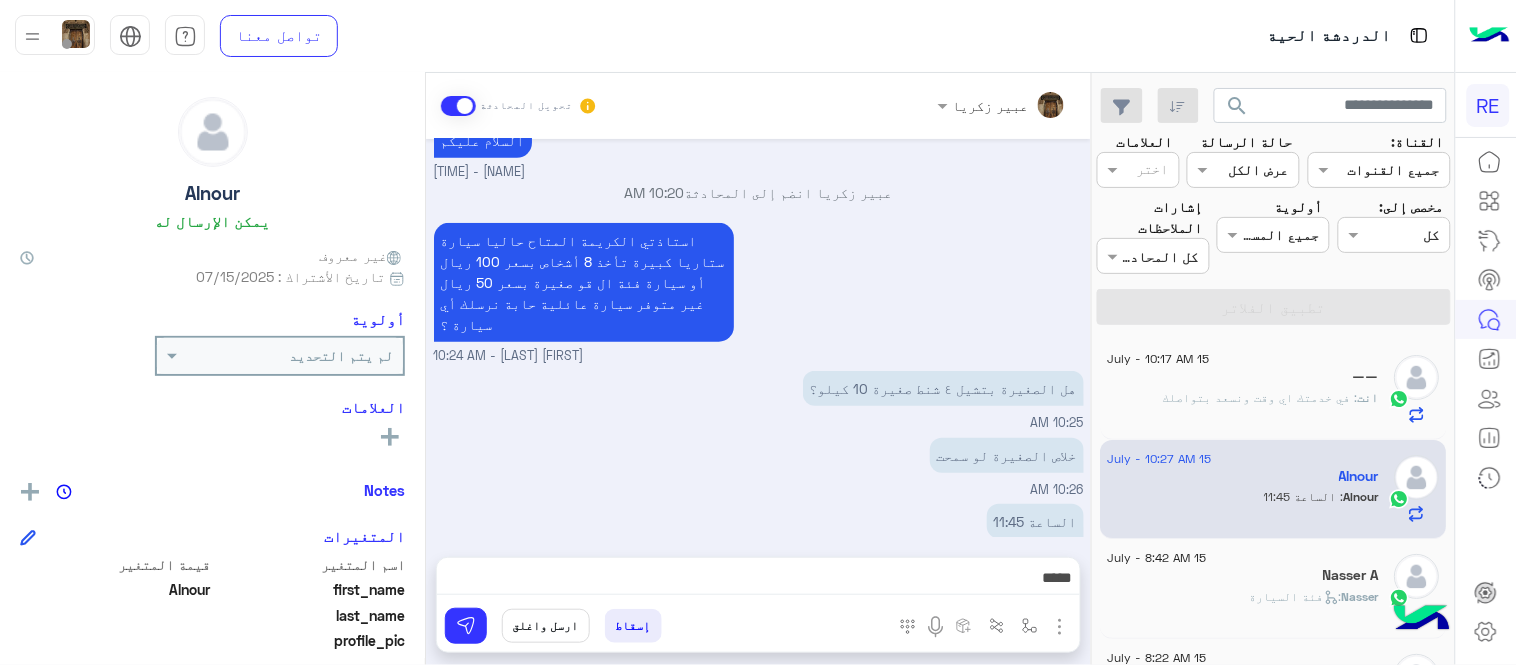 scroll, scrollTop: 2287, scrollLeft: 0, axis: vertical 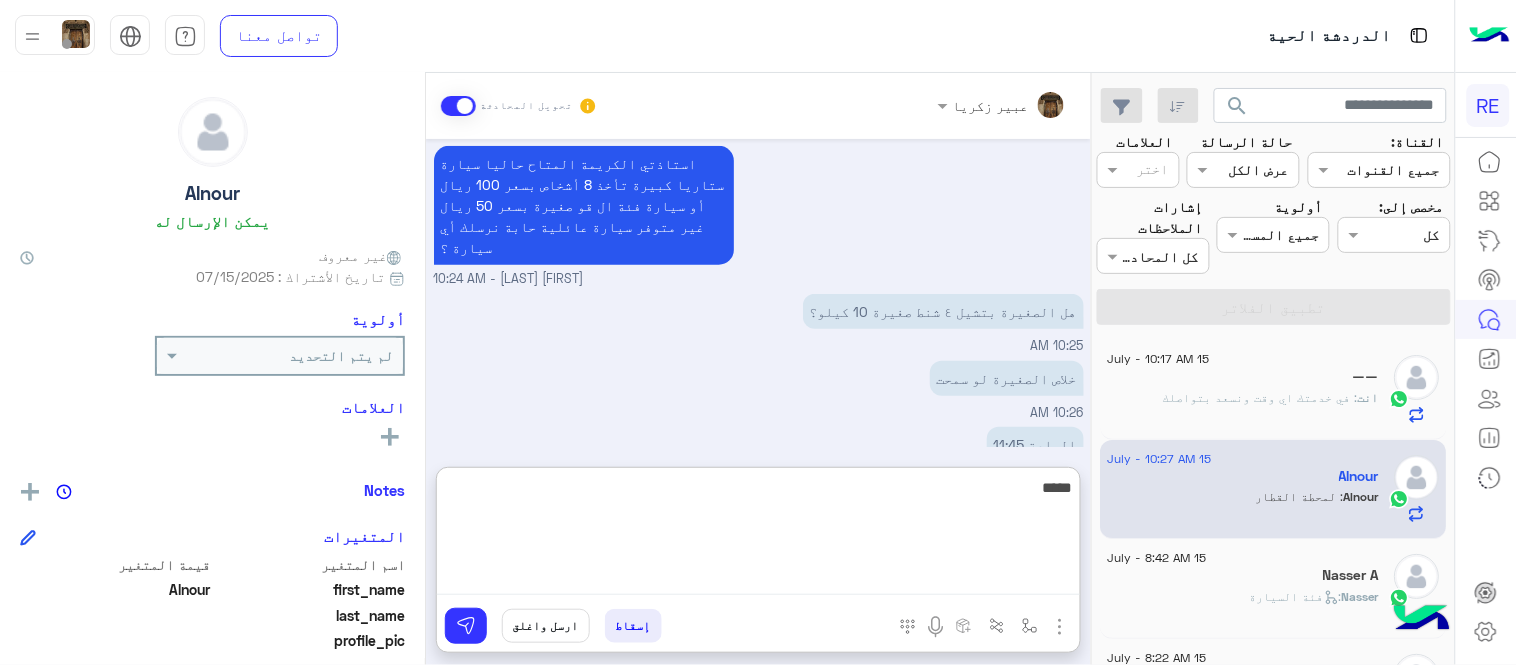 click on "****" at bounding box center (758, 535) 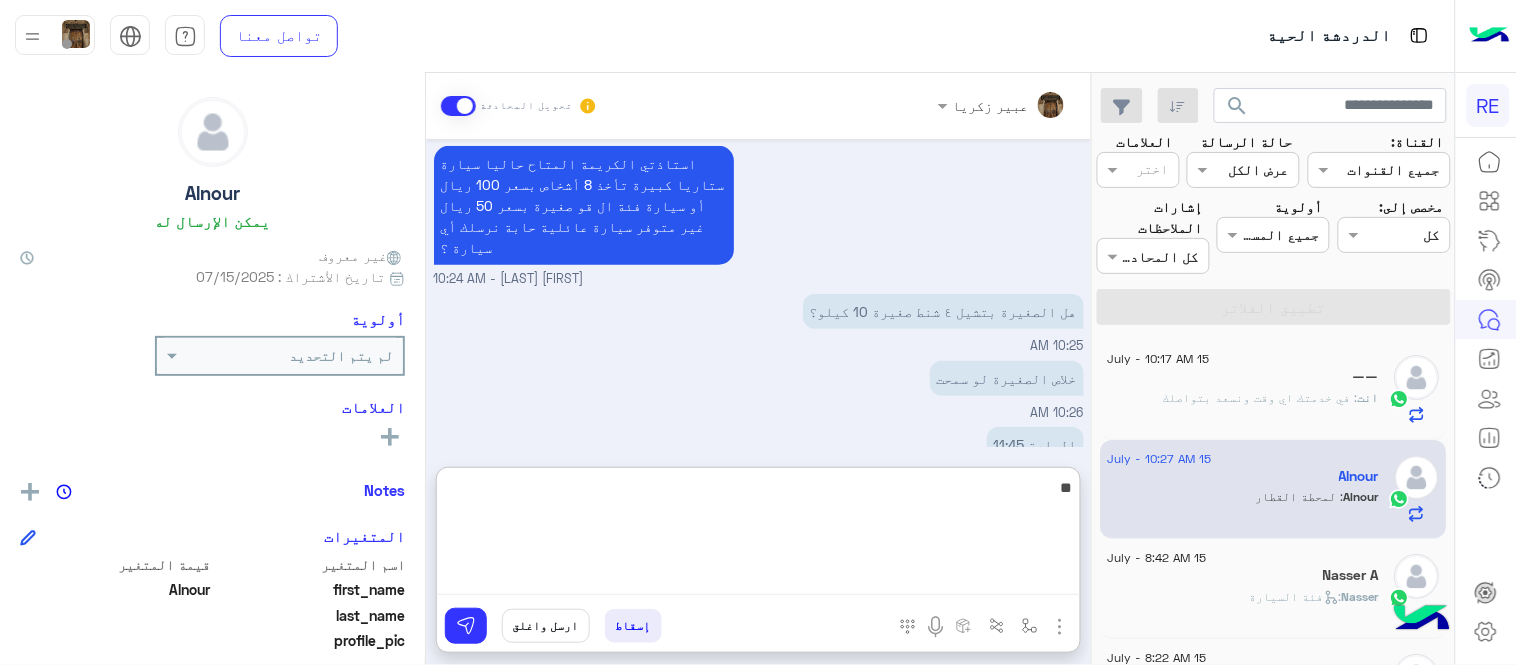 type on "*" 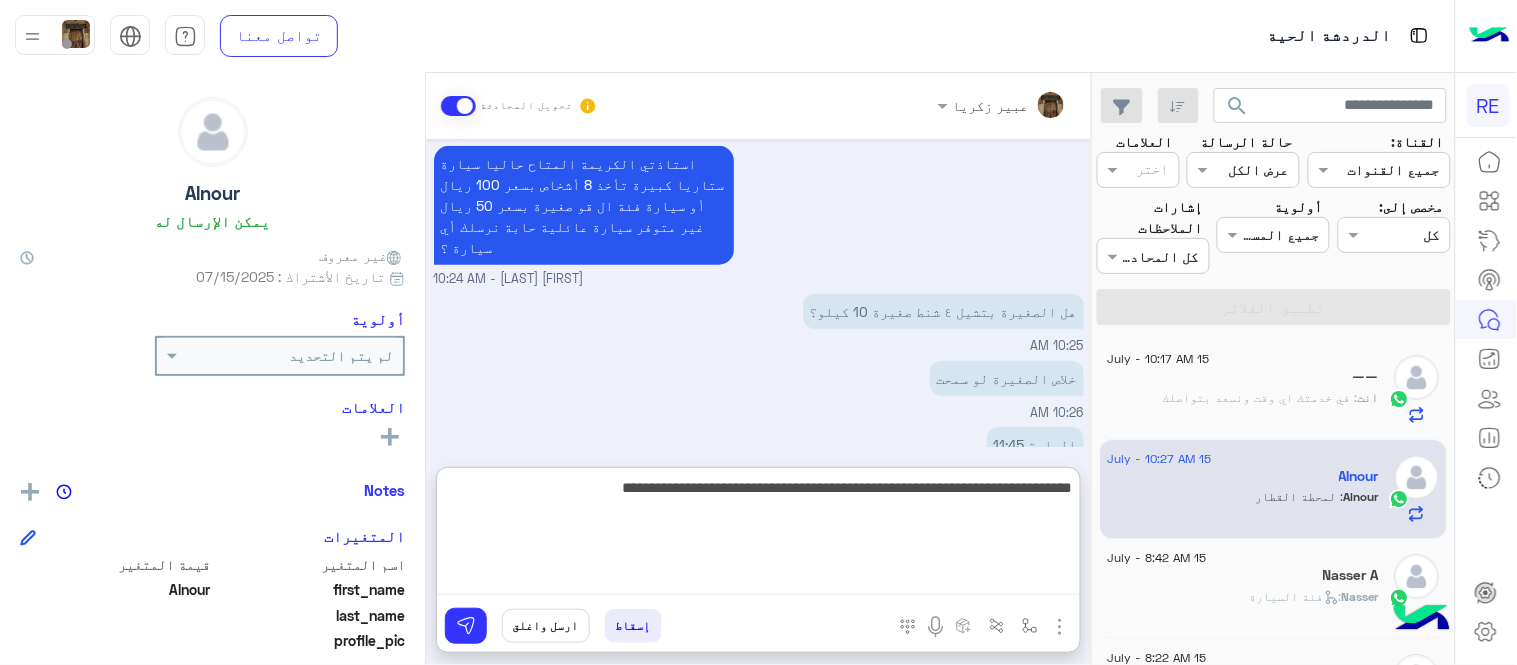 type on "**********" 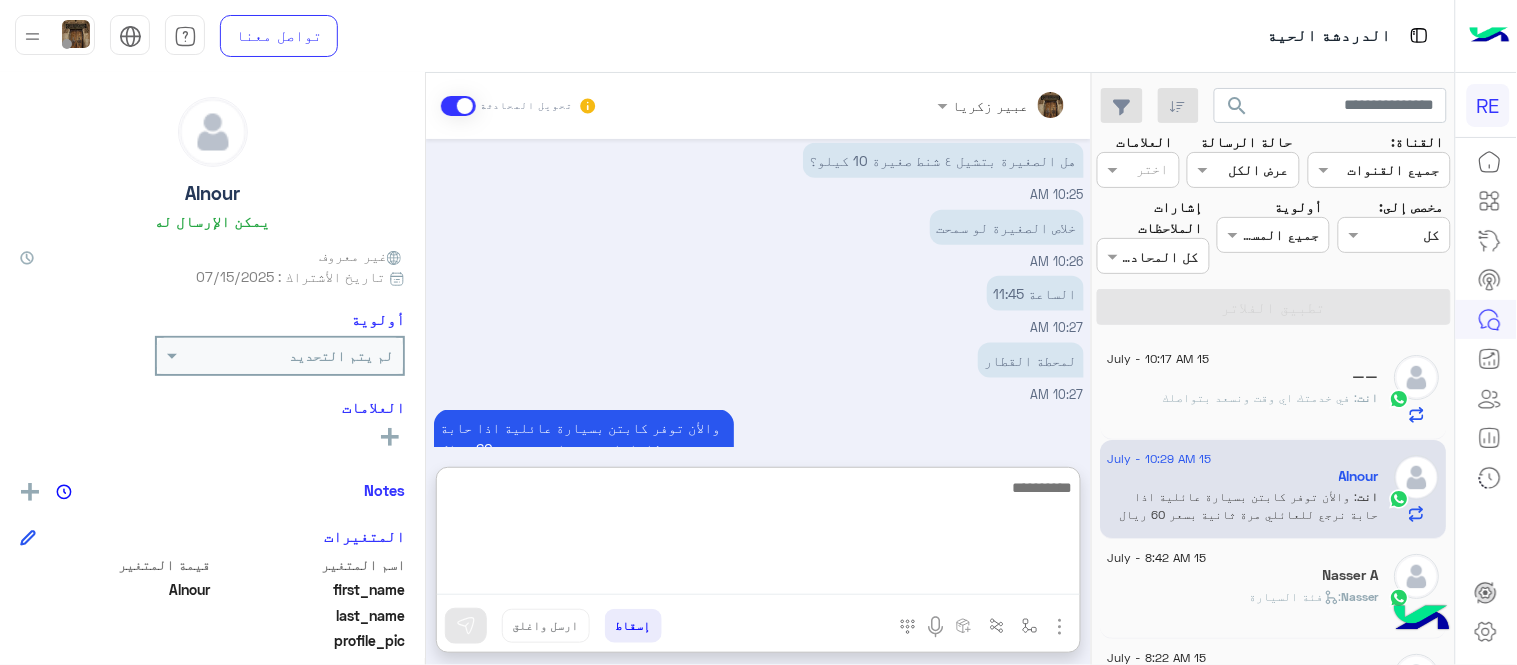 scroll, scrollTop: 2651, scrollLeft: 0, axis: vertical 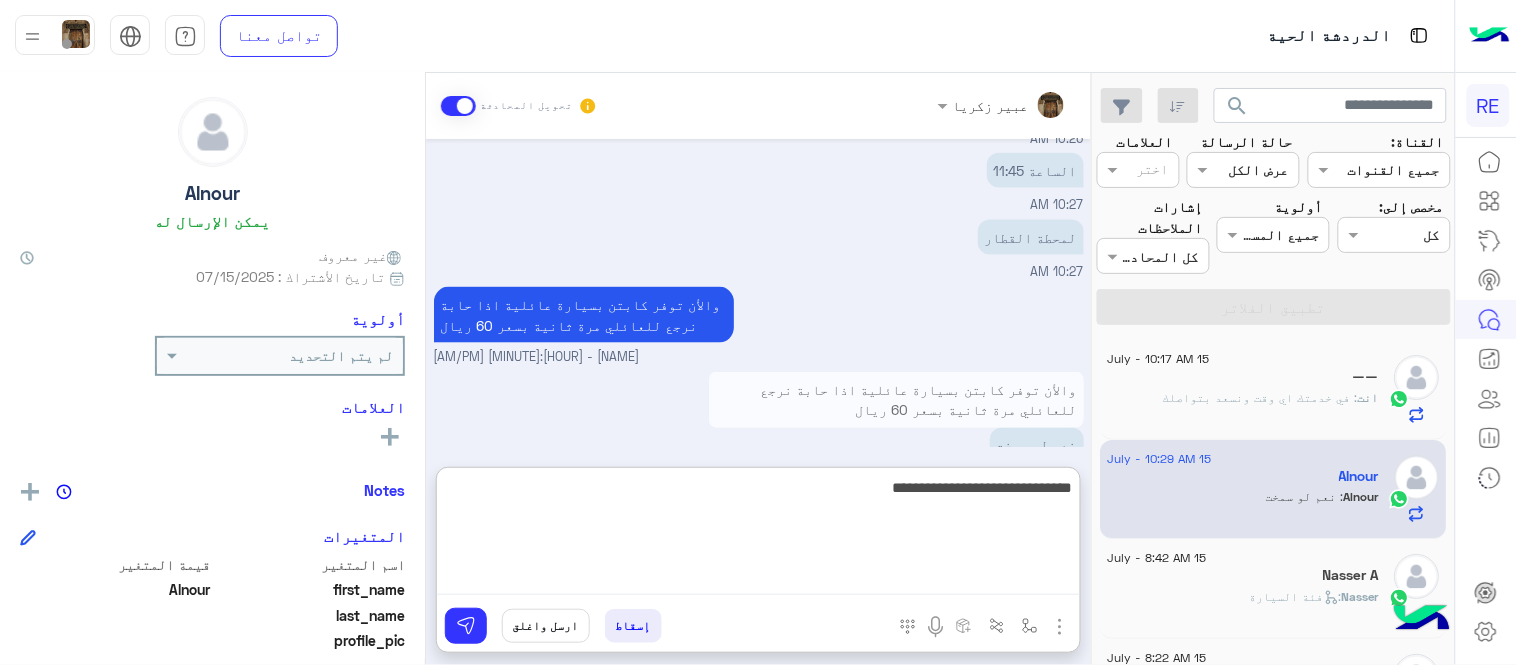 type on "**********" 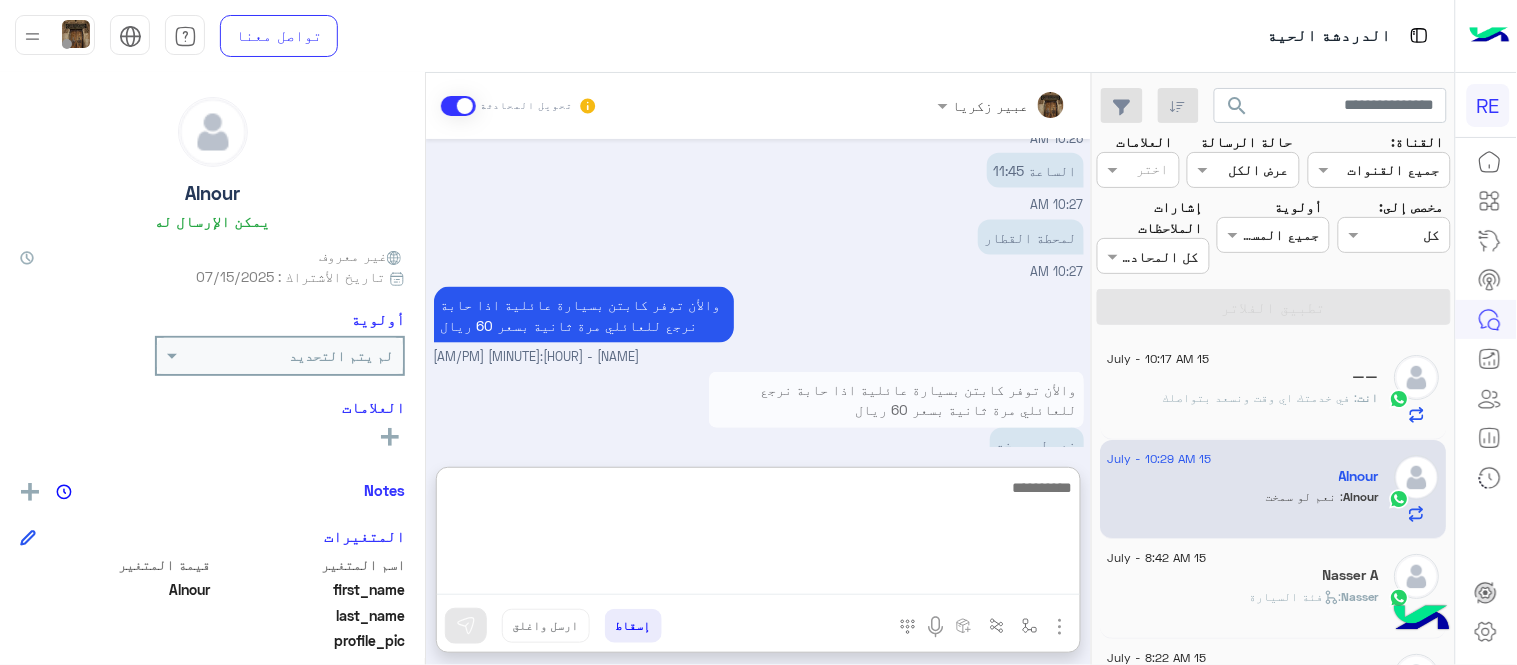 scroll, scrollTop: 2715, scrollLeft: 0, axis: vertical 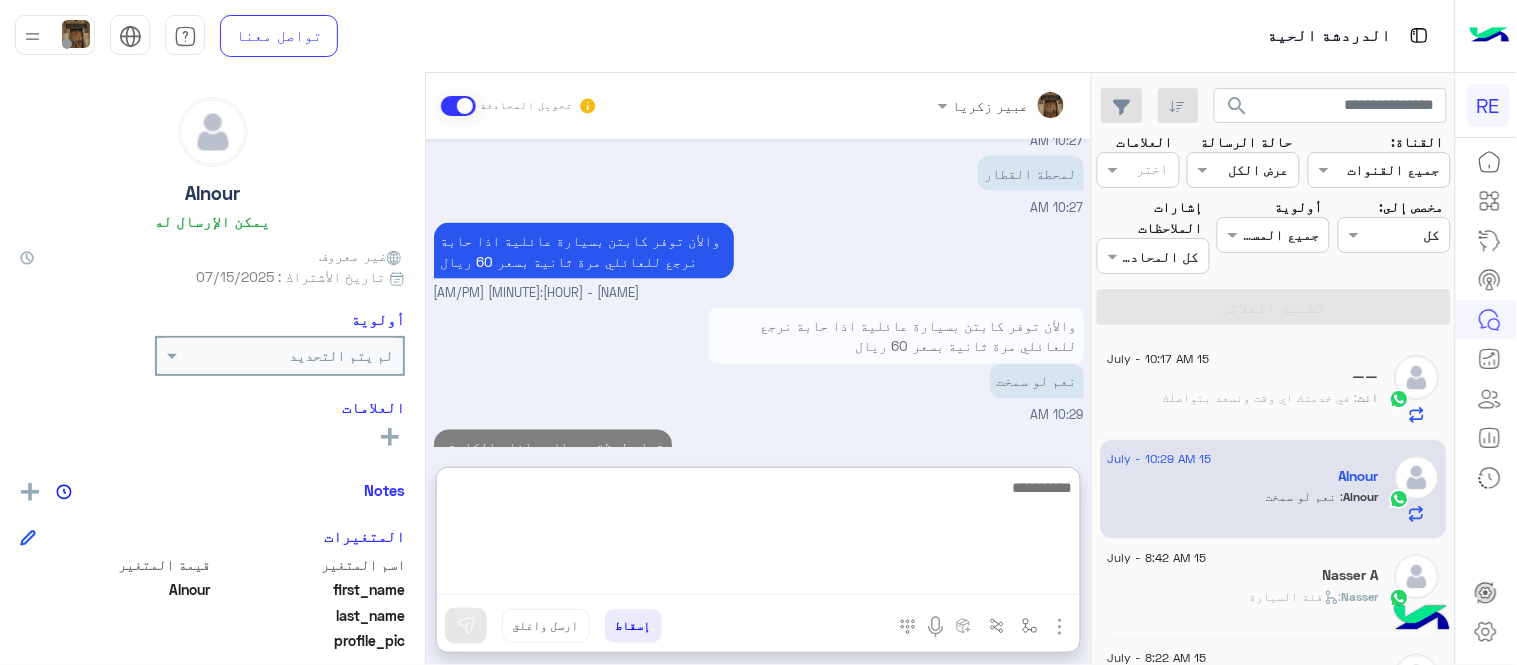 click at bounding box center (758, 535) 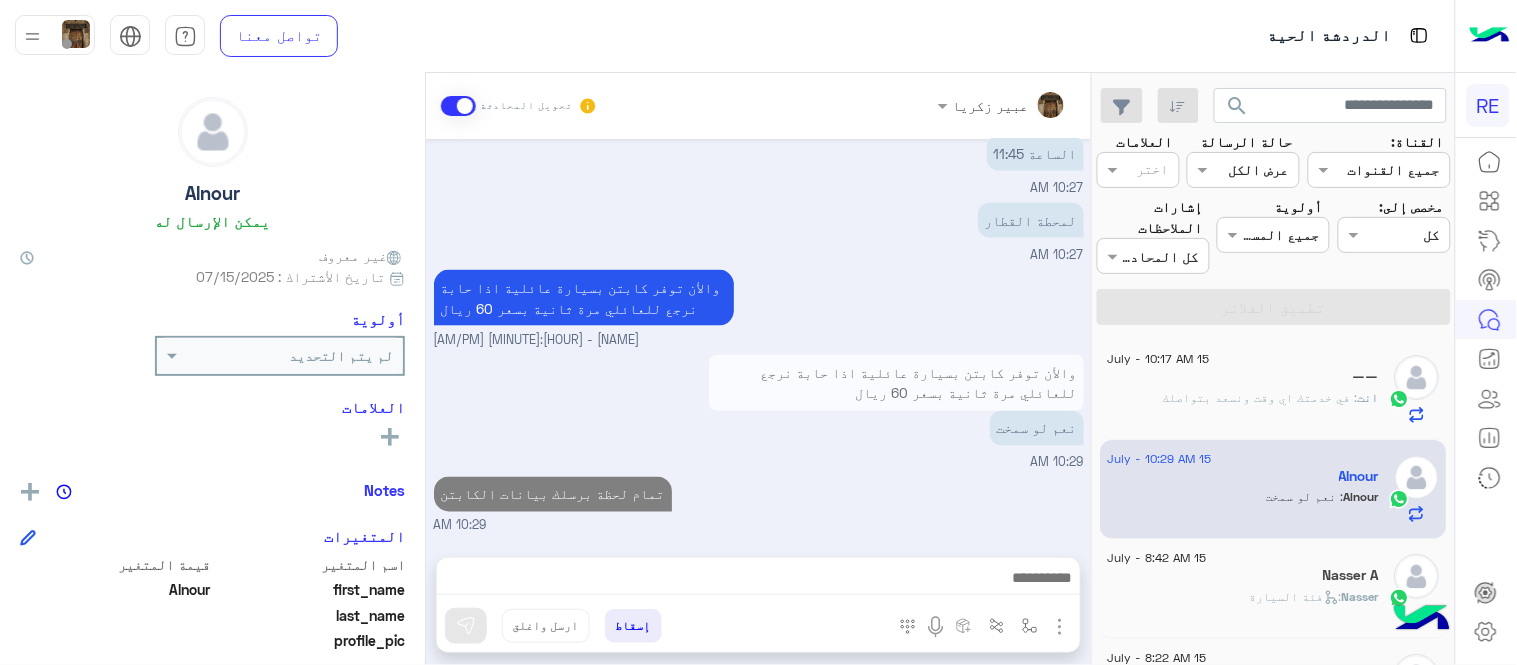 click on "تمام لحظة برسلك بيانات الكابتن 10:29 AM" at bounding box center (759, 504) 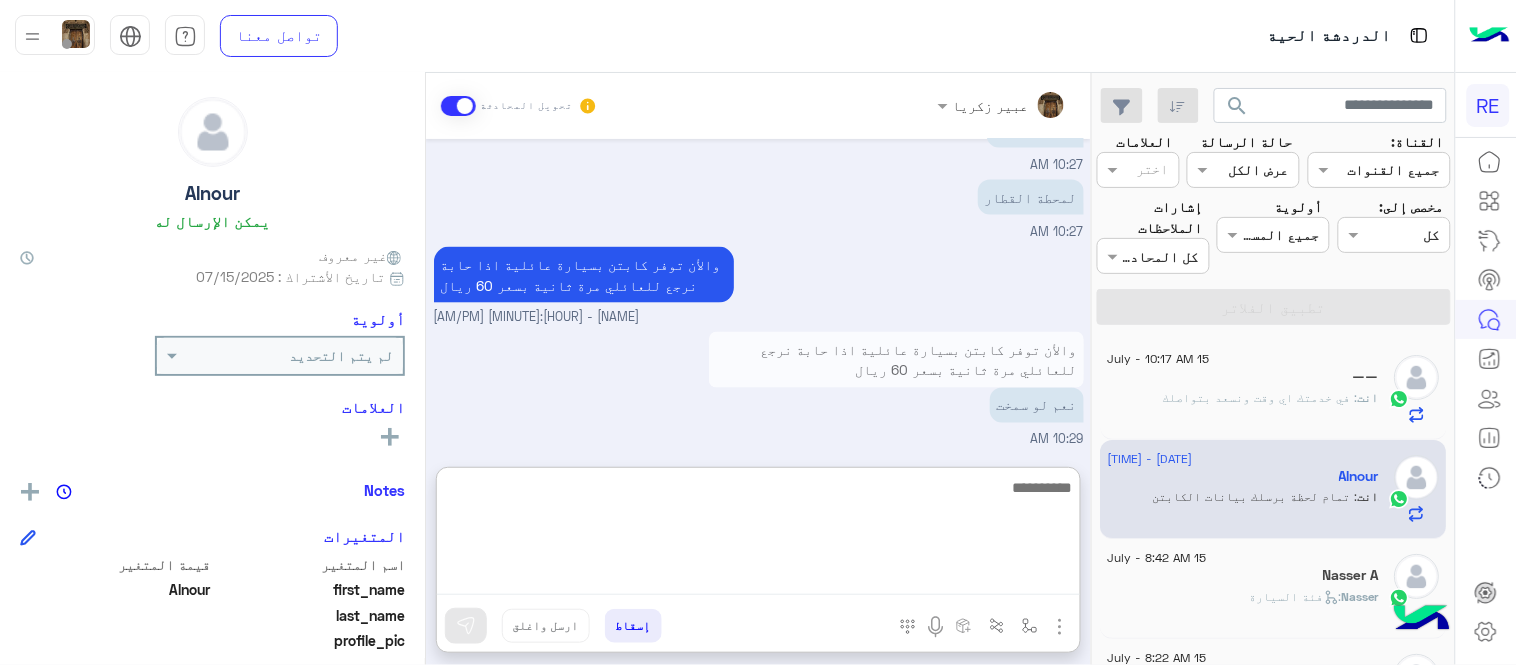 click at bounding box center [758, 535] 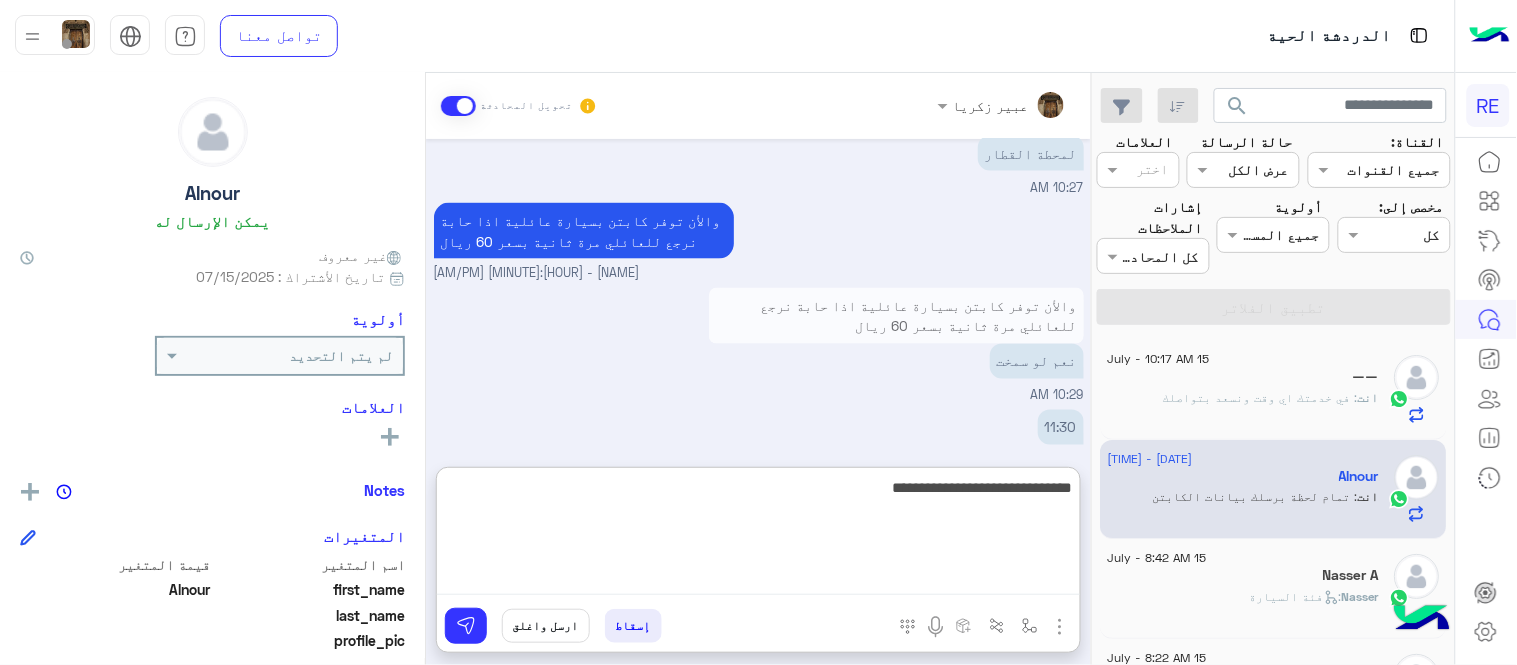 type on "**********" 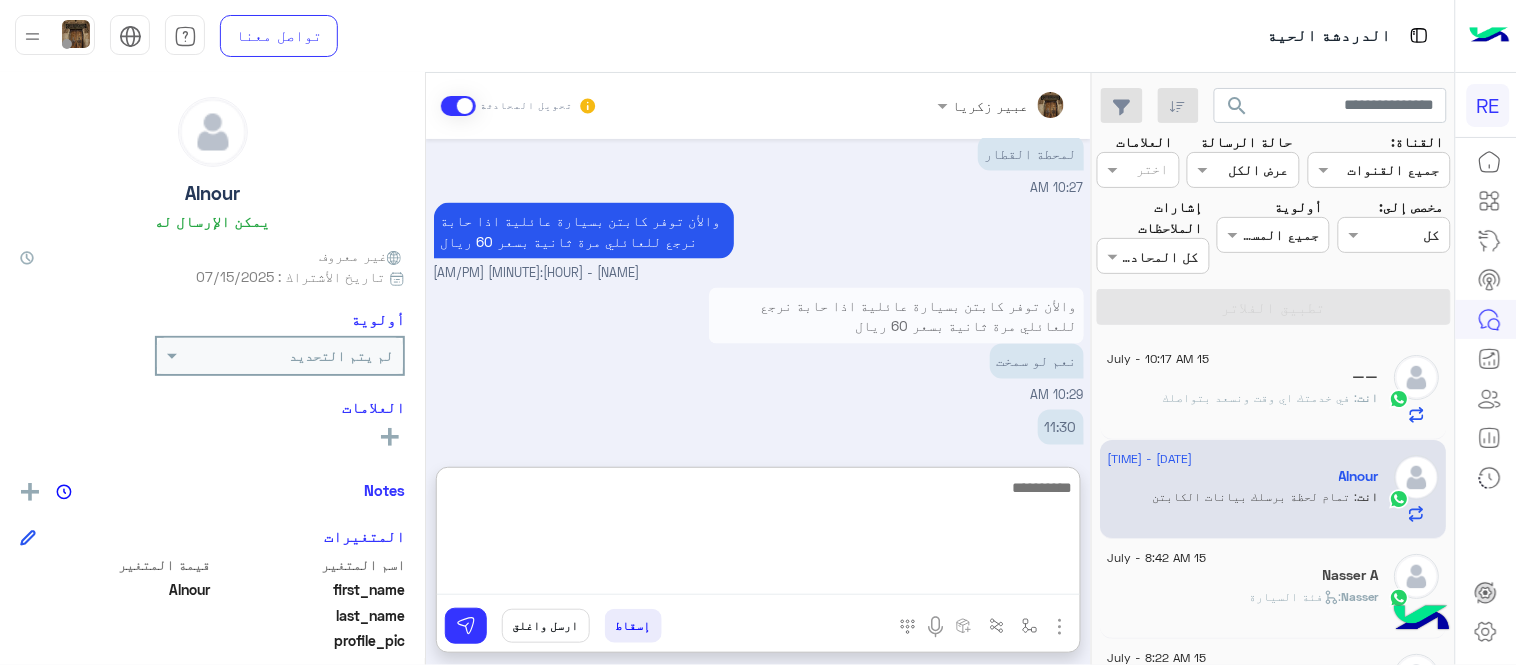scroll, scrollTop: 2845, scrollLeft: 0, axis: vertical 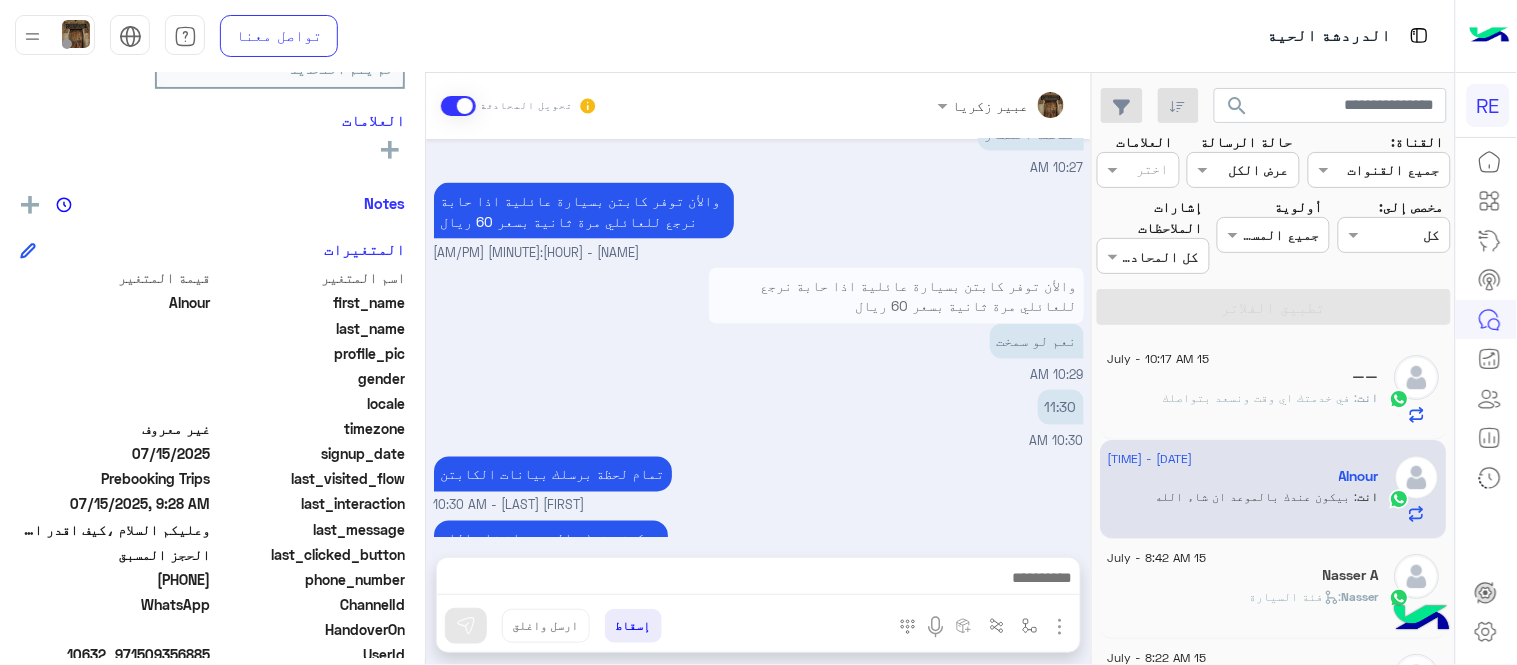 click on "[PHONE]" 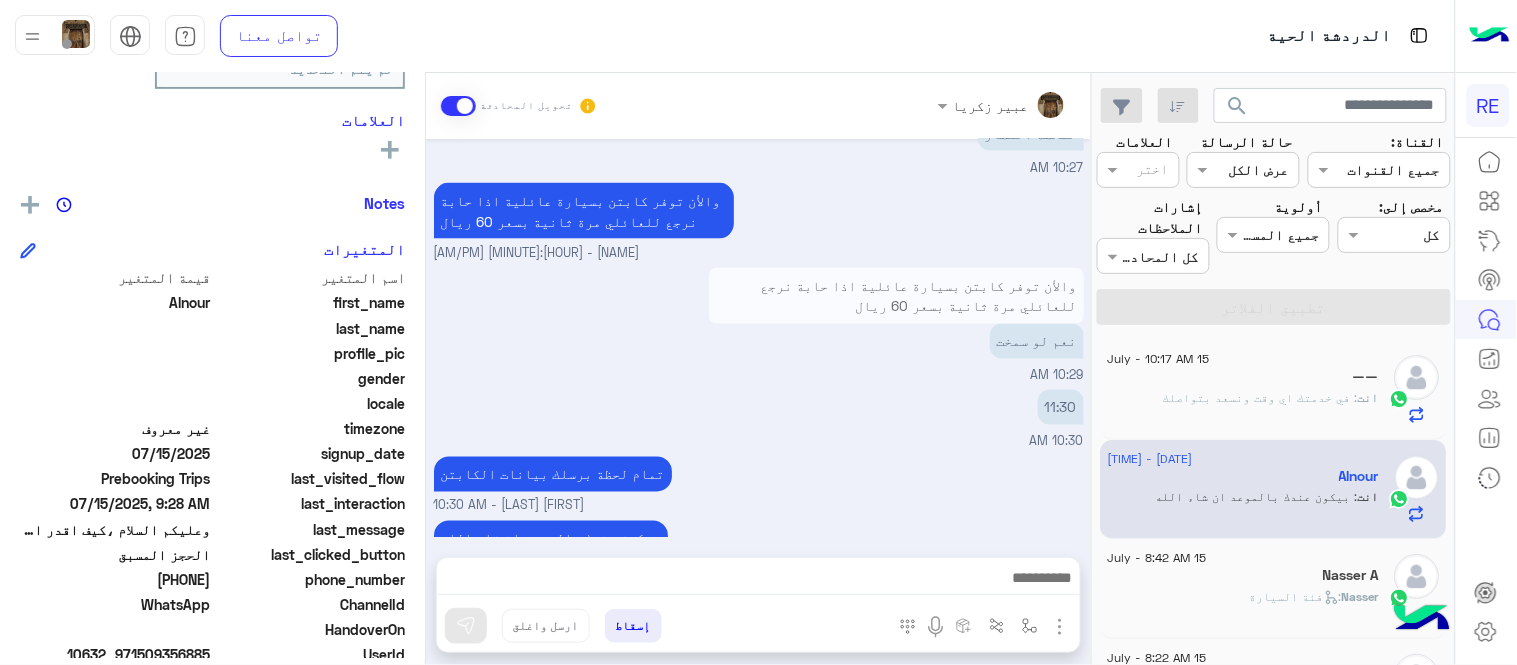 click on "[PHONE]" 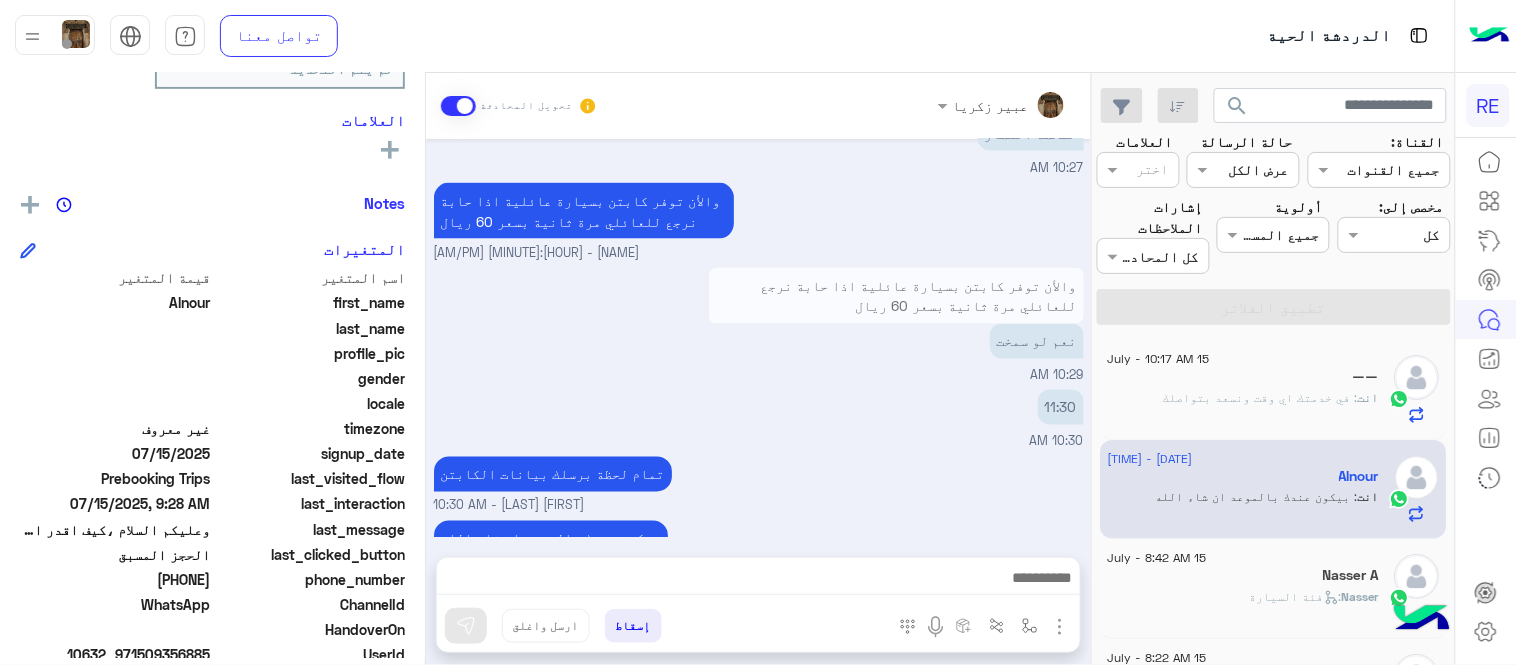 copy on "[PHONE]" 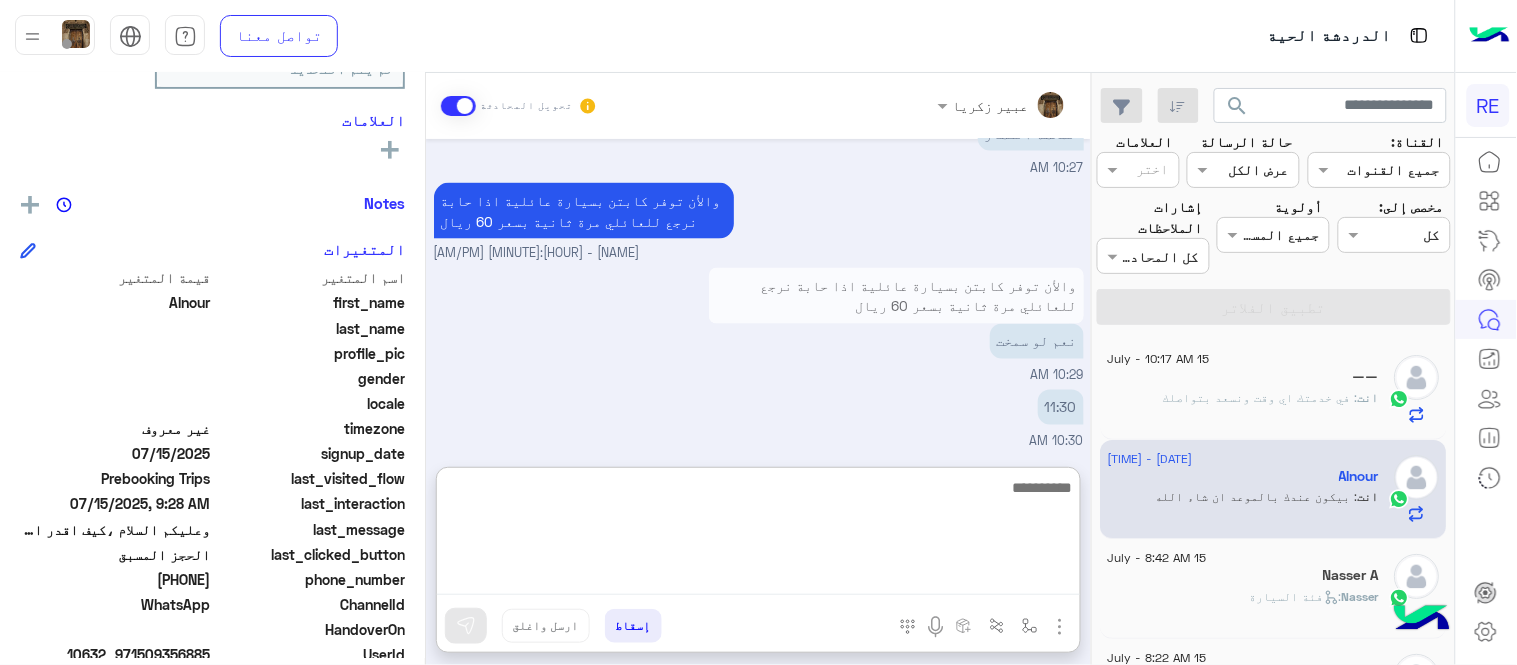 scroll, scrollTop: 2845, scrollLeft: 0, axis: vertical 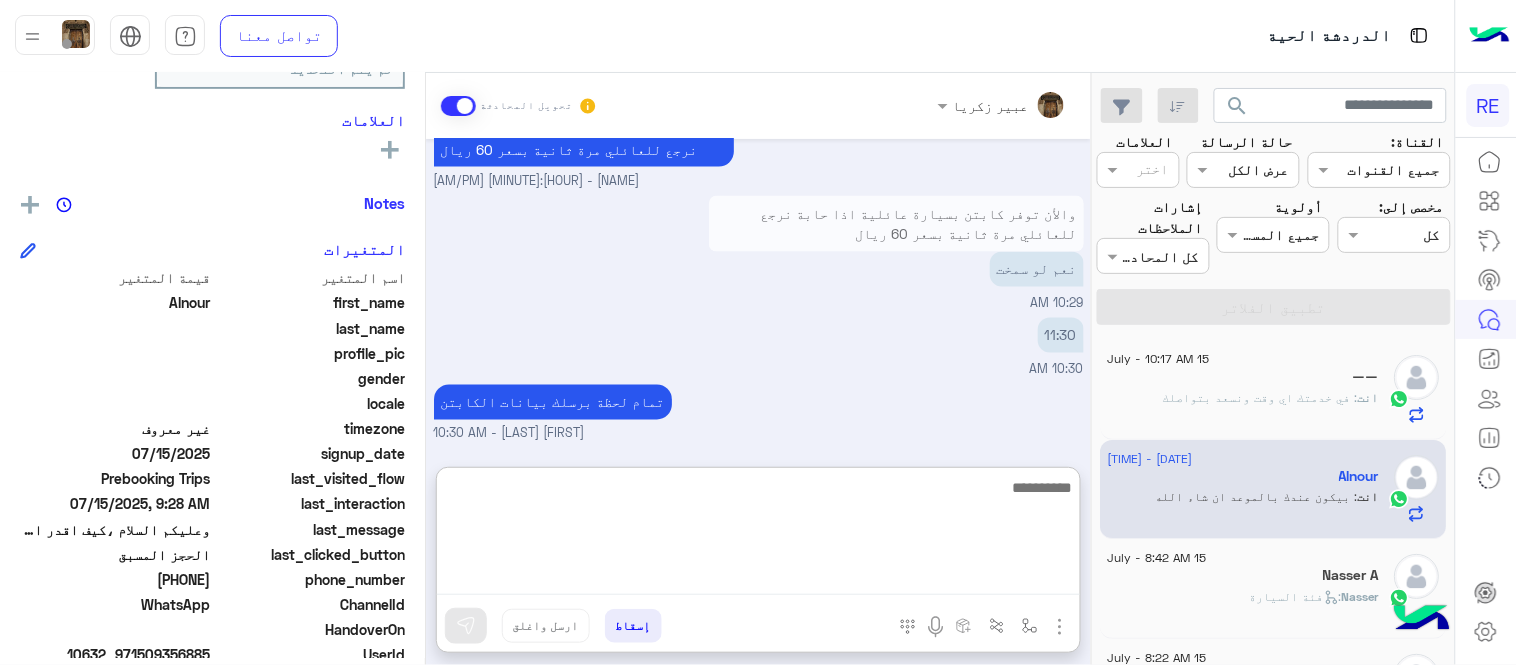 click at bounding box center (758, 535) 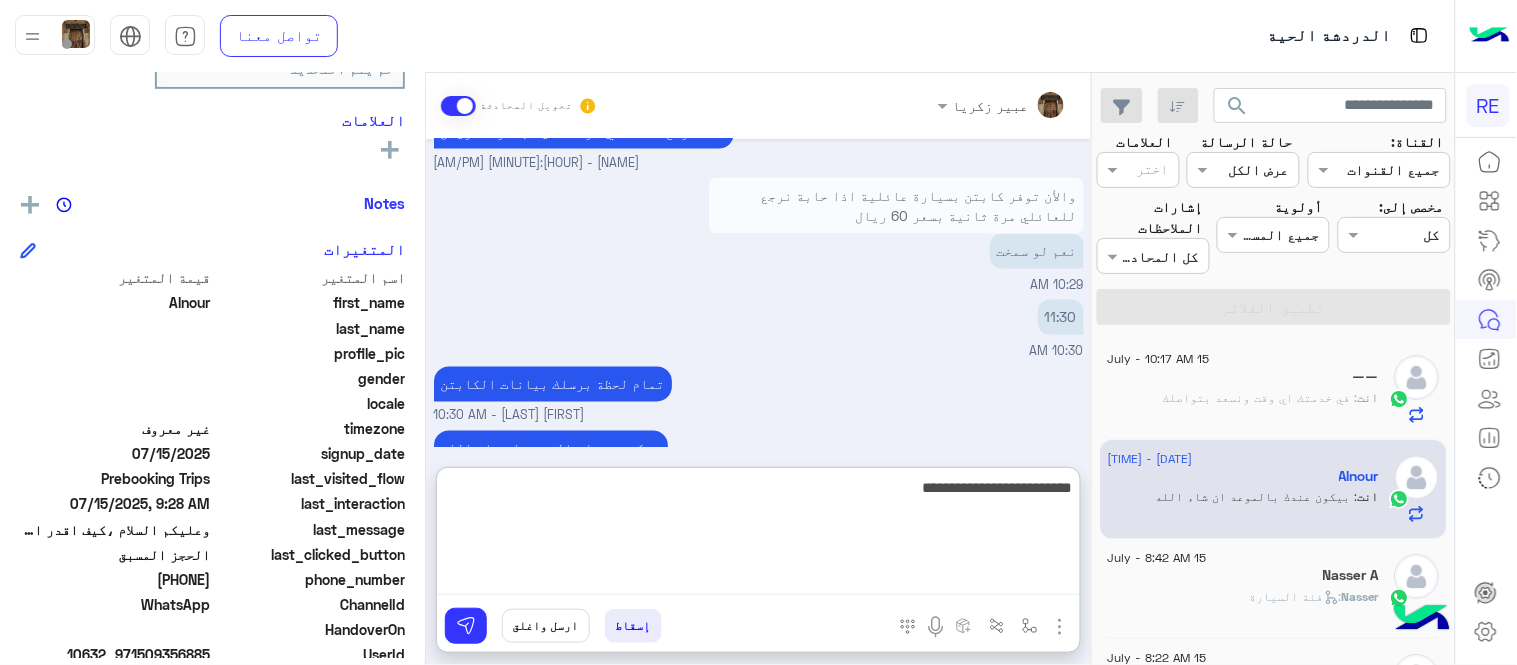 type on "**********" 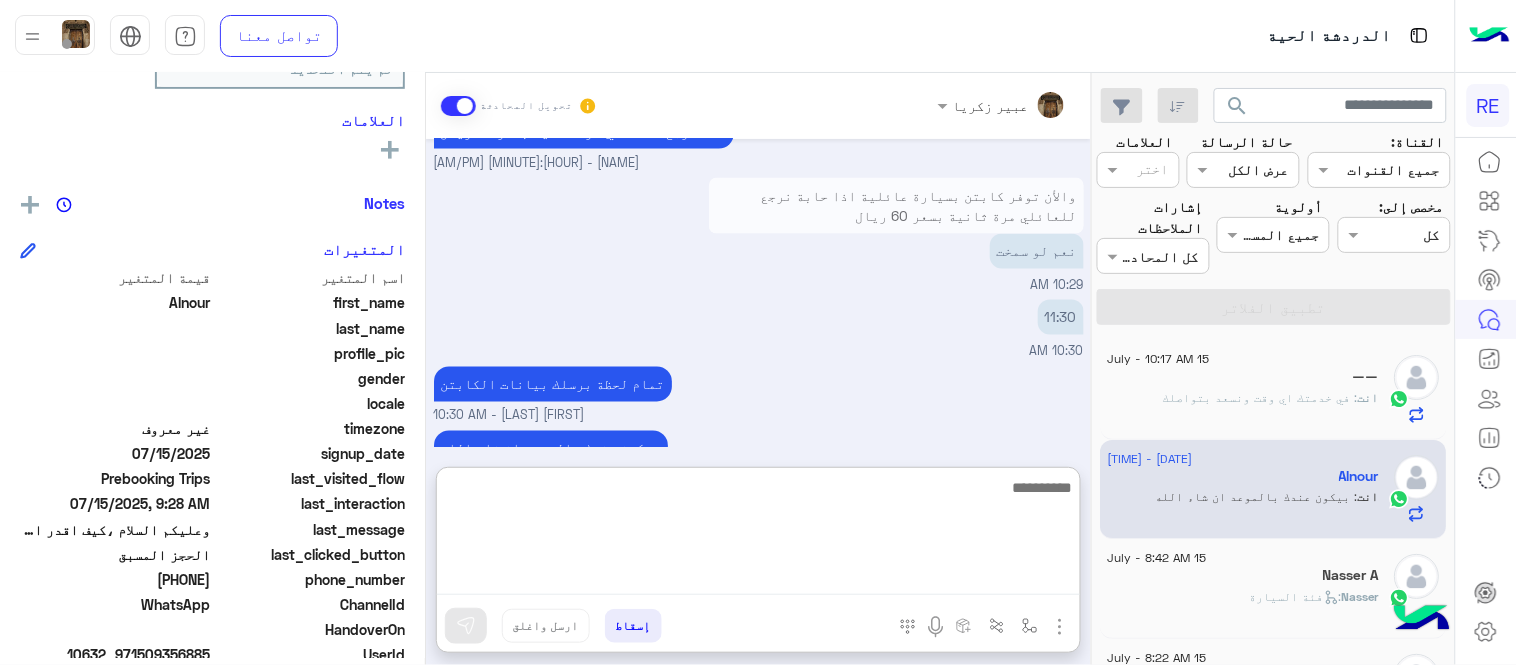 scroll, scrollTop: 2908, scrollLeft: 0, axis: vertical 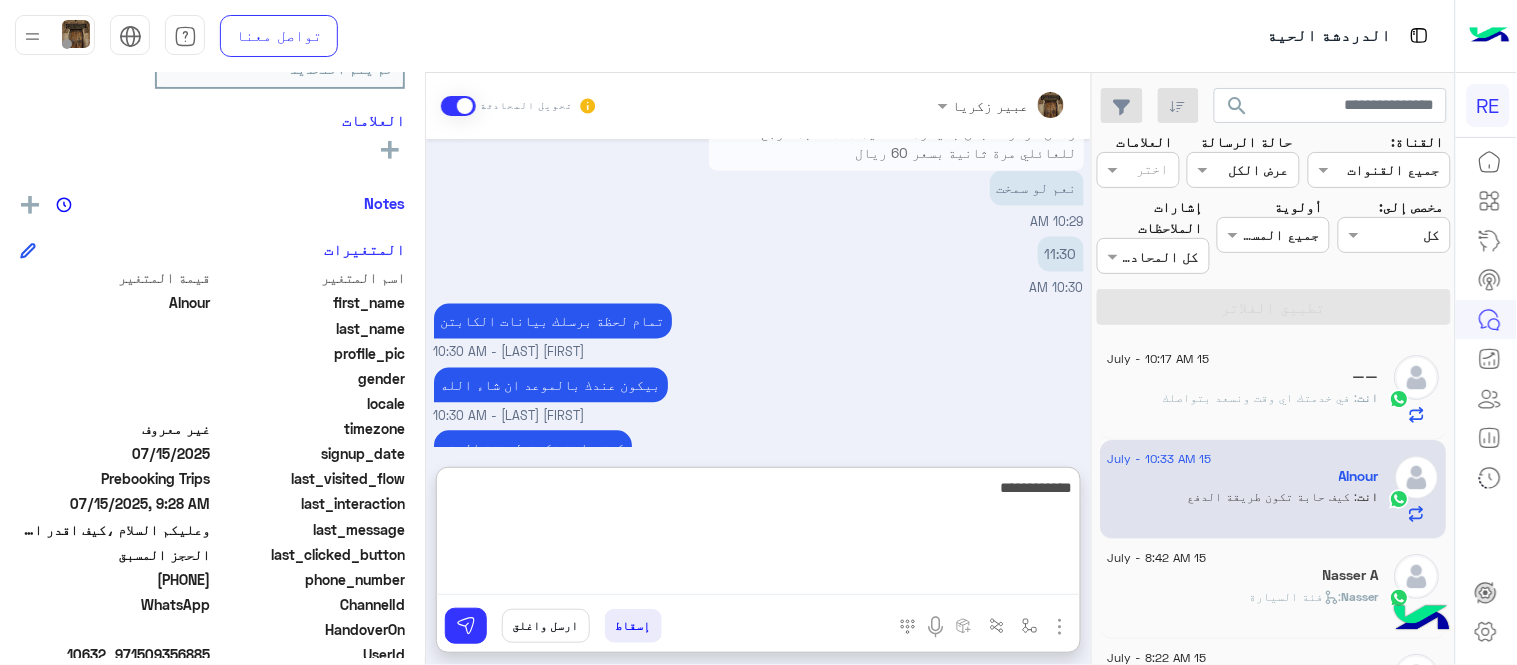 type on "**********" 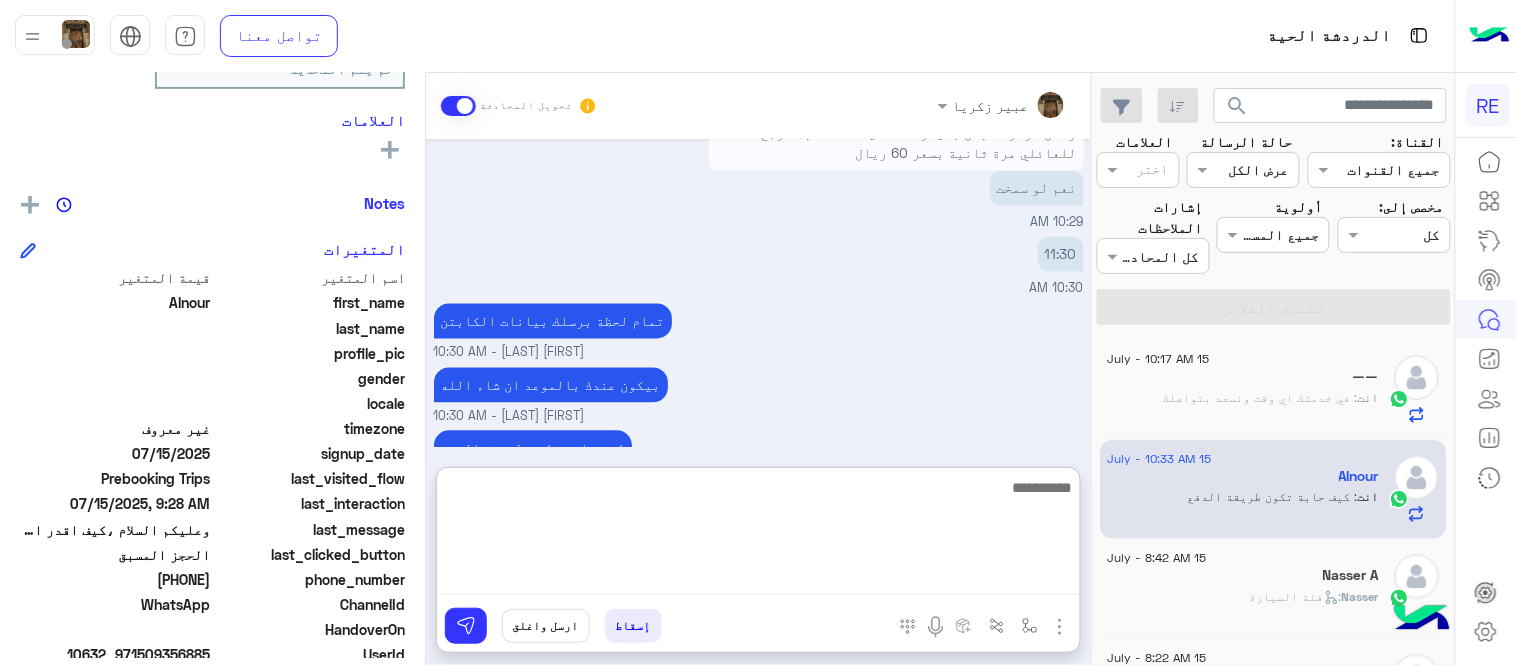 scroll, scrollTop: 2972, scrollLeft: 0, axis: vertical 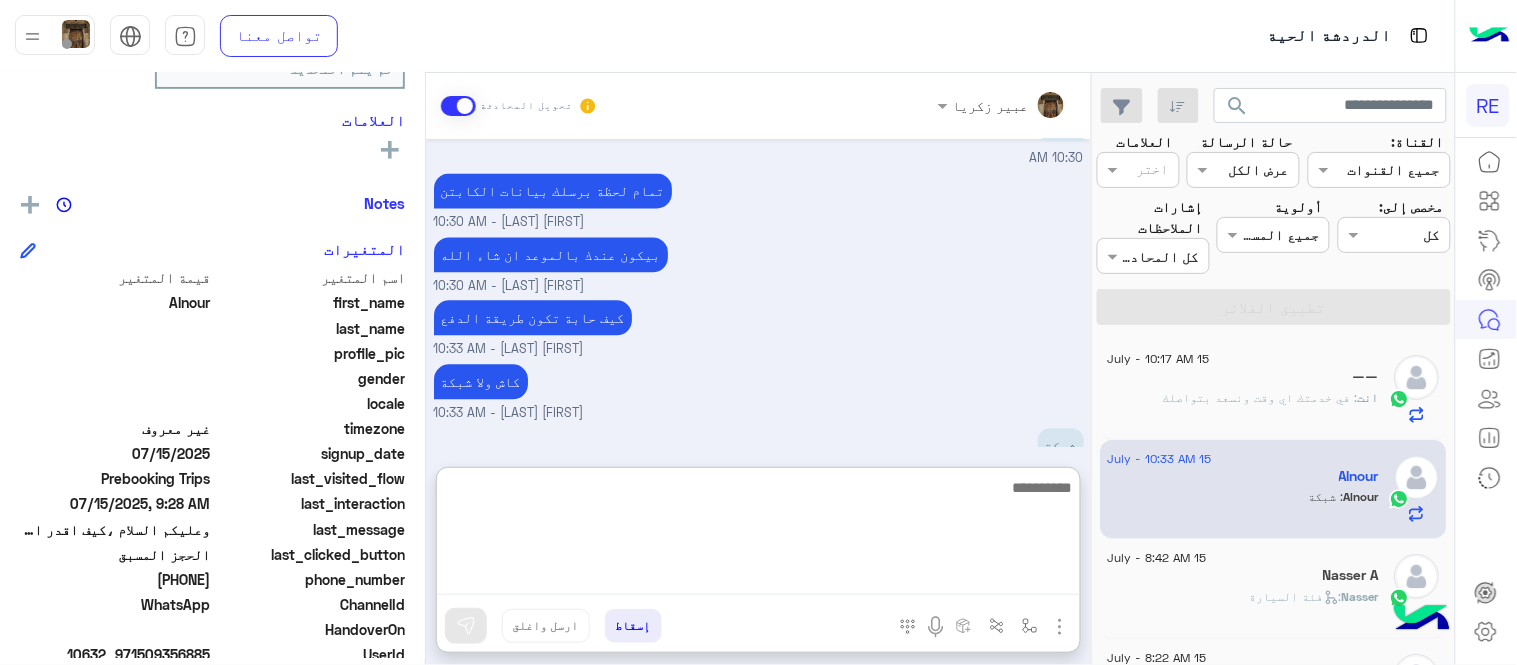 paste on "**********" 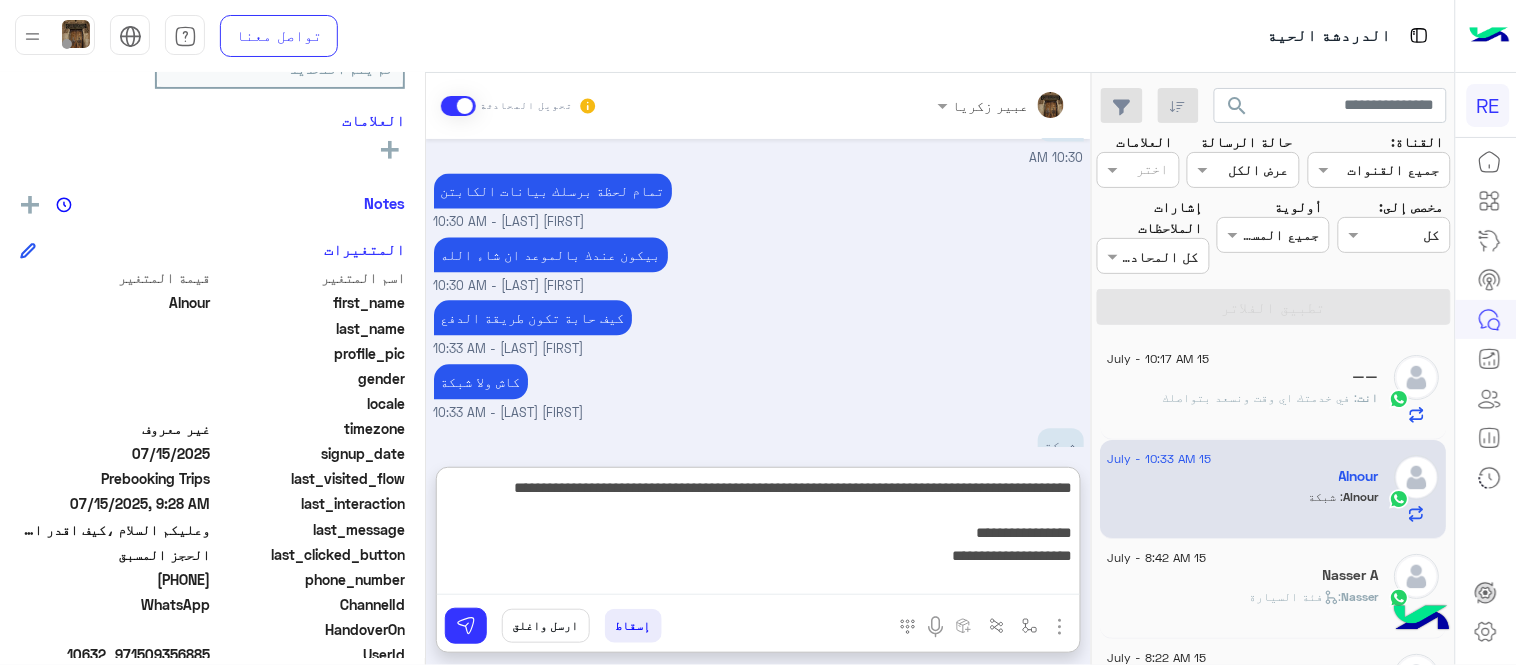 scroll, scrollTop: 398, scrollLeft: 0, axis: vertical 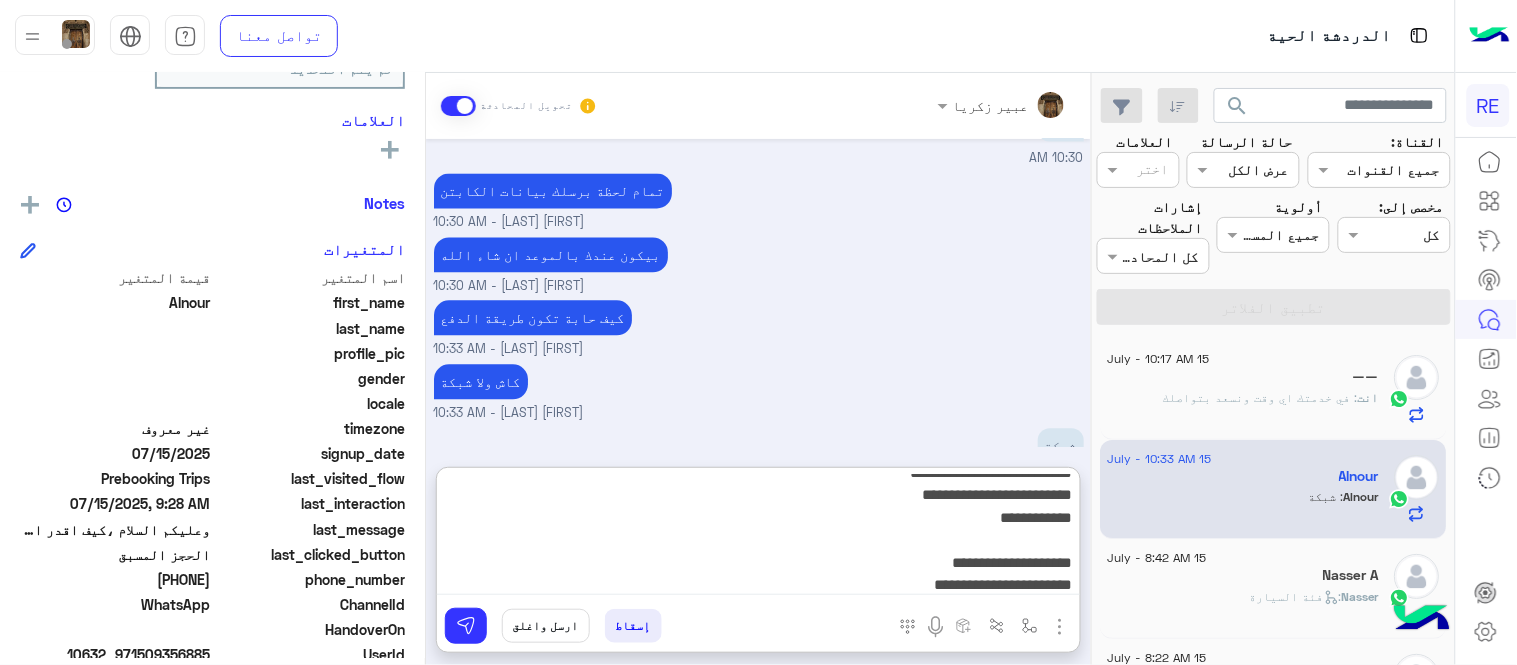 type 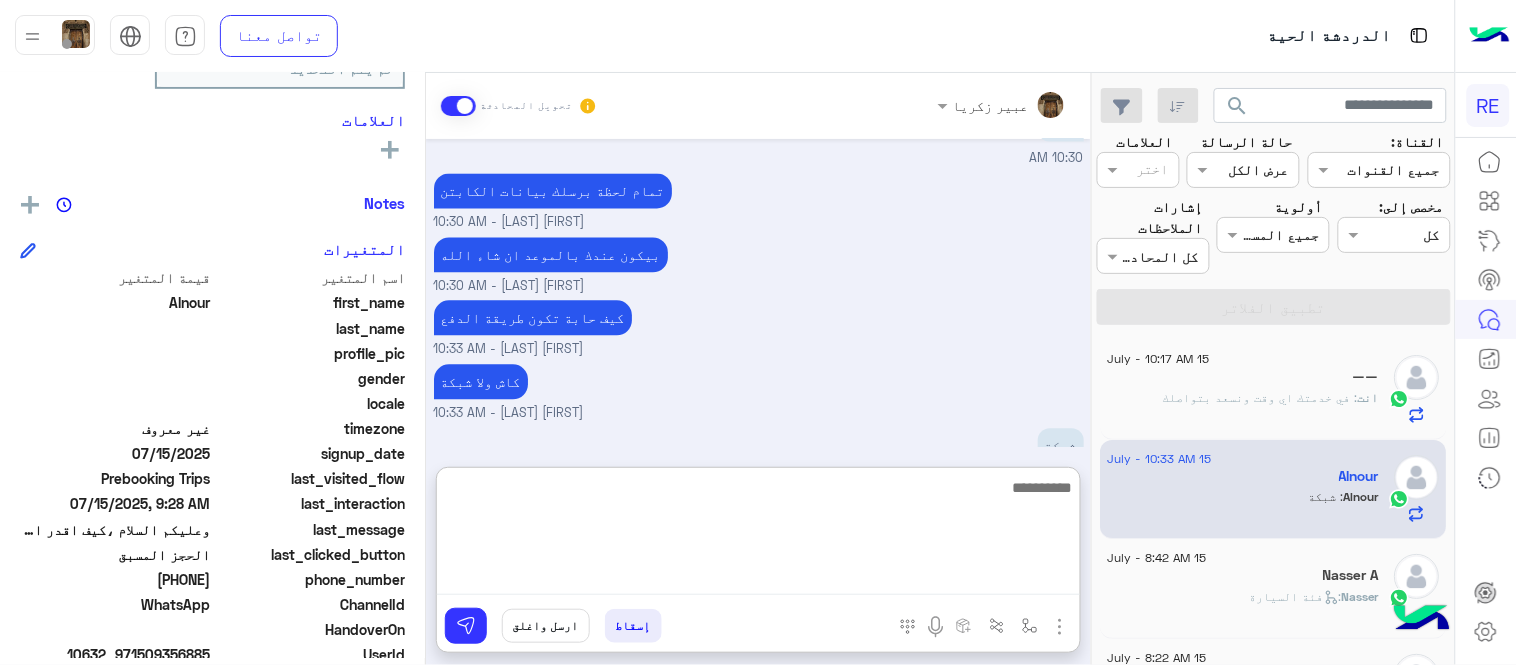 scroll, scrollTop: 0, scrollLeft: 0, axis: both 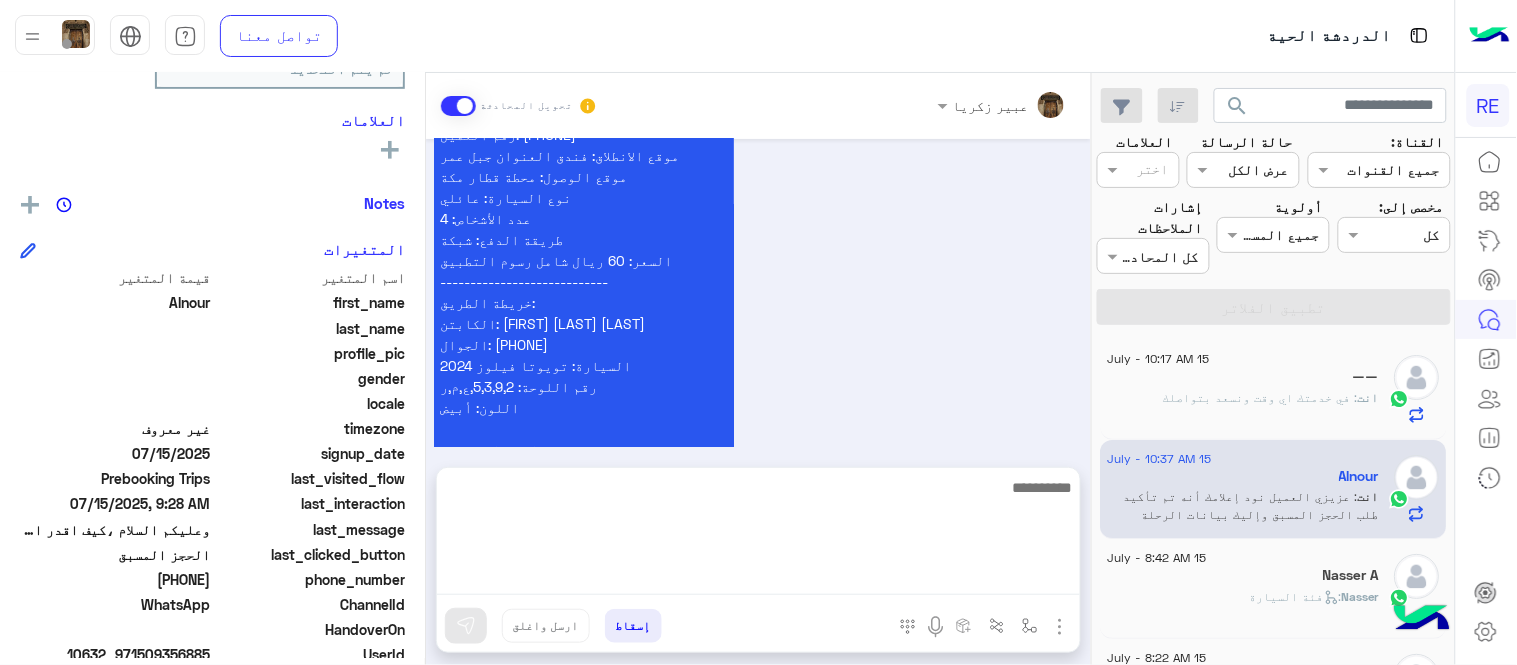 click on "عزيزي العميل نود إعلامك أنه تم تأكيد طلب الحجز المسبق وإليك بيانات الرحلة والكابتن الخاص بكم: التاريخ: اليوم الساعة: 11:30 صباحا اسم العميل: [FIRST] رقم العميل: +971 [PHONE] موقع الانطلاق: فندق العنوان جبل عمر موقع الوصول: محطة قطار مكة نوع السيارة: عائلي عدد الأشخاص: 4 طريقة الدفع: شبكة السعر: 60 ريال شامل رسوم التطبيق ---------------------------- خريطة الطريق: الكابتن: [FIRST] [LAST] الجوال: [PHONE] السيارة: تويوتا فيلوز	 2024 رقم اللوحة: 5,3,9,2,ع,م,ر اللون: أبيض نتمنى لكم رحلة موفقة شكرًا لثقتكم في رحلة 🩵 [FIRST] [LAST] - 10:37 AM" at bounding box center [759, 228] 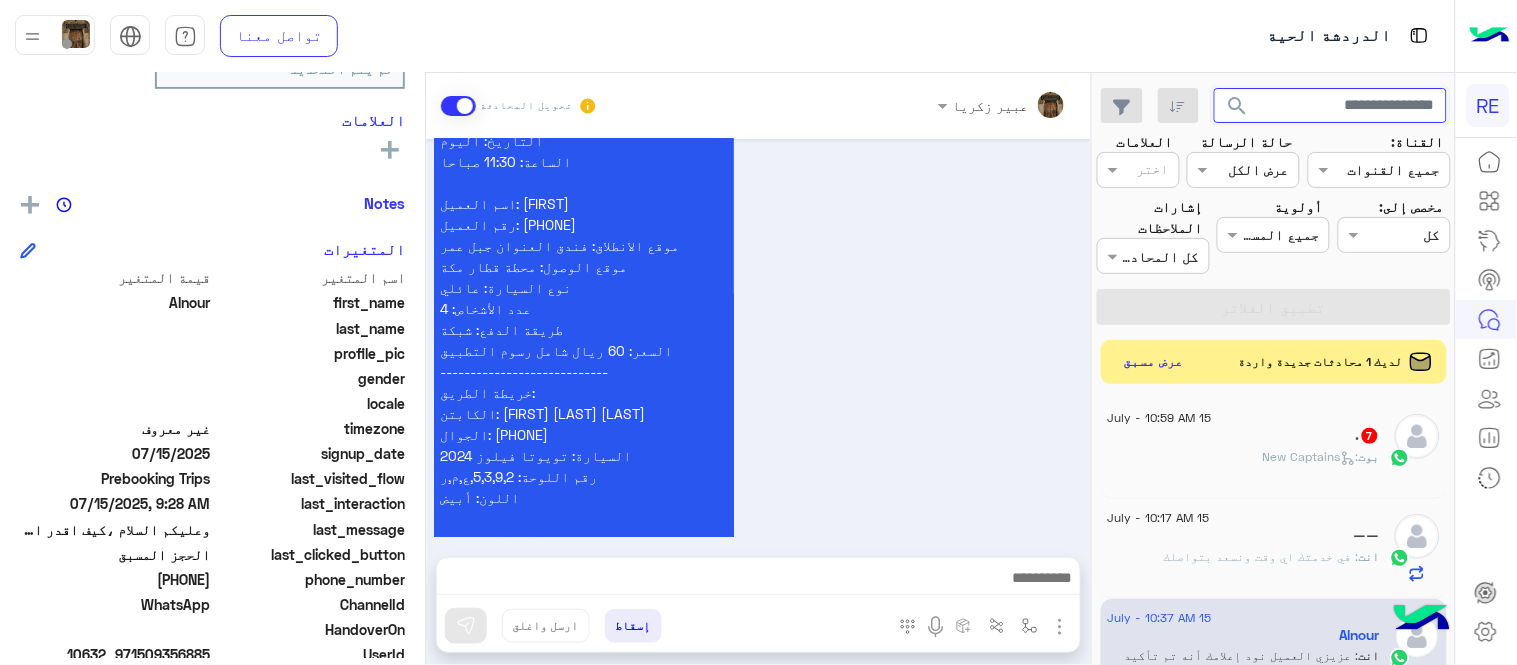 click at bounding box center (1331, 106) 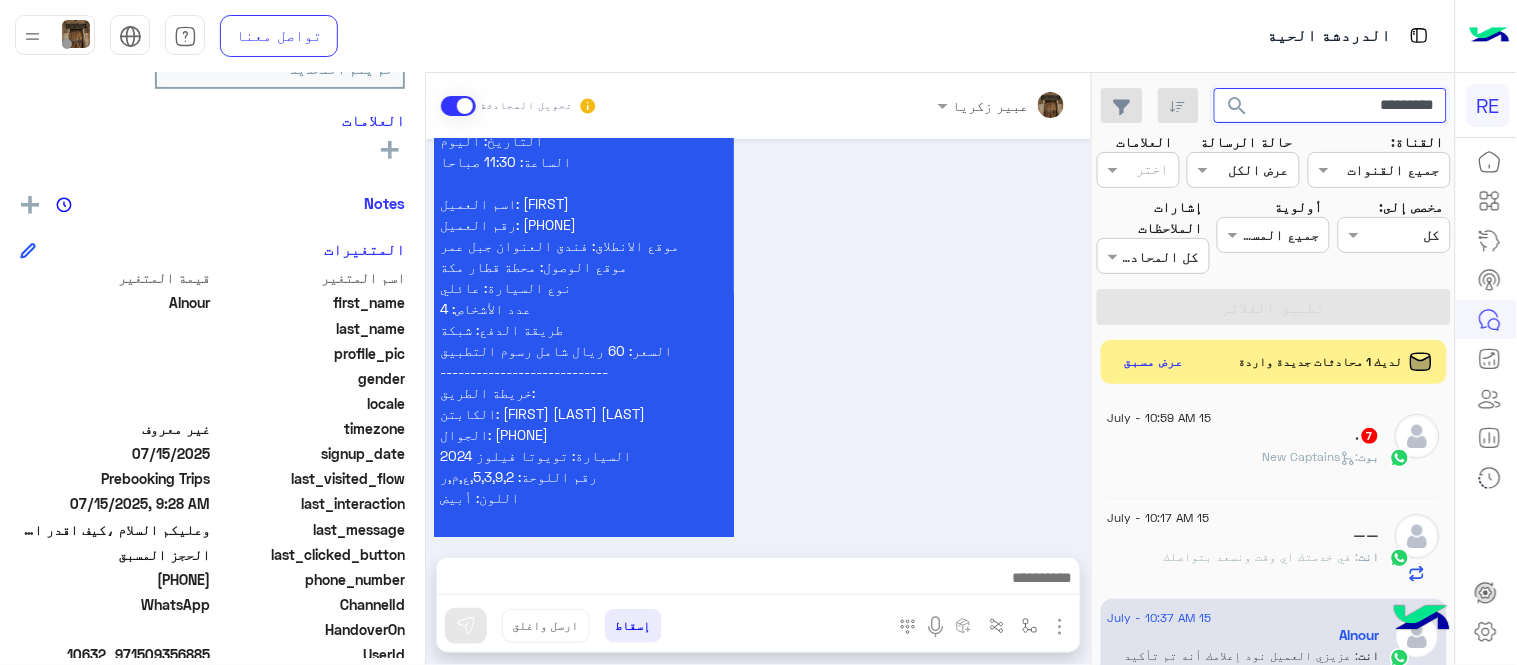 type on "*********" 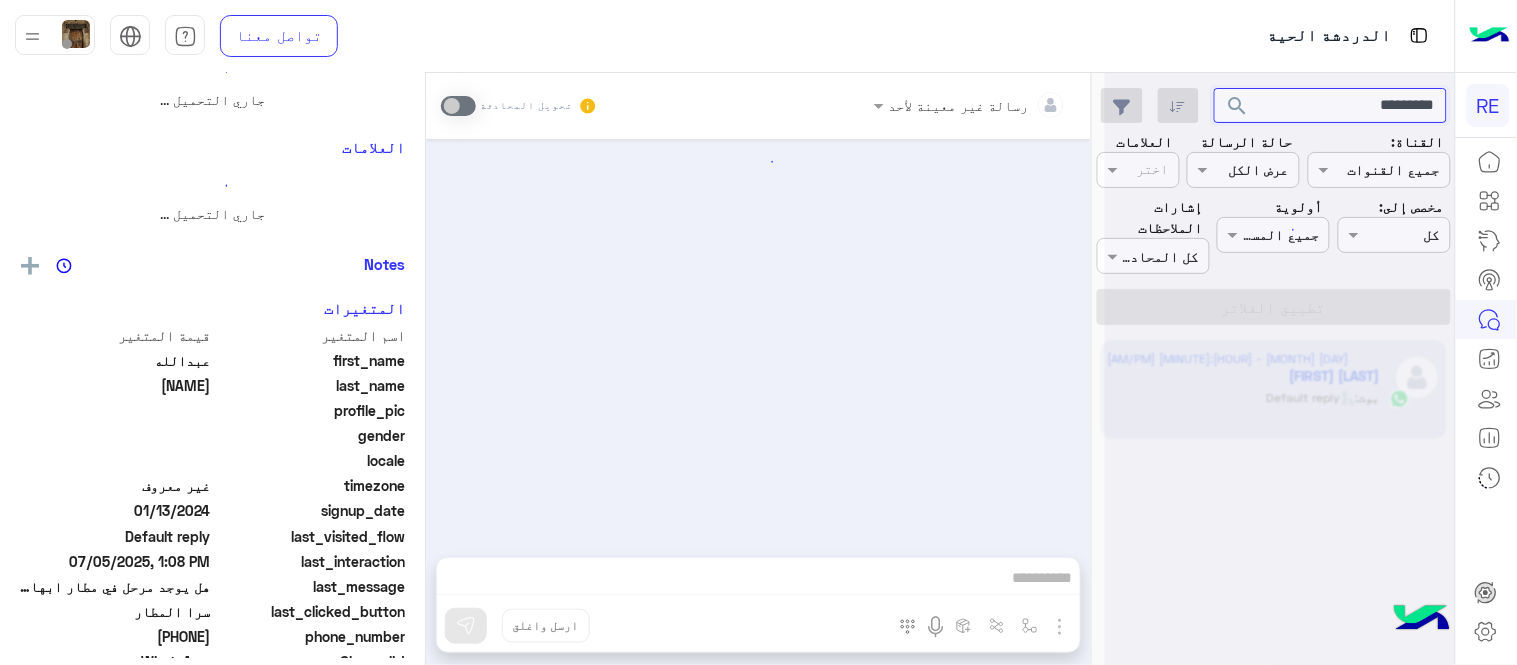 scroll, scrollTop: 0, scrollLeft: 0, axis: both 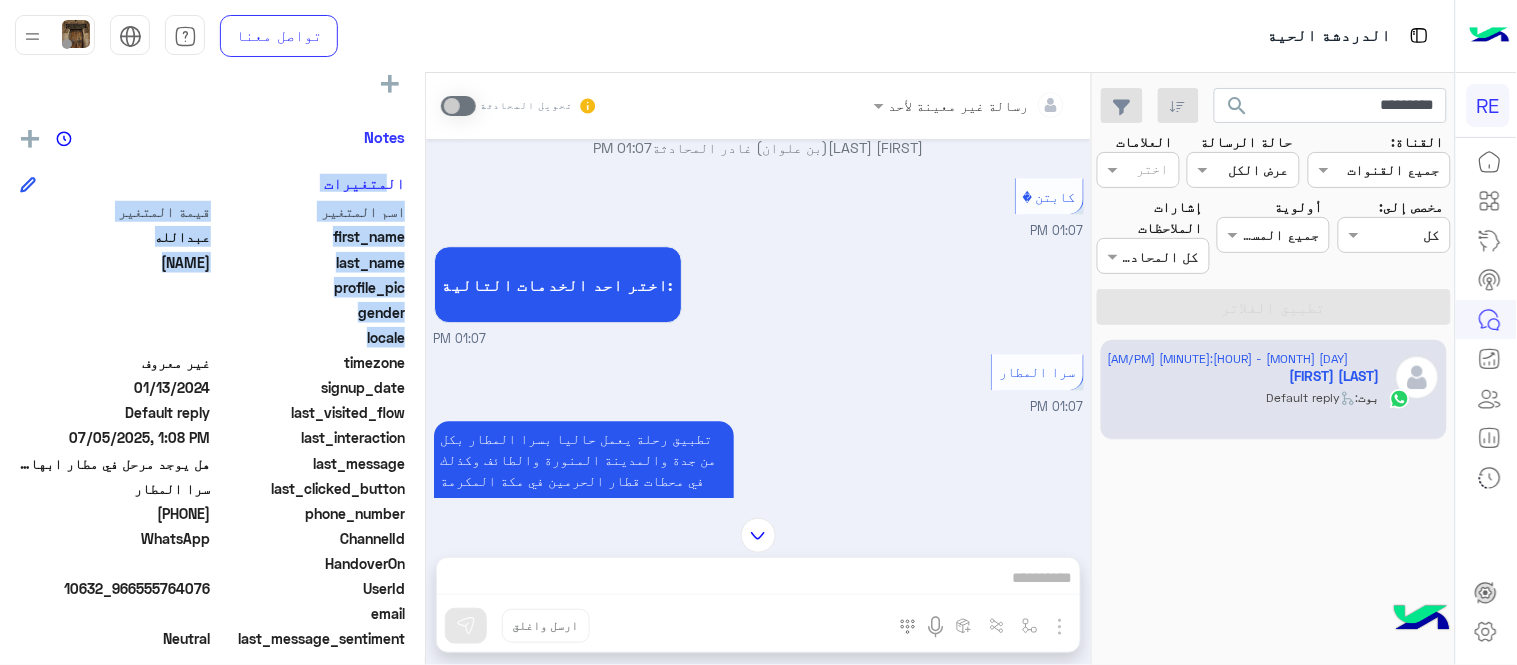 drag, startPoint x: 425, startPoint y: 337, endPoint x: 400, endPoint y: 166, distance: 172.81783 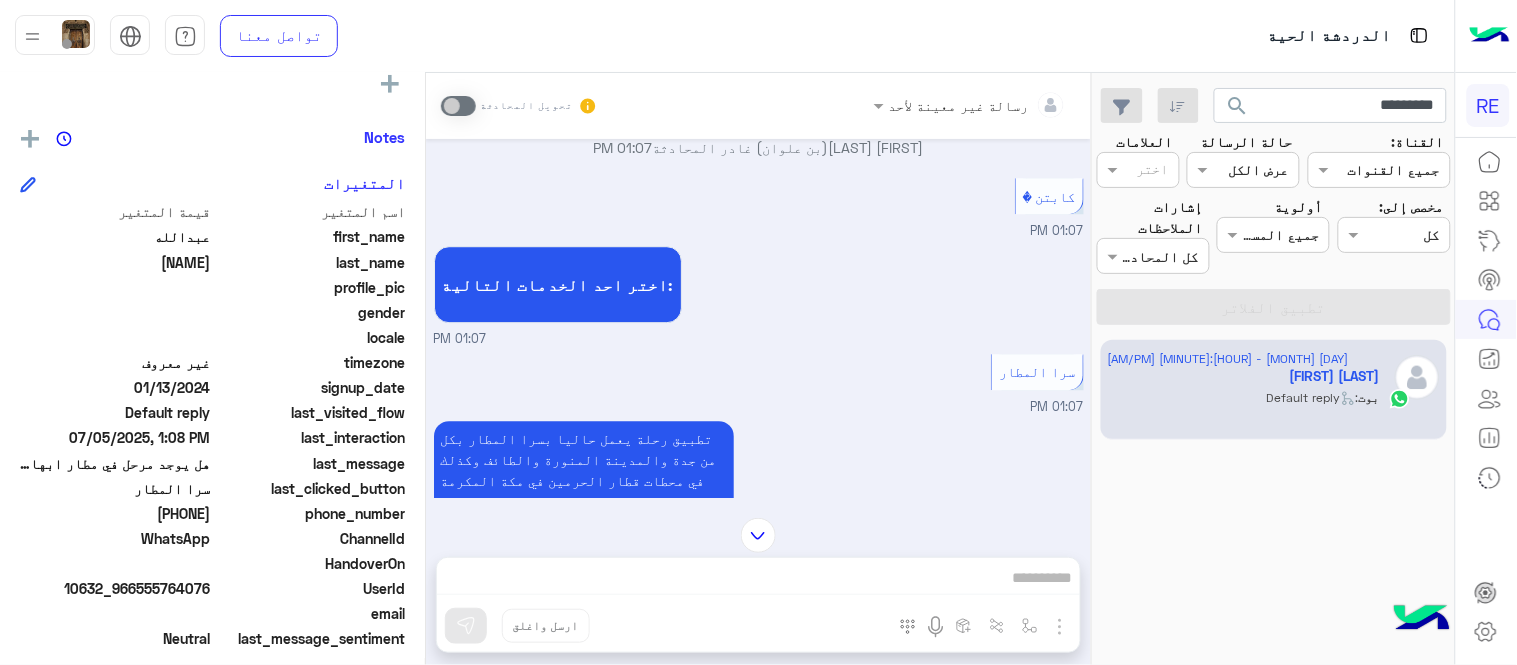 click on "سرا المطار    01:07 PM" at bounding box center (759, 383) 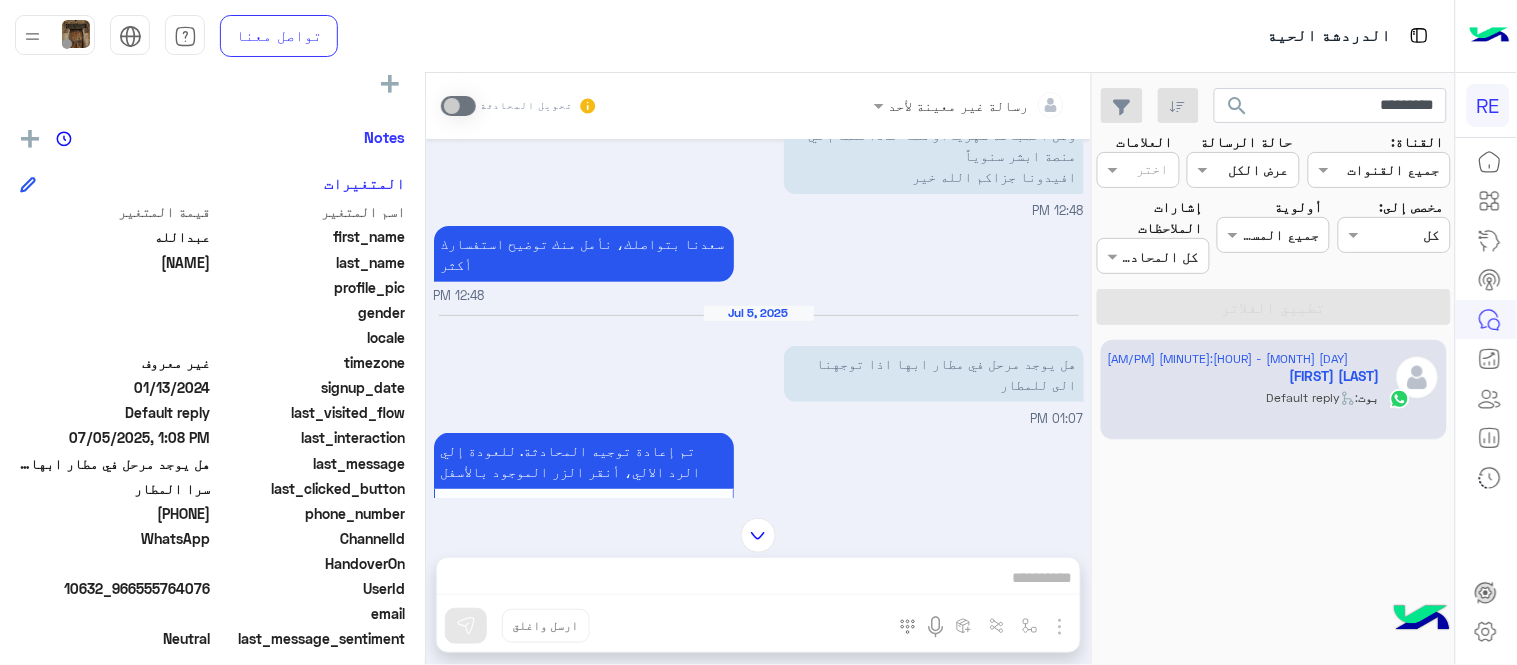 scroll, scrollTop: 0, scrollLeft: 0, axis: both 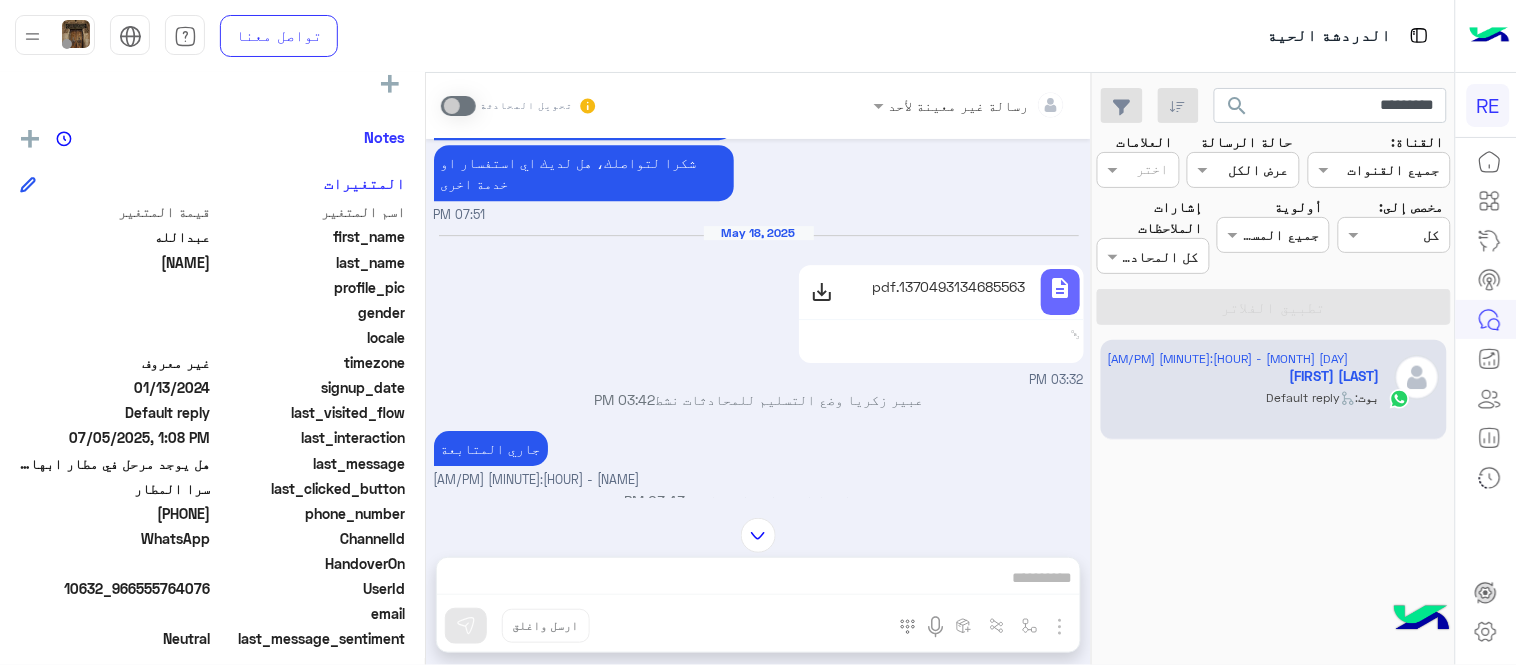 click on "1370493134685563.pdf" 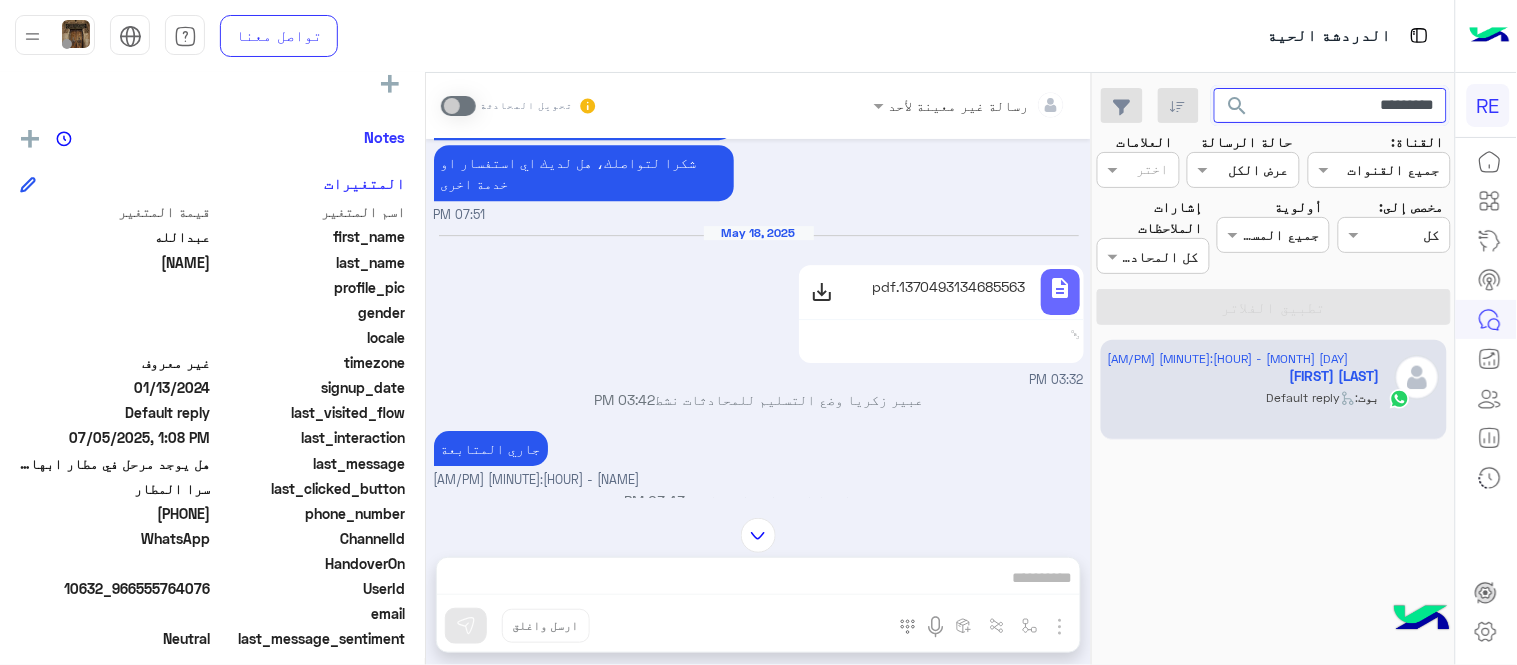 click on "*********" at bounding box center [1331, 106] 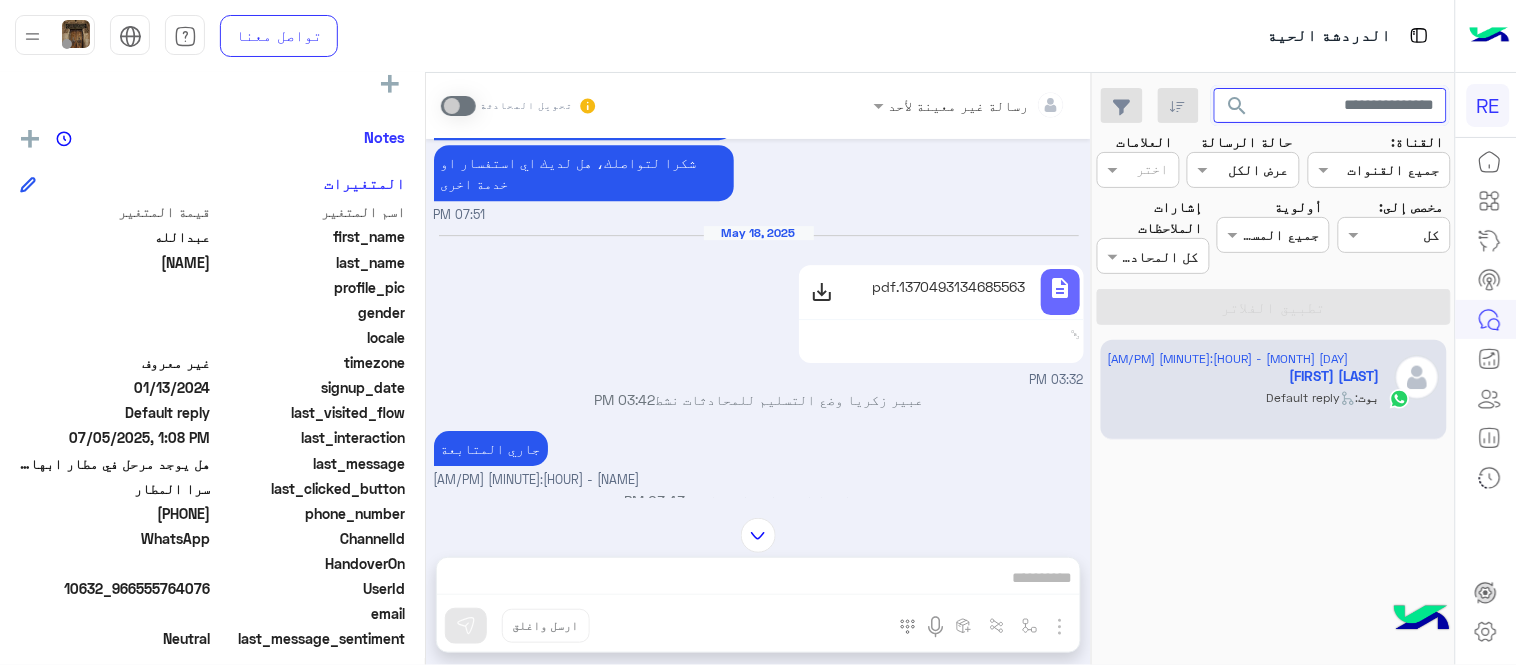 type 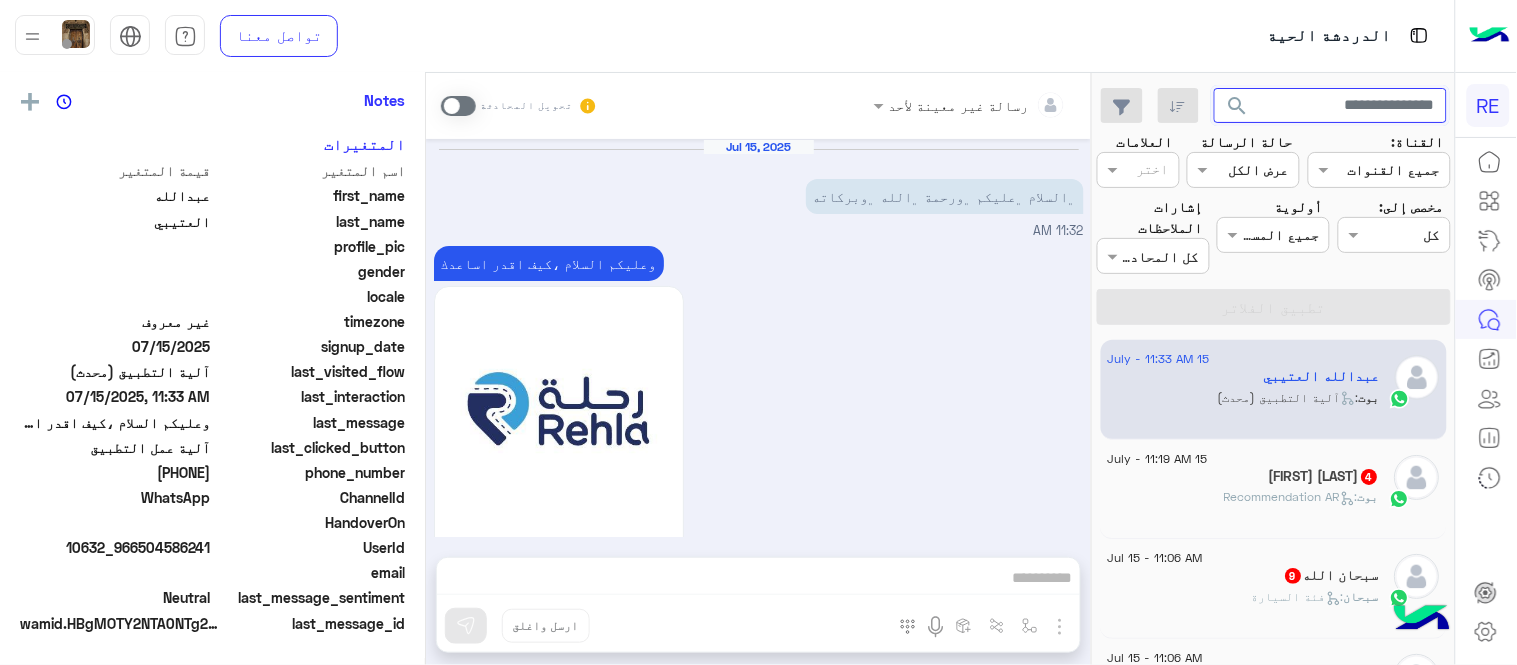 scroll, scrollTop: 1626, scrollLeft: 0, axis: vertical 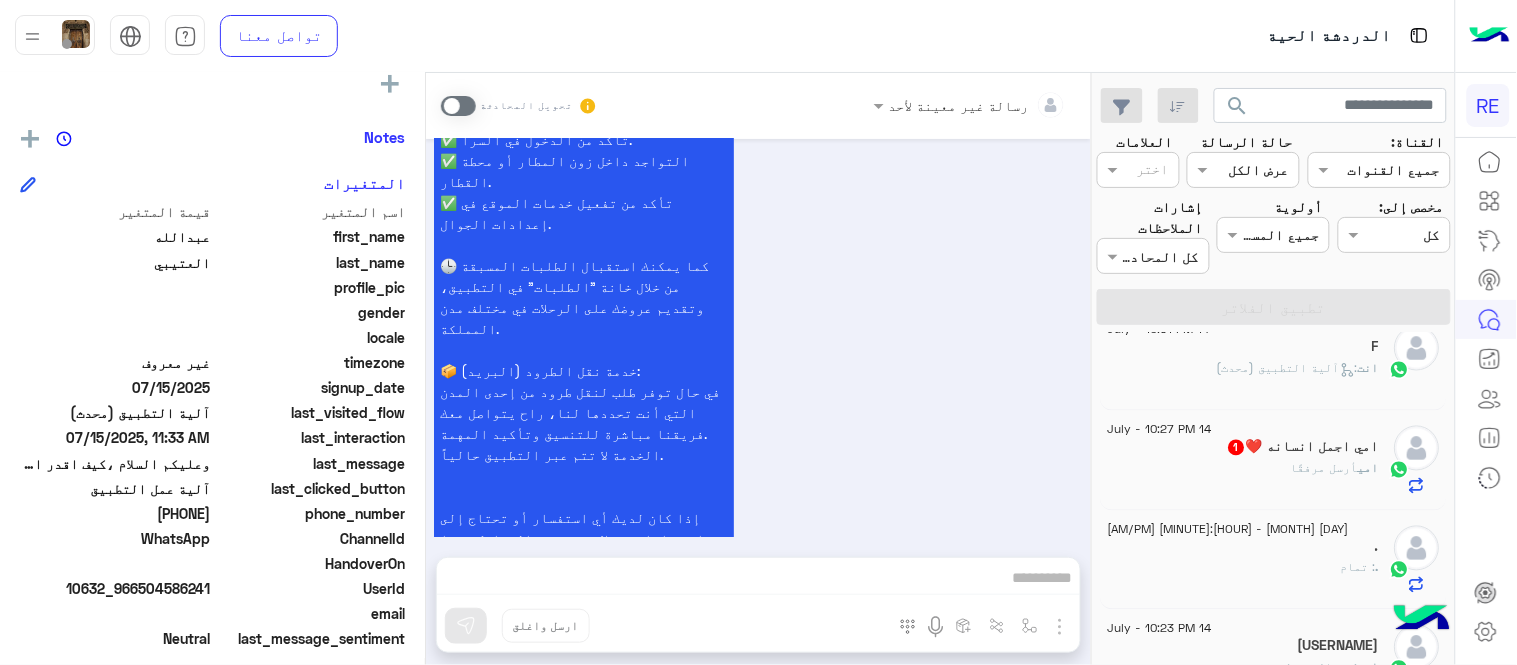 click on "امي اجمل انسانه ❤️  1" 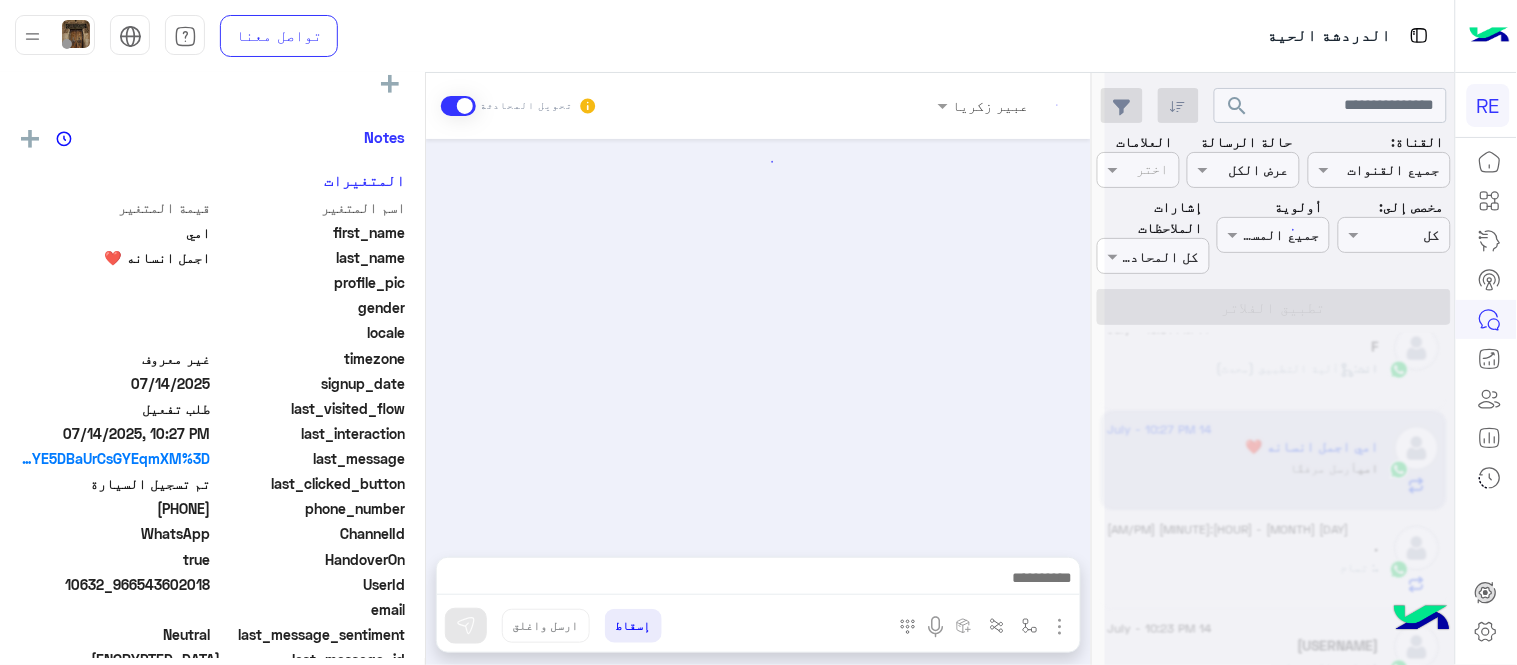 scroll, scrollTop: 1350, scrollLeft: 0, axis: vertical 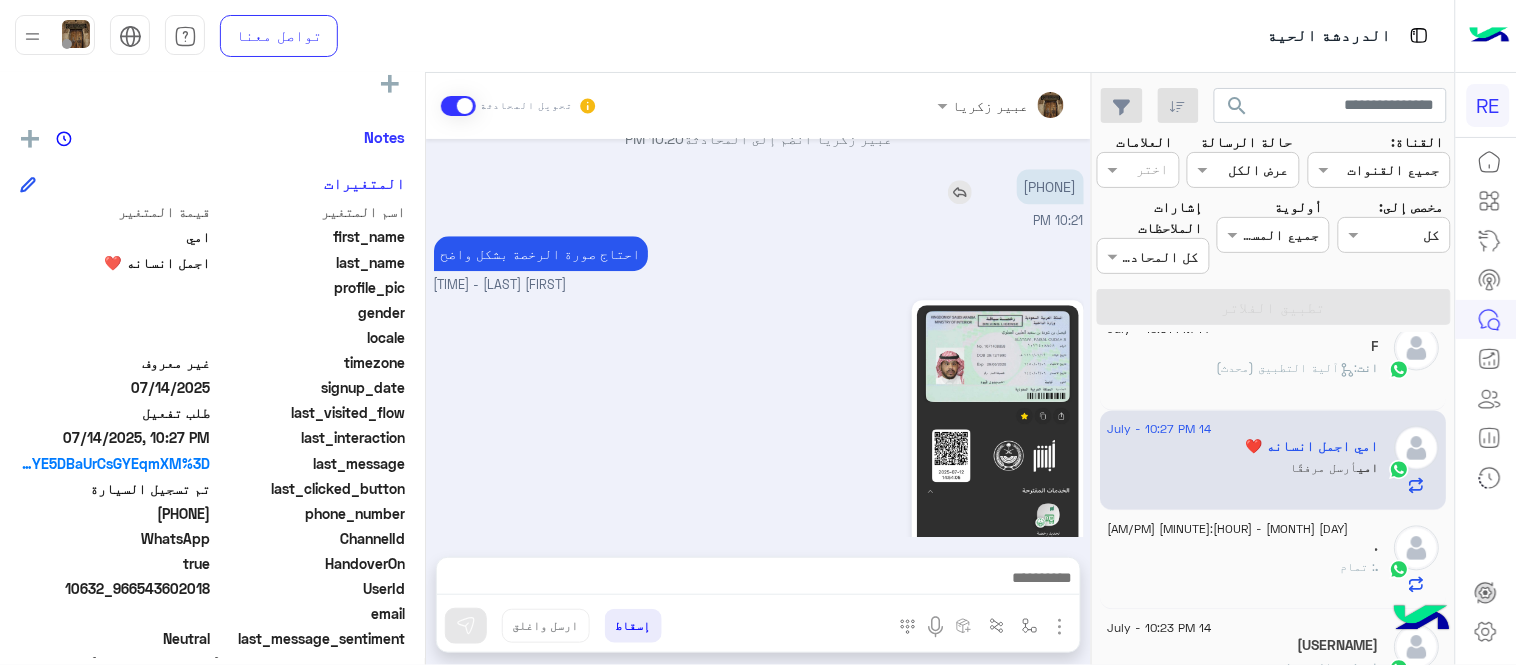 click on "[PHONE]" at bounding box center (1050, 186) 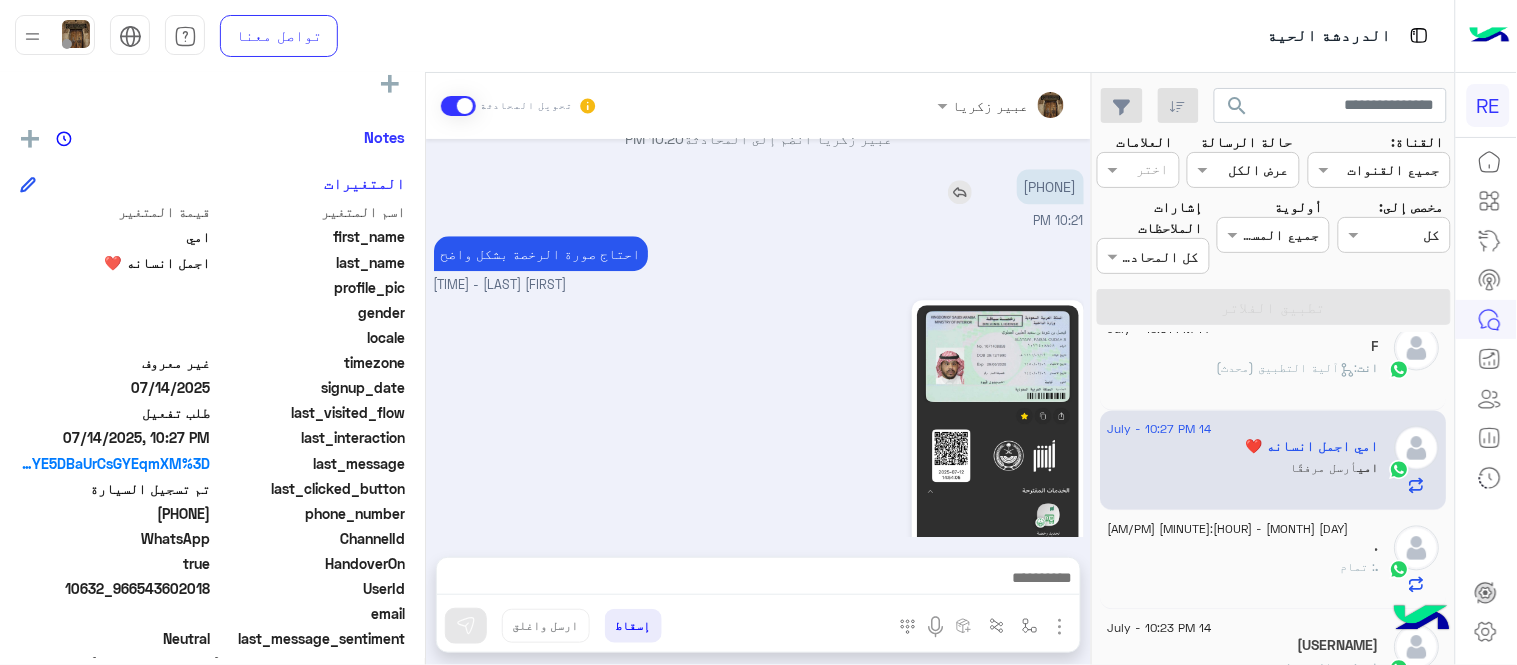 copy on "[PHONE]" 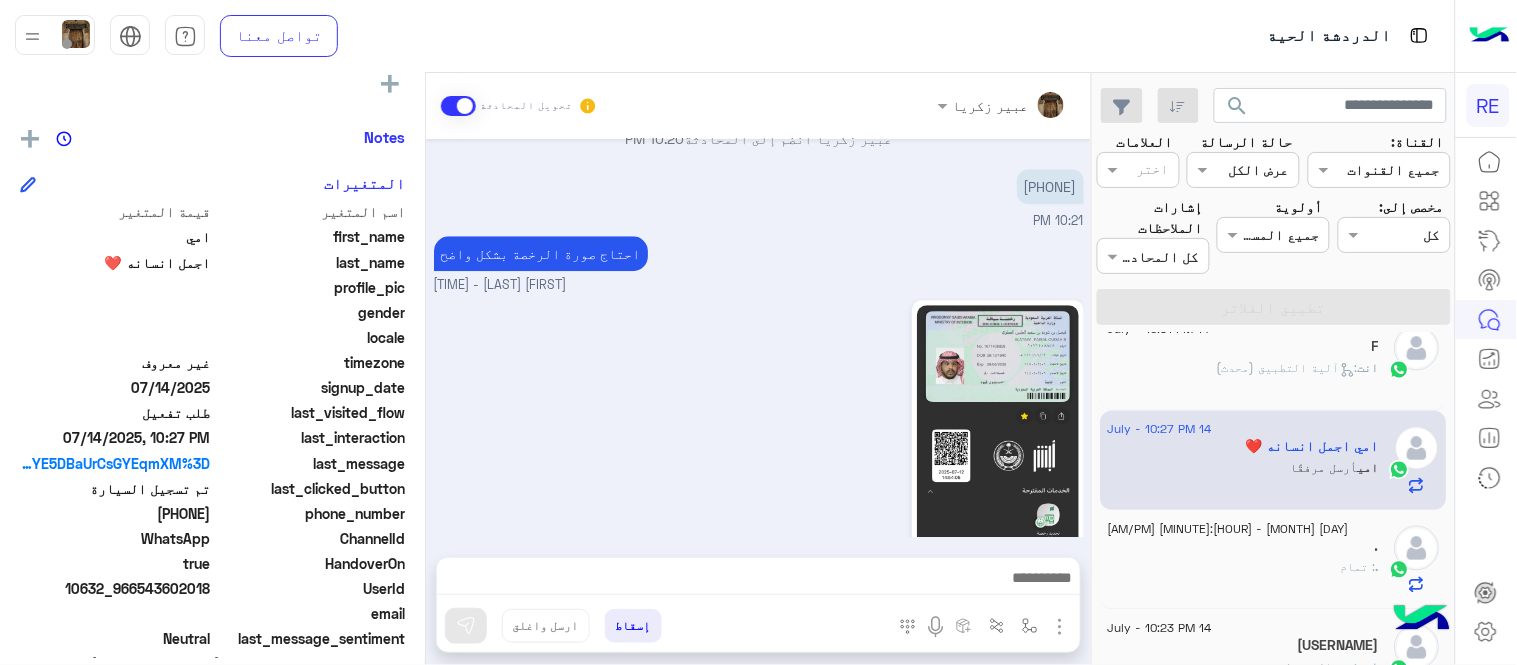 copy on "[PHONE]" 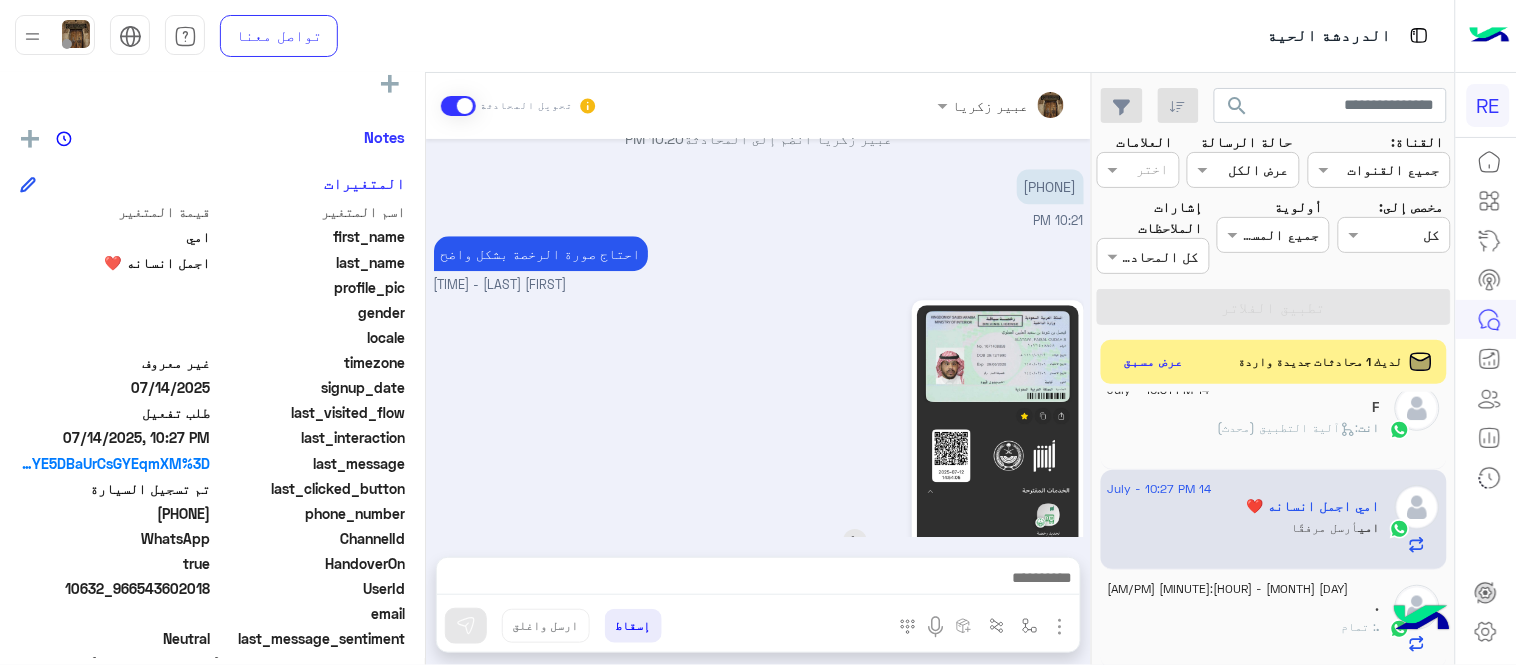 click 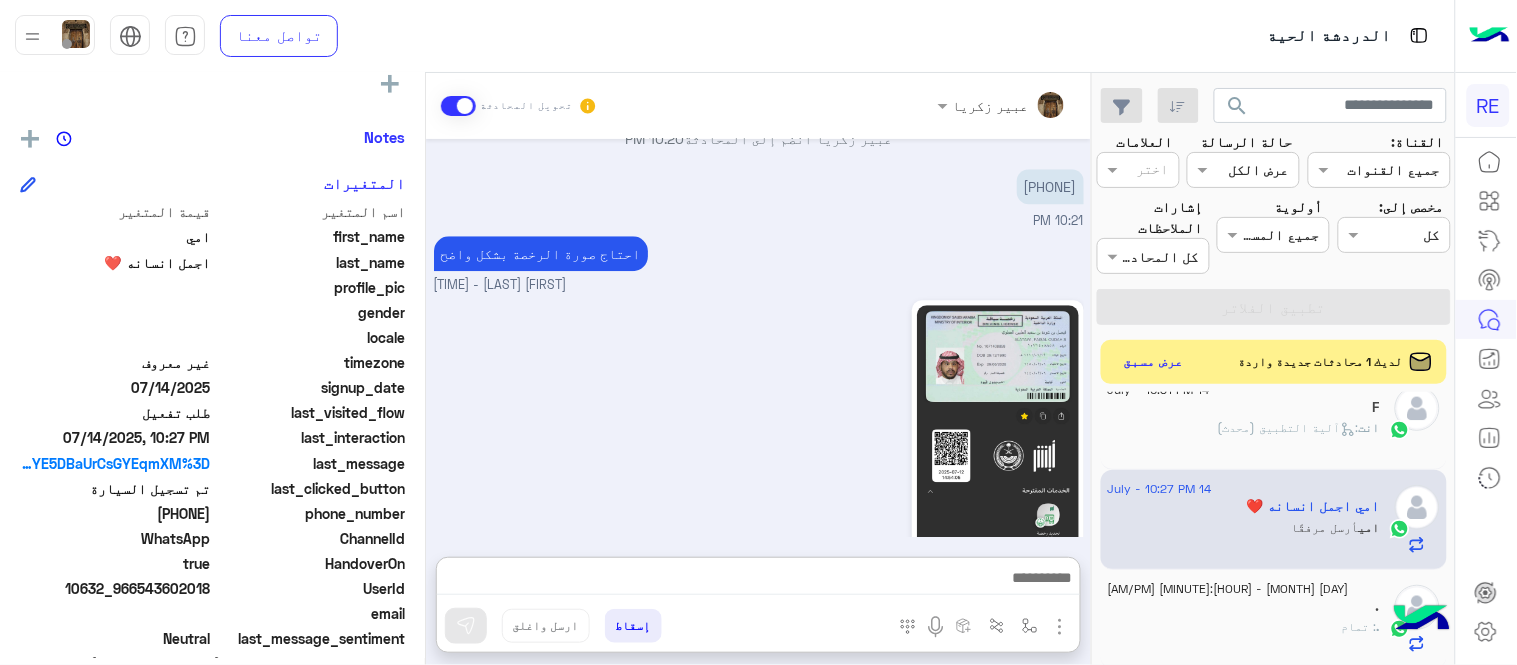 click at bounding box center (758, 580) 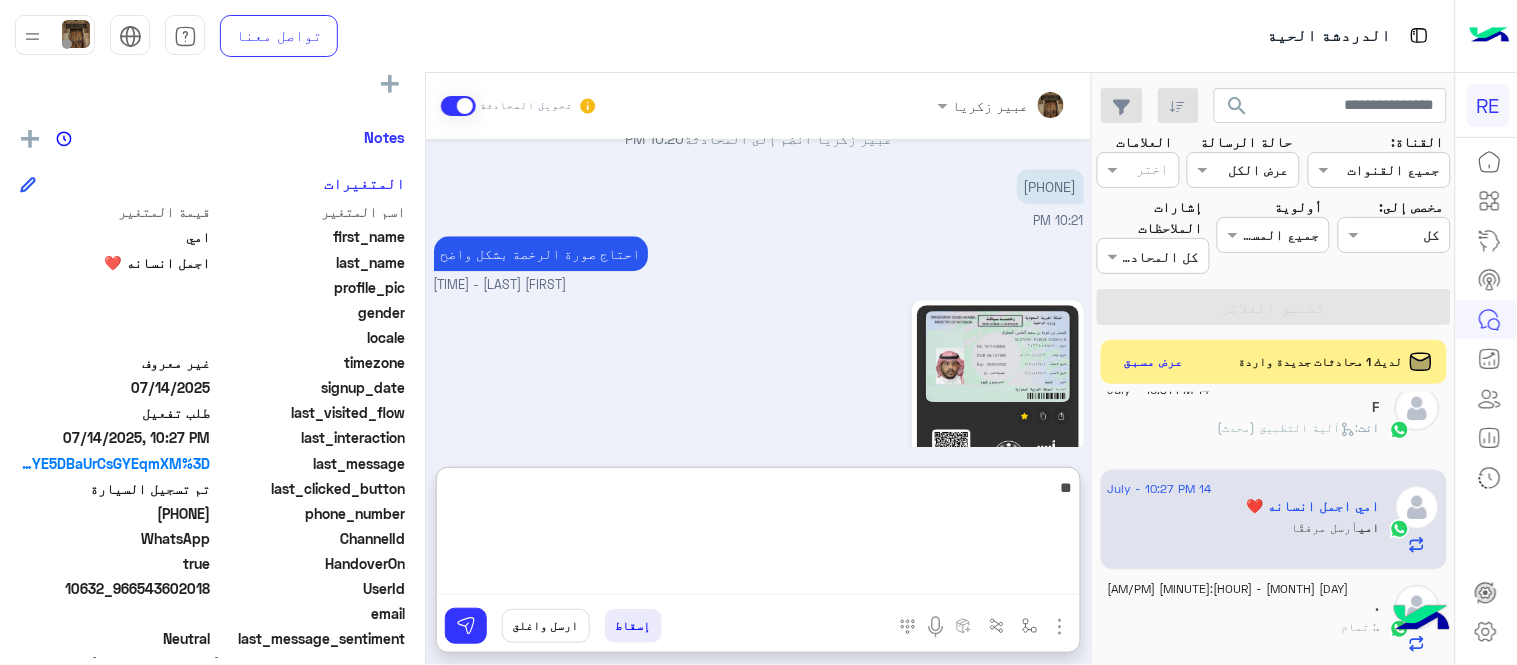 type on "*" 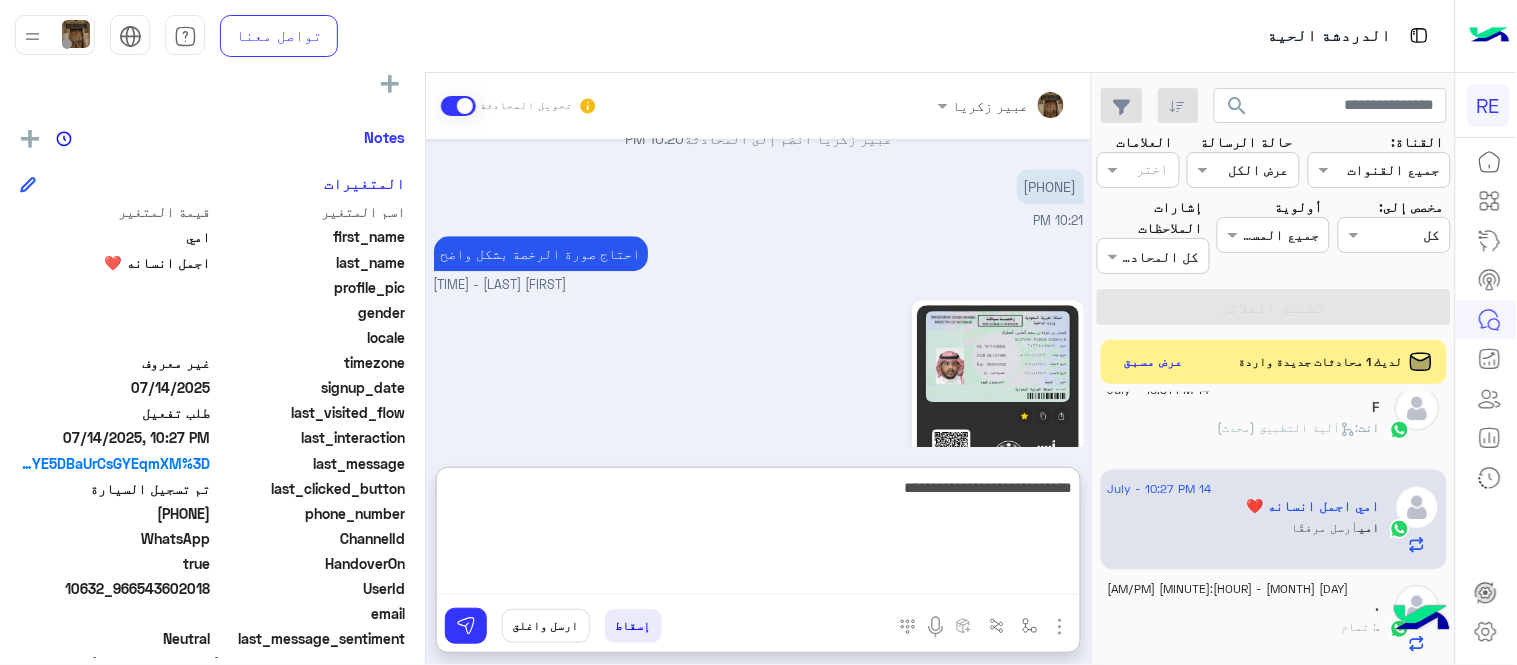 type on "**********" 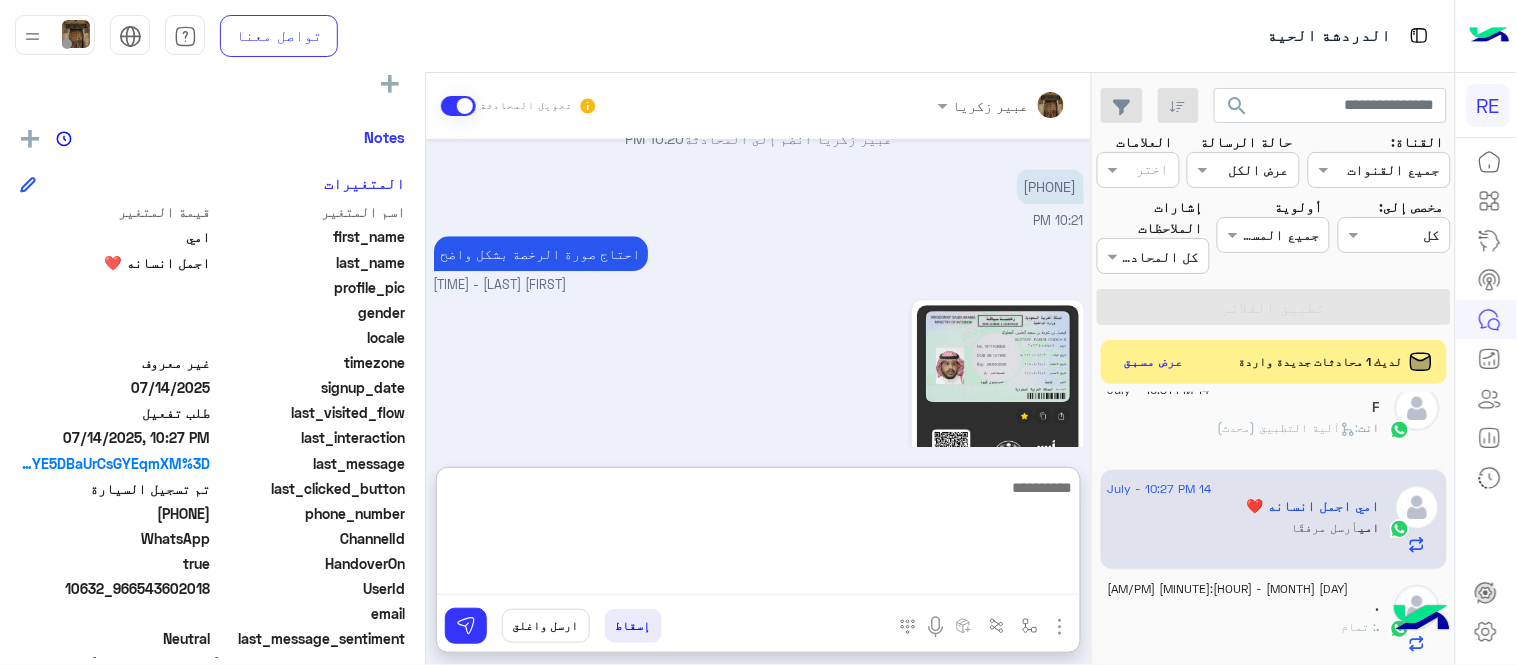 scroll, scrollTop: 1538, scrollLeft: 0, axis: vertical 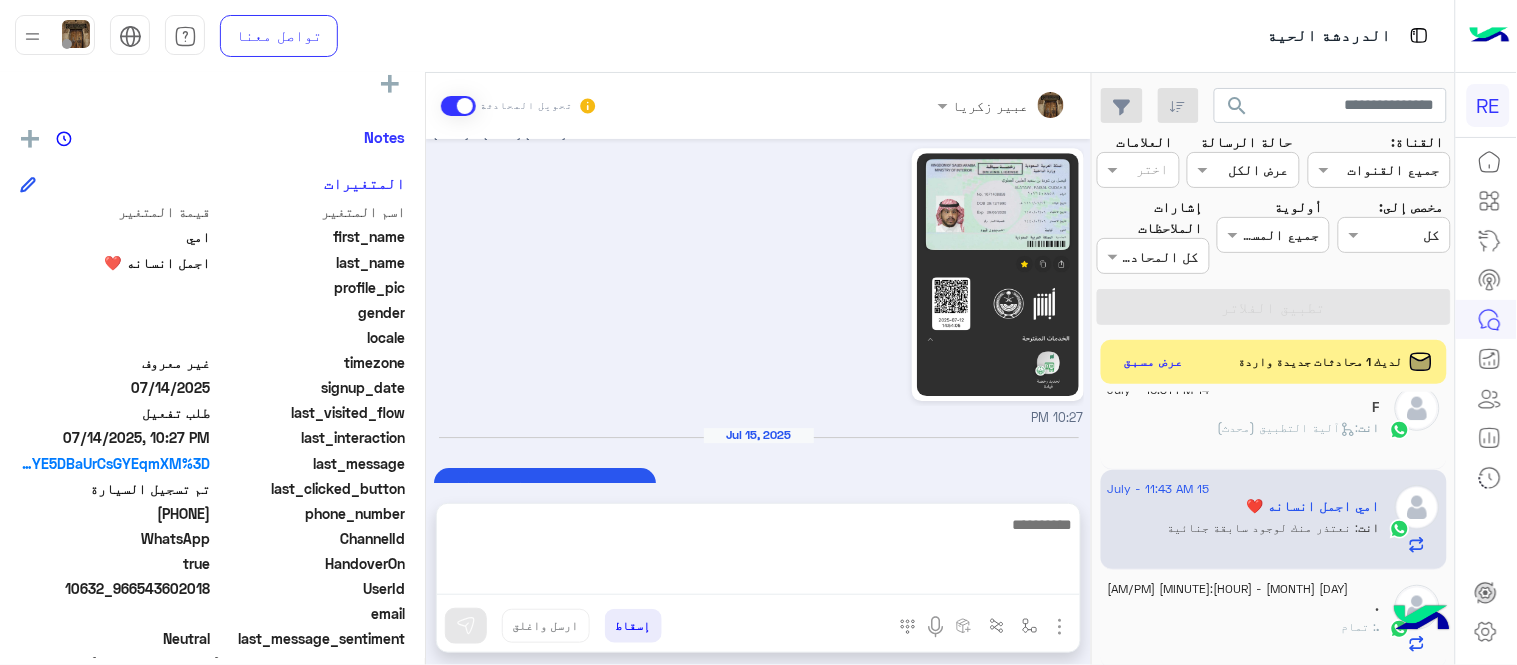 click on "عبير زكريا تحويل المحادثة     Jul 14, 2025  يمكنك الاطلاع على شروط الانضمام لرحلة ك (كابتن ) الموجودة بالصورة أعلاه،
لتحميل التطبيق عبر الرابط التالي : 📲
http://onelink.to/Rehla    يسعدنا انضمامك لتطبيق رحلة يمكنك اتباع الخطوات الموضحة لتسجيل بيانات سيارتك بالفيديو التالي  : عزيزي الكابتن، فضلًا ، للرغبة بتفعيل الحساب قم برفع البيانات عبر التطبيق والتواصل معنا  تم تسجيل السيارة   اواجه صعوبة بالتسجيل  اي خدمة اخرى ؟  الرجوع للقائمة الرئ   لا     09:36 PM   تم تسجيل السيارة    09:37 PM  اهلا بك عزيزنا الكابتن، سيتم مراجعة حسابك وابلاغك في اقرب وقت    09:37 PM  لا   09:37 PM   10:19 PM       عبير زكريا -  10:20 PM" at bounding box center (758, 373) 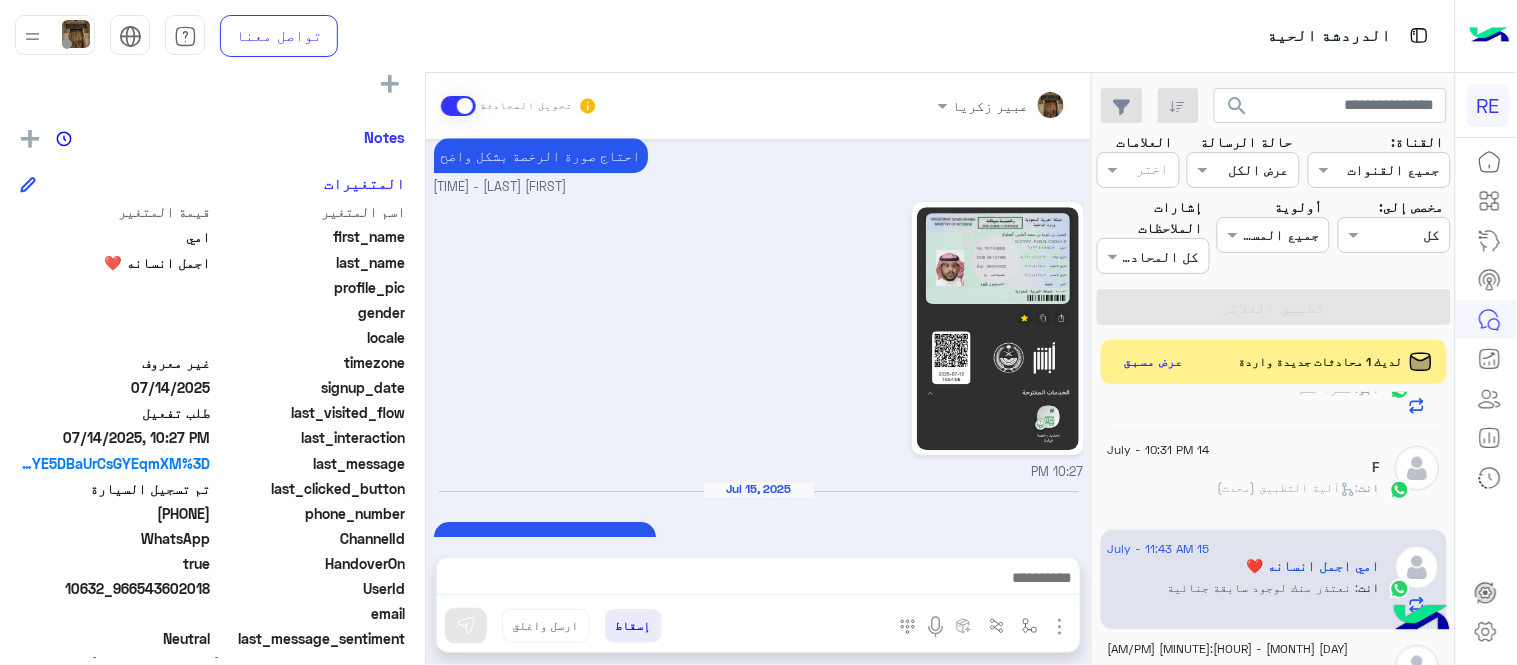 scroll, scrollTop: 935, scrollLeft: 0, axis: vertical 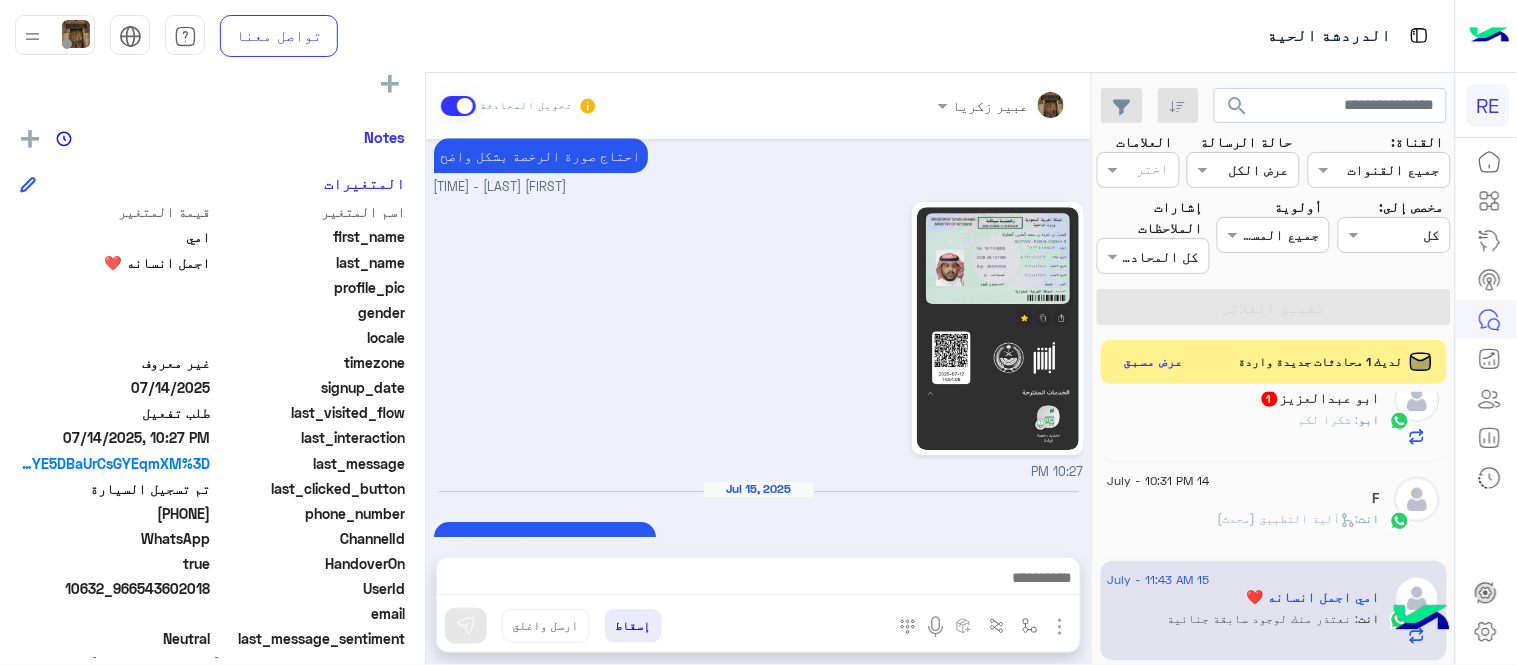 click on "انت  :   آلية التطبيق (محدث)" 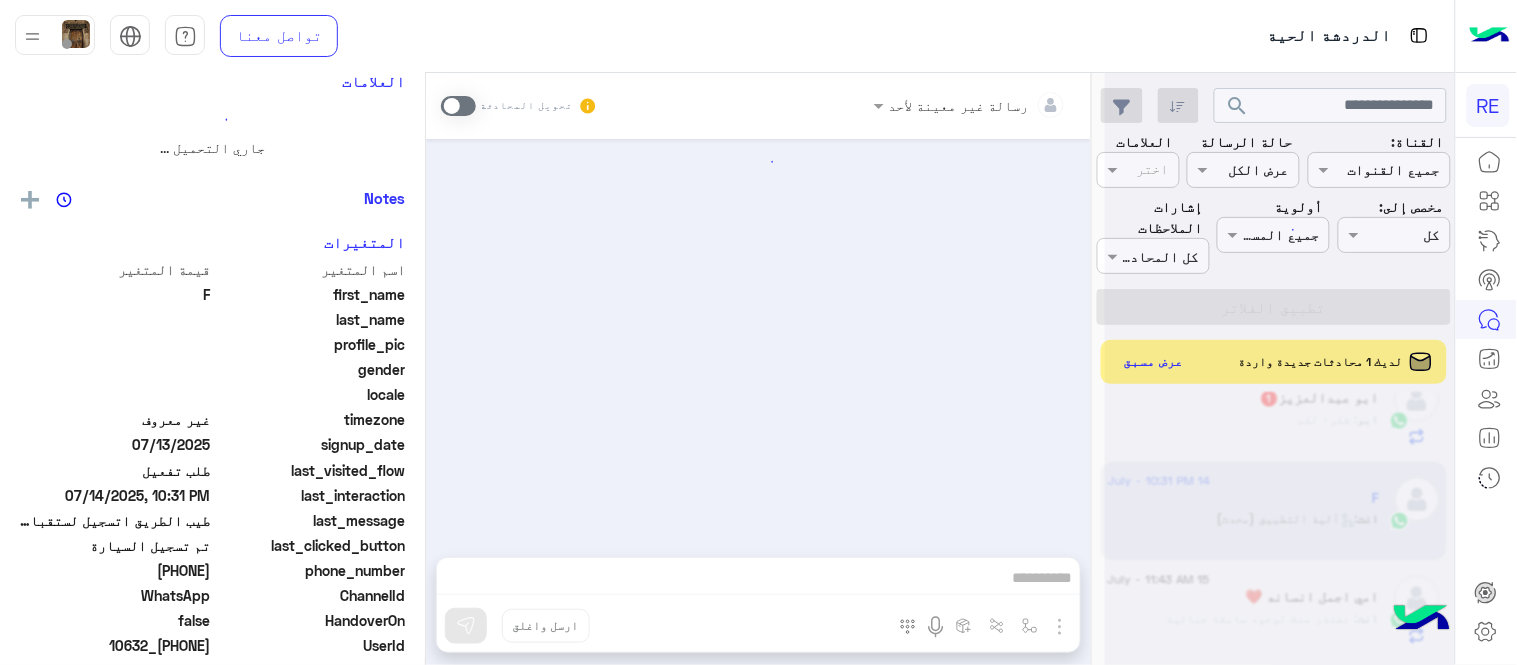 scroll, scrollTop: 0, scrollLeft: 0, axis: both 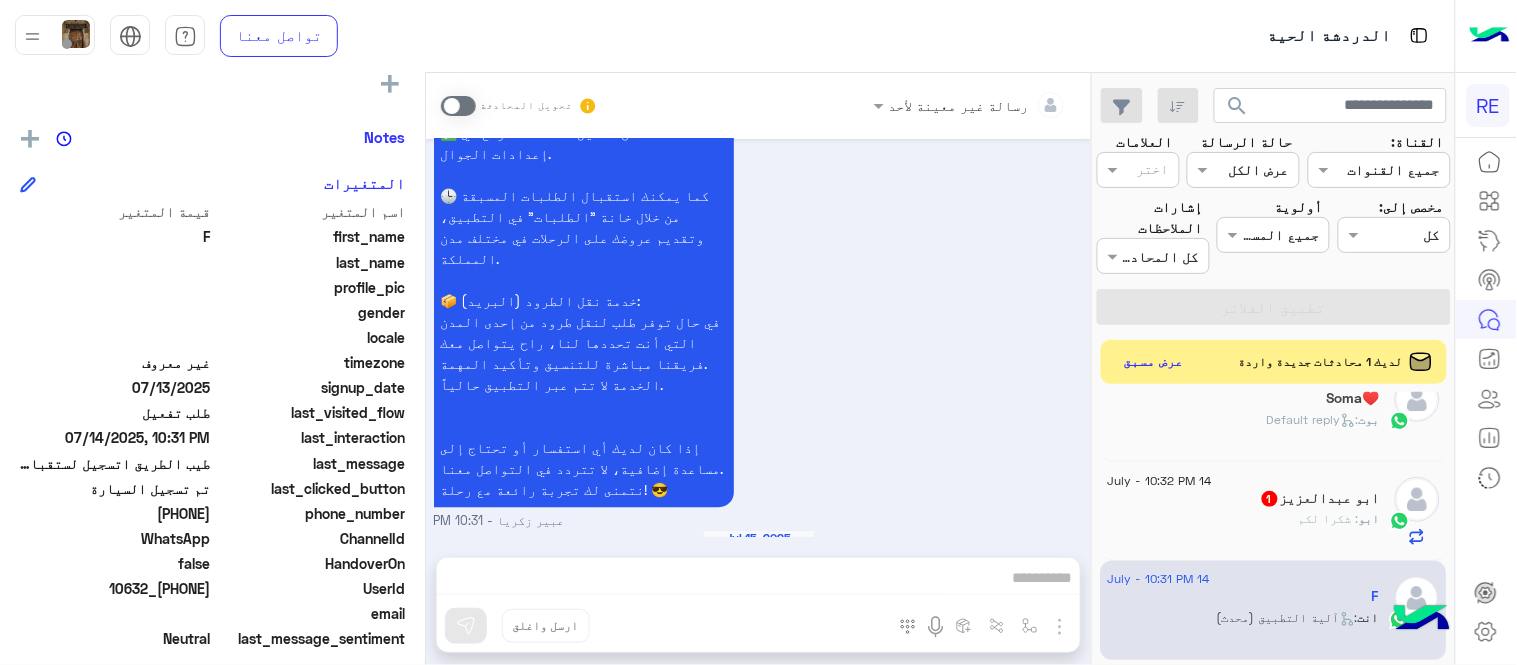 click at bounding box center (458, 106) 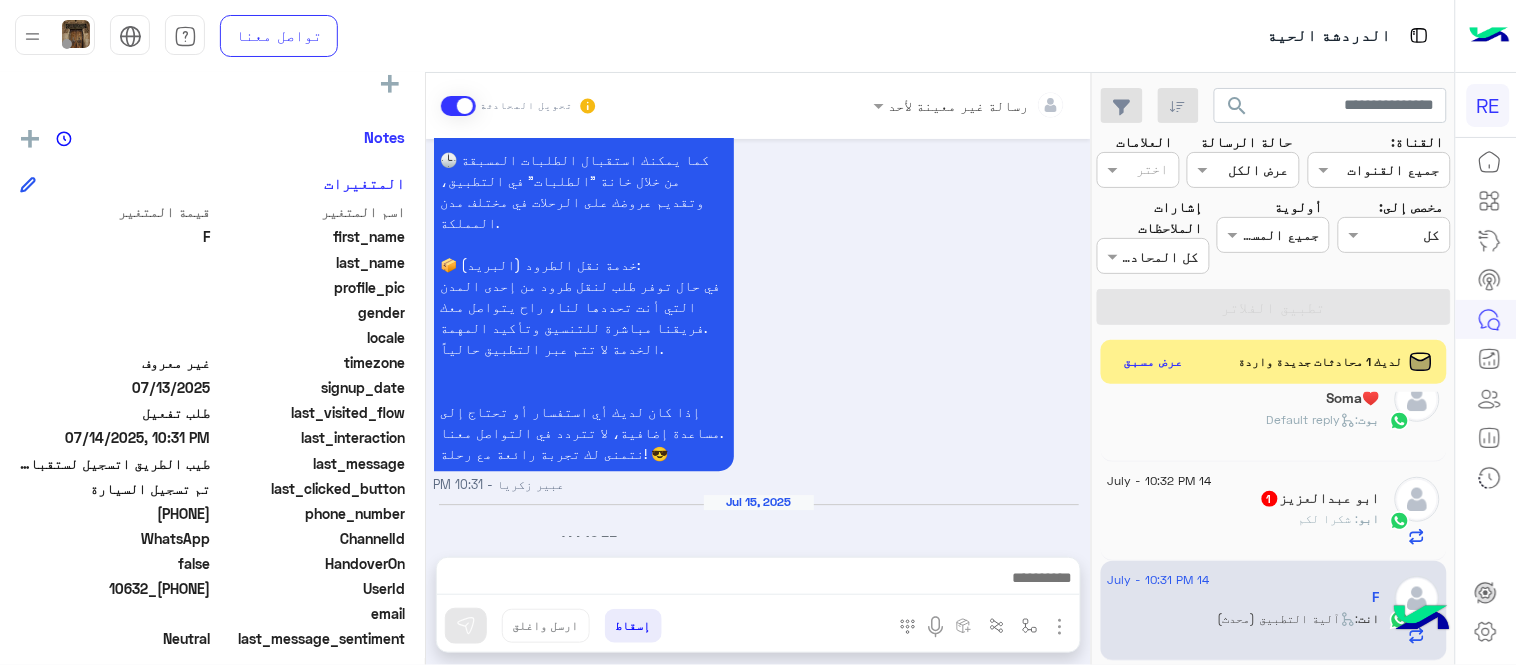 click at bounding box center [458, 106] 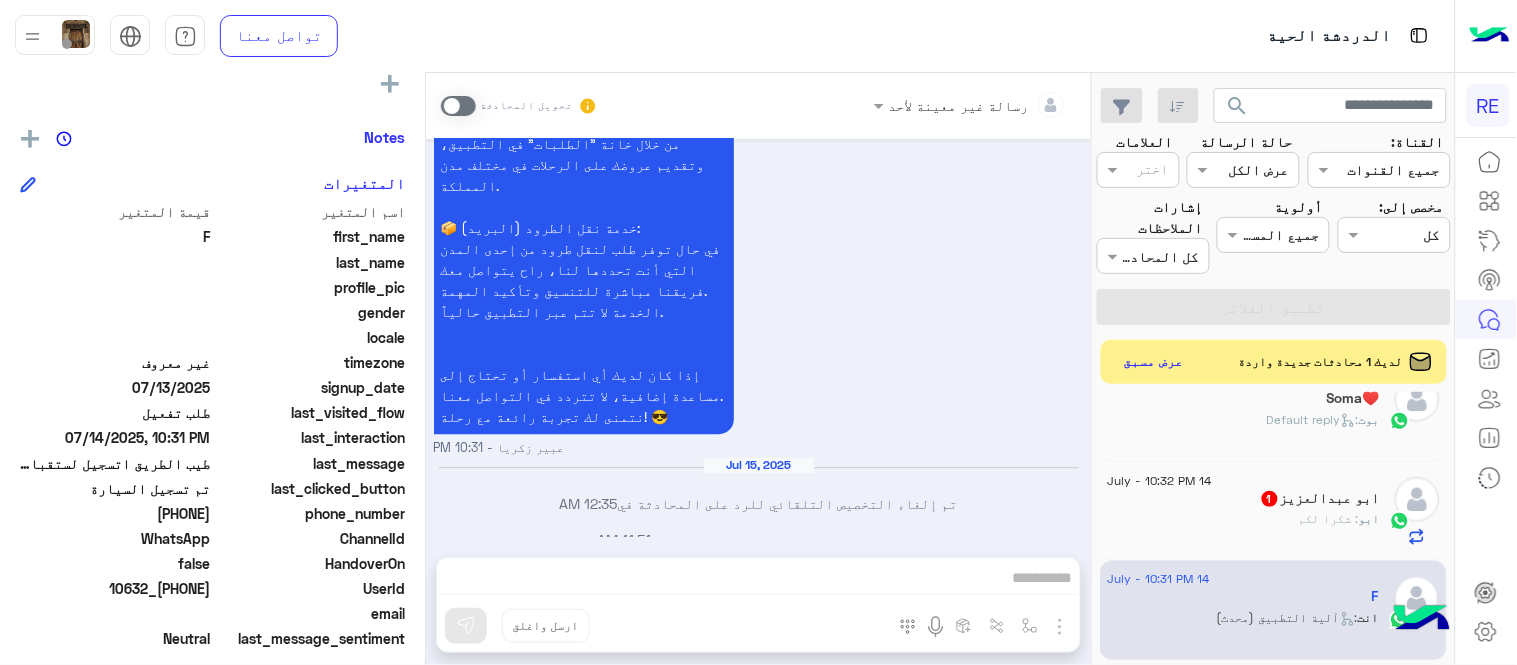 click at bounding box center [458, 106] 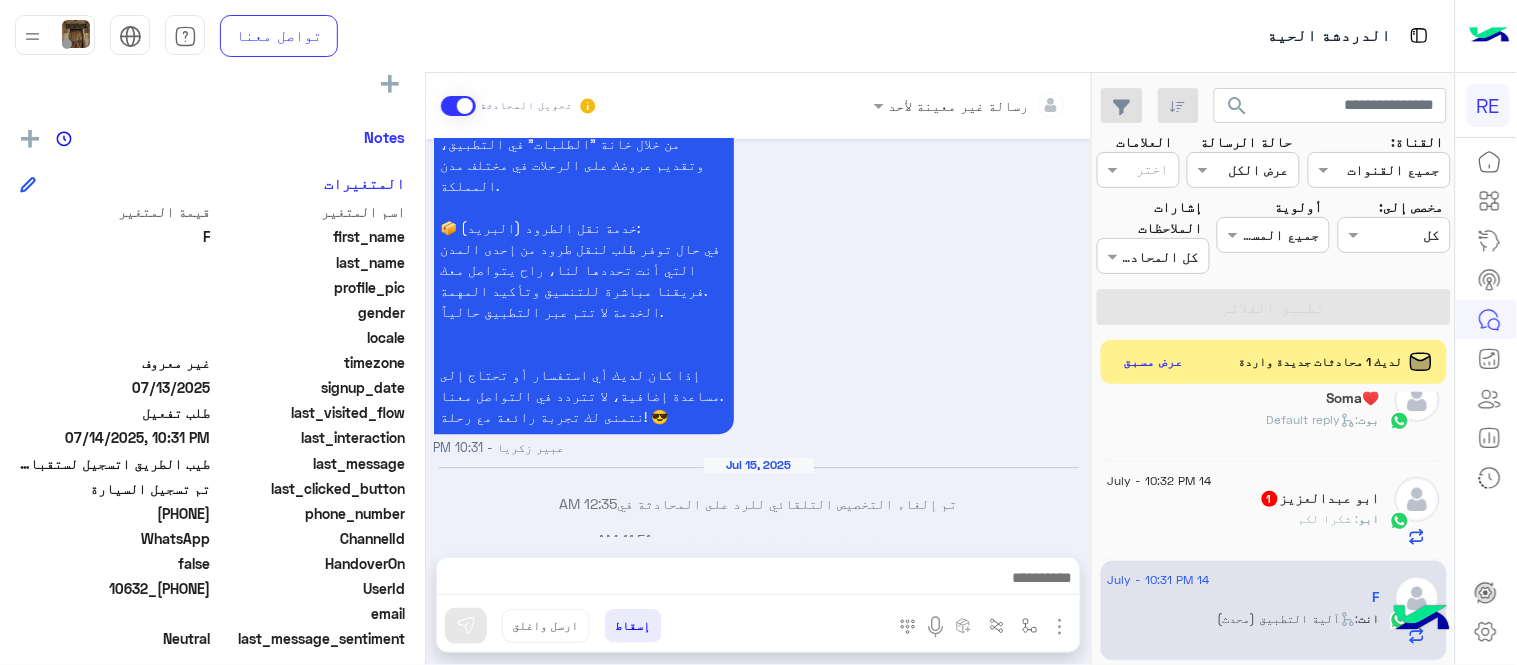 scroll, scrollTop: 1442, scrollLeft: 0, axis: vertical 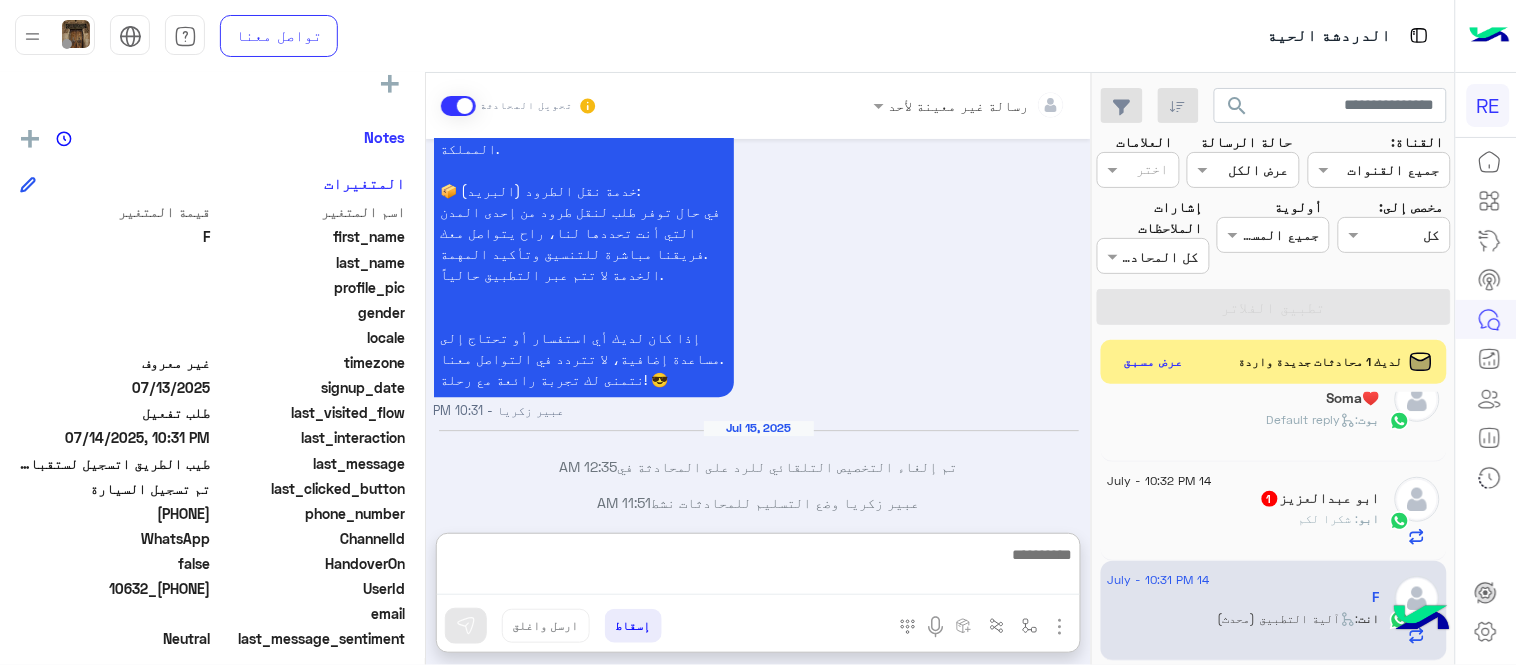 click at bounding box center [758, 568] 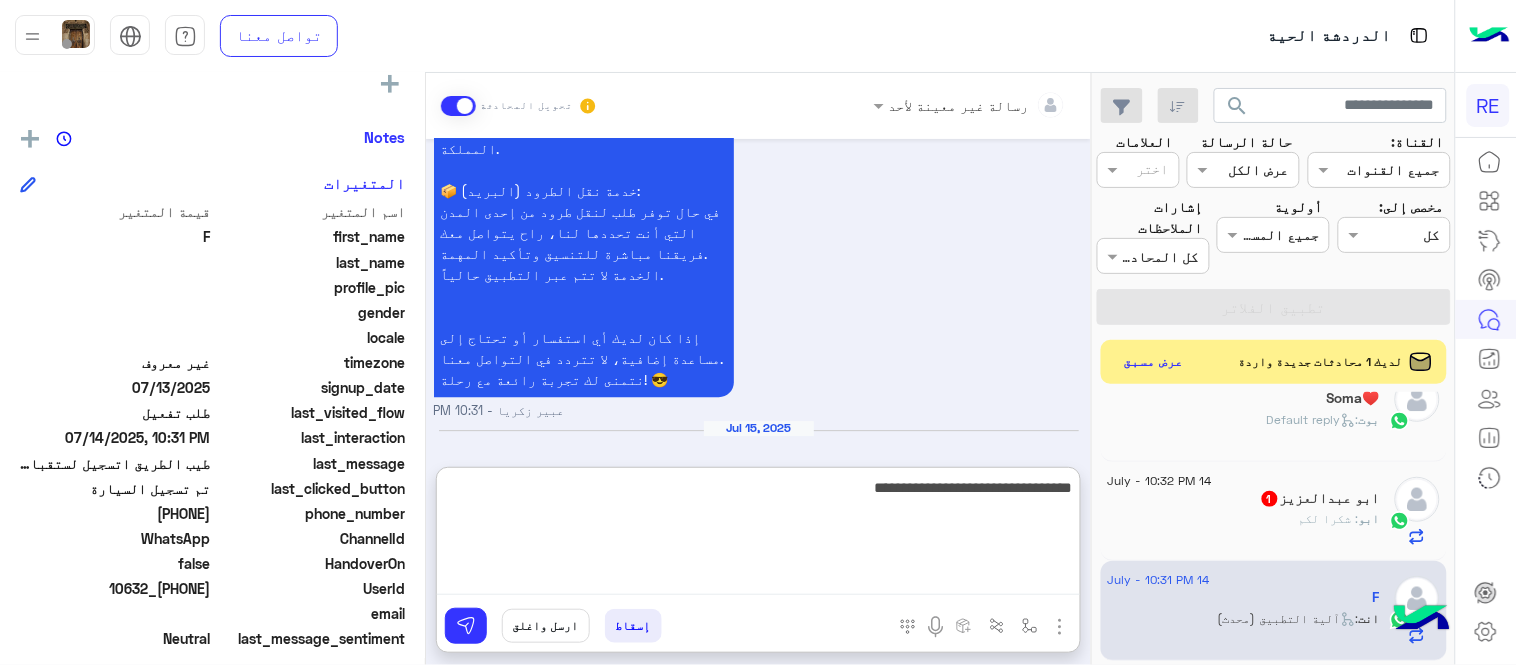type on "**********" 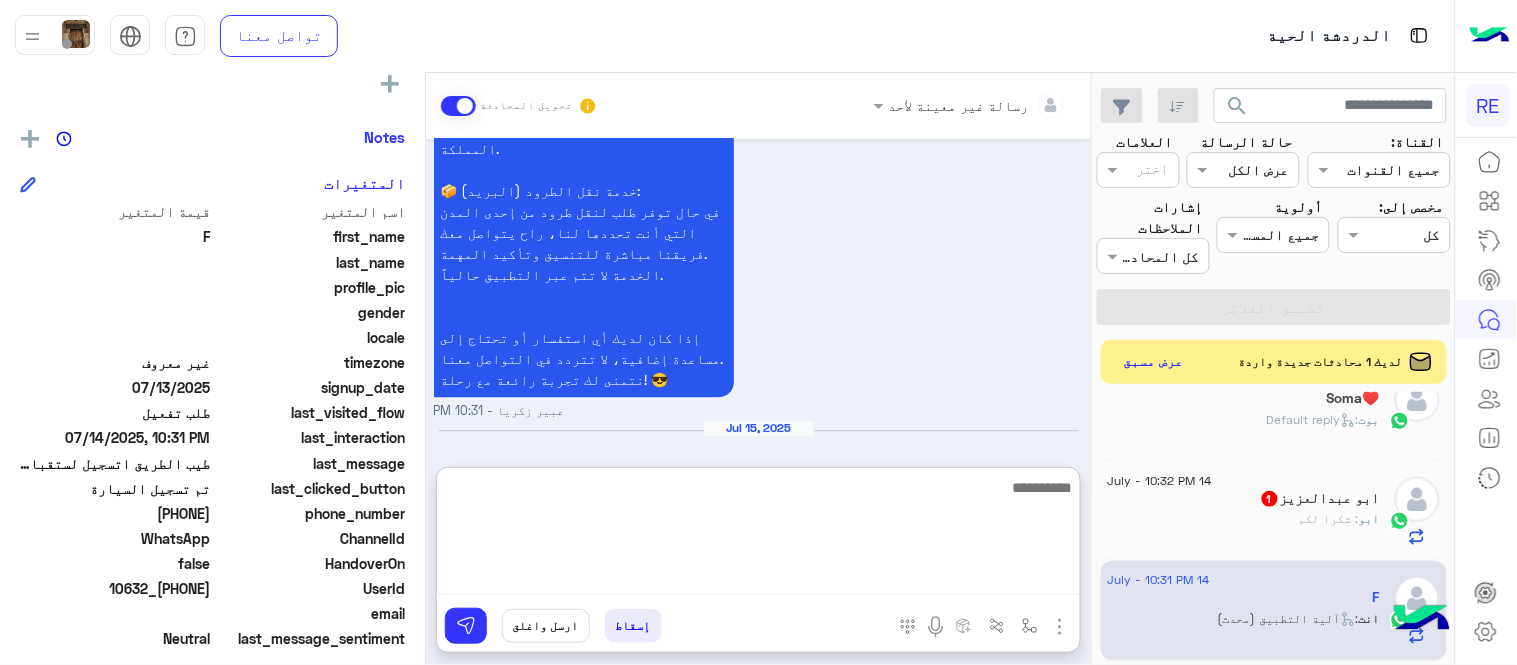 scroll, scrollTop: 1595, scrollLeft: 0, axis: vertical 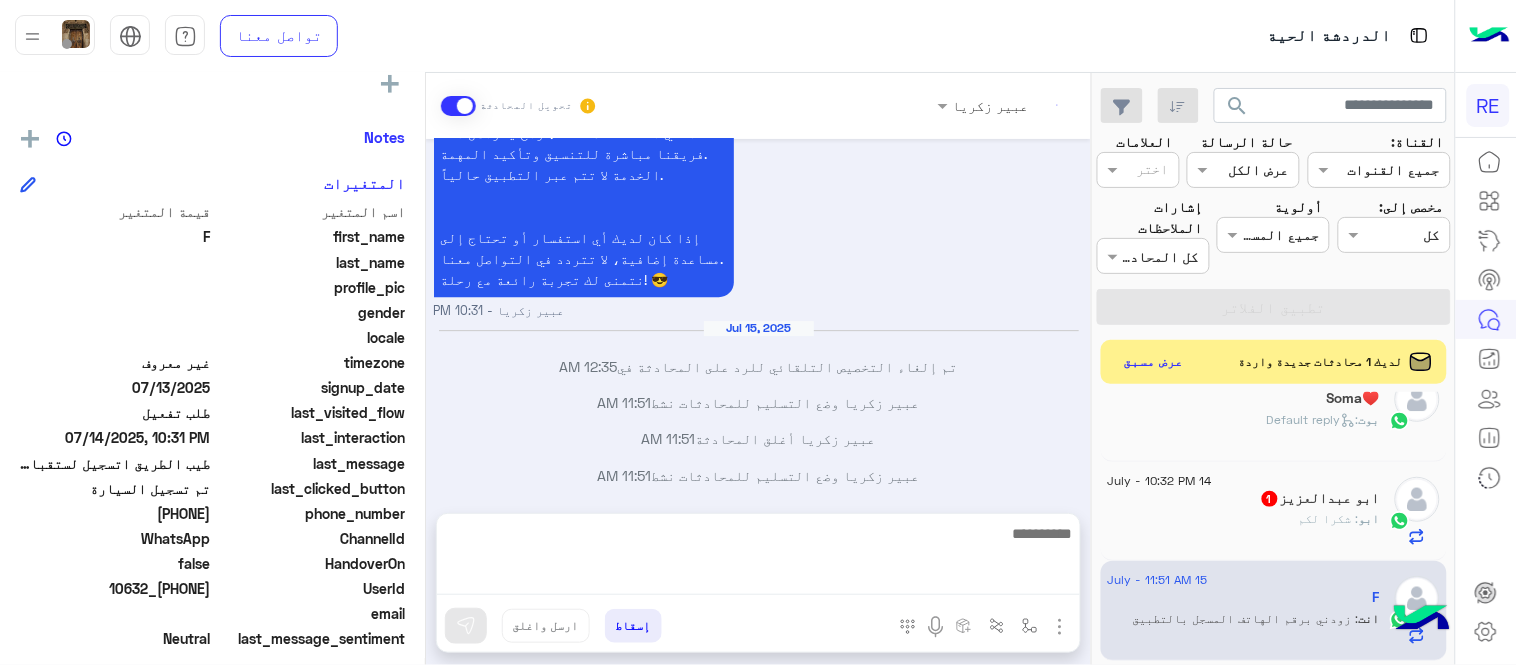 click on "ابو : شكرا لكم" 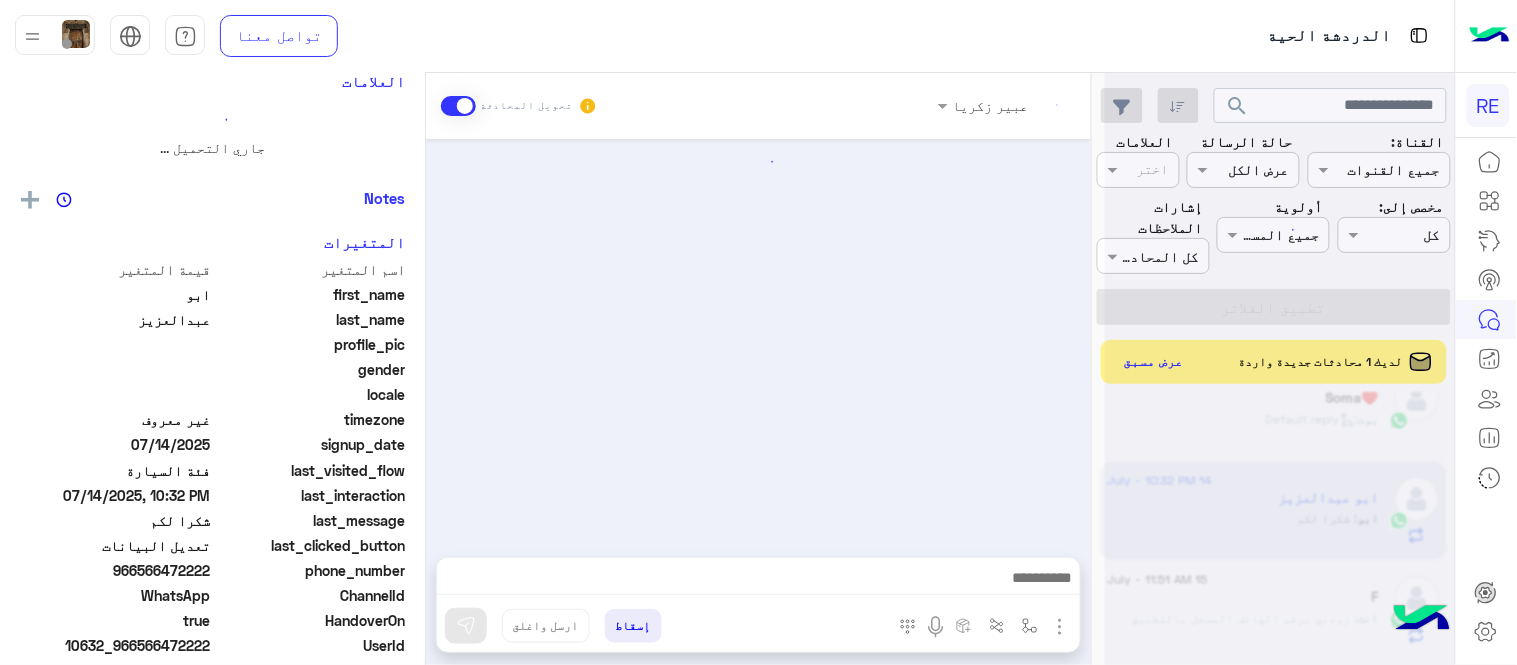 scroll, scrollTop: 0, scrollLeft: 0, axis: both 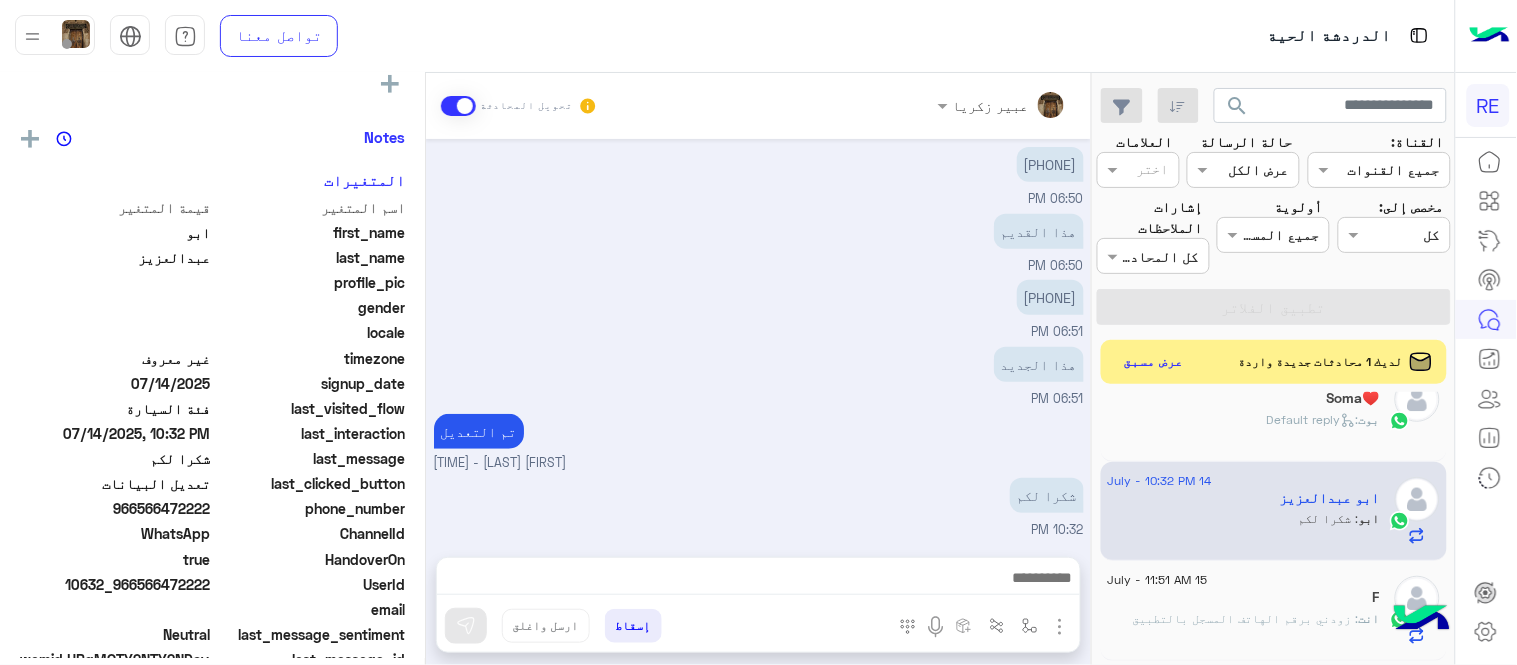 click on "بوت :   Default reply" 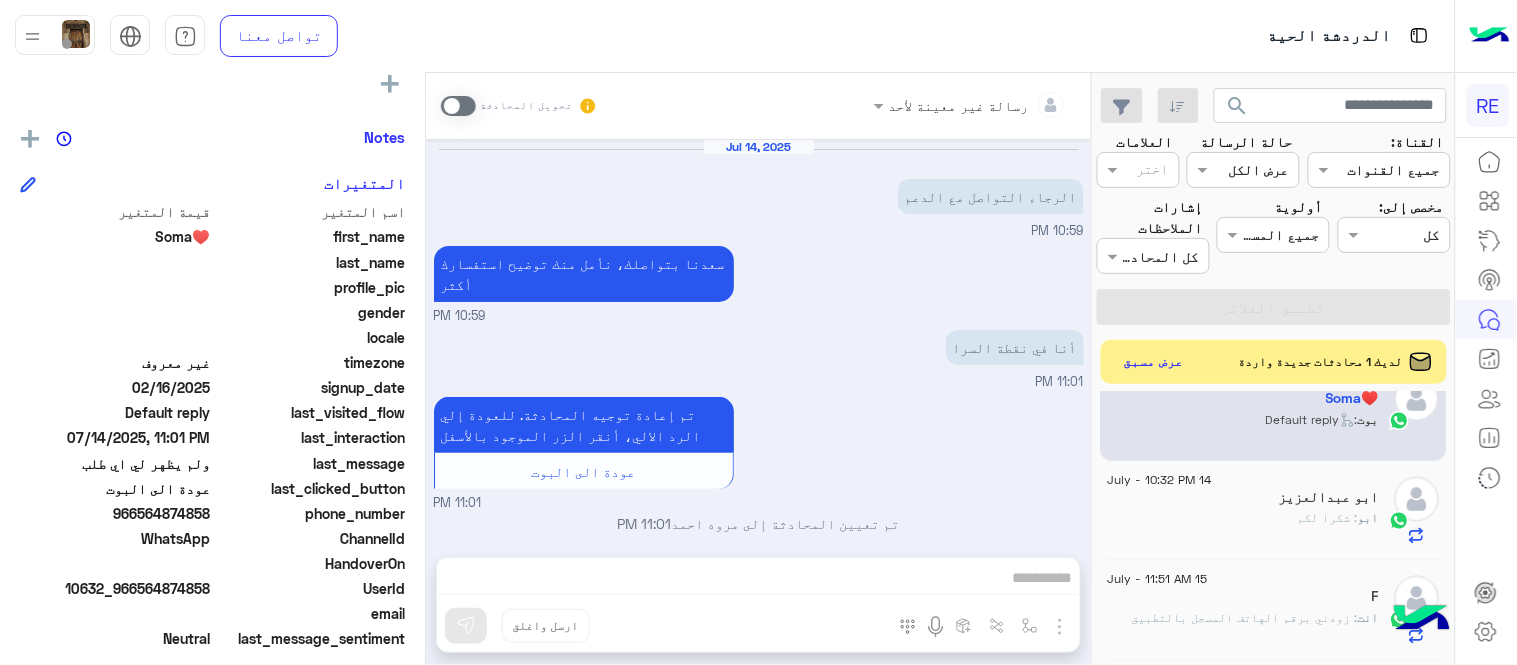 scroll, scrollTop: 690, scrollLeft: 0, axis: vertical 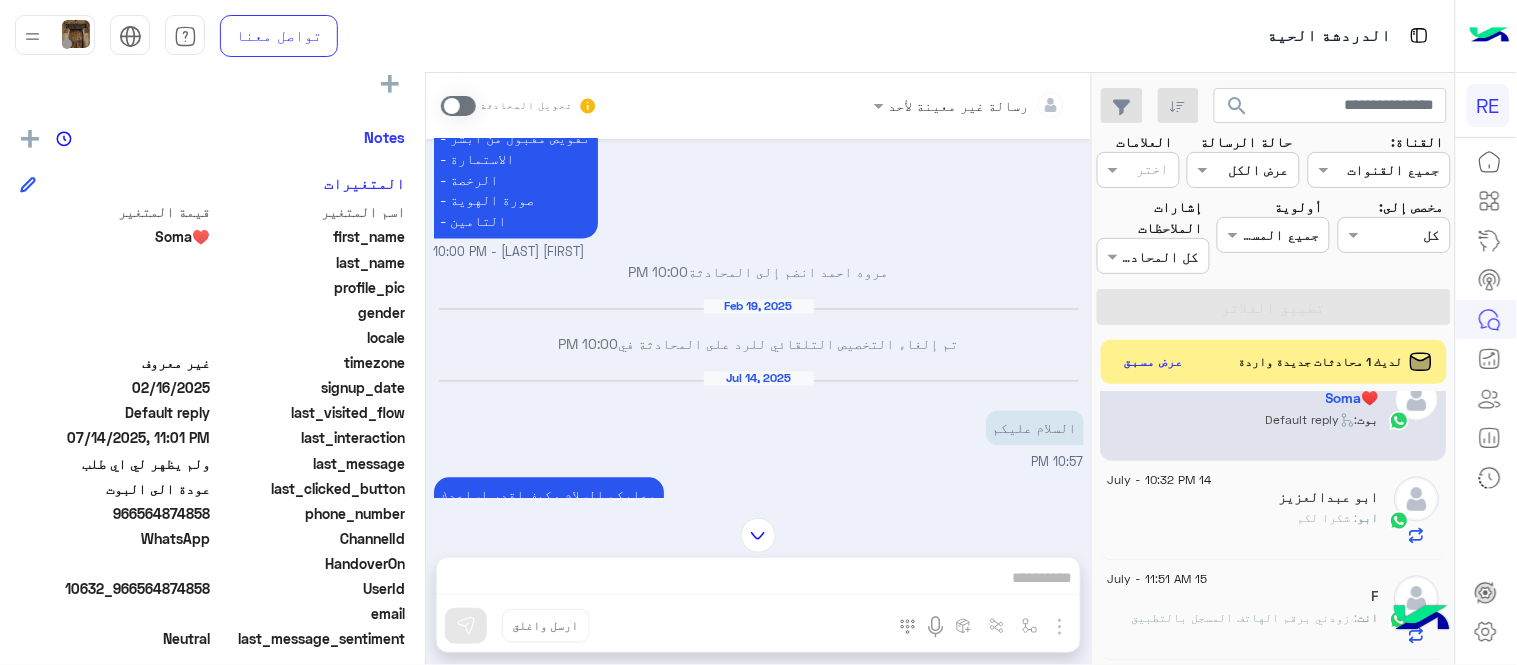 click at bounding box center [458, 106] 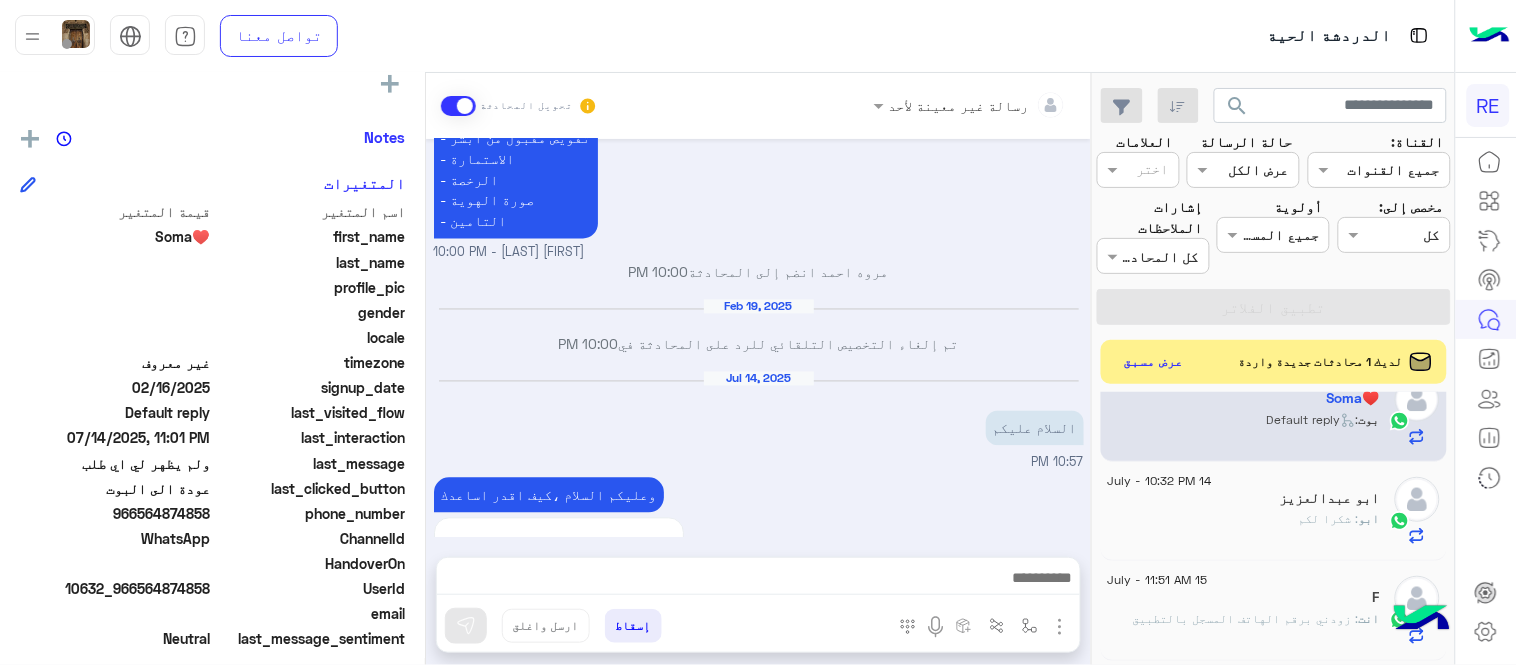 scroll, scrollTop: 3750, scrollLeft: 0, axis: vertical 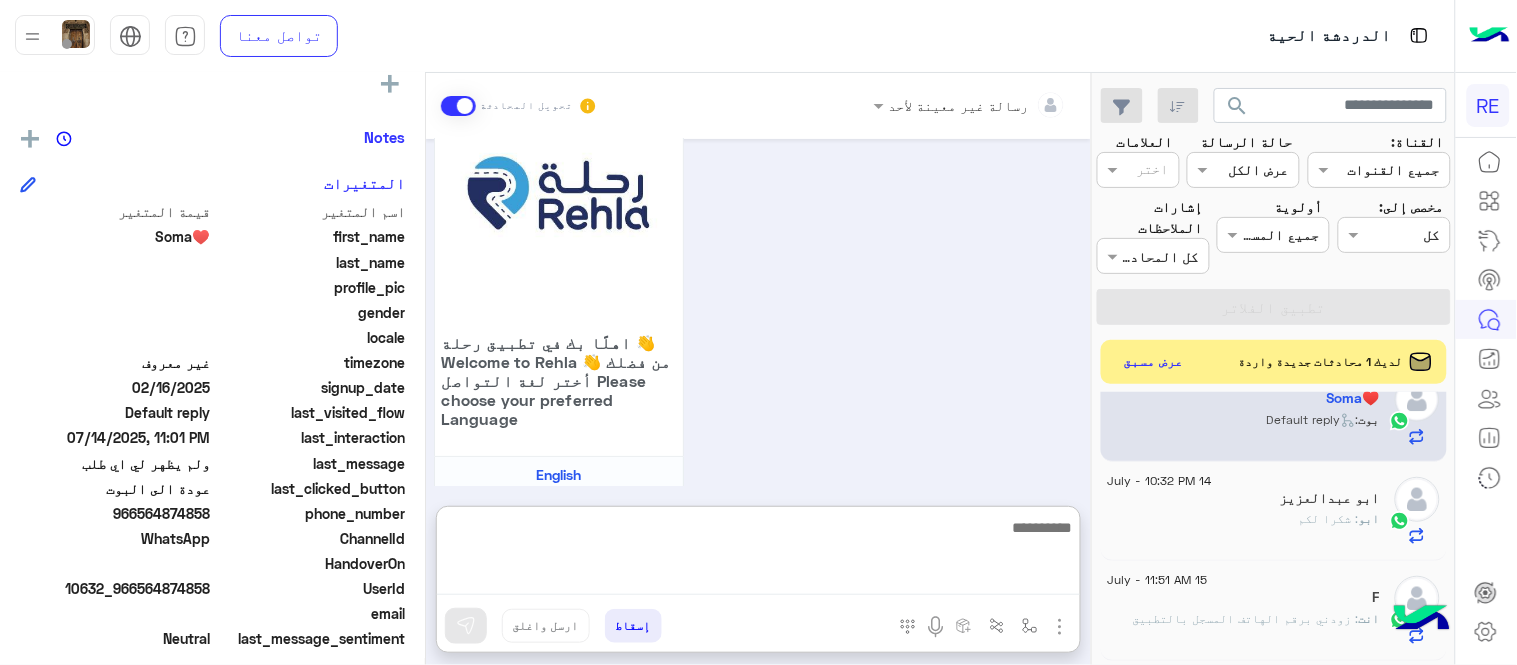 click at bounding box center [758, 555] 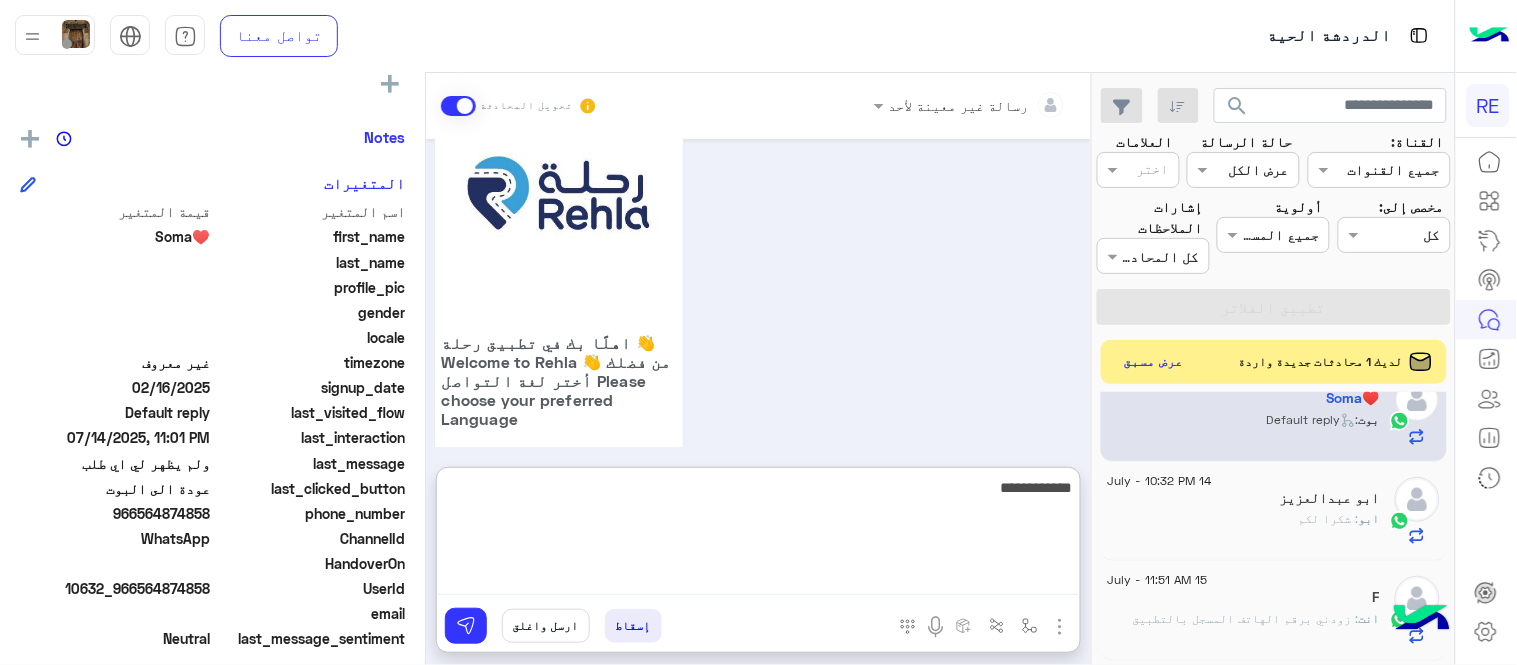 type on "**********" 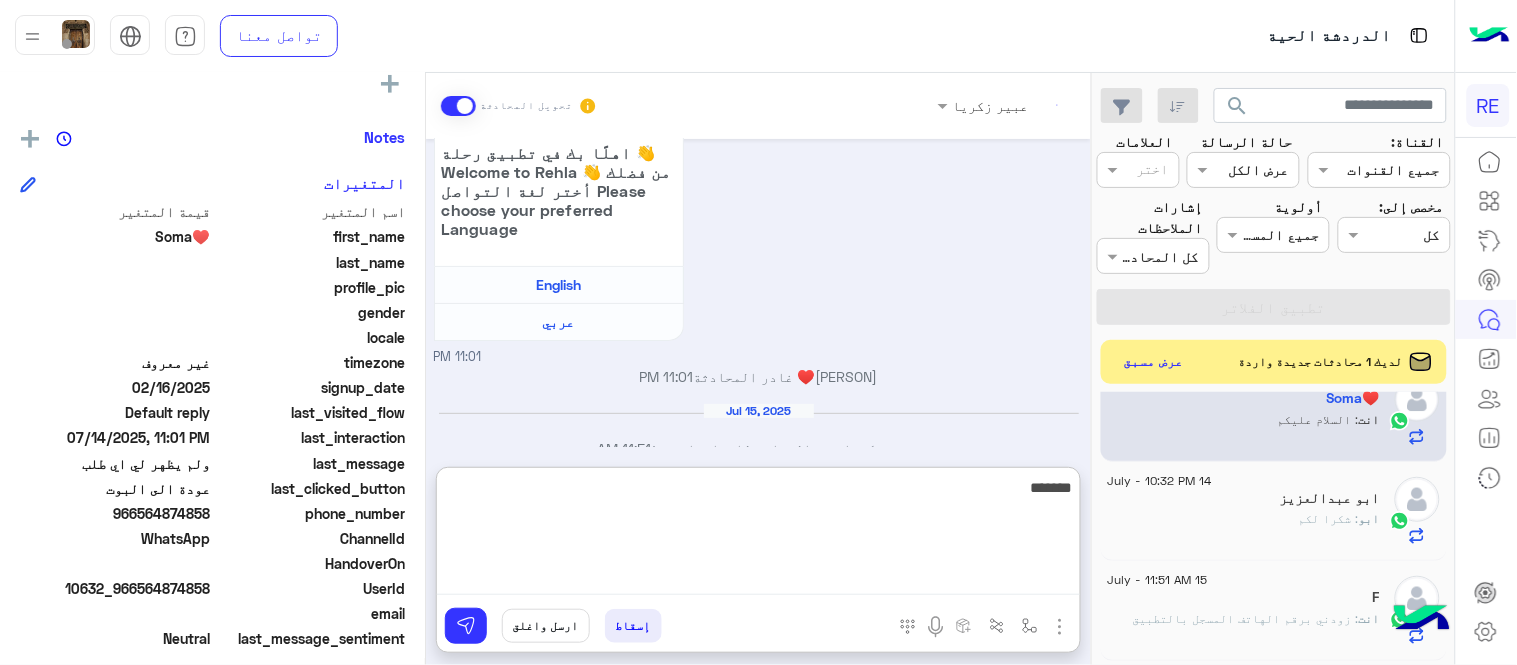 scroll, scrollTop: 3976, scrollLeft: 0, axis: vertical 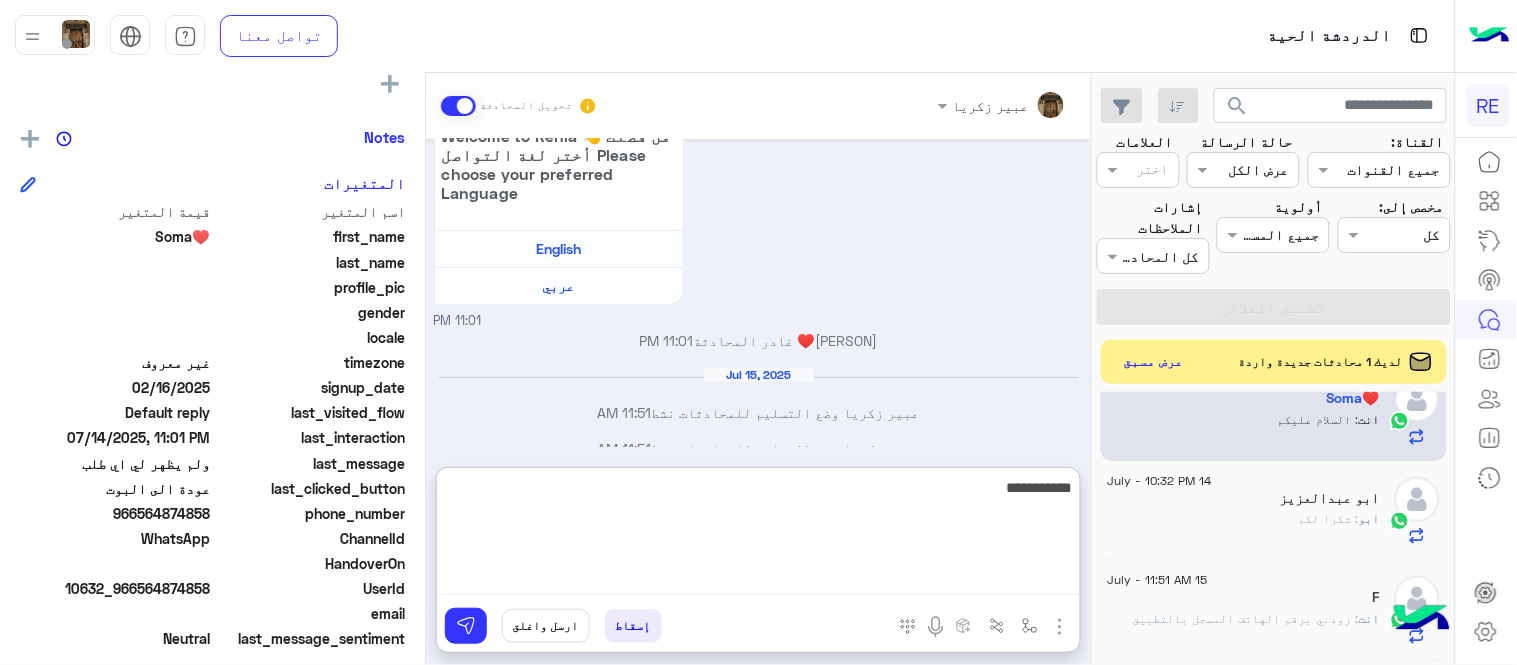 type on "**********" 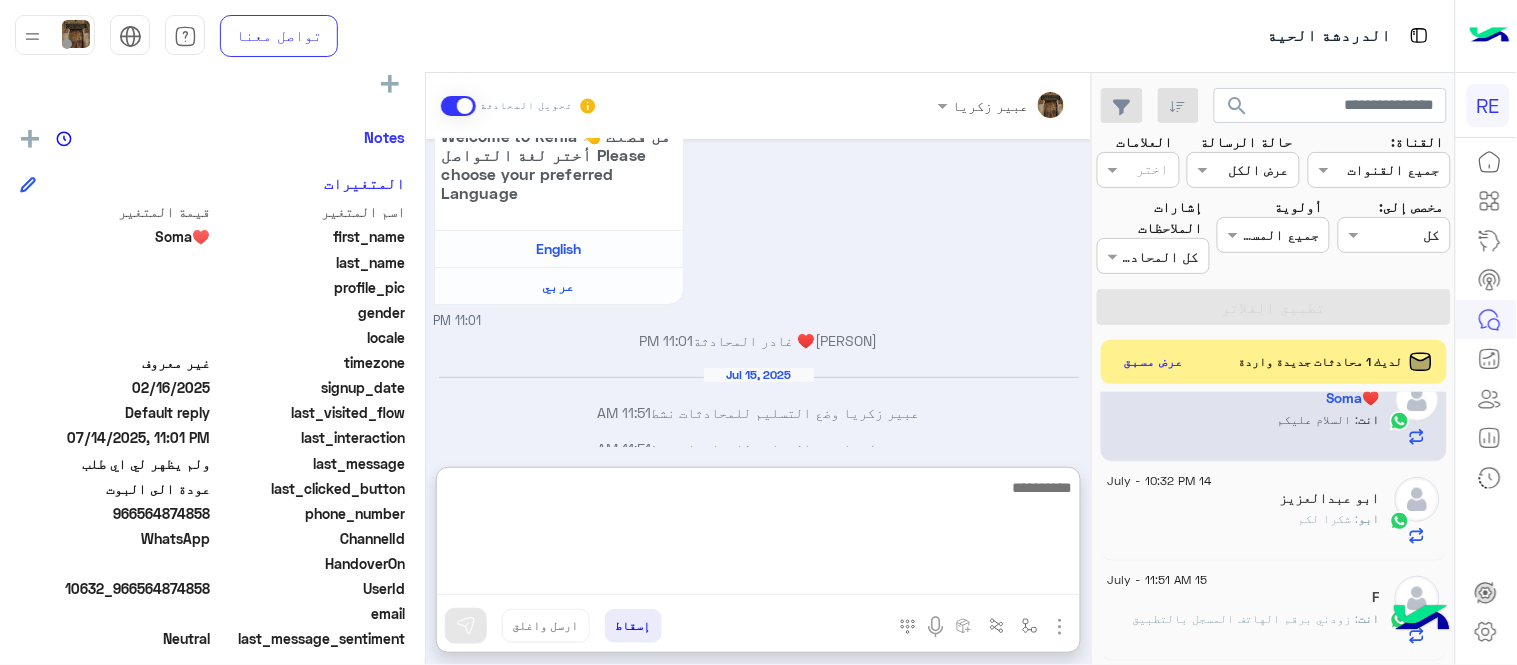 scroll, scrollTop: 4040, scrollLeft: 0, axis: vertical 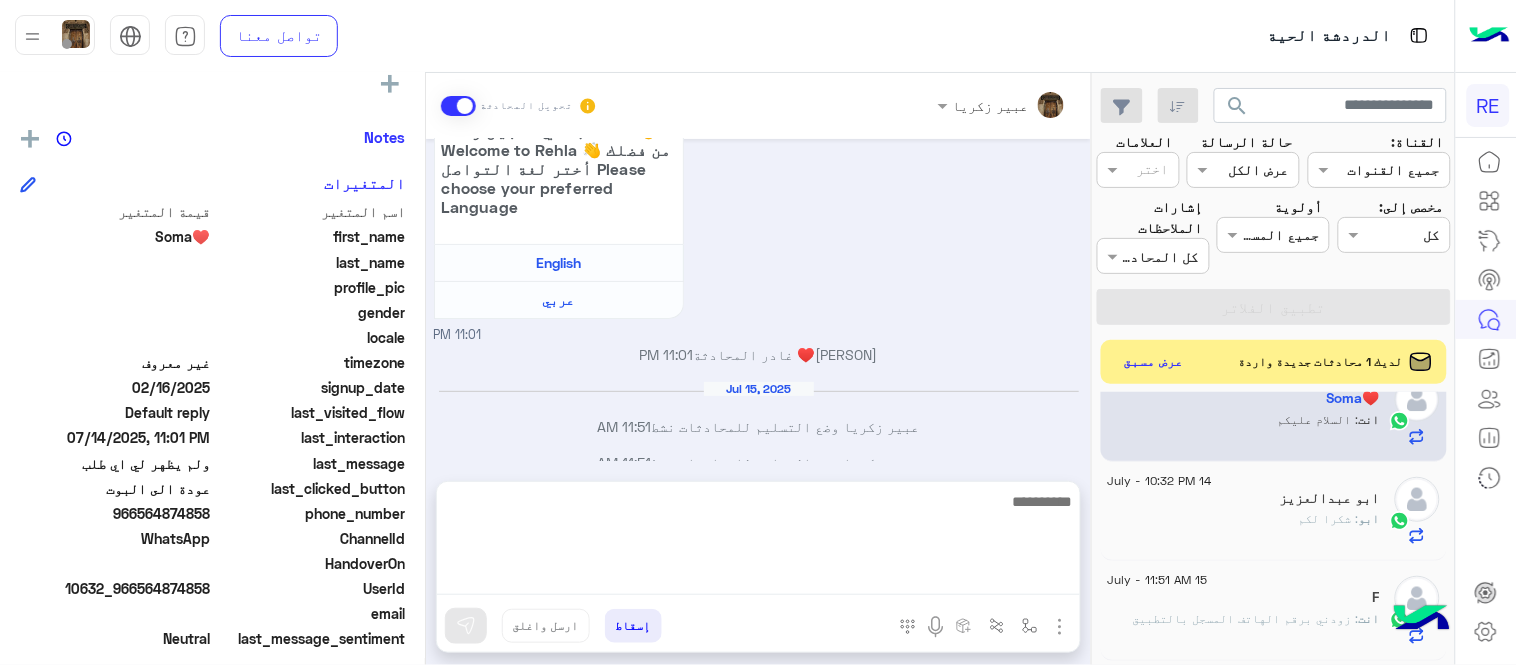 click on "Feb 16, 2025  سعدنا بتواصلك، نأمل منك توضيح استفسارك أكثر    06:43 PM    06:43 PM  تم إعادة توجيه المحادثة. للعودة إلي الرد الالي، أنقر الزر الموجود بالأسفل  عودة الى البوت     06:43 PM   [FIRST]♥️  طلب التحدث إلى مسؤول بشري   06:43 PM       تم تعيين المحادثة إلى [FIRST] [LAST]   06:43 PM       Feb 17, 2025   تم إلغاء التخصيص التلقائي للرد على المحادثة في   06:45 PM       Feb 18, 2025  ..   09:57 PM  سعدنا بتواصلك، نأمل منك توضيح استفسارك أكثر    09:57 PM   [FIRST]♥️  طلب التحدث إلى مسؤول بشري   09:57 PM      - تفويض مقبول من ابشر  - الاستمارة  - الرخصة  - صورة الهوية  - التامين  [FIRST] [LAST] -  10:00 PM   [FIRST] [LAST] انضم إلى المحادثة   10:00 PM       Feb 19, 2025   10:00 PM       لا" at bounding box center (758, 300) 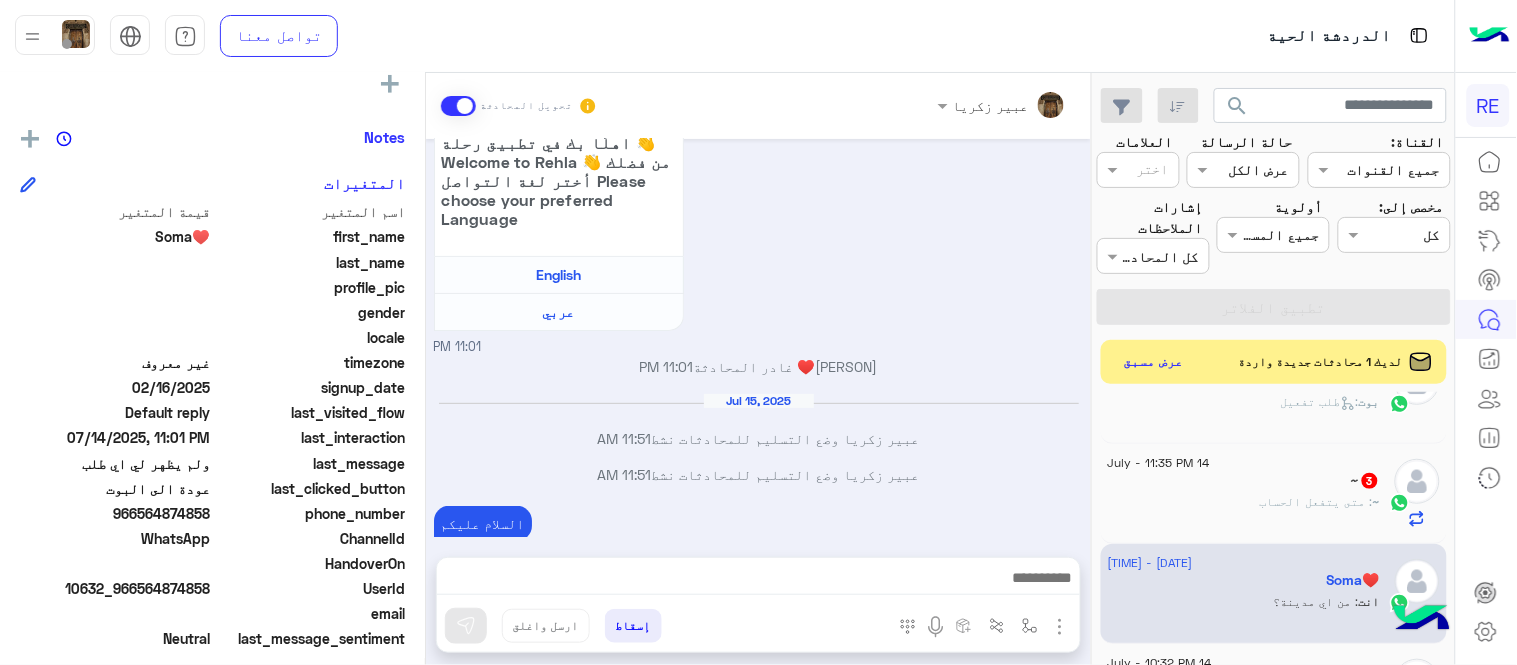 scroll, scrollTop: 737, scrollLeft: 0, axis: vertical 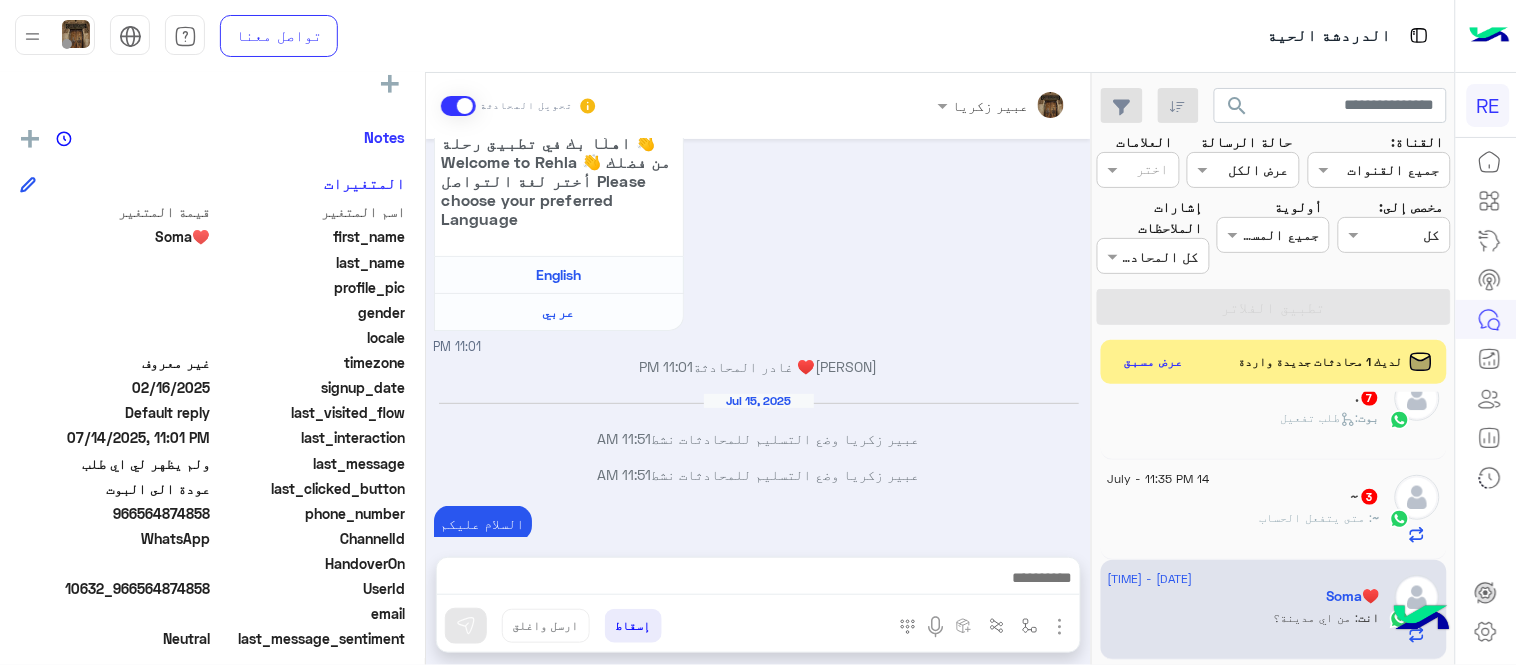 click on "~ : متى يتفعل الحساب" 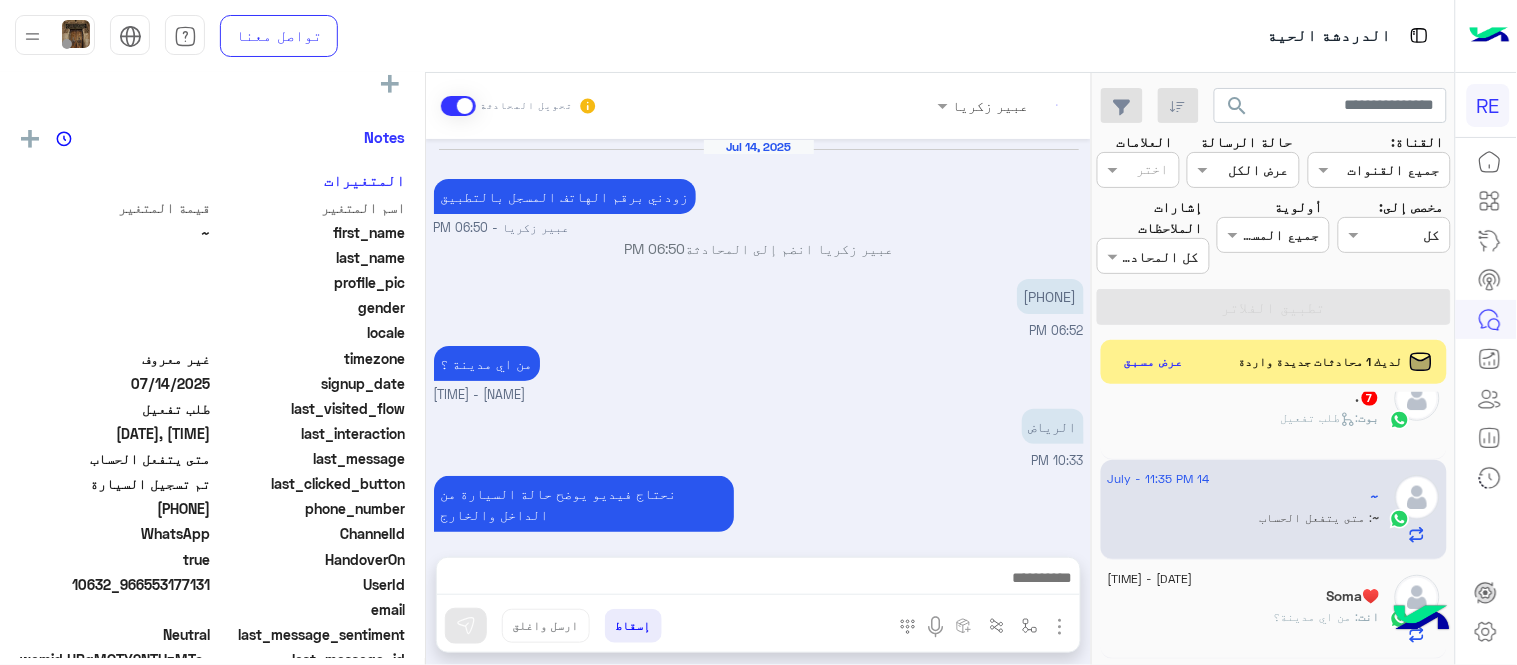 scroll, scrollTop: 596, scrollLeft: 0, axis: vertical 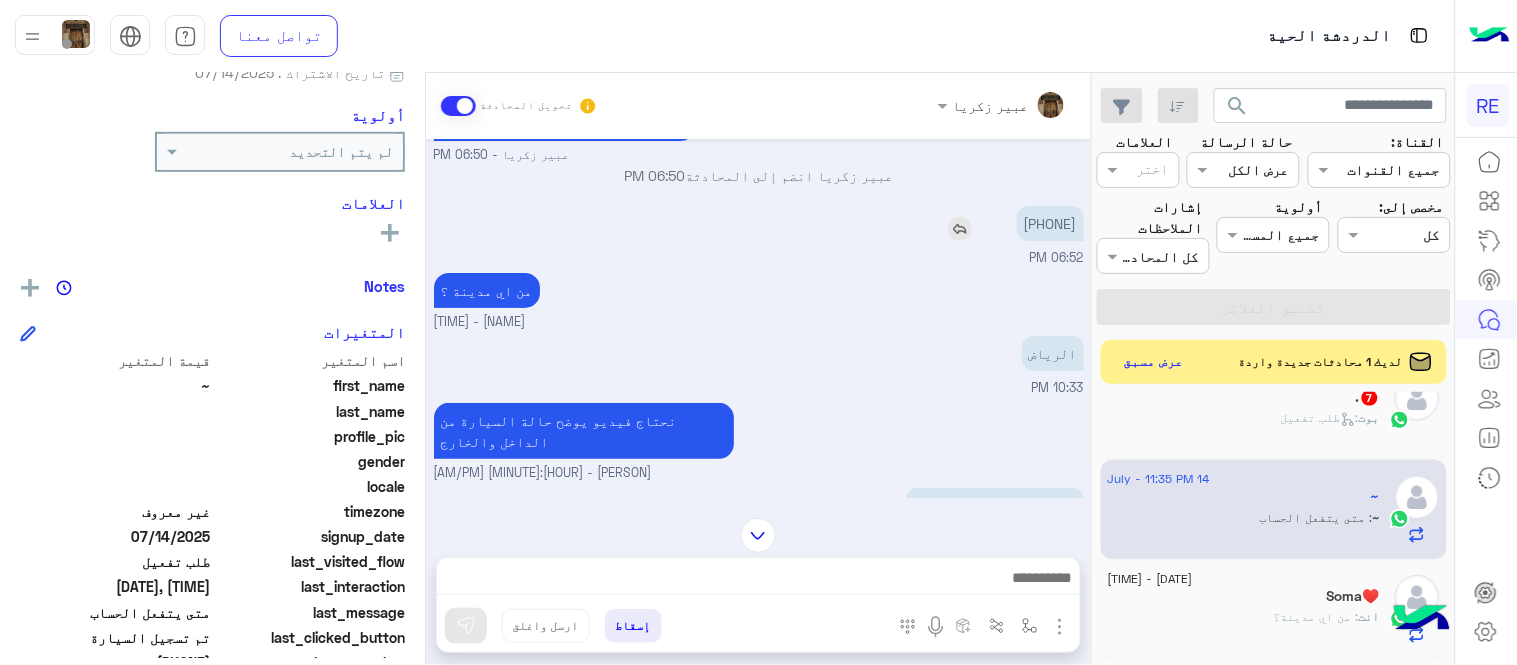 click on "[PHONE]" at bounding box center (1050, 223) 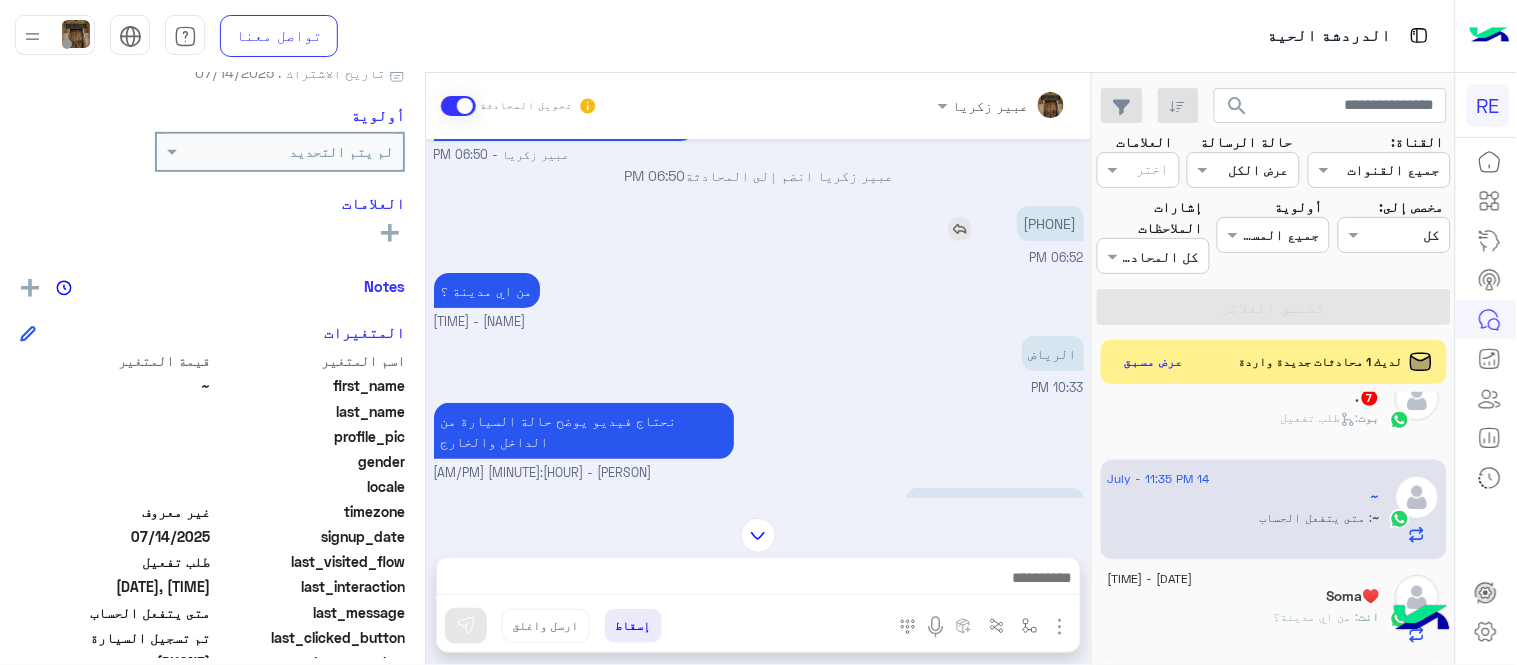 copy on "[PHONE]" 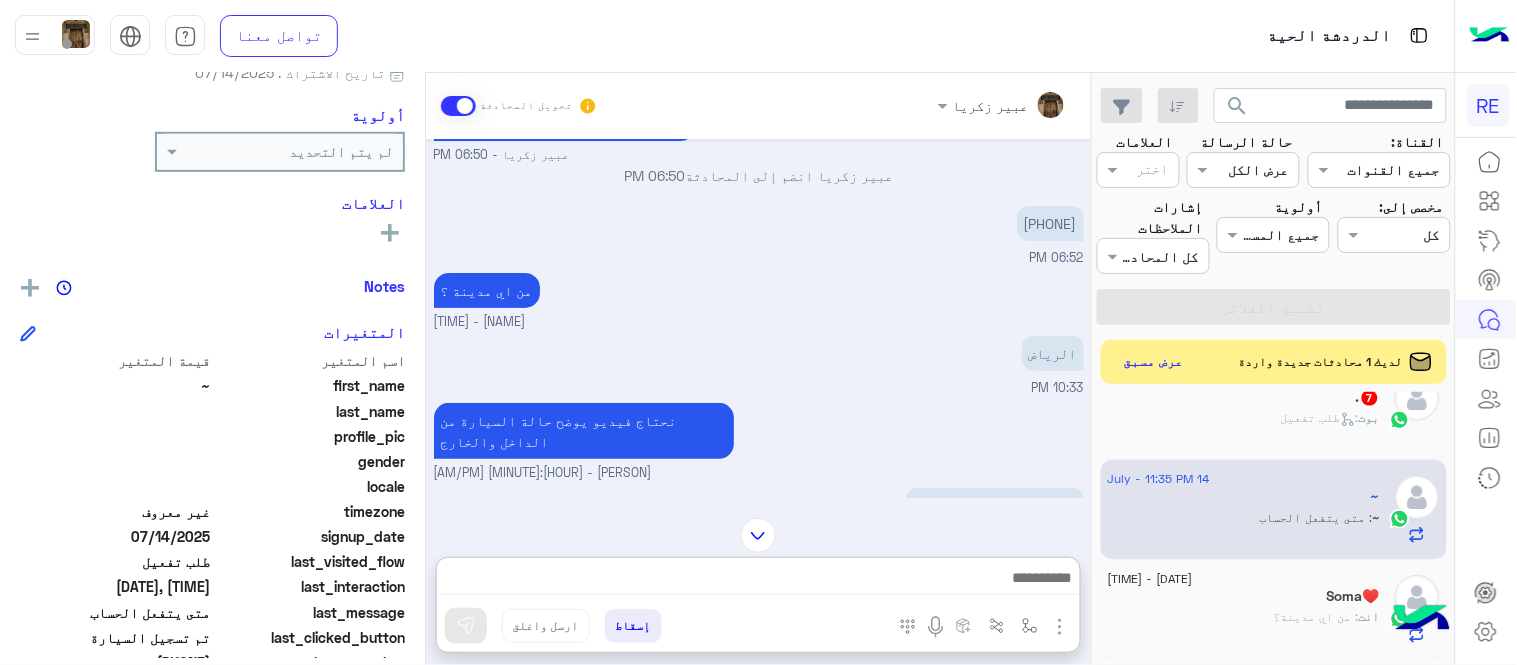 click at bounding box center (758, 580) 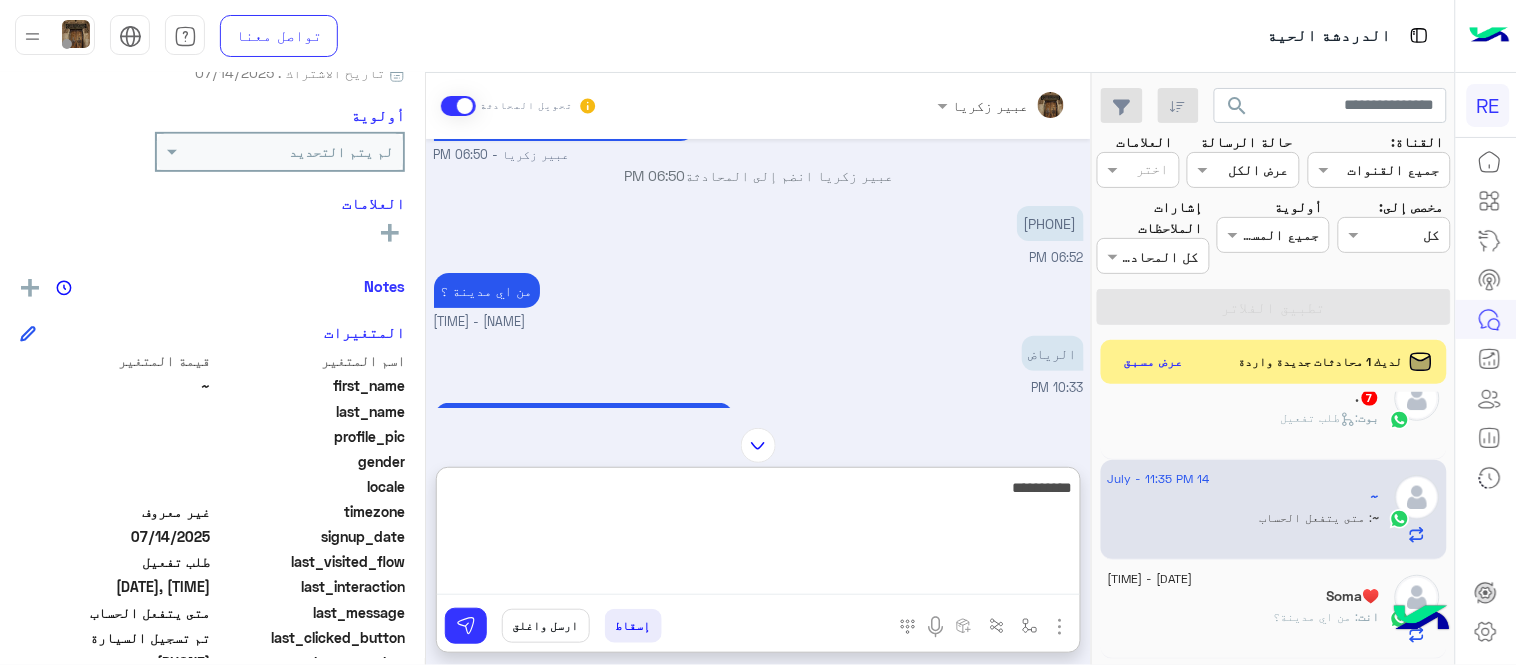 type on "**********" 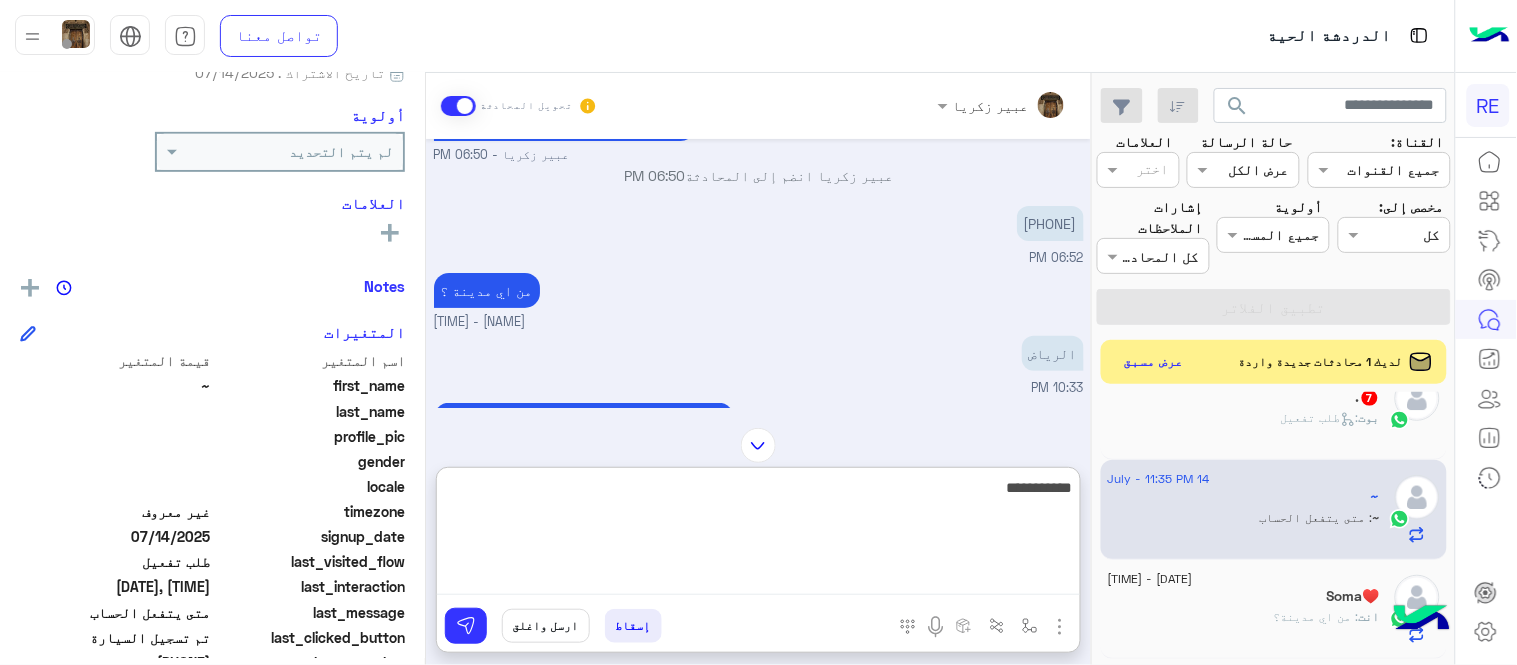 type 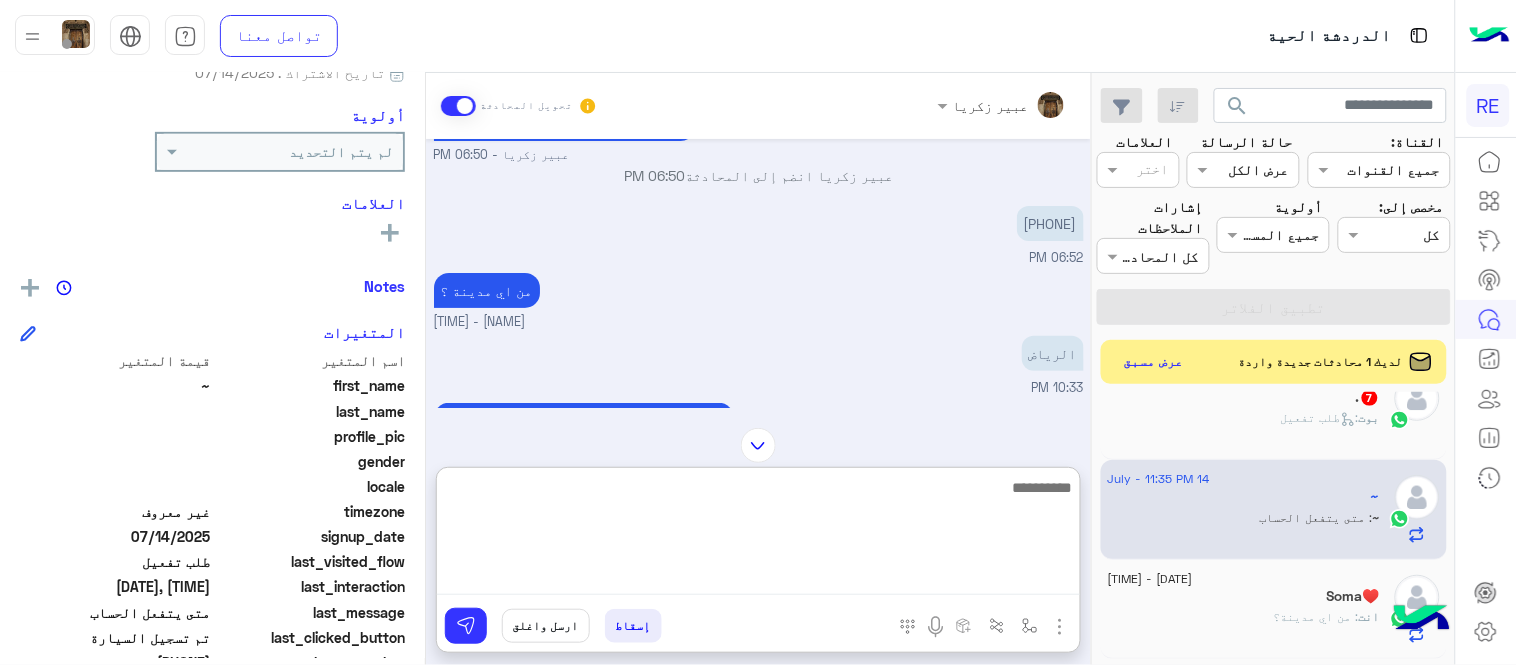 scroll, scrollTop: 785, scrollLeft: 0, axis: vertical 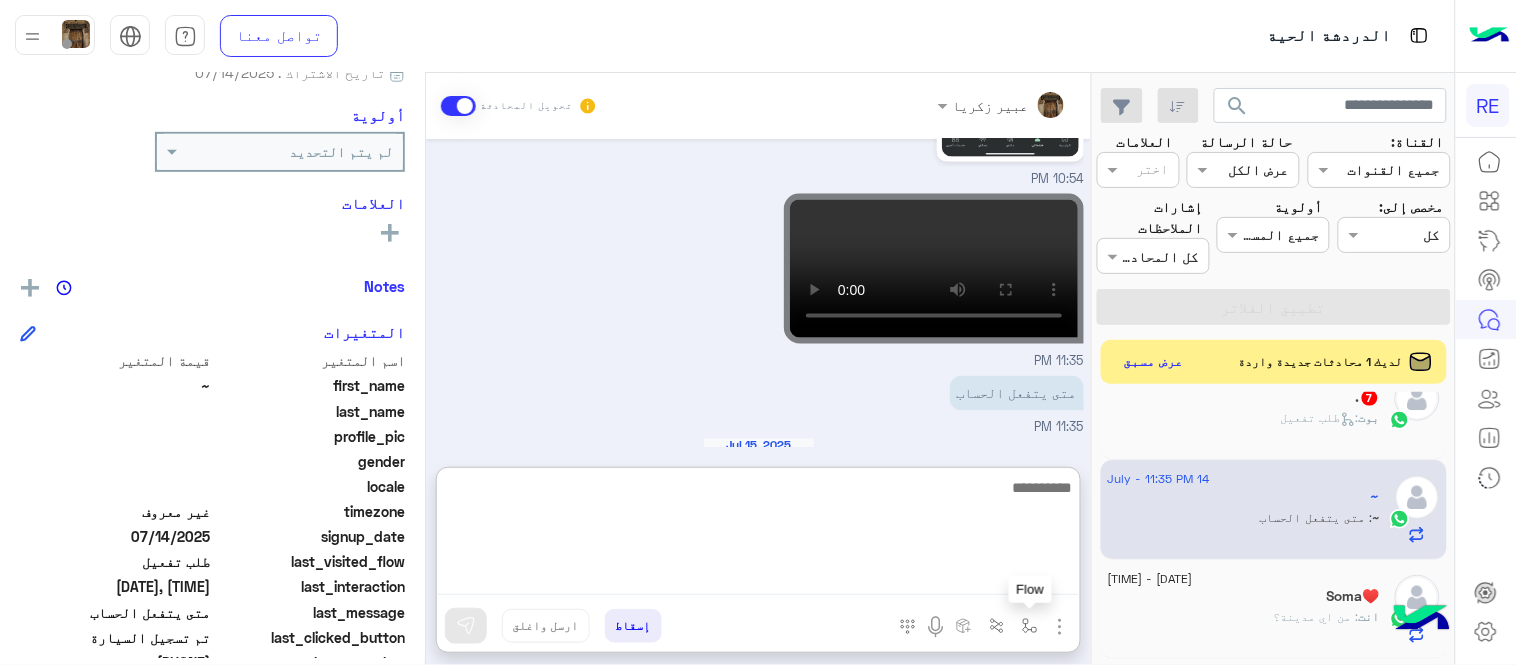click at bounding box center [1030, 626] 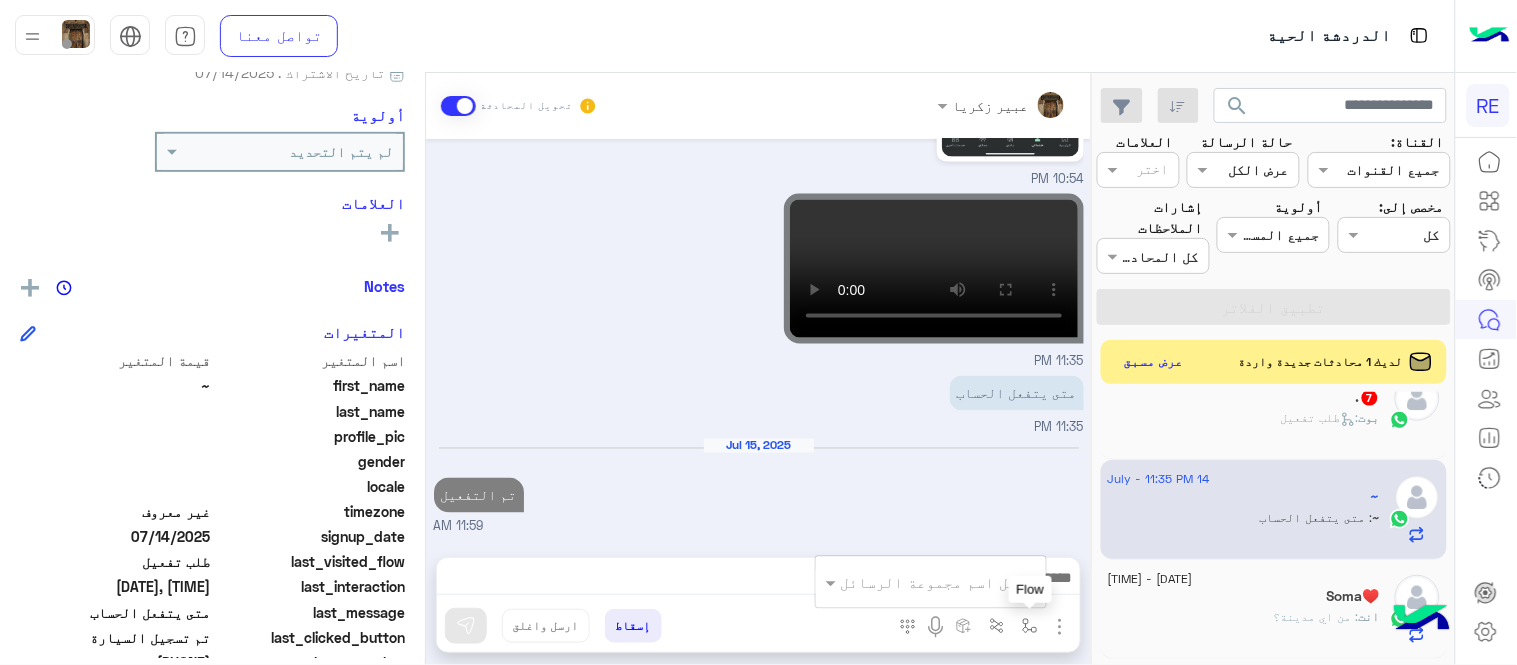 scroll, scrollTop: 695, scrollLeft: 0, axis: vertical 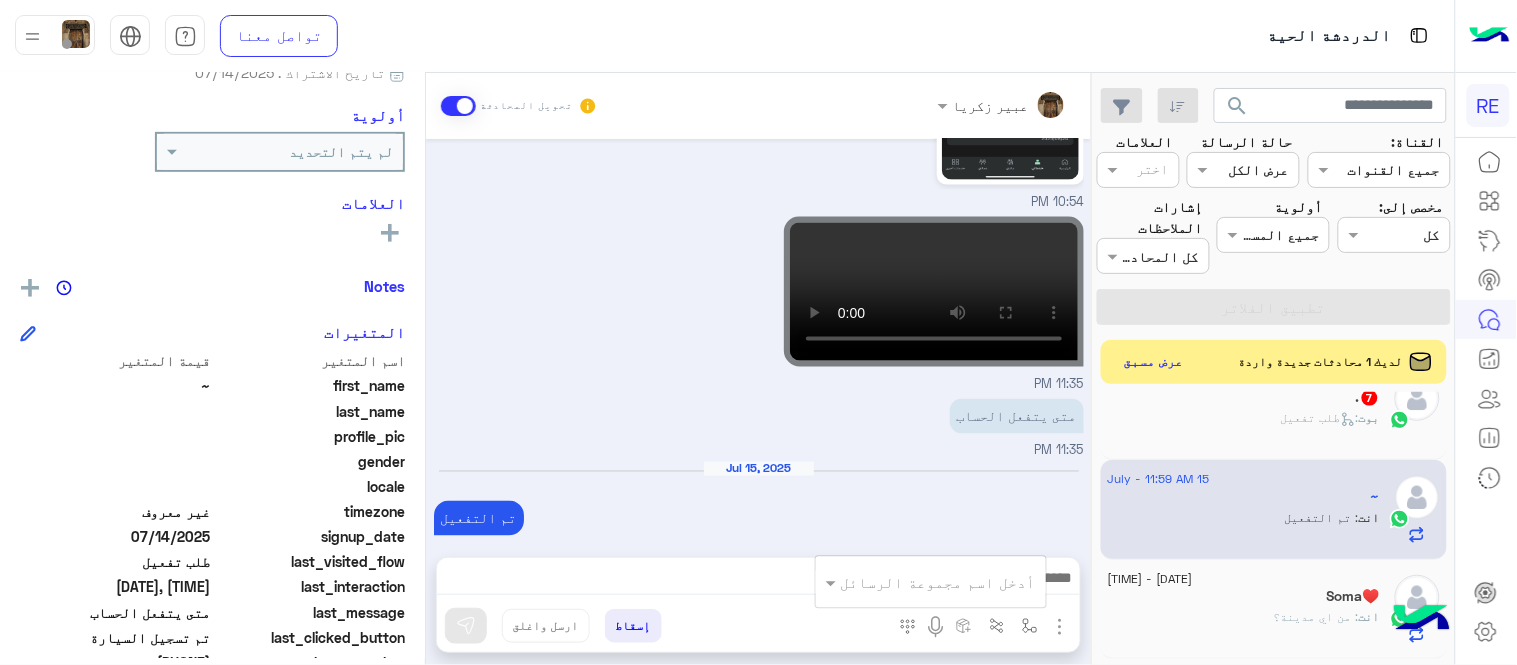 click on "أدخل اسم مجموعة الرسائل" at bounding box center [931, 582] 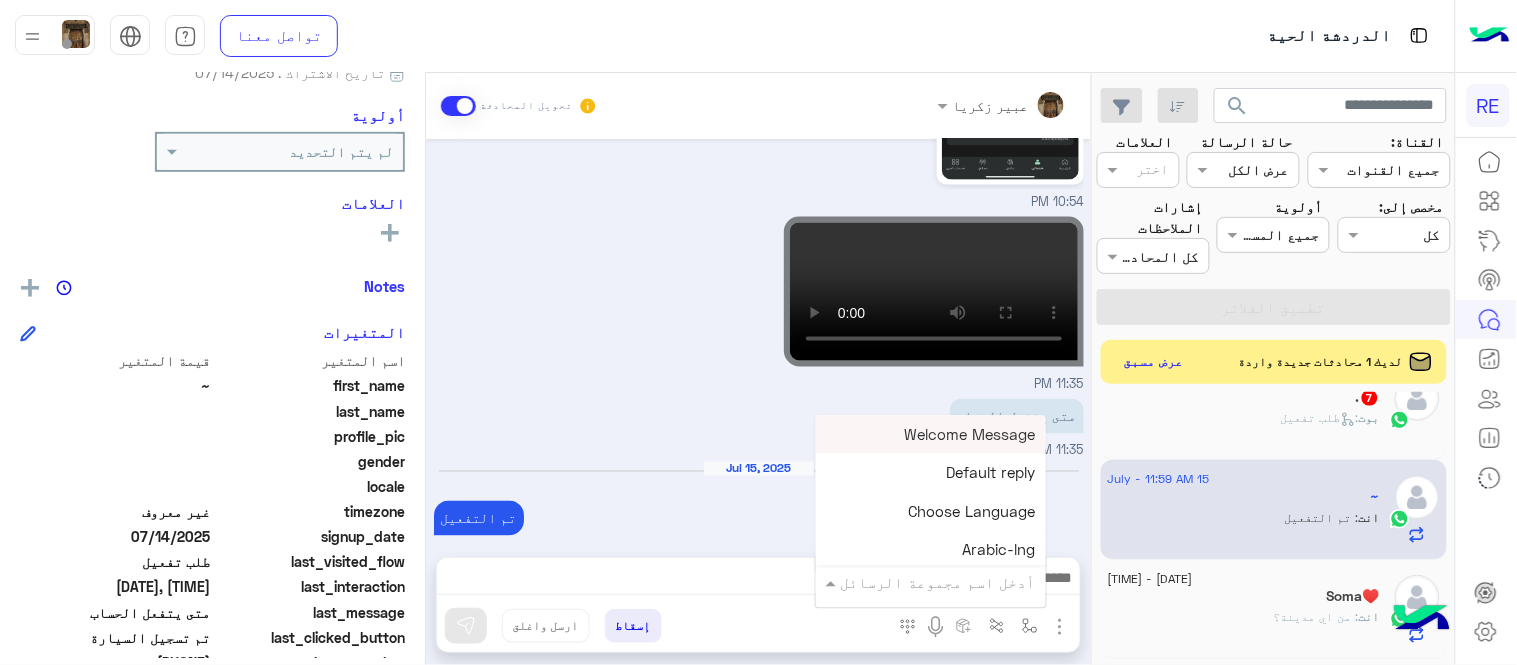 click at bounding box center [959, 582] 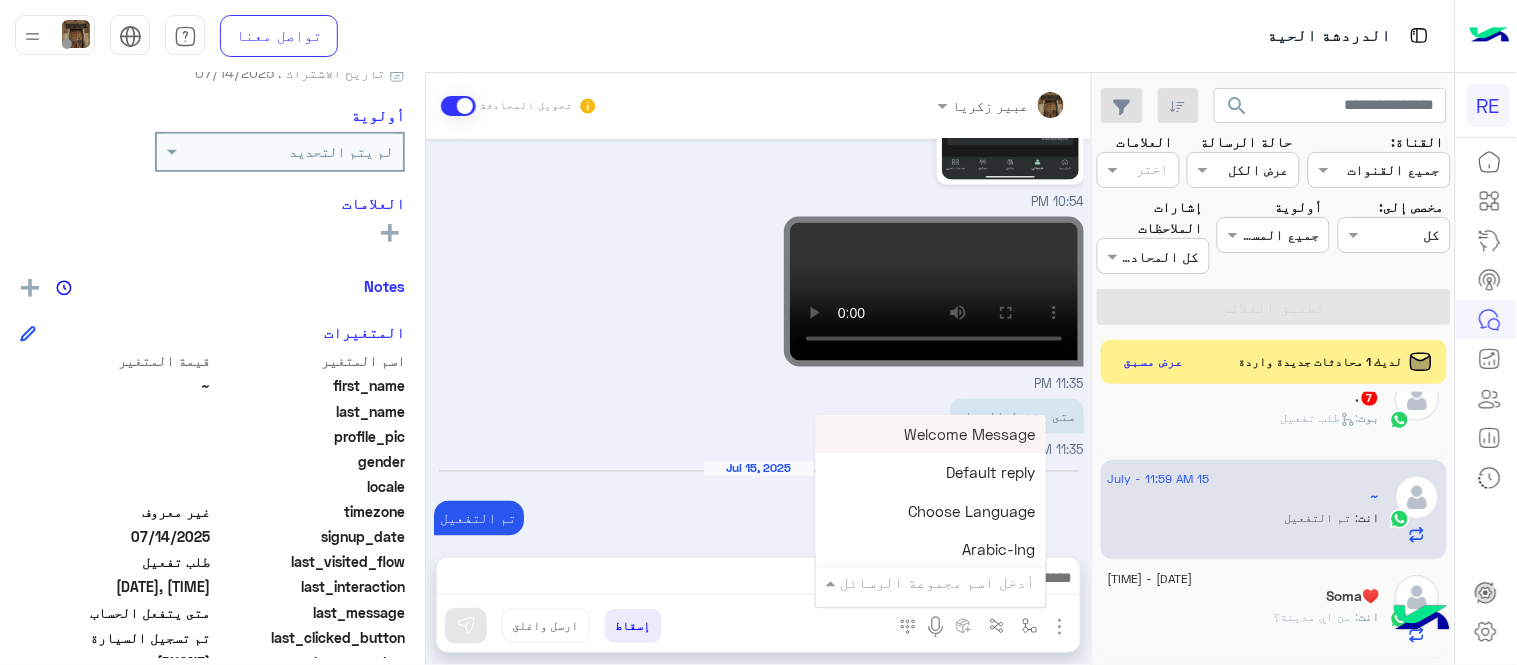 type on "*" 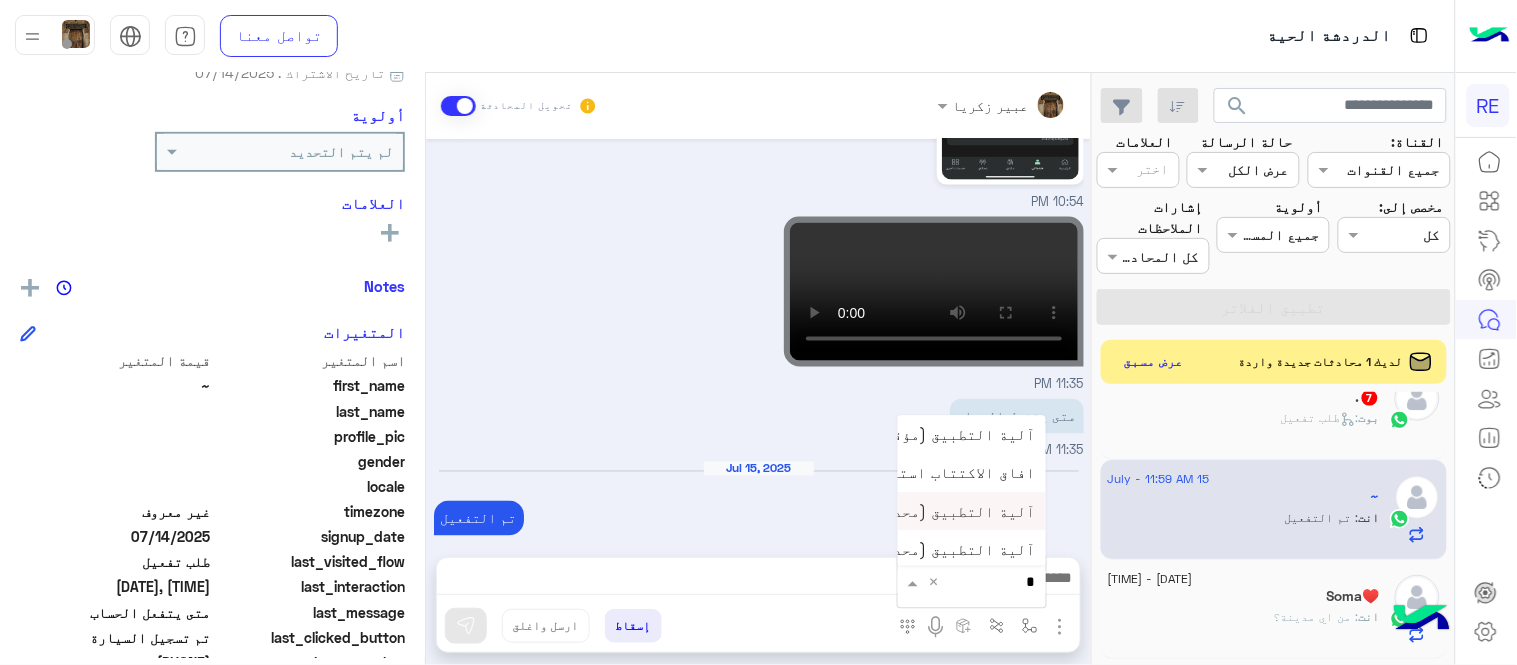 click on "آلية التطبيق (محدث)" at bounding box center [972, 511] 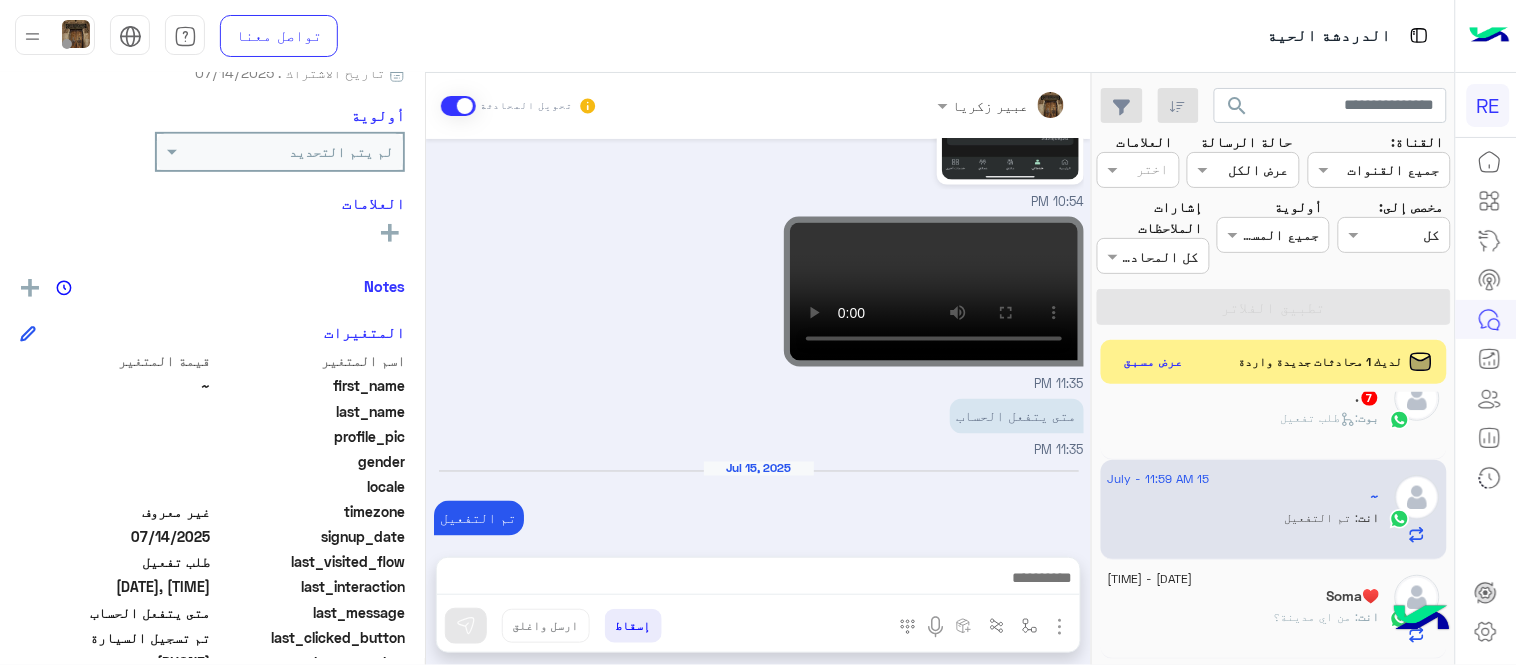 type on "**********" 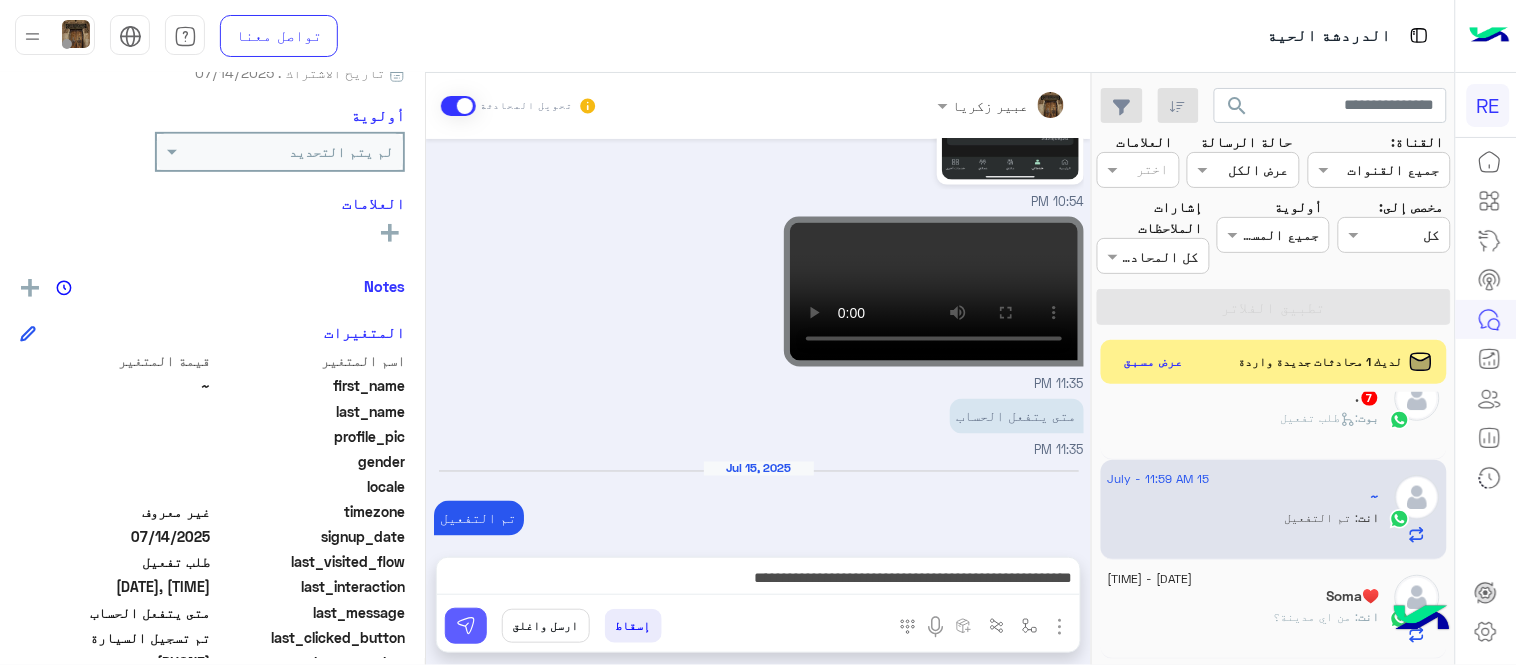 click at bounding box center [466, 626] 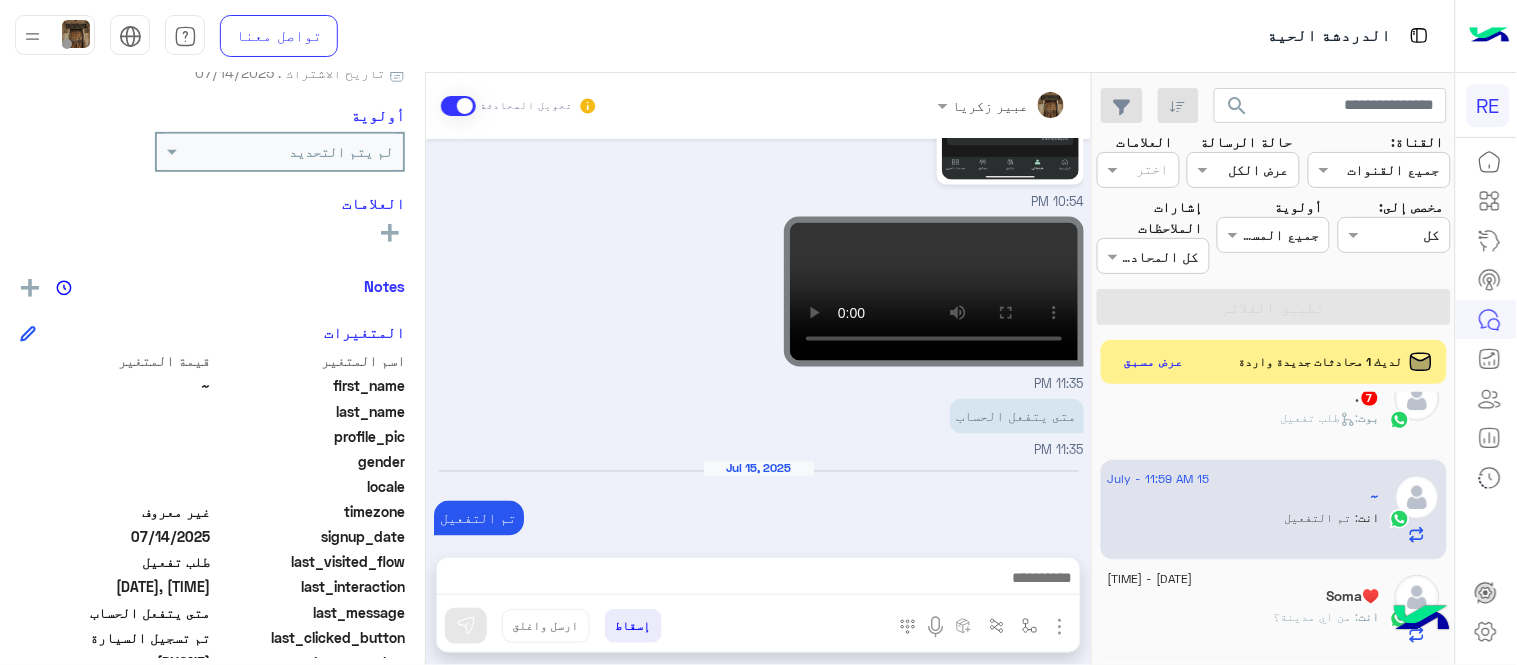 scroll, scrollTop: 1556, scrollLeft: 0, axis: vertical 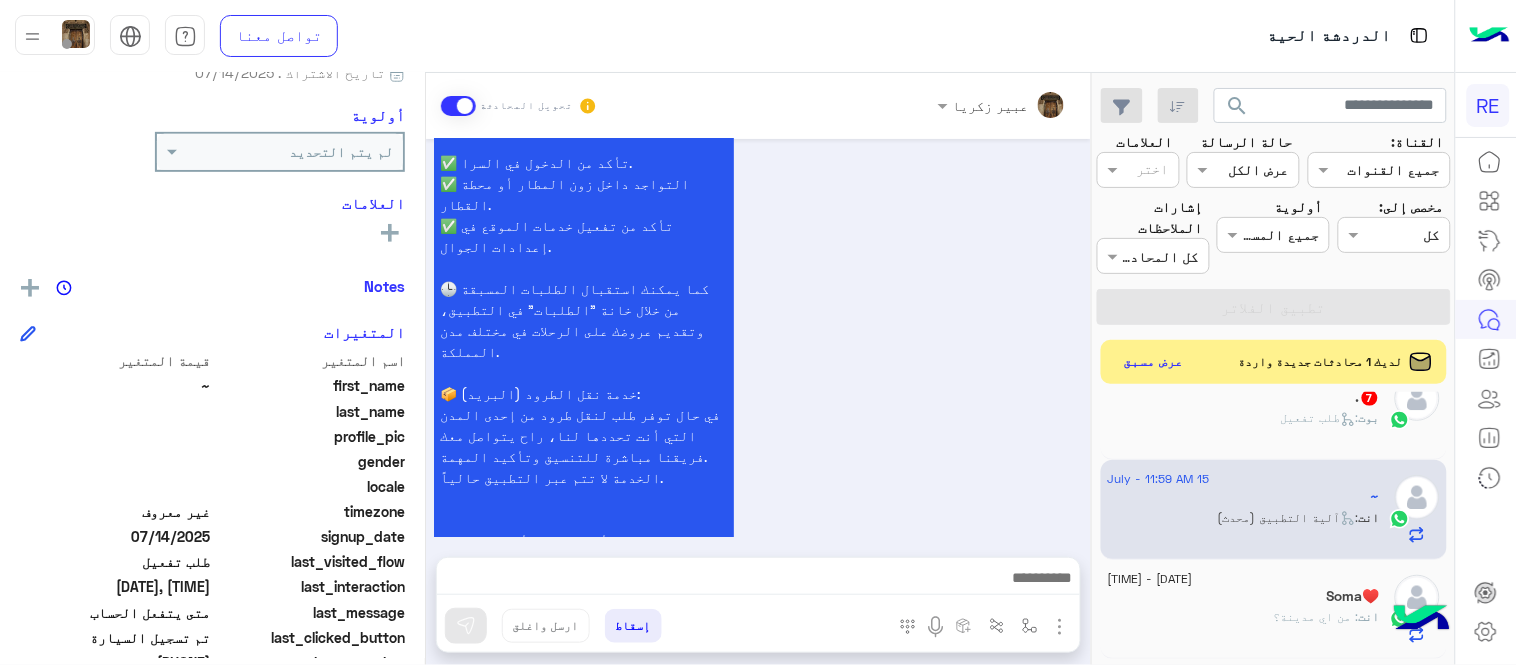 click on "بوت :   طلب تفعيل" 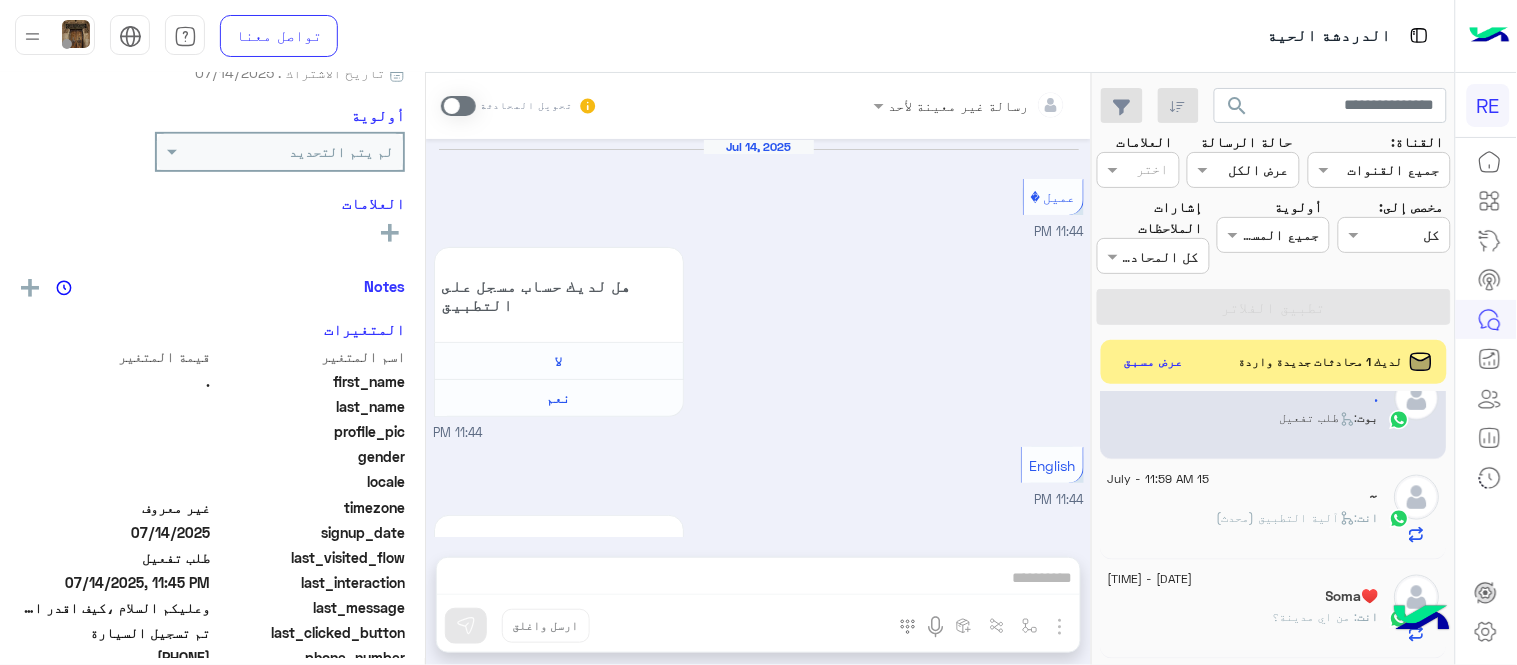 scroll, scrollTop: 1512, scrollLeft: 0, axis: vertical 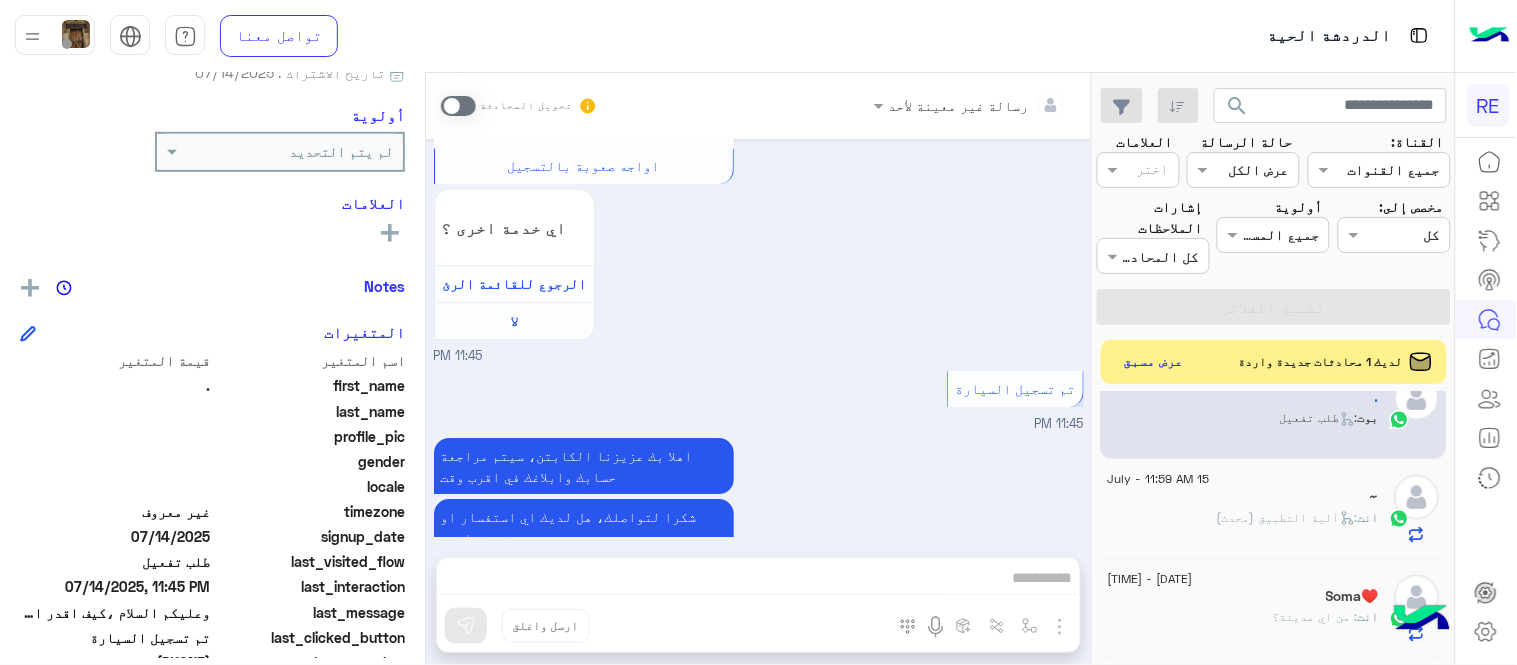 click at bounding box center [458, 106] 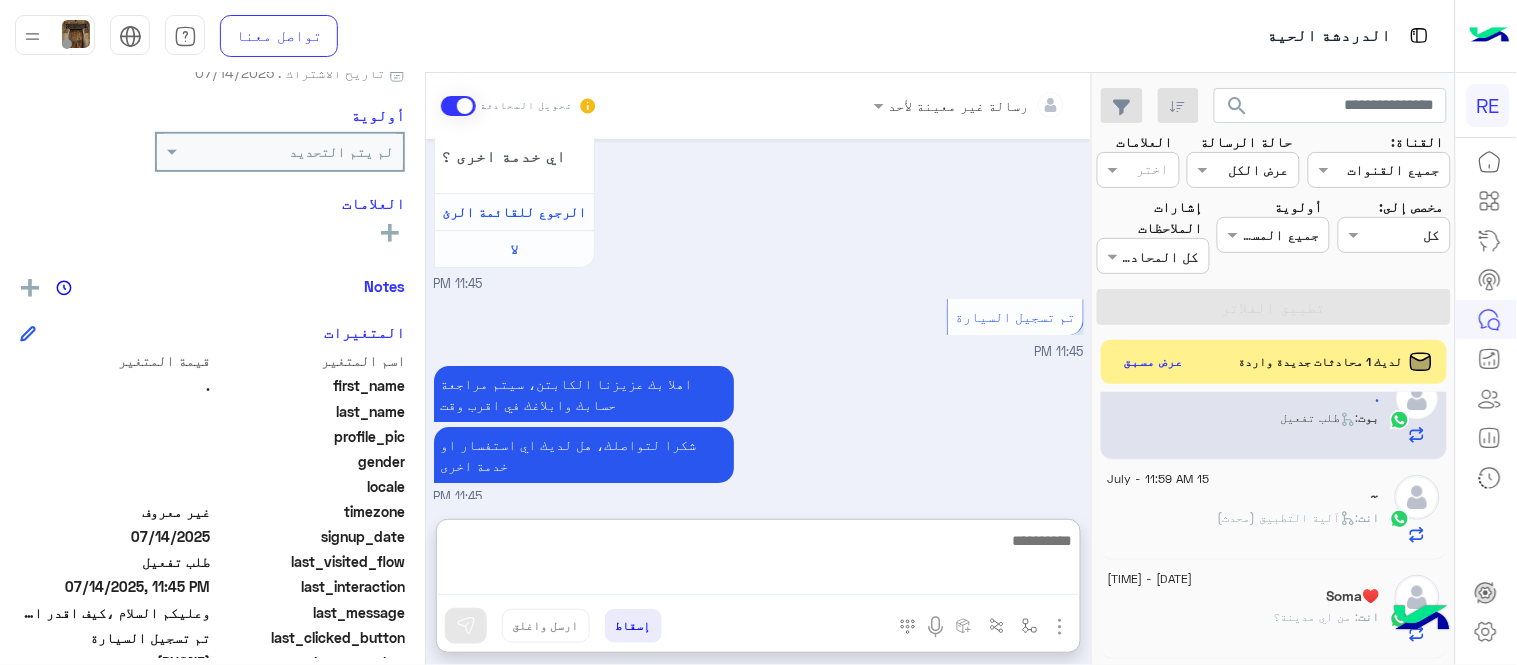 click at bounding box center [758, 561] 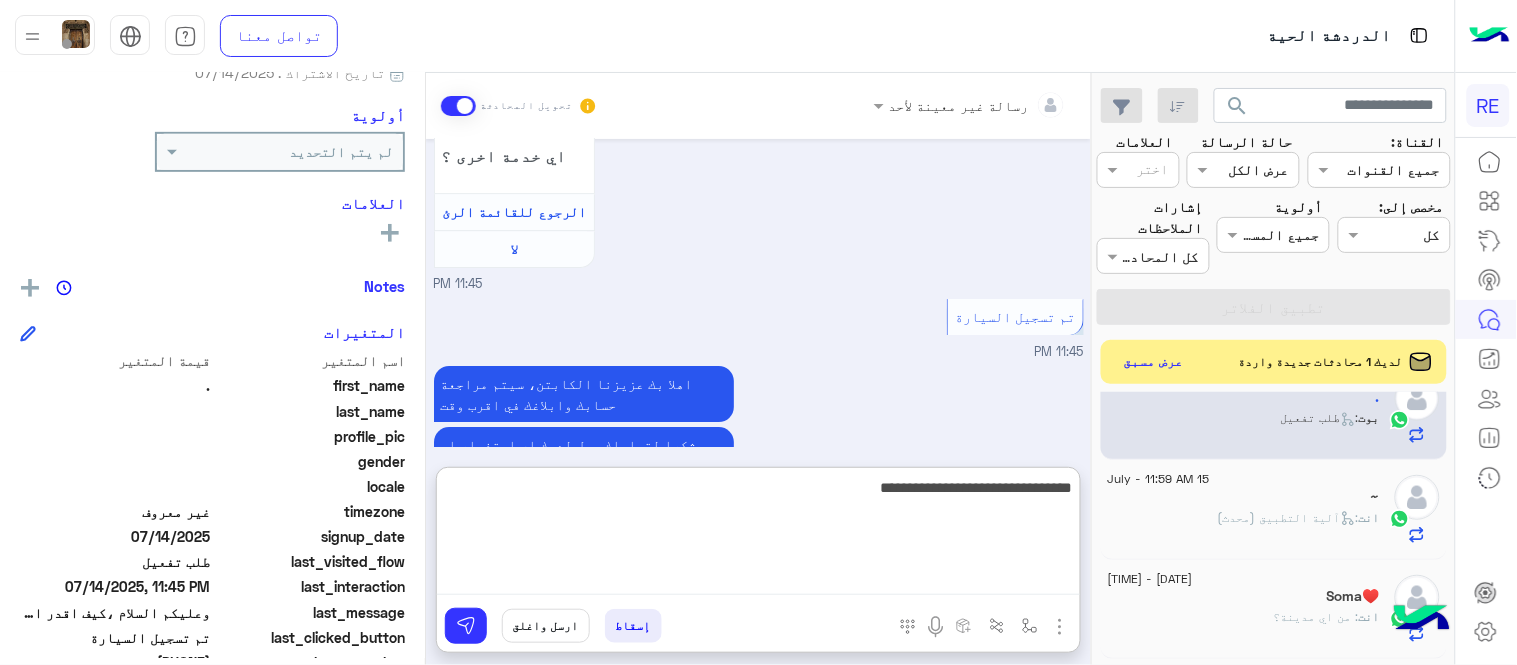 type on "**********" 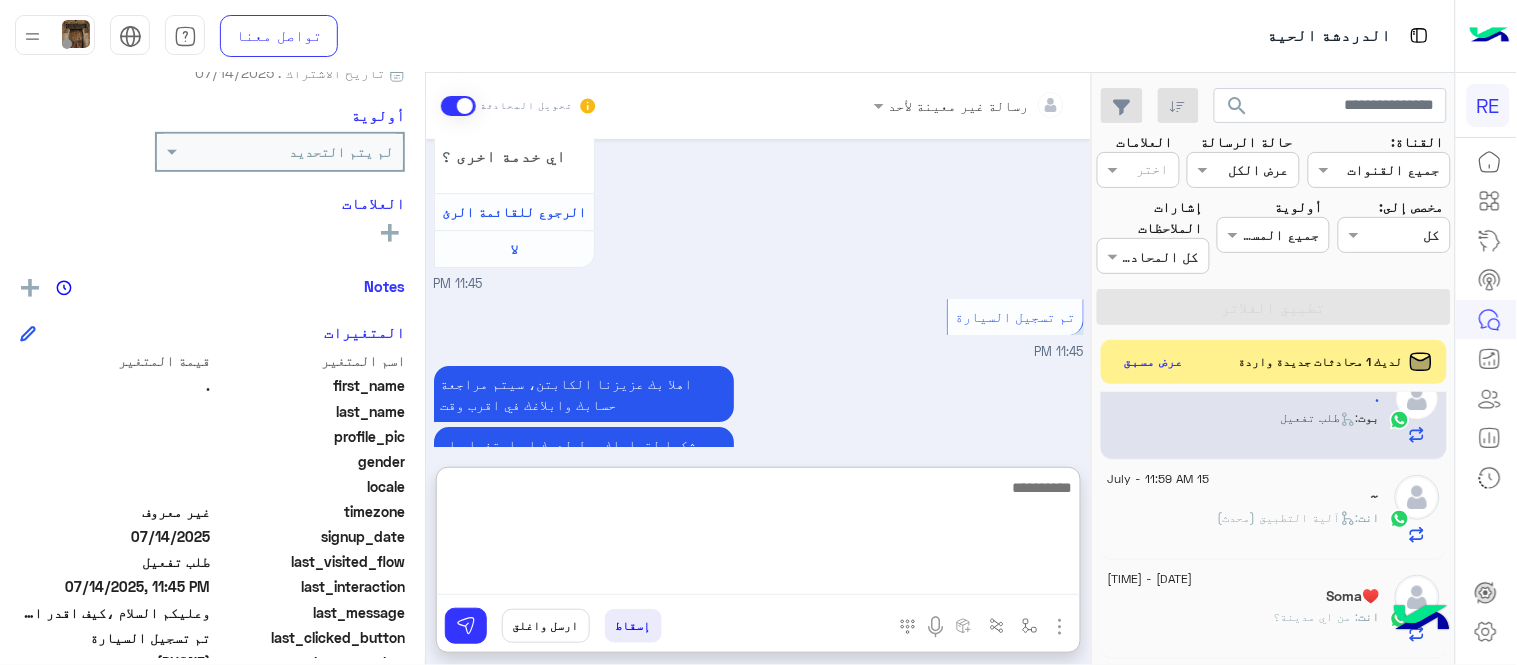 scroll, scrollTop: 1737, scrollLeft: 0, axis: vertical 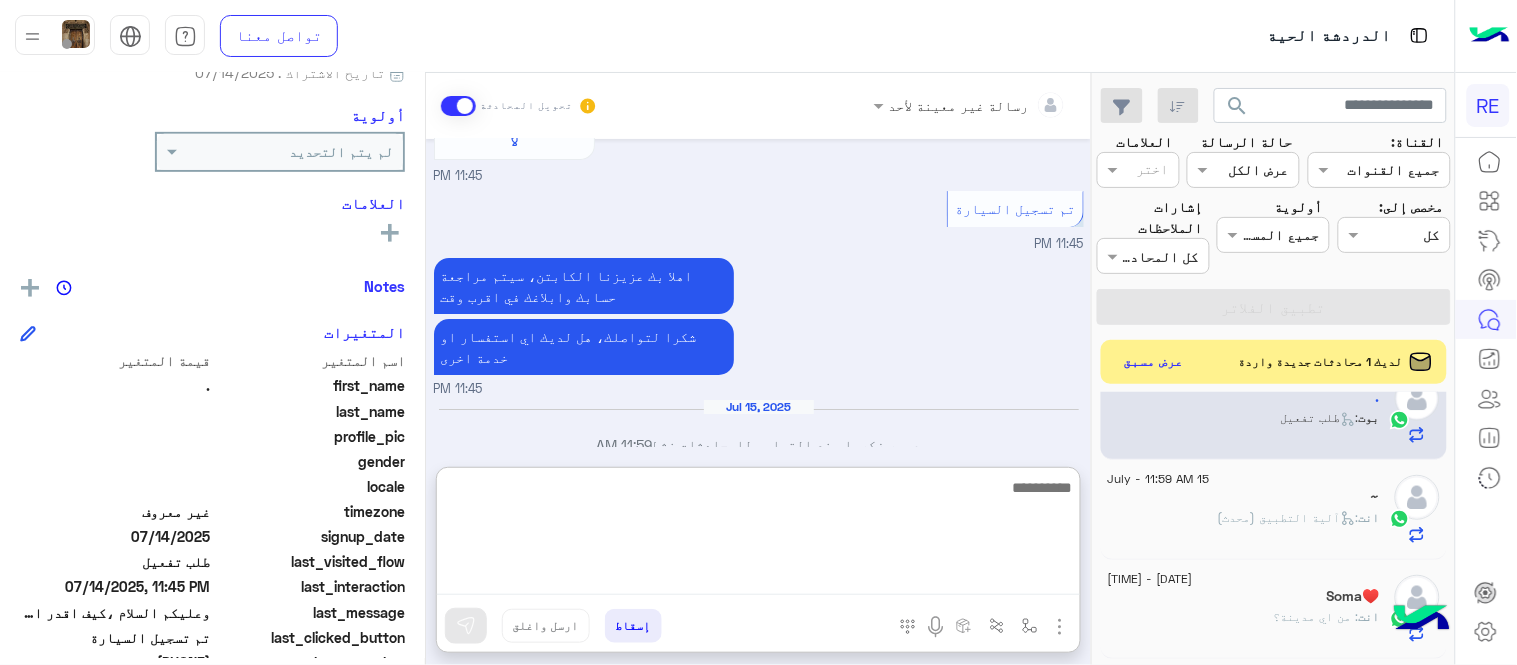 click on "[DATE]   عميل     [TIME]  هل لديك حساب مسجل على التطبيق   لا   نعم     [TIME]   English    [TIME]  Are you a Passenger or a Tour guide?  Passenger 🧳   Tour Guide 🏖️     [TIME]   كابتن     [TIME]  اختر احد الخدمات التالية:    [TIME]   تفعيل حساب    [TIME]  يمكنك الاطلاع على شروط الانضمام لرحلة ك (كابتن ) الموجودة بالصورة أعلاه،
لتحميل التطبيق عبر الرابط التالي : 📲
http://onelink.to/Rehla    يسعدنا انضمامك لتطبيق رحلة يمكنك اتباع الخطوات الموضحة لتسجيل بيانات سيارتك بالفيديو التالي  : عزيزي الكابتن، فضلًا ، للرغبة بتفعيل الحساب قم برفع البيانات عبر التطبيق والتواصل معنا  تم تسجيل السيارة   اواجه صعوبة بالتسجيل  اي خدمة اخرى ؟" at bounding box center [758, 293] 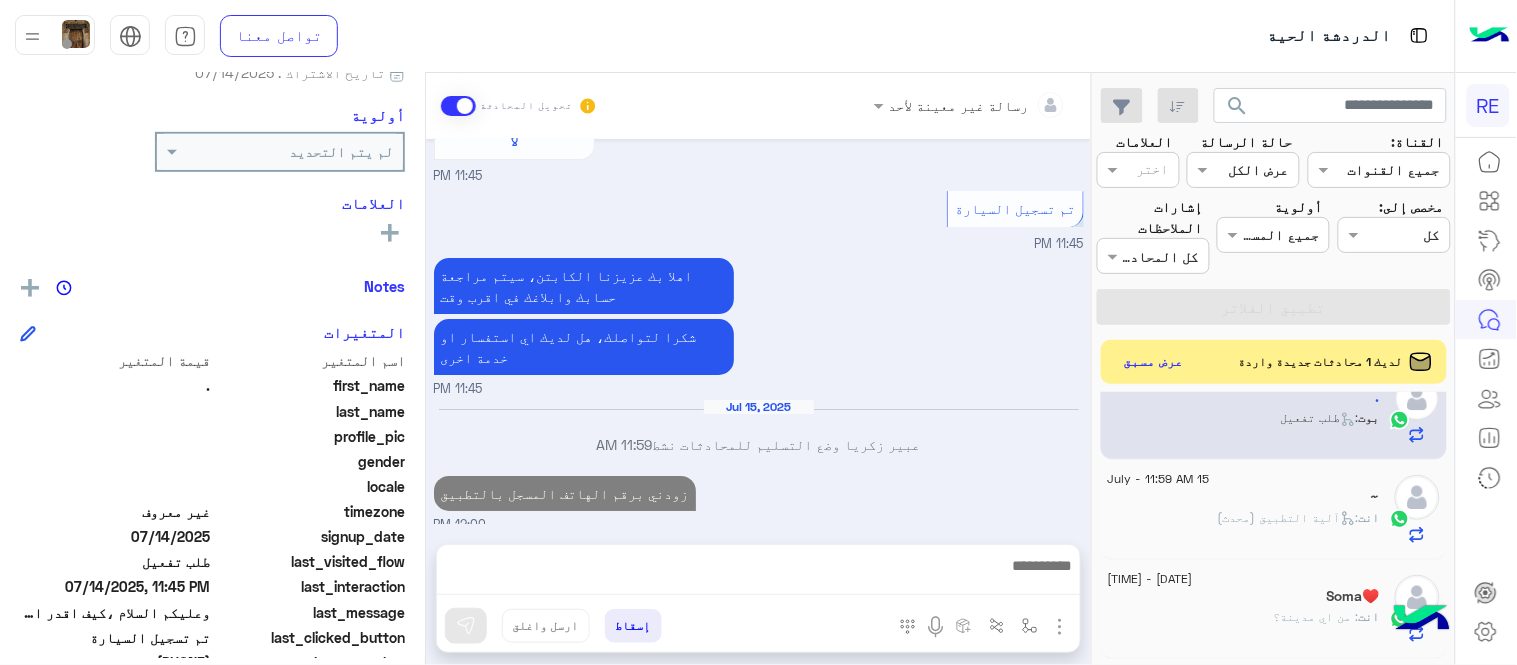scroll, scrollTop: 1647, scrollLeft: 0, axis: vertical 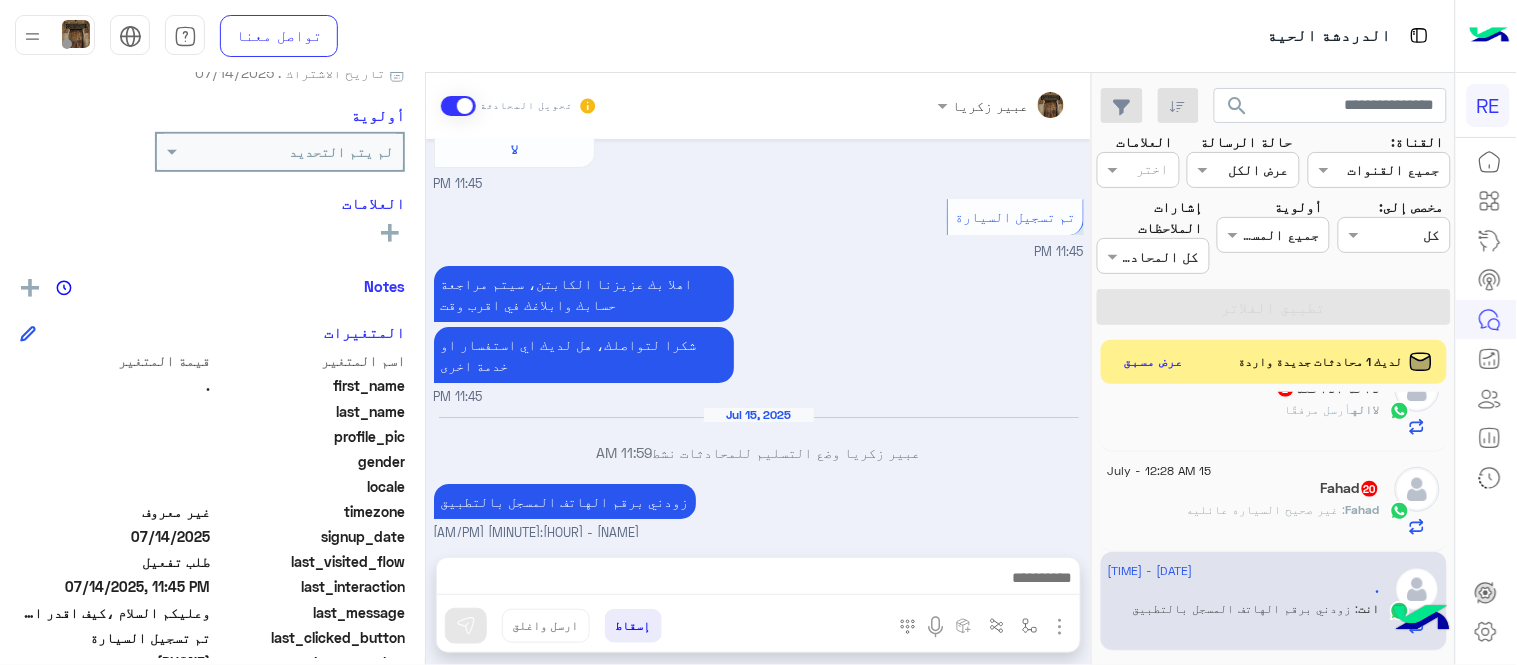 click on "[NAME]  20" 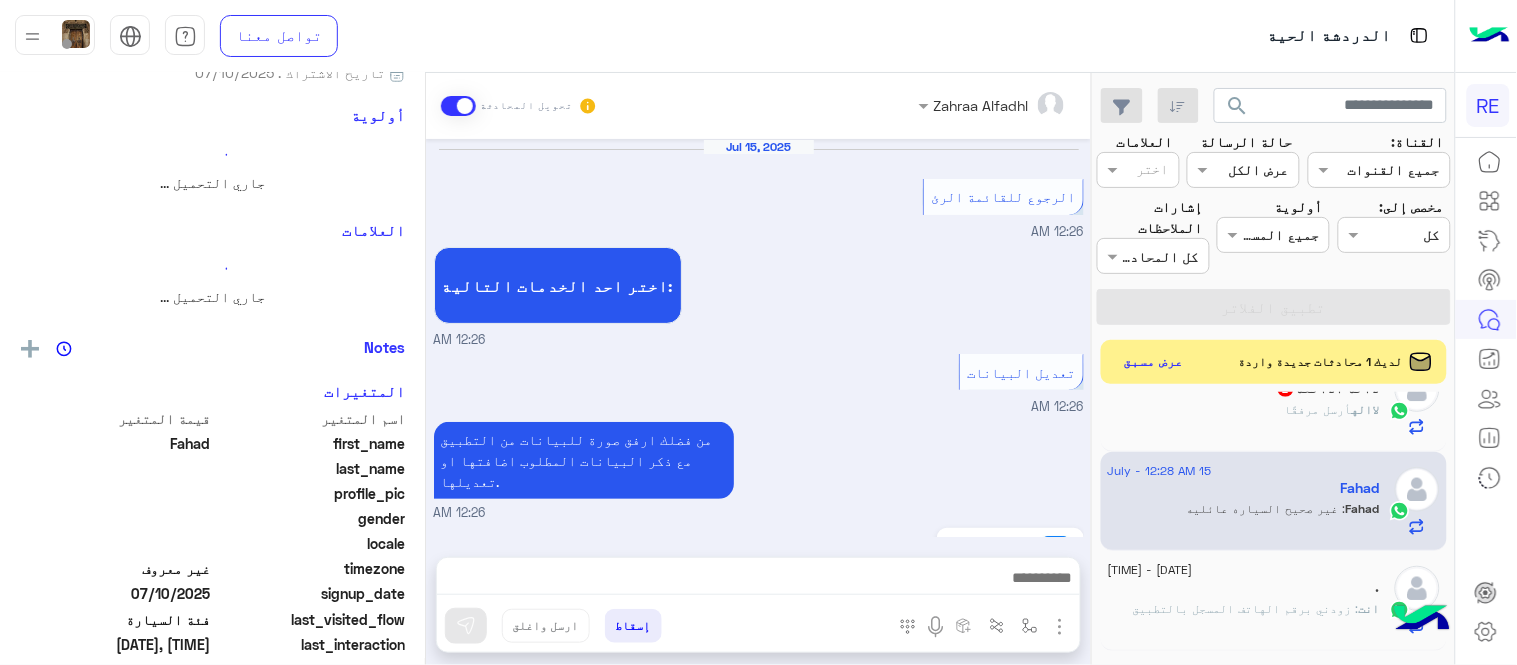 scroll, scrollTop: 793, scrollLeft: 0, axis: vertical 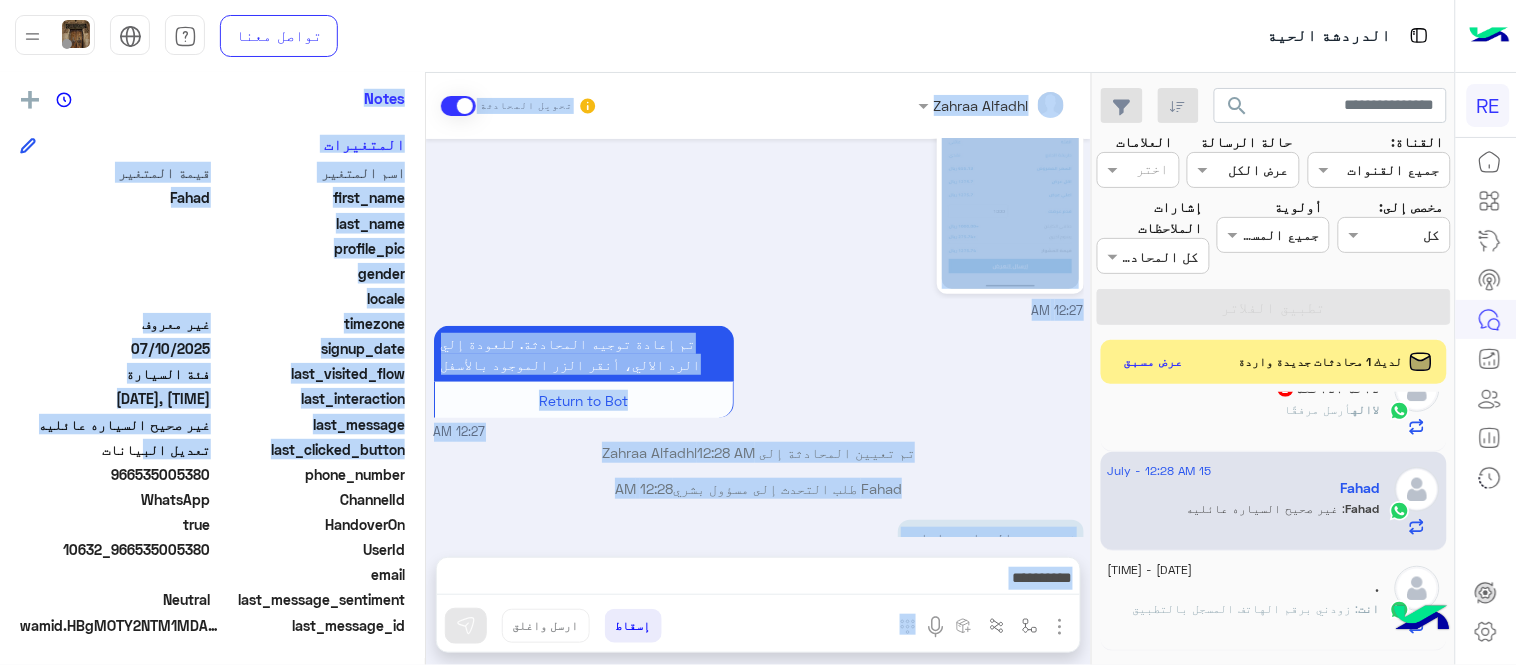 drag, startPoint x: 161, startPoint y: 627, endPoint x: 165, endPoint y: 681, distance: 54.147945 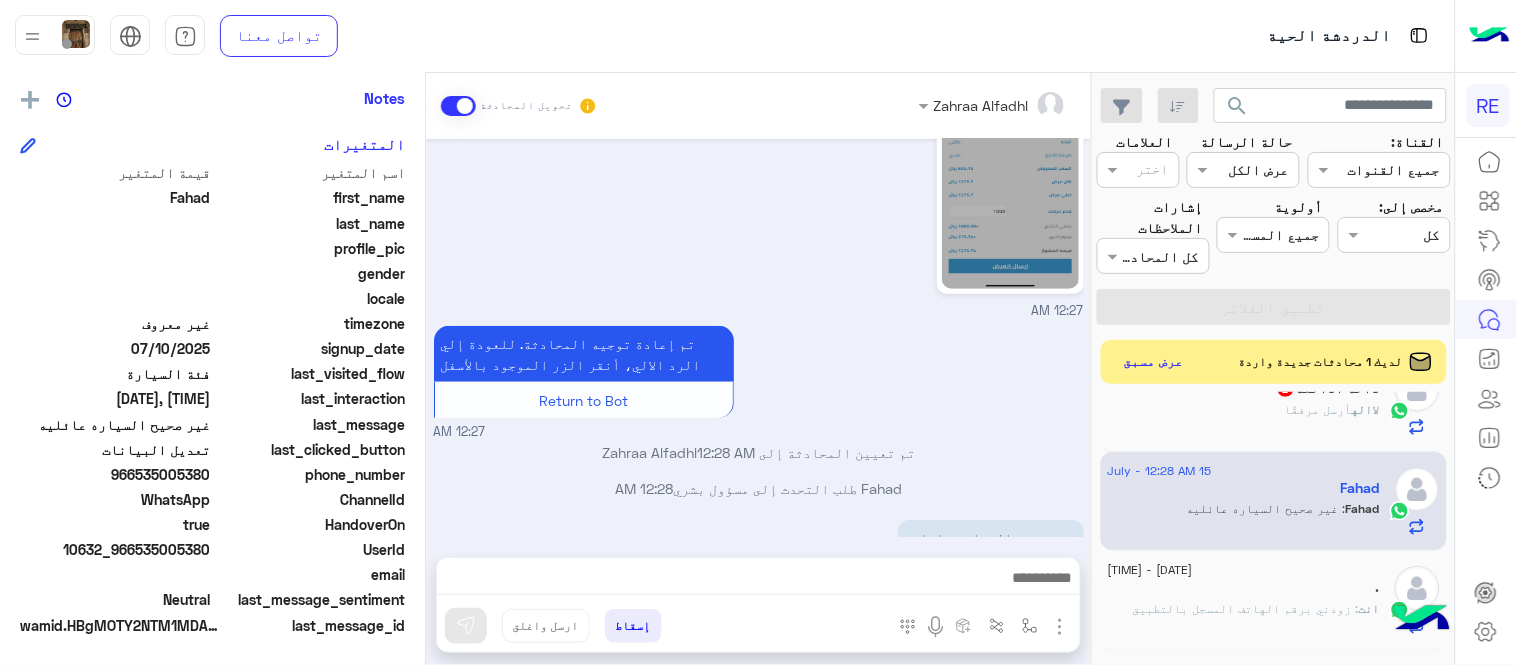click on "966535005380" 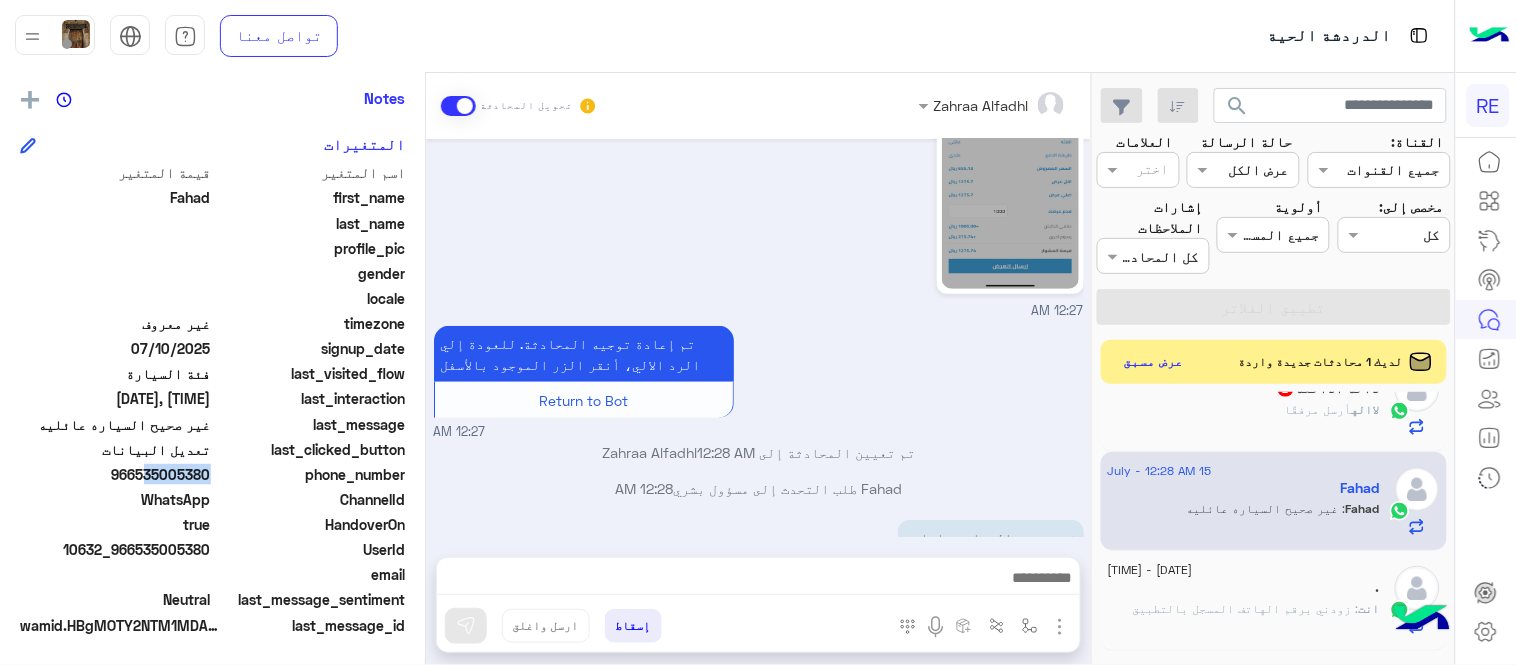 drag, startPoint x: 140, startPoint y: 472, endPoint x: 208, endPoint y: 473, distance: 68.007355 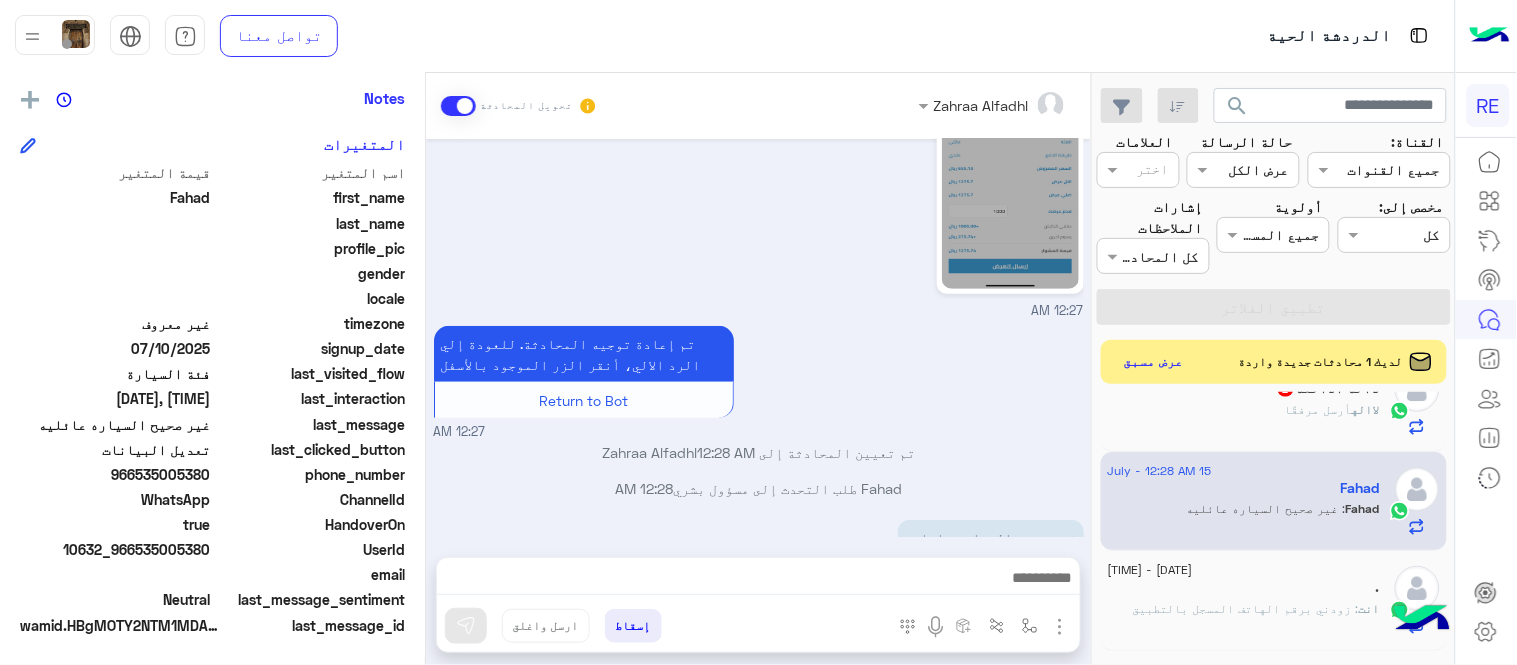 drag, startPoint x: 141, startPoint y: 471, endPoint x: 212, endPoint y: 471, distance: 71 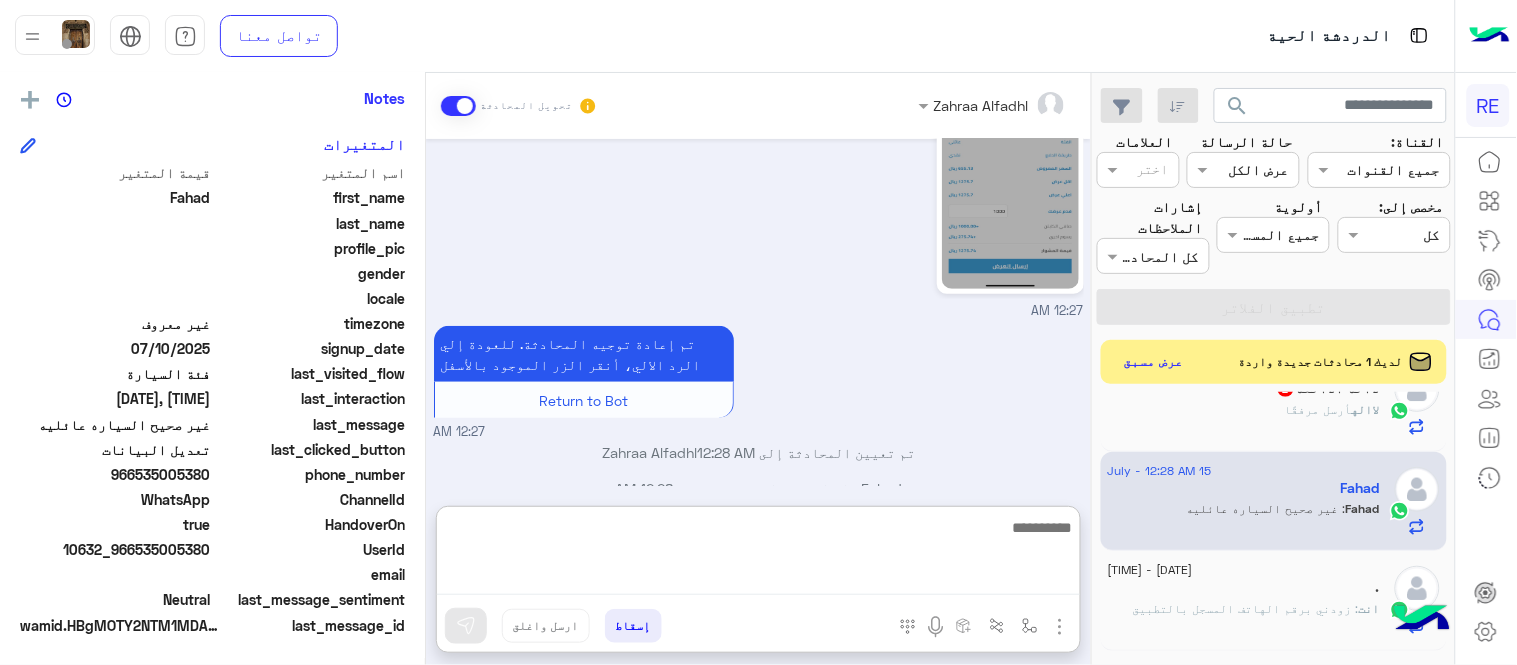 scroll, scrollTop: 2248, scrollLeft: 0, axis: vertical 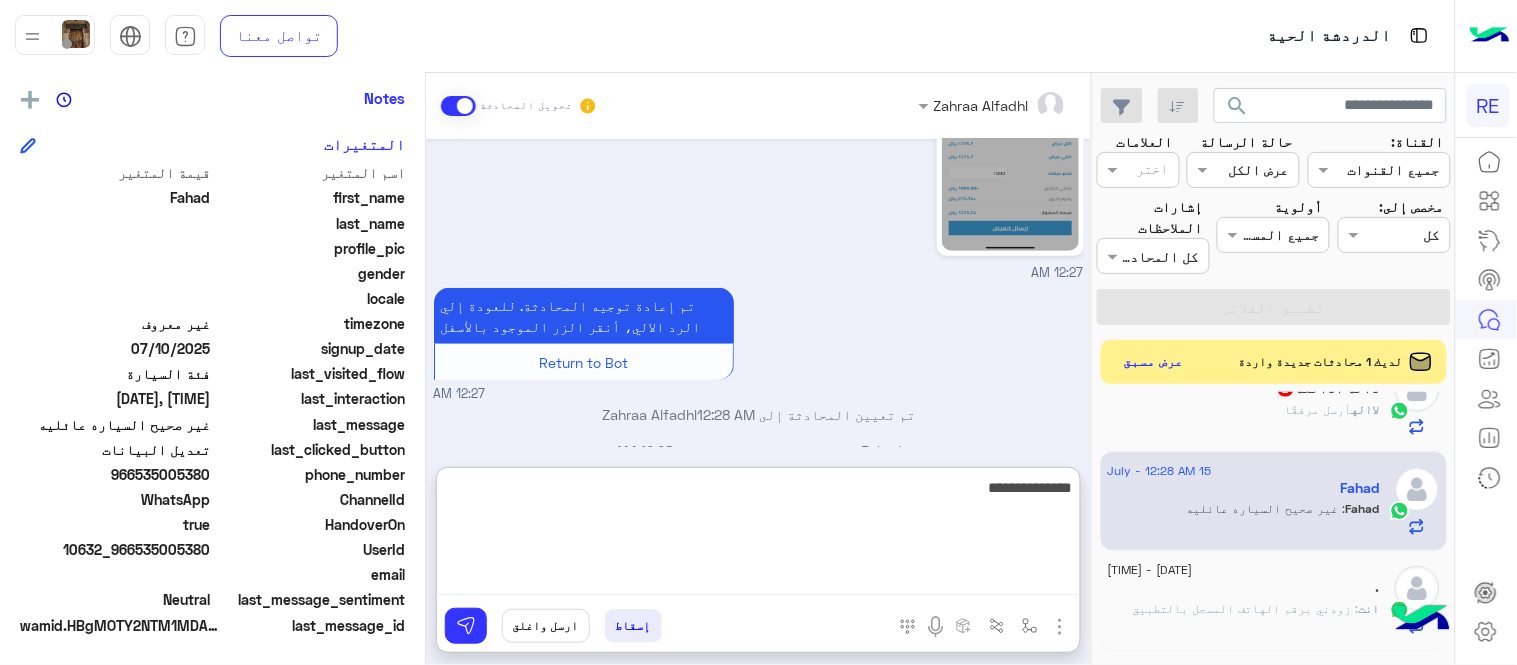 type on "**********" 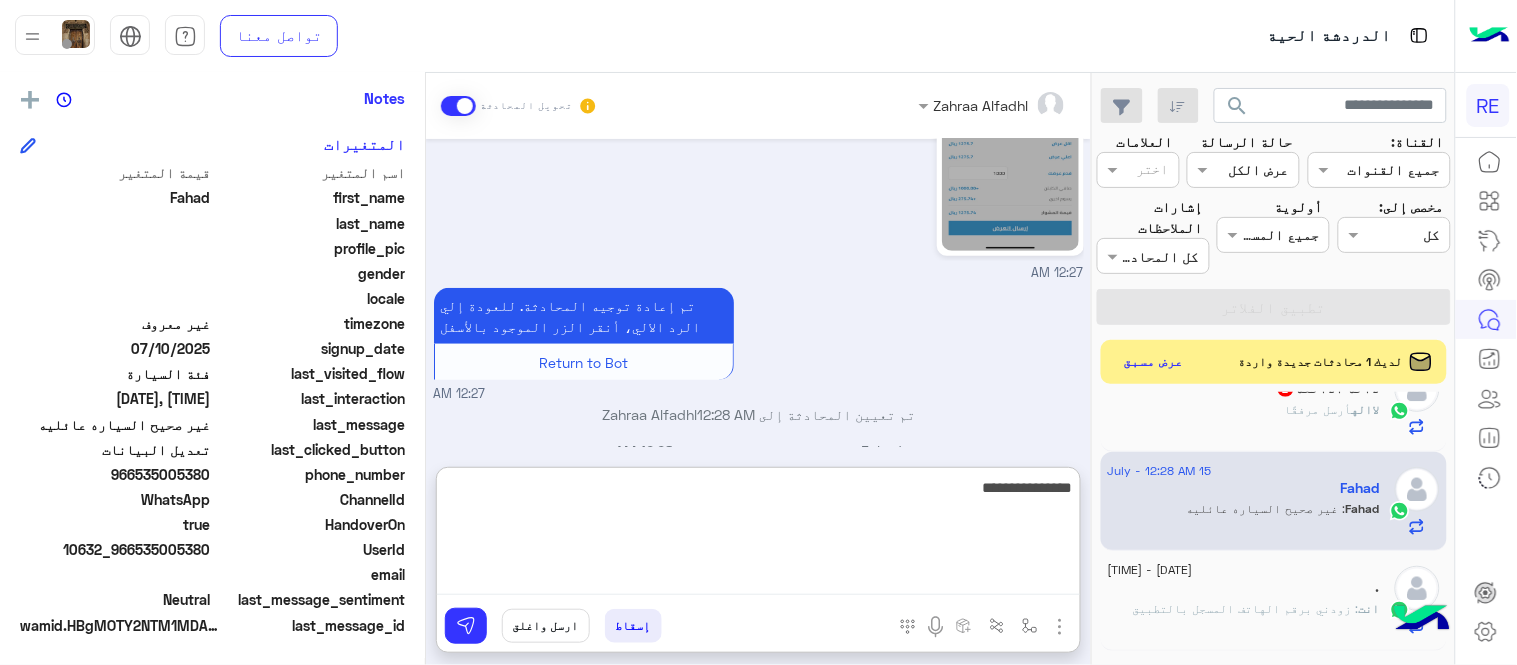 type 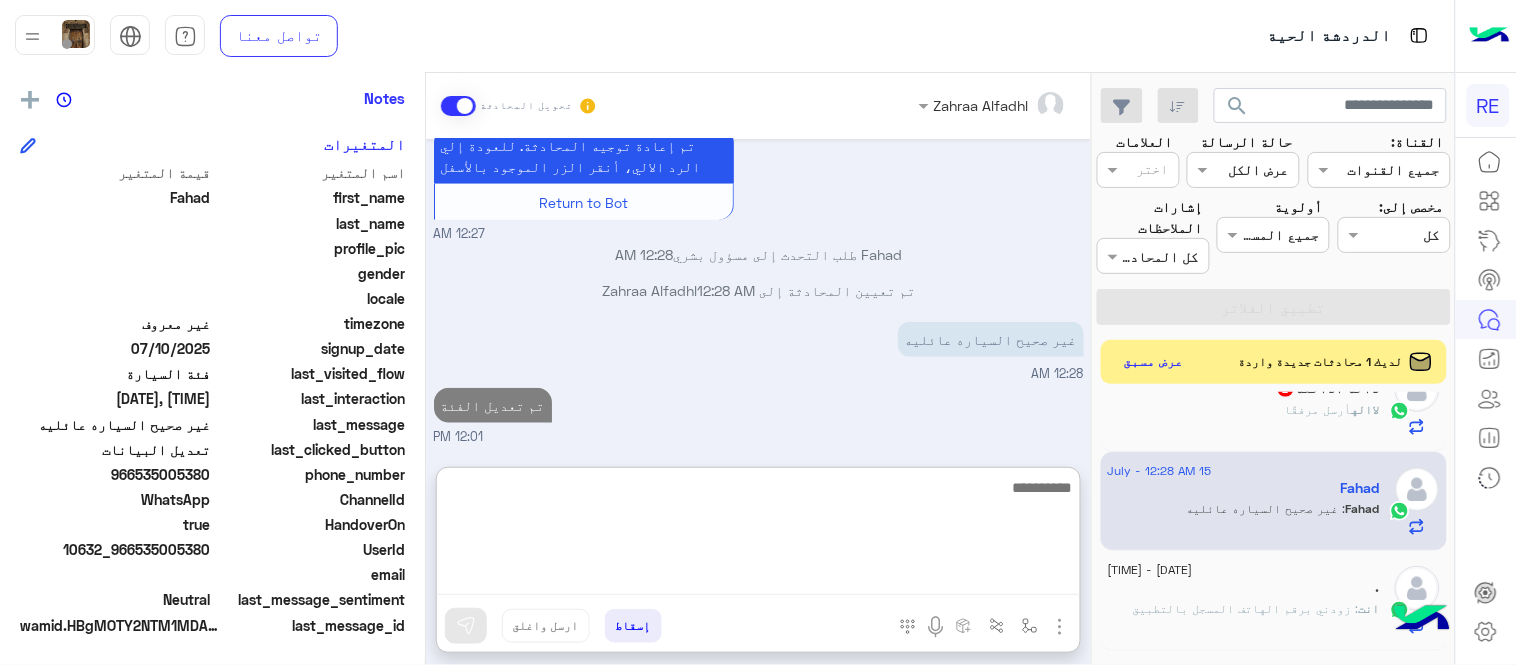 scroll, scrollTop: 2364, scrollLeft: 0, axis: vertical 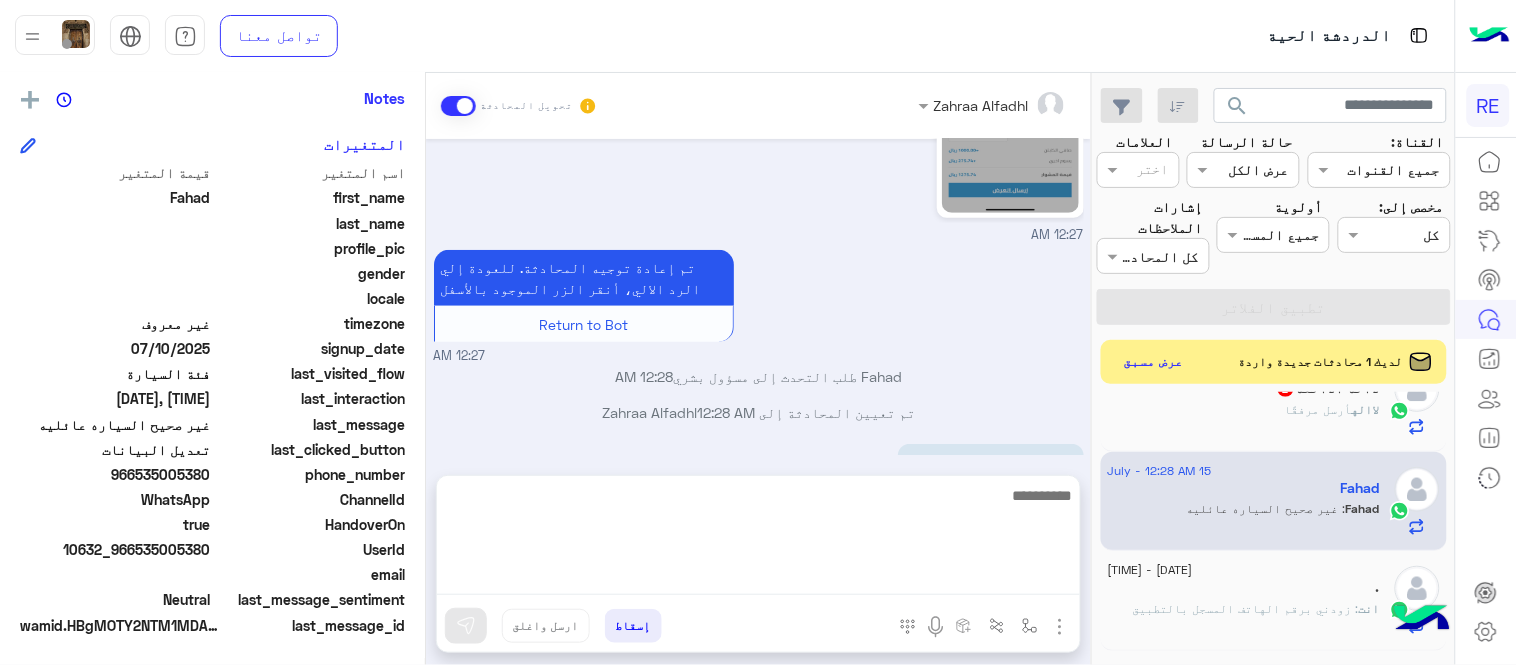 click on "[MONTH] [DAY], [YEAR]  من فضلك ارفق صورة للبيانات من التطبيق  مع ذكر البيانات المطلوب اضافتها او تعديلها.    [HOUR]:[MINUTE] [AM/PM]    [HOUR]:[MINUTE] [AM/PM]    [HOUR]:[MINUTE] [AM/PM]  تم إعادة توجيه المحادثة. للعودة إلي الرد الالي، أنقر الزر الموجود بالأسفل  Return to Bot     [HOUR]:[MINUTE] [AM/PM]    [HOUR]:[MINUTE] [AM/PM]   تم تعيين المحادثة إلى [PERSON]   [HOUR]:[MINUTE] [AM/PM]       [PERSON]  طلب التحدث إلى مسؤول بشري   [HOUR]:[MINUTE] [AM/PM]       Return to Bot    [HOUR]:[MINUTE] [AM/PM]  اي خدمة اخرى ؟  الرجوع للقائمة الرئ   لا     [HOUR]:[MINUTE] [AM/PM]   [PERSON]  غادر المحادثة   [HOUR]:[MINUTE] [AM/PM]       الرجوع للقائمة الرئ    [HOUR]:[MINUTE] [AM/PM]  اختر احد الخدمات التالية:    [HOUR]:[MINUTE] [AM/PM]   تعديل البيانات    [HOUR]:[MINUTE] [AM/PM]  من فضلك ارفق صورة للبيانات من التطبيق  مع ذكر البيانات المطلوب اضافتها او تعديلها.    [HOUR]:[MINUTE] [AM/PM]    [HOUR]:[MINUTE] [AM/PM]    [HOUR]:[MINUTE] [AM/PM]" at bounding box center [758, 297] 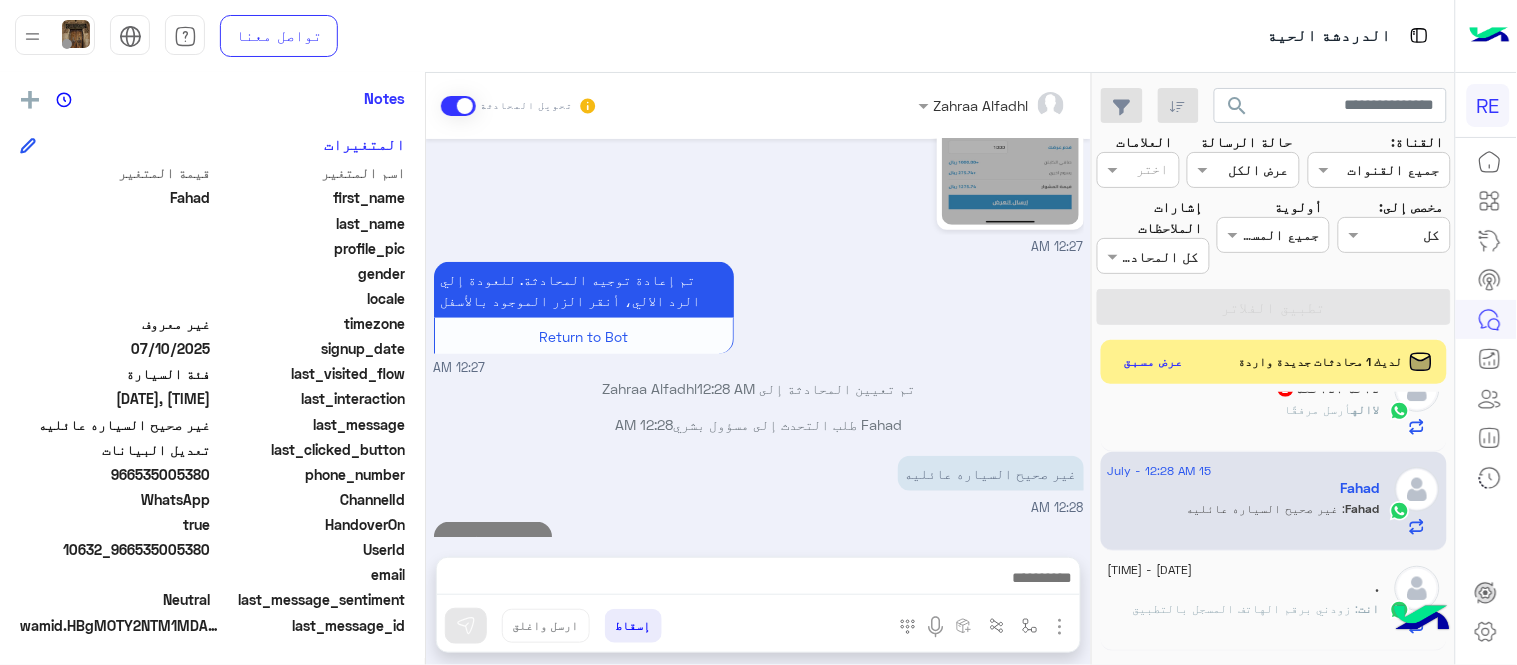scroll, scrollTop: 2310, scrollLeft: 0, axis: vertical 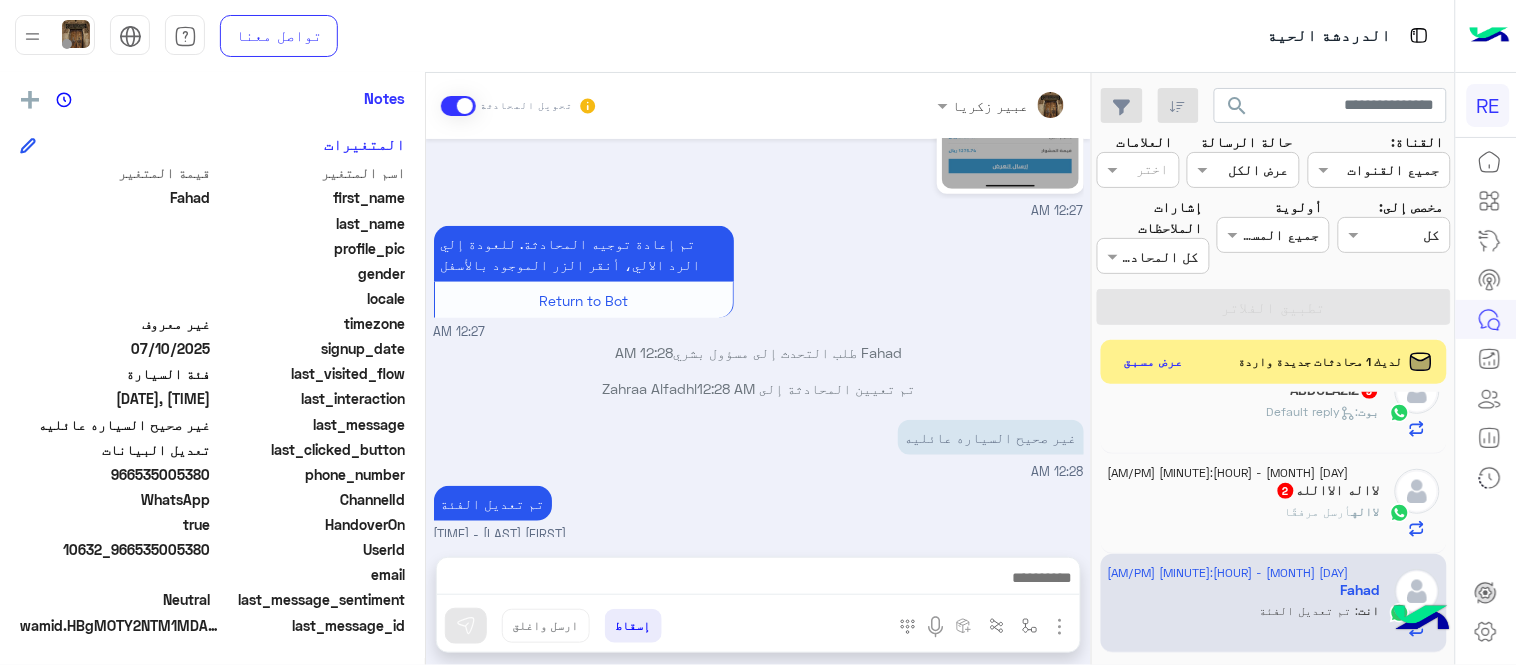 click on "لااله  أرسل مرفقًا" 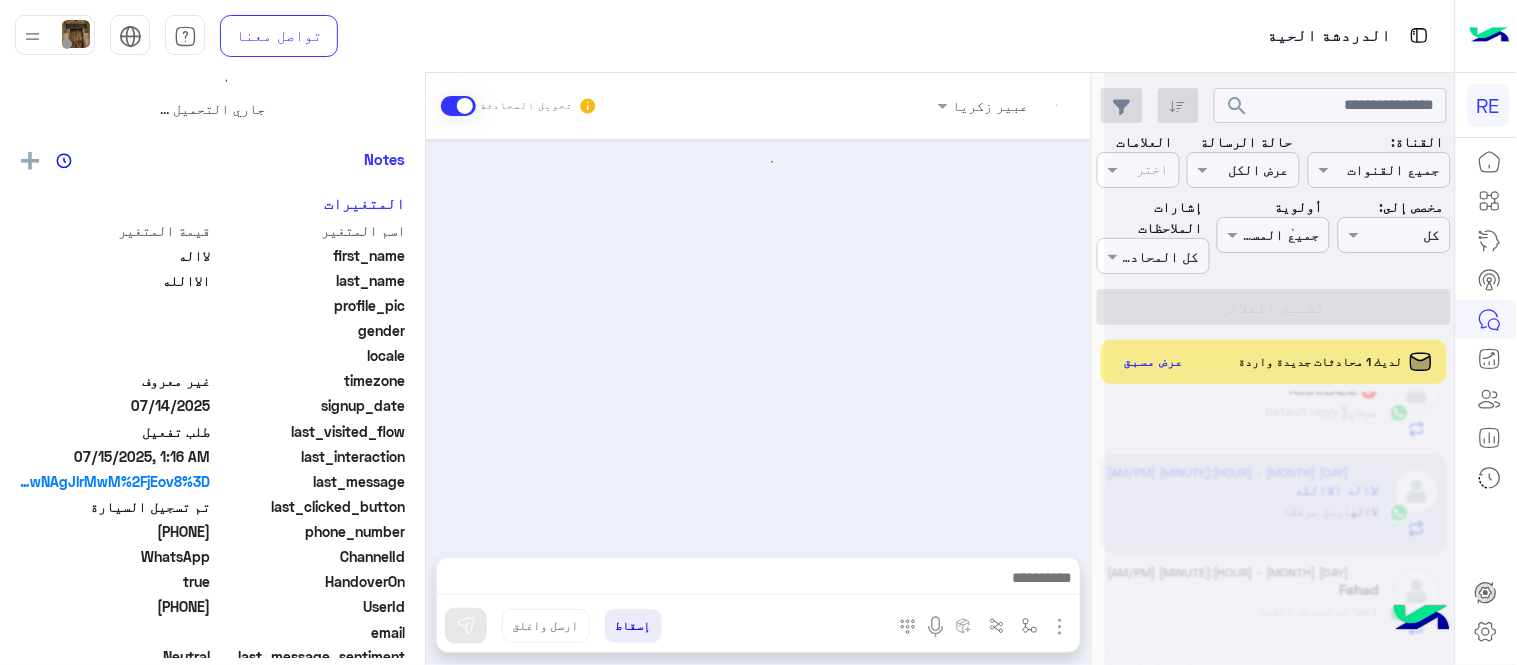 scroll, scrollTop: 0, scrollLeft: 0, axis: both 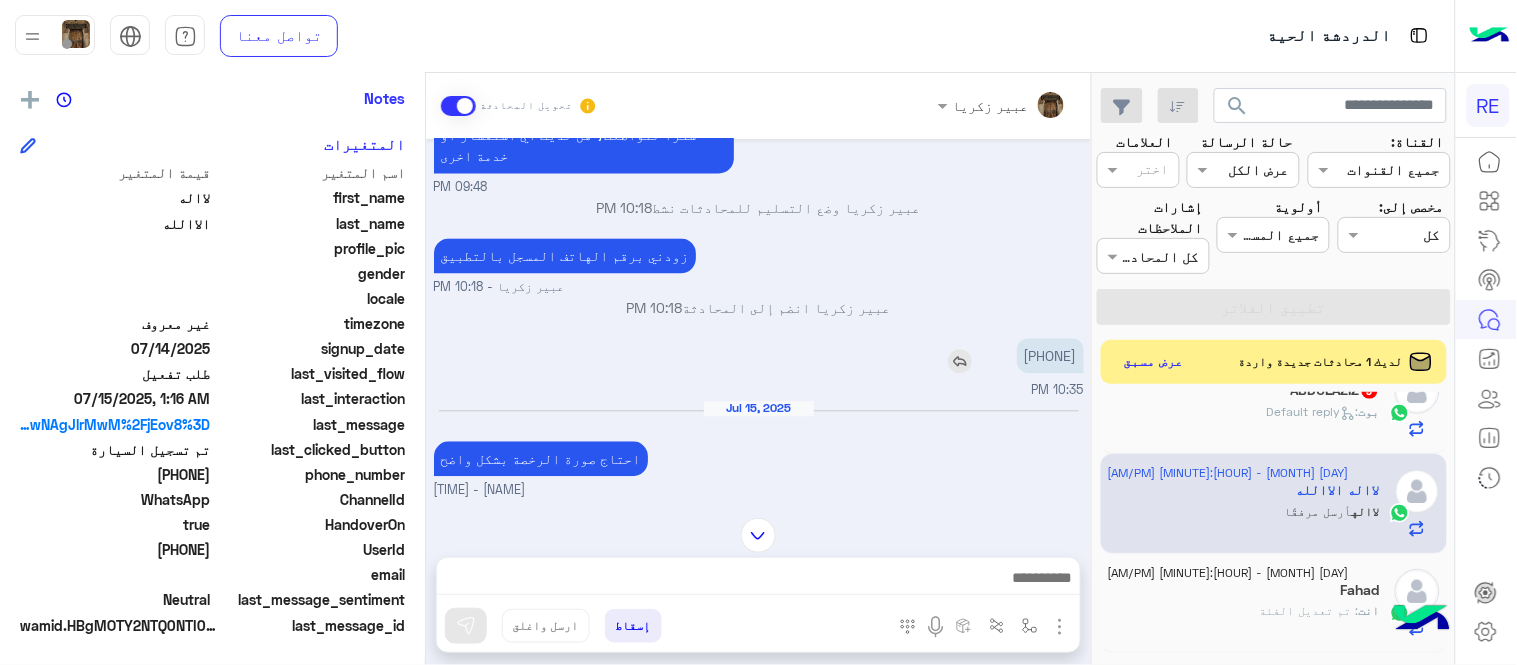 click on "[PHONE]" at bounding box center [1050, 356] 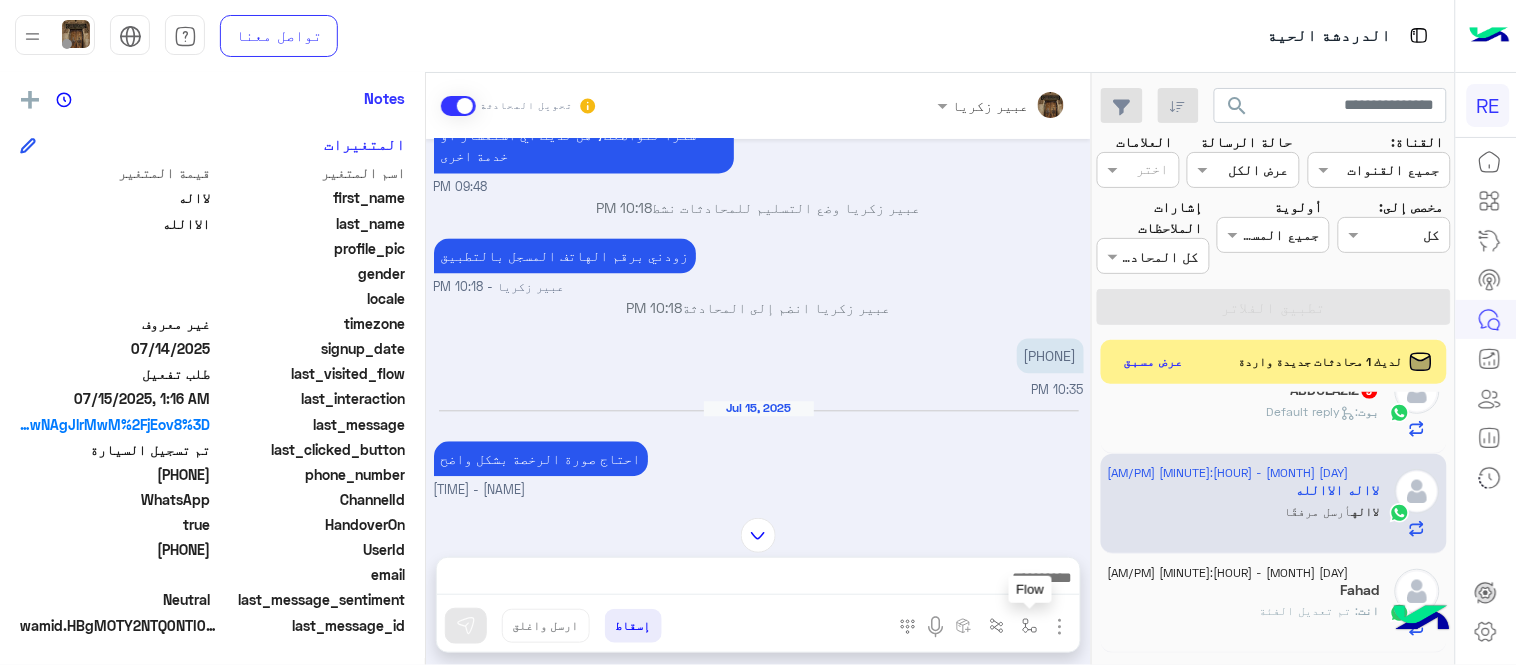 click at bounding box center [1030, 625] 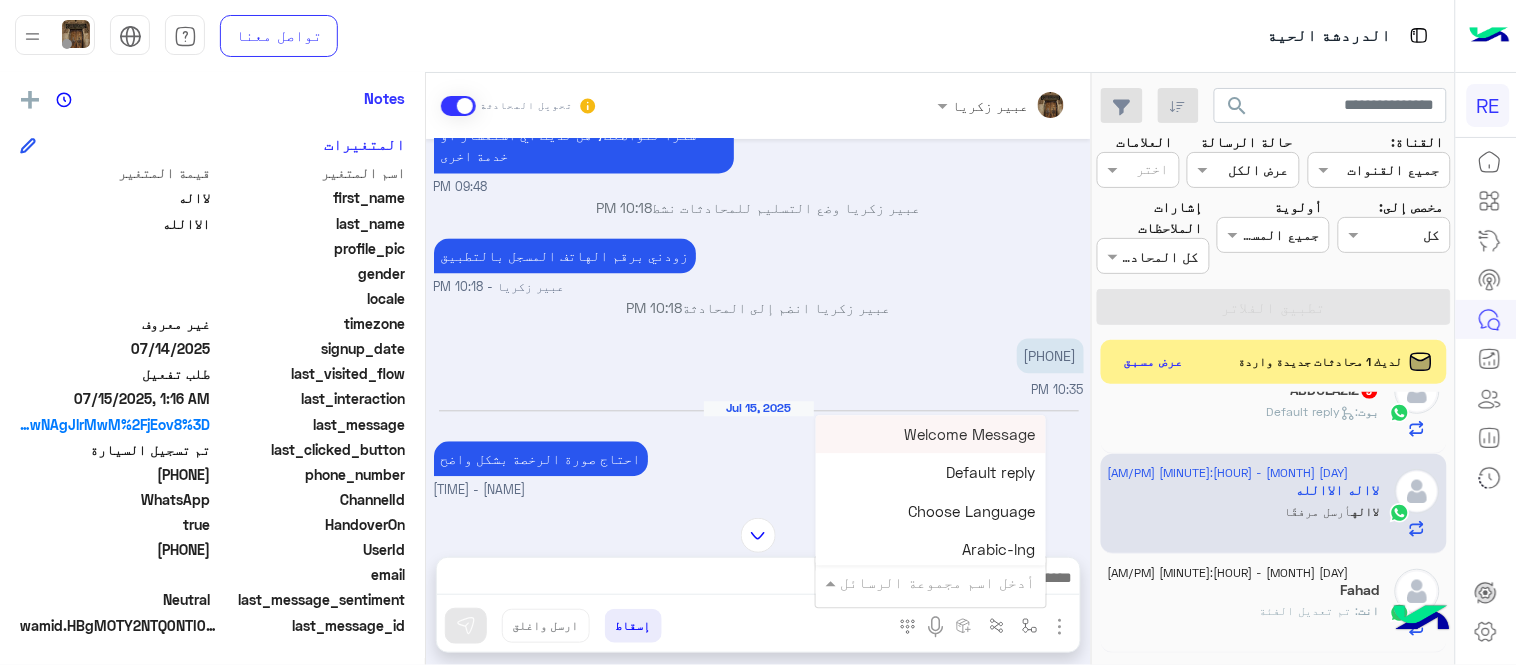 click at bounding box center [959, 582] 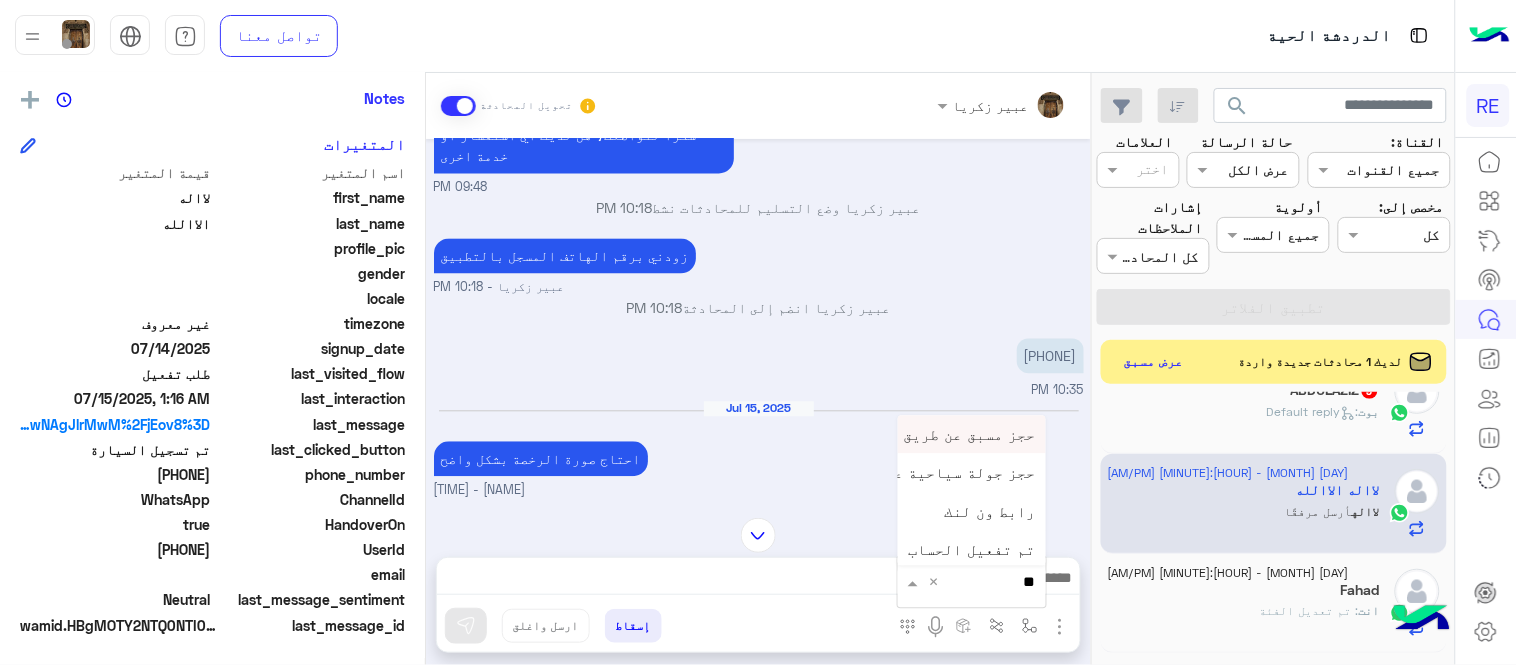 type on "***" 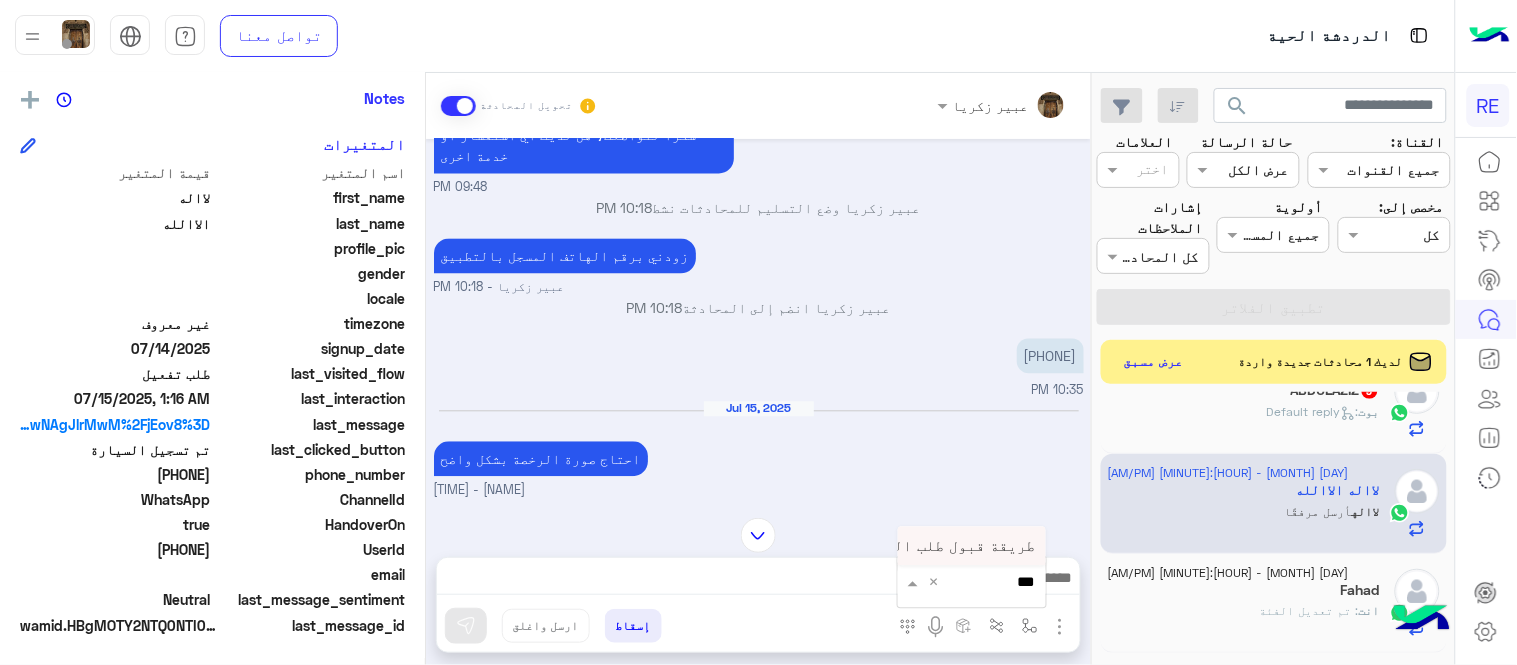click on "طريقة قبول طلب التحقق تفعيل ابشر ككابتن" at bounding box center [872, 546] 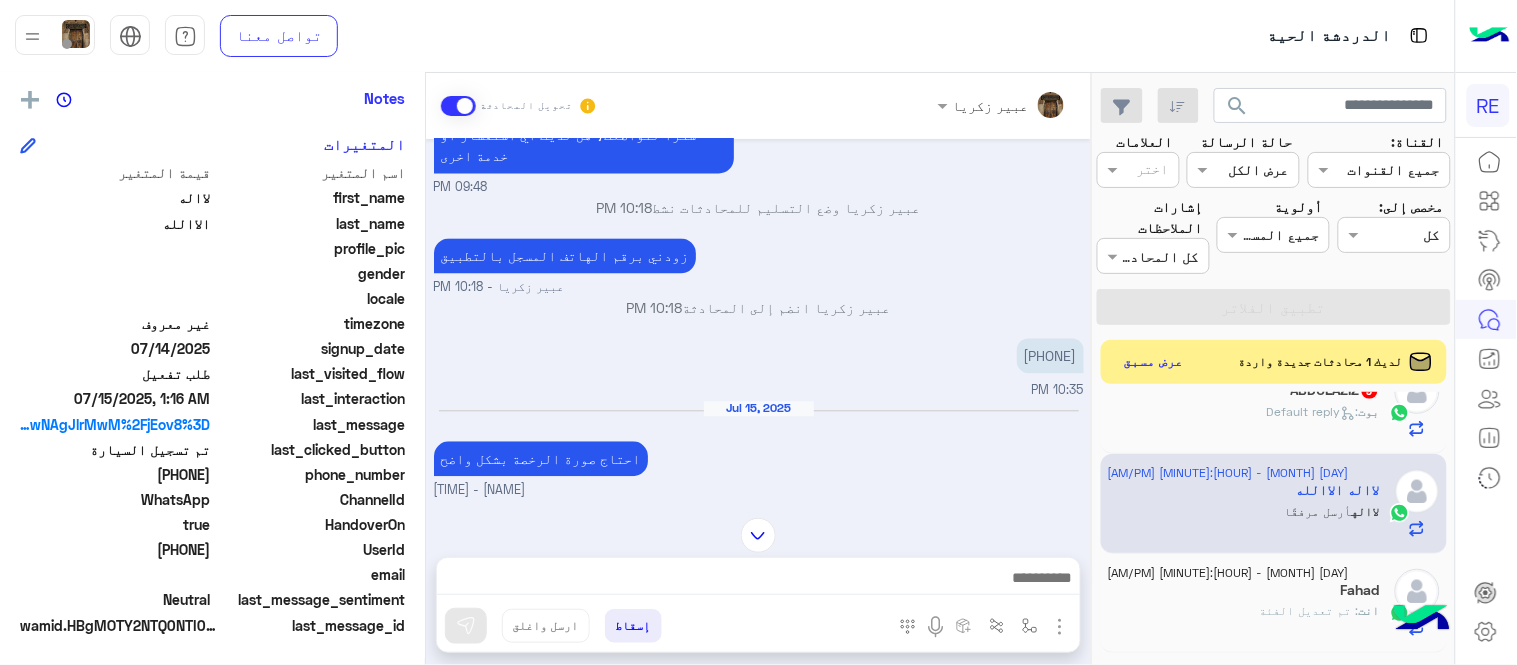 type on "**********" 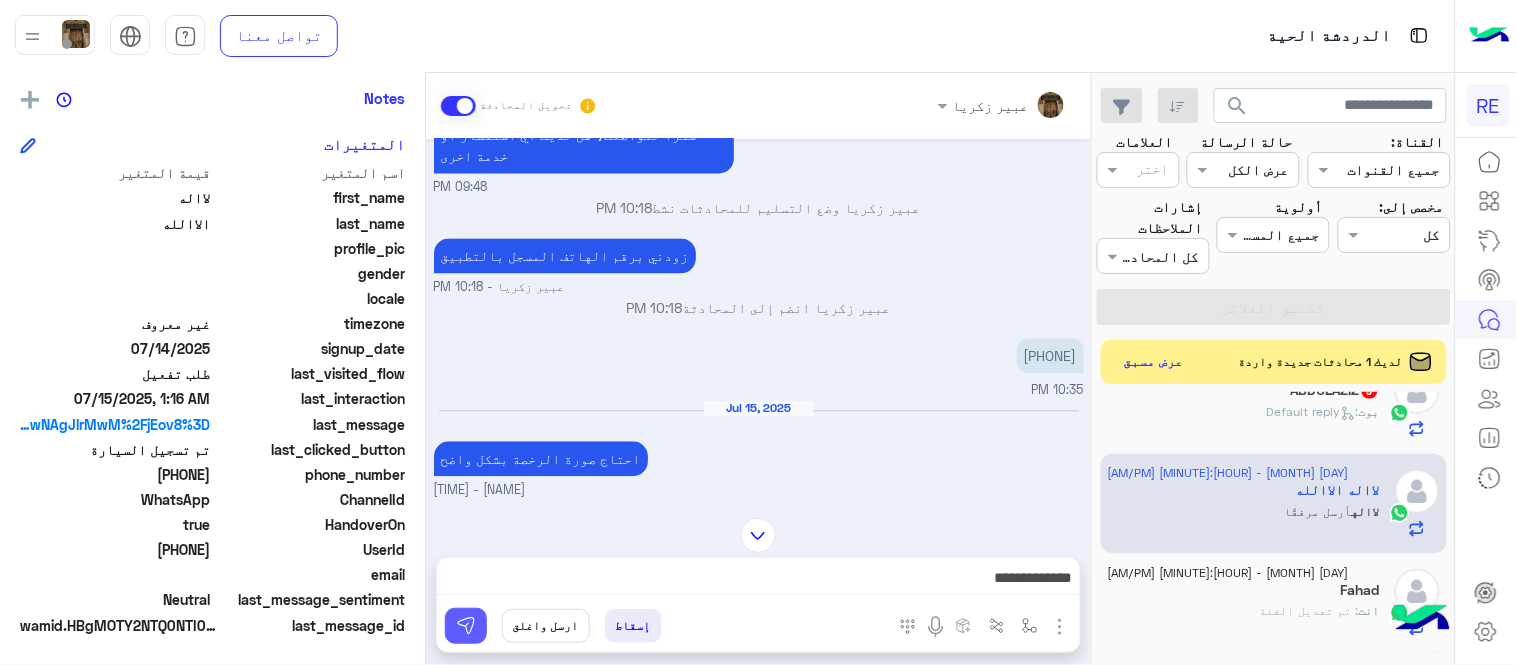 click at bounding box center [466, 626] 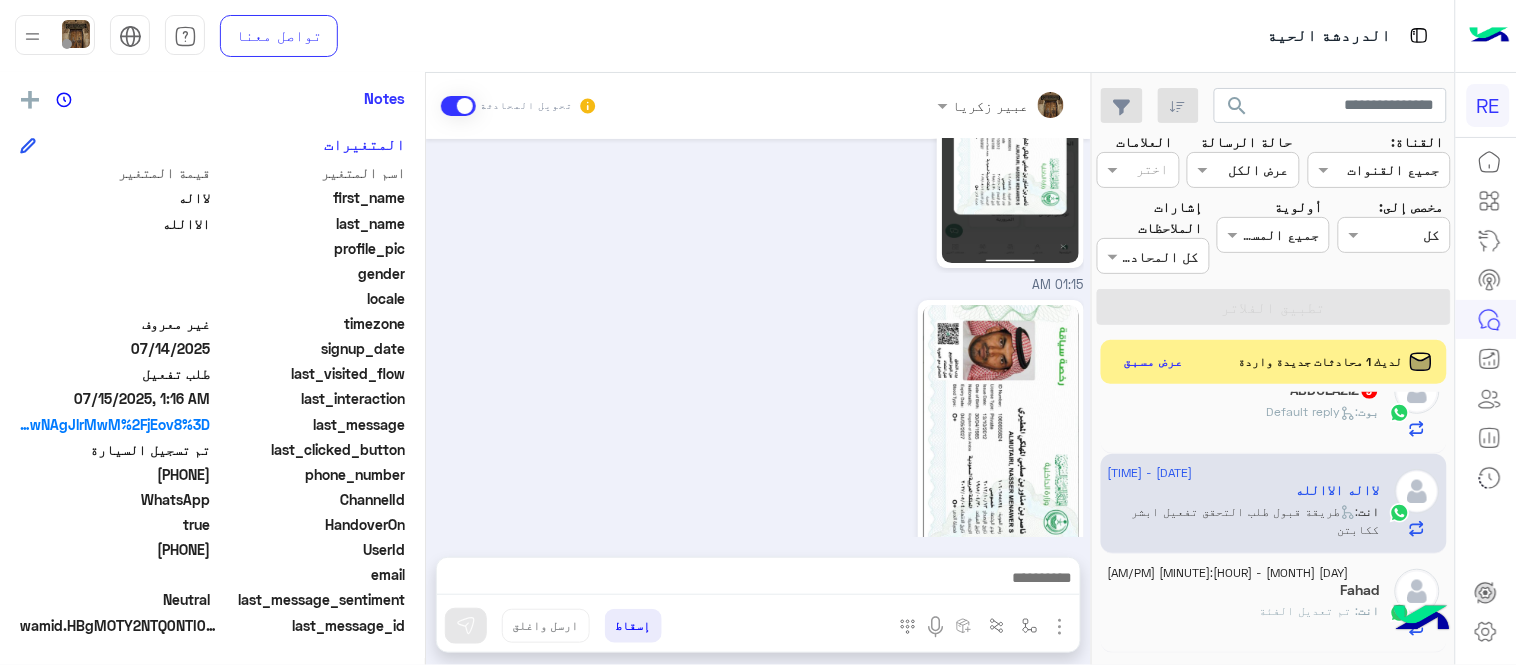 scroll, scrollTop: 1751, scrollLeft: 0, axis: vertical 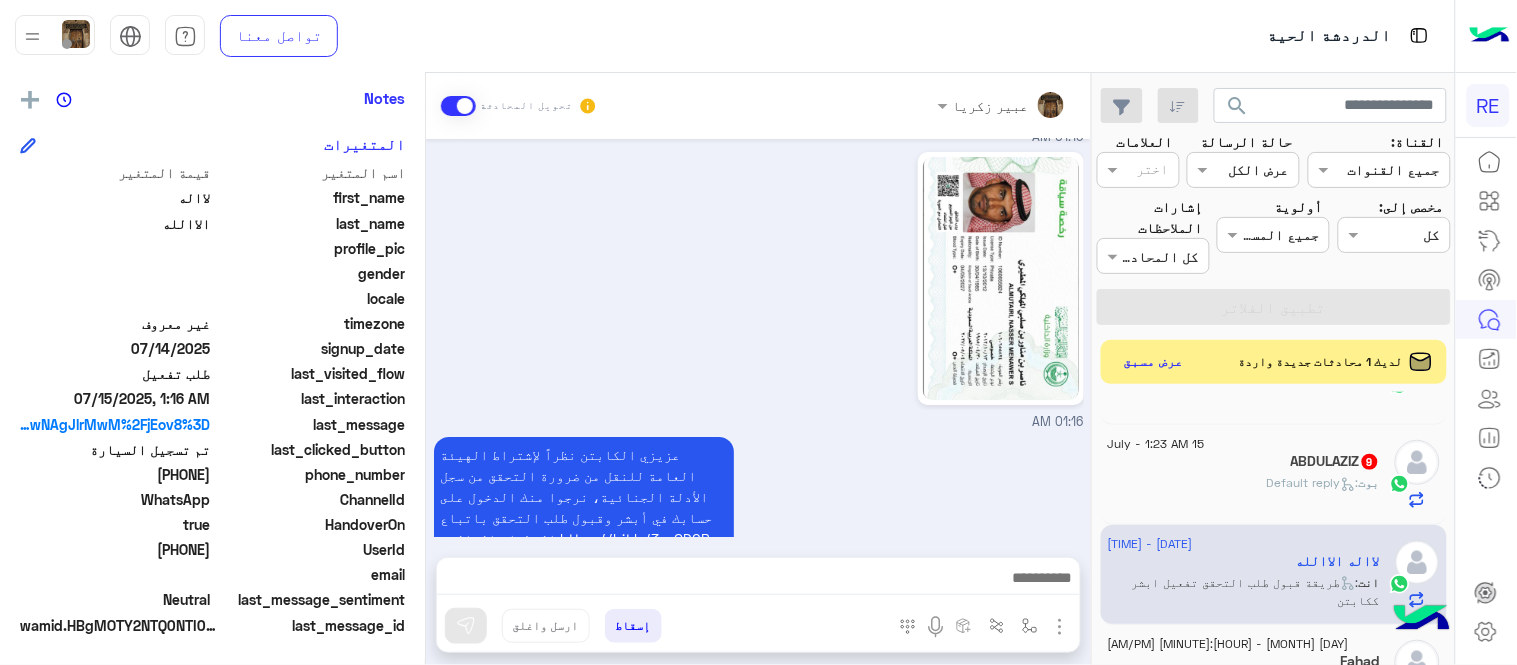 click on "بوت :   Default reply" 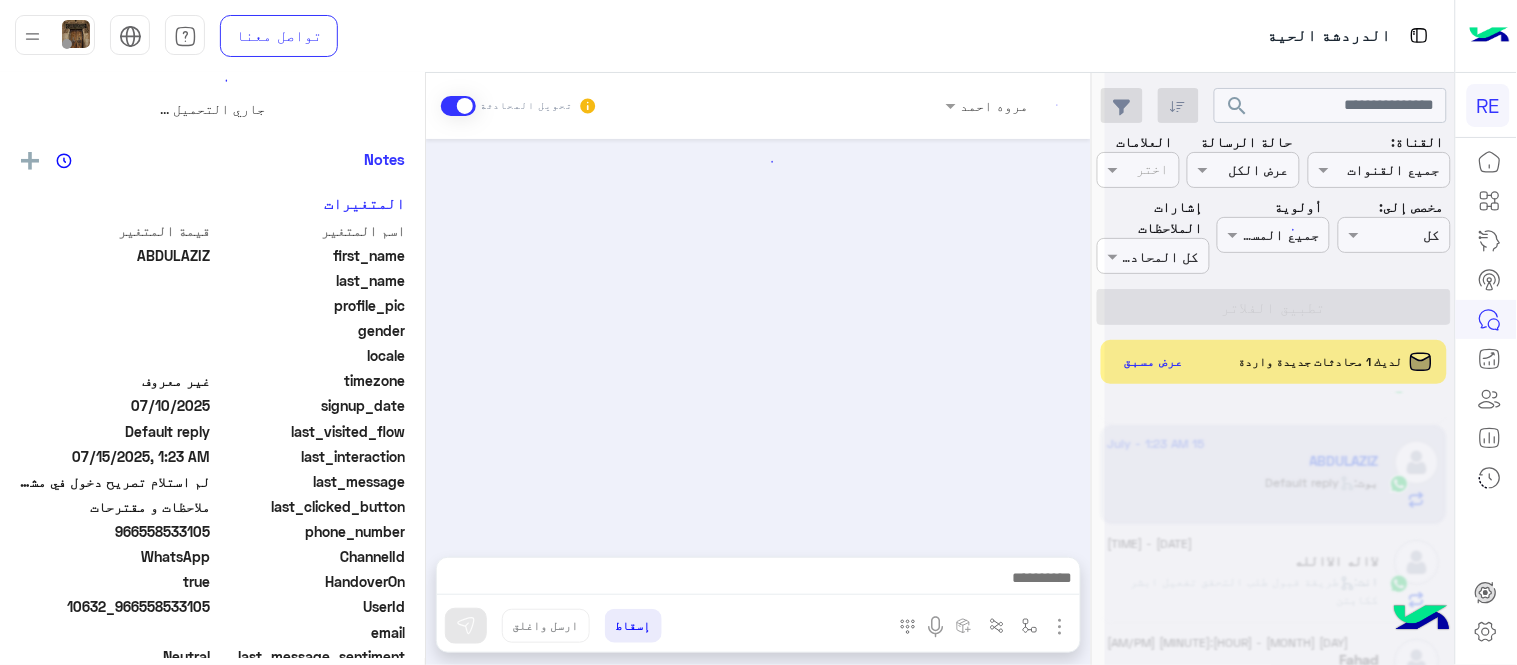scroll, scrollTop: 0, scrollLeft: 0, axis: both 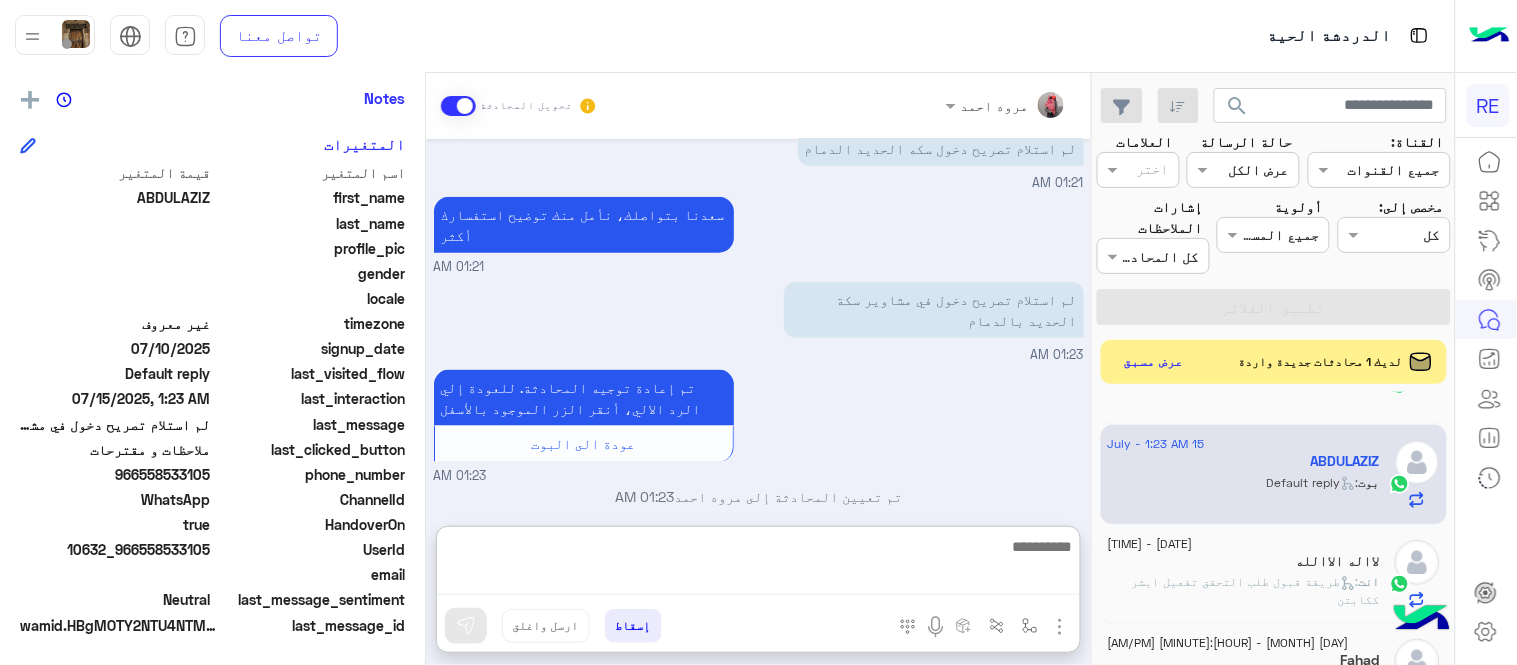 click at bounding box center (758, 564) 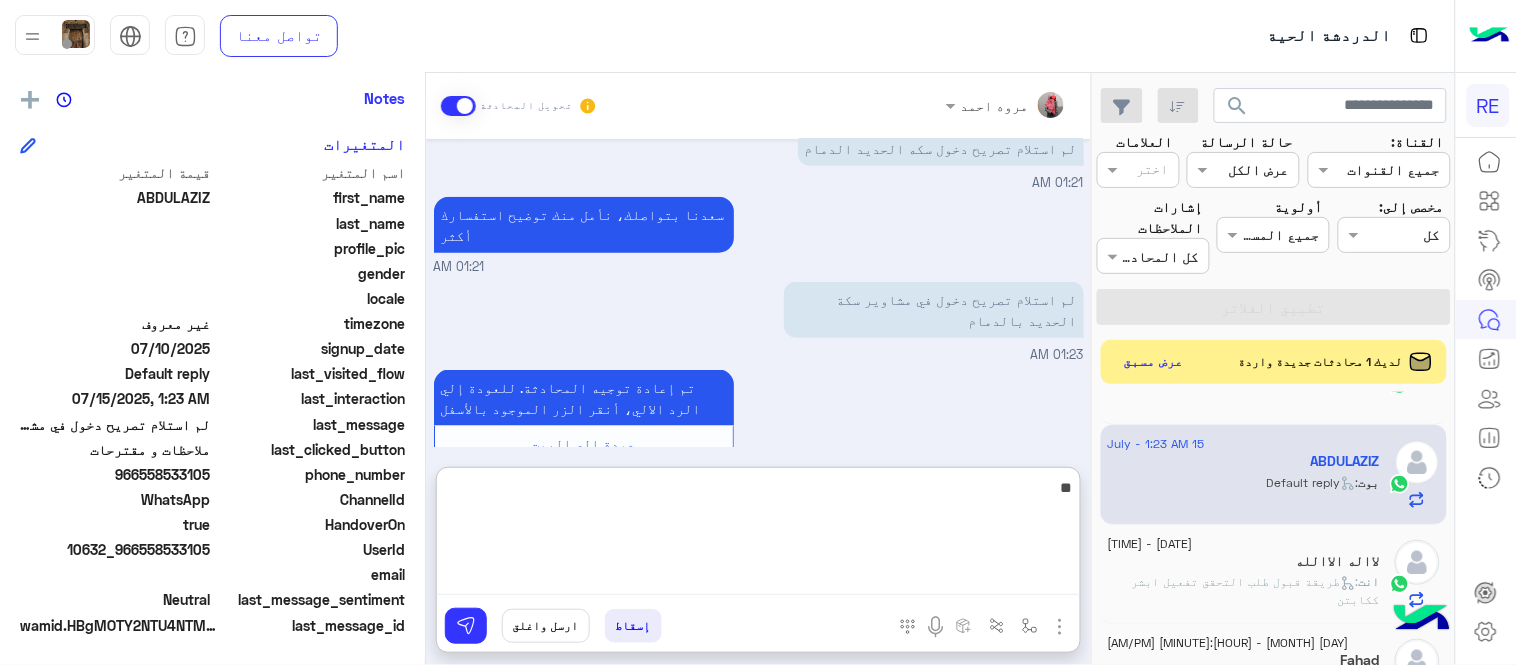 type on "*" 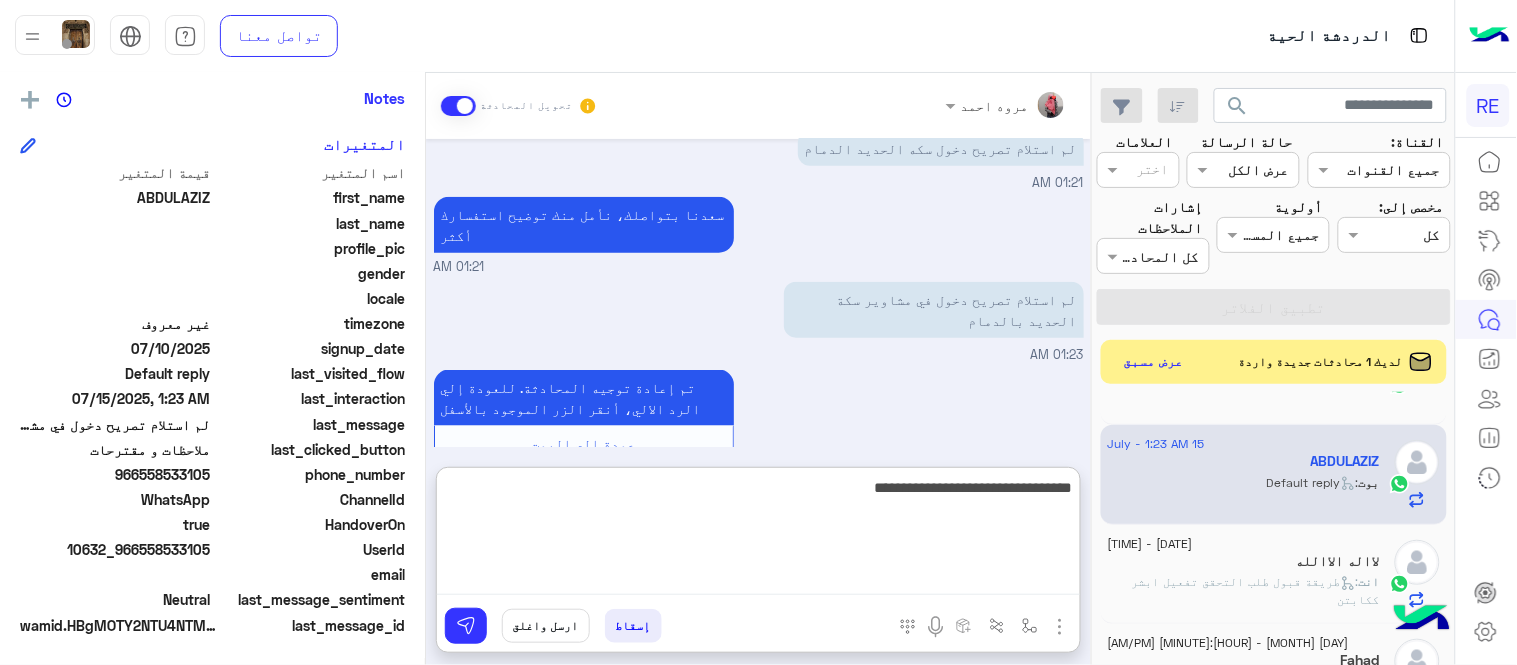 type on "**********" 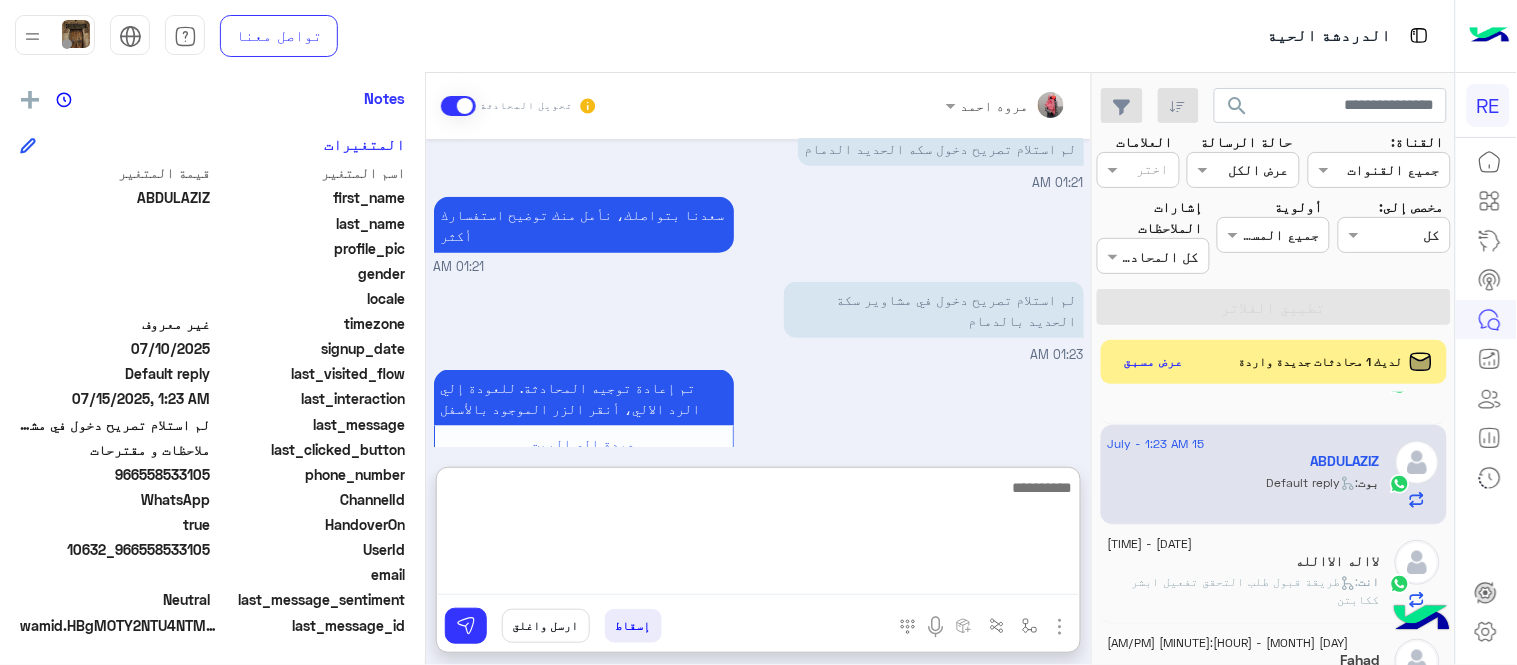scroll, scrollTop: 666, scrollLeft: 0, axis: vertical 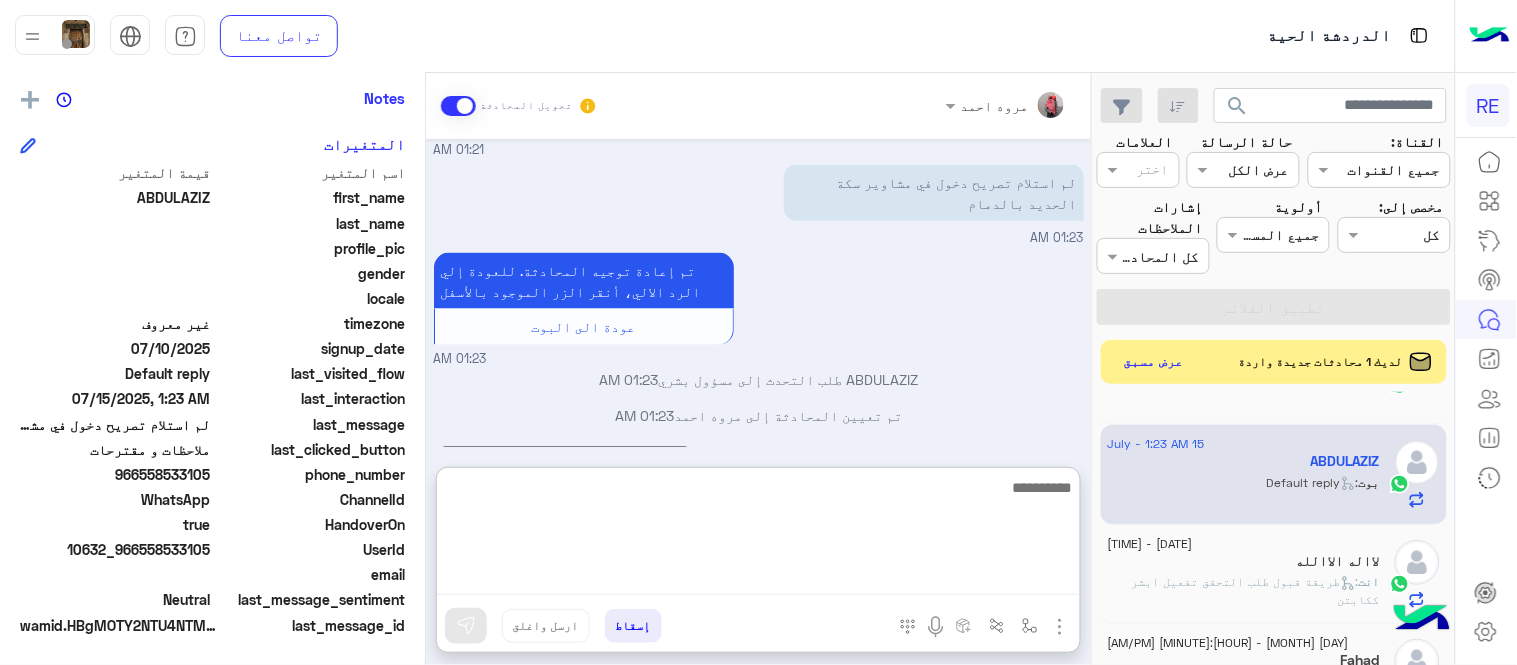 click on "[MONTH] [DAY], [YEAR]   الملاحظات والشكاوى    [HOUR]:[MINUTE] [AM/PM]  اختيار أي:    [HOUR]:[MINUTE] [AM/PM]   ملاحظات و مقترحات     [HOUR]:[MINUTE] [AM/PM]  اترك لنا اقتراحاتك أو ملاحظاتك. اي خدمة اخرى ؟  الرجوع للقائمة الرئ   لا     [HOUR]:[MINUTE] [AM/PM]  لم استلام تصريح دخول سكه الحديد الدمام   [HOUR]:[MINUTE] [AM/PM]  سعدنا بتواصلك، نأمل منك توضيح استفسارك أكثر    [HOUR]:[MINUTE] [AM/PM]  لم استلام تصريح دخول في مشاوير سكة الحديد بالدمام   [HOUR]:[MINUTE] [AM/PM]  تم إعادة توجيه المحادثة. للعودة إلي الرد الالي، أنقر الزر الموجود بالأسفل  عودة الى البوت     [HOUR]:[MINUTE] [AM/PM]   [NAME]  طلب التحدث إلى مسؤول بشري   [HOUR]:[MINUTE] [AM/PM]       تم تعيين المحادثة إلى [NAME]  [HOUR]:[MINUTE] [AM/PM]      زودني برقم الهاتف المسجل بالتطبيق  [HOUR]:[MINUTE] [AM/PM]" at bounding box center [758, 293] 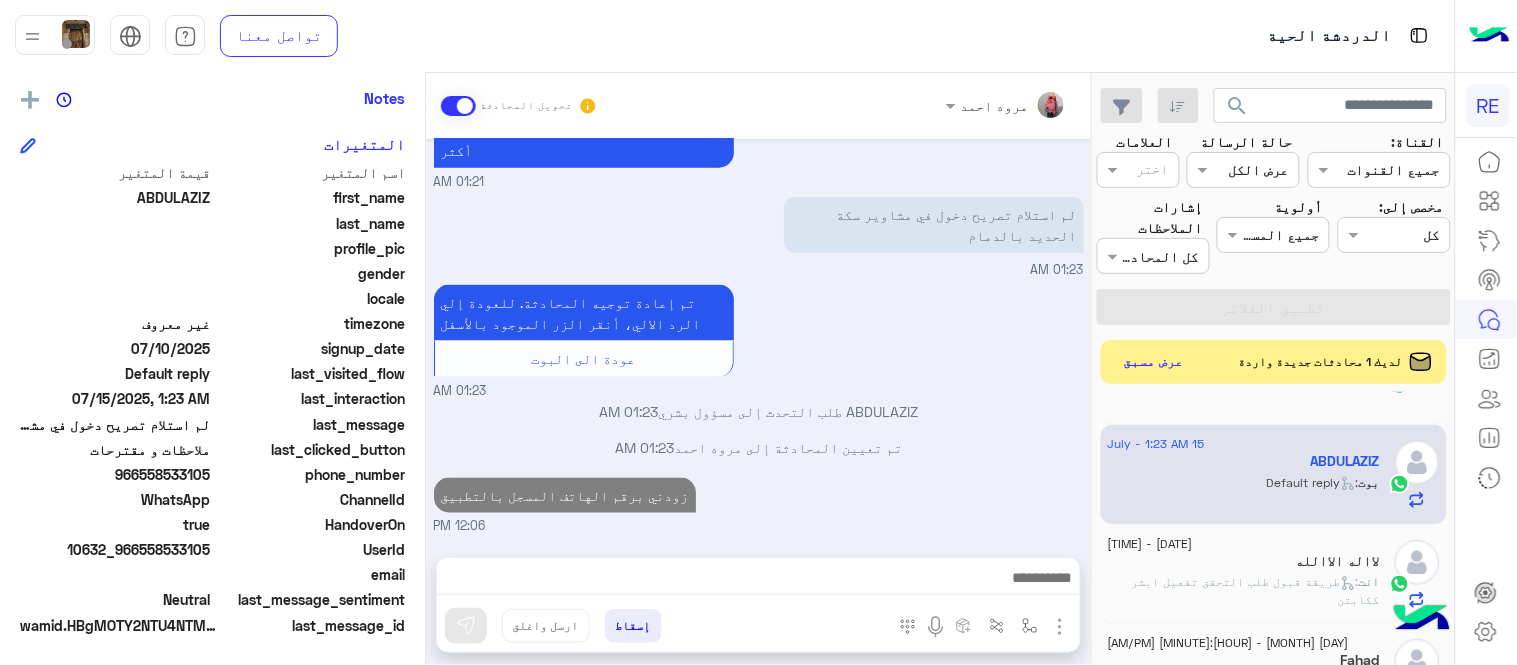 scroll, scrollTop: 576, scrollLeft: 0, axis: vertical 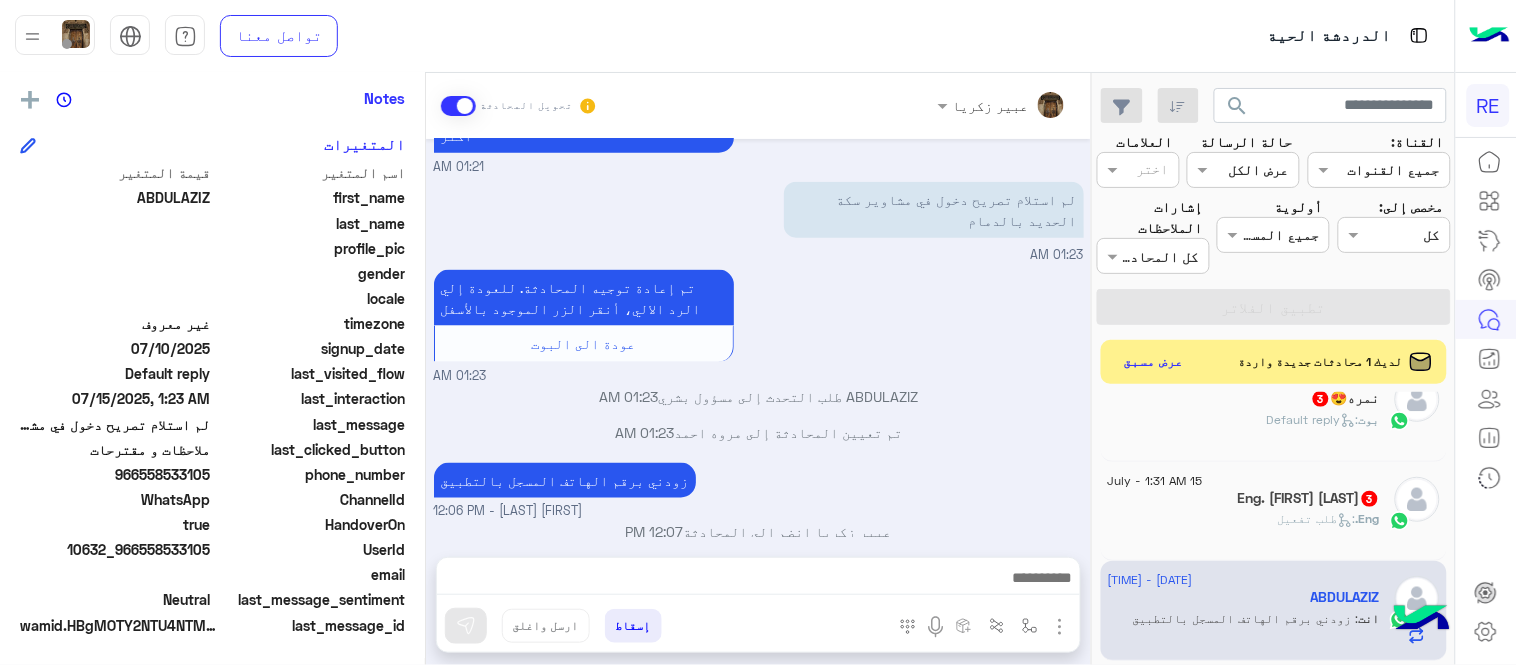 click on "Eng. :   طلب تفعيل" 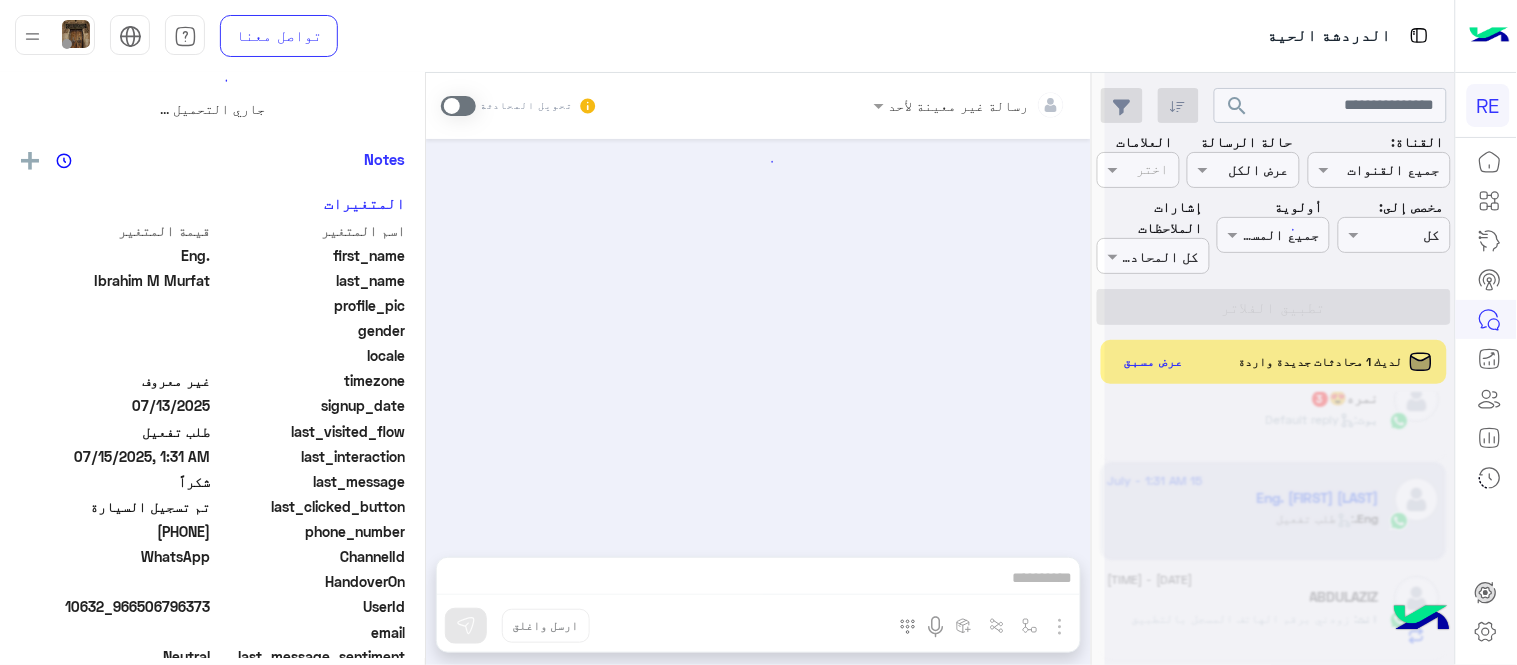 scroll, scrollTop: 0, scrollLeft: 0, axis: both 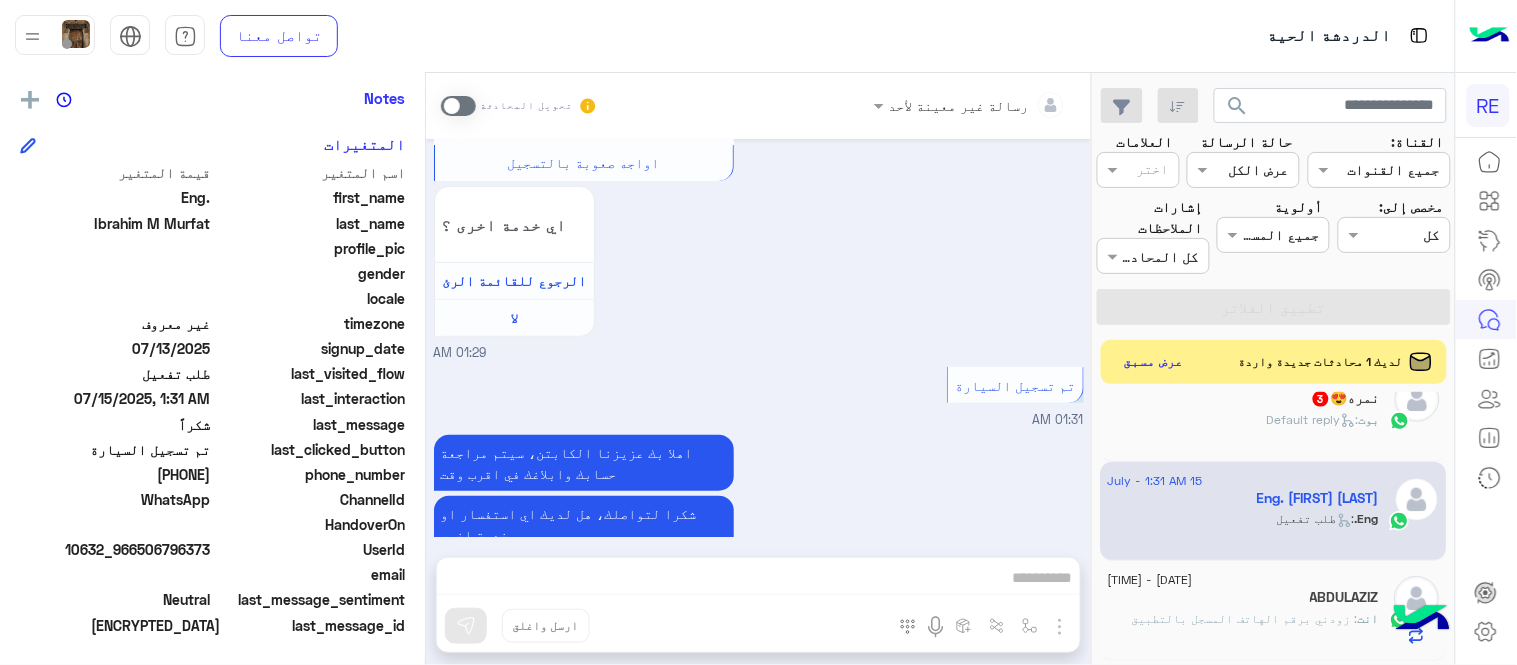 click at bounding box center [458, 106] 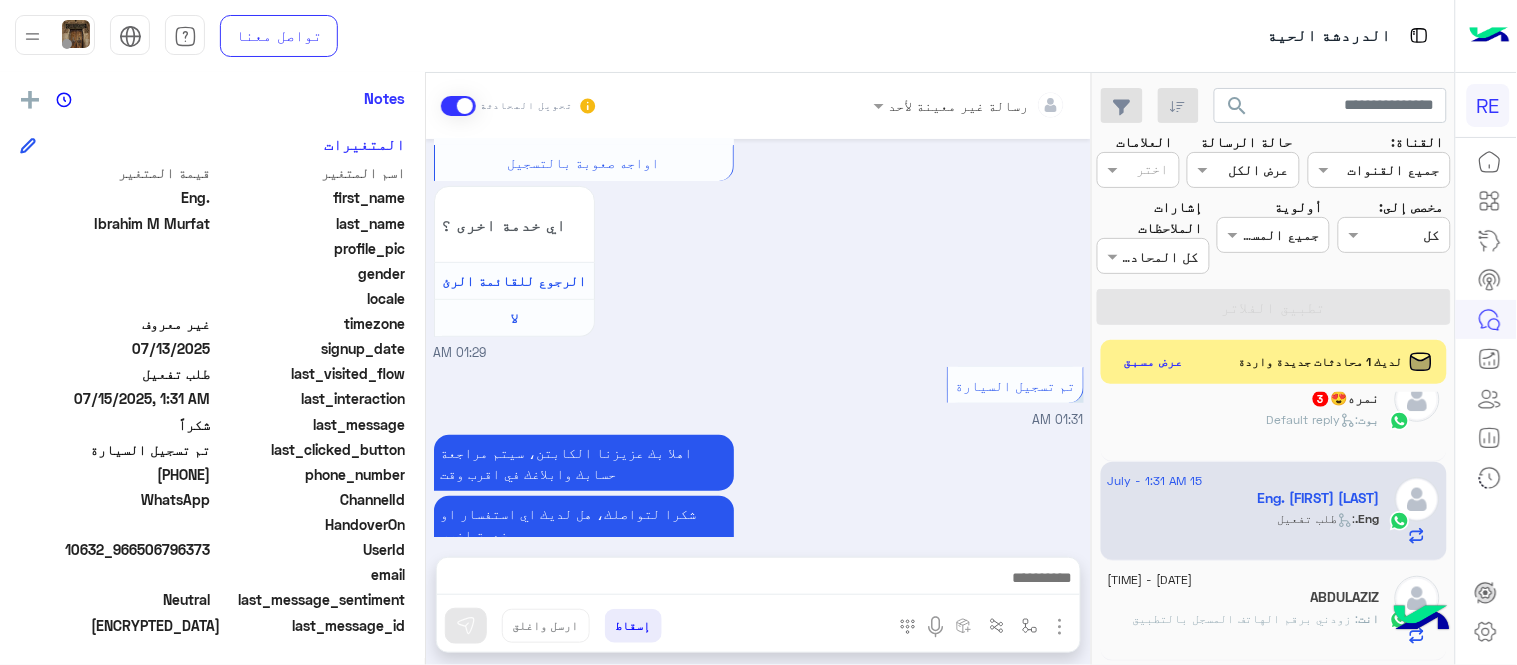 scroll, scrollTop: 2154, scrollLeft: 0, axis: vertical 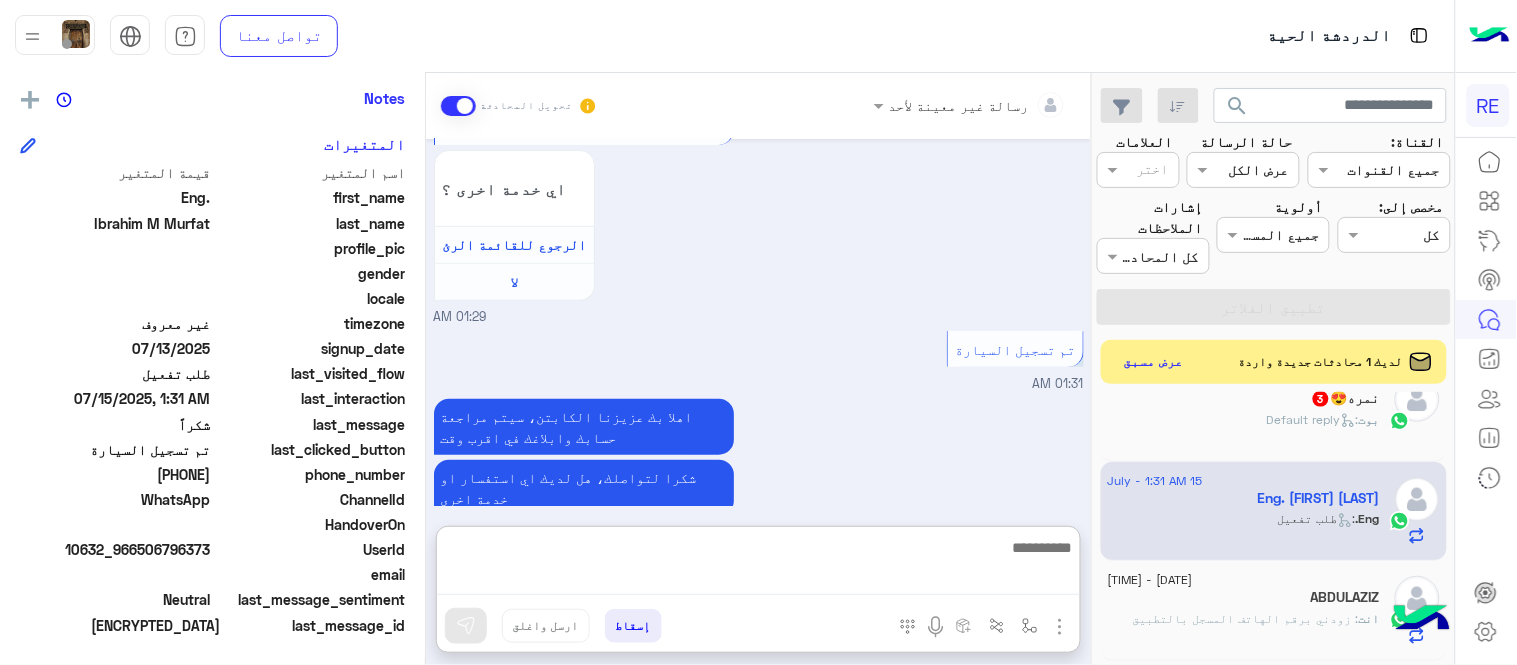 click at bounding box center [758, 565] 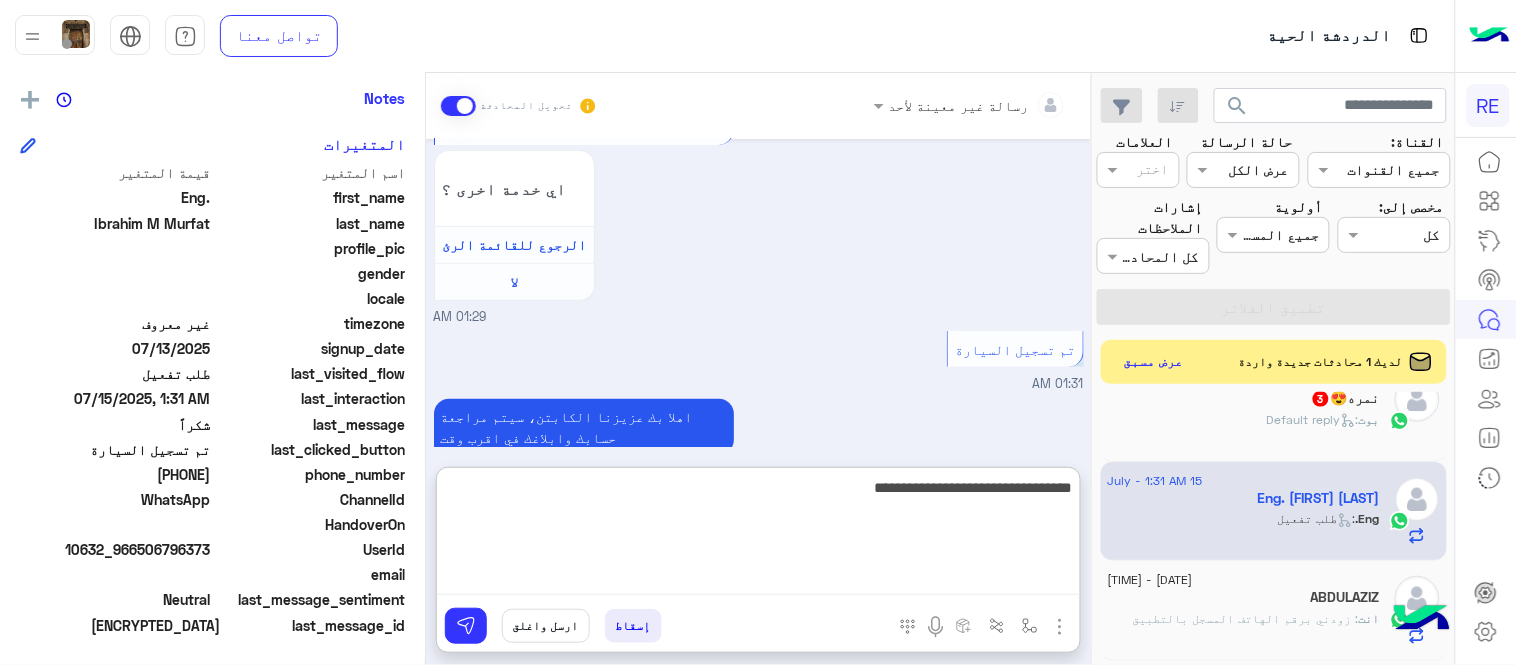 type on "**********" 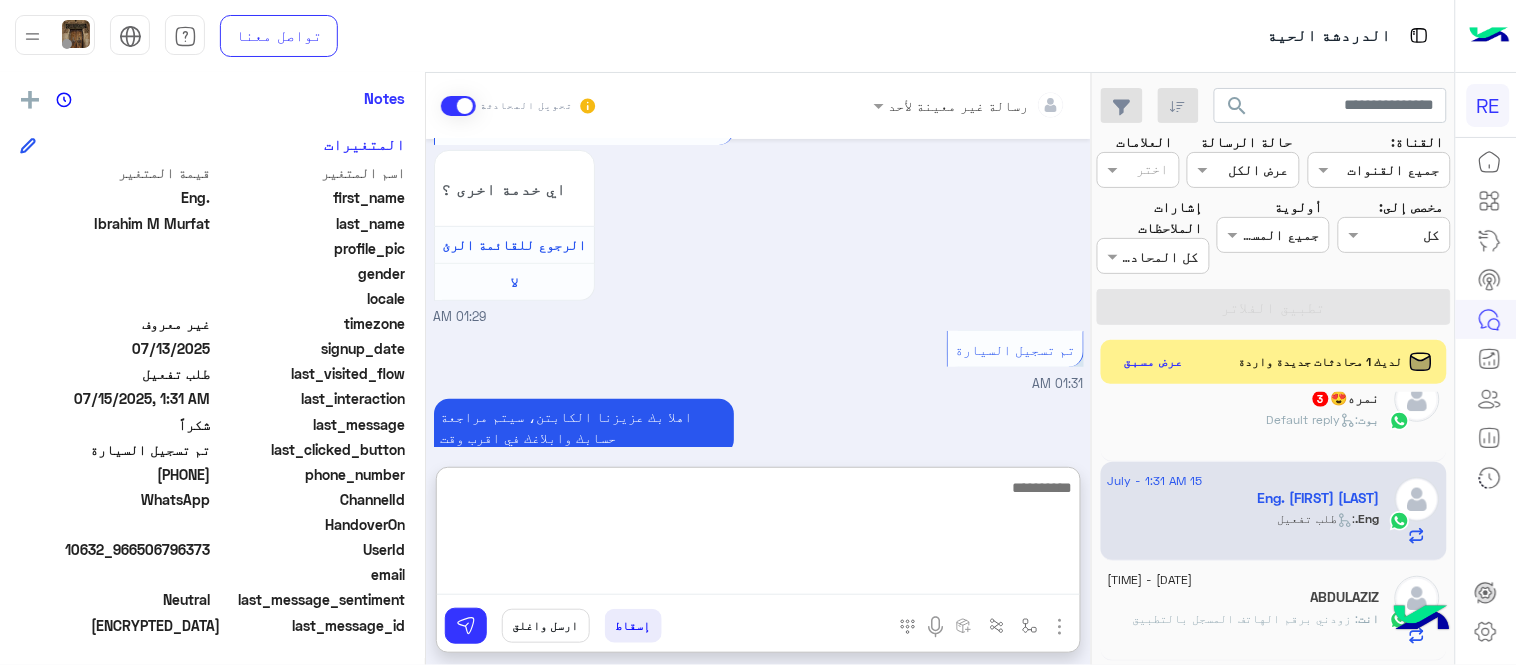 scroll, scrollTop: 2308, scrollLeft: 0, axis: vertical 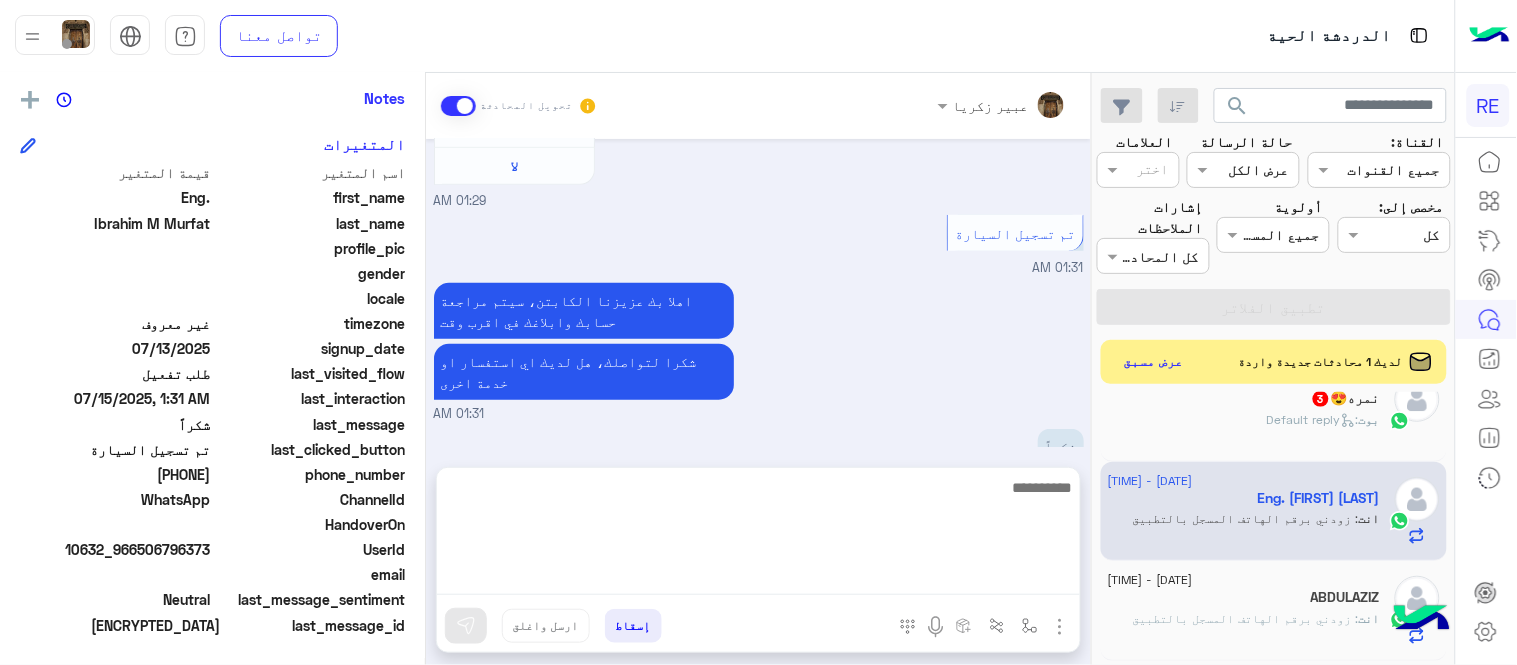 click on "[MONTH] [DAY], [YEAR]  هل أنت ؟   كابتن 👨🏻‍✈️   عميل 🧳   رحال (مرشد مرخص) 🏖️     [HOUR]:[MINUTE] [AM/PM]   كابتن     [HOUR]:[MINUTE] [AM/PM]  اختر احد الخدمات التالية:    [HOUR]:[MINUTE] [AM/PM]   سرا المطار    [HOUR]:[MINUTE] [AM/PM]  تطبيق رحلة يعمل حاليا بسرا المطار بكل من جدة والمدينة المنورة والطائف وكذلك في محطات قطار الحرمين في مكة المكرمة والمدينة المنورة وجدة. لحجز دور بالسرا ينبغى ان يكون حسابك مفعل بالتطبيق ونأمل منك اتباع التعليمات التالية بالنسبة للسرا : ١- التأكد من وضع التطبيق على متاح  ٢- التواجد بمنطقة السرا عند مواقف اوبر وكريم  ٣- التأكد من تفعيل الموقع (GPS) ووضعه على خيار دئماً  ٤- فتح التطبيق خلال ١٥ دقيقة او عند وصول اشعار التنبيه   لا" at bounding box center (758, 293) 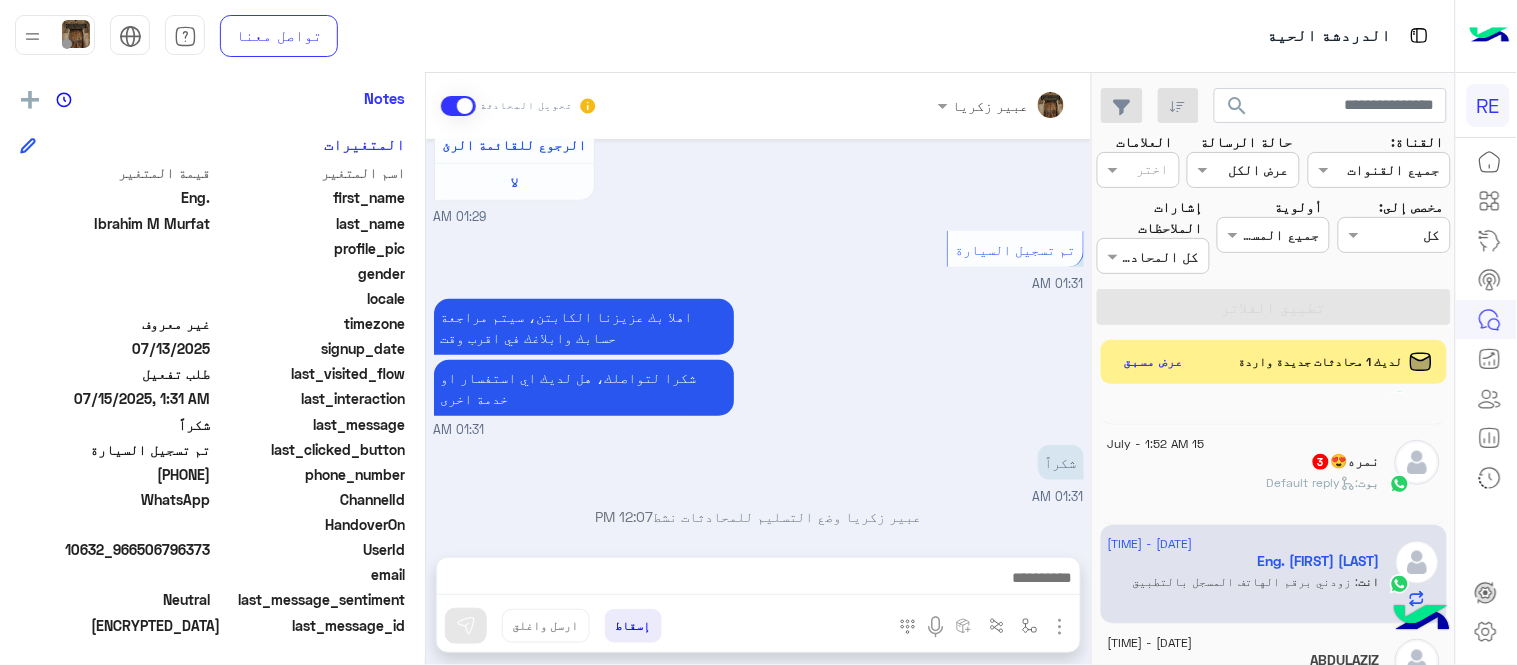 scroll, scrollTop: 166, scrollLeft: 0, axis: vertical 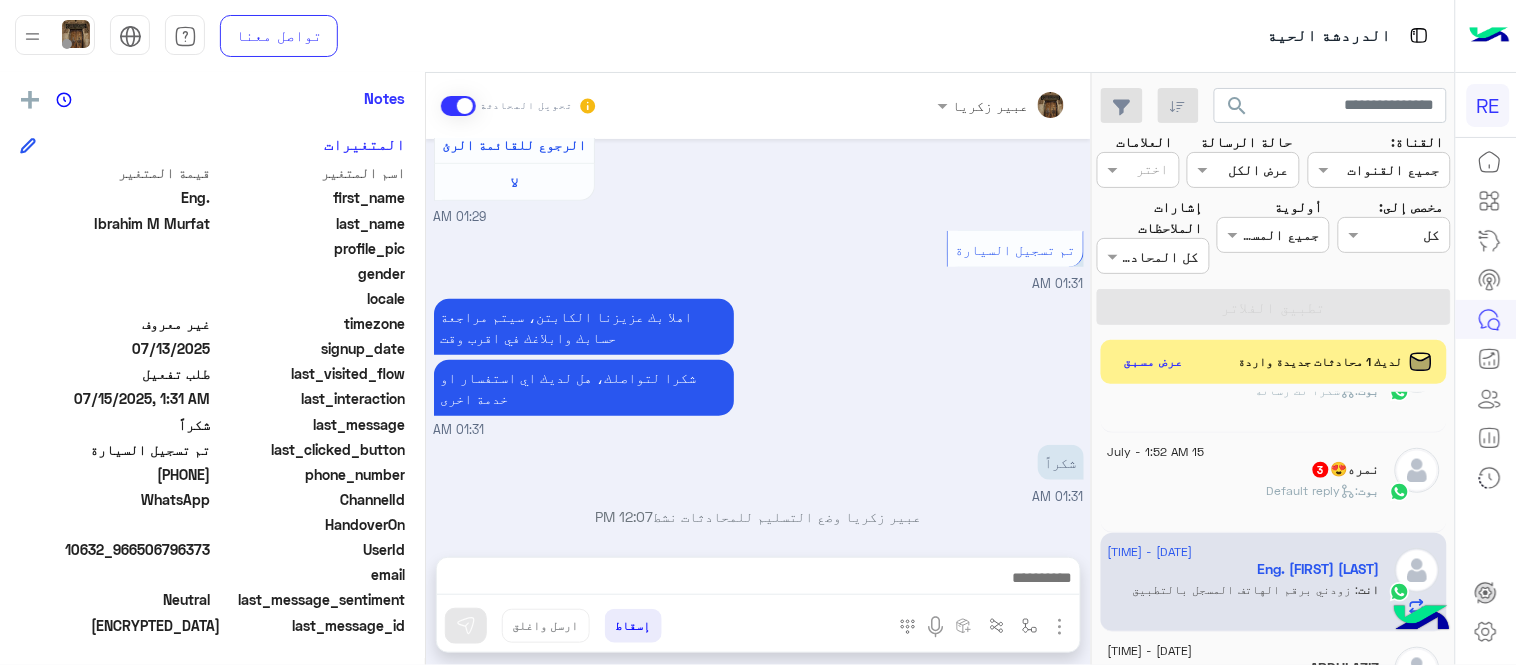 click on "بوت :   Default reply" 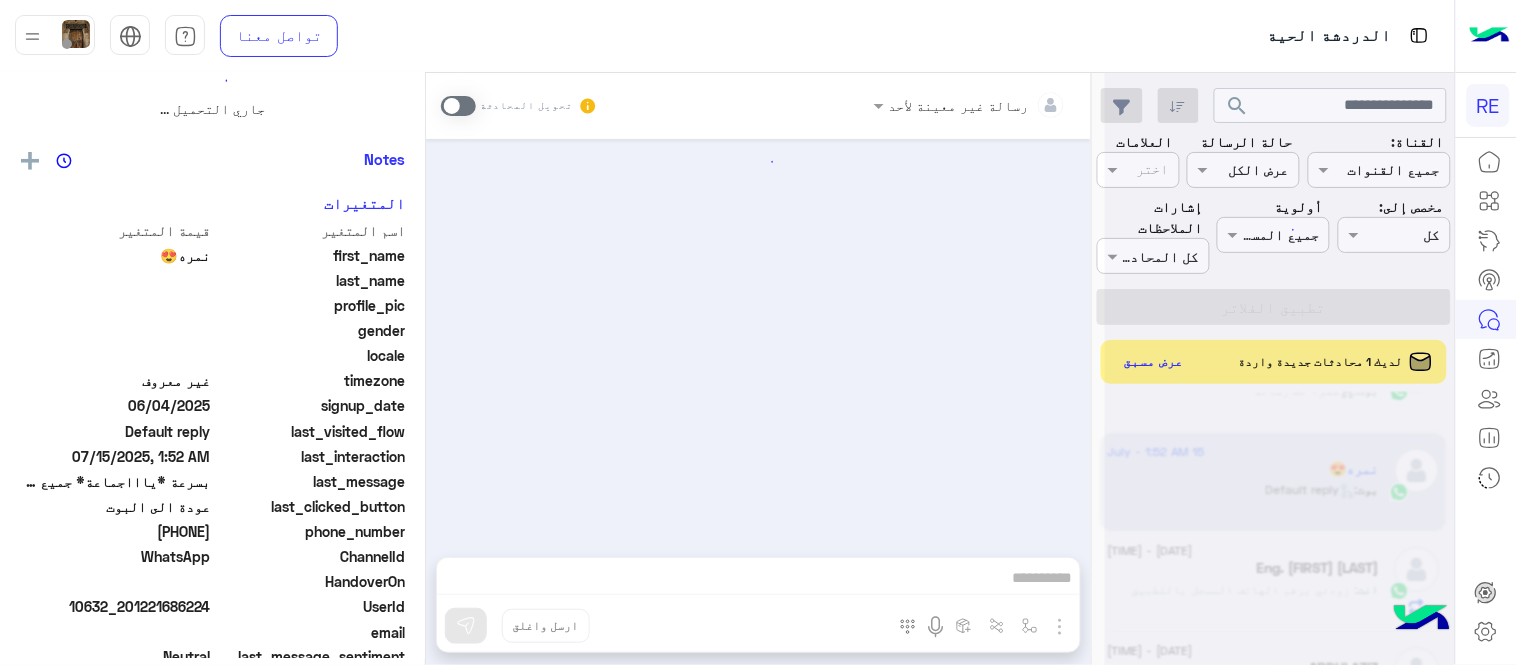 scroll, scrollTop: 0, scrollLeft: 0, axis: both 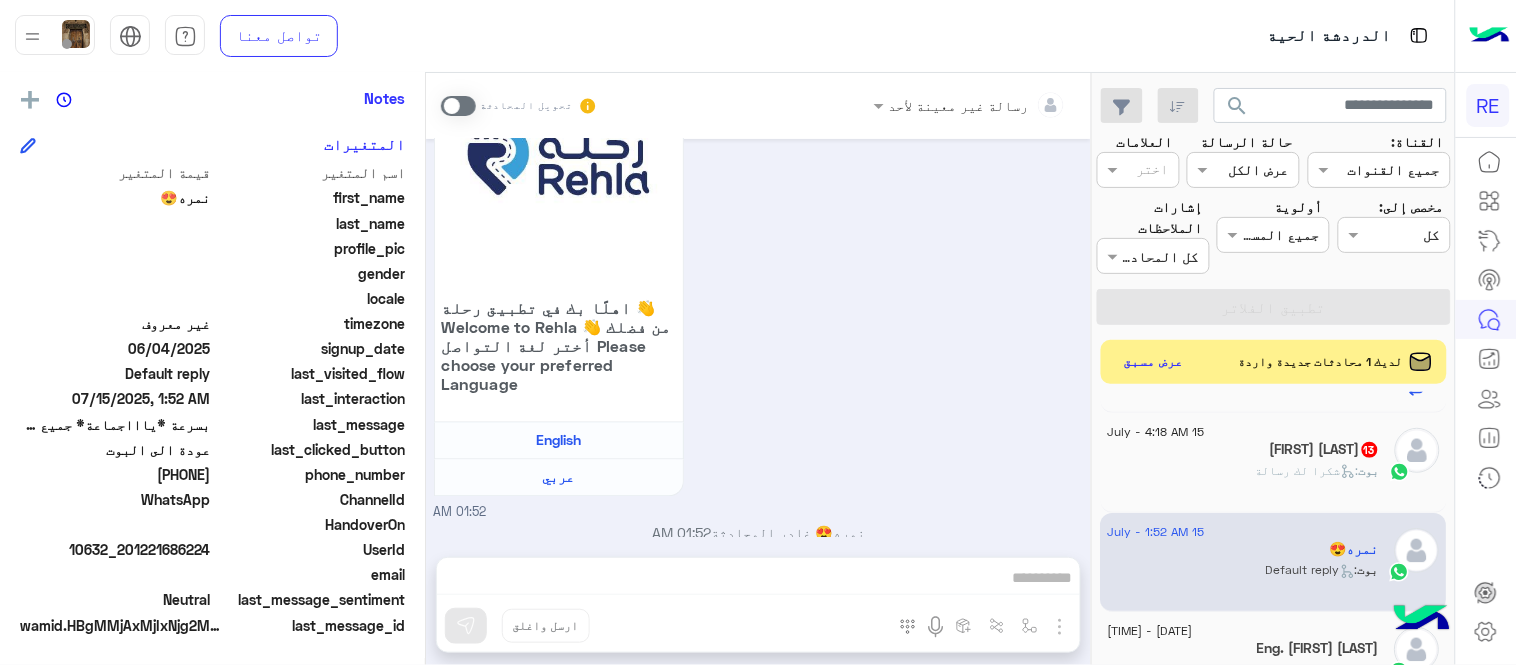 click on "بوت :   شكرا لك رسالة" 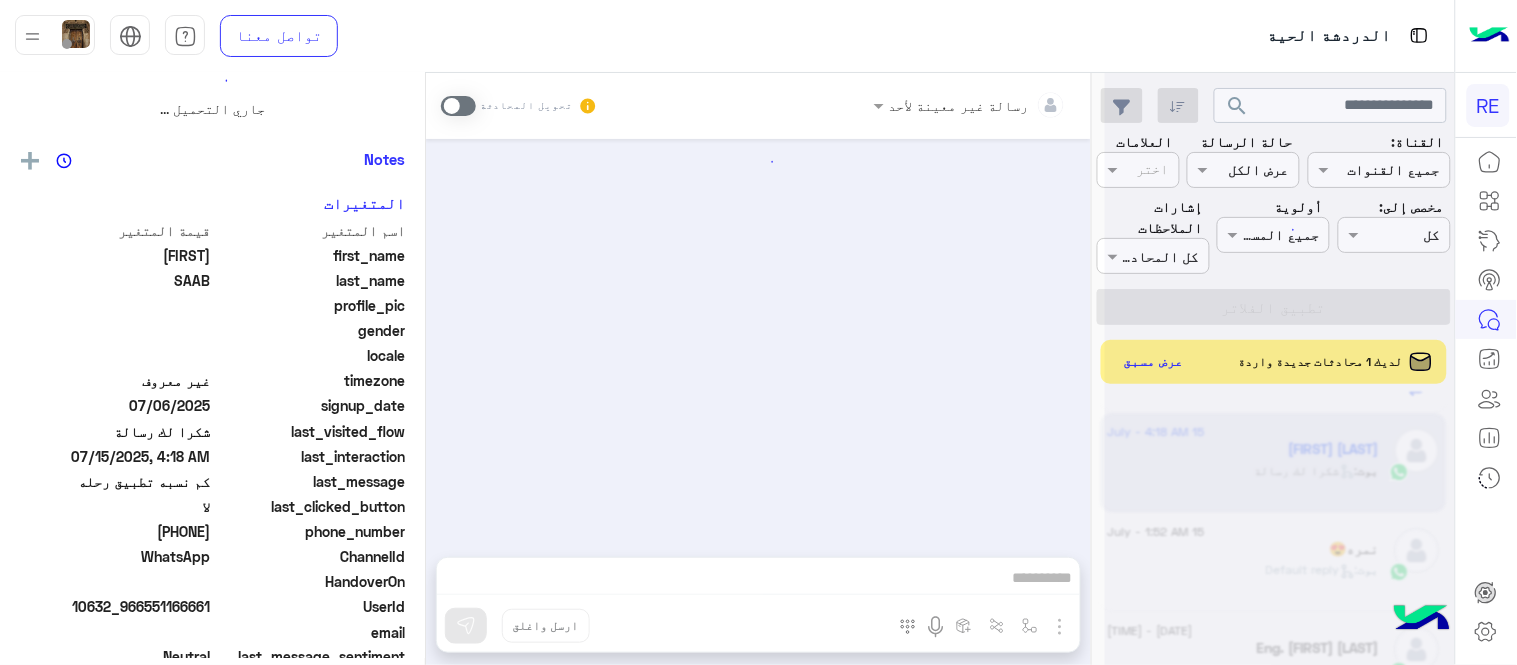 scroll, scrollTop: 0, scrollLeft: 0, axis: both 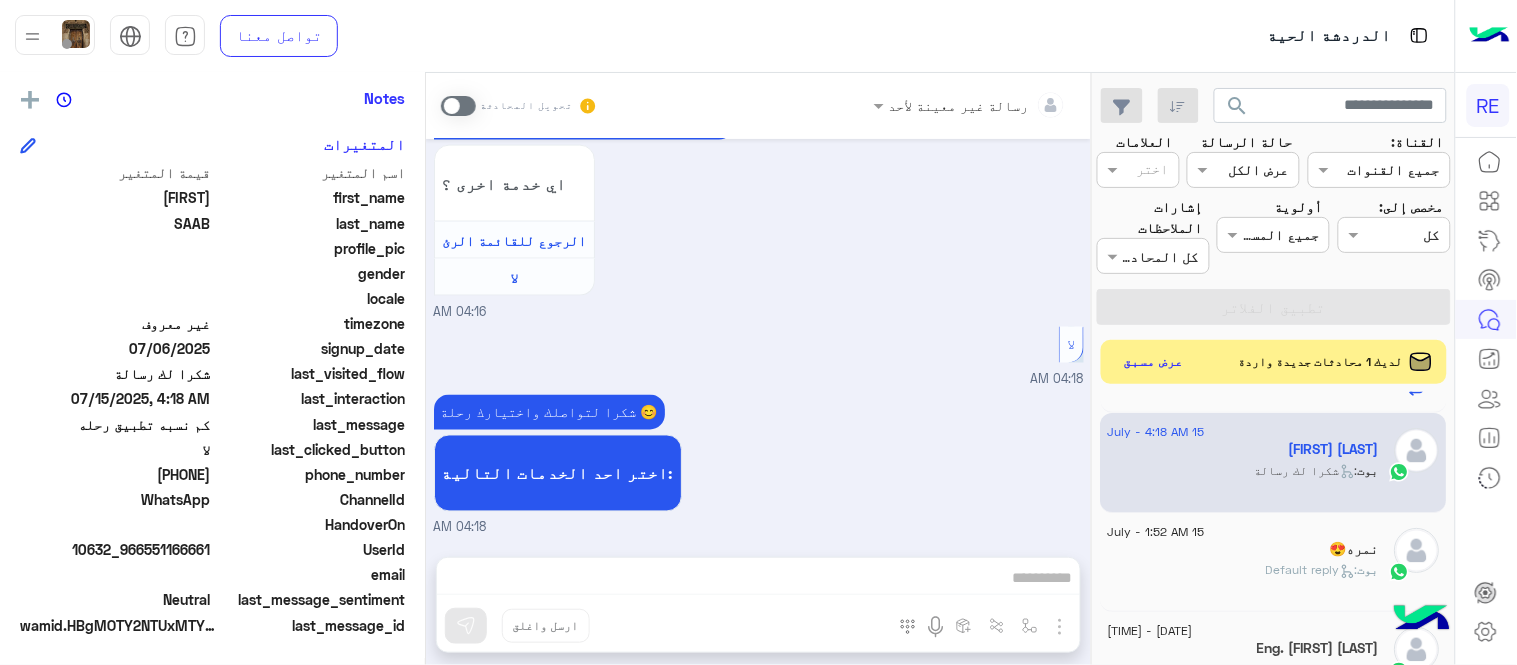 click on "رسالة غير معينة لأحد تحويل المحادثة     Jul 15, 2025   كابتن     04:15 AM  اختر احد الخدمات التالية:    04:15 AM   الملاحظات والشكاوى    04:15 AM  اختيار أي:    04:15 AM   شكاوى    04:16 AM  فضلا اختر نوع الشكوى  ماليه   تقنية   اخرى     04:16 AM   ماليه    04:16 AM  عزيزي العميل  سعدنا بتواصلك معنا ، زودنا بجميع  التفاصيل مع ارفاق الصور الخاصة بالمشكلة  ليتم مباشرة المعالجة مع القسم المختص باسرع وقت اي خدمة اخرى ؟  الرجوع للقائمة الرئ   لا     04:16 AM   لا    04:18 AM  شكرا لتواصلك واختيارك رحلة 😊 اختر احد الخدمات التالية:    04:18 AM  أدخل اسم مجموعة الرسائل  إسقاط   ارسل واغلق" at bounding box center [758, 373] 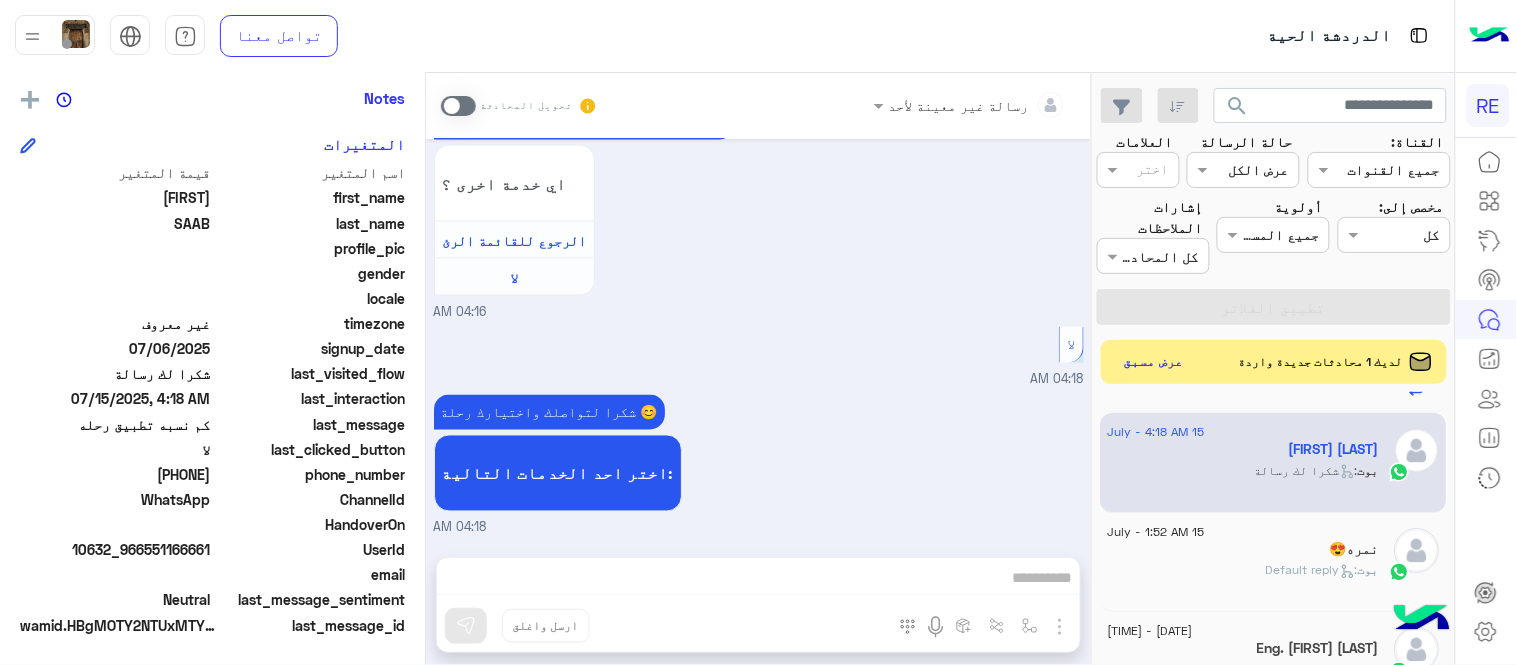 click at bounding box center (458, 106) 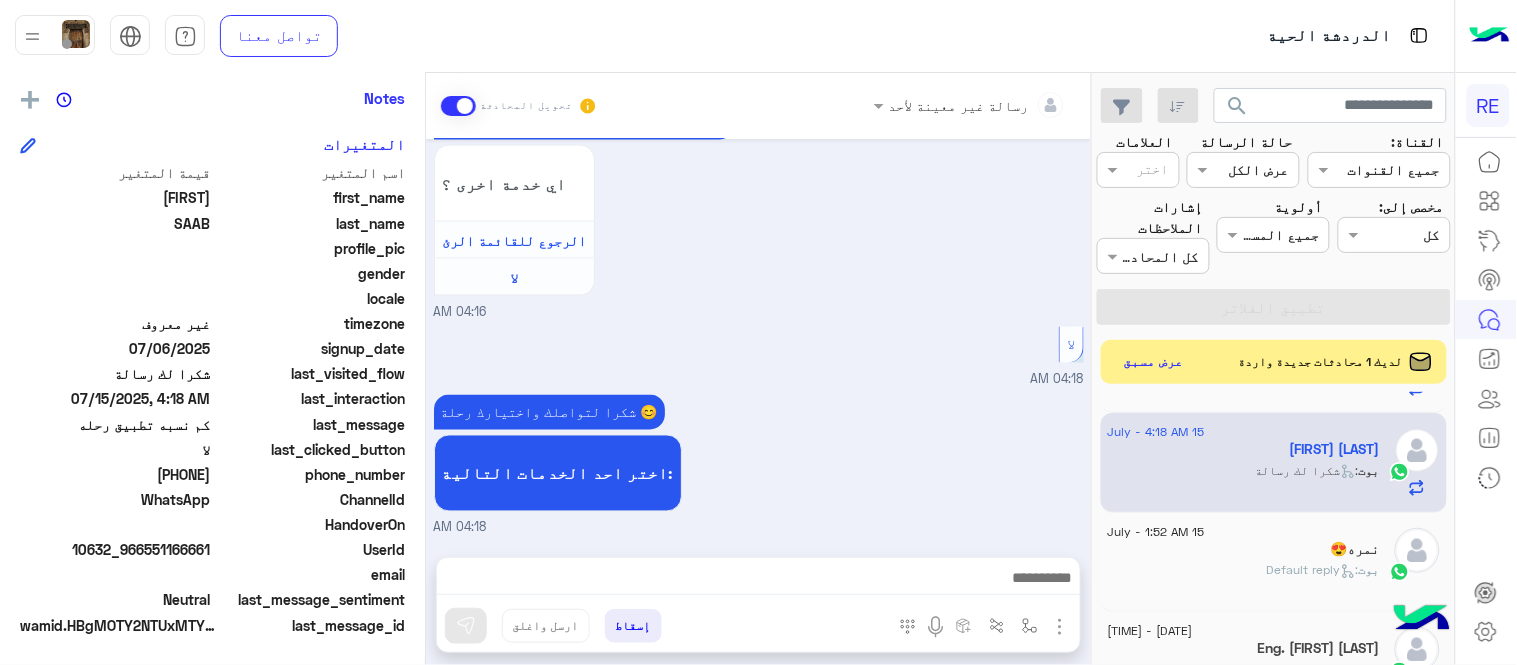 scroll, scrollTop: 802, scrollLeft: 0, axis: vertical 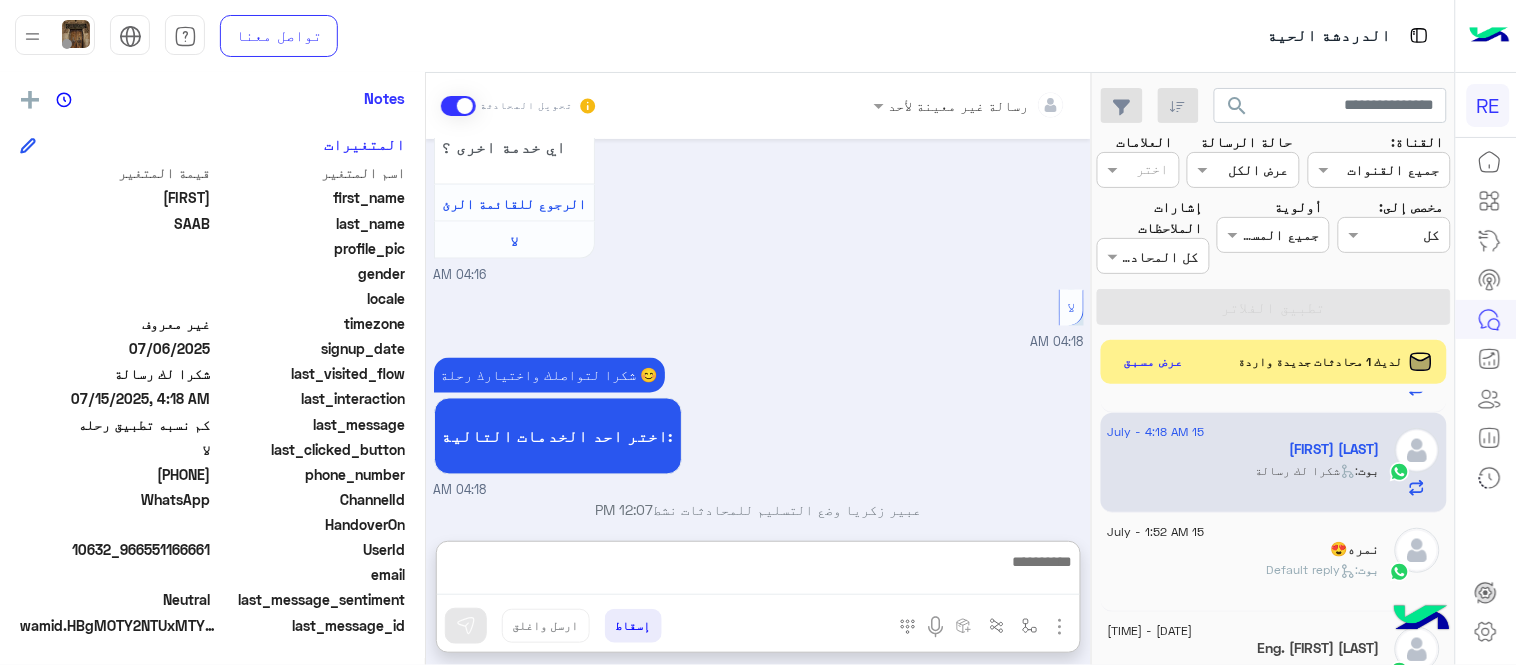 click at bounding box center (758, 572) 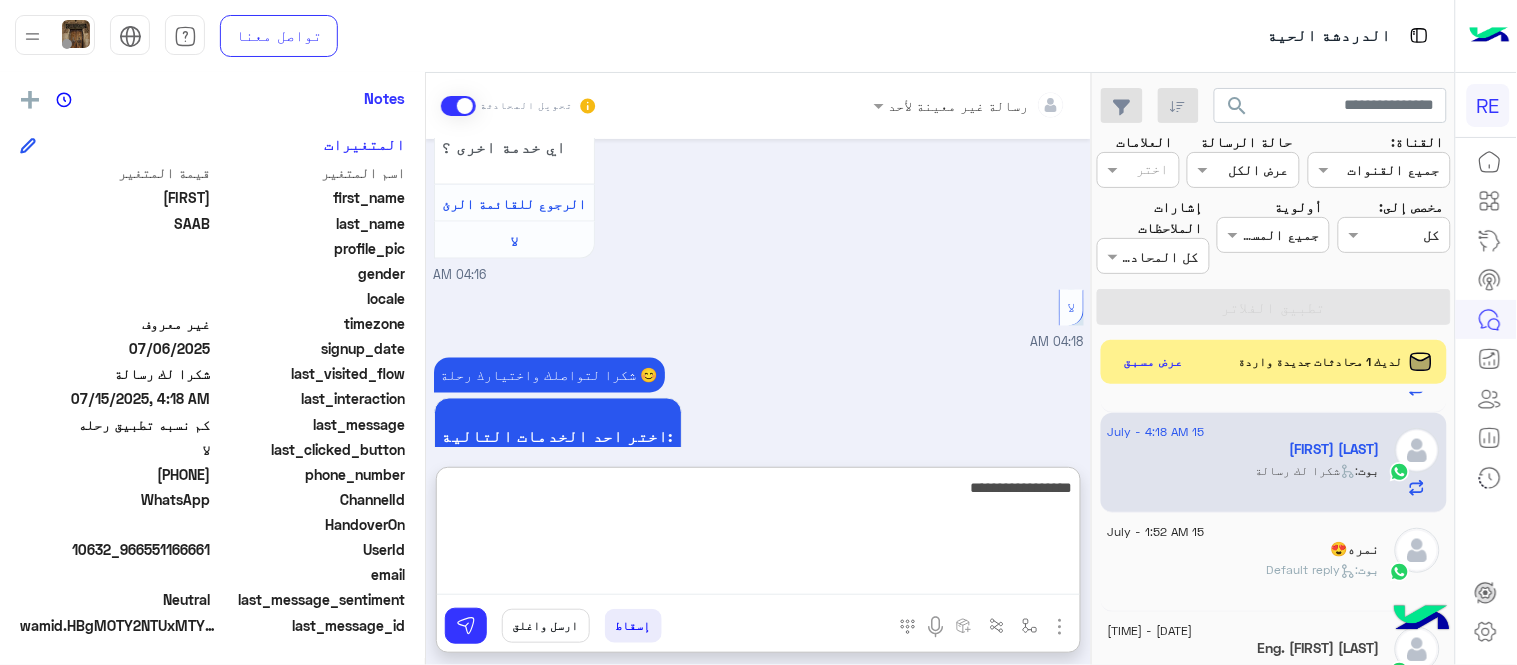 type on "**********" 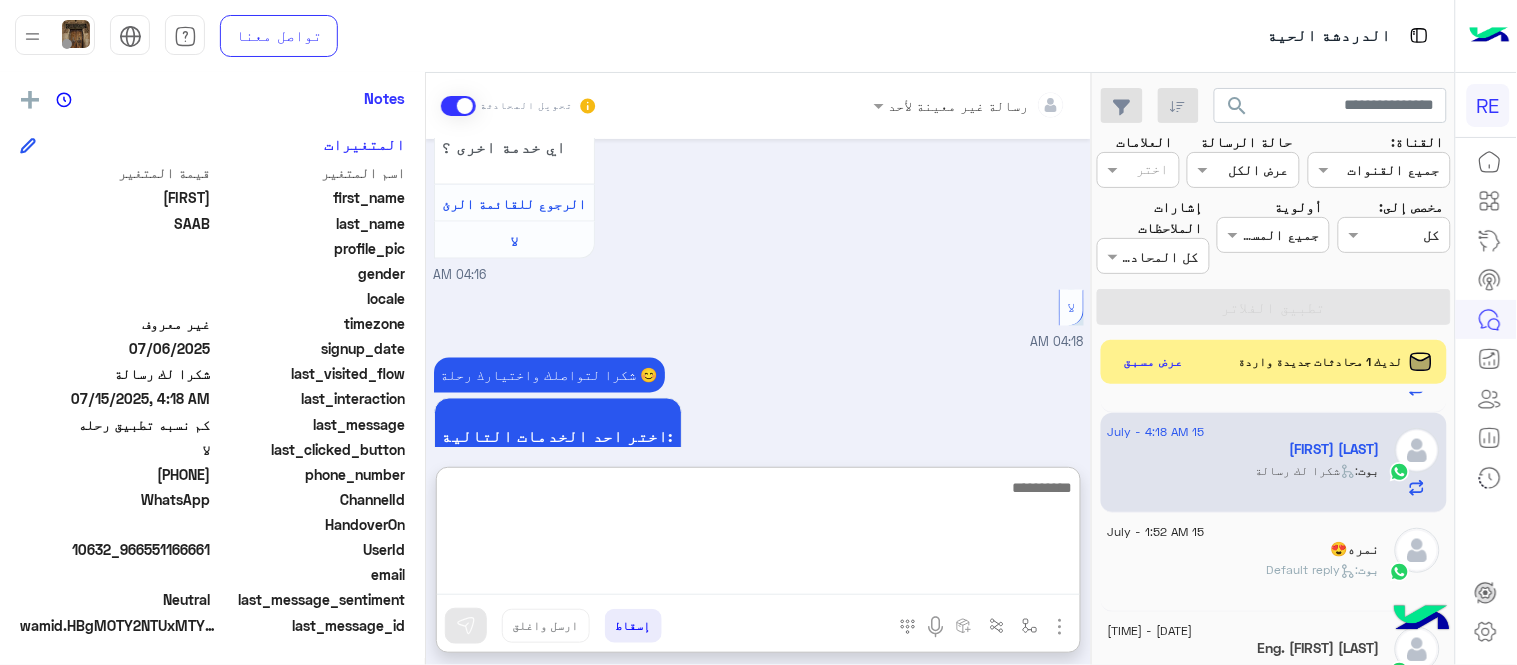 scroll, scrollTop: 955, scrollLeft: 0, axis: vertical 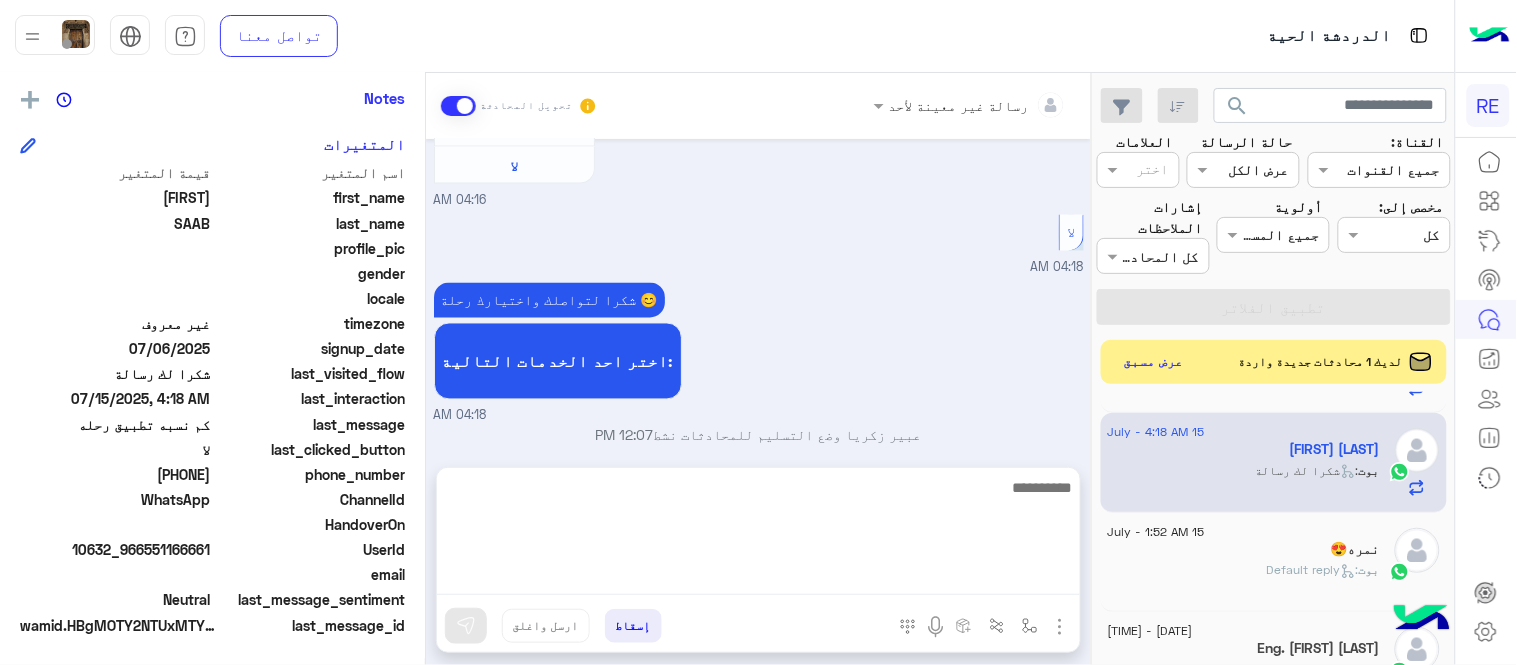 click on "search القناة: القناه جميع القنوات حالة الرسالة القناه عرض الكل العلامات اختر مخصص إلى: Assigned on كل أولوية جميع المستويات جميع المستويات إشارات الملاحظات اختر كل المحادثات تطبيق الفلاتر  لديك 1 محادثات جديدة واردة   عرض مسبق  [DAY] [MONTH] - [HOUR]:[MINUTE] [AM/PM]  امي اجمل انسانه ❤️  1 امي : وكيف أشيل السابقه [DAY] [MONTH] - [HOUR]:[MINUTE] [AM/PM]  [NAME]  بوت :   شكرا لك رسالة  [DAY] [MONTH] - [HOUR]:[MINUTE] [AM/PM]  [NAME]   بوت :   Default reply  [DAY] [MONTH] - [HOUR]:[MINUTE] [AM/PM]  Eng. [NAME]   انت  : زودني برقم الهاتف المسجل بالتطبيق  [DAY] [MONTH] - [HOUR]:[MINUTE] [AM/PM]  [NAME]    انت  : زودني برقم الهاتف المسجل بالتطبيق  [DAY] [MONTH] - [HOUR]:[MINUTE] [AM/PM]  لااله الاالله   انت  :   طريقة قبول طلب التحقق تفعيل ابشر ككابتن  [DAY] [MONTH] - [HOUR]:[MINUTE] [AM/PM]  [NAME]    انت" 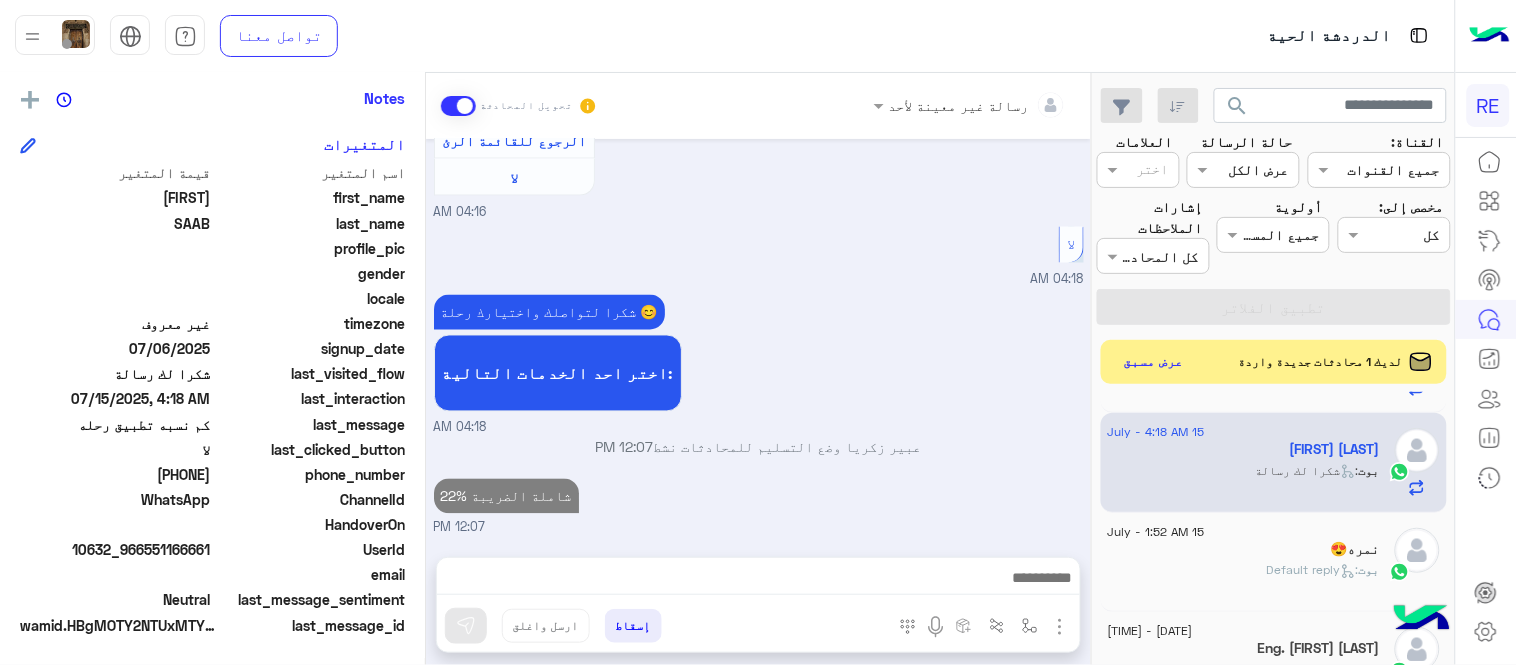 scroll, scrollTop: 902, scrollLeft: 0, axis: vertical 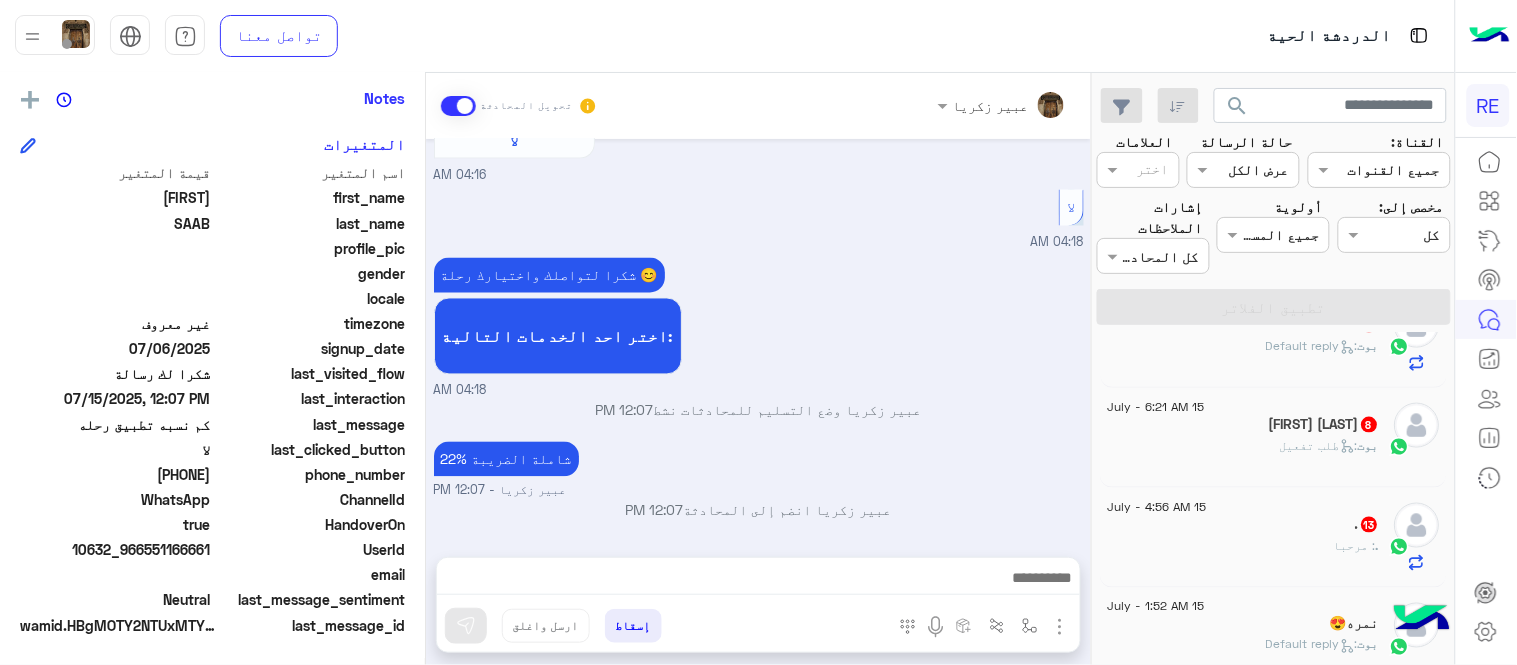 click on ".   13" 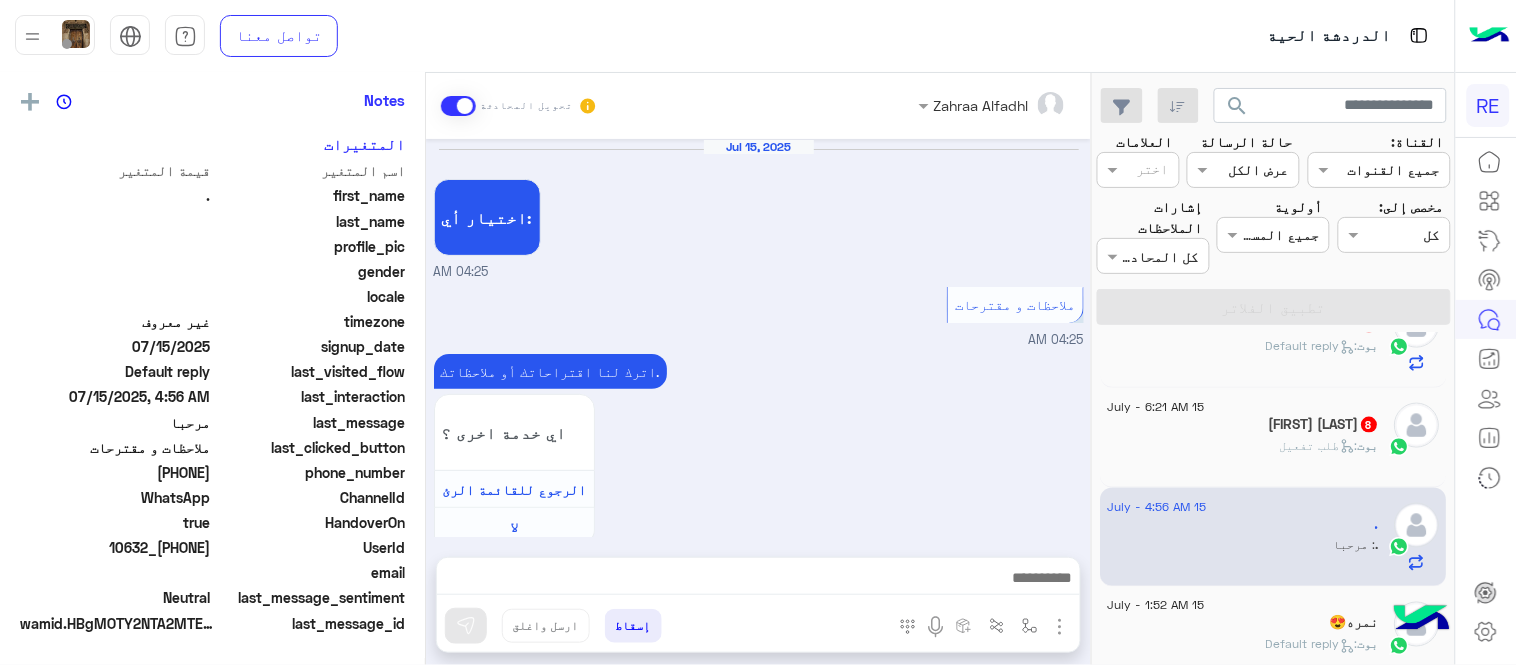 scroll, scrollTop: 708, scrollLeft: 0, axis: vertical 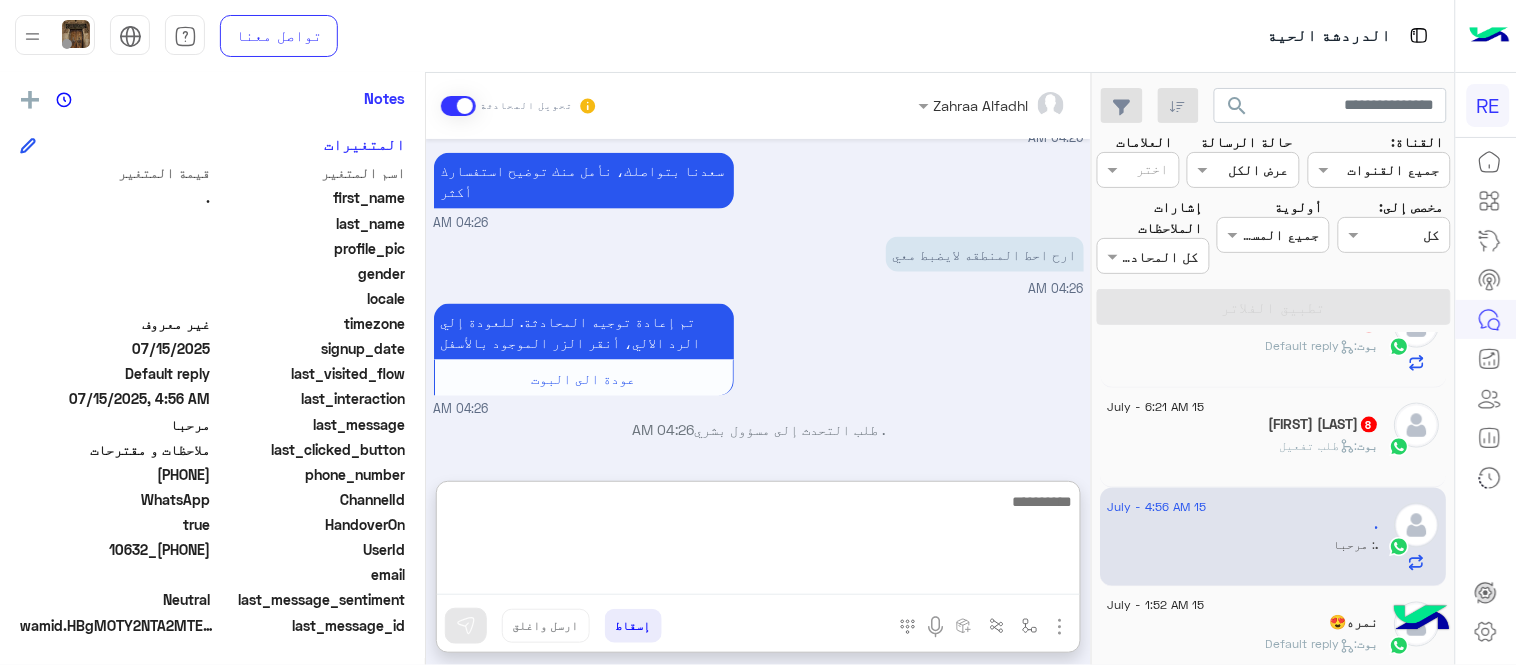 click at bounding box center (758, 542) 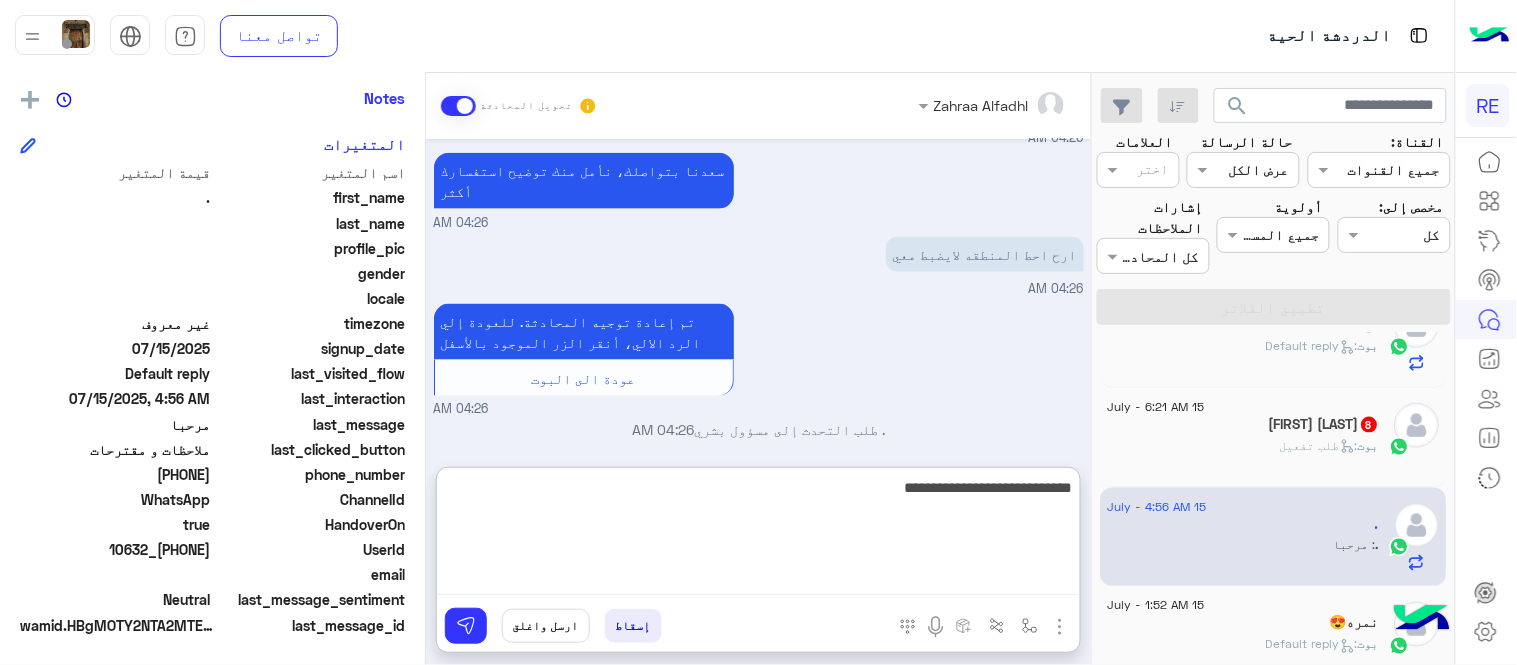 type on "**********" 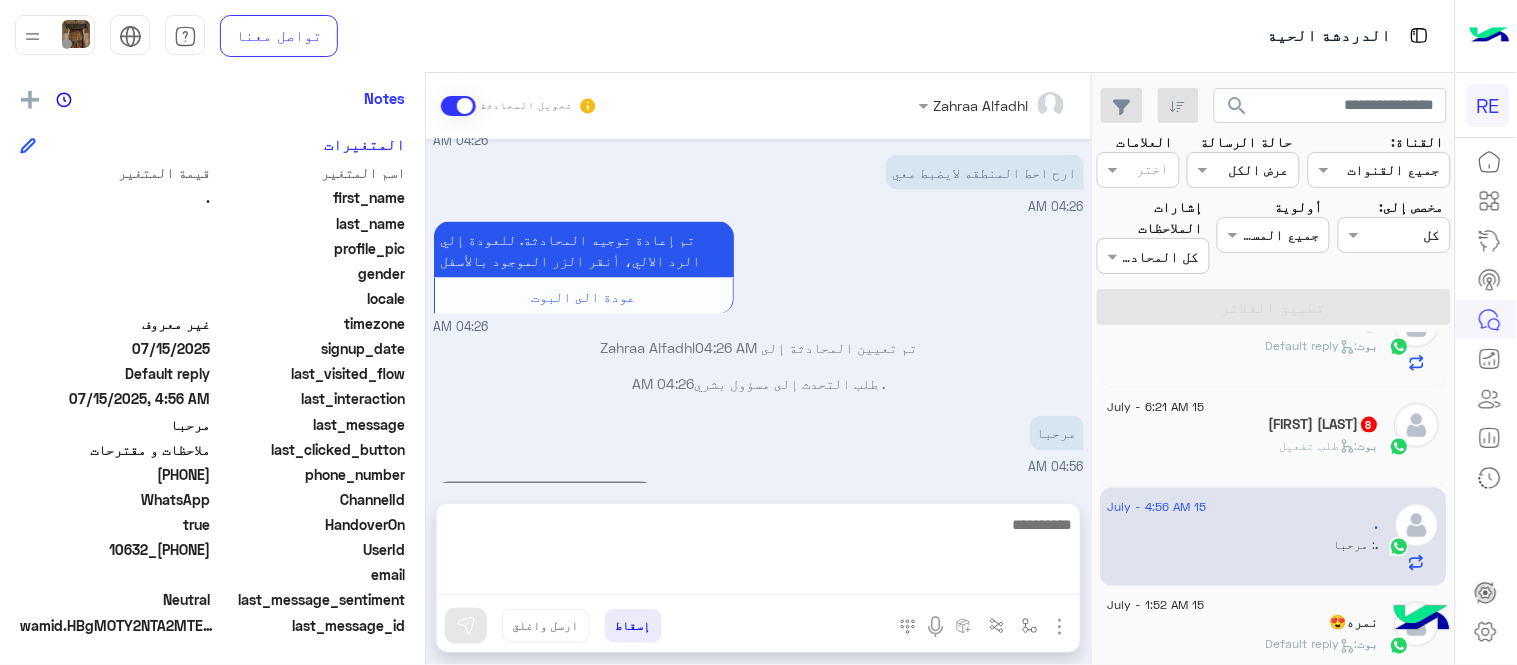click on "Jul 15, 2025 اختيار أي: 04:25 AM ملاحظات و مقترحات 04:25 AM اترك لنا اقتراحاتك أو ملاحظاتك. اي خدمة اخرى ؟ الرجوع للقائمة الرئ لا 04:25 AM 04:26 AM سعدنا بتواصلك، نأمل منك توضيح استفسارك أكثر 04:26 AM ارح احط المنطقه لايضبط معي 04:26 AM تم إعادة توجيه المحادثة. للعودة إلي الرد الالي، أنقر الزر الموجود بالأسفل عودة الى البوت 04:26 AM تم تعيين المحادثة إلى [FIRST] [LAST] 04:26 AM . طلب التحدث إلى مسؤول بشري 04:26 AM مرحبا 04:56 AM ايش المنطقة اللي حابب تضيفها 12:08 PM" at bounding box center (758, 311) 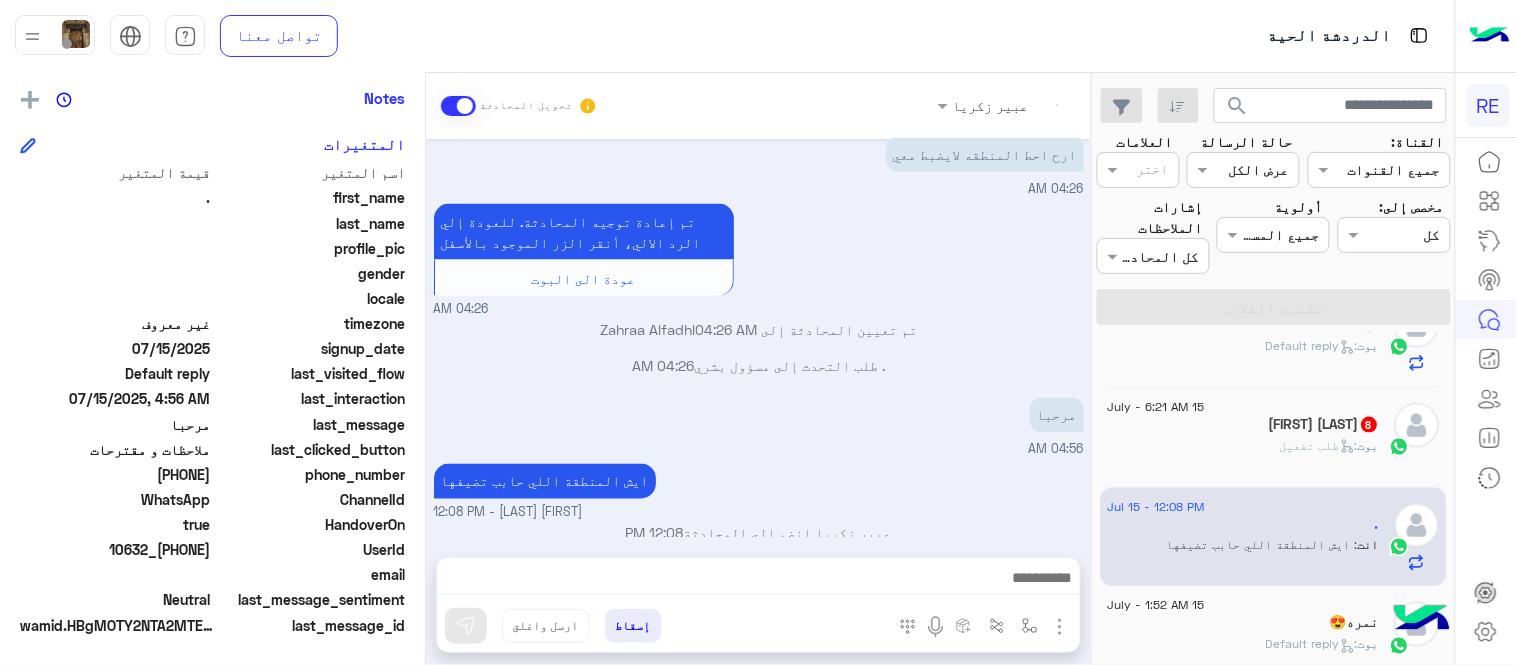 click on "علي العصيمي  8" 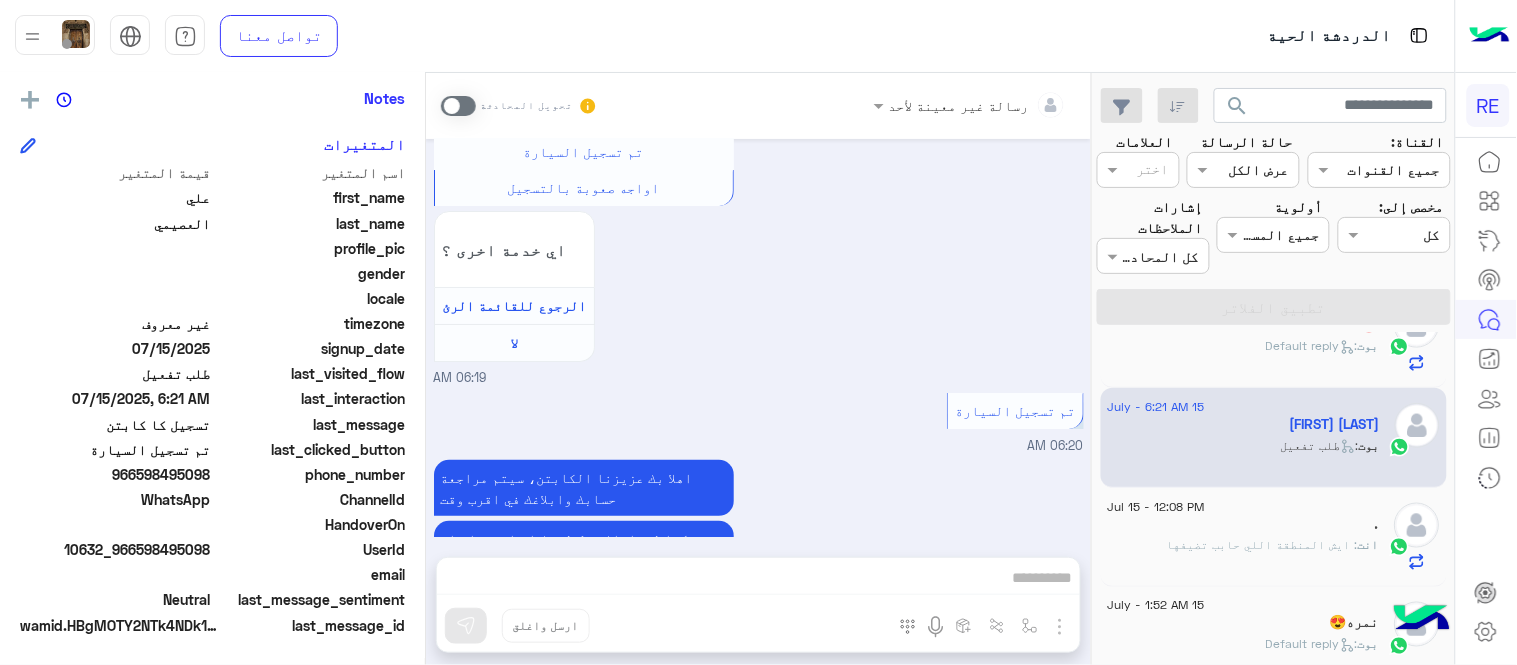 click at bounding box center [458, 106] 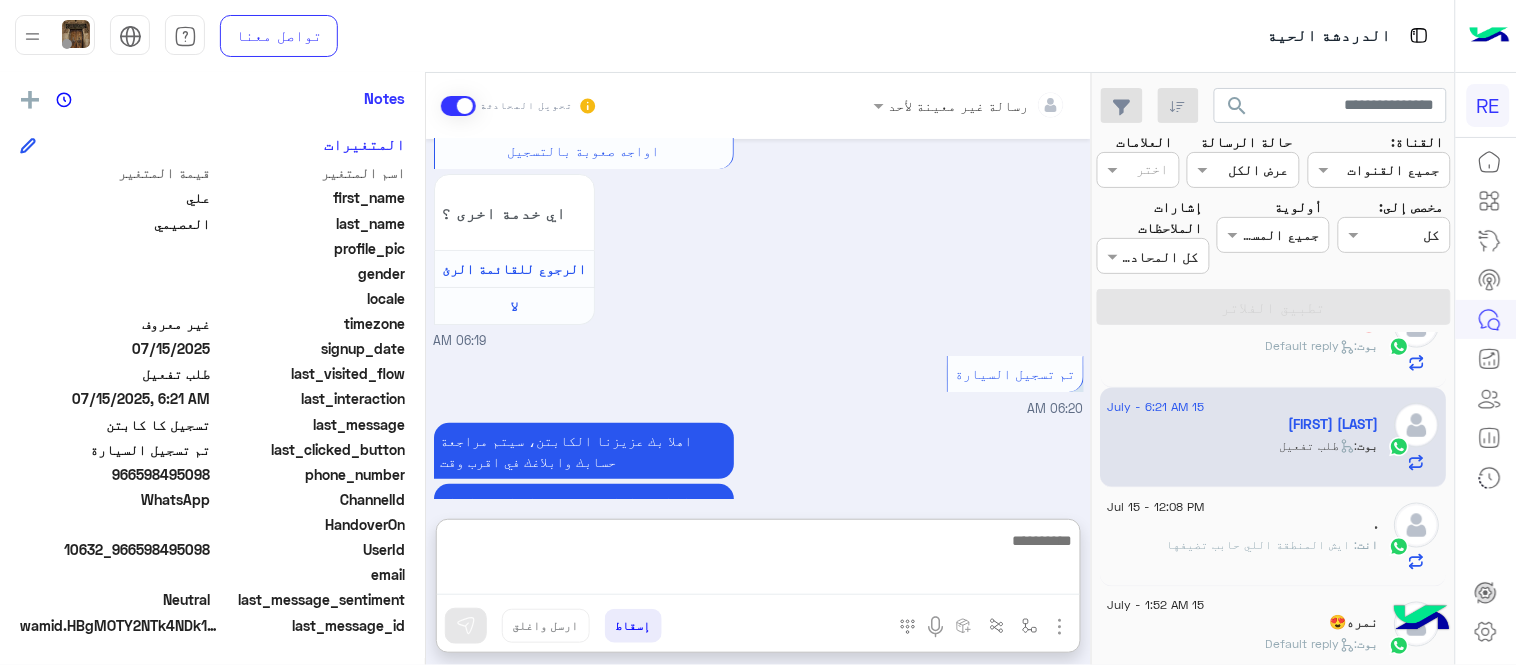 click at bounding box center [758, 561] 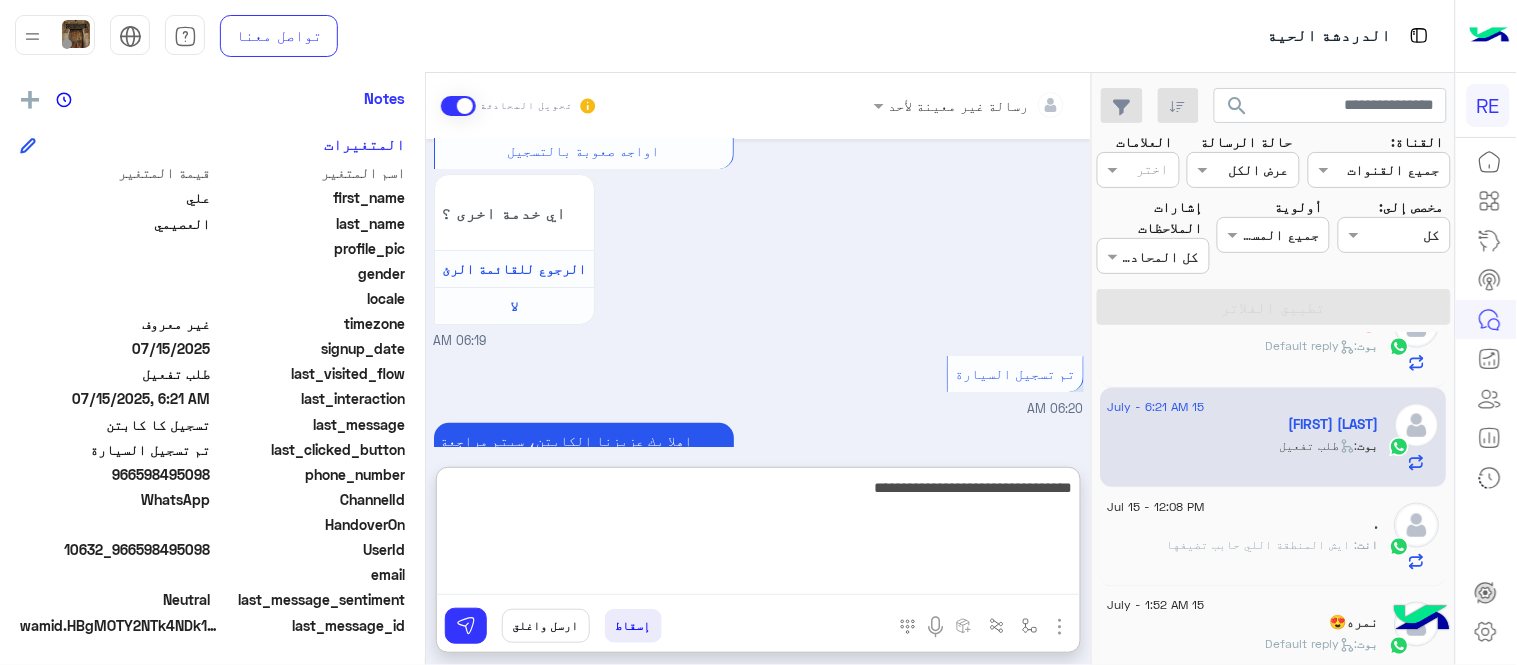 type on "**********" 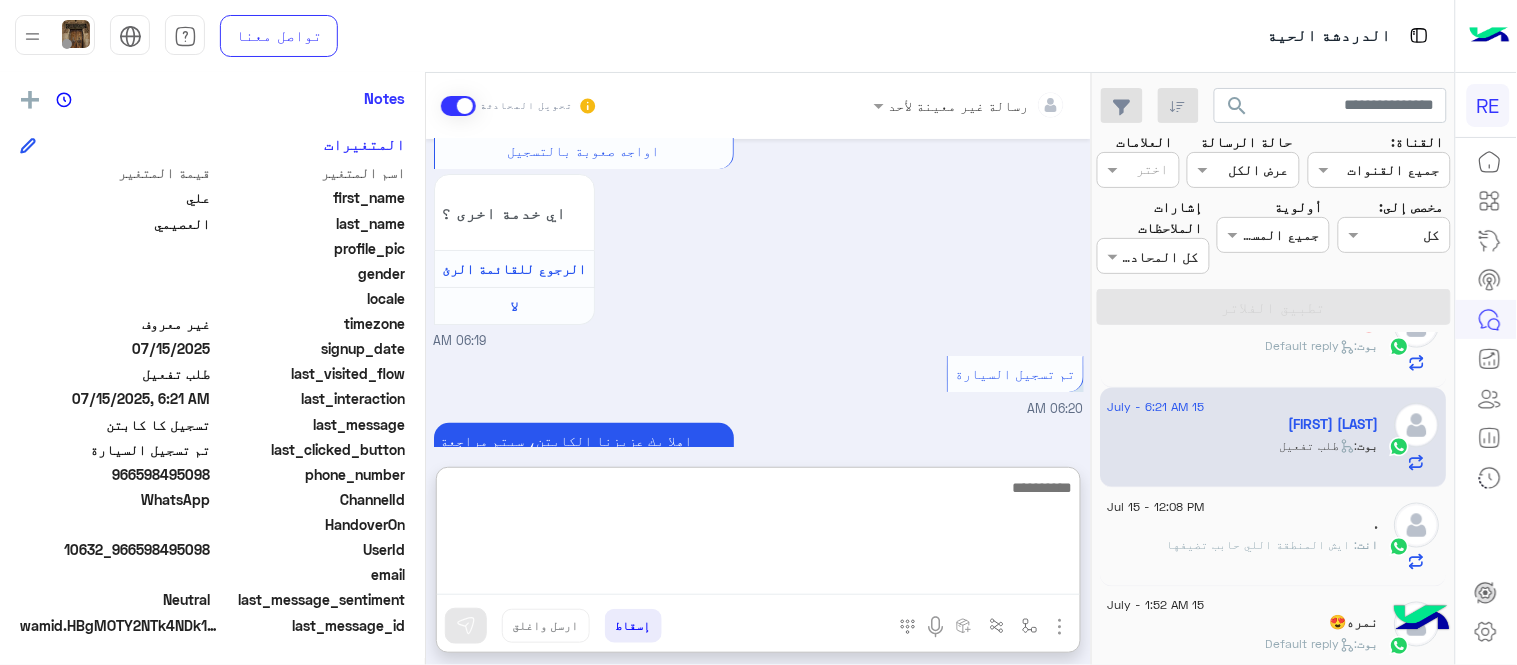 scroll, scrollTop: 2065, scrollLeft: 0, axis: vertical 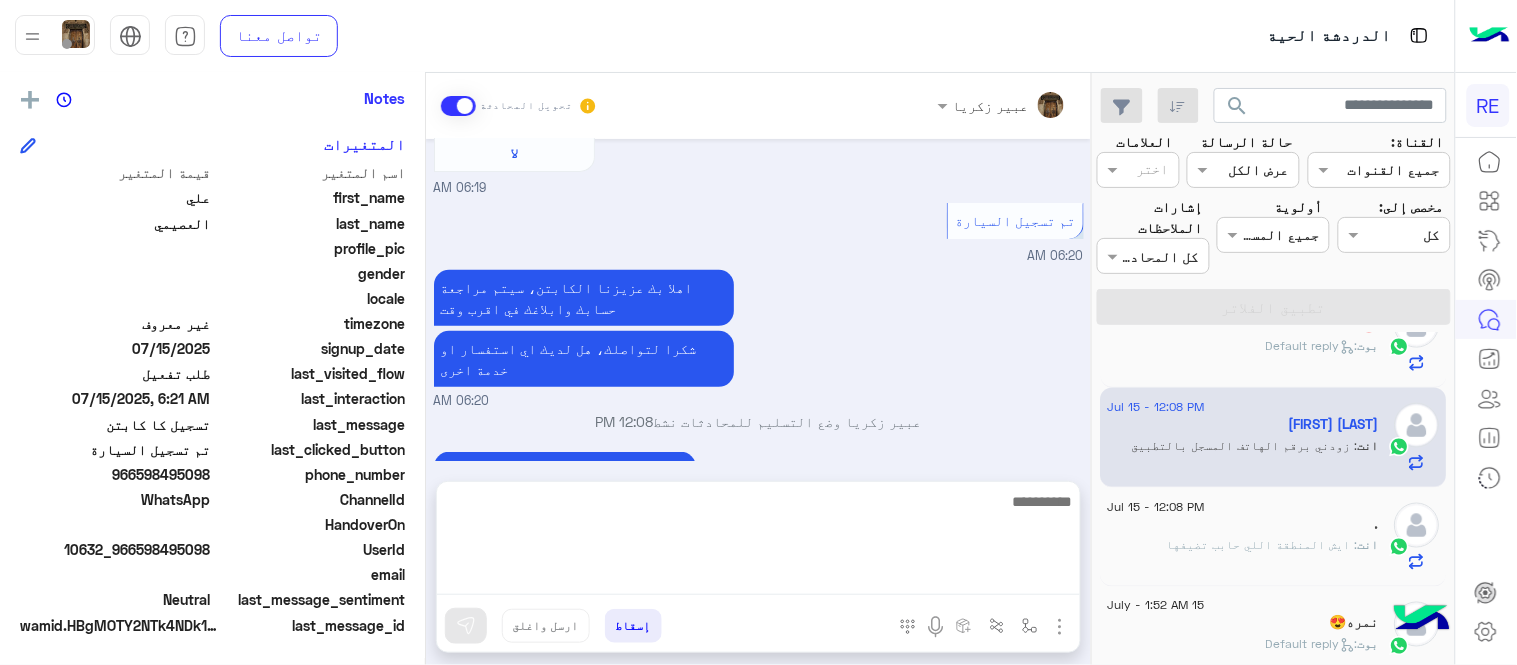 click on "[MONTH] [DAY], [YEAR]   عربي    [HOUR]:[MINUTE] [AM/PM]  هل أنت ؟   كابتن 👨🏻‍✈️   عميل 🧳   رحال (مرشد مرخص) 🏖️     [HOUR]:[MINUTE] [AM/PM]   كابتن     [HOUR]:[MINUTE] [AM/PM]  اختر احد الخدمات التالية:    [HOUR]:[MINUTE] [AM/PM]    كباتن الطائف     [HOUR]:[MINUTE] [AM/PM]  عزيزي الكابتن نامل منكم التعاون مع فريق العمل في رحلة ورجال المرور والشرطة واتباع توجيهاتهم. - الوقوف في المكان المخصص حسب الترتيب لعدد ٣ سيارات فقط. - وقوف السيارات الاخرى في المواقف المخصصة عند حديقة الكوبري . - الدخول في السرا لاستقبال الطلبات حيث سيتم الطلب من العملاء بتحميل التطبيق والطلب مباشرة وسيظهر الطلب بشكل آلي في صفحه الكابتن حسب الترتيب في السرا ويستمر لمدة ١٥ ثانية ثم ينتقل للكابتن التالي." at bounding box center (758, 300) 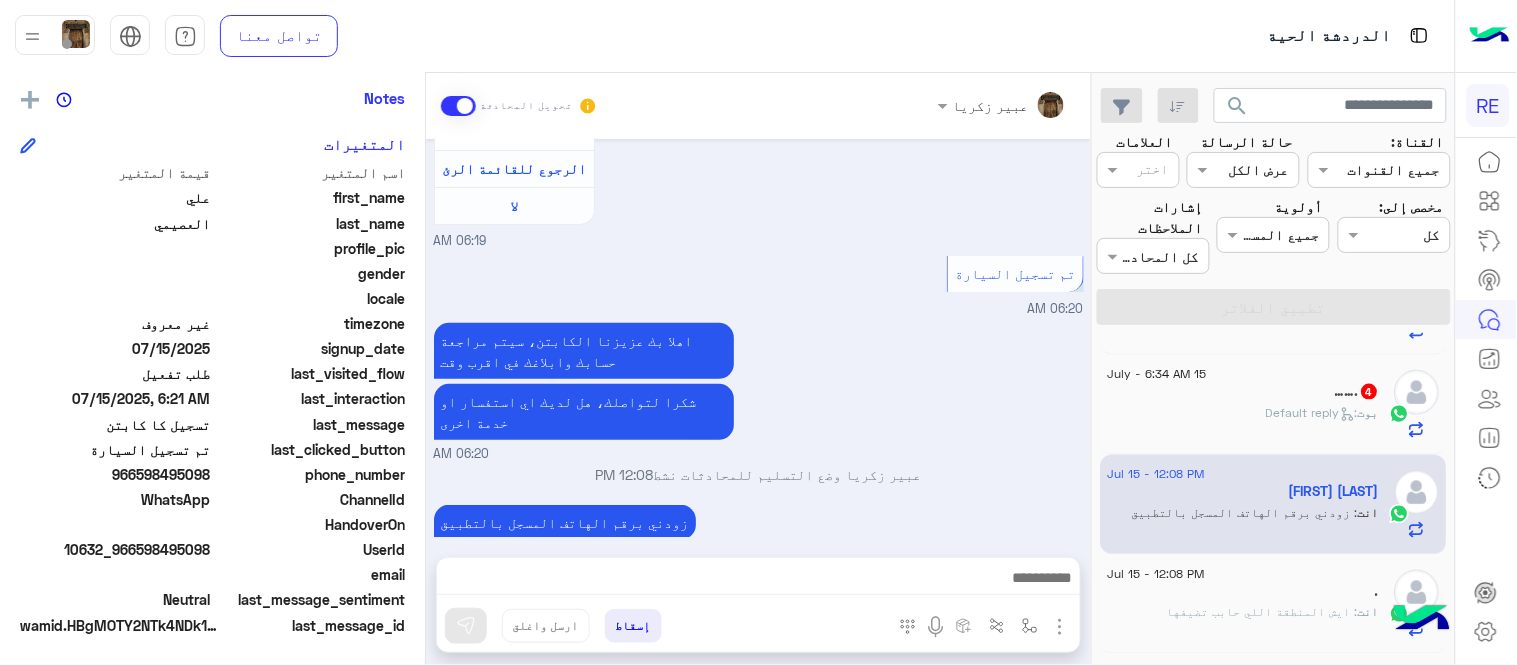 scroll, scrollTop: 644, scrollLeft: 0, axis: vertical 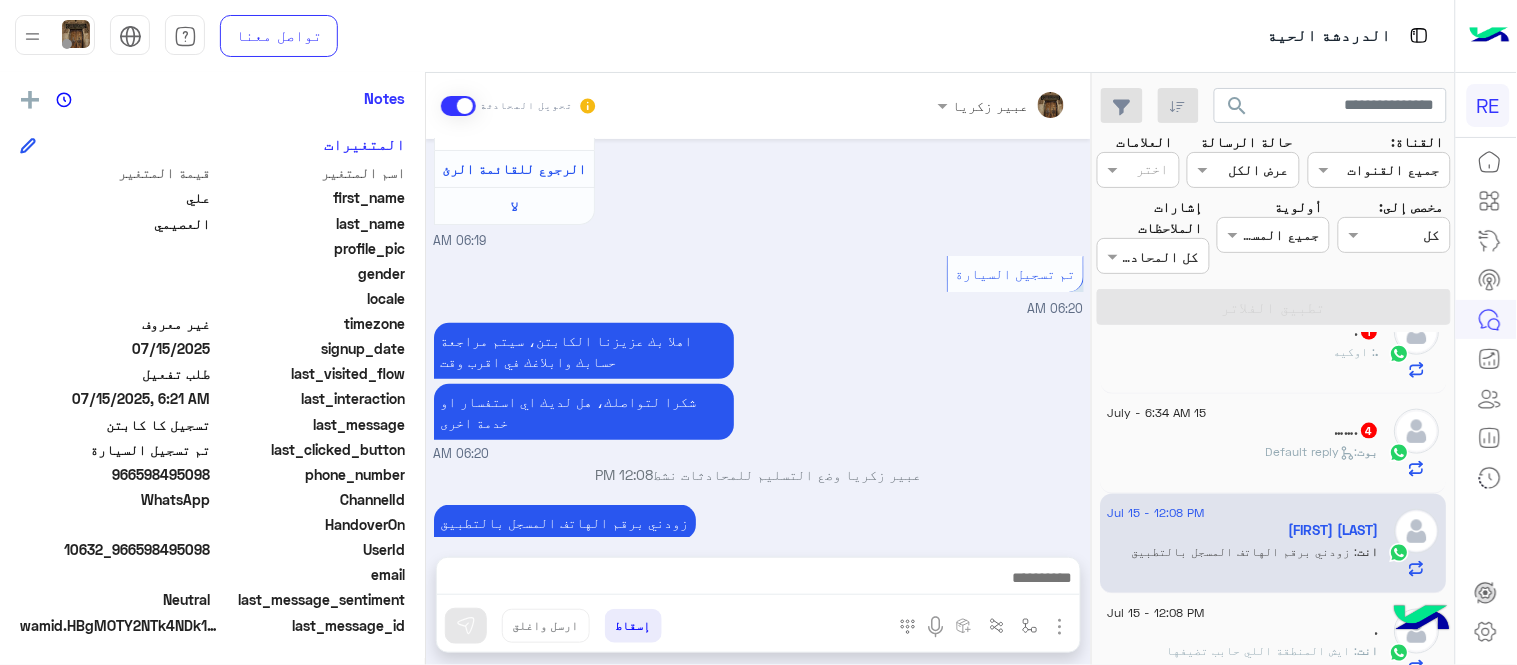 click on "…….   4" 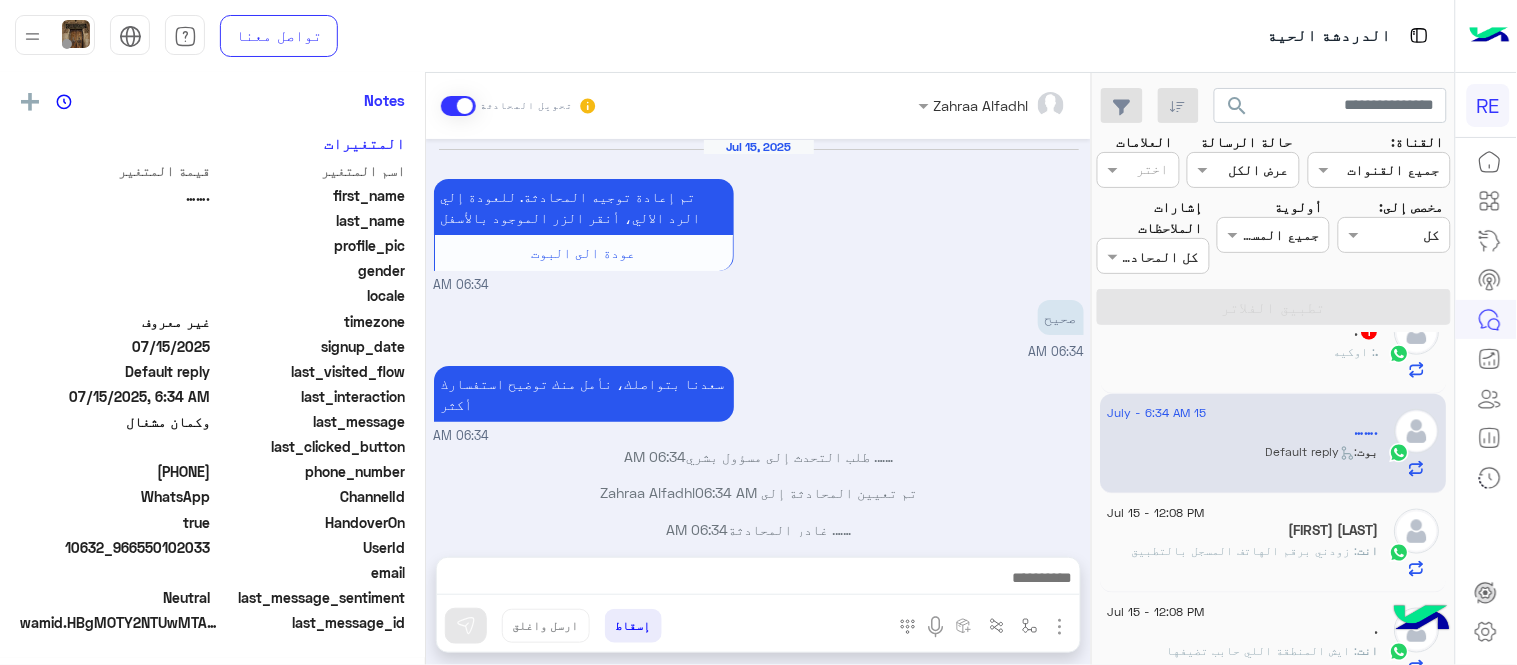 scroll, scrollTop: 405, scrollLeft: 0, axis: vertical 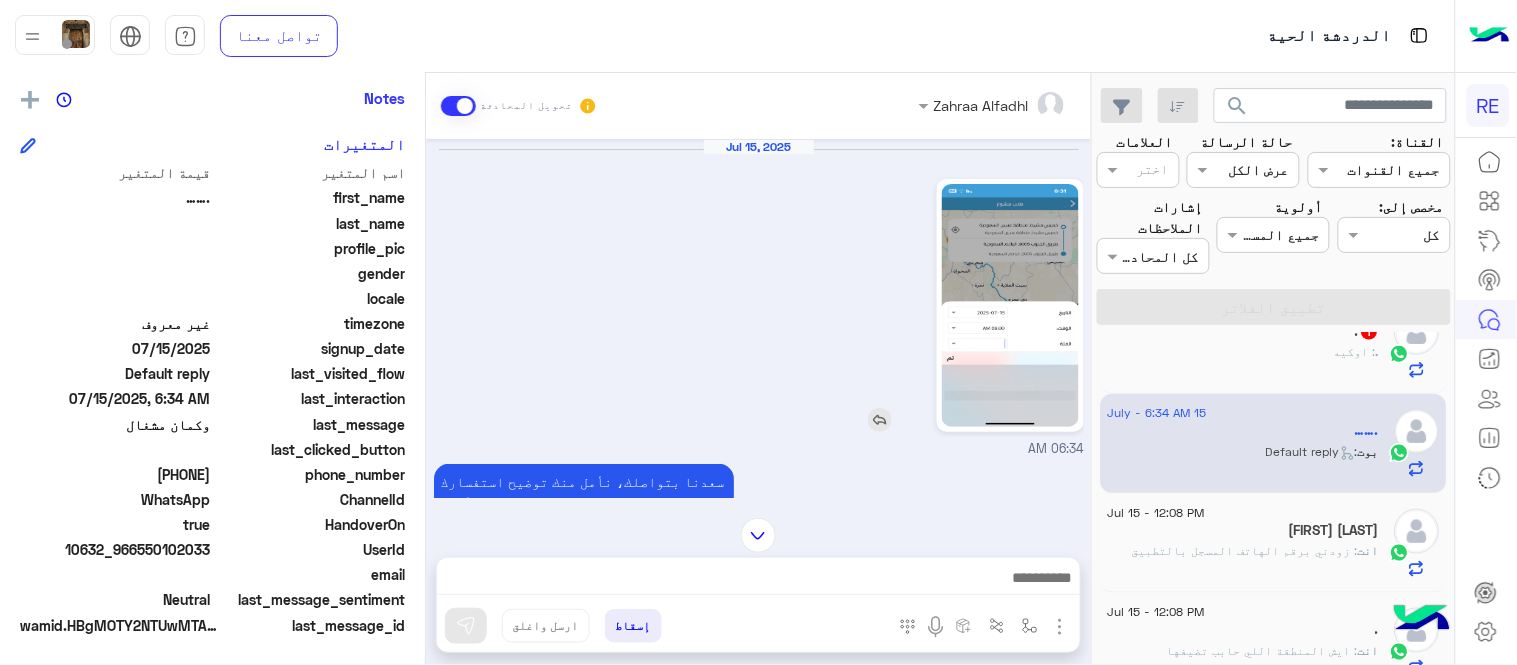 click 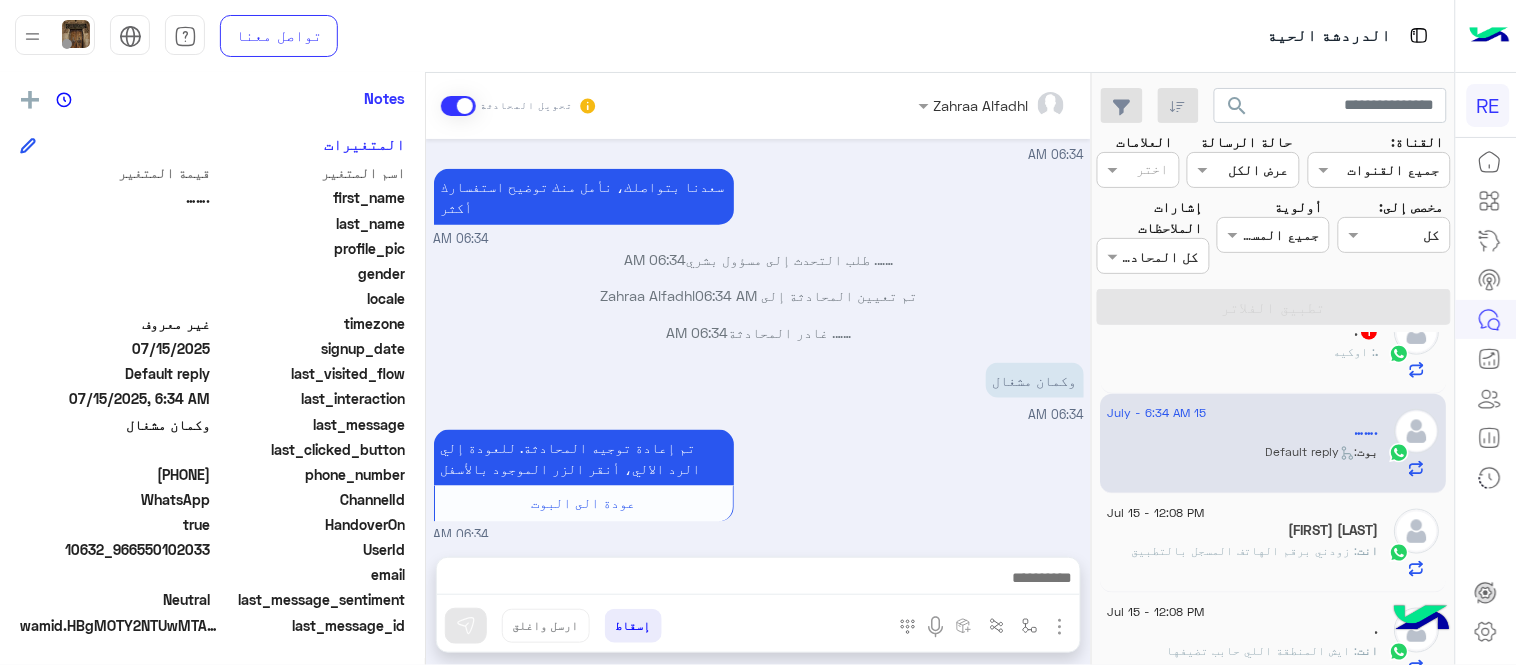 scroll, scrollTop: 672, scrollLeft: 0, axis: vertical 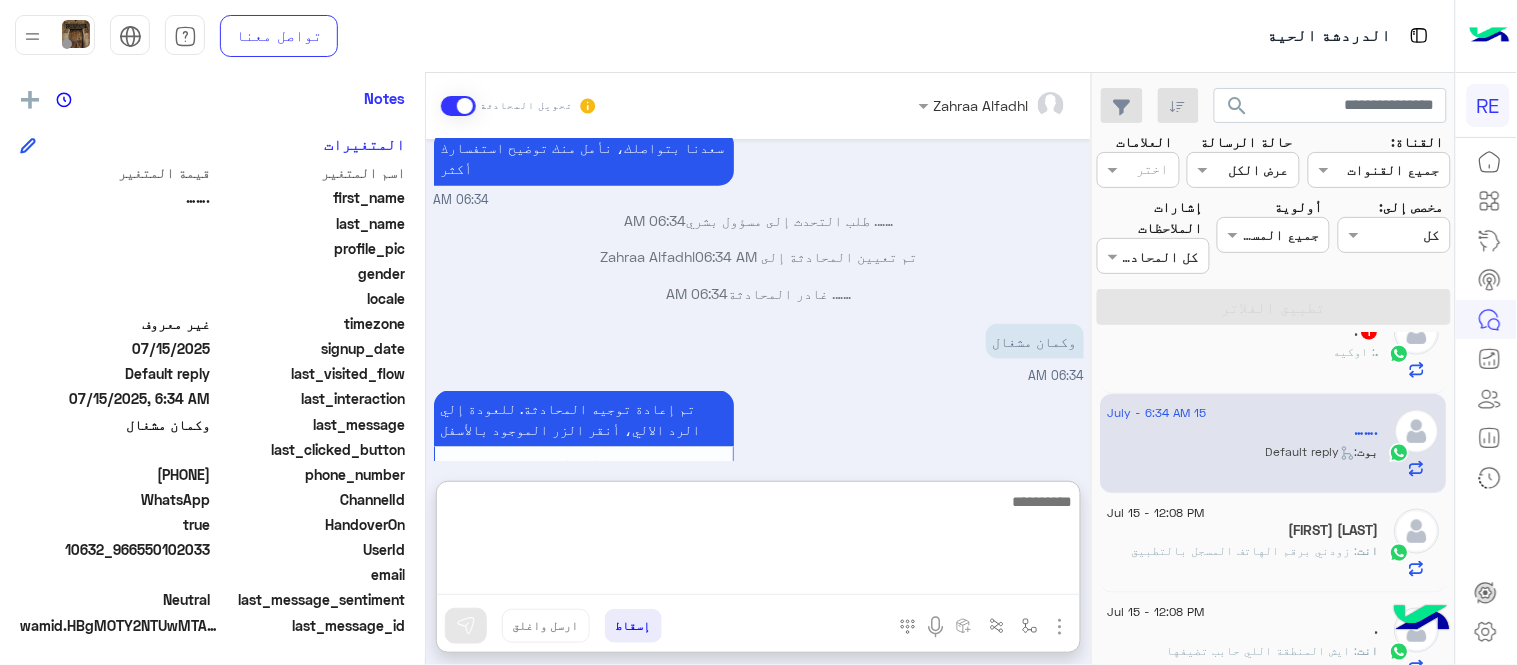 click at bounding box center [758, 542] 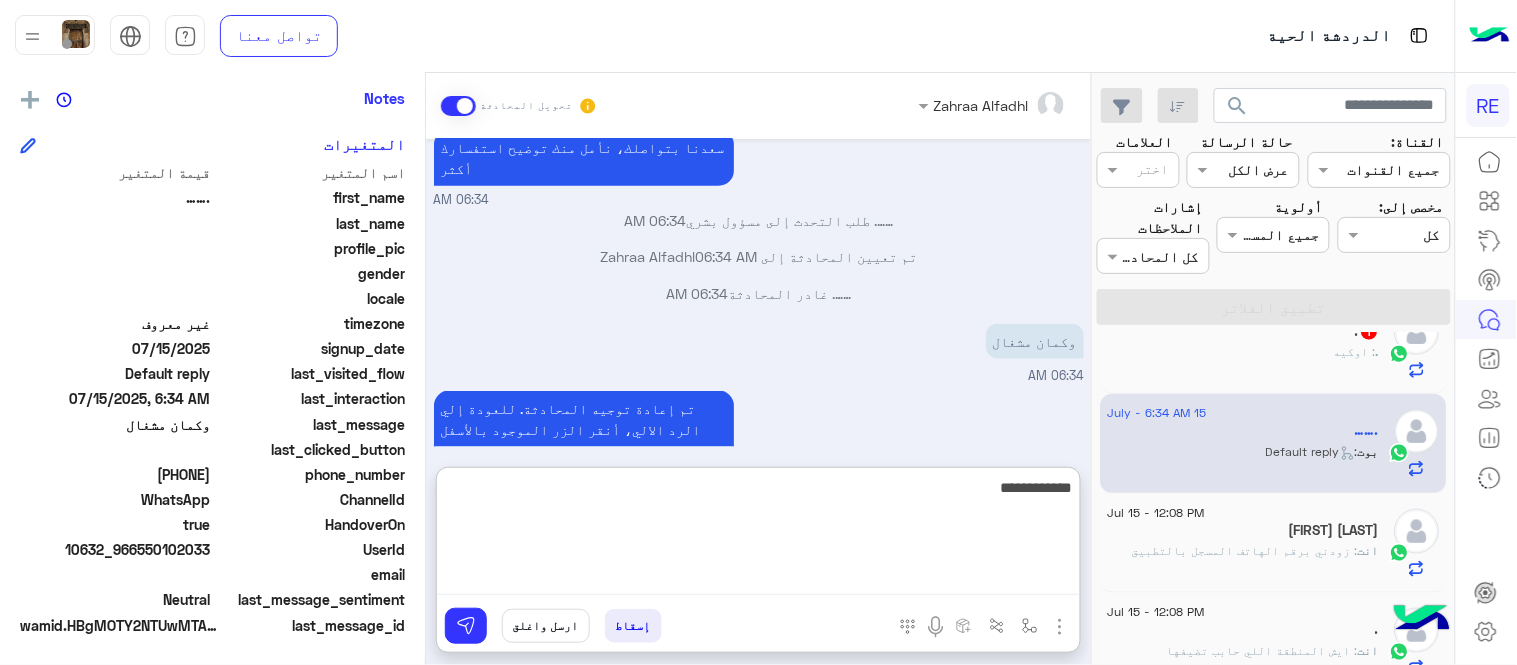 type on "**********" 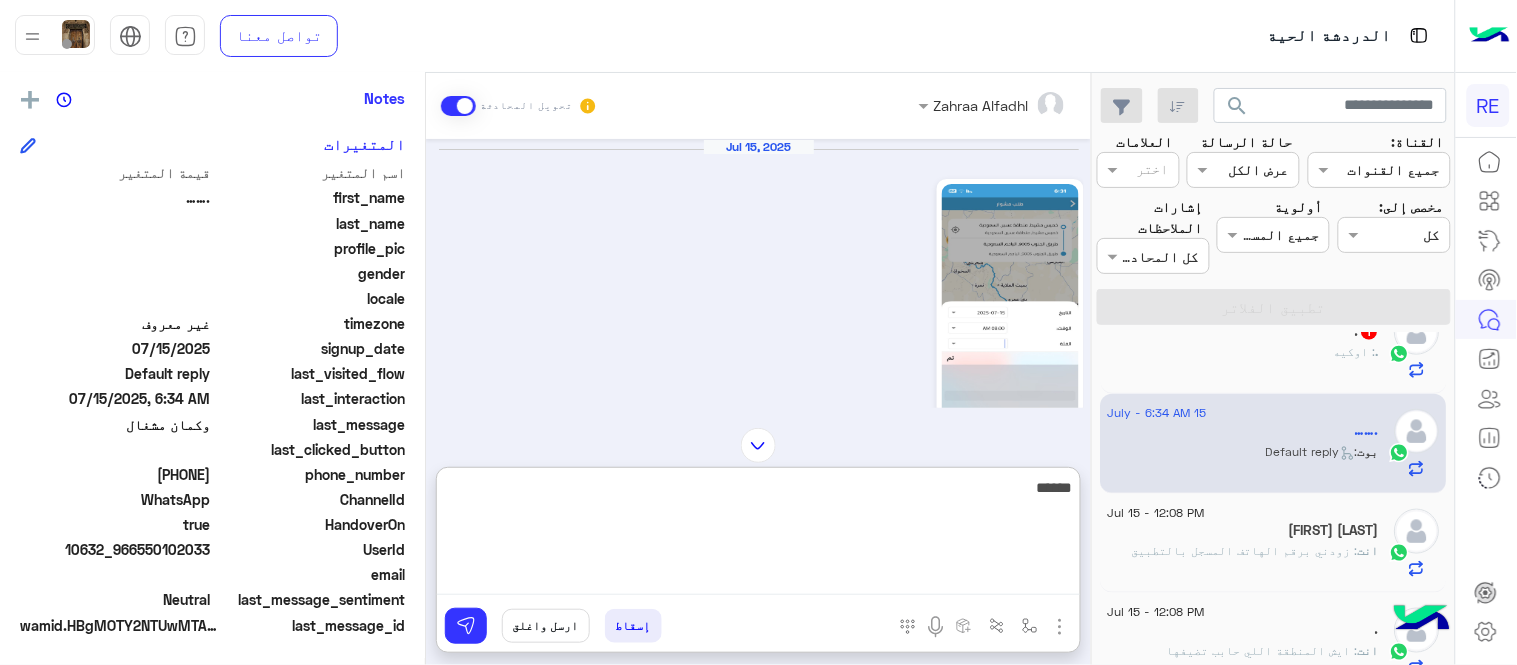 scroll, scrollTop: 862, scrollLeft: 0, axis: vertical 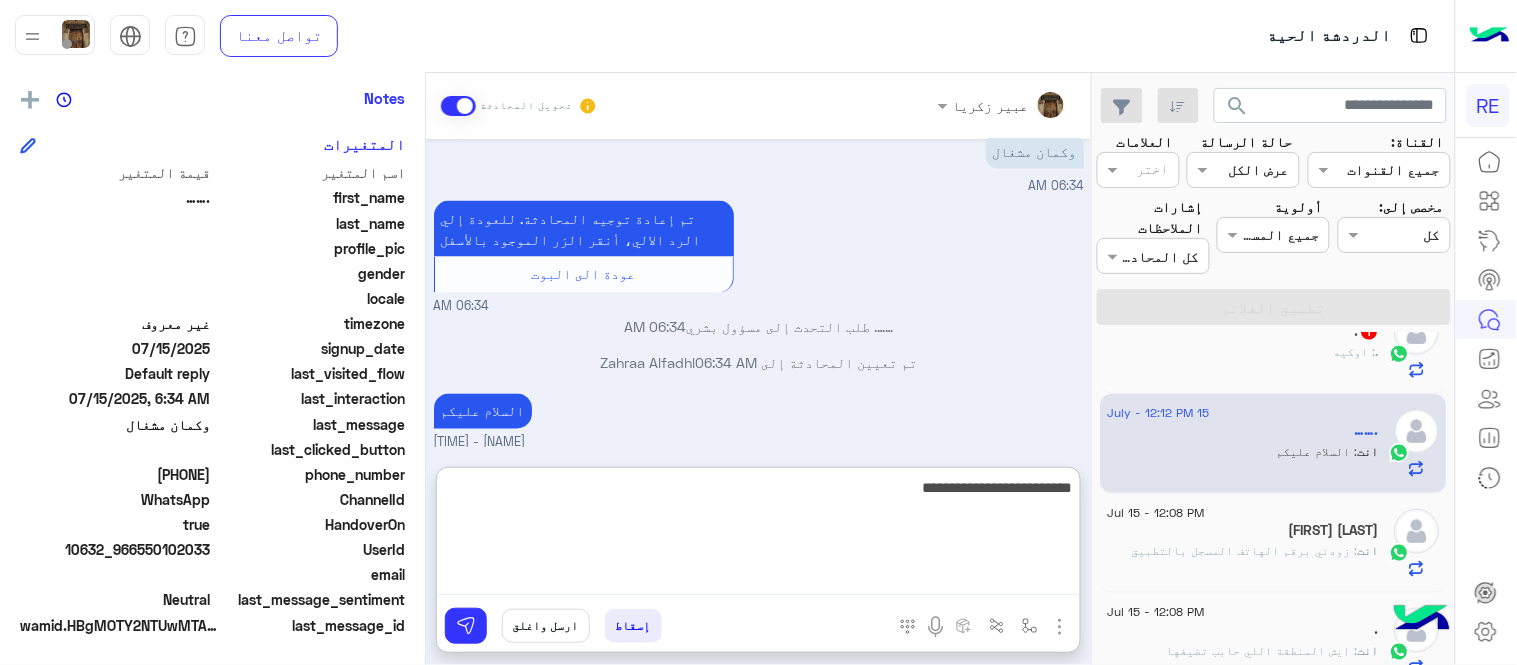 type on "**********" 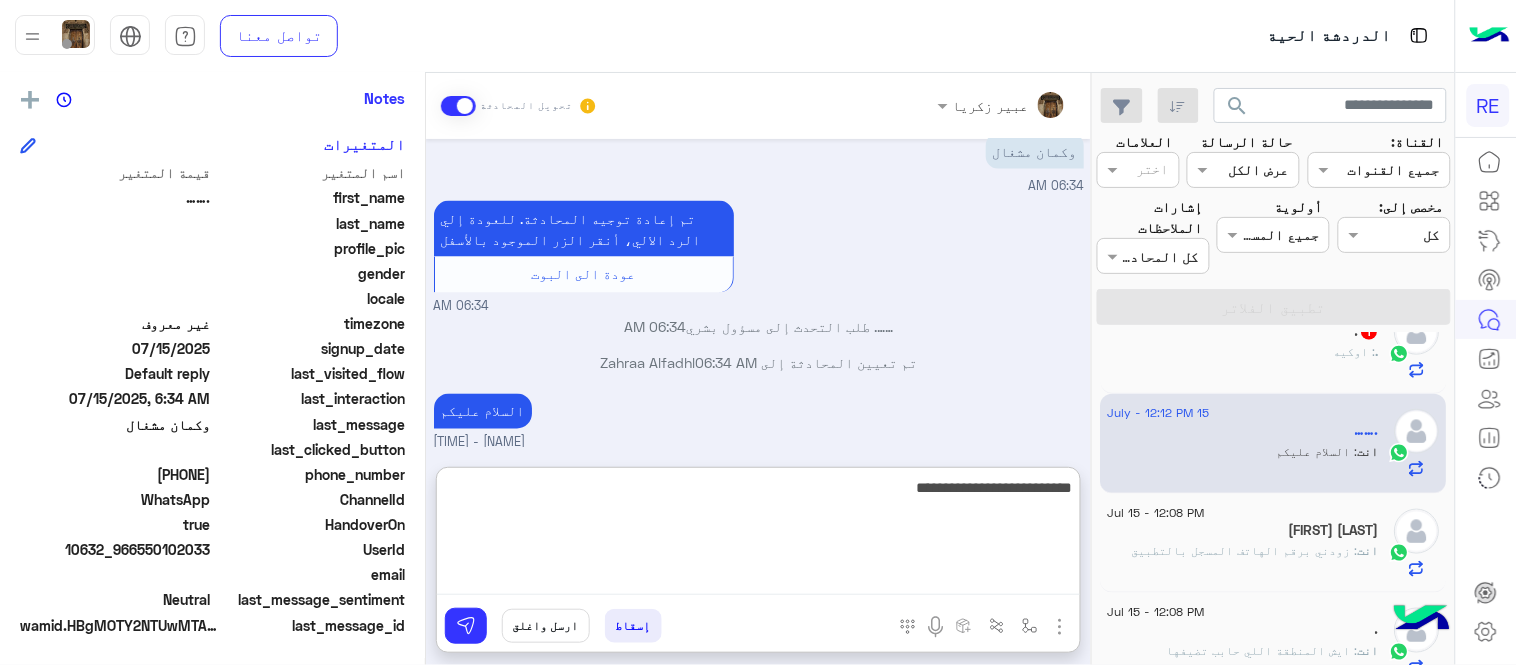 type 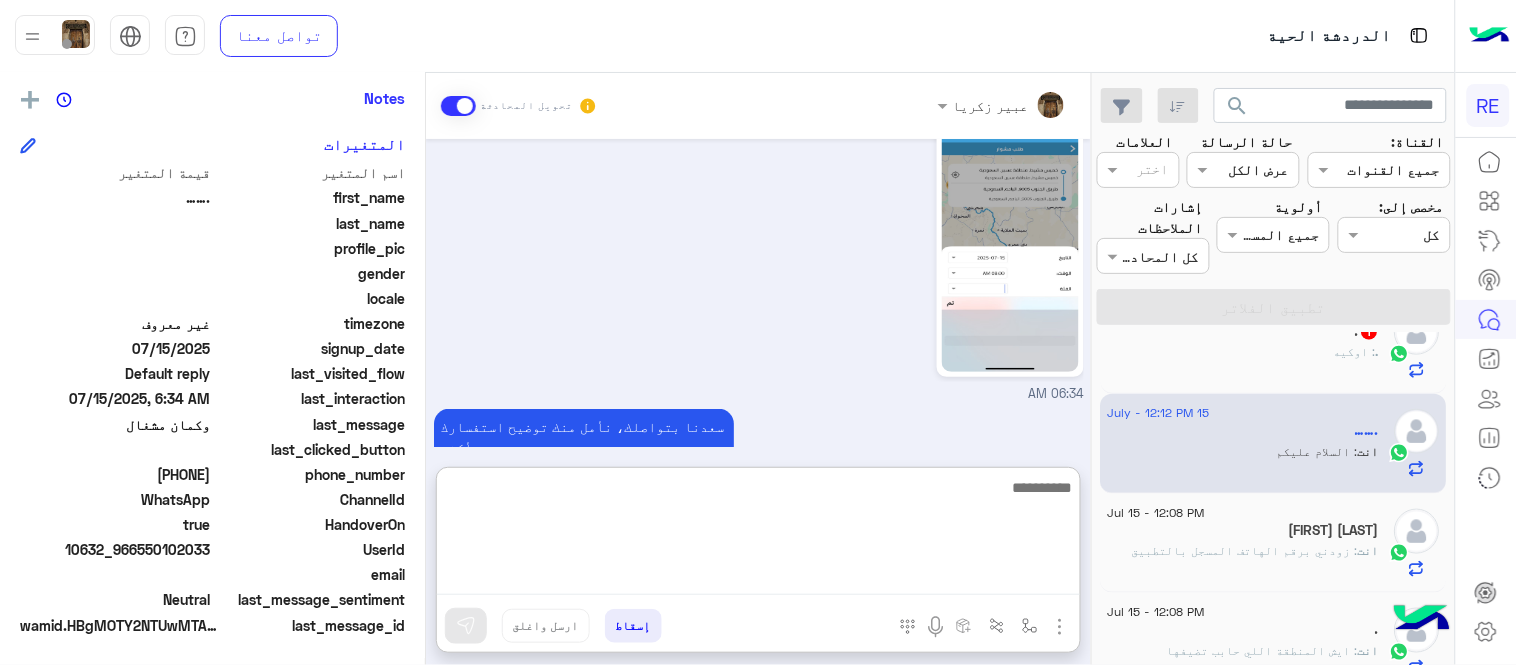 scroll, scrollTop: 1025, scrollLeft: 0, axis: vertical 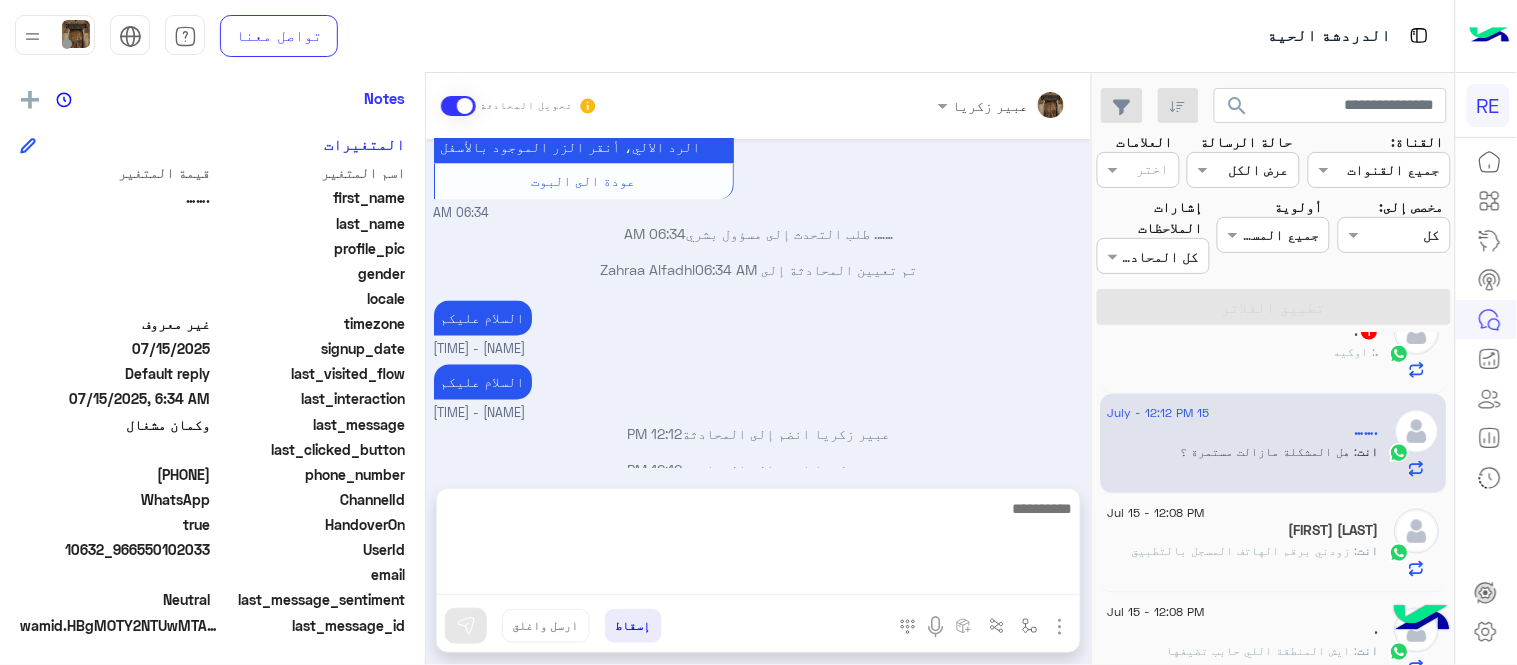 click on "Jul 15, 2025    06:34 AM  سعدنا بتواصلك، نأمل منك توضيح استفسارك أكثر    06:34 AM  التطبيق في مشكله   06:34 AM  تم إعادة توجيه المحادثة. للعودة إلي الرد الالي، أنقر الزر الموجود بالأسفل  عودة الى البوت     06:34 AM  صحيح   06:34 AM  سعدنا بتواصلك، نأمل منك توضيح استفسارك أكثر    06:34 AM   …….  طلب التحدث إلى مسؤول بشري   06:34 AM       تم تعيين المحادثة إلى [FIRST] [LAST]   06:34 AM       …….  غادر المحادثة   06:34 AM      وكمان مشغال   06:34 AM  تم إعادة توجيه المحادثة. للعودة إلي الرد الالي، أنقر الزر الموجود بالأسفل  عودة الى البوت     06:34 AM   …….  طلب التحدث إلى مسؤول بشري   06:34 AM       تم تعيين المحادثة إلى [FIRST] [LAST]   06:34 AM       12:12 PM" at bounding box center [758, 303] 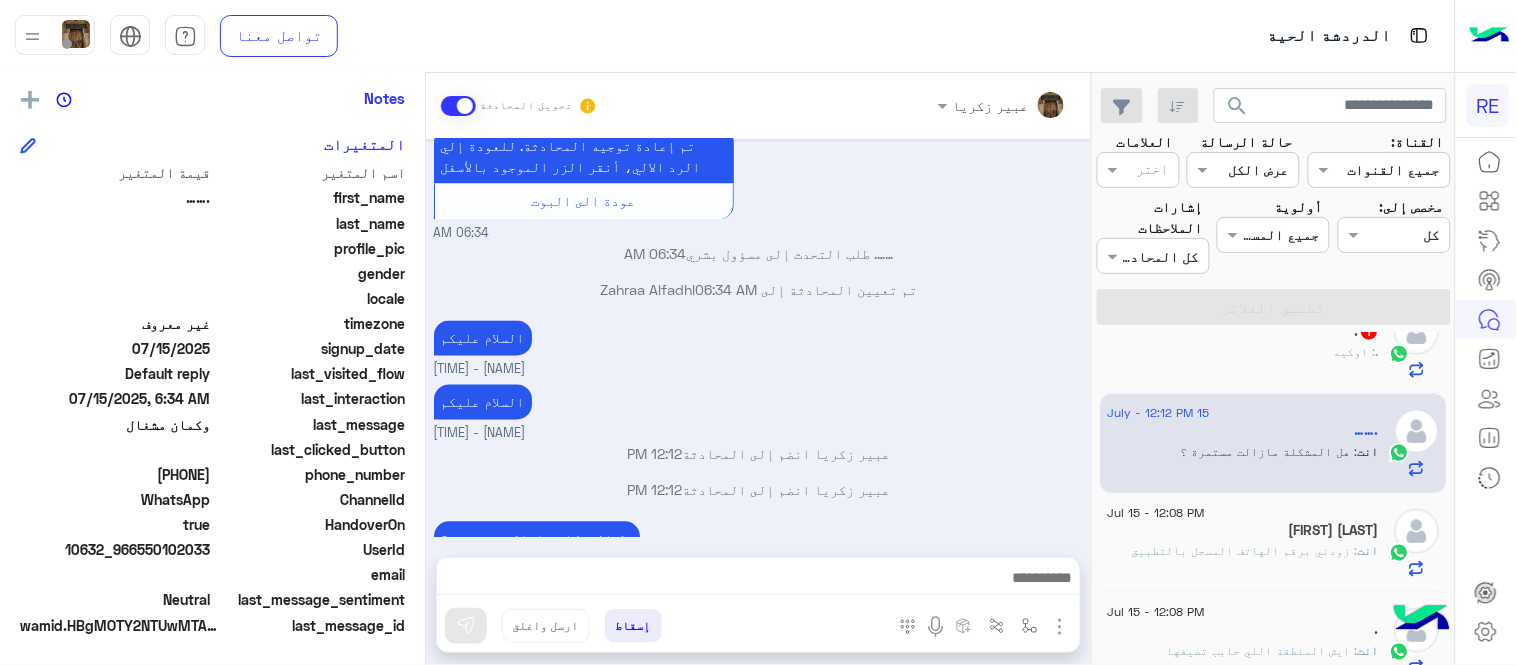 scroll, scrollTop: 585, scrollLeft: 0, axis: vertical 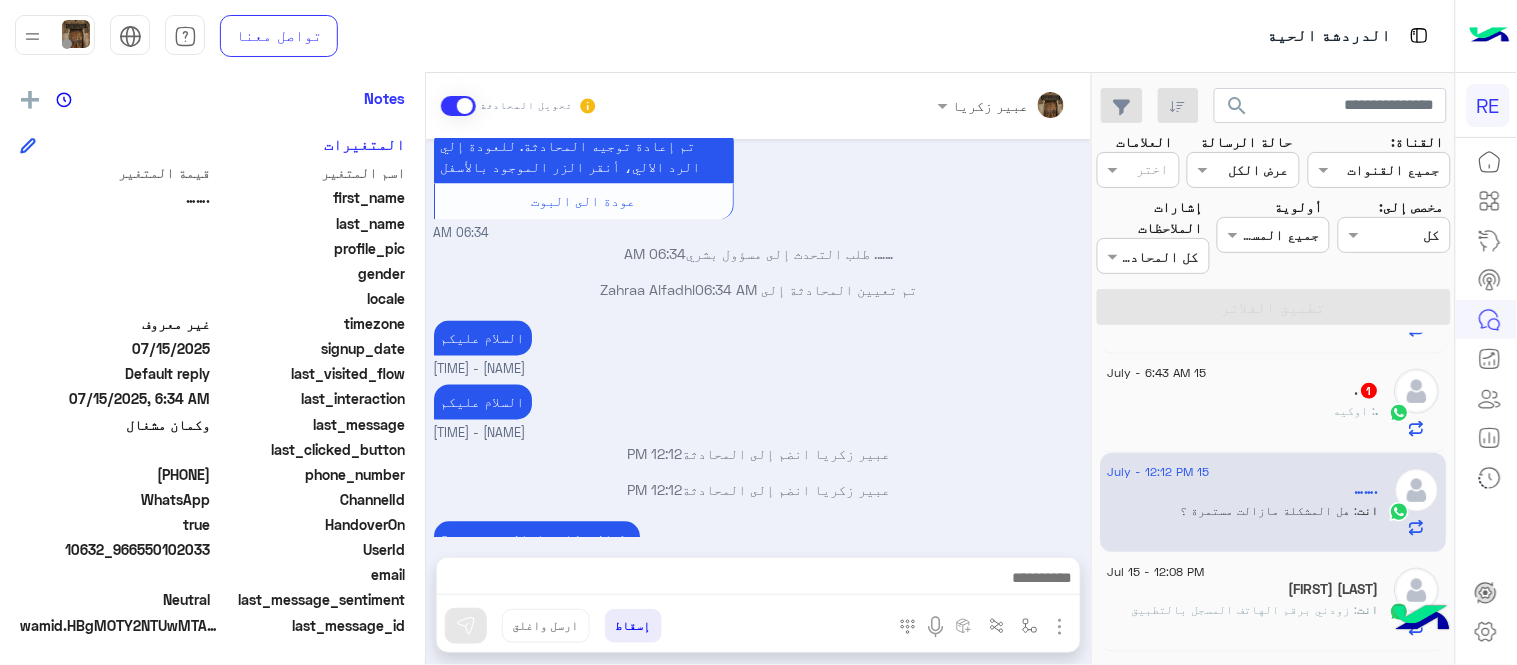 click on ". : اوكيه" 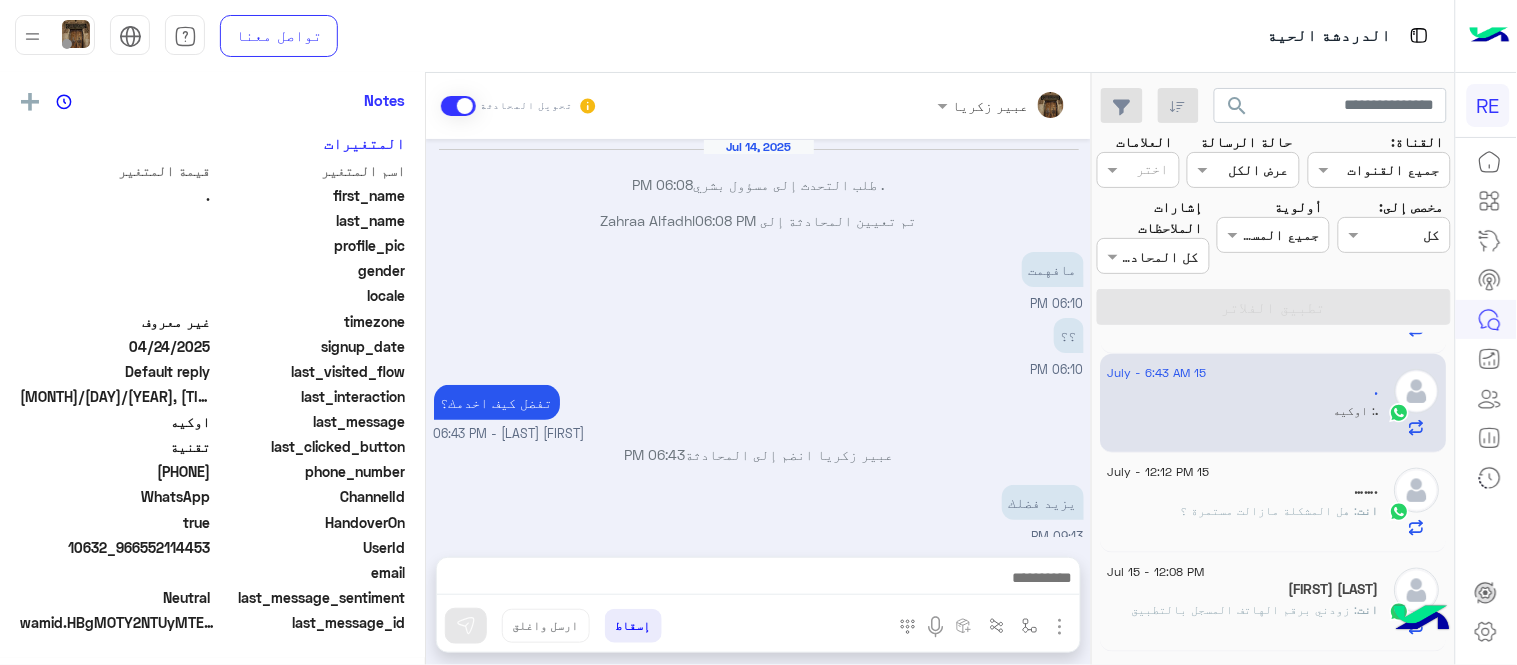 scroll, scrollTop: 405, scrollLeft: 0, axis: vertical 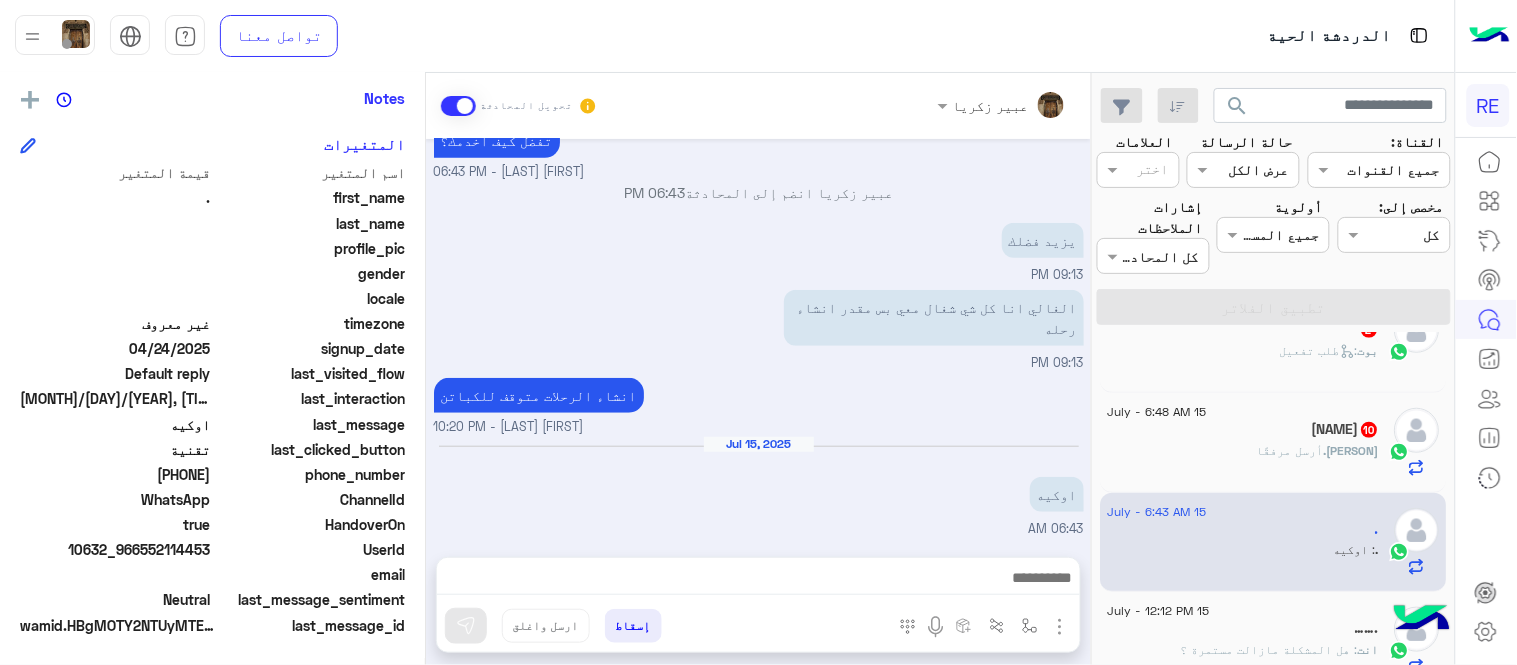click on "MIRA. .  10" 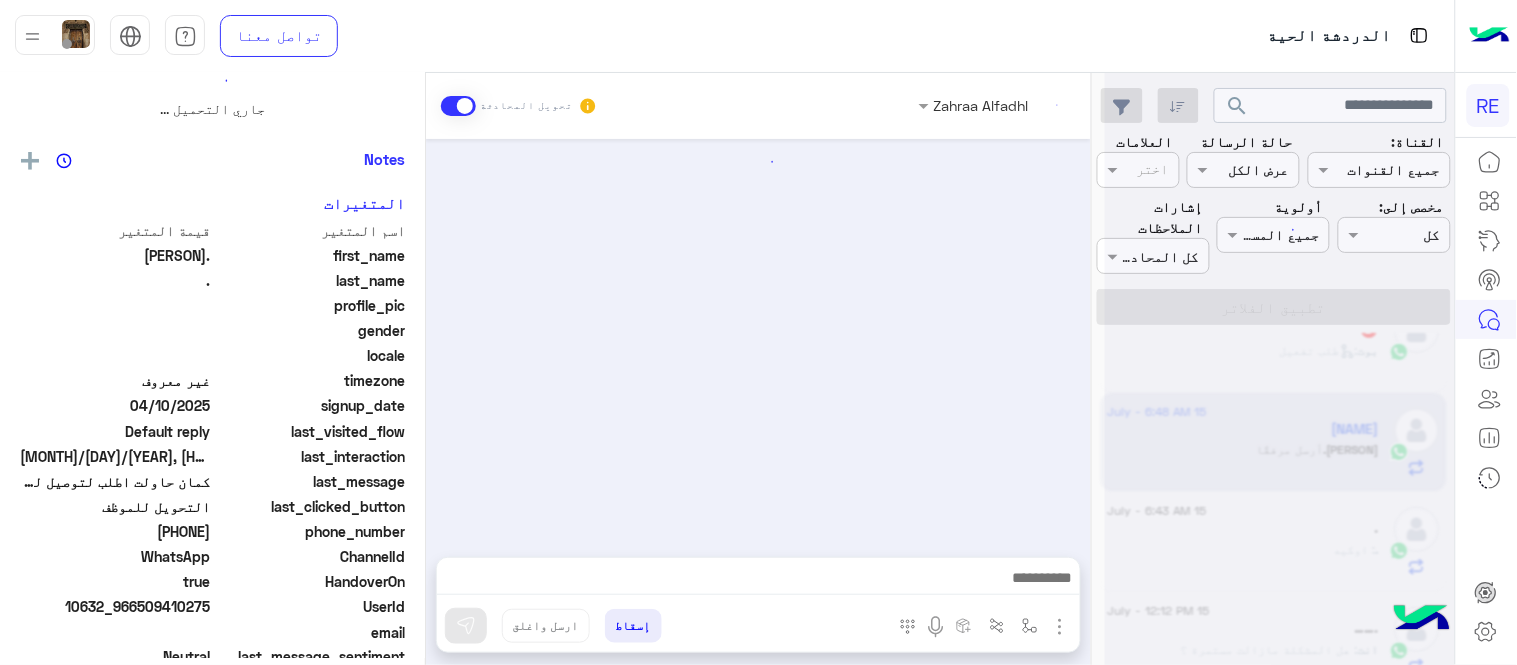 scroll, scrollTop: 0, scrollLeft: 0, axis: both 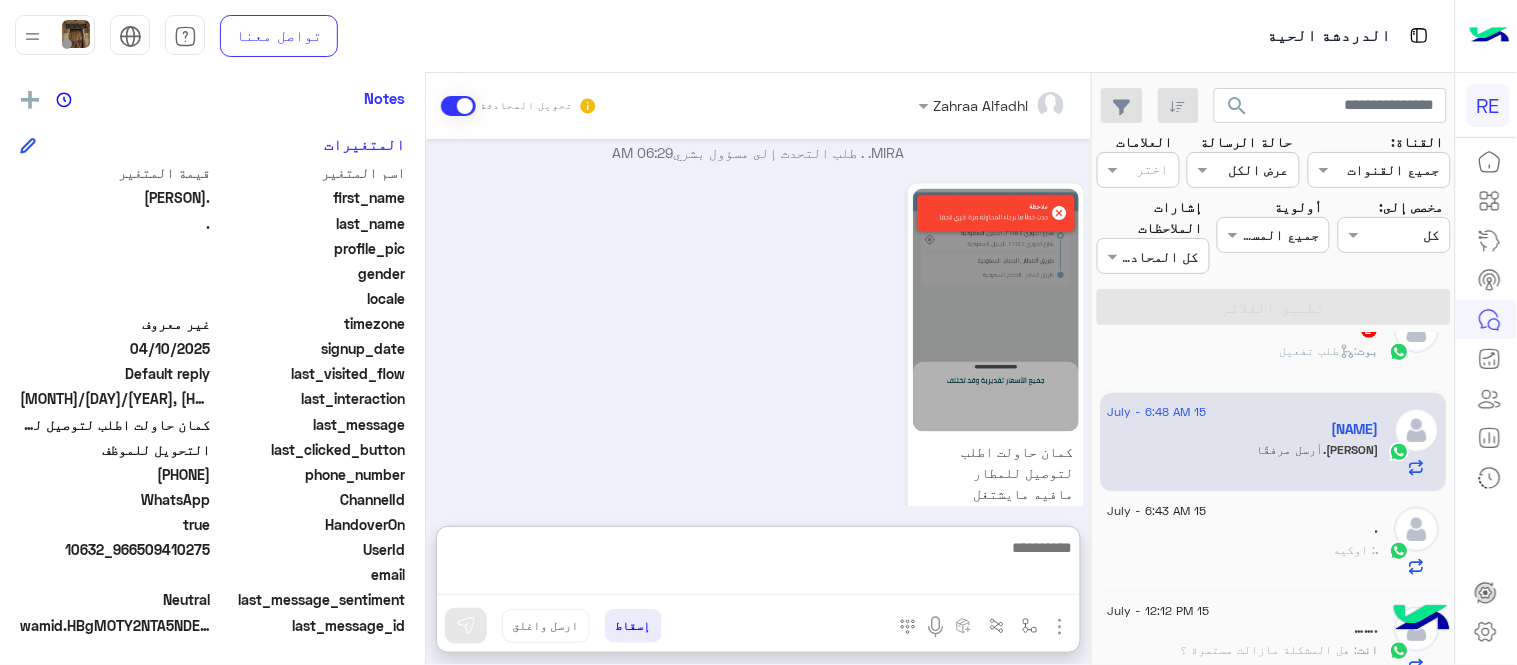click at bounding box center (758, 565) 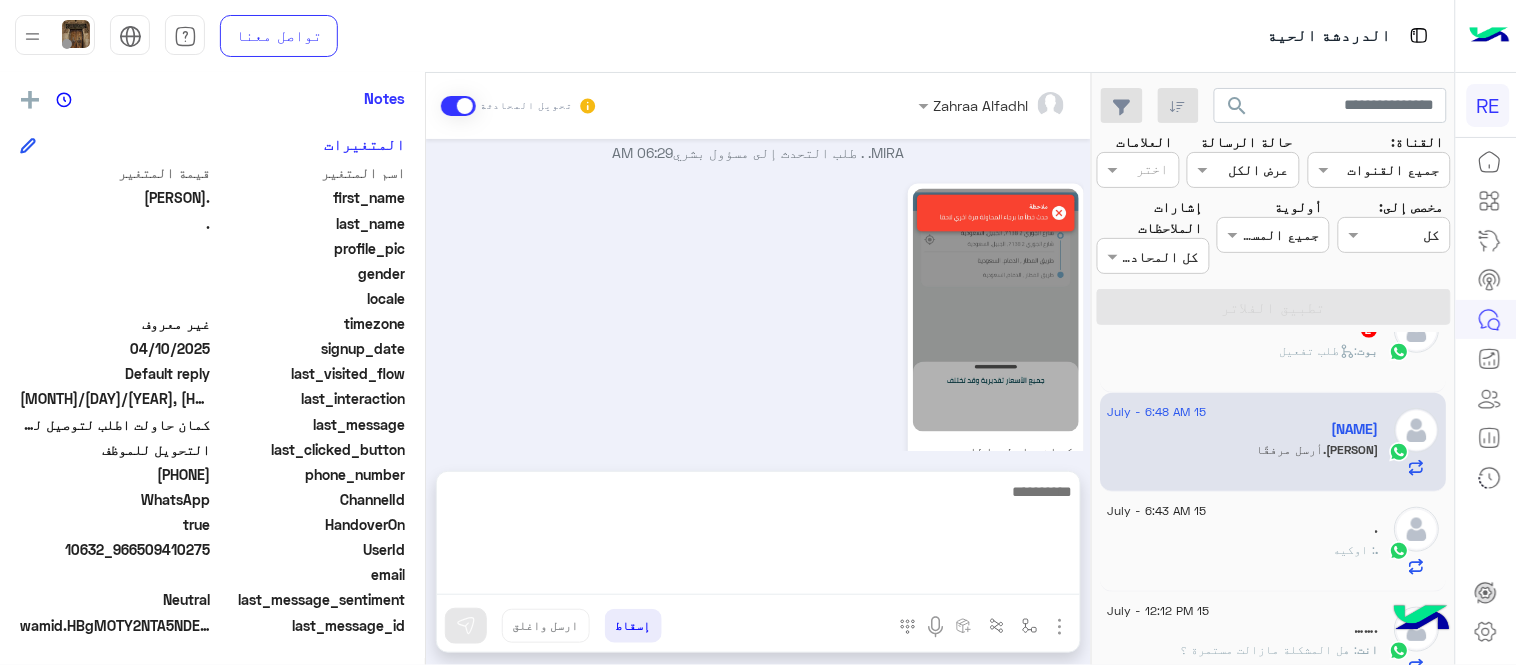 click 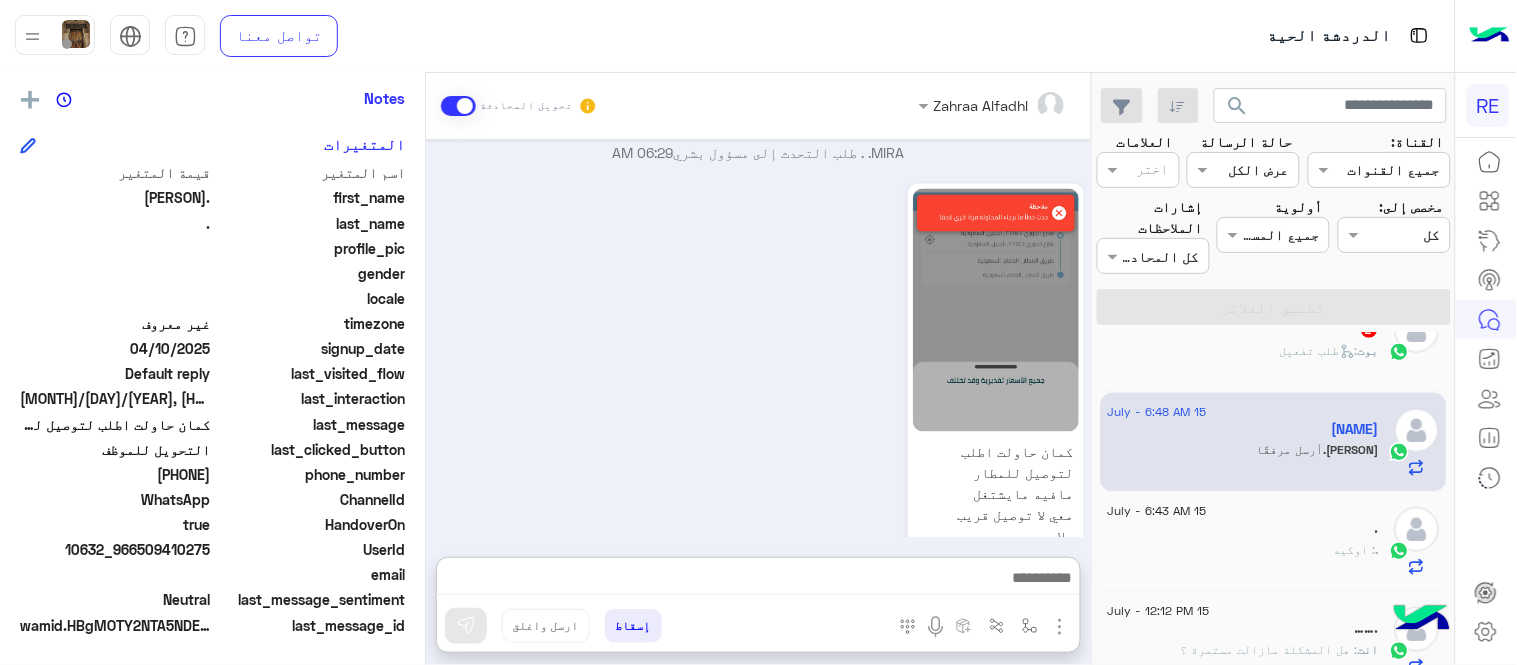 click at bounding box center (758, 580) 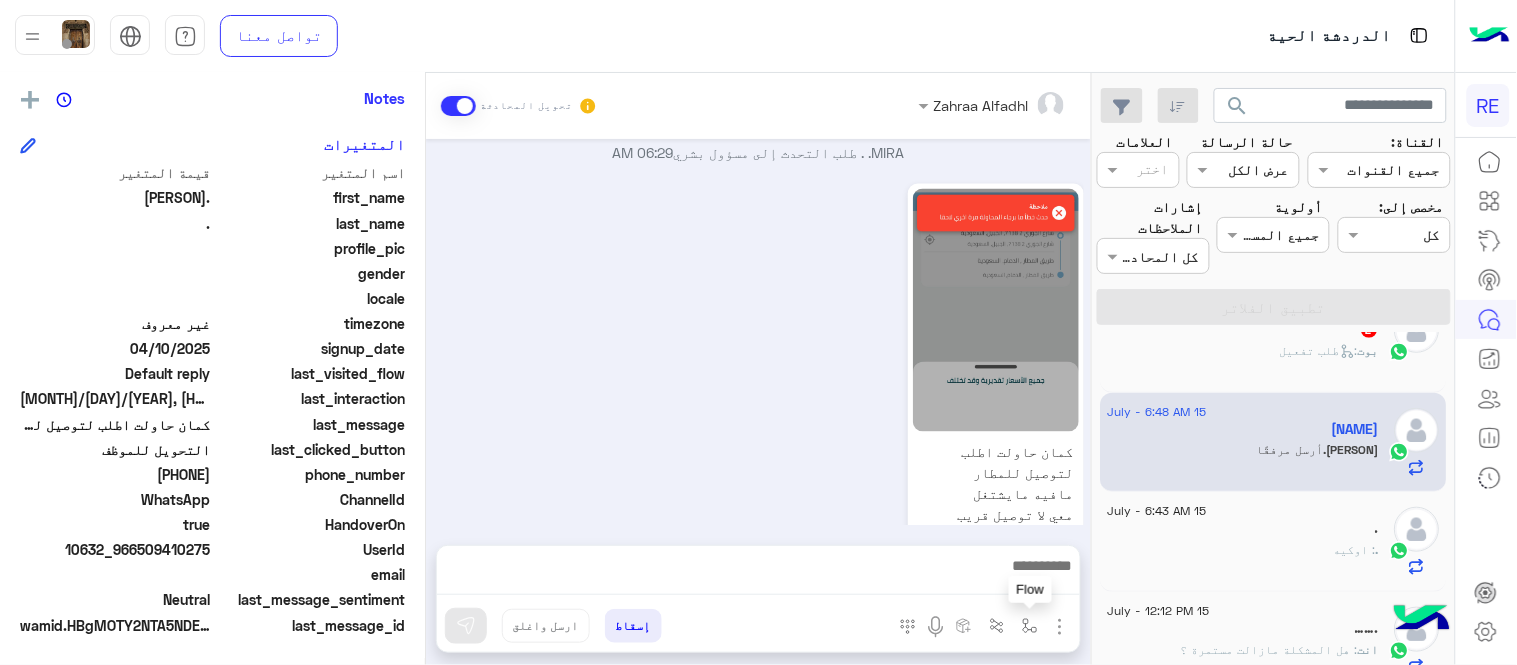 click at bounding box center (1030, 626) 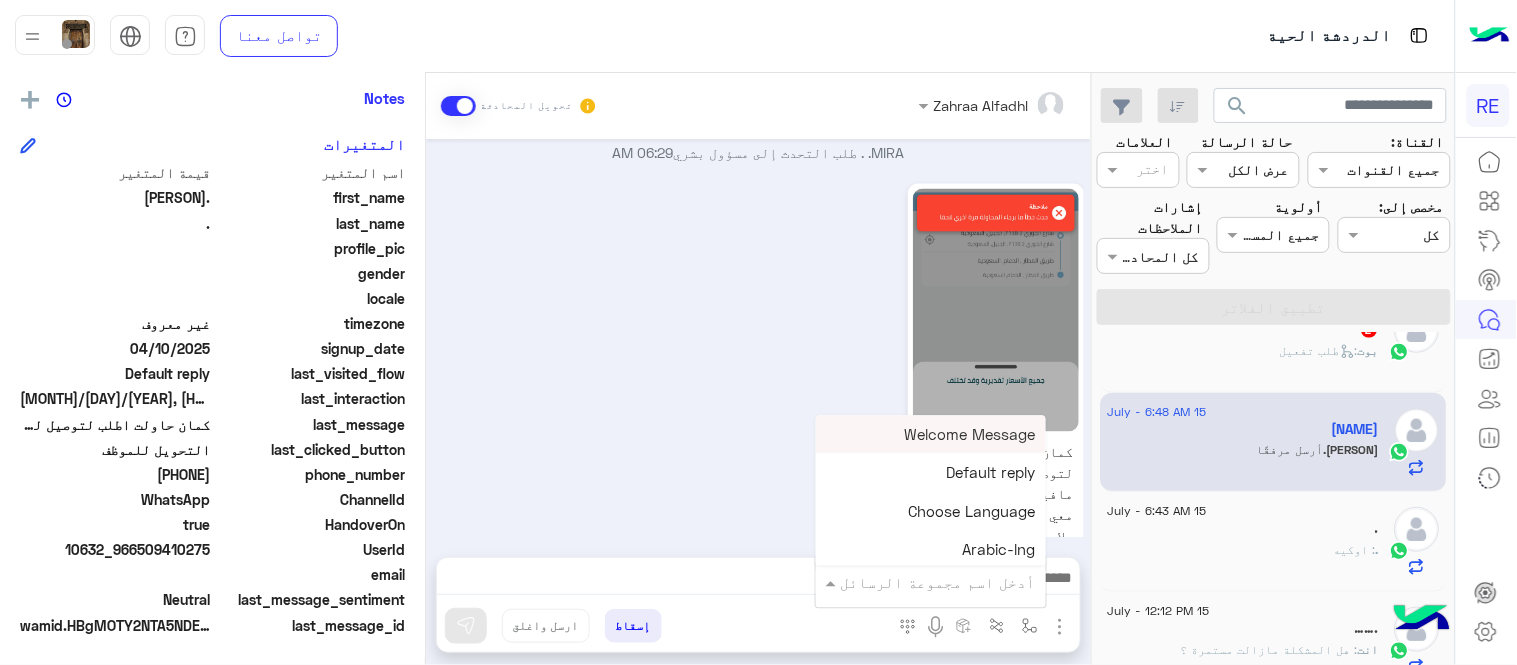 click at bounding box center (959, 582) 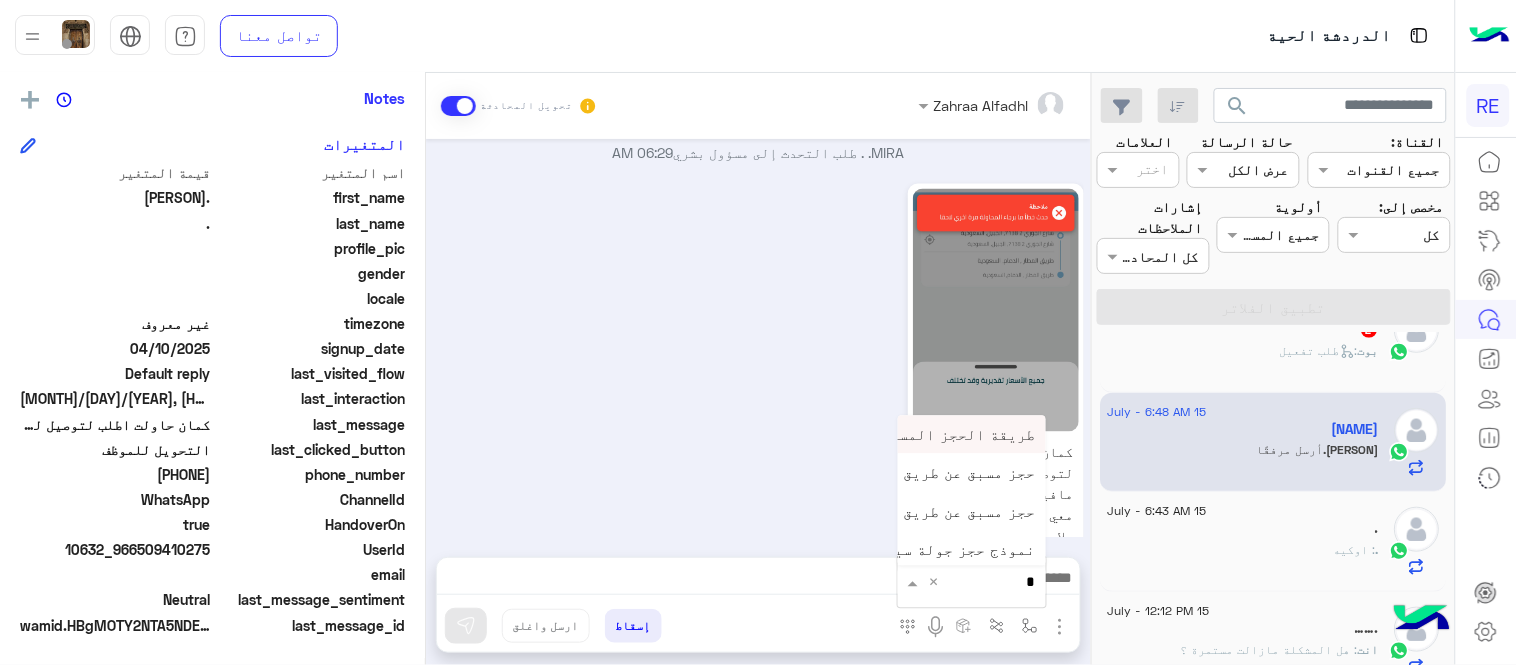 type on "**" 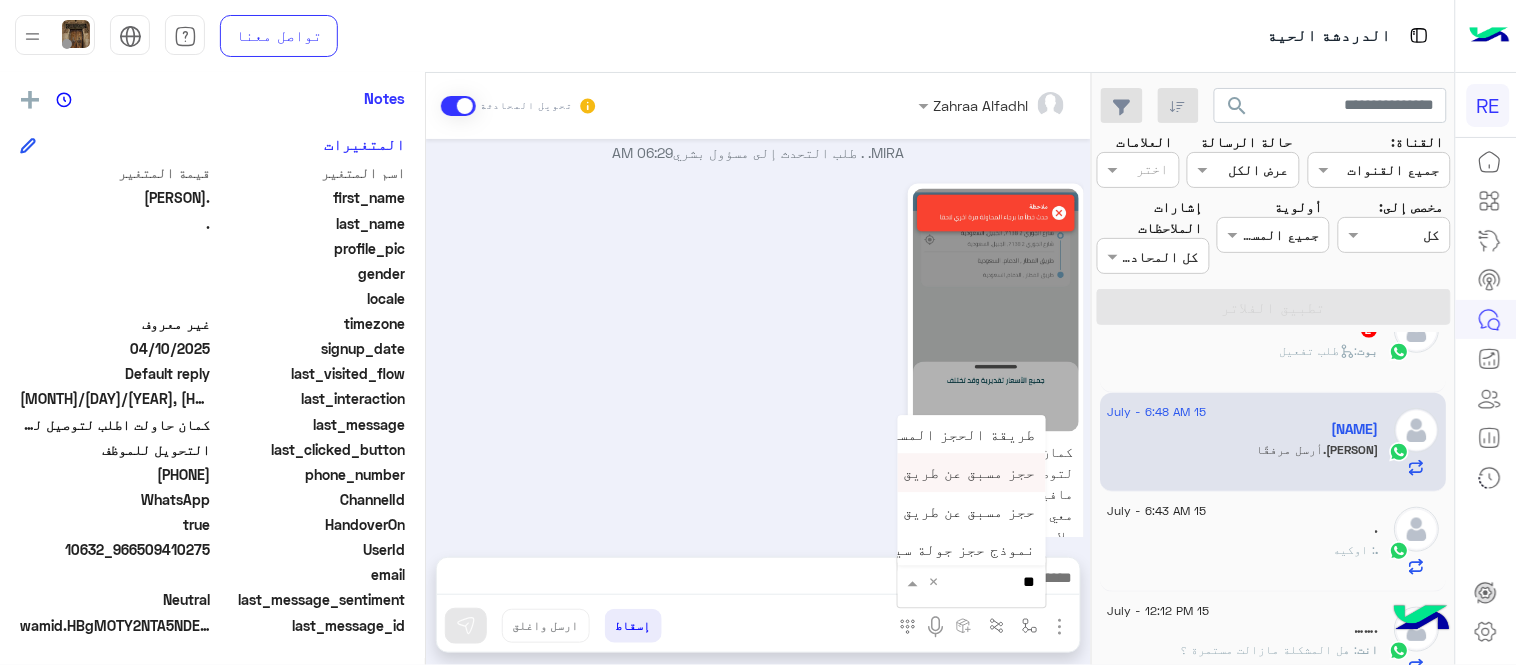click on "حجز مسبق عن طريق الواتساب غير مكتمل" at bounding box center (890, 473) 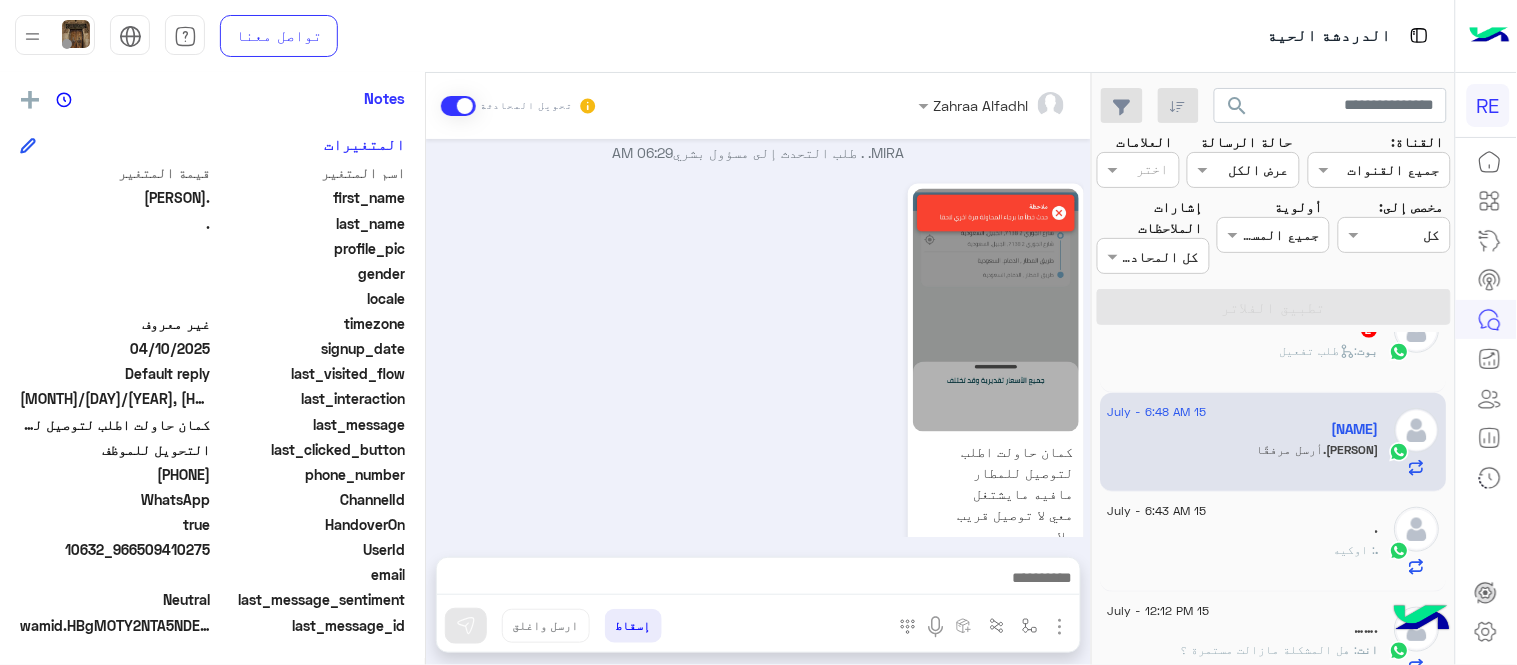 type on "**********" 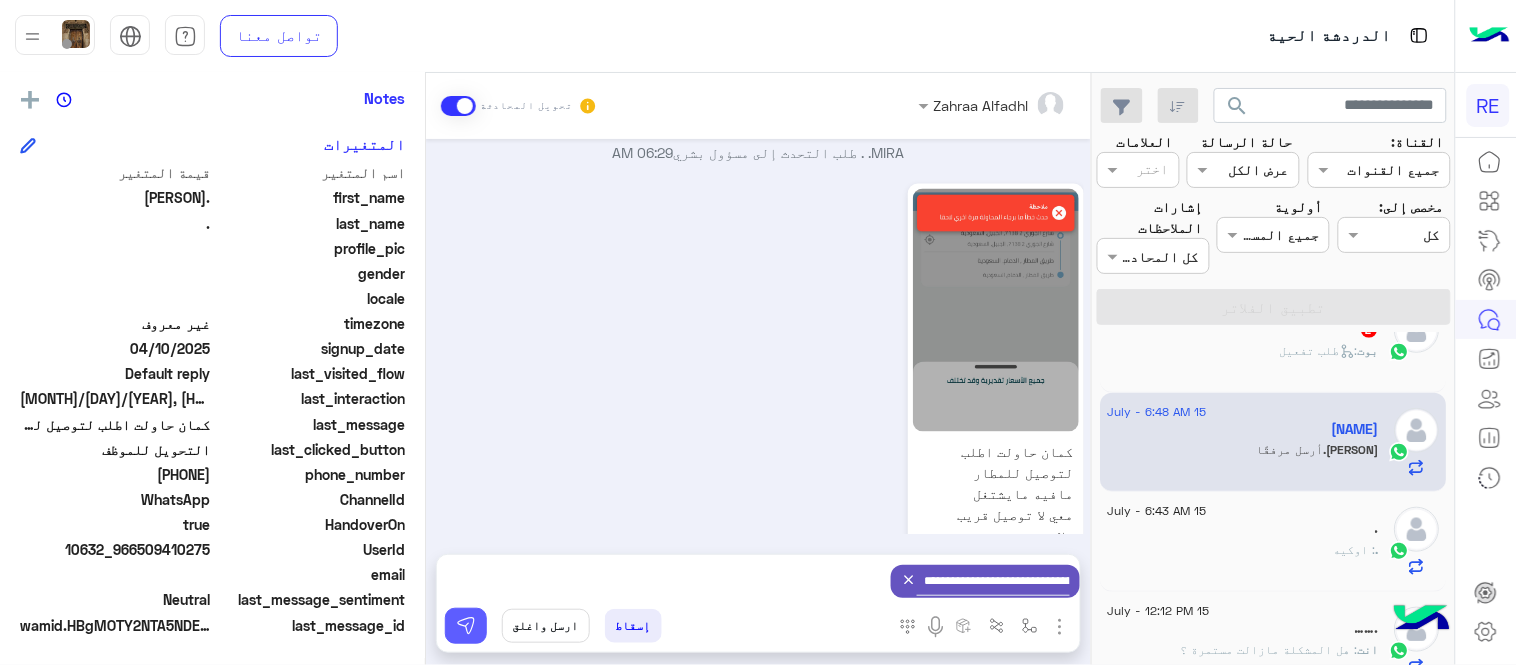 click at bounding box center (466, 626) 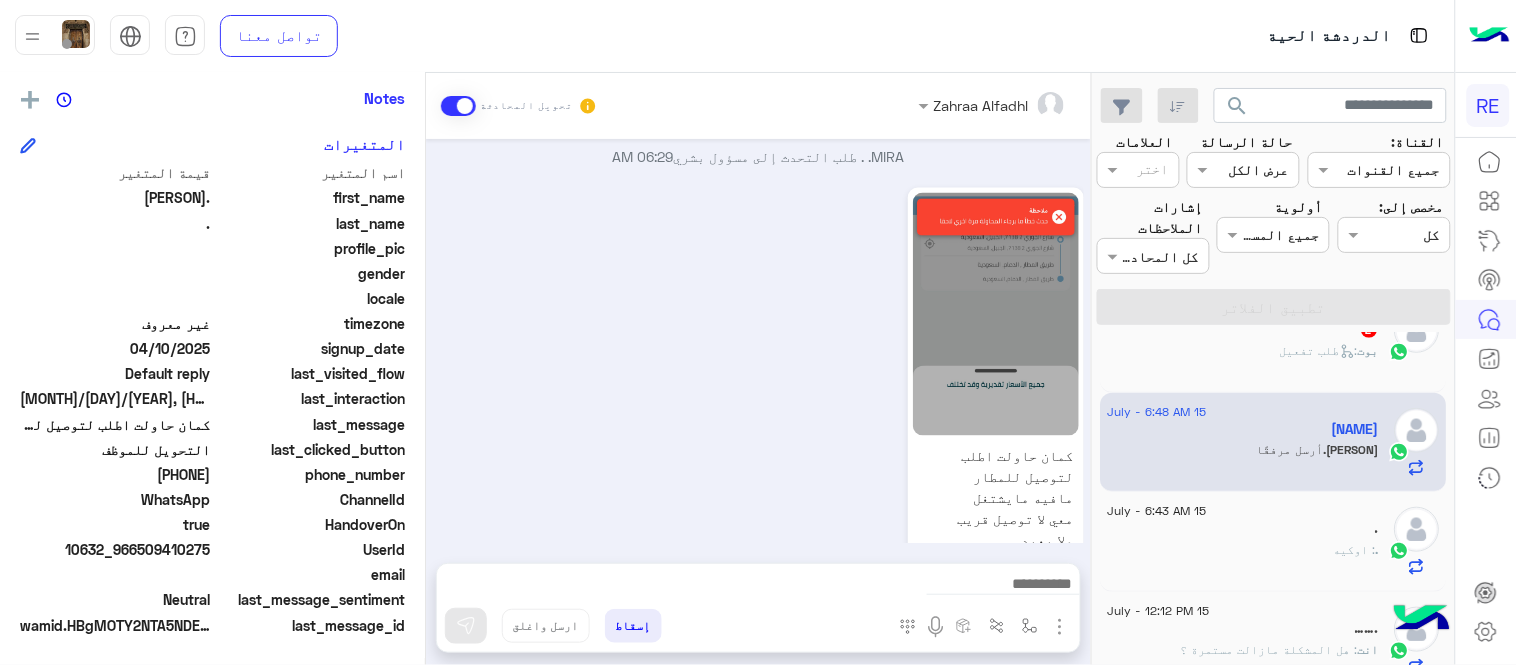 scroll, scrollTop: 882, scrollLeft: 0, axis: vertical 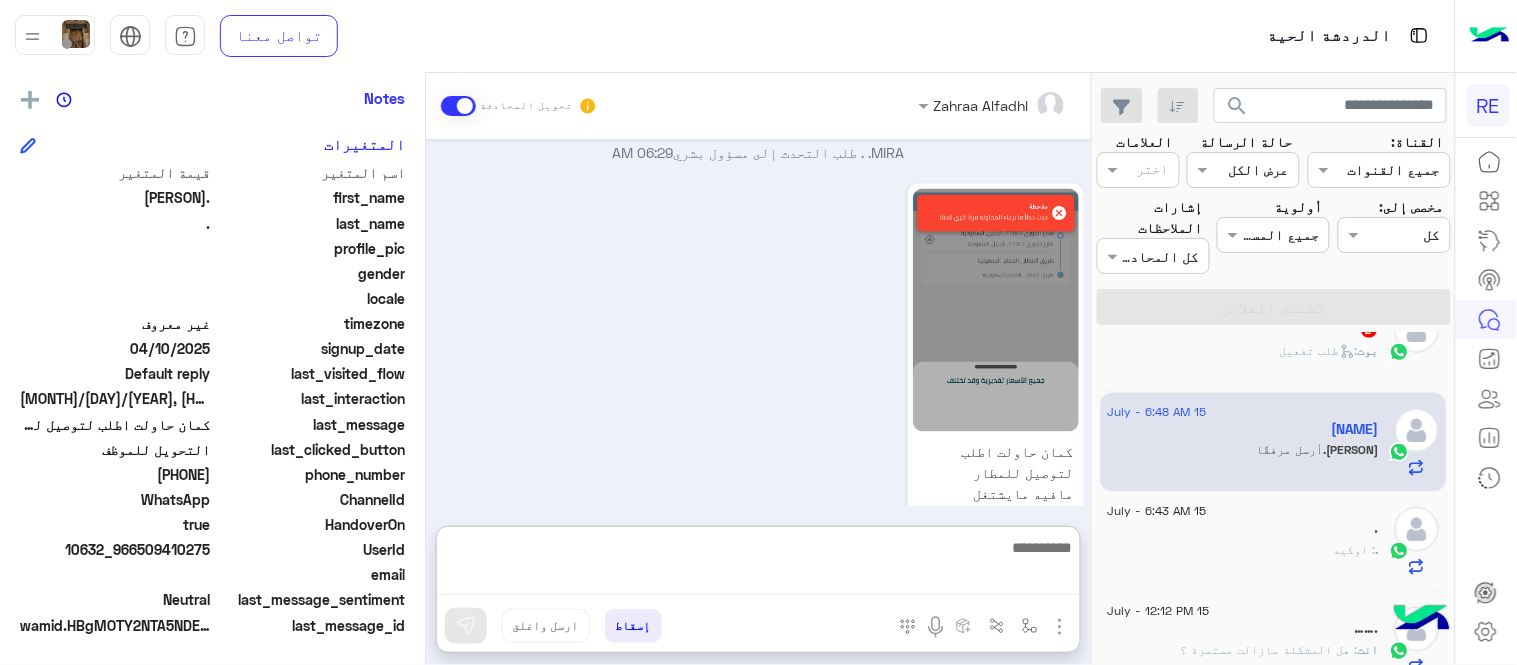 click at bounding box center (758, 565) 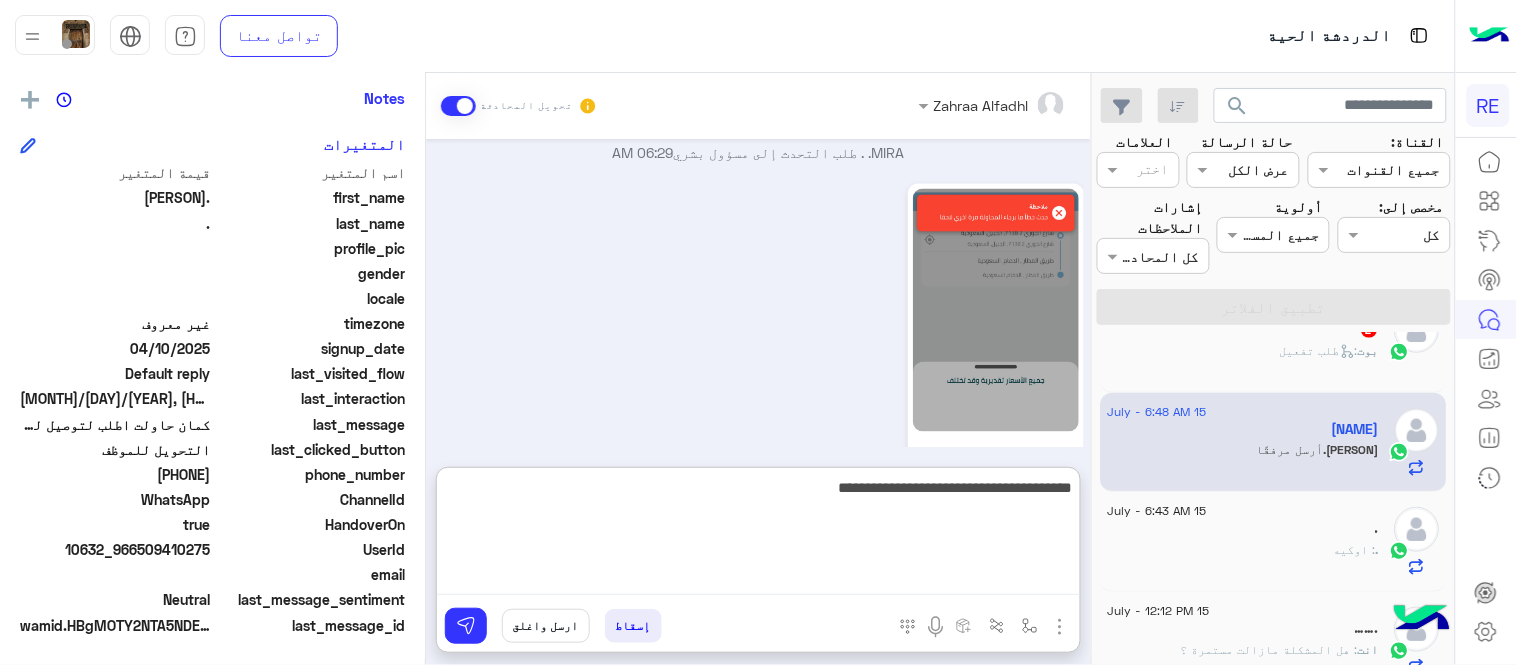 type on "**********" 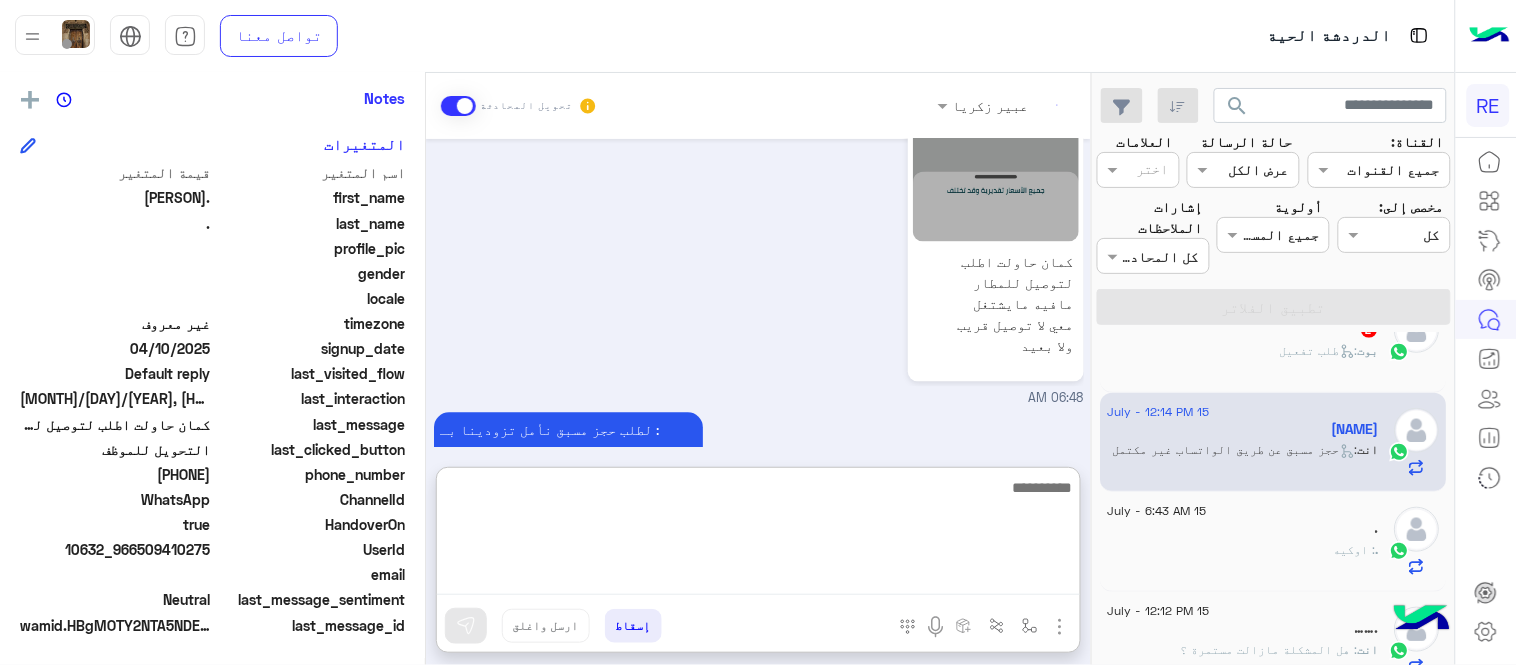 scroll, scrollTop: 1792, scrollLeft: 0, axis: vertical 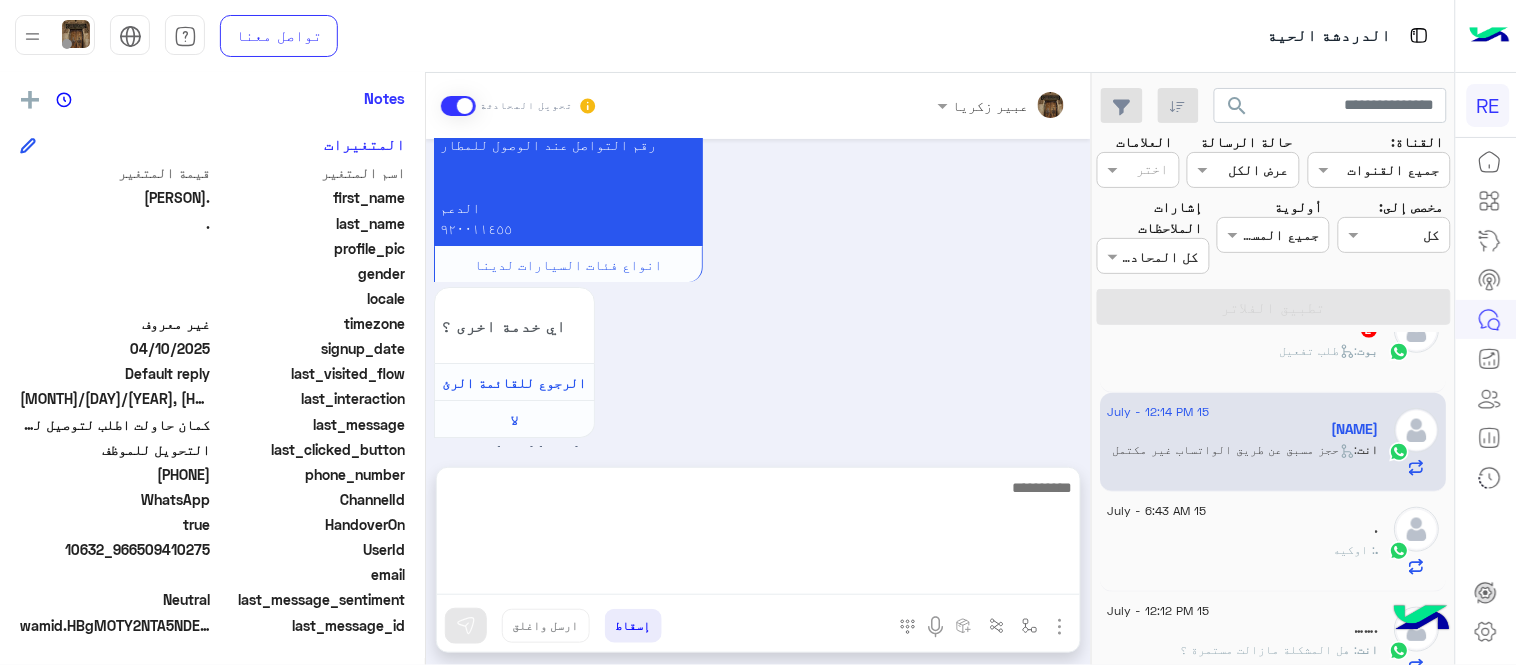 click on "[MONTH] [DAY], [YEAR]  لمساعدتك بشكل افضل
الرجاء اختيار احد الخدمات التالية     [HOUR]:[MINUTE] [AM/PM]   التحويل للموظف    [HOUR]:[MINUTE] [AM/PM]  اي خدمة اخرى ؟  الرجوع للقائمة الرئ   لا     [HOUR]:[MINUTE] [AM/PM]  اتحدث مع موظف خدمة عملاء   [HOUR]:[MINUTE] [AM/PM]  سعدنا بتواصلك، نأمل منك توضيح استفسارك أكثر    [HOUR]:[MINUTE] [AM/PM]  [PERSON].  طلبت كذا مره وفي اوقات مختلفه
ويقولي خطاء حاول مره اخرى  .   [HOUR]:[MINUTE] [AM/PM]  تم إعادة توجيه المحادثة. للعودة إلي الرد الالي، أنقر الزر الموجود بالأسفل  عودة الى البوت     [HOUR]:[MINUTE] [AM/PM]   تم تعيين المحادثة إلى [PERSON]   [HOUR]:[MINUTE] [AM/PM]       [PERSON]. طلب التحدث إلى مسؤول بشري   [HOUR]:[MINUTE] [AM/PM]       كمان حاولت اطلب لتوصيل للمطار مافيه
مايشتغل معي لا توصيل قريب ولا بعيد    [HOUR]:[MINUTE] [AM/PM]  التاريخ:  الدعم" at bounding box center (758, 293) 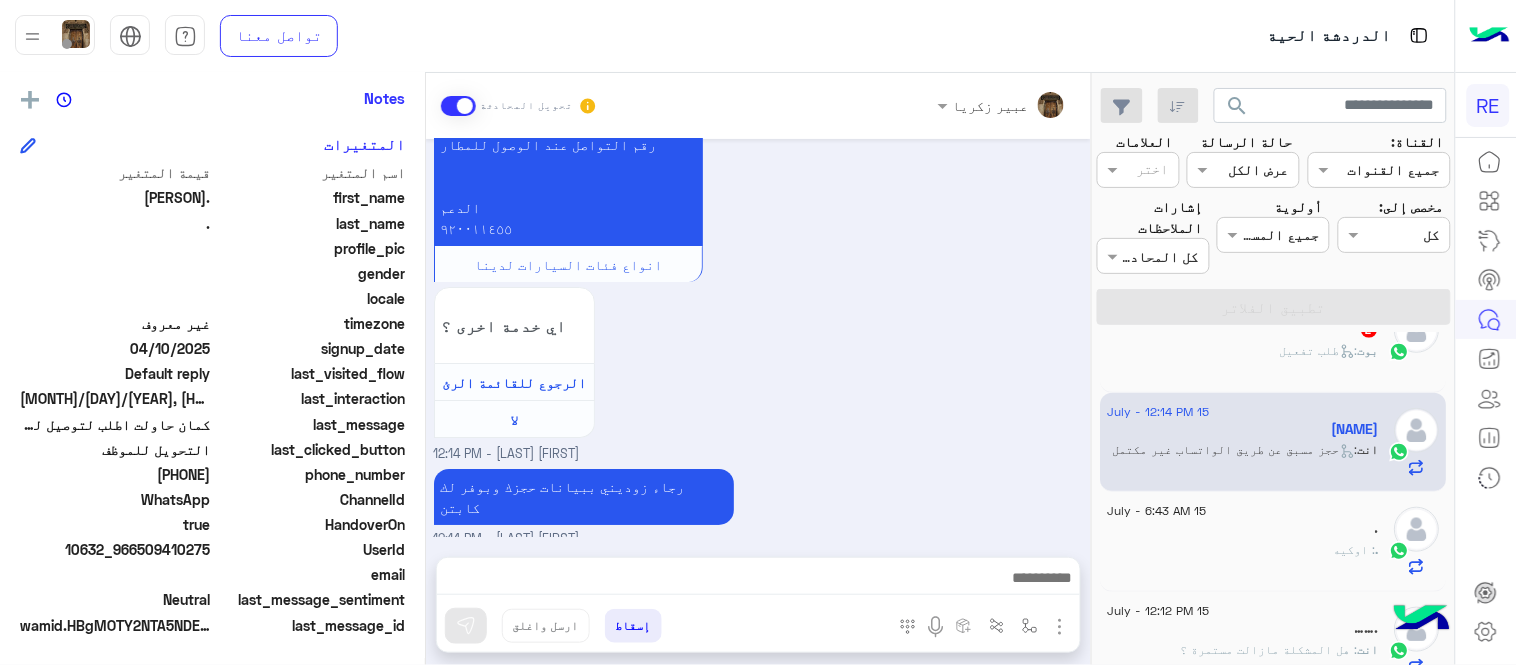 scroll, scrollTop: 1702, scrollLeft: 0, axis: vertical 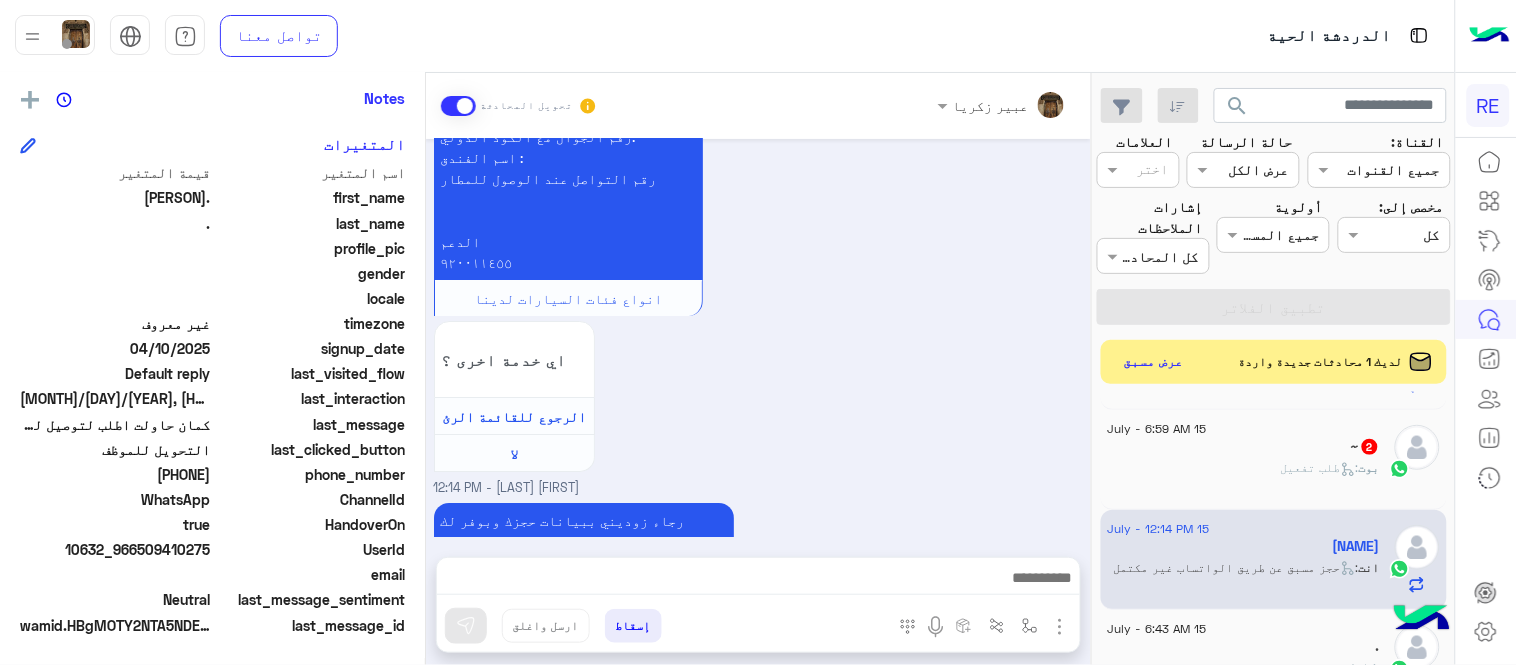 click on "بوت :   طلب تفعيل" 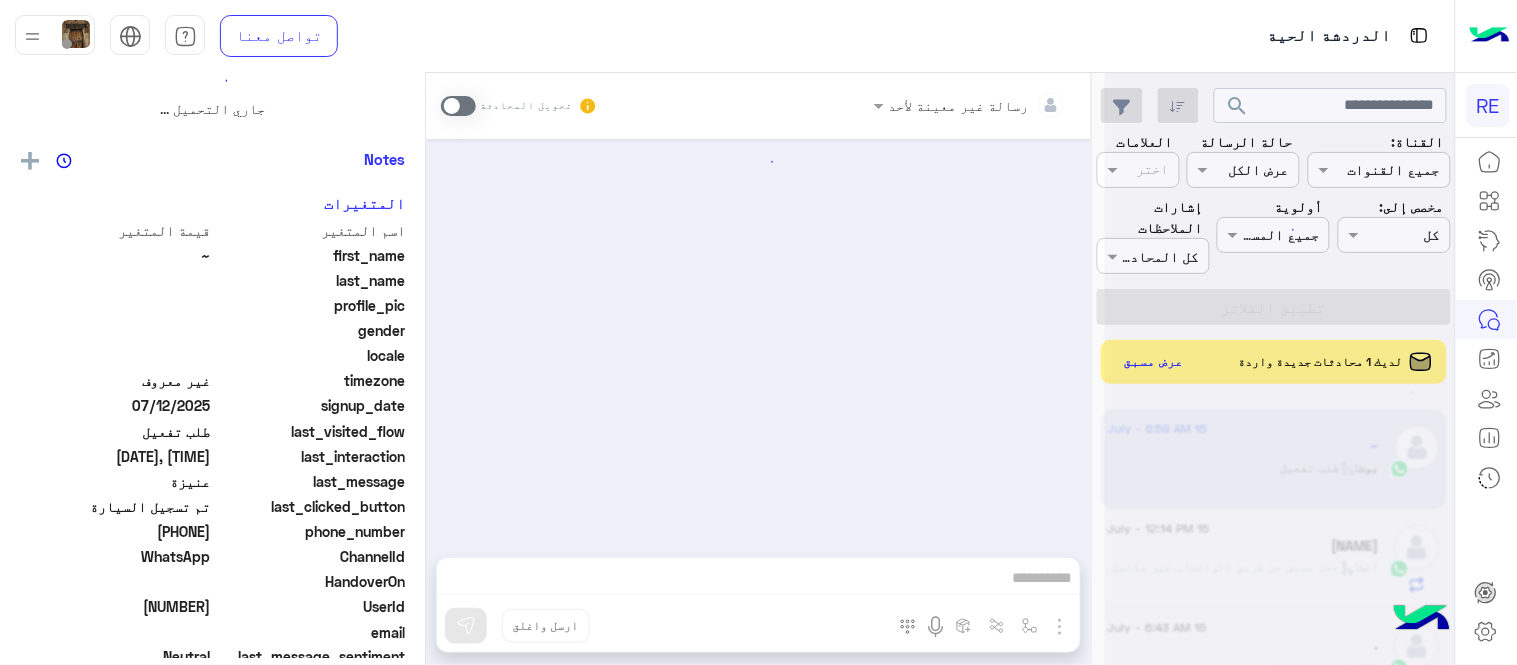 scroll, scrollTop: 0, scrollLeft: 0, axis: both 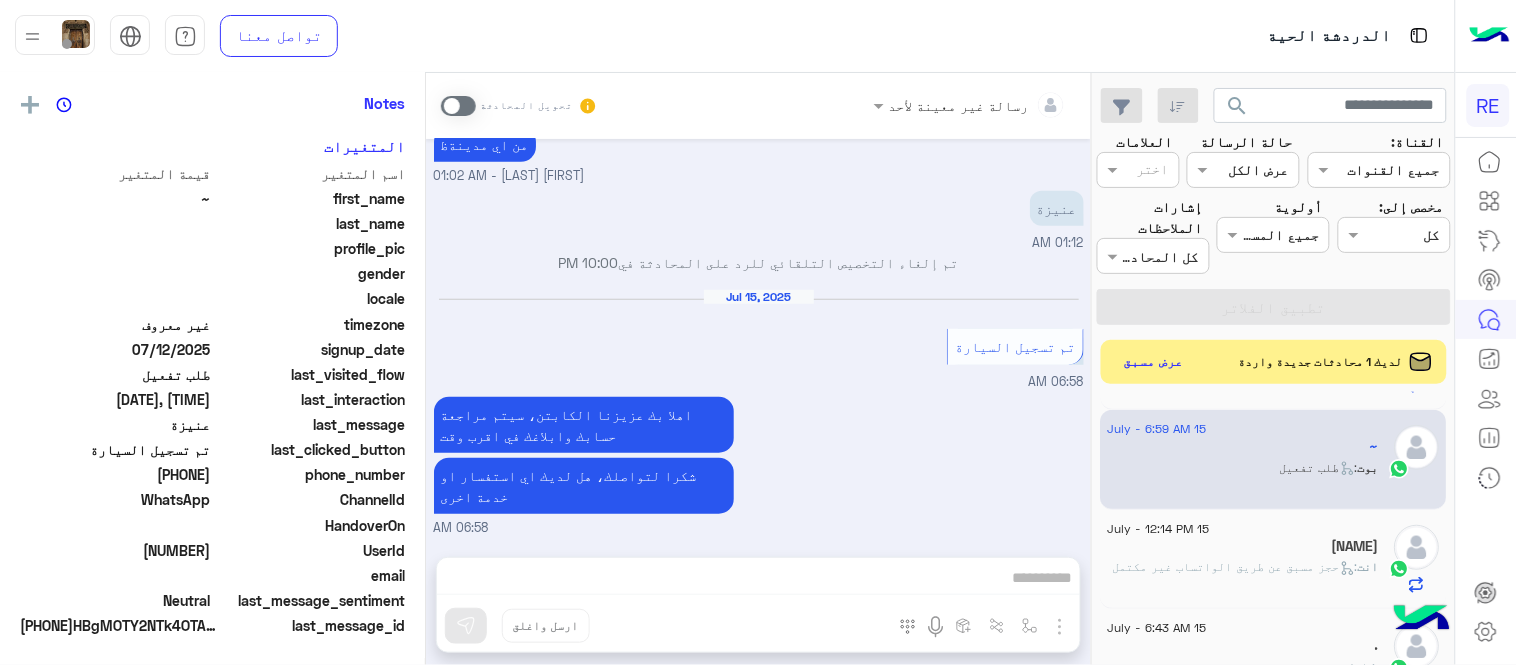 click on "[FIRST] [LAST] -  01:02 AM" at bounding box center (759, 176) 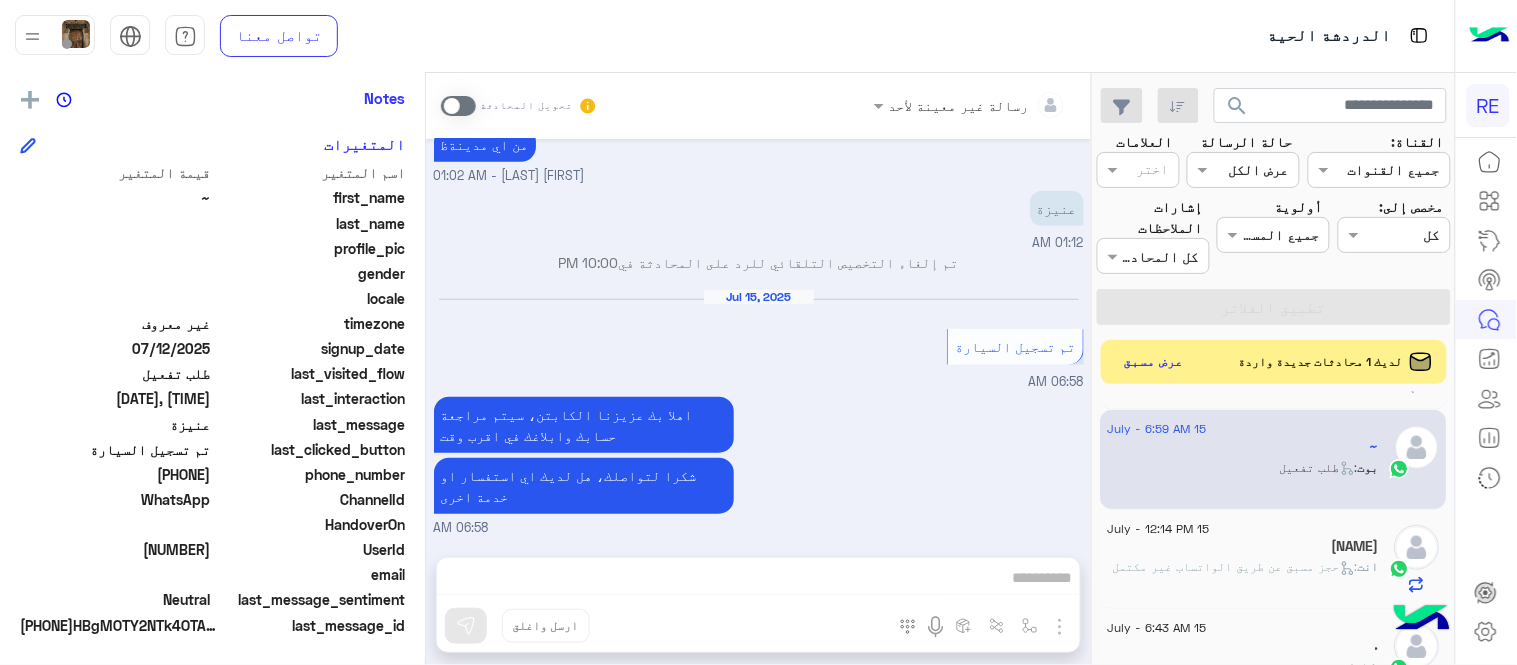drag, startPoint x: 580, startPoint y: 580, endPoint x: 427, endPoint y: 460, distance: 194.44536 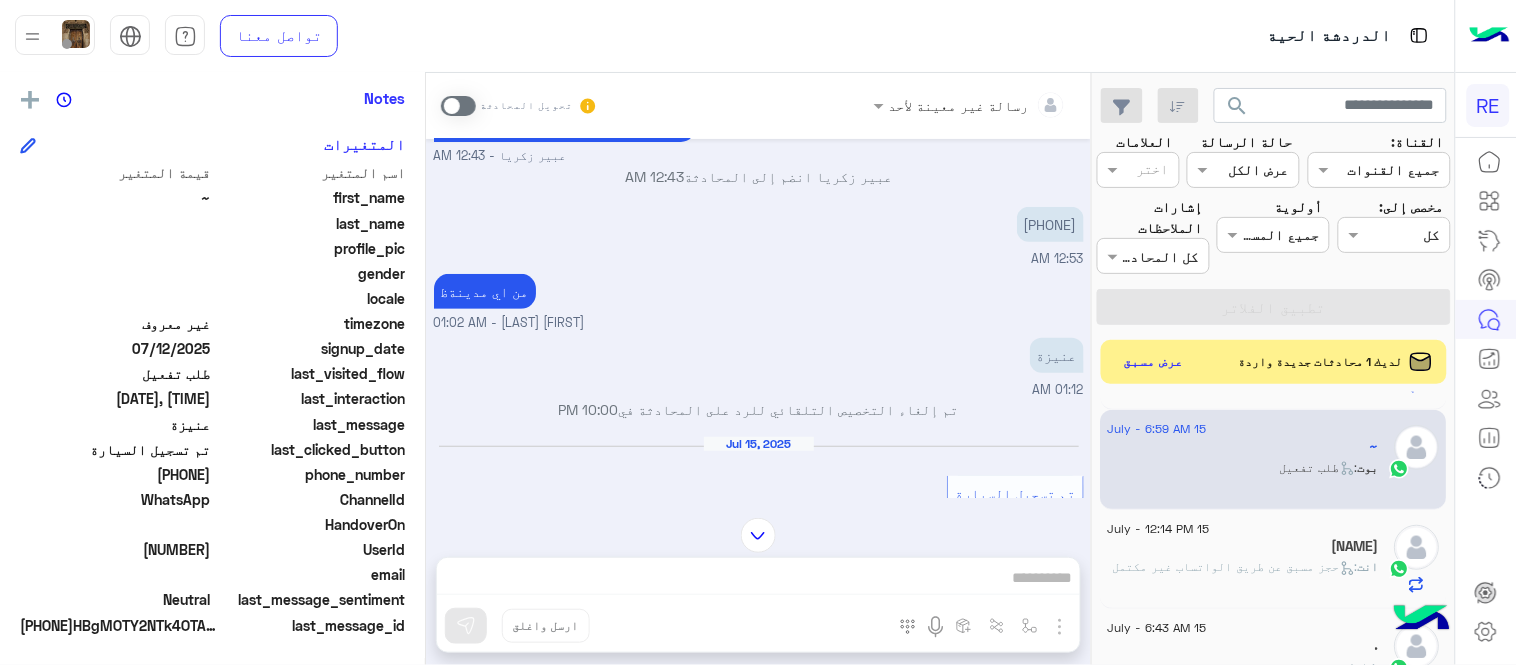 scroll, scrollTop: 152, scrollLeft: 0, axis: vertical 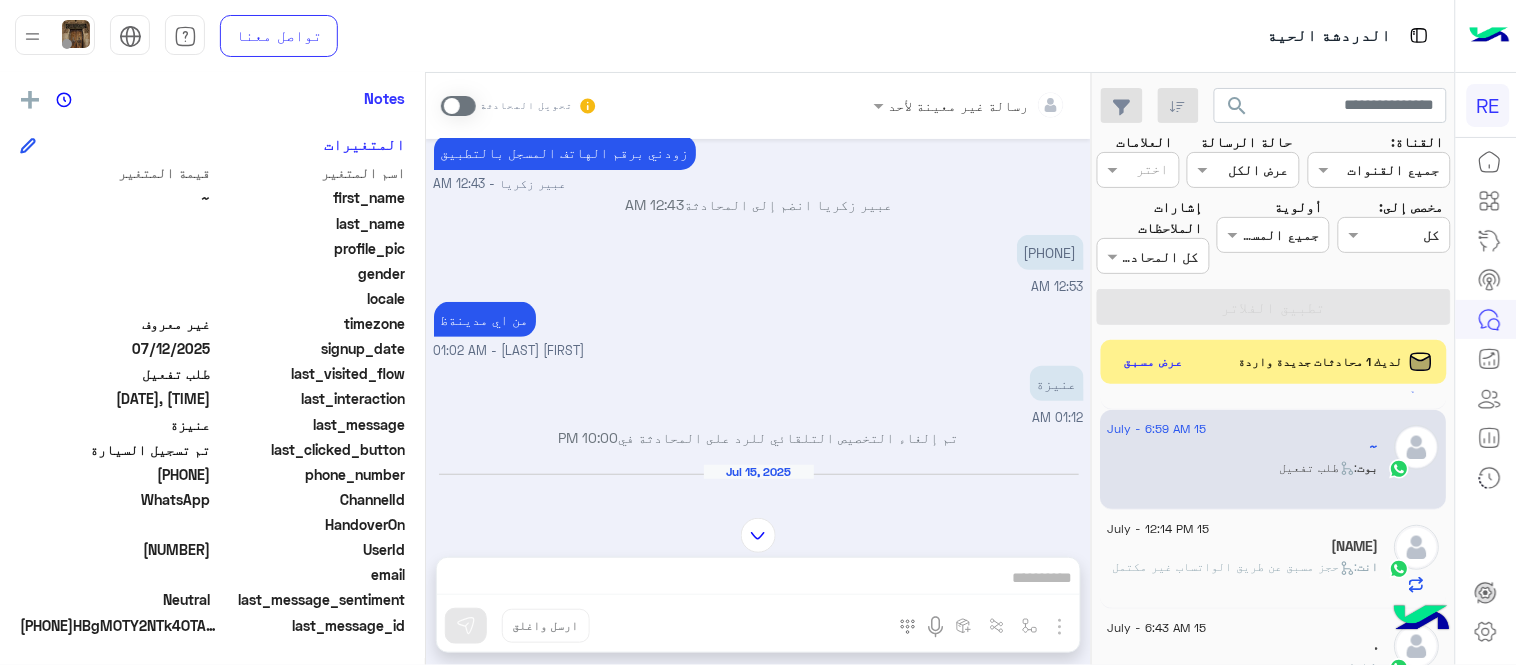 click on "[PHONE]" at bounding box center (1050, 252) 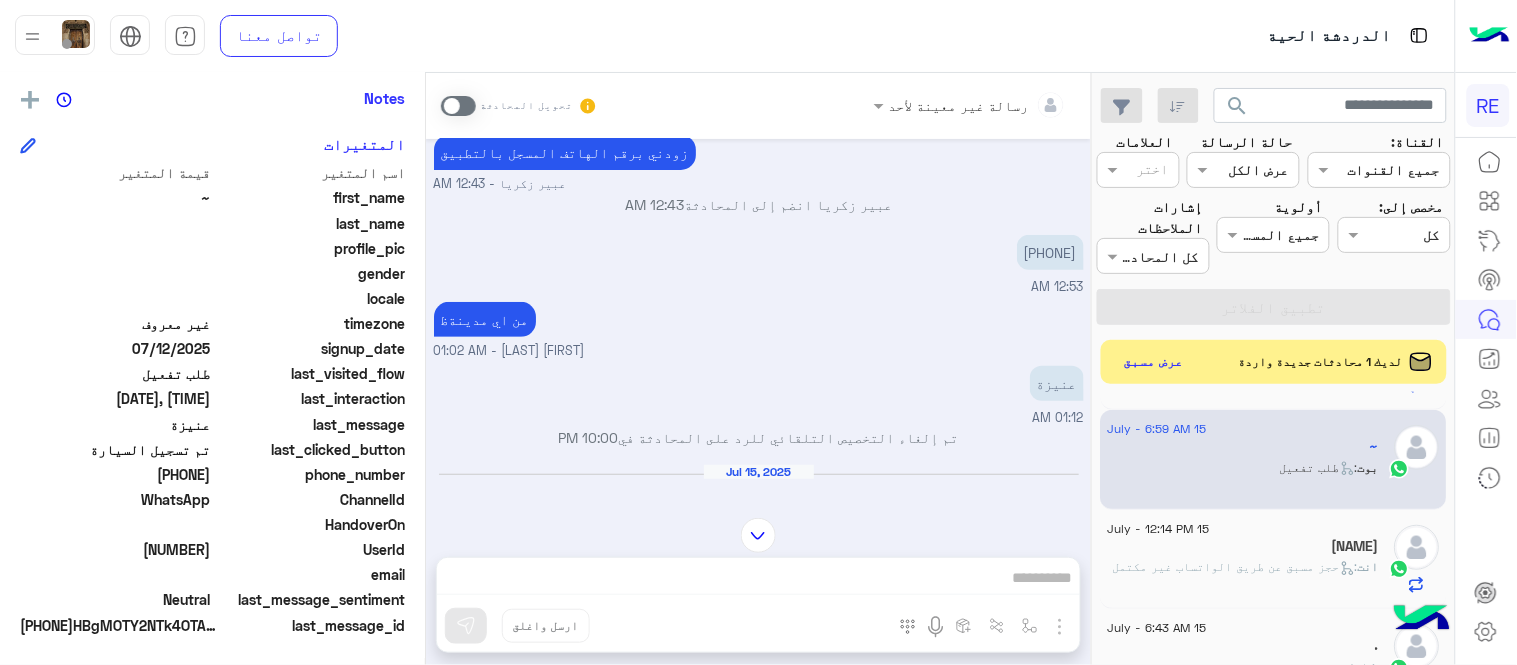 click on "تحويل المحادثة" at bounding box center (519, 106) 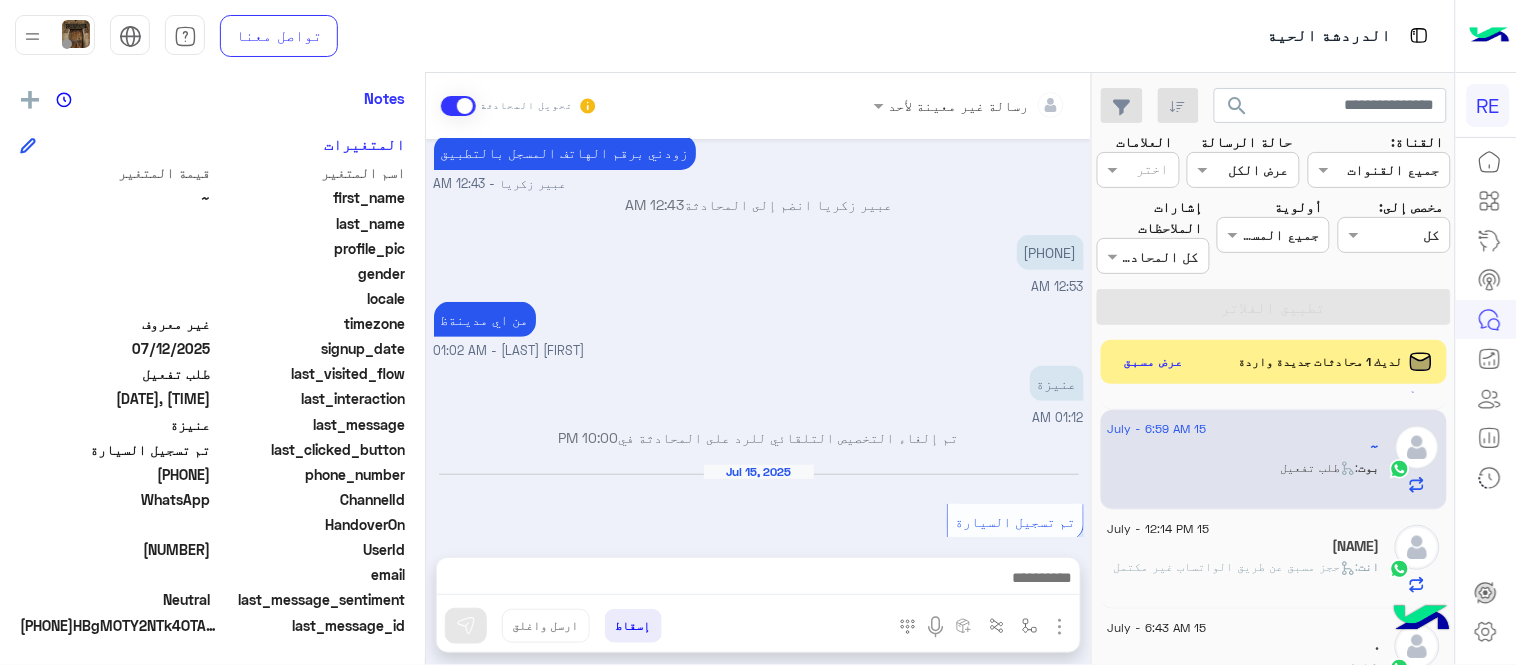 scroll, scrollTop: 363, scrollLeft: 0, axis: vertical 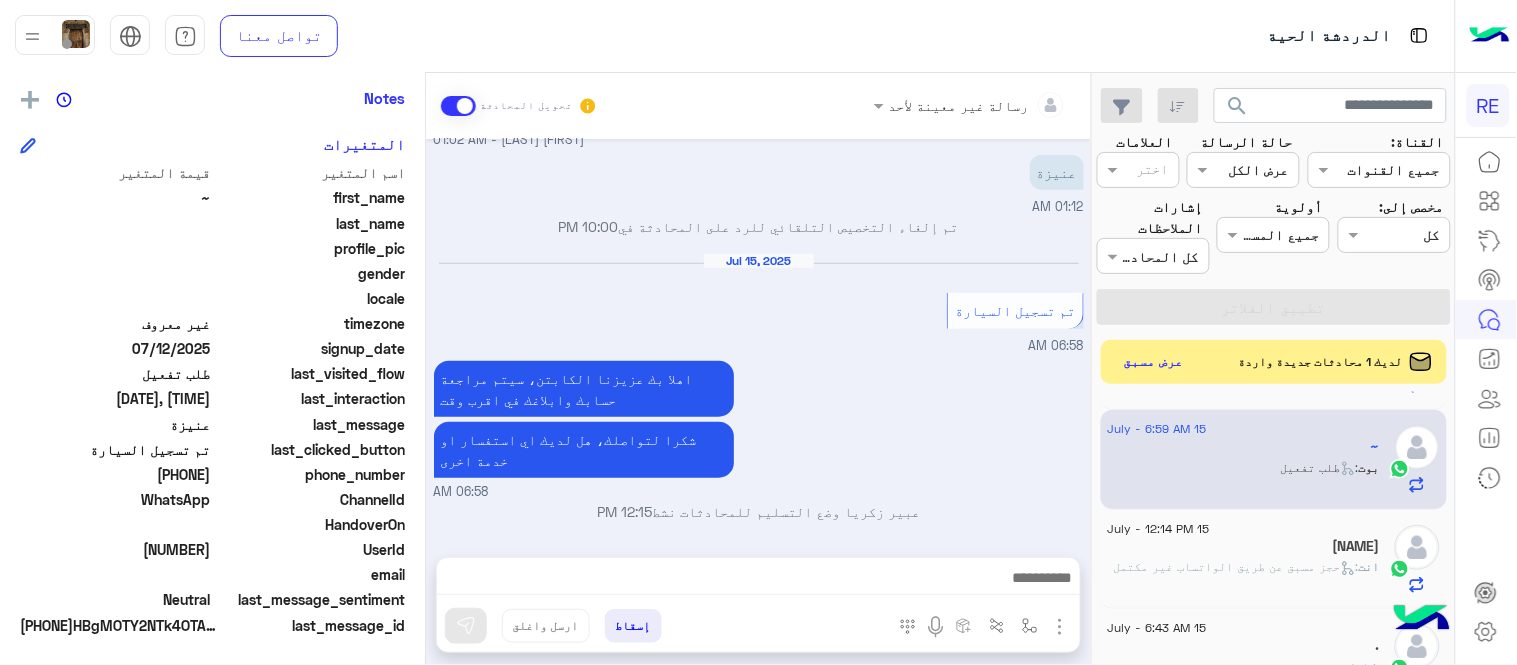 click at bounding box center (758, 580) 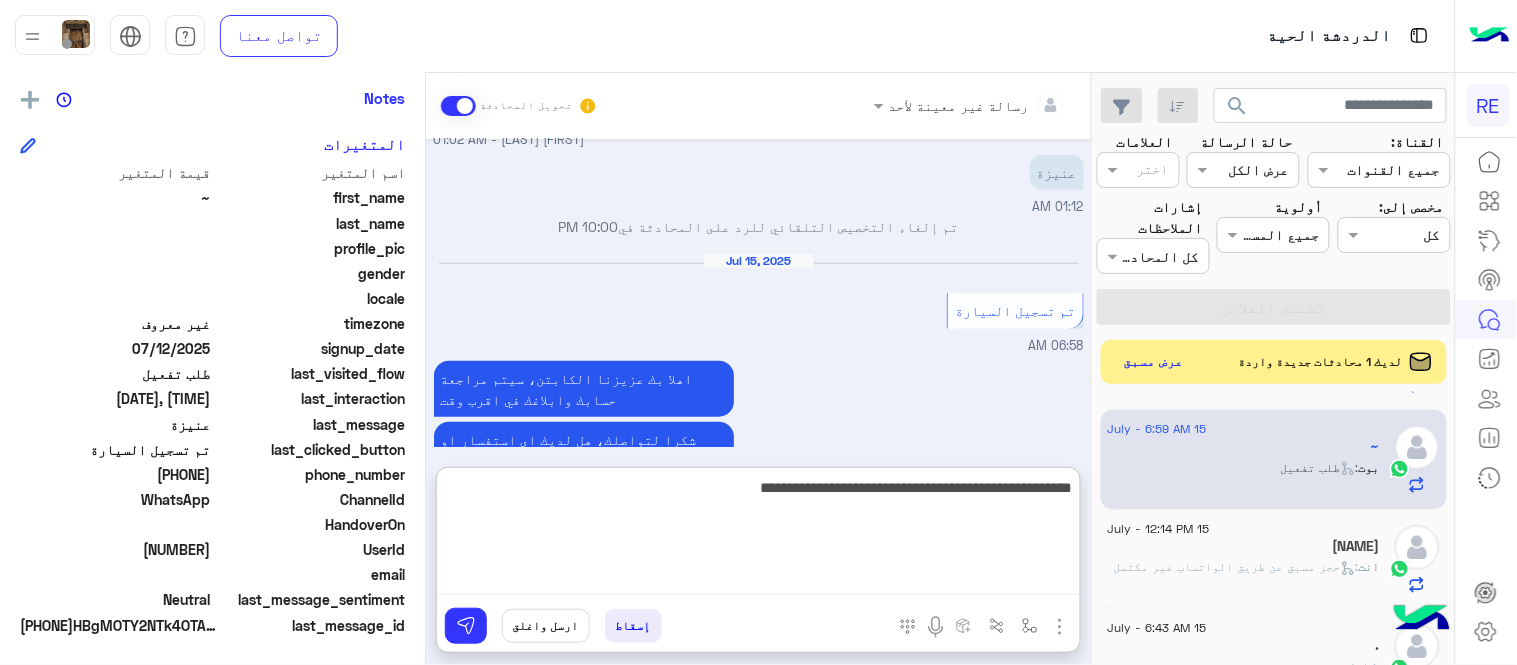 type on "**********" 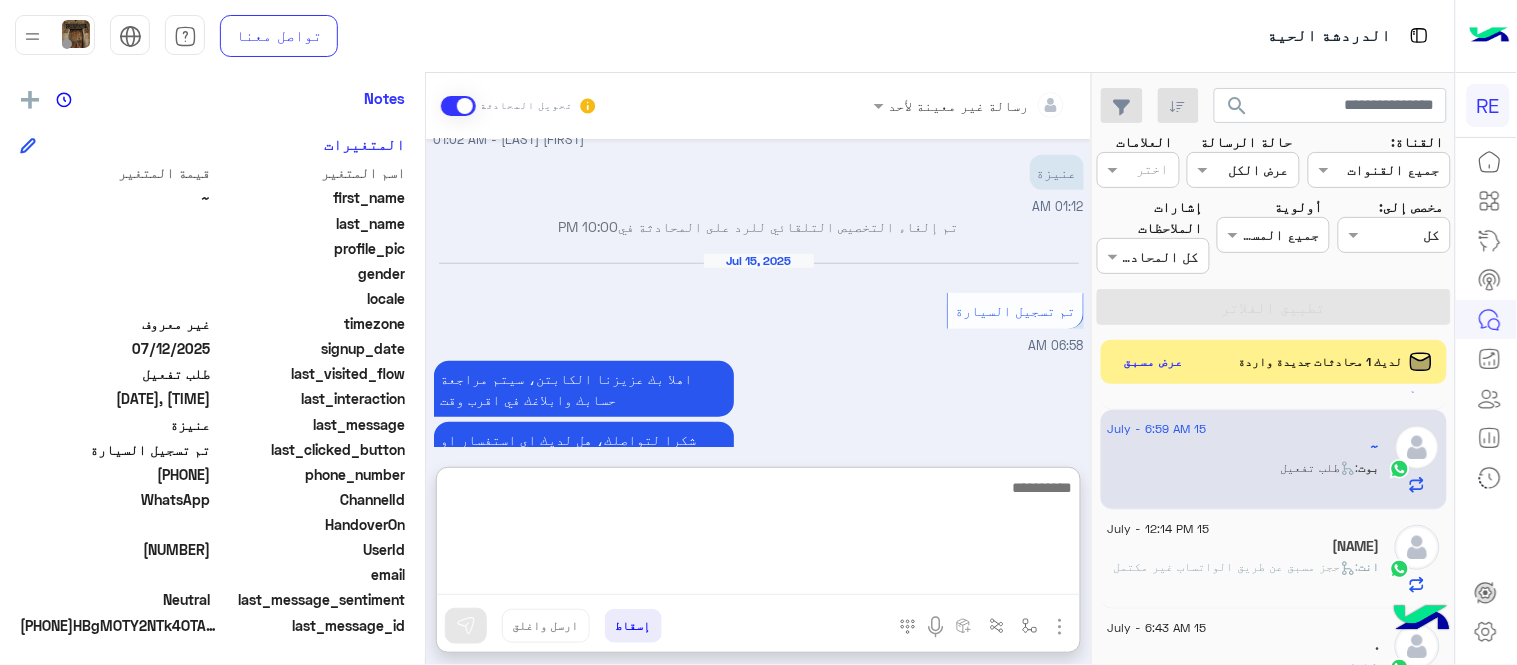 scroll, scrollTop: 538, scrollLeft: 0, axis: vertical 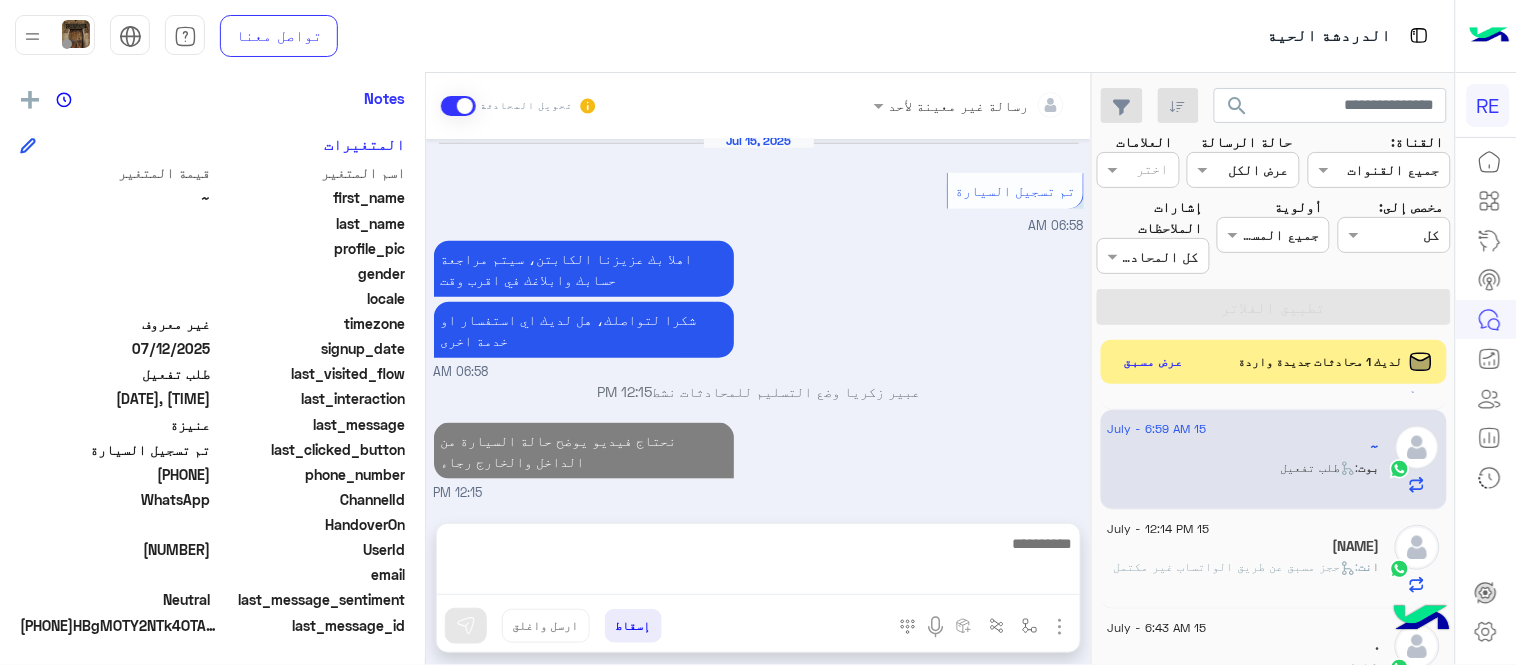 click on "رسالة غير معينة لأحد تحويل المحادثة     [MONTH] [DAY], [YEAR]   تم تعيين المحادثة إلى [NAME]  [HOUR]:[MINUTE] [PM]       ~  طلب التحدث إلى مسؤول بشري   [HOUR]:[MINUTE] [PM]       [MONTH] [DAY], [YEAR]  زودني برقم الهاتف المسجل بالتطبيق  [NAME] -  [HOUR]:[MINUTE] [AM/PM]   [NAME] انضم إلى المحادثة   [HOUR]:[MINUTE] [AM/PM]      [PHONE]   [HOUR]:[MINUTE] [AM/PM]  من اي مدينةظ  [NAME] -  [HOUR]:[MINUTE] [AM/PM]  [CITY]   [HOUR]:[MINUTE] [AM/PM]   تم إلغاء التخصيص التلقائي للرد على المحادثة في   [HOUR]:[MINUTE] [PM]       [MONTH] [DAY], [YEAR]   تم تسجيل السيارة    [HOUR]:[MINUTE] [AM/PM]  اهلا بك عزيزنا الكابتن، سيتم مراجعة حسابك وابلاغك في اقرب وقت شكرا لتواصلك، هل لديك اي استفسار او خدمة اخرى    [HOUR]:[MINUTE] [AM/PM]   [NAME] وضع التسليم للمحادثات نشط   [HOUR]:[MINUTE] [AM/PM]        [HOUR]:[MINUTE] [AM/PM]  أدخل اسم مجموعة الرسائل" at bounding box center [758, 373] 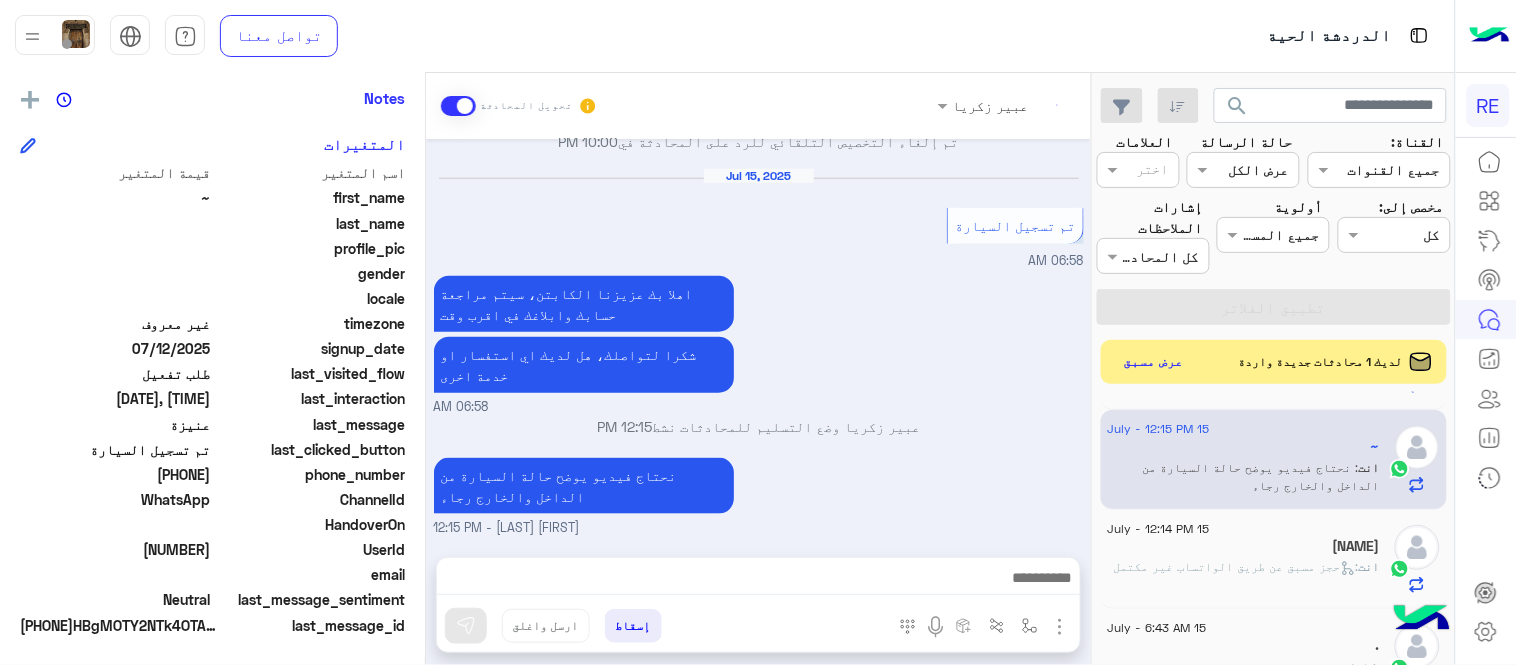 scroll, scrollTop: 484, scrollLeft: 0, axis: vertical 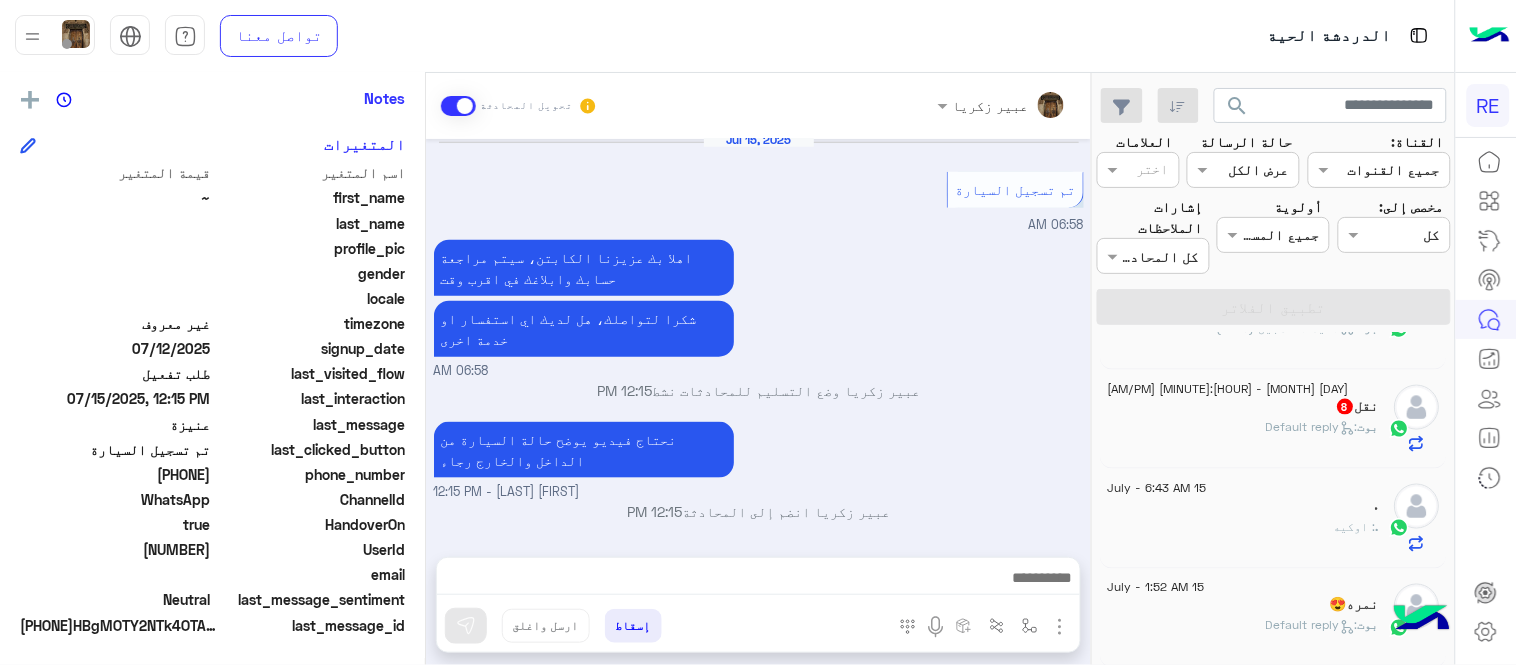 click on "بوت :   Default reply" 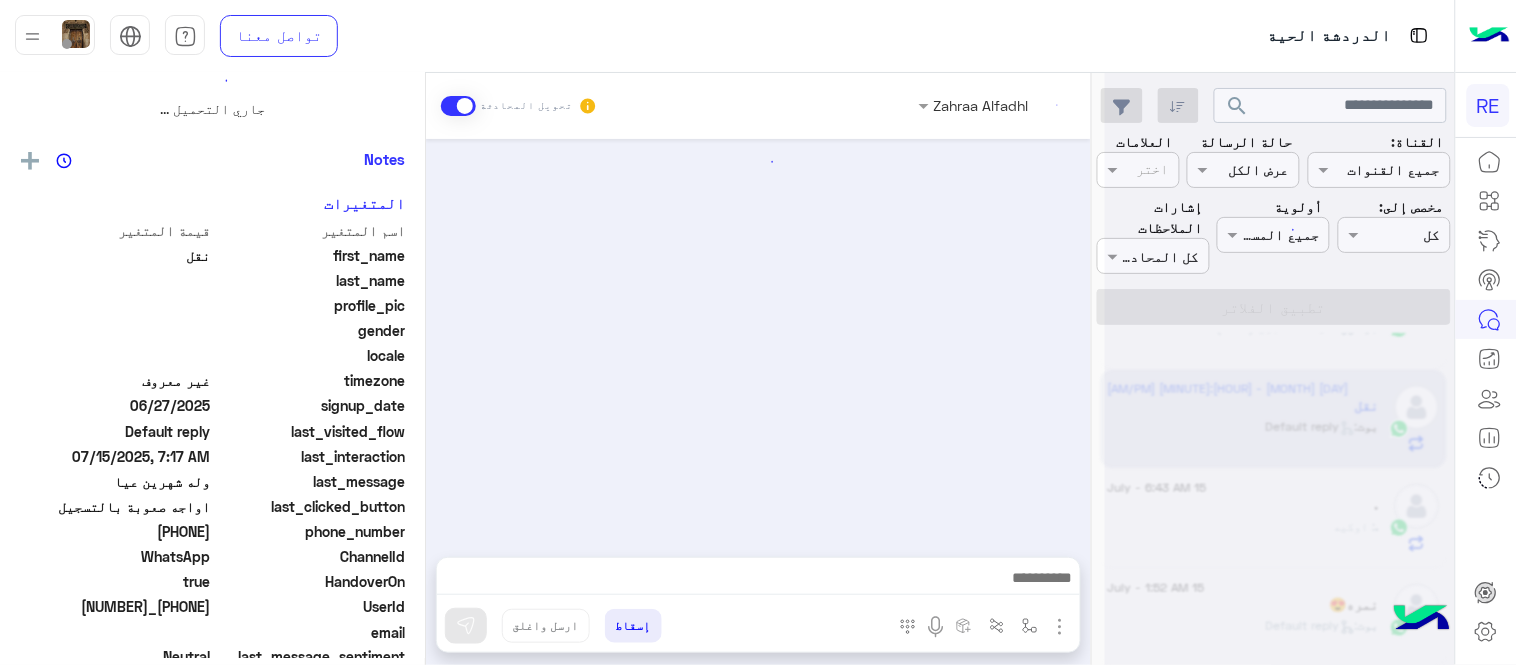scroll, scrollTop: 0, scrollLeft: 0, axis: both 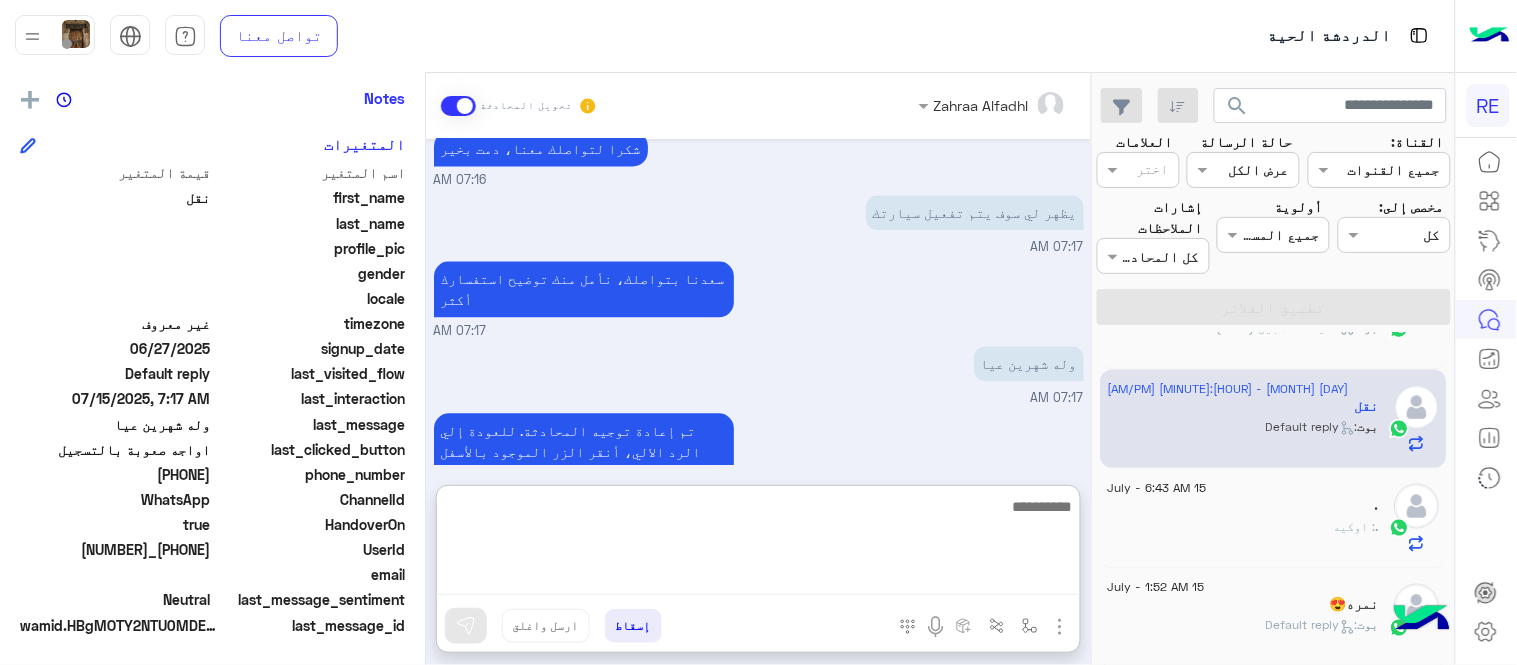 click at bounding box center (758, 545) 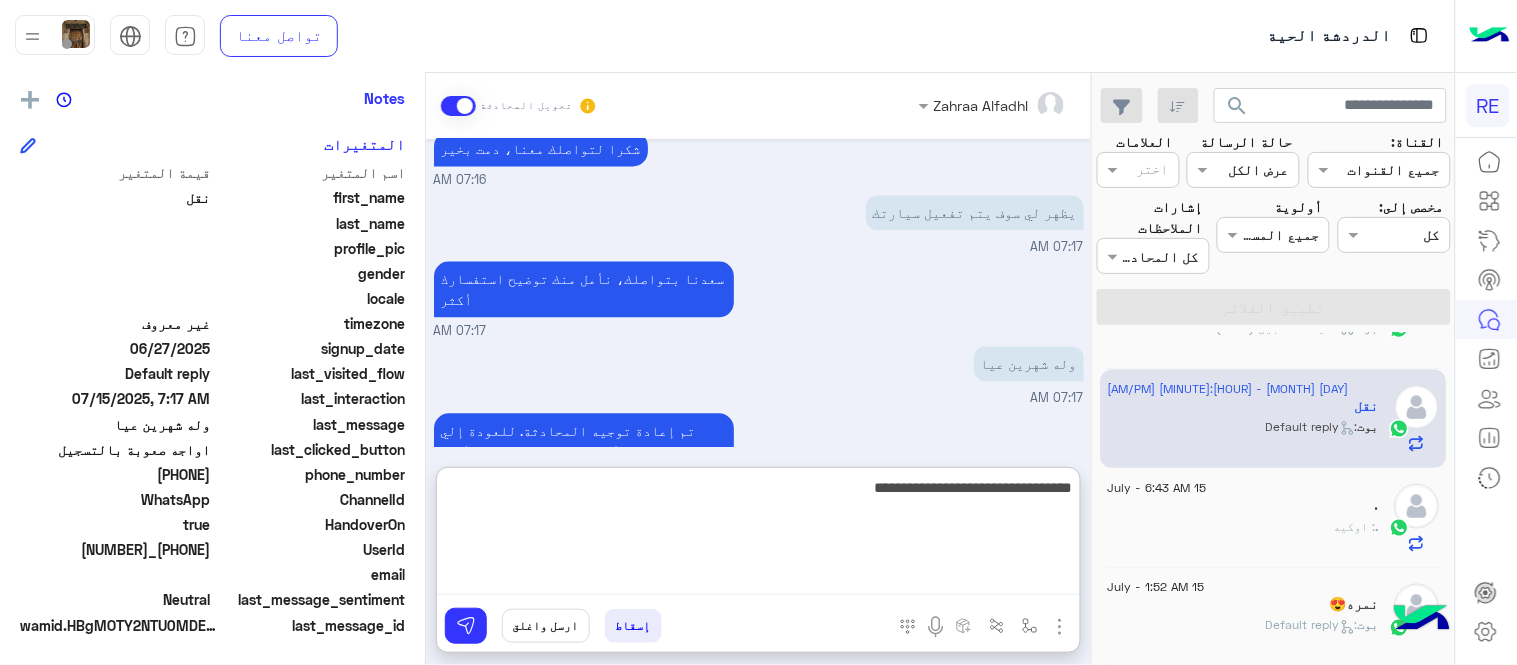 type on "**********" 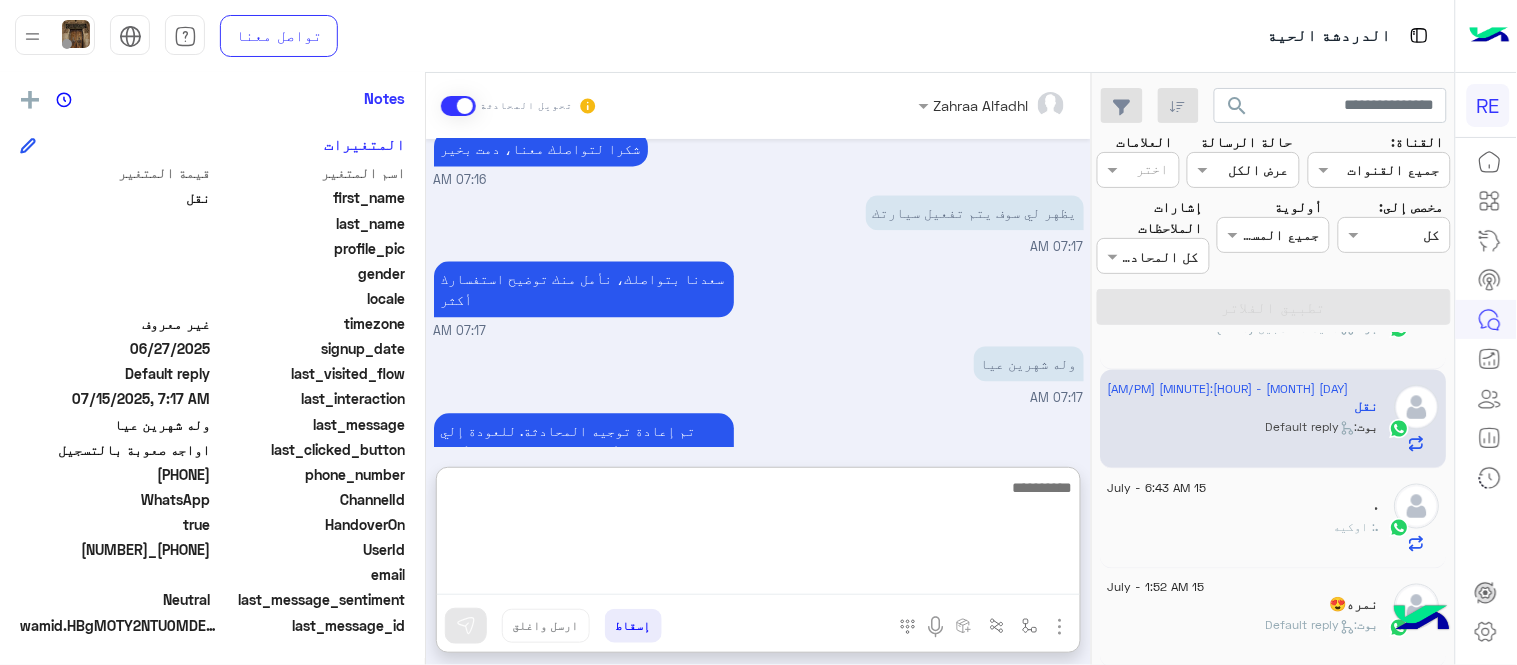 scroll, scrollTop: 1322, scrollLeft: 0, axis: vertical 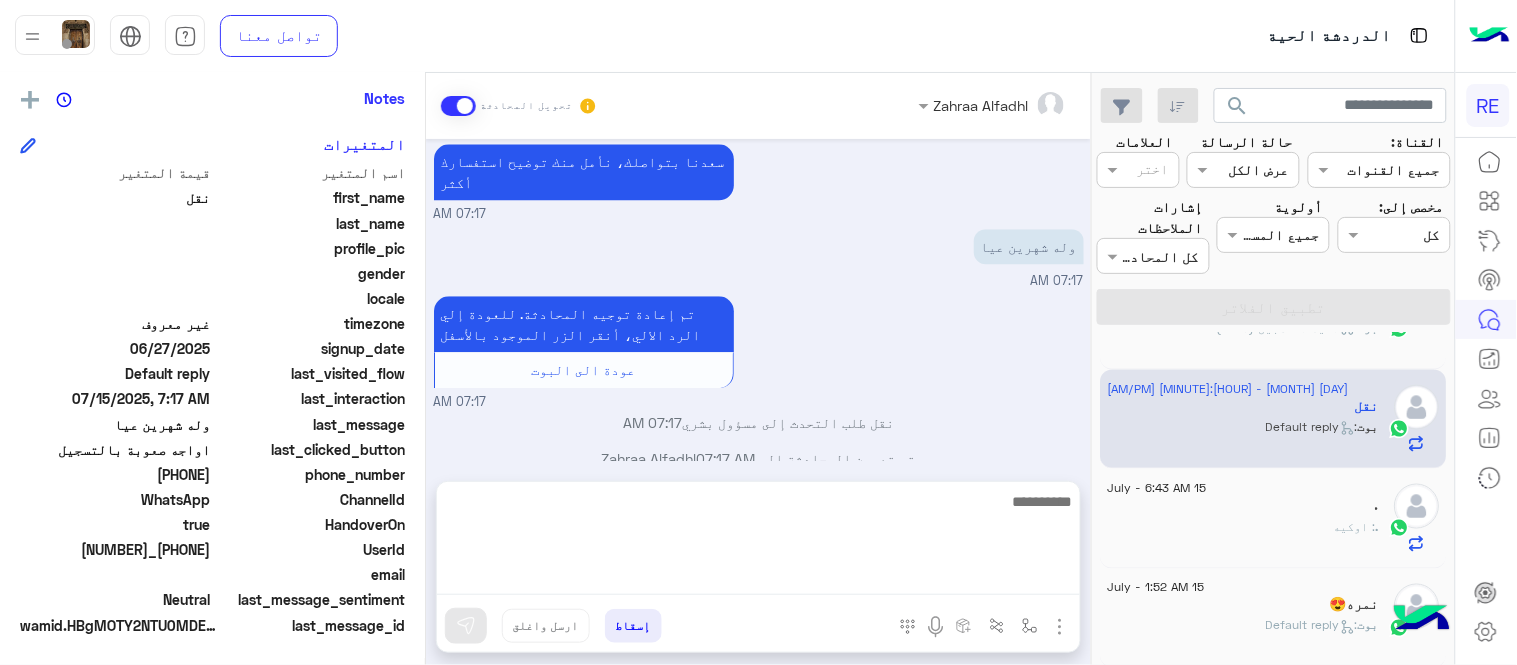click on "Jul 15, 2025   تفعيل حساب    07:15 AM  يمكنك الاطلاع على شروط الانضمام لرحلة ك (كابتن ) الموجودة بالصورة أعلاه،
لتحميل التطبيق عبر الرابط التالي : 📲
http://onelink.to/Rehla    يسعدنا انضمامك لتطبيق رحلة يمكنك اتباع الخطوات الموضحة لتسجيل بيانات سيارتك بالفيديو التالي  : عزيزي الكابتن، فضلًا ، للرغبة بتفعيل الحساب قم برفع البيانات عبر التطبيق والتواصل معنا  تم تسجيل السيارة   اواجه صعوبة بالتسجيل  اي خدمة اخرى ؟  الرجوع للقائمة الرئ   لا     07:15 AM   اواجه صعوبة بالتسجيل    07:16 AM  مرحبا بك، اترك لنا استفسارك وسيتم مراجعته وابلاغك في أقرب وقت شكرا لتواصلك معنا، دمت بخير    07:16 AM    07:17 AM     07:17 AM" at bounding box center [758, 300] 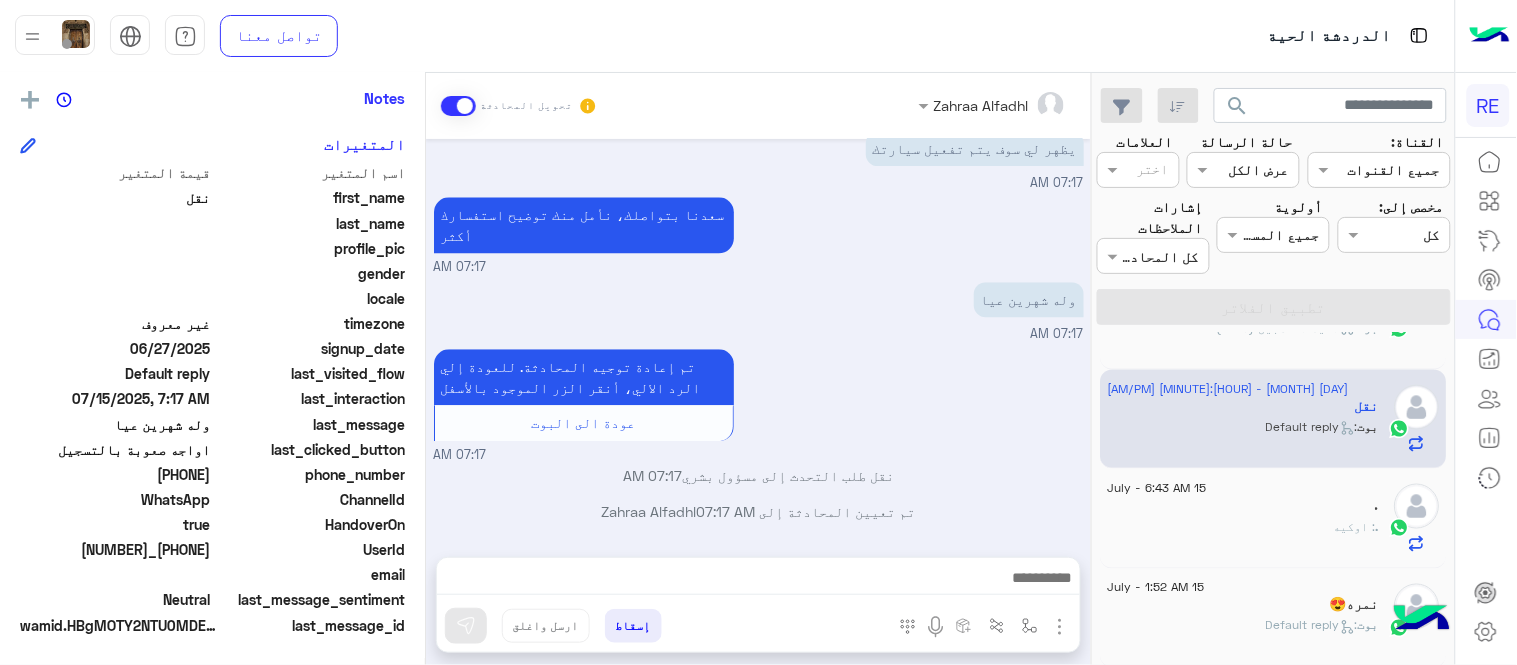 scroll, scrollTop: 1268, scrollLeft: 0, axis: vertical 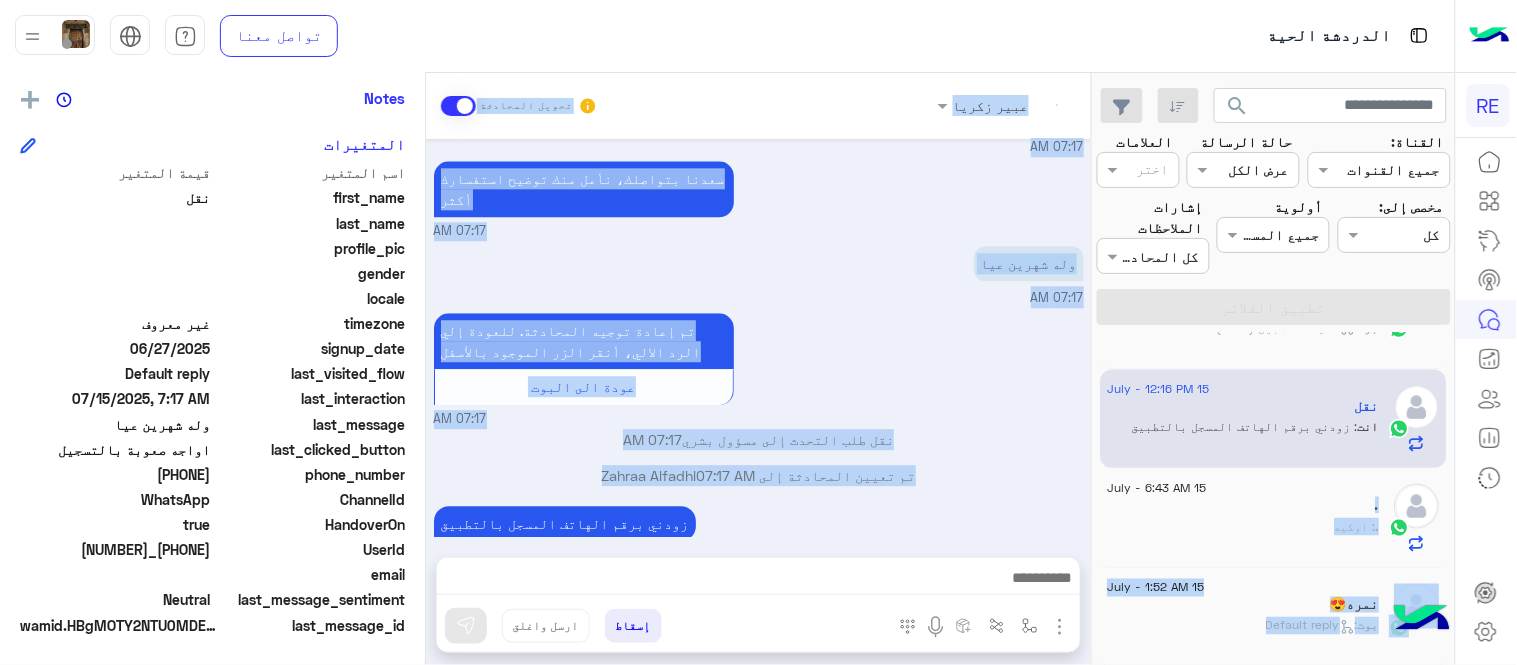 click on "search القناة: القناه جميع القنوات حالة الرسالة القناه عرض الكل العلامات اختر مخصص إلى: Assigned on كل أولوية جميع المستويات جميع المستويات إشارات الملاحظات اختر كل المحادثات تطبيق الفلاتر 15 July - 10:48 AM [FIRST] [LAST] 5 بوت : شكرا لك رسالة 15 July - 10:37 AM Alnour انت 15 July - 10:17 AM —— انت : في خدمتك اي وقت ونسعد بتواصلك 15 July - 8:42 AM [FIRST] [FIRST] : فئة السيارة 15 July - 8:22 AM [FIRST] [LAST] 7 بوت : طلب تفعيل 15 July - 8:17 AM . 20 بوت : قائمة الخدمات/service list captain 15 July - 7:56 AM [FIRST] [LAST] 5 بوت : طلب تفعيل 15 July - 7:40 AM . 10 بوت : آلية التطبيق (محدث) 15 July - 12:16 PM نقل انت 15 July - 6:43 AM . . : اوكيه 15 July - 1:52 AM بوت ." 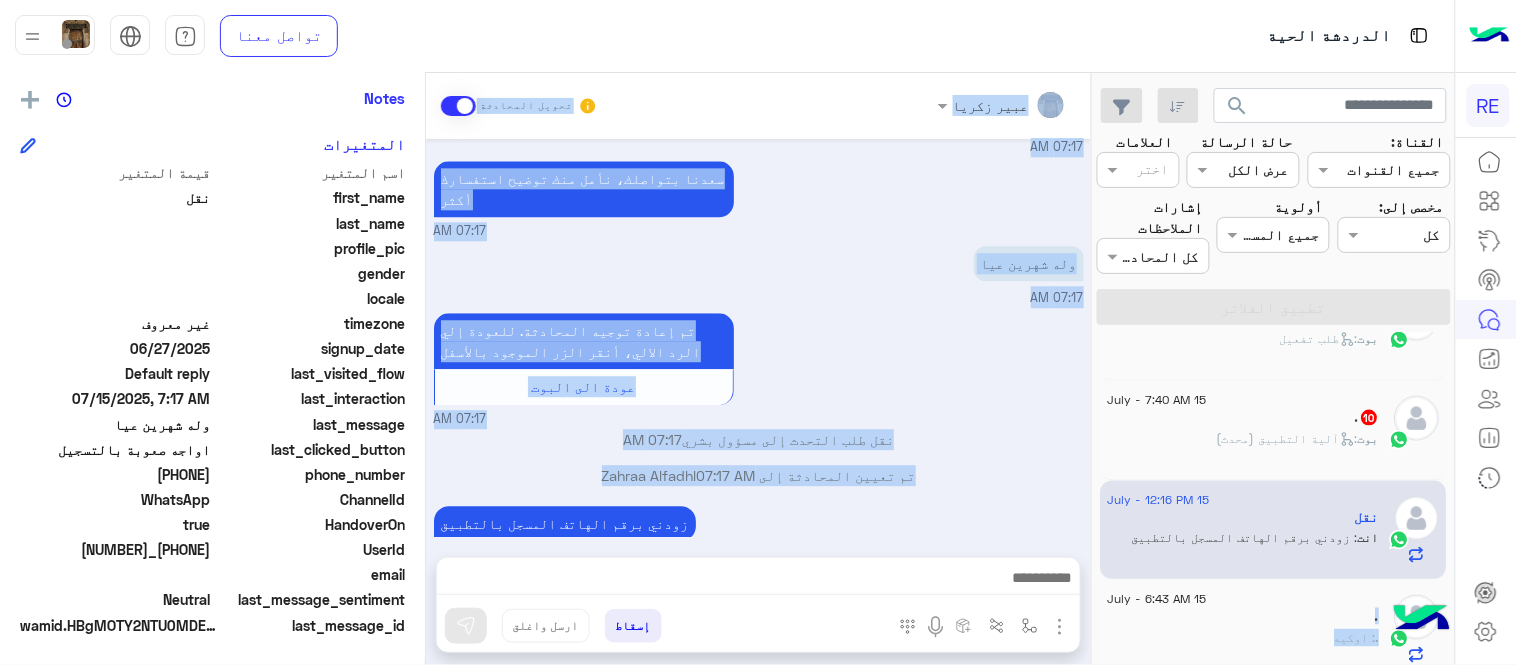 scroll, scrollTop: 650, scrollLeft: 0, axis: vertical 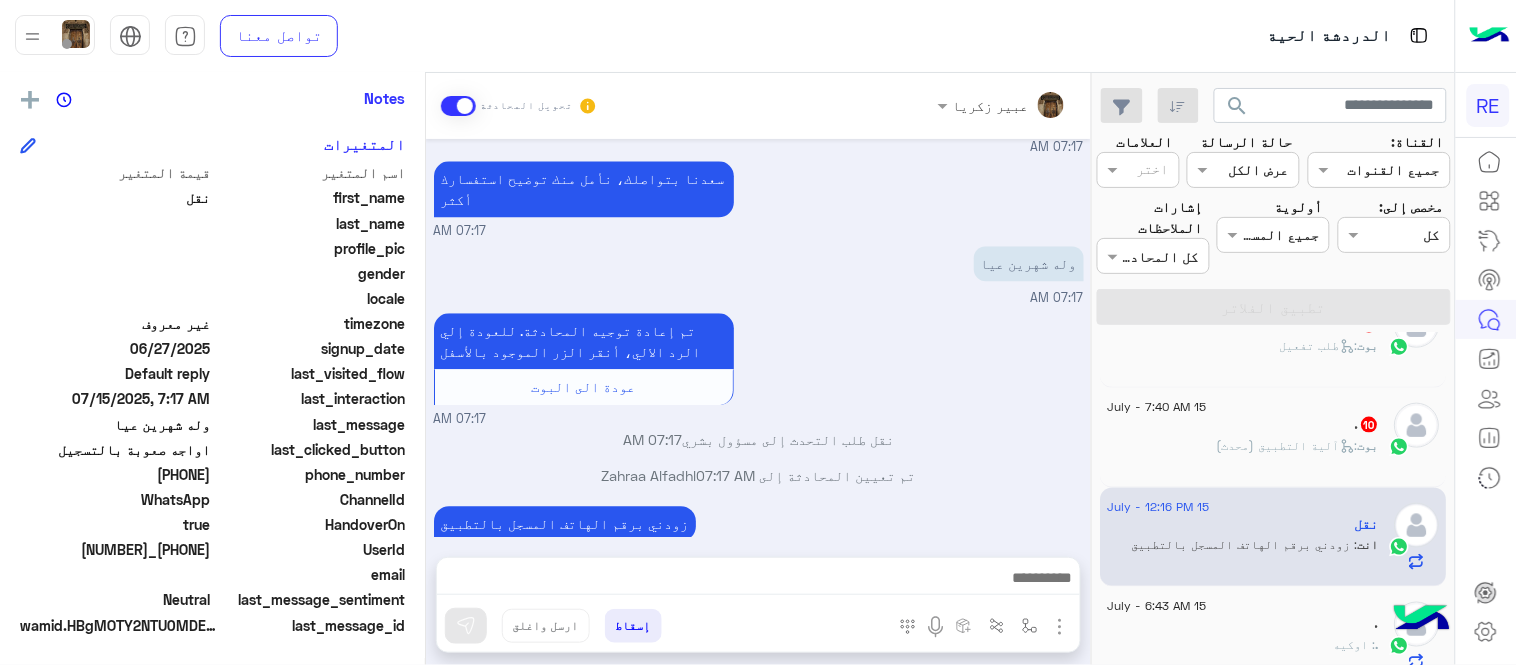 click on ".   10" 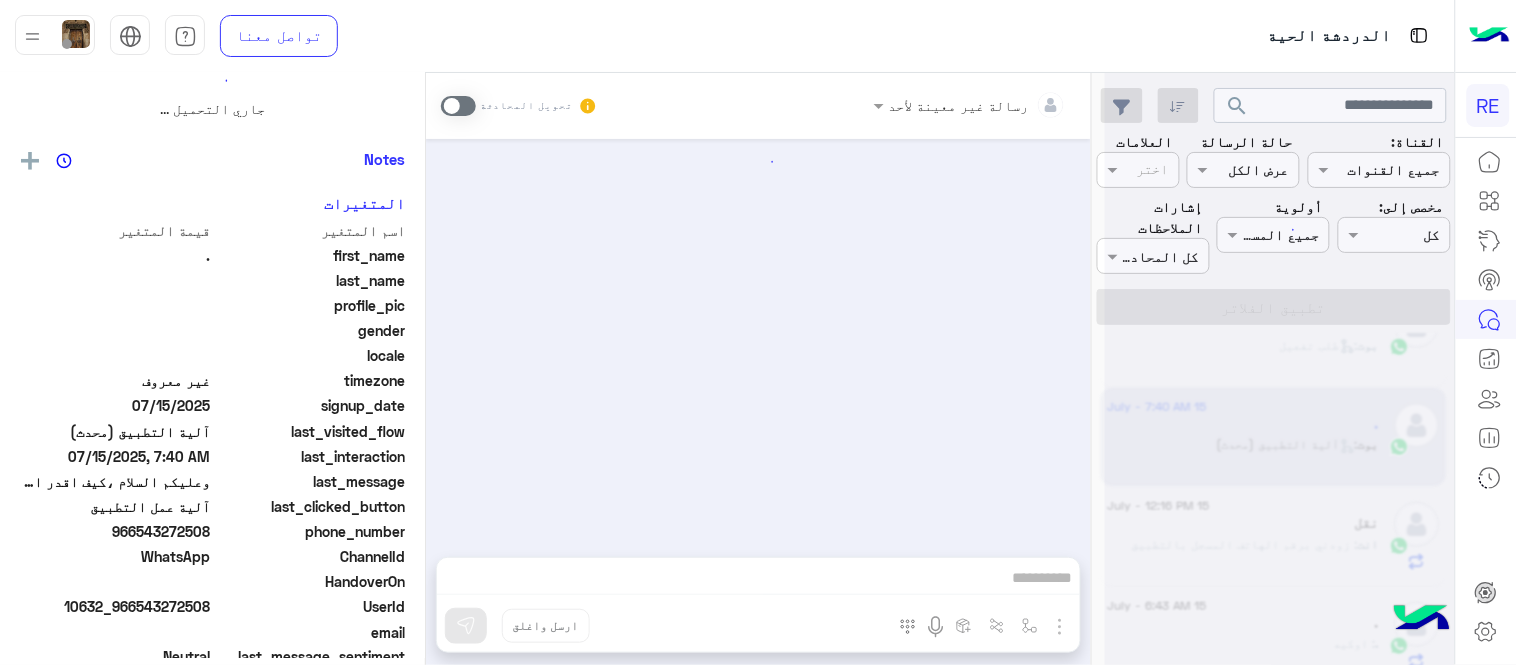 scroll, scrollTop: 0, scrollLeft: 0, axis: both 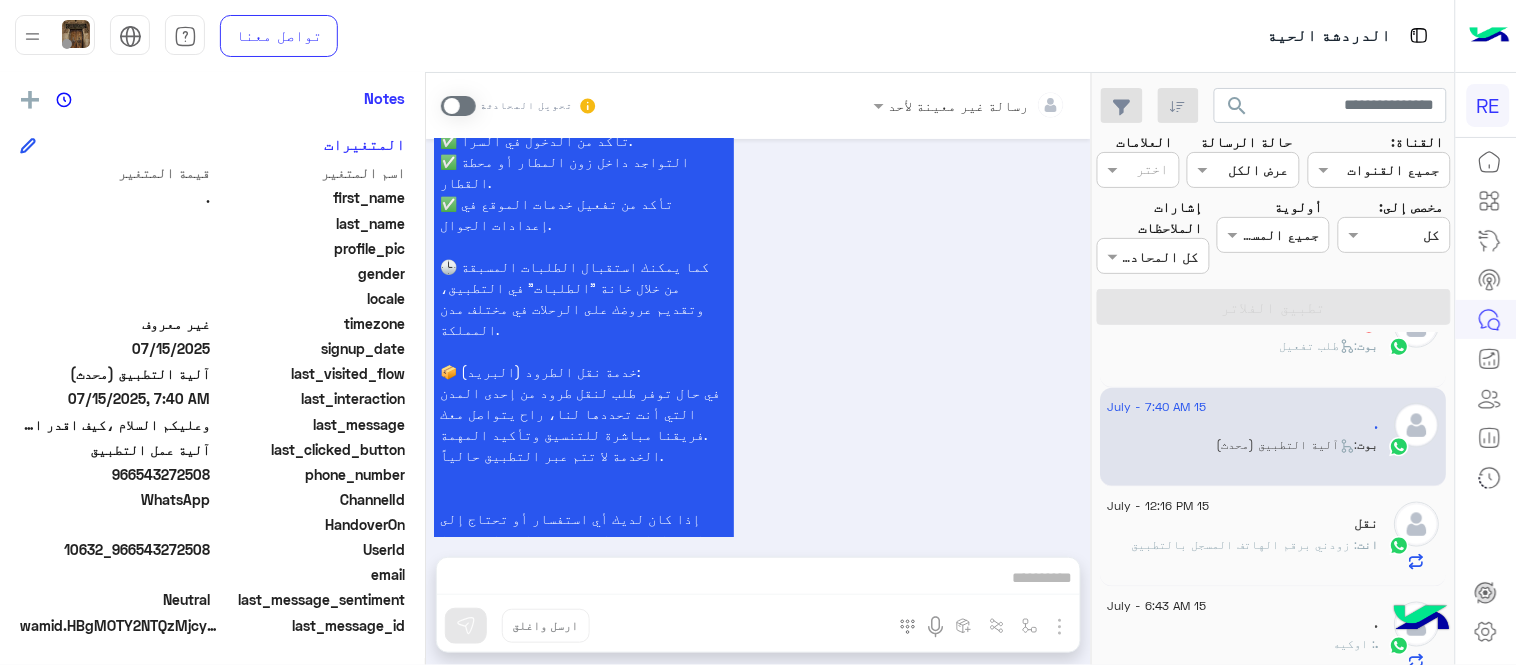 click at bounding box center [458, 106] 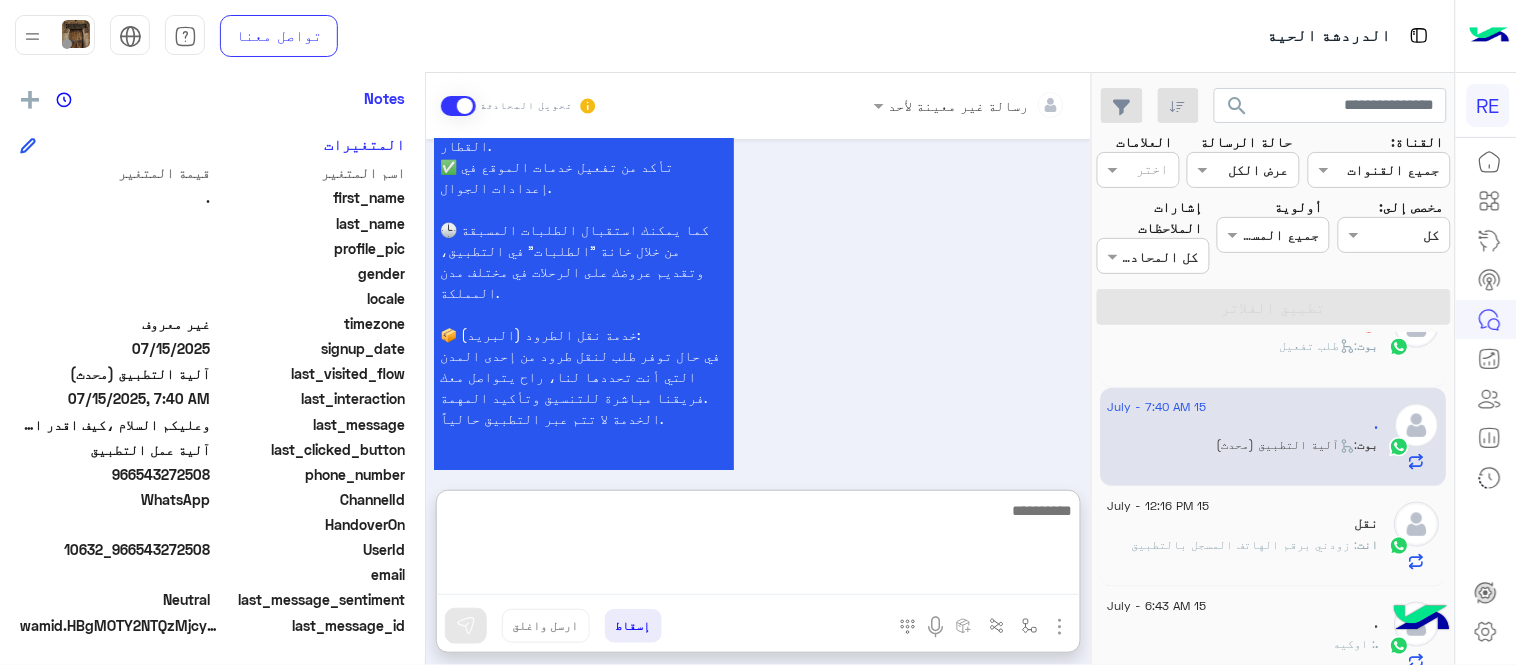 click at bounding box center [758, 546] 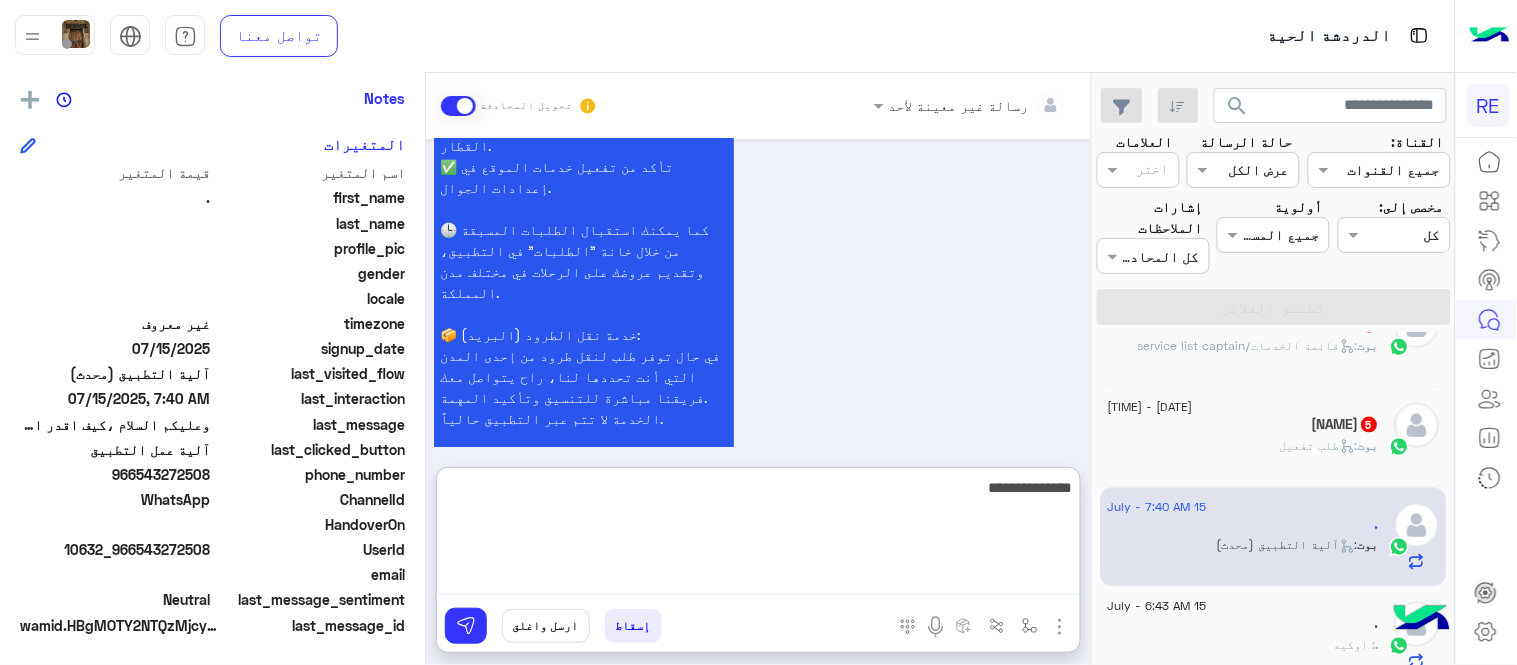 type on "**********" 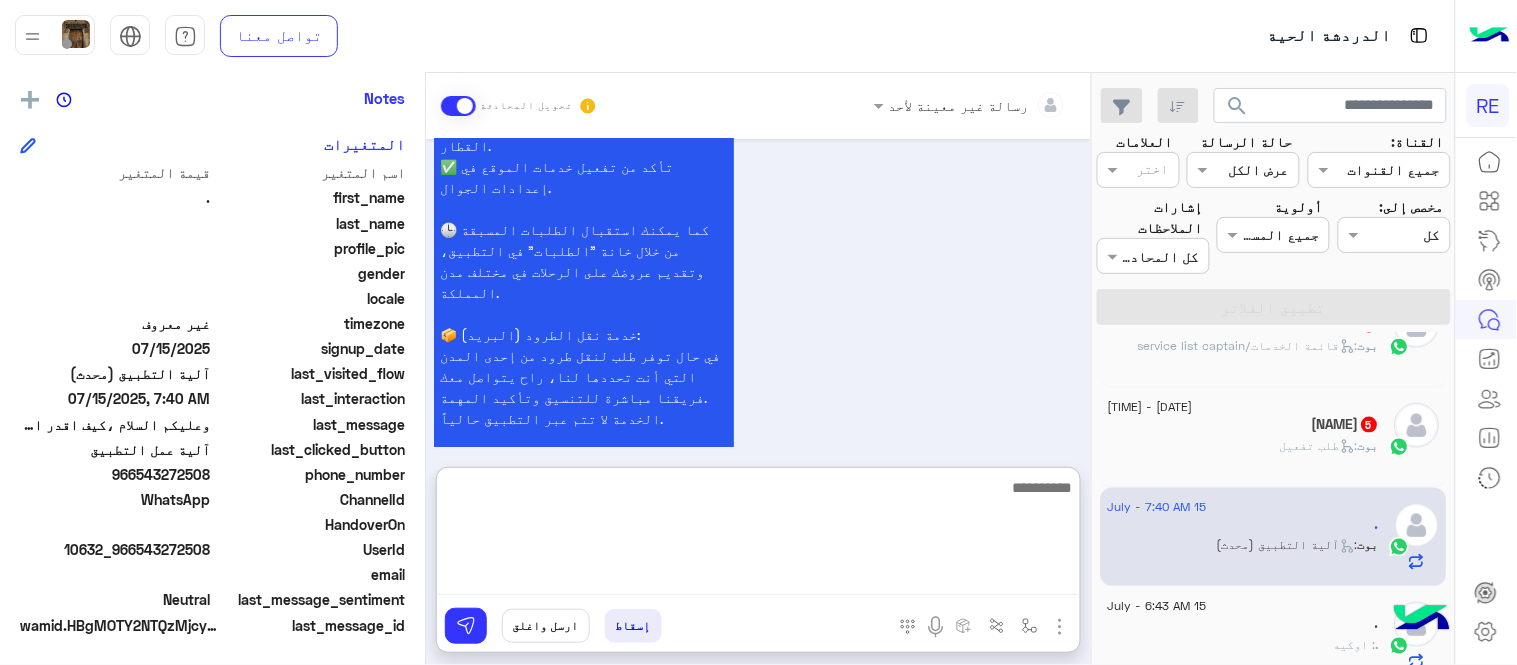 scroll, scrollTop: 1708, scrollLeft: 0, axis: vertical 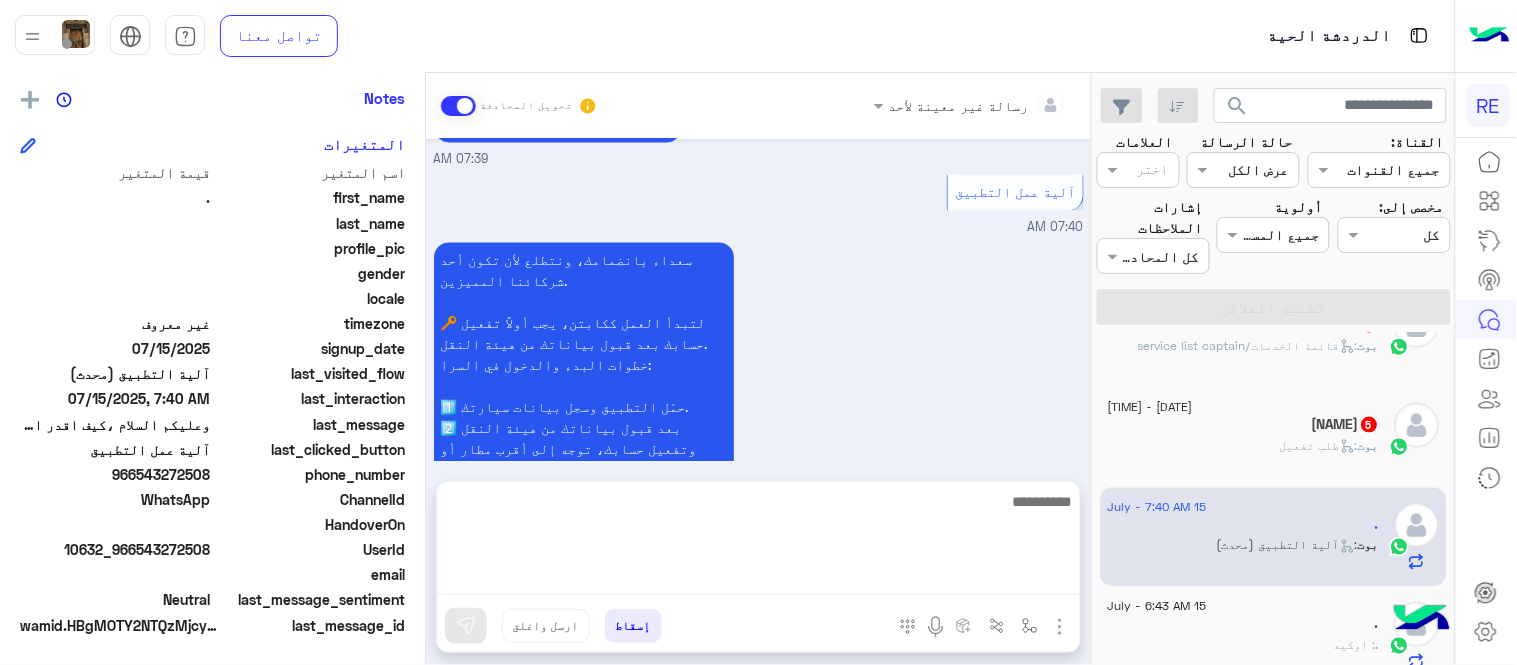 click on "[FIRST] [LAST] 5" 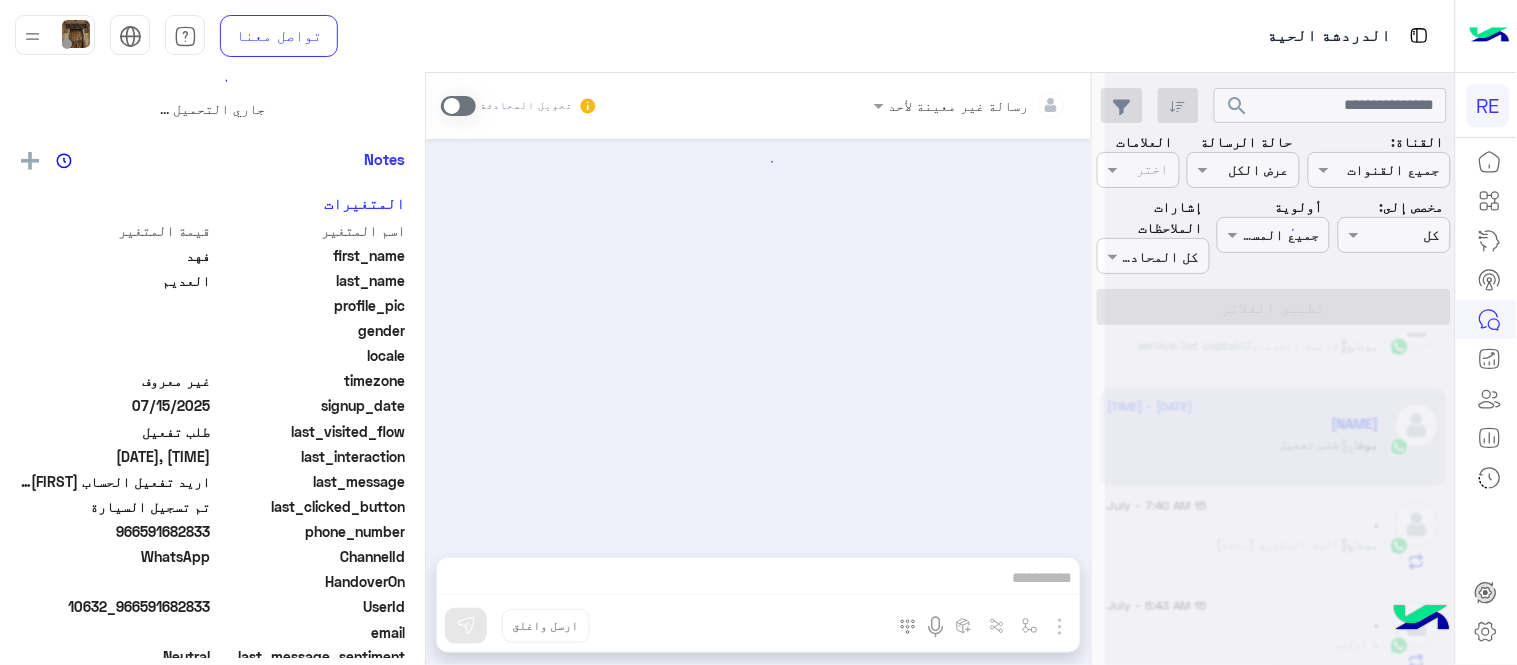 scroll, scrollTop: 468, scrollLeft: 0, axis: vertical 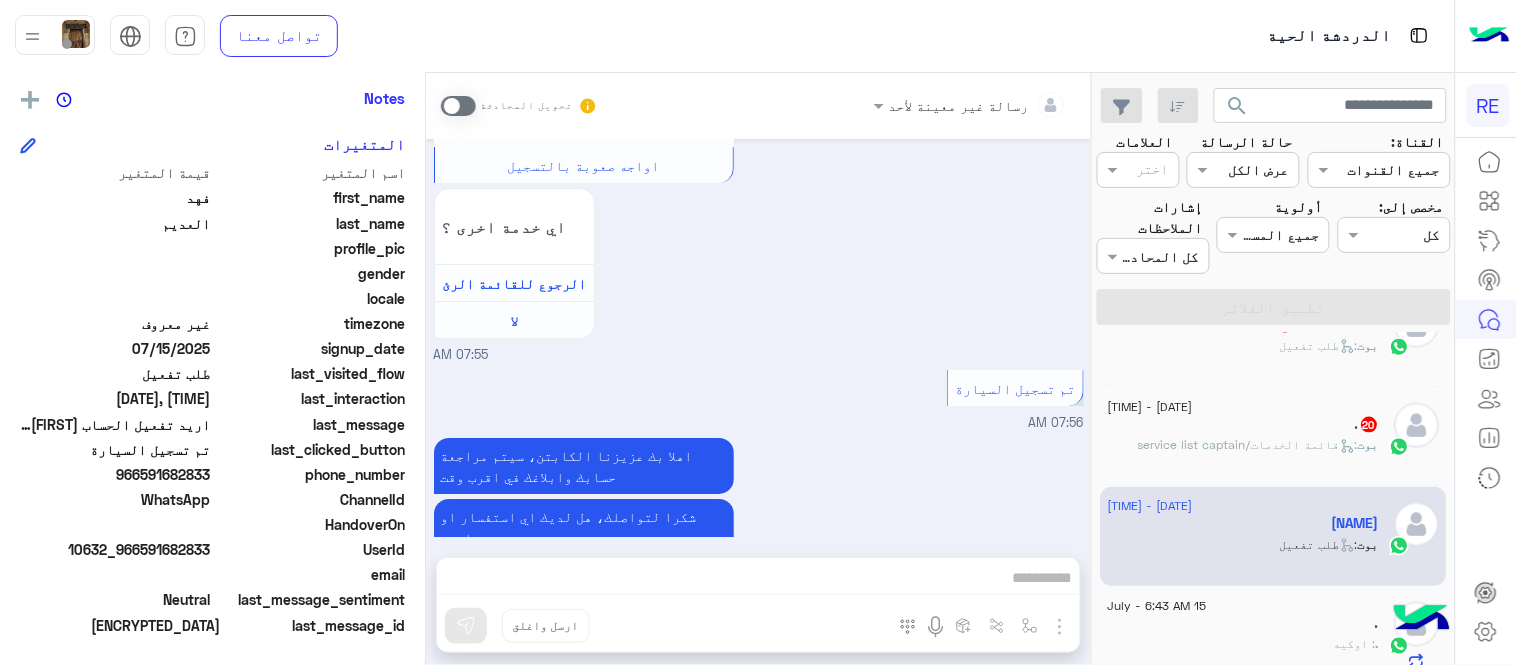 click at bounding box center [458, 106] 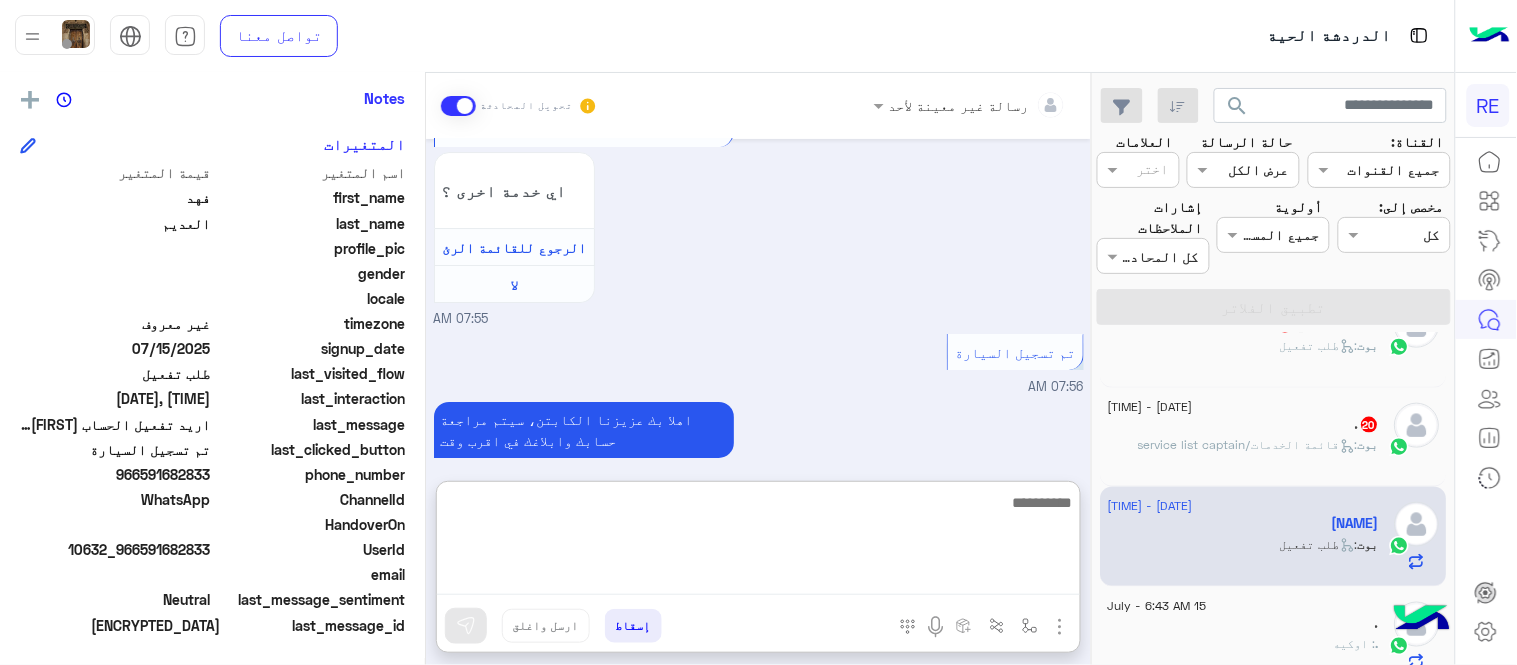 click at bounding box center [758, 542] 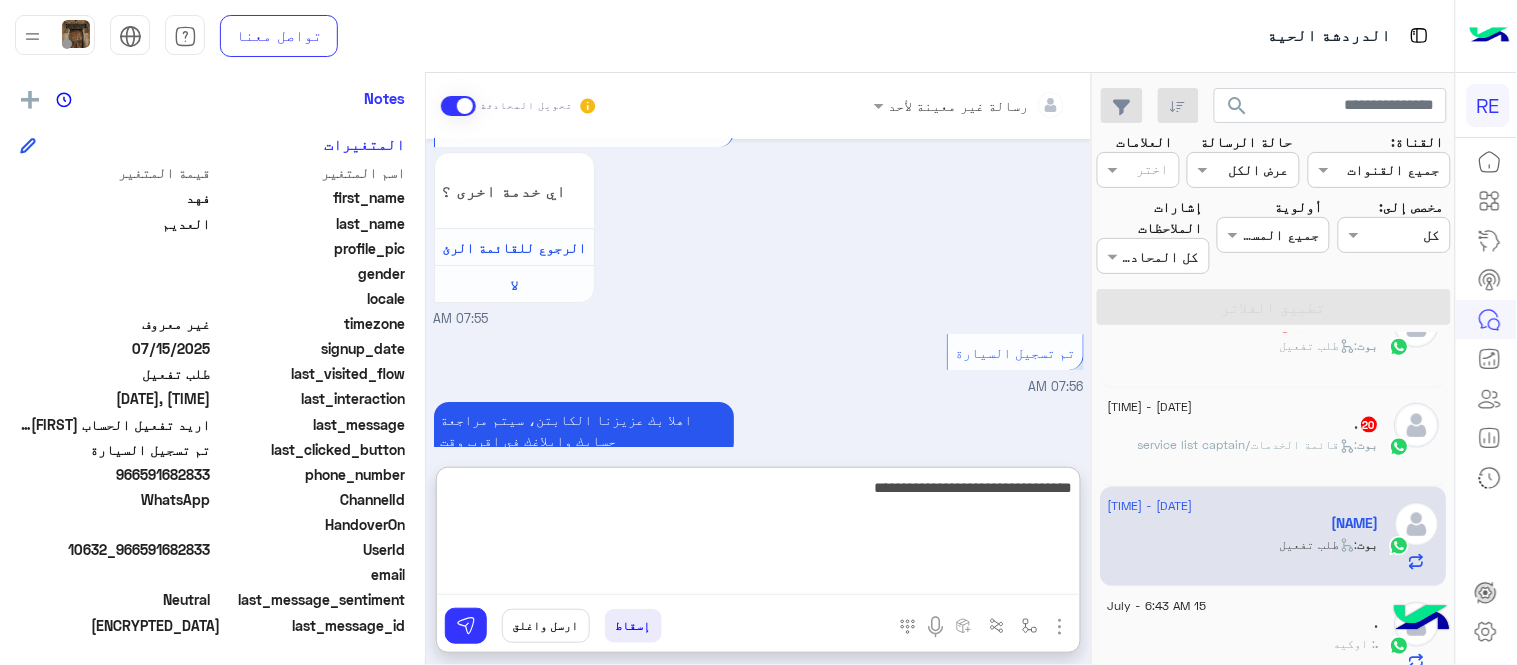 type on "**********" 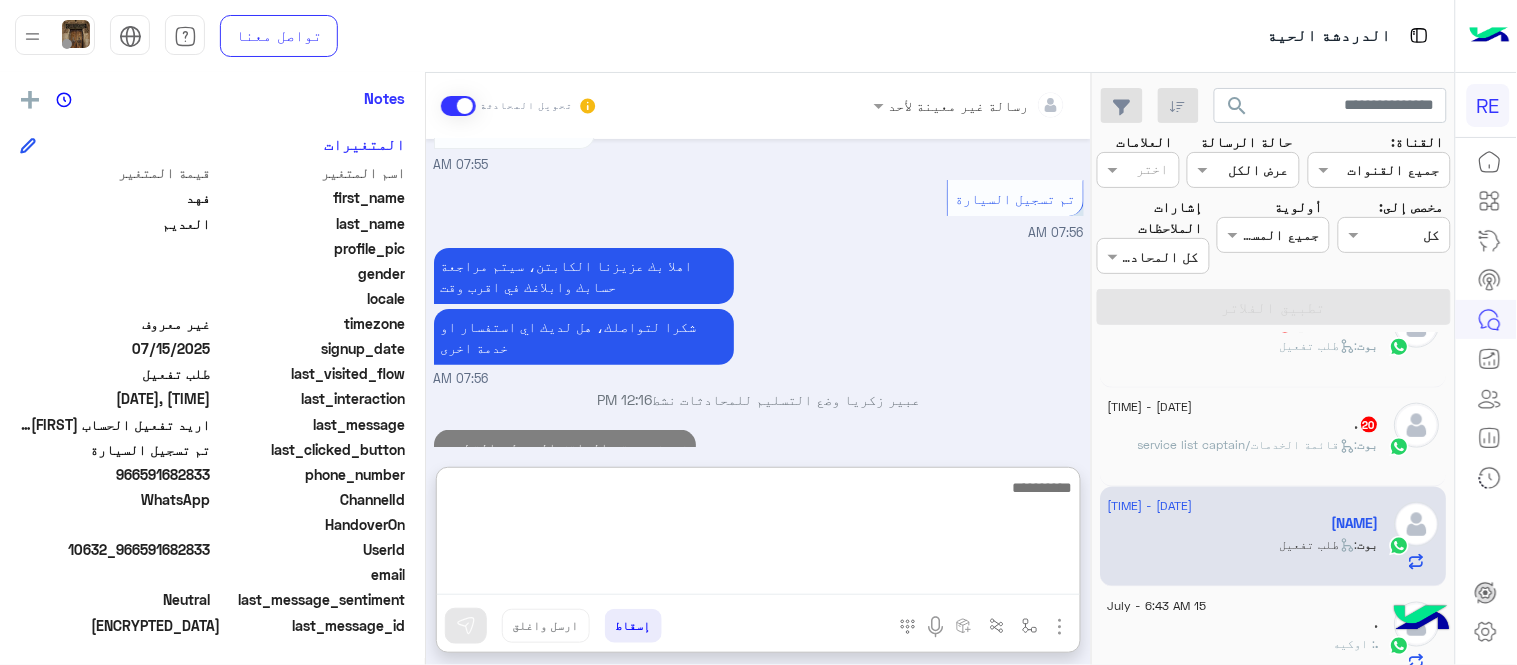 scroll, scrollTop: 2016, scrollLeft: 0, axis: vertical 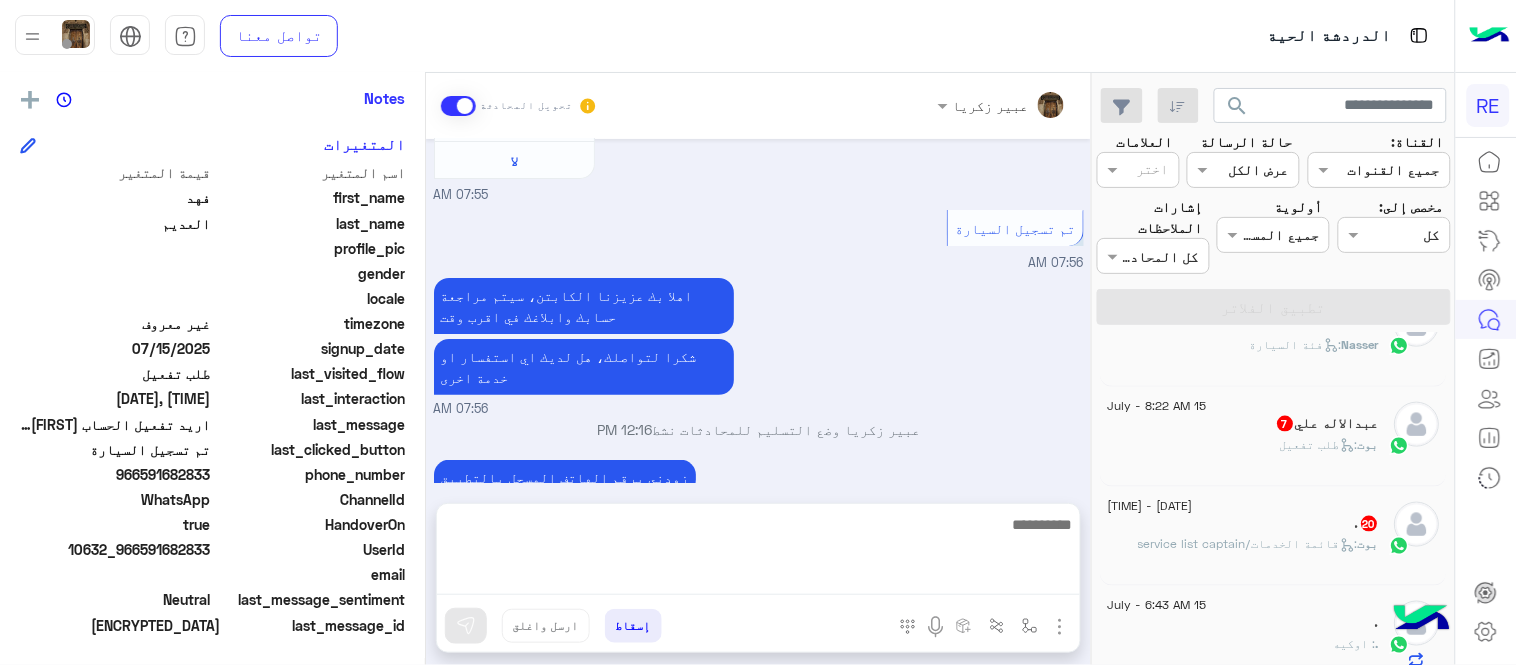 click on "بوت :   قائمة الخدمات/service list captain" 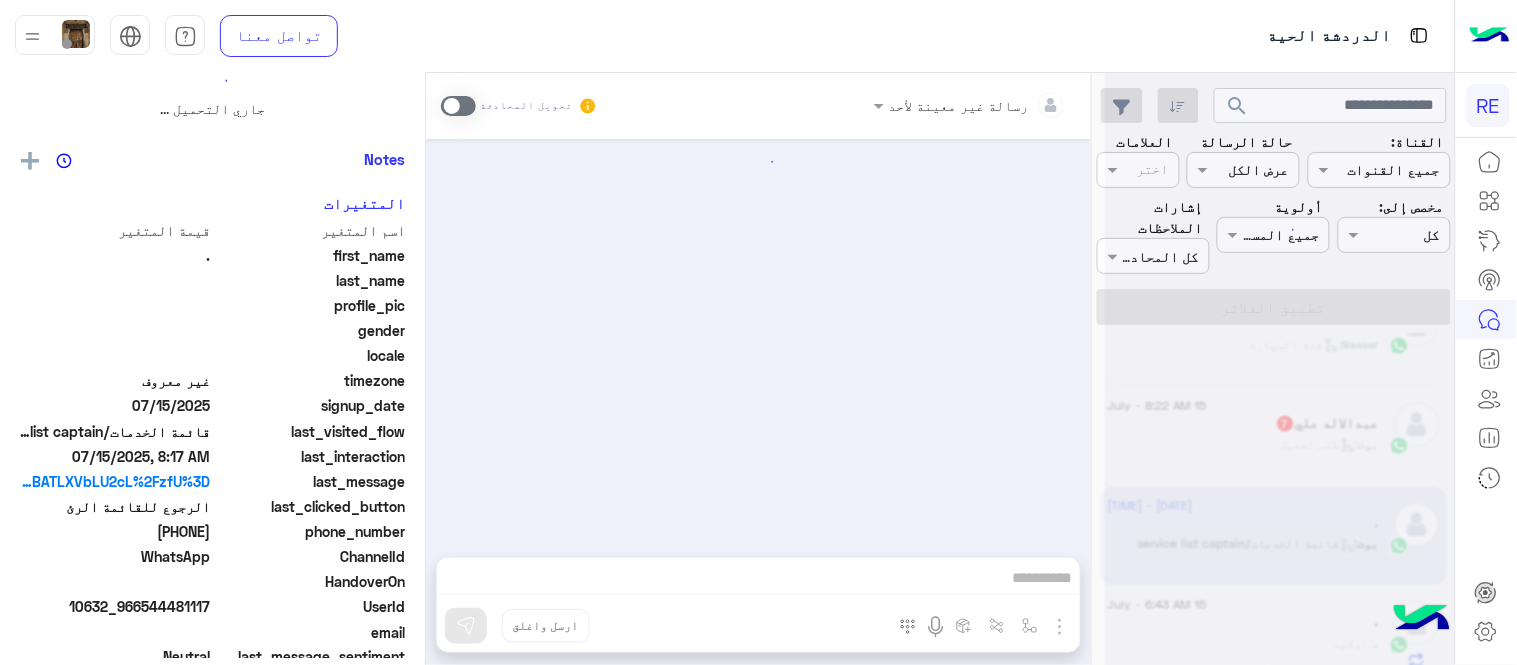 scroll, scrollTop: 0, scrollLeft: 0, axis: both 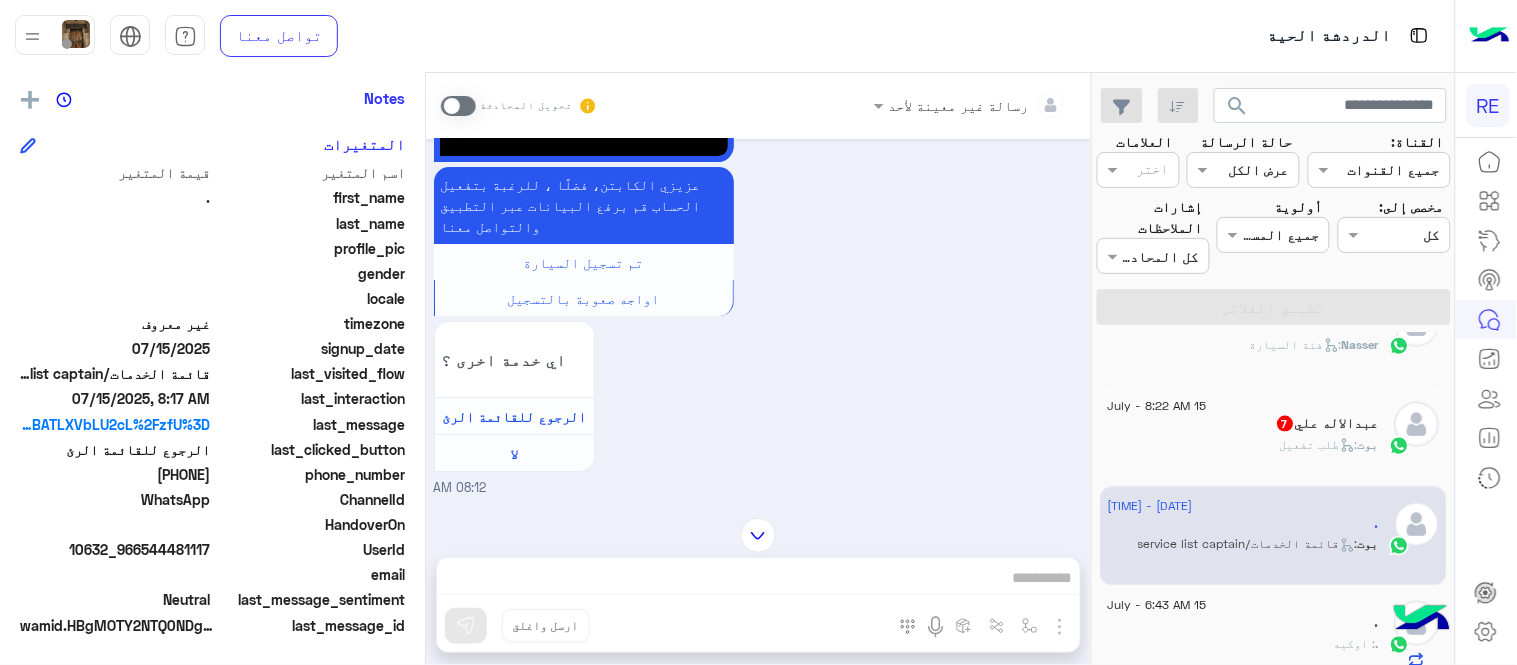 click at bounding box center (458, 106) 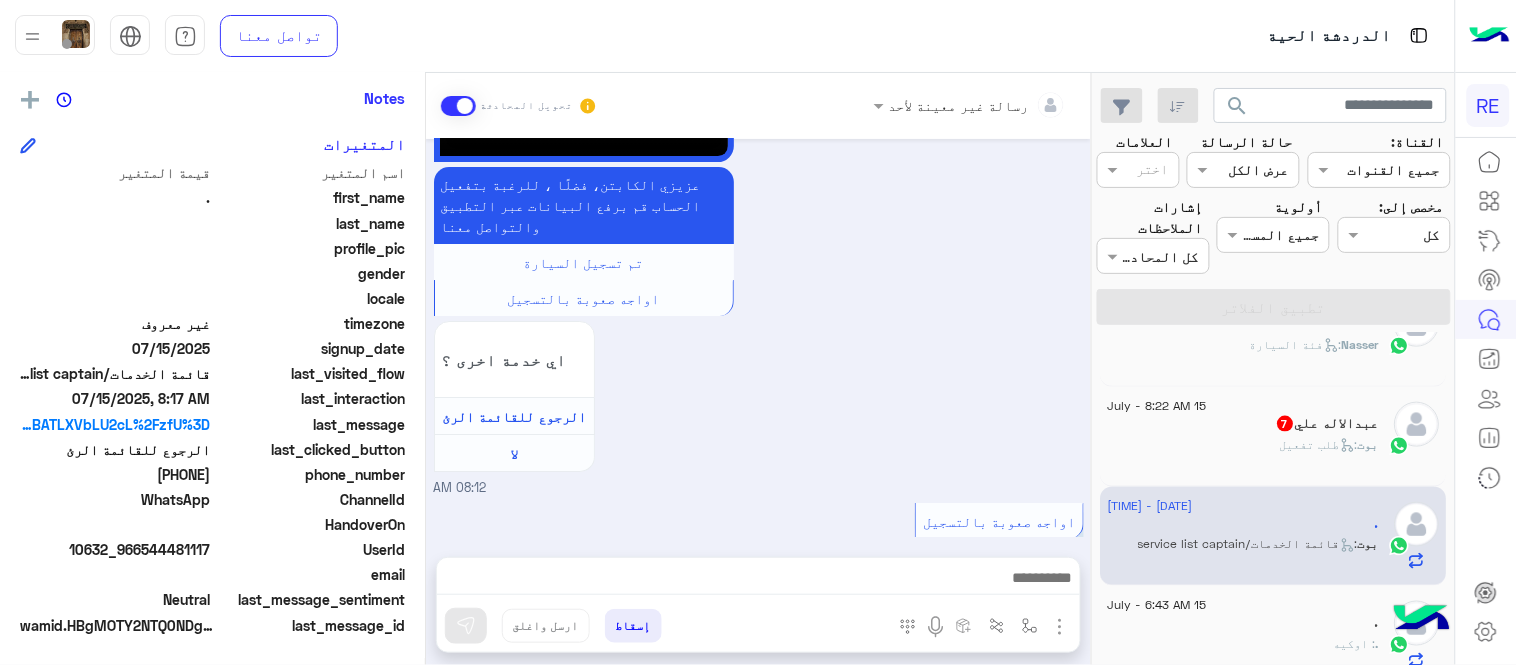 scroll, scrollTop: 1987, scrollLeft: 0, axis: vertical 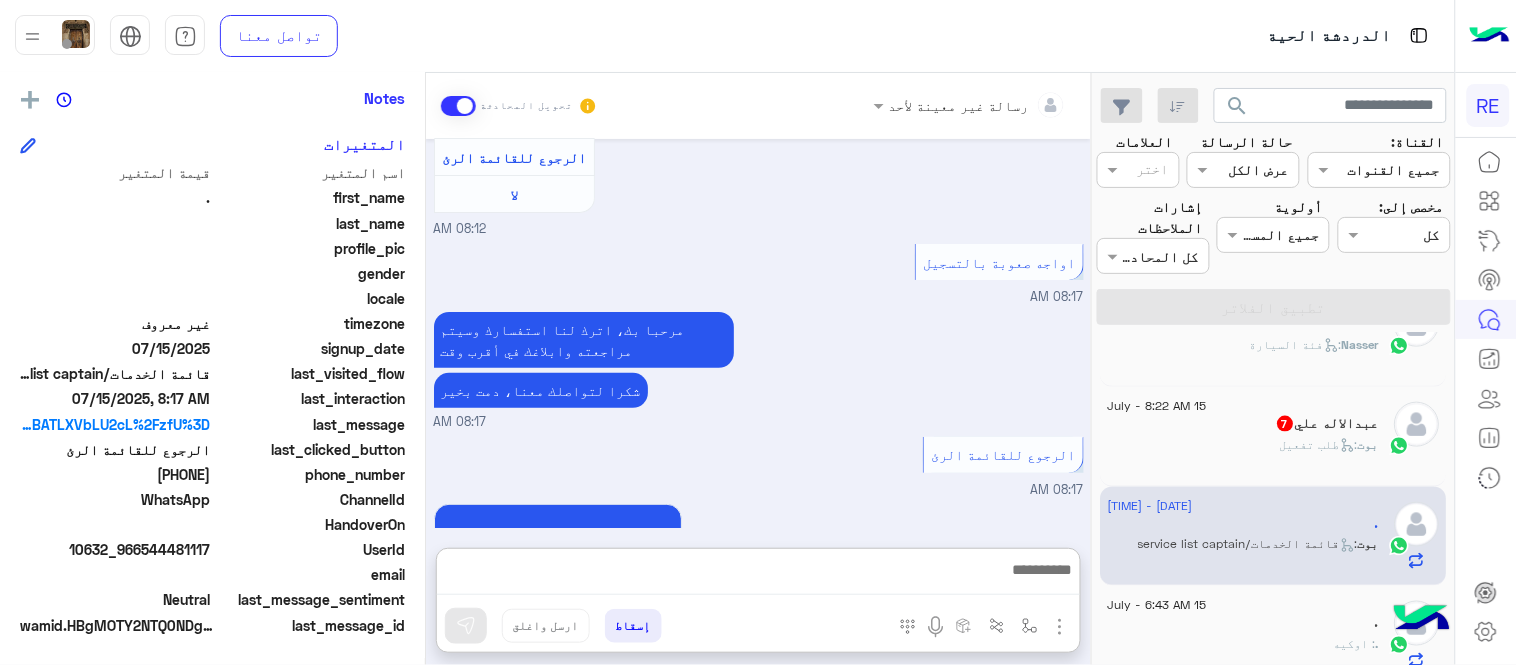 click at bounding box center [758, 576] 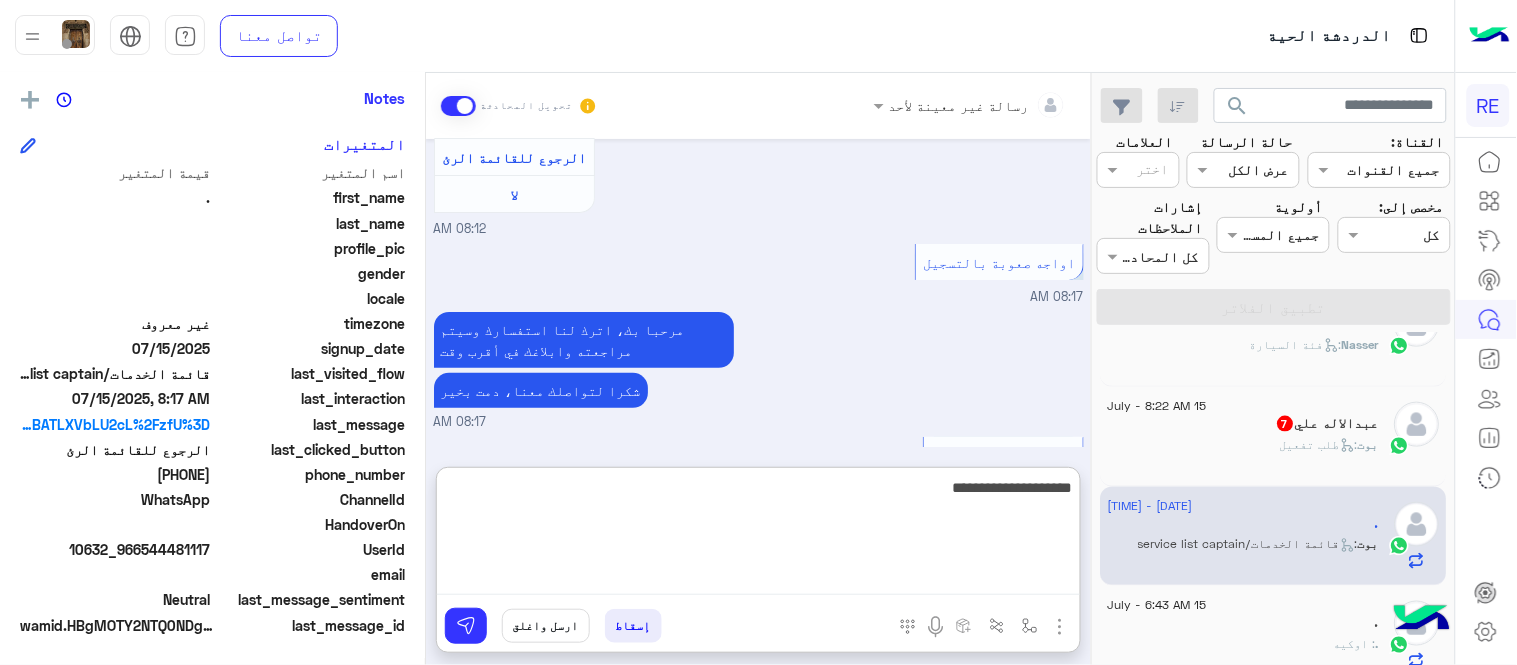 type on "**********" 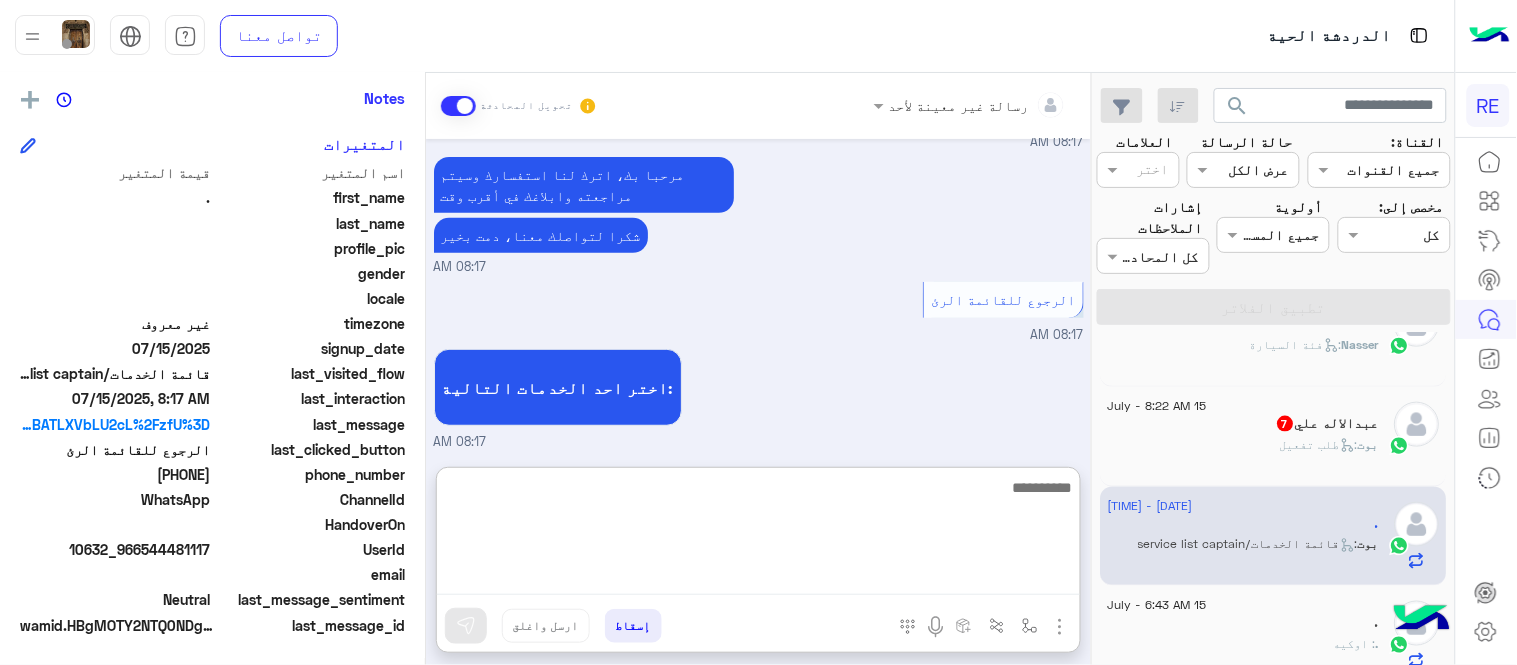 scroll, scrollTop: 2177, scrollLeft: 0, axis: vertical 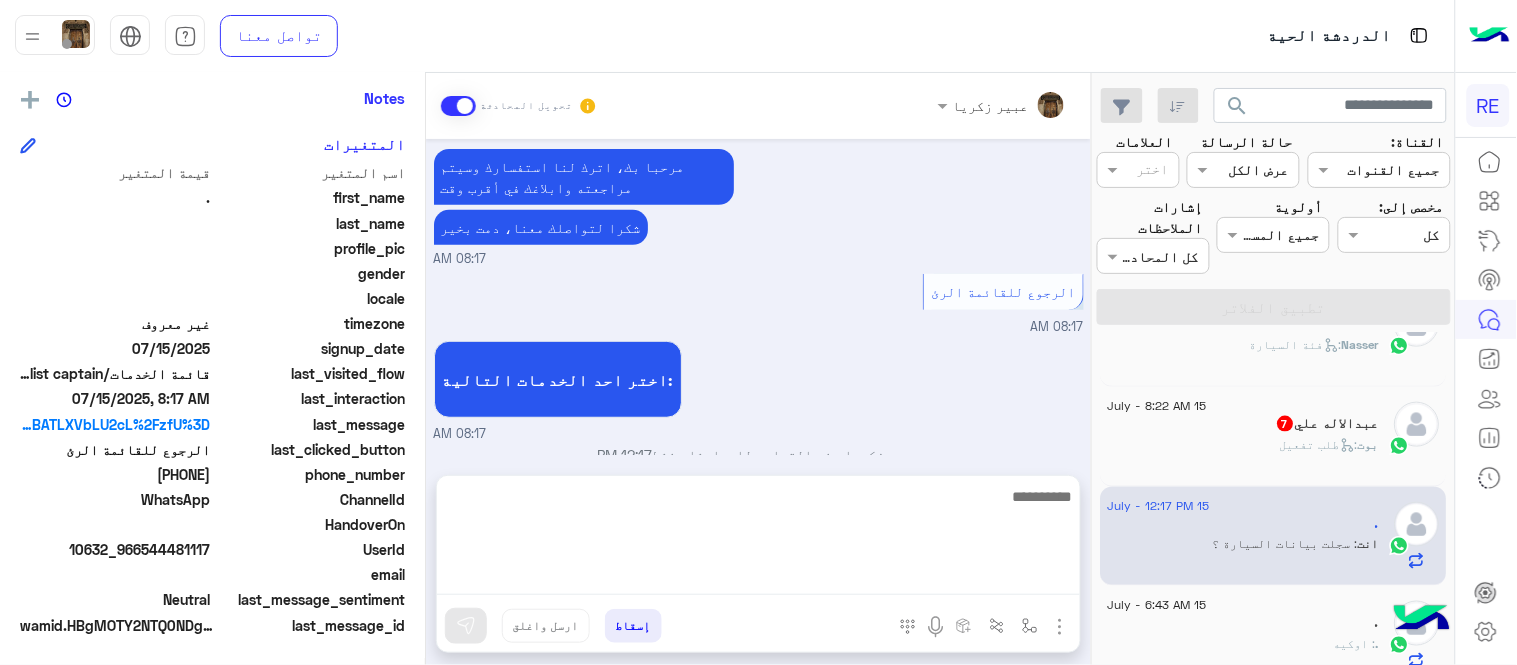 click on "[FIRST] [LAST]  7" 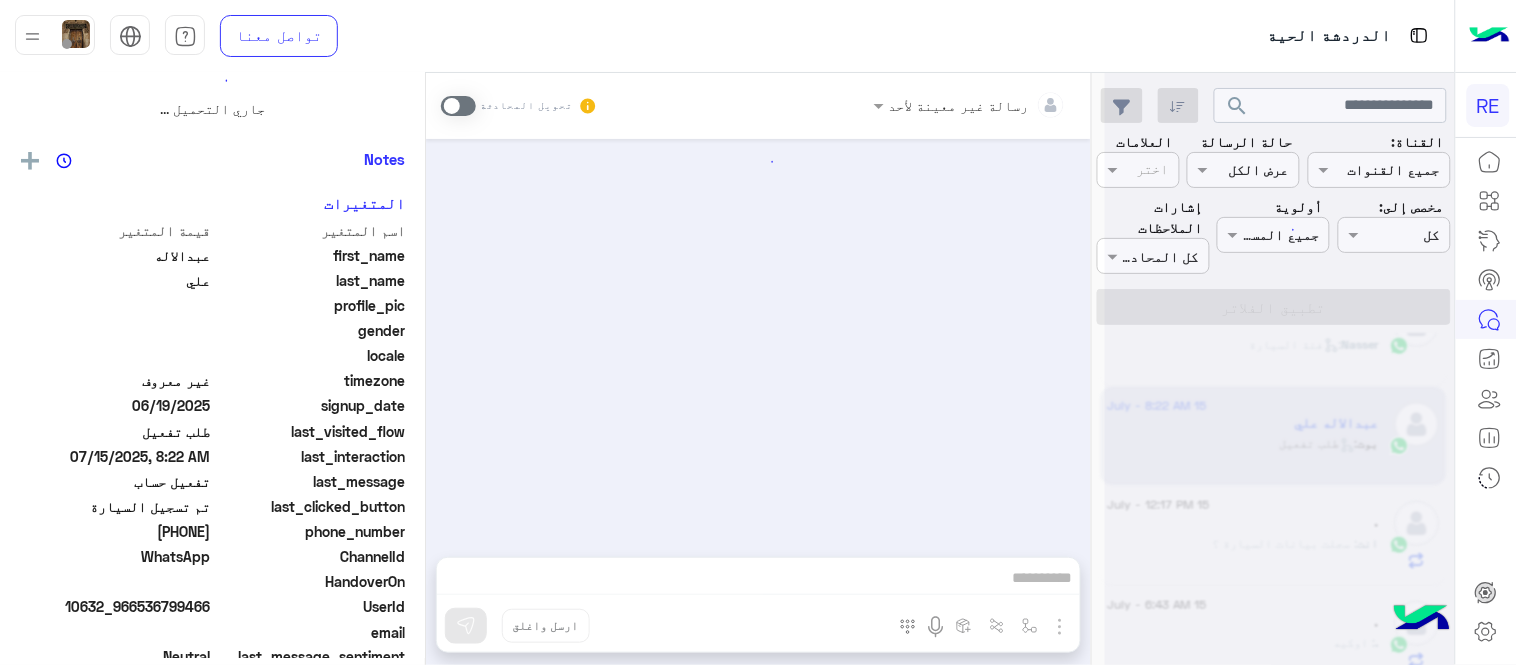 scroll, scrollTop: 0, scrollLeft: 0, axis: both 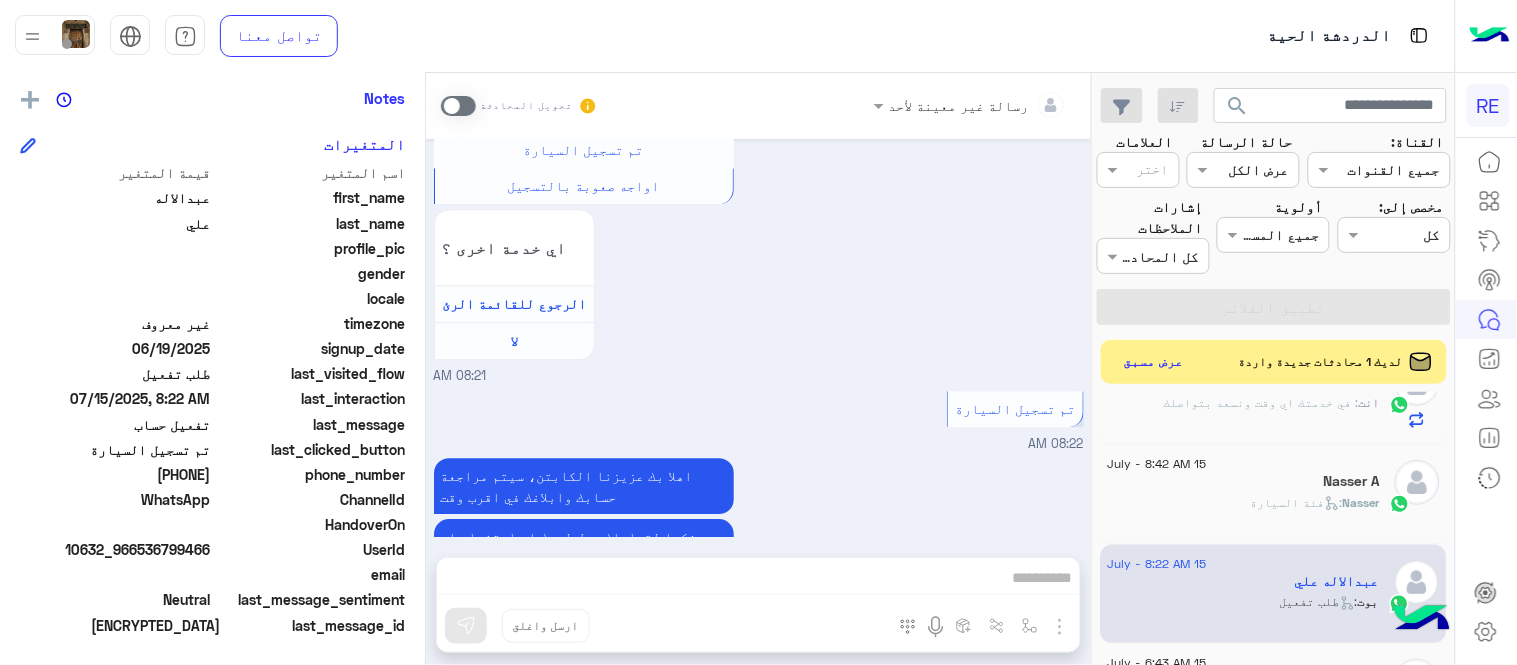 click at bounding box center (458, 106) 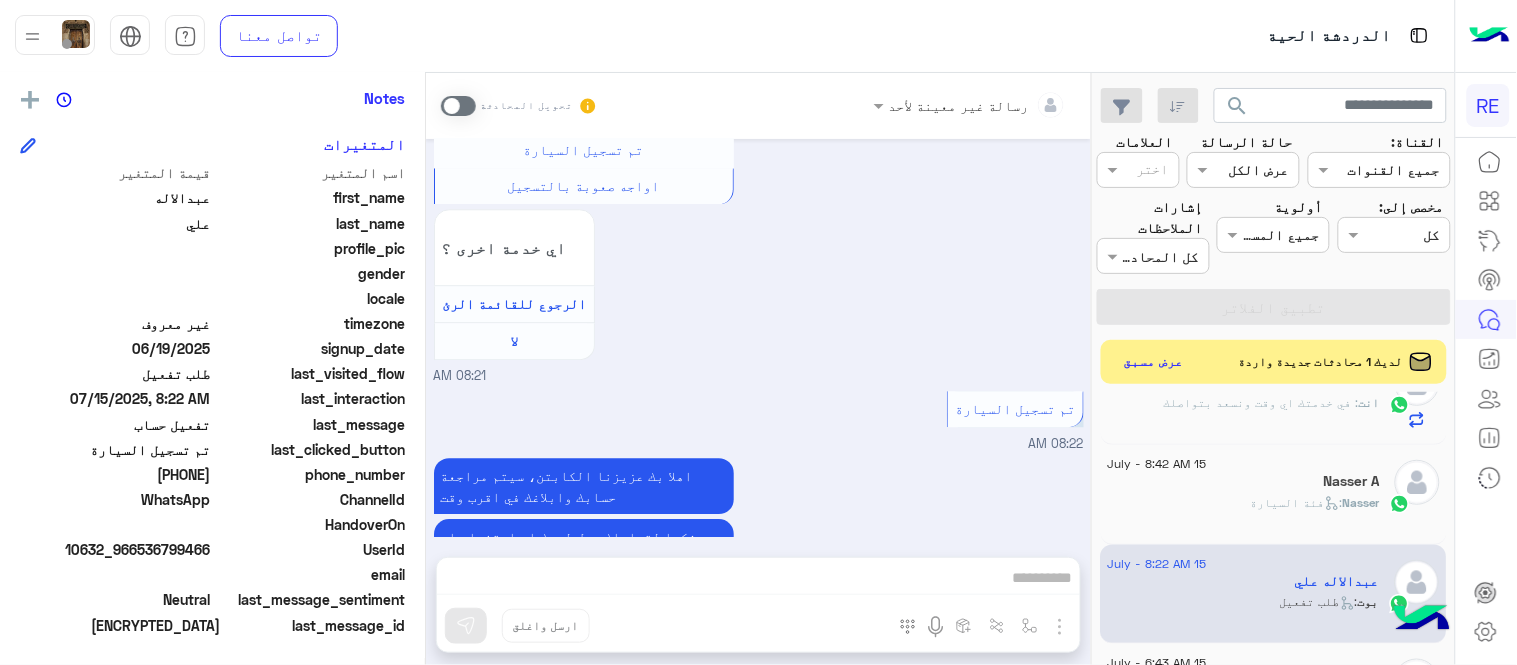 scroll, scrollTop: 1378, scrollLeft: 0, axis: vertical 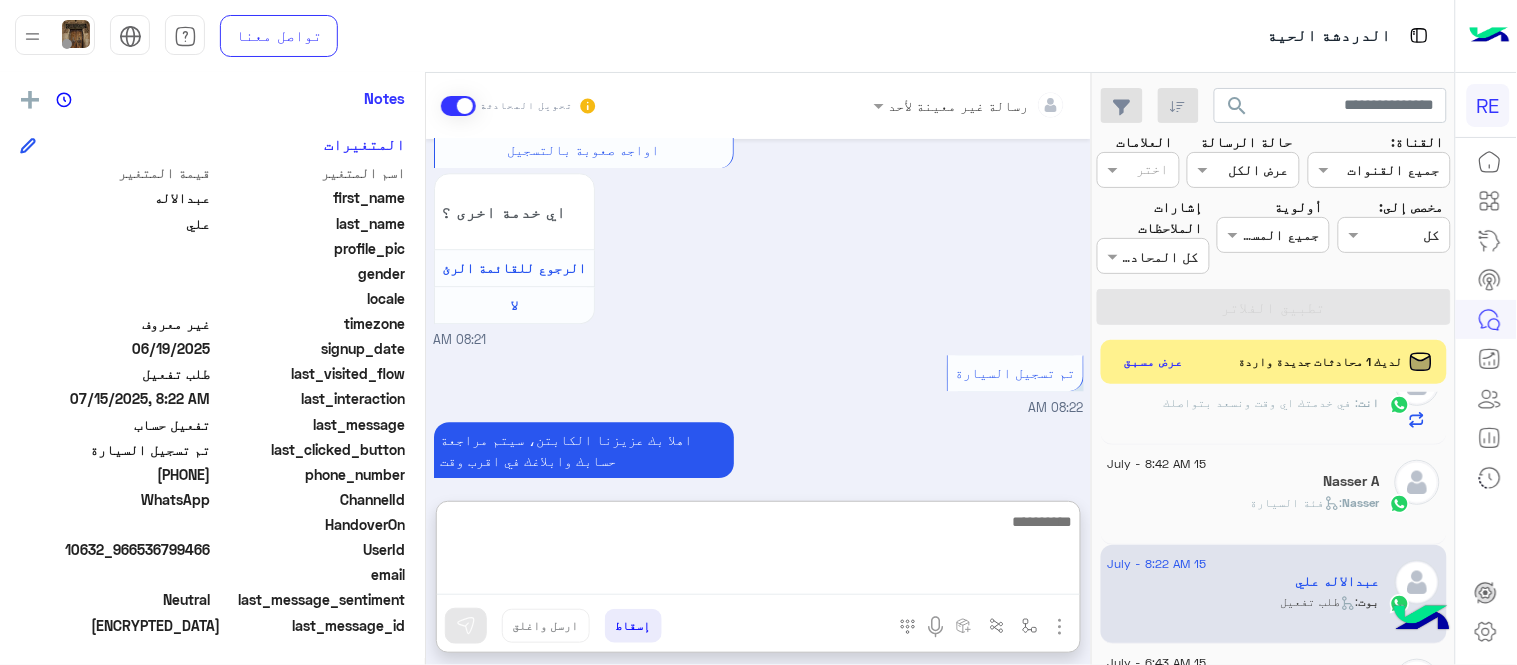 click at bounding box center [758, 552] 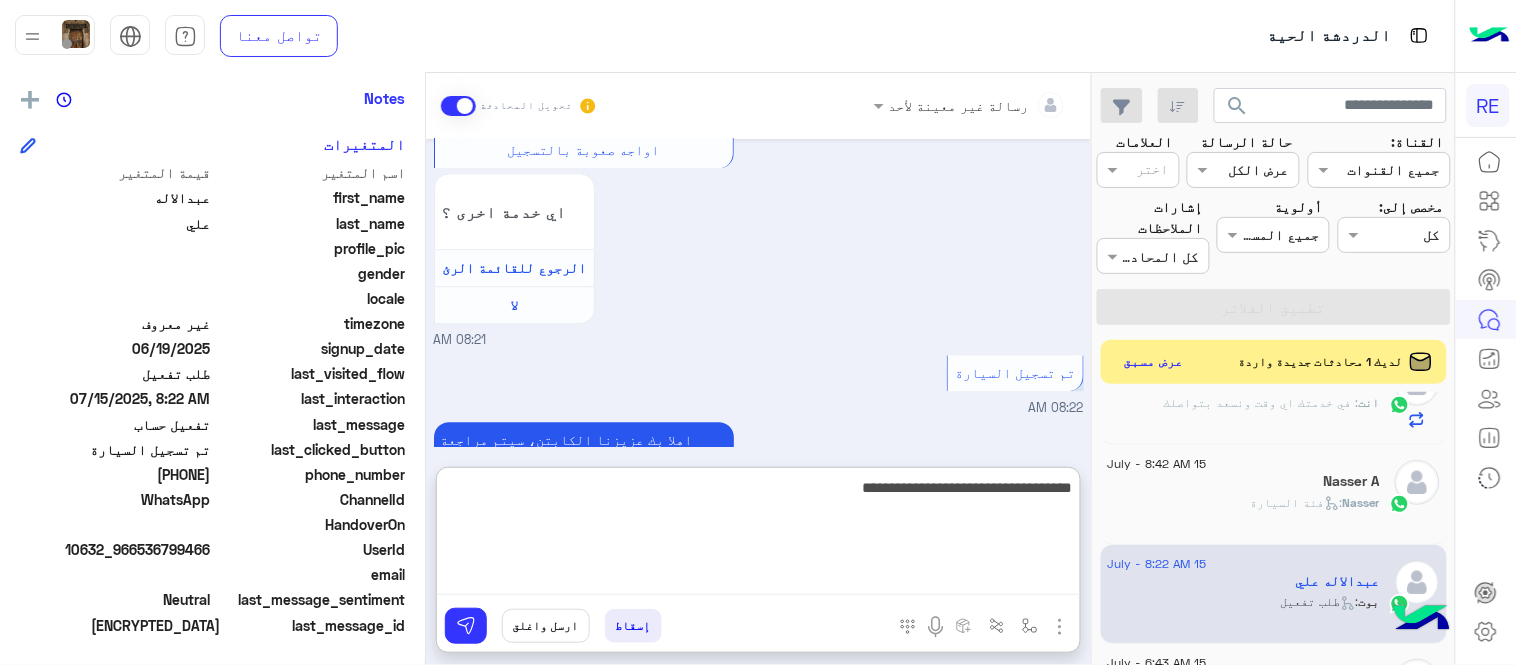 type on "**********" 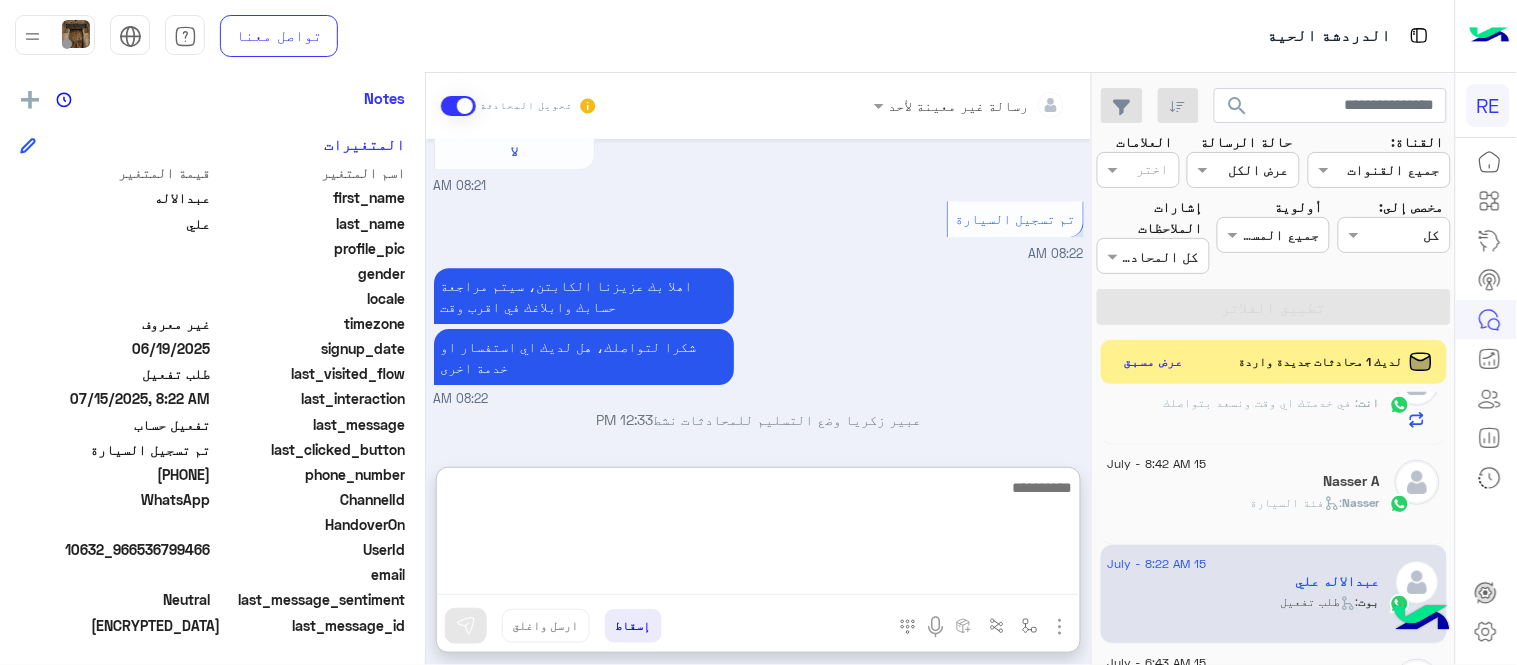 scroll, scrollTop: 1568, scrollLeft: 0, axis: vertical 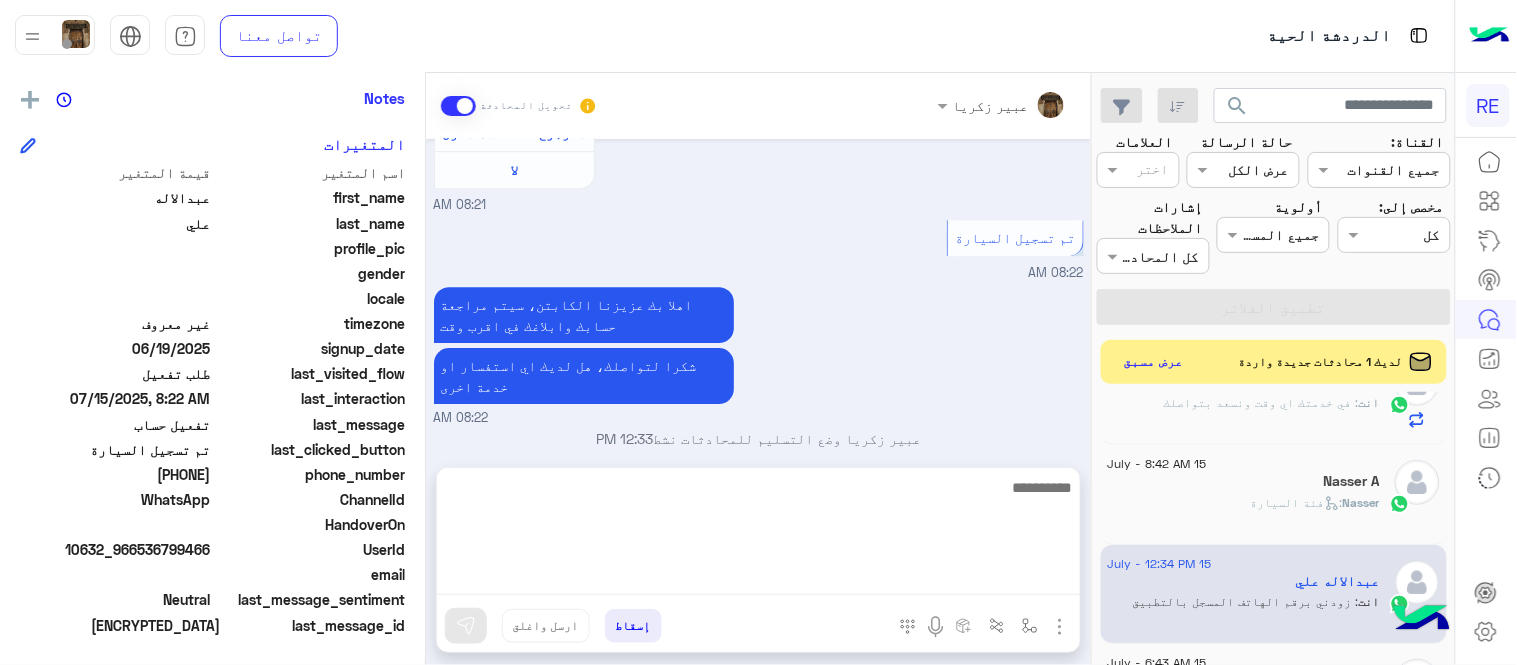 click on "[FIRST] : فئة السيارة" 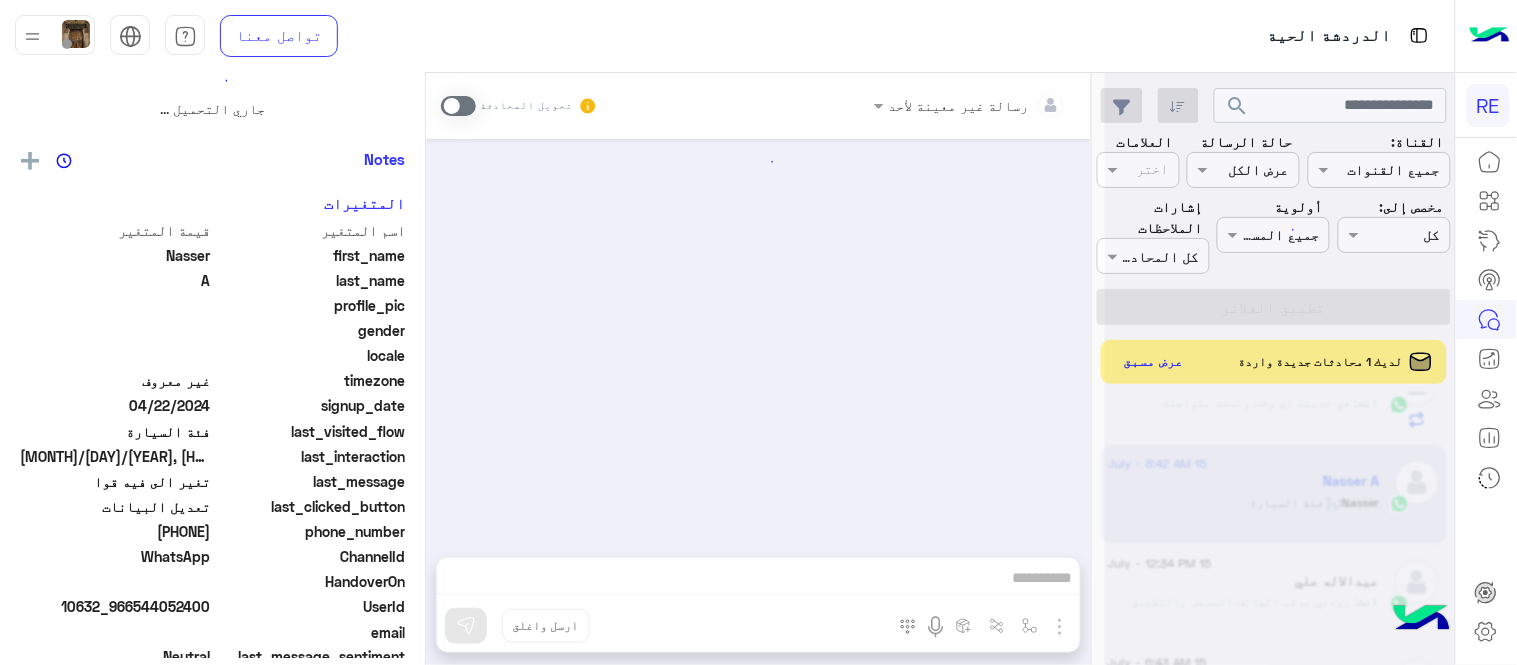 scroll, scrollTop: 0, scrollLeft: 0, axis: both 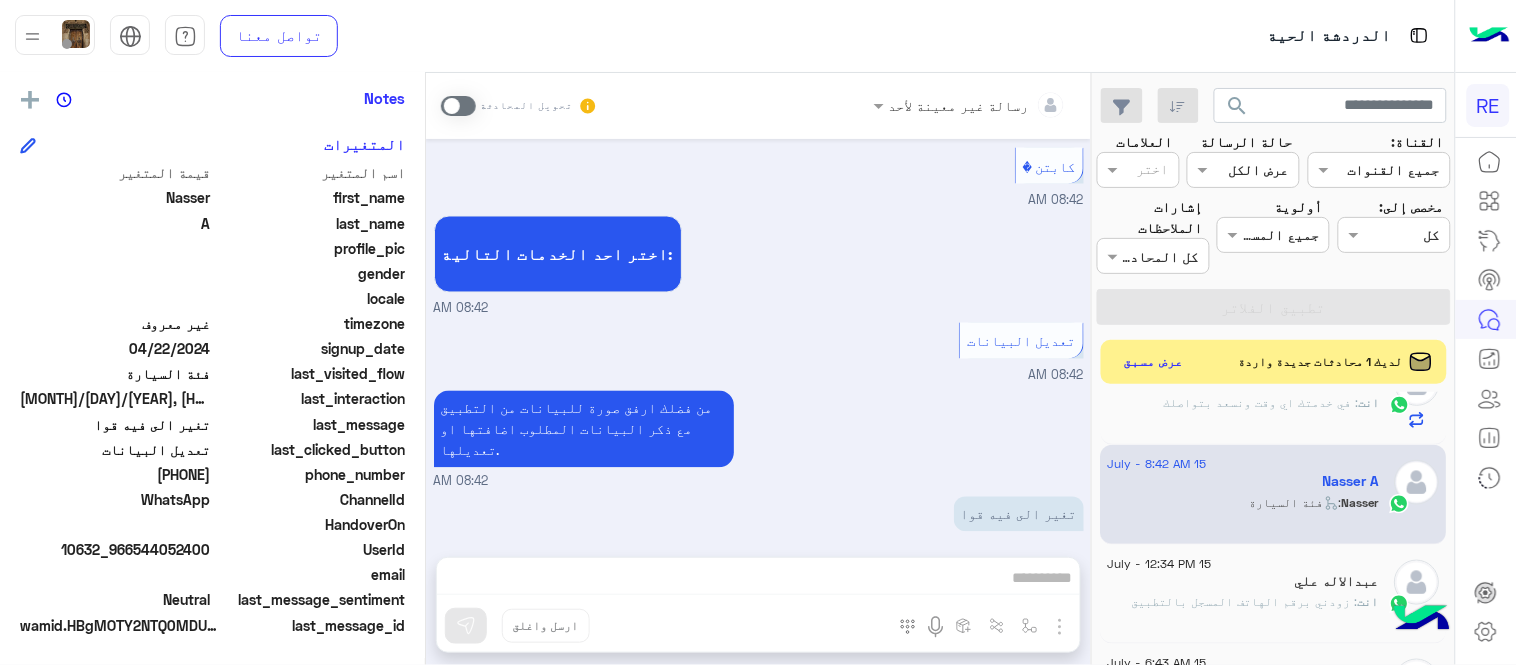 drag, startPoint x: 137, startPoint y: 470, endPoint x: 210, endPoint y: 482, distance: 73.97973 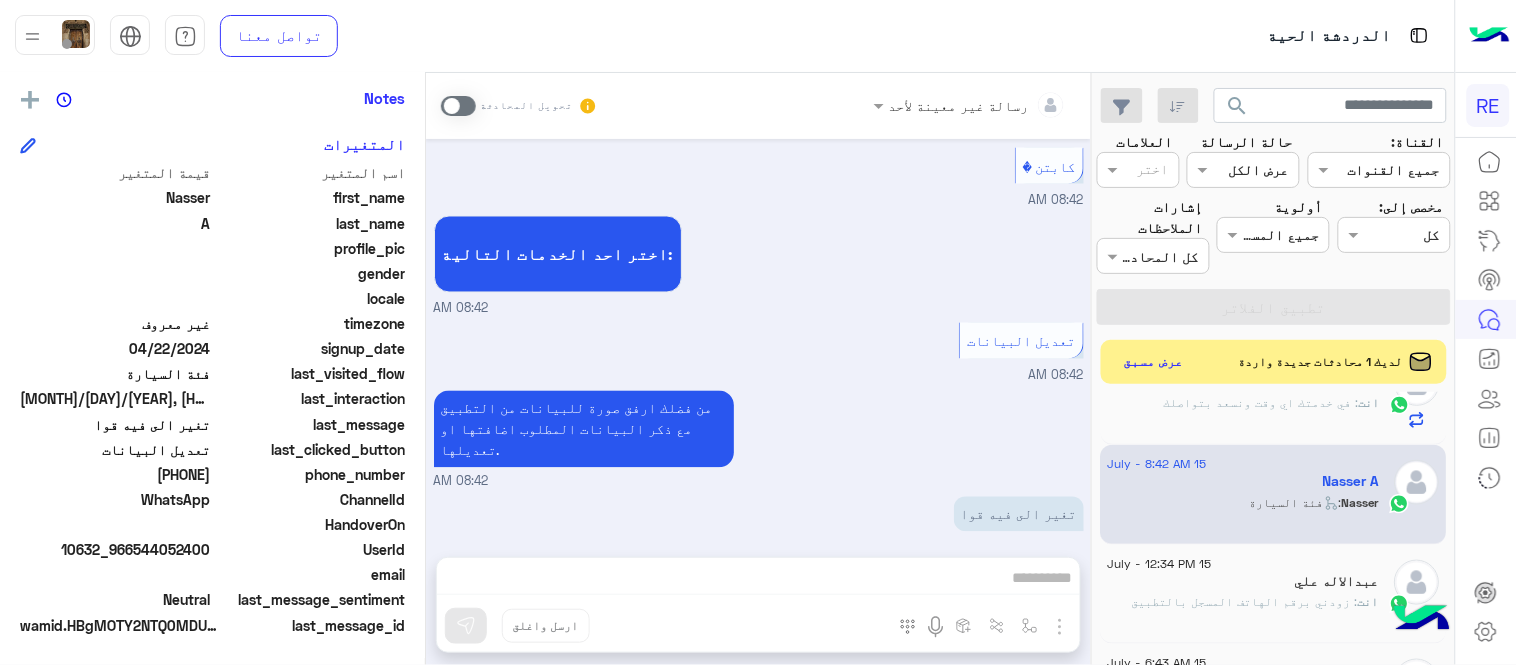 copy on "[PHONE_NUMBER]" 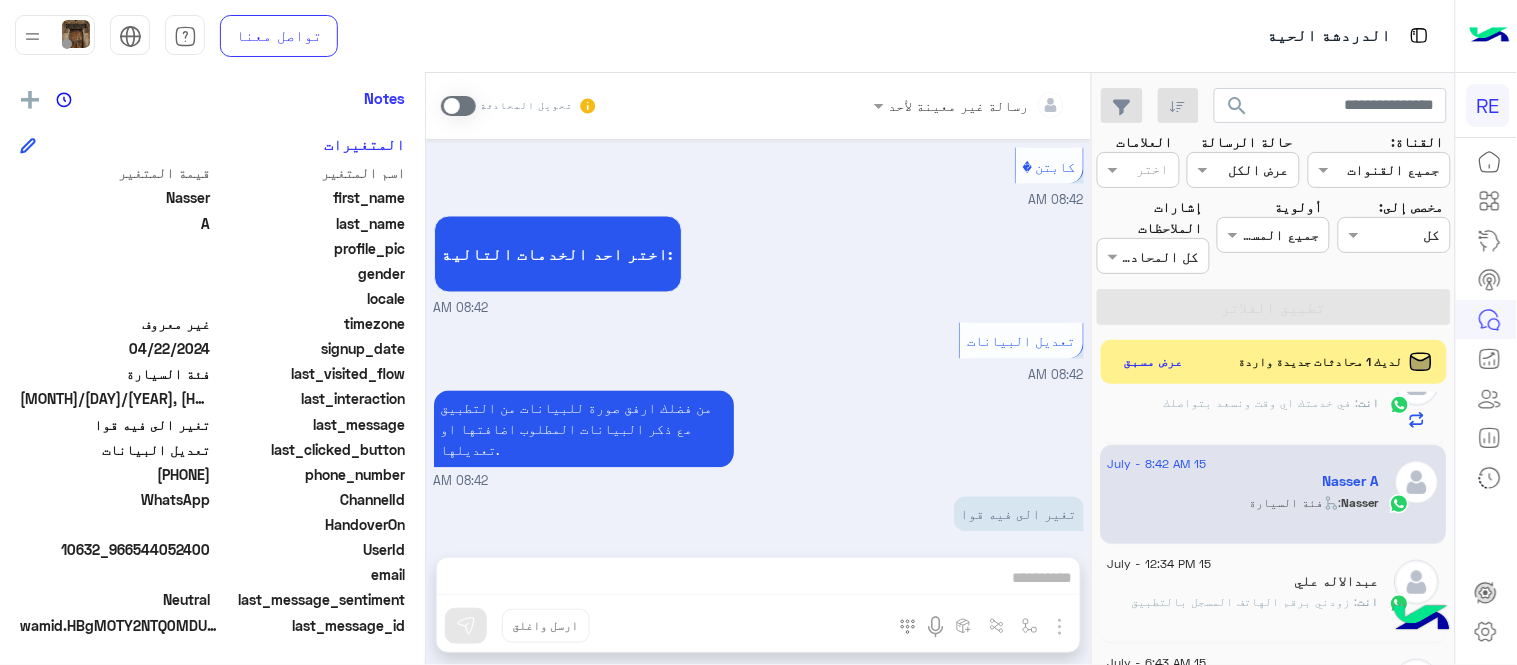 click at bounding box center [458, 106] 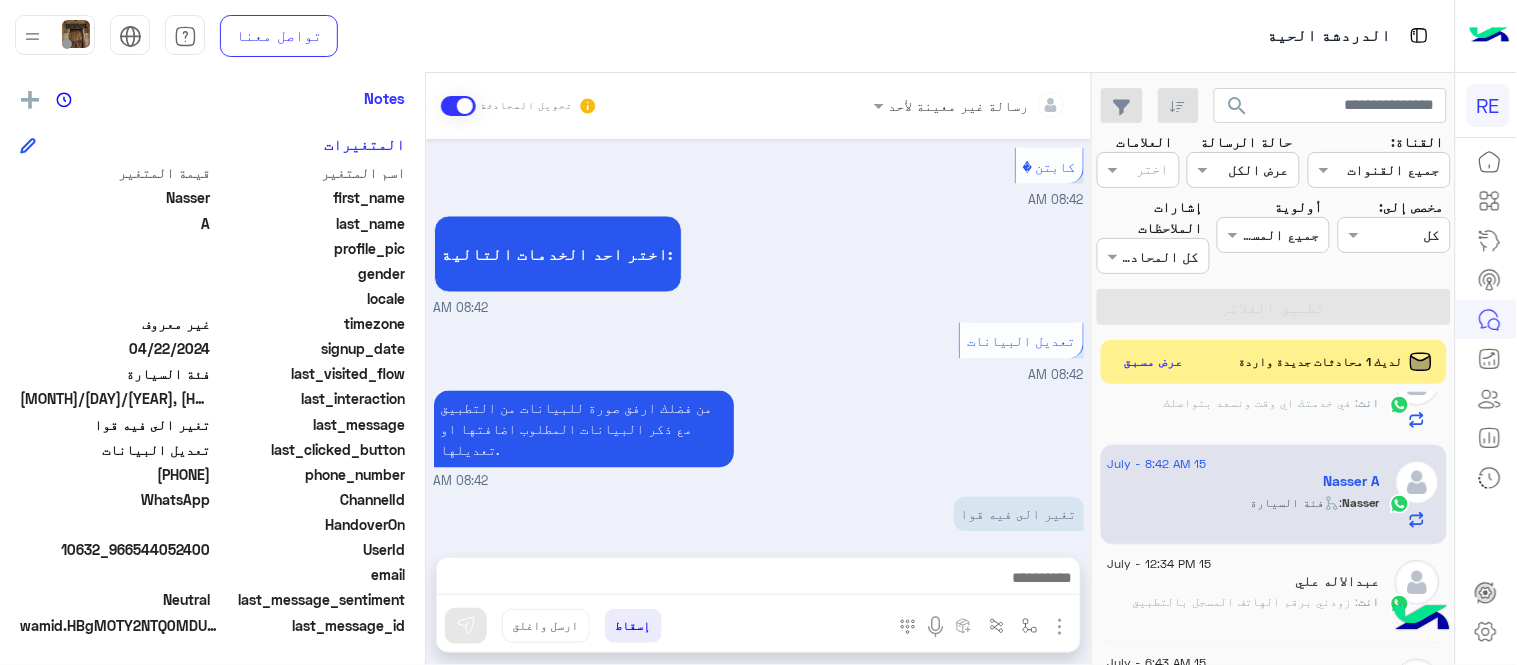 scroll, scrollTop: 948, scrollLeft: 0, axis: vertical 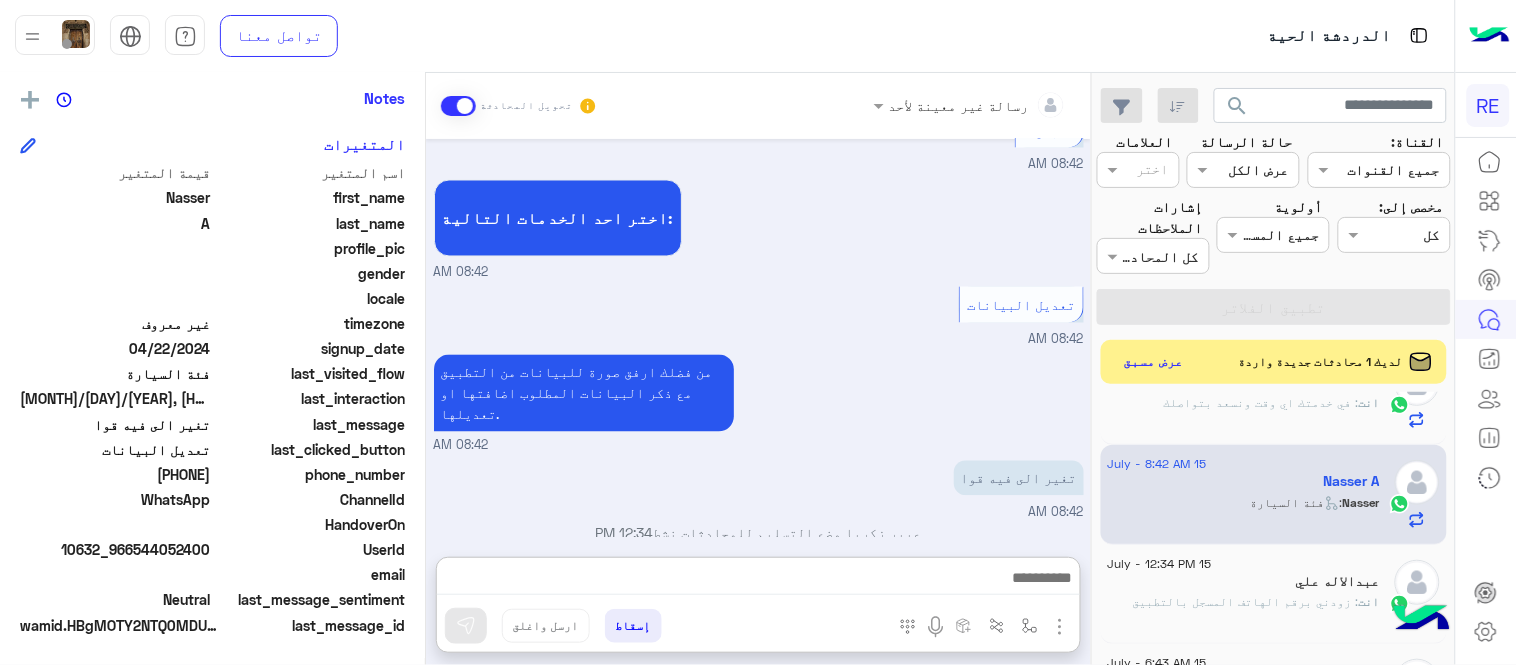 click at bounding box center [758, 580] 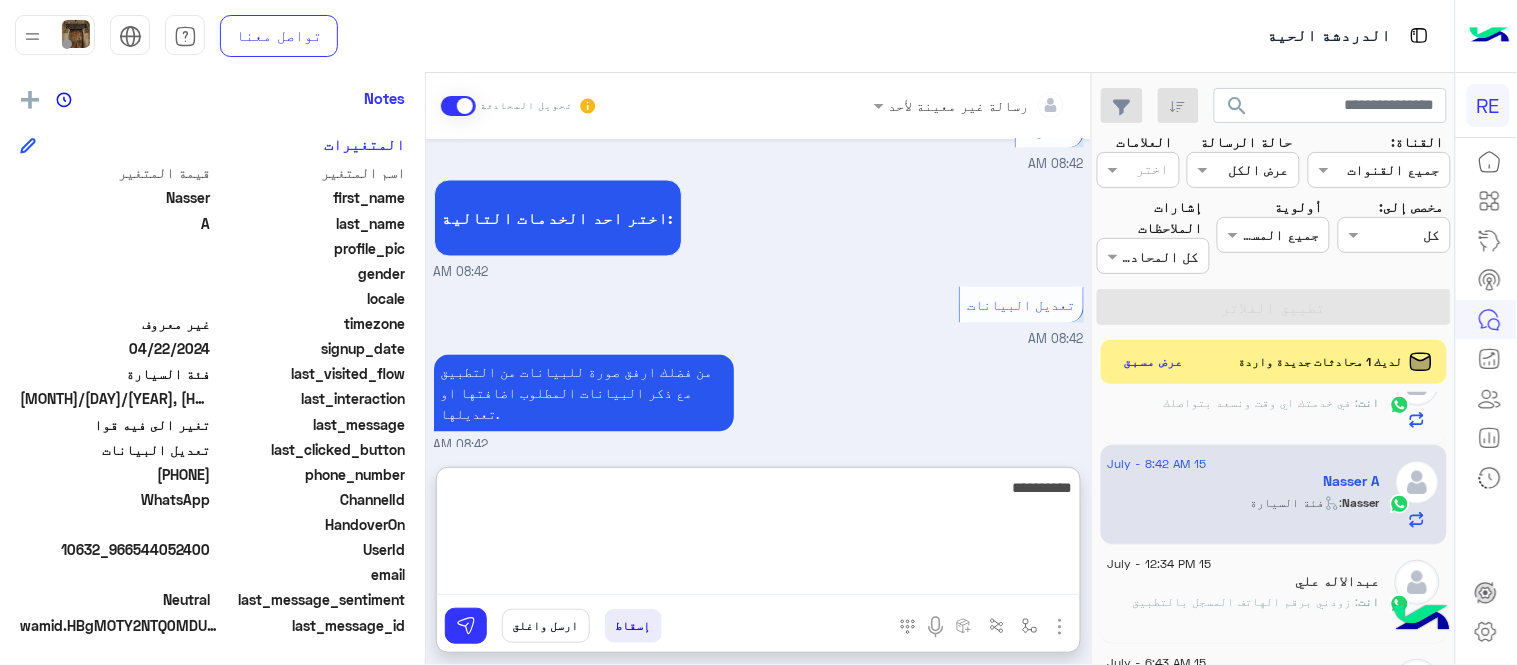 type on "**********" 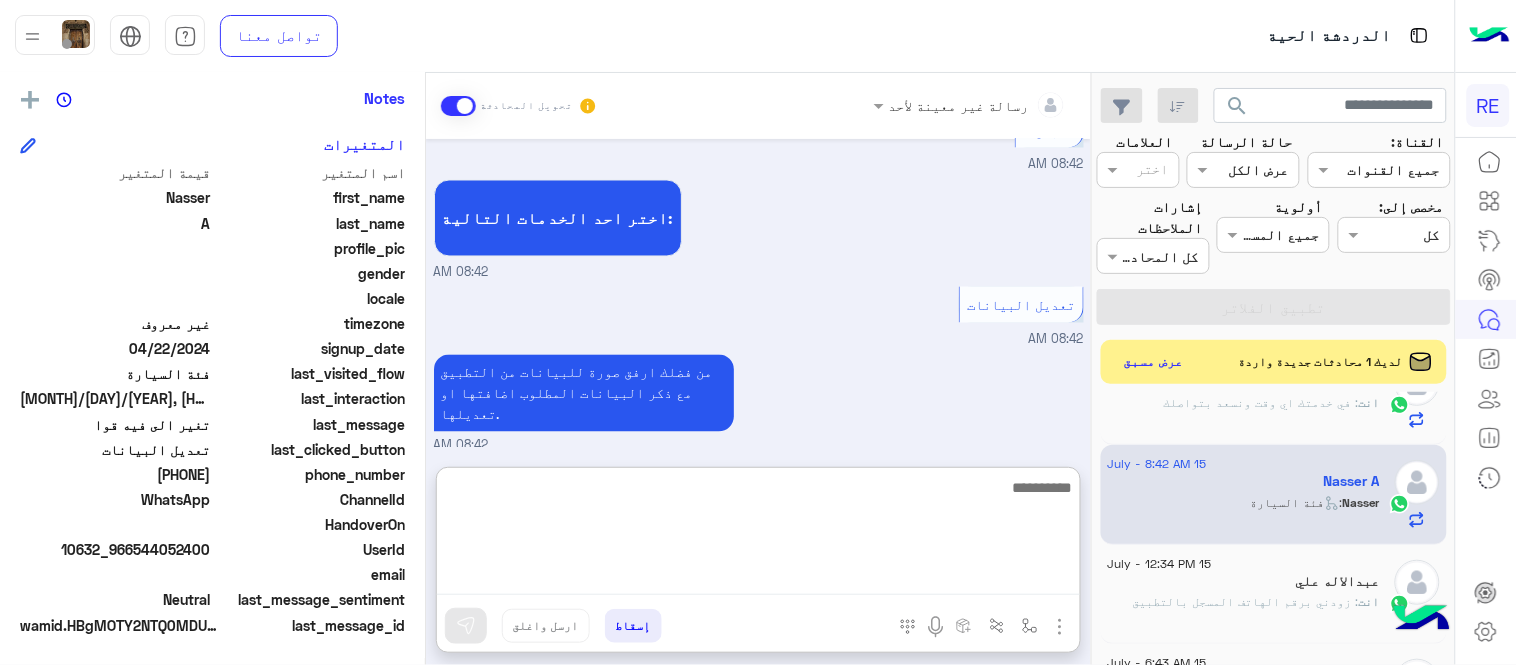 scroll, scrollTop: 1102, scrollLeft: 0, axis: vertical 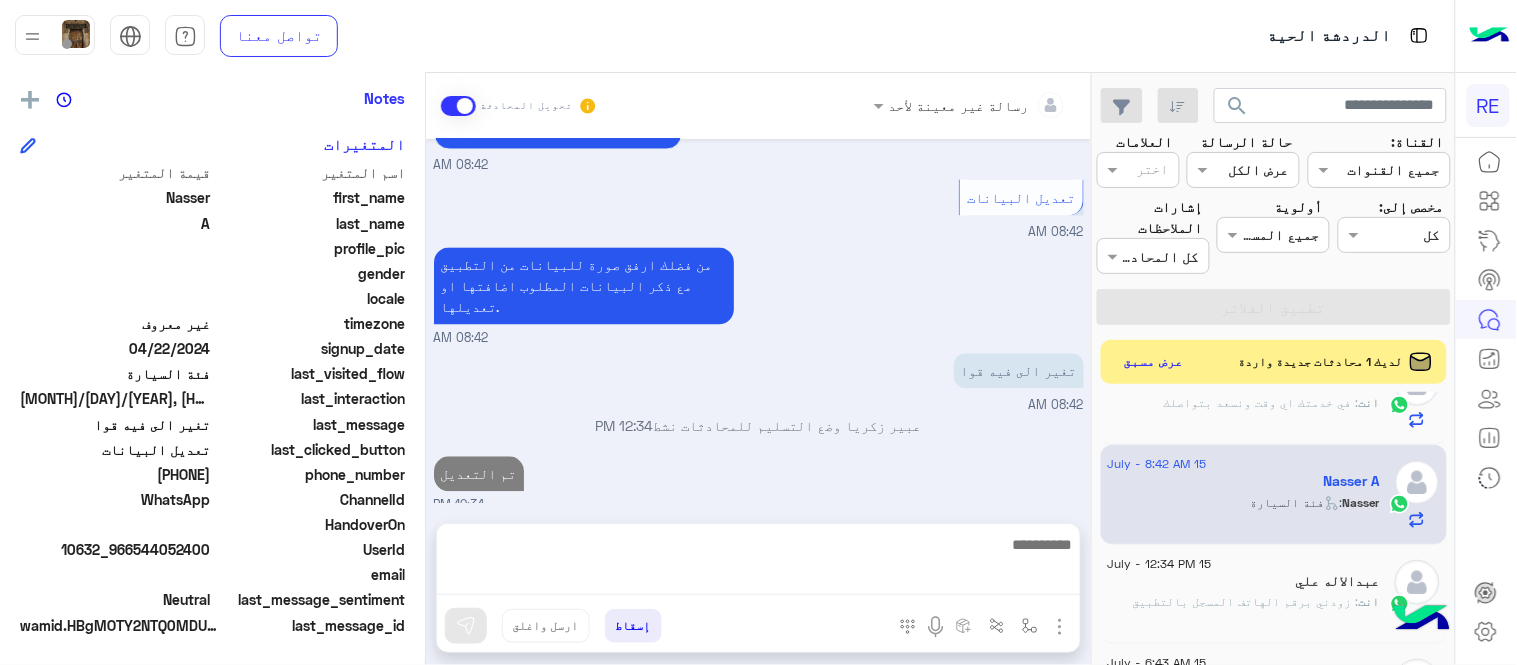 click on "Jul 15, 2025 إلى قوا 08:42 AM اهلًا بك في تطبيق رحلة 👋
Welcome to Rehla 👋
من فضلك أختر لغة التواصل
Please choose your preferred Language
English عربي 08:42 AM عربي 08:42 AM هل أنت ؟ كابتن 👨🏻‍✈️ عميل 🧳 رحال (مرشد مرخص) 🏖️ 08:42 AM [FIRST] [LAST] غادر المحادثة 08:42 AM كابتن 08:42 AM اختر احد الخدمات التالية: 08:42 AM تعديل البيانات 08:42 AM من فضلك ارفق صورة للبيانات من التطبيق مع ذكر البيانات المطلوب اضافتها او تعديلها. 08:42 AM تغير الى فيه قوا 08:42 AM [FIRST] [LAST] وضع التسليم للمحادثات نشط 12:34 PM تم التعديل 12:34 PM" at bounding box center [758, 321] 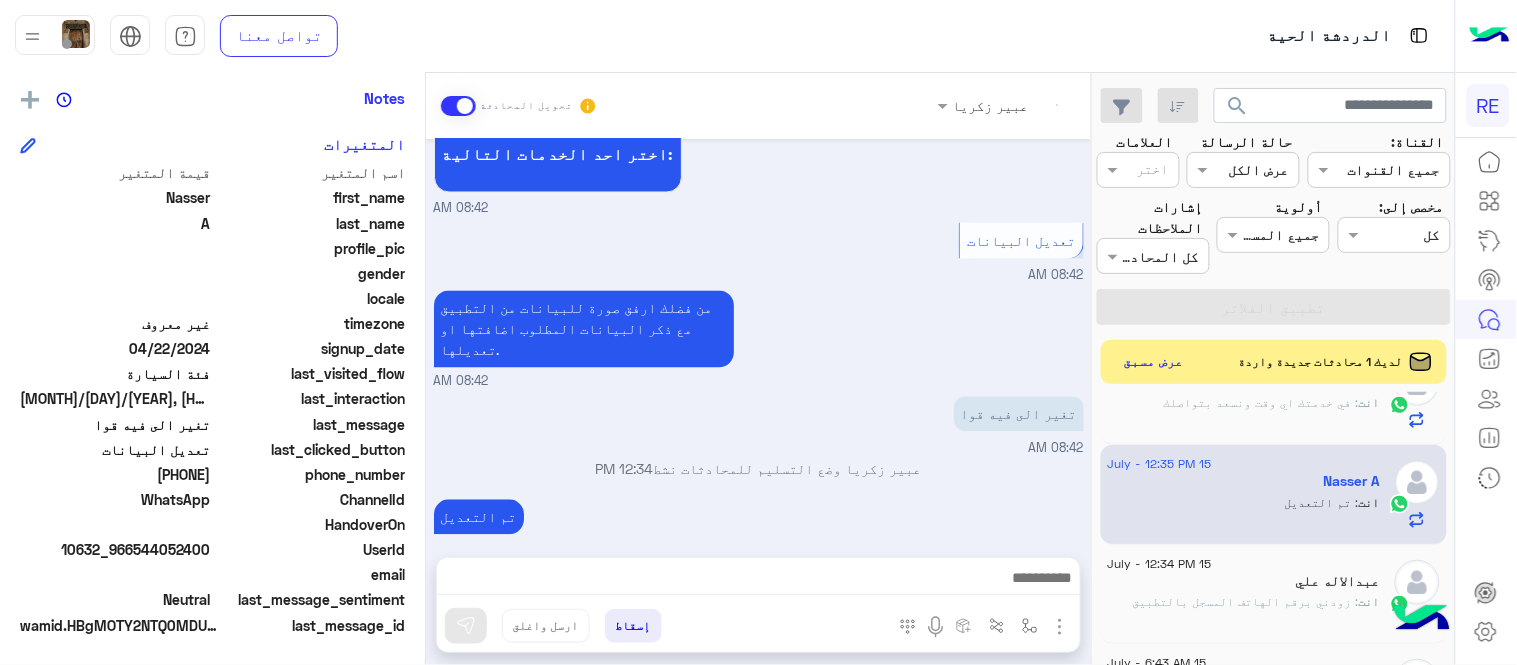 scroll, scrollTop: 1048, scrollLeft: 0, axis: vertical 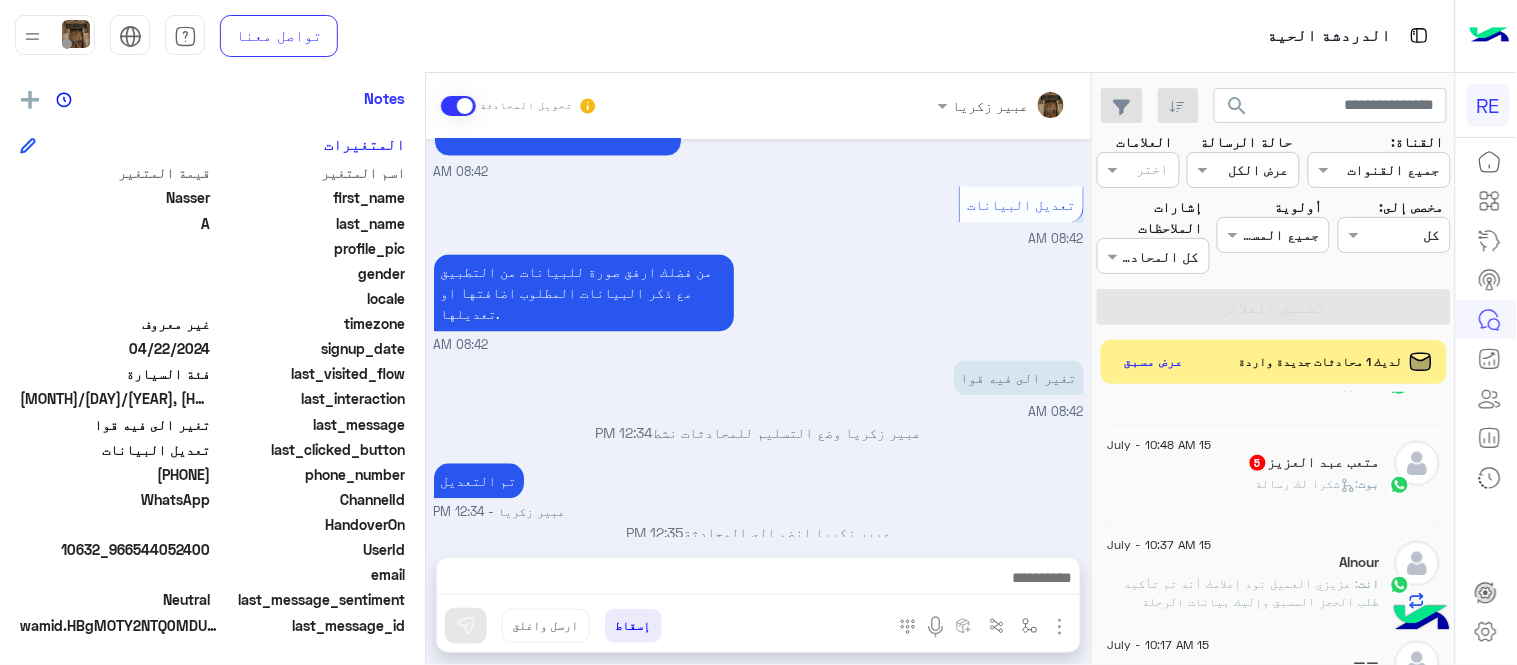 click on "5" 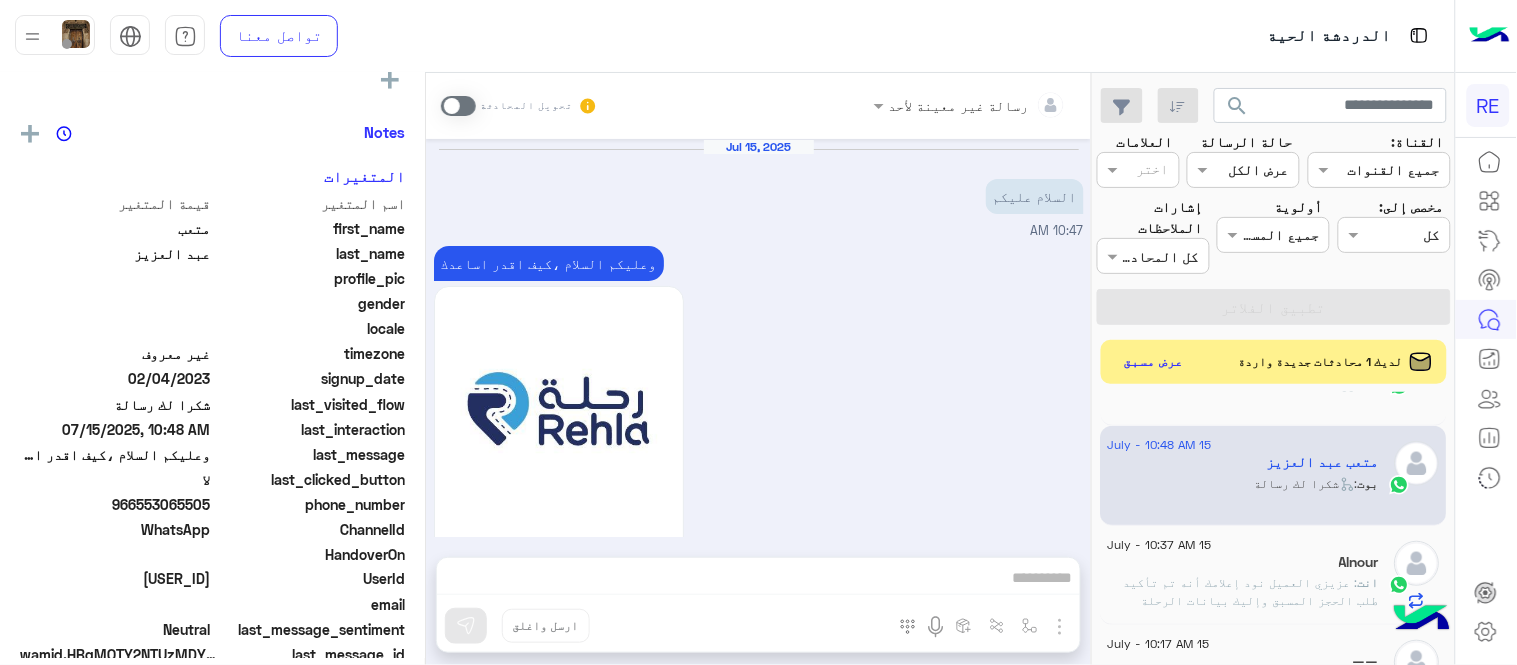 scroll, scrollTop: 500, scrollLeft: 0, axis: vertical 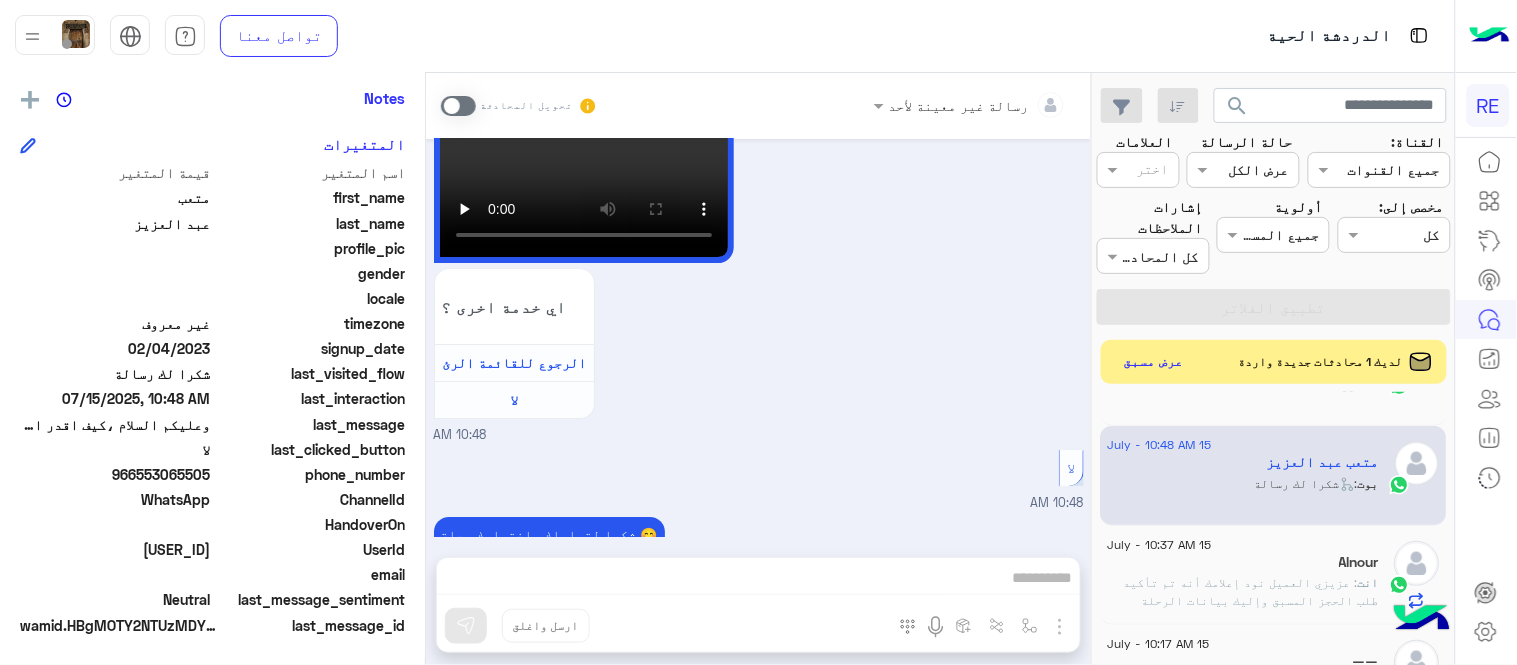 click at bounding box center (458, 106) 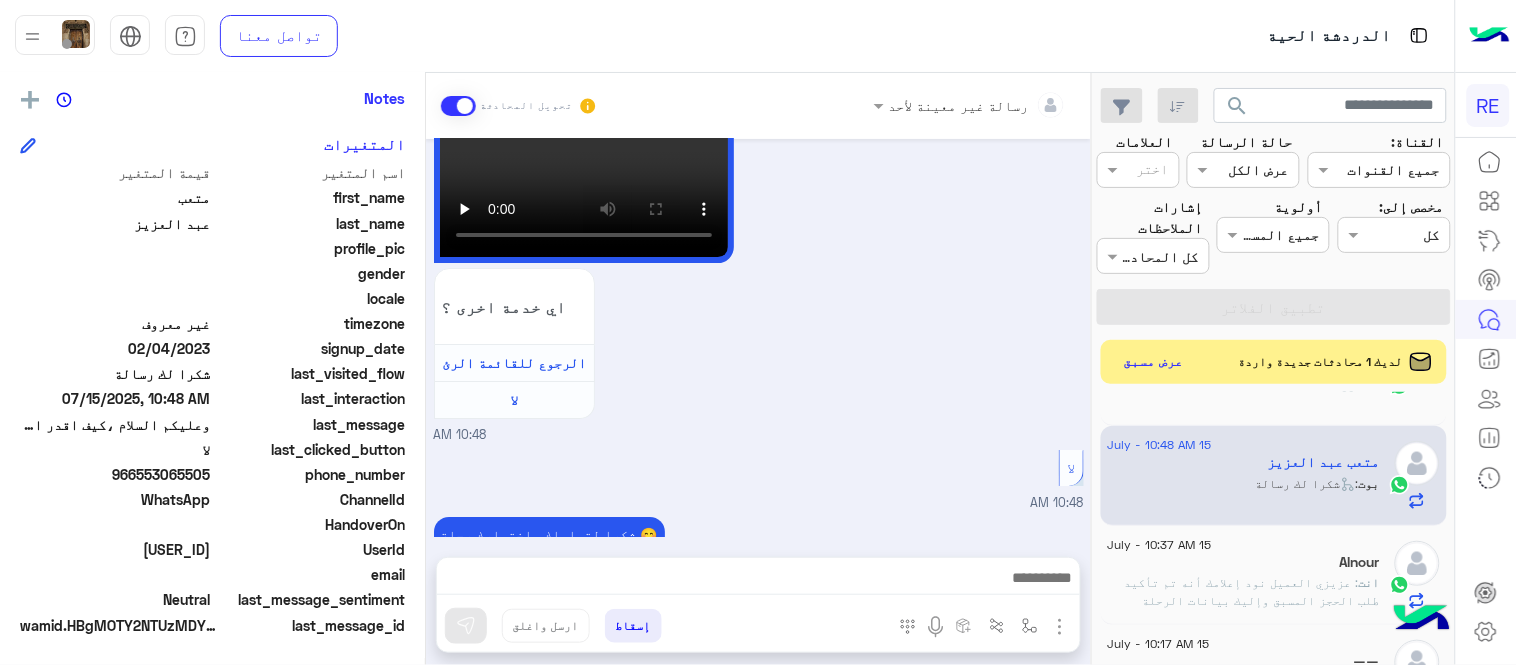 scroll, scrollTop: 1771, scrollLeft: 0, axis: vertical 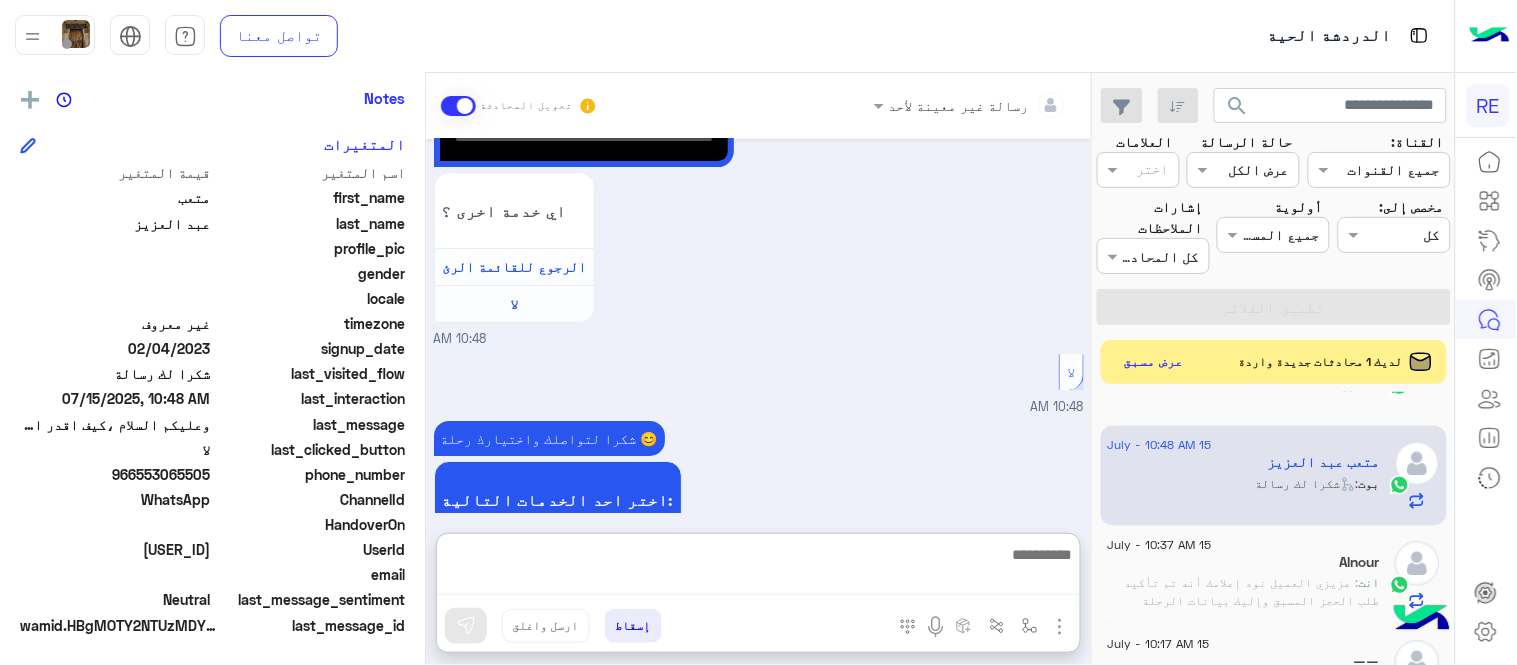 click at bounding box center [758, 568] 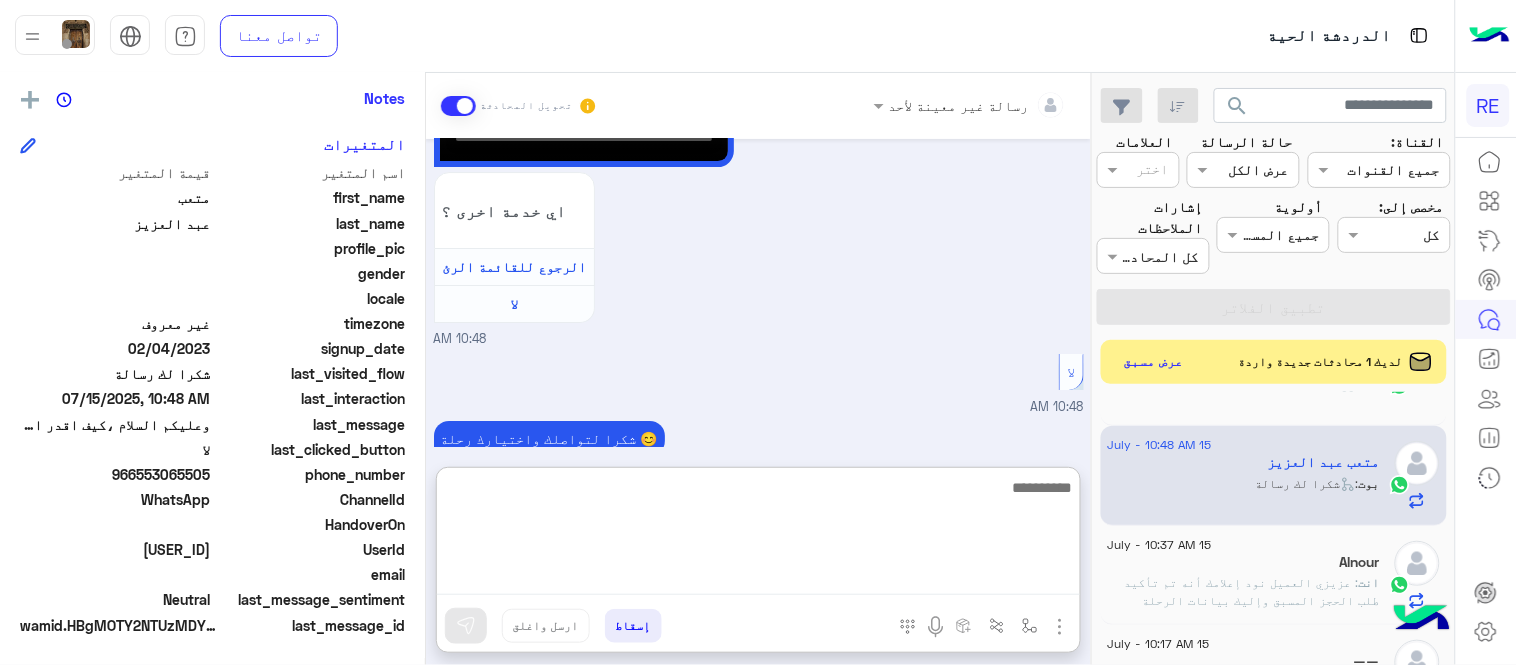 click on "لا    10:48 AM" at bounding box center [759, 383] 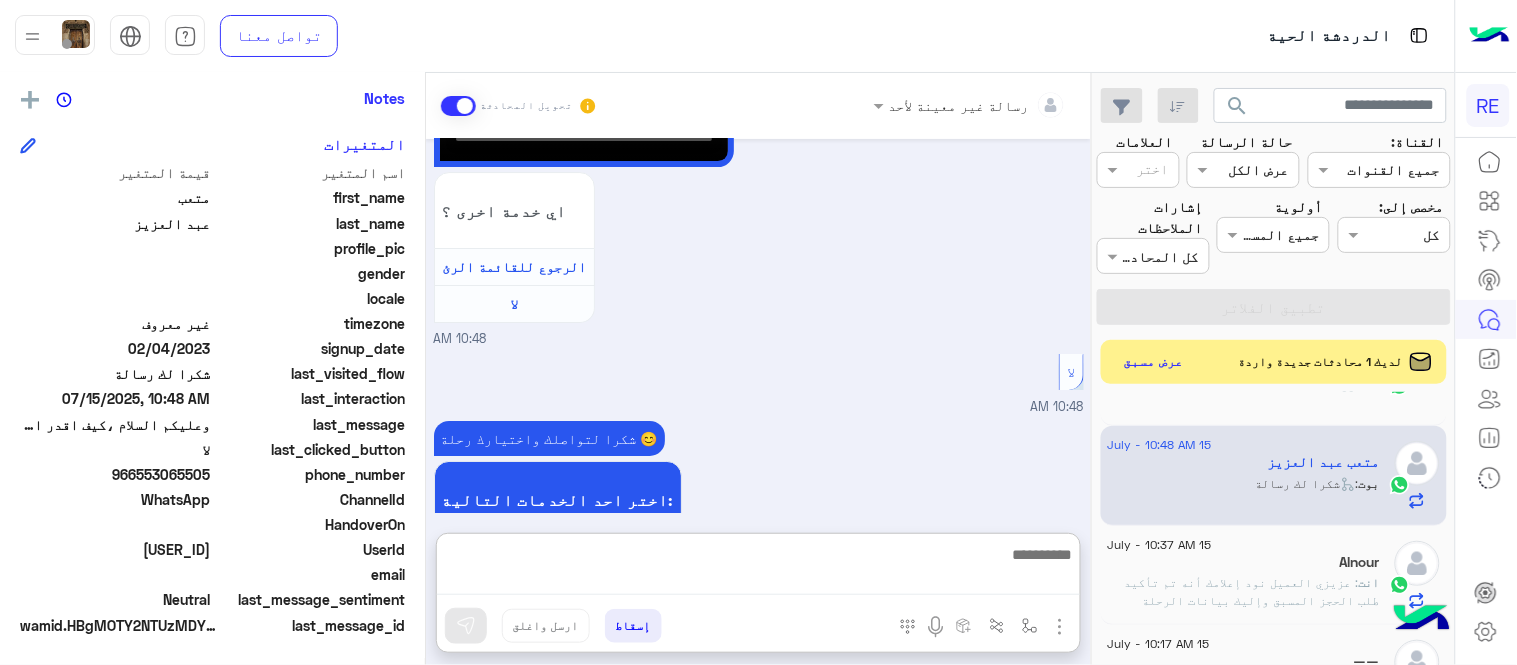 click at bounding box center [758, 568] 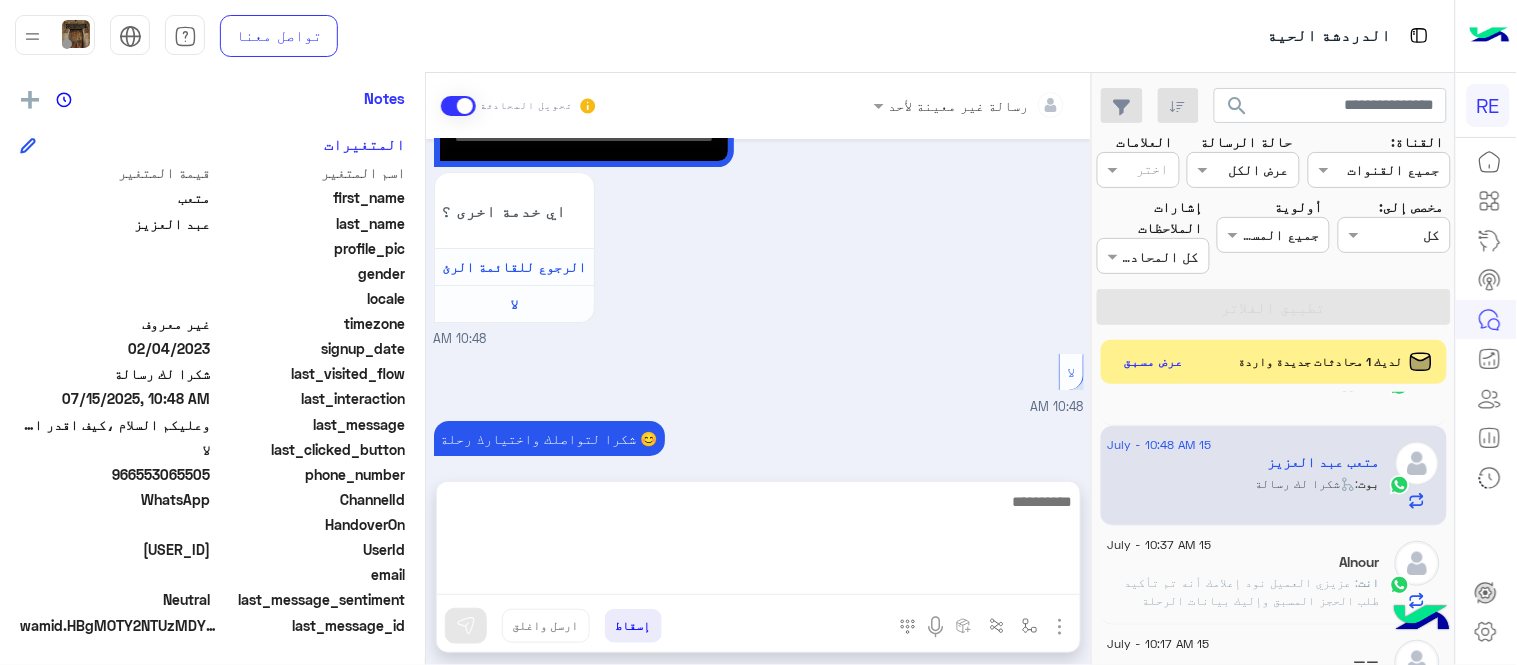 click on "شكرا لتواصلك واختيارك رحلة 😊 اختر احد الخدمات التالية:    10:48 AM" at bounding box center [759, 490] 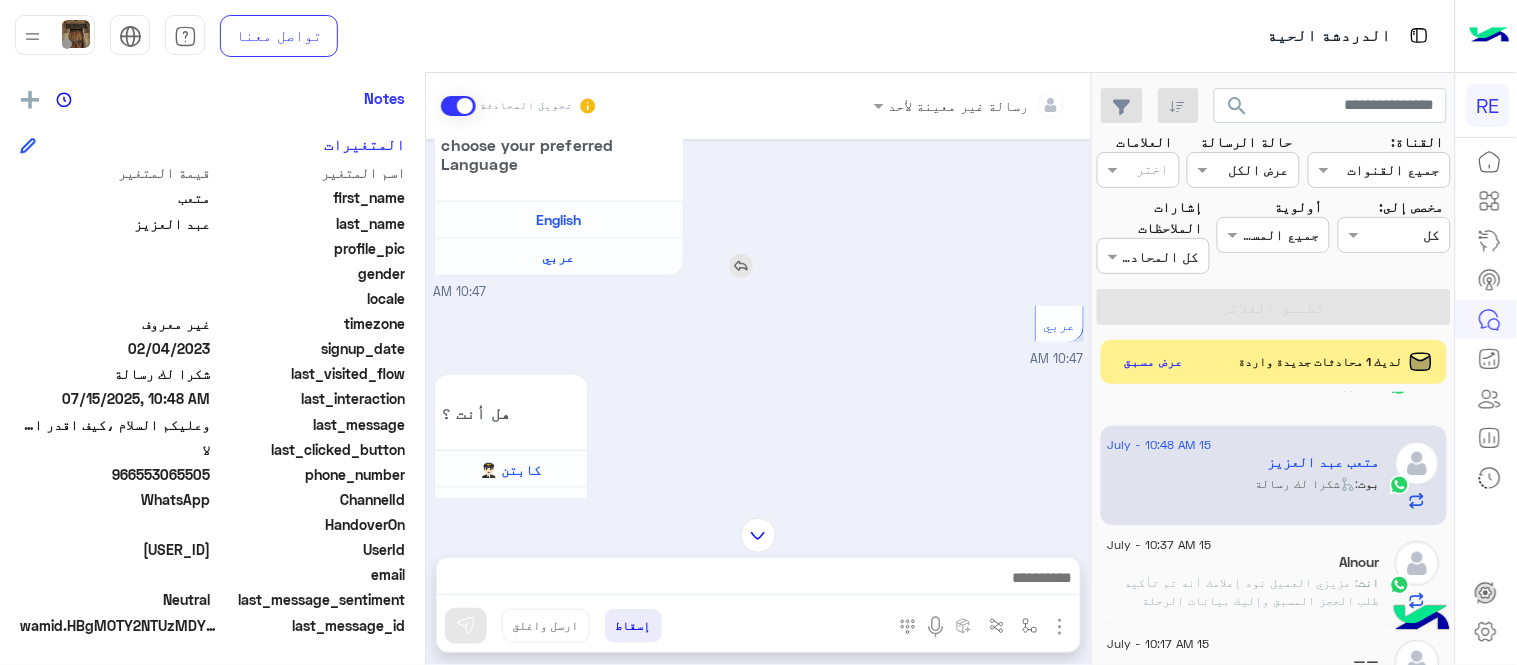 scroll, scrollTop: 396, scrollLeft: 0, axis: vertical 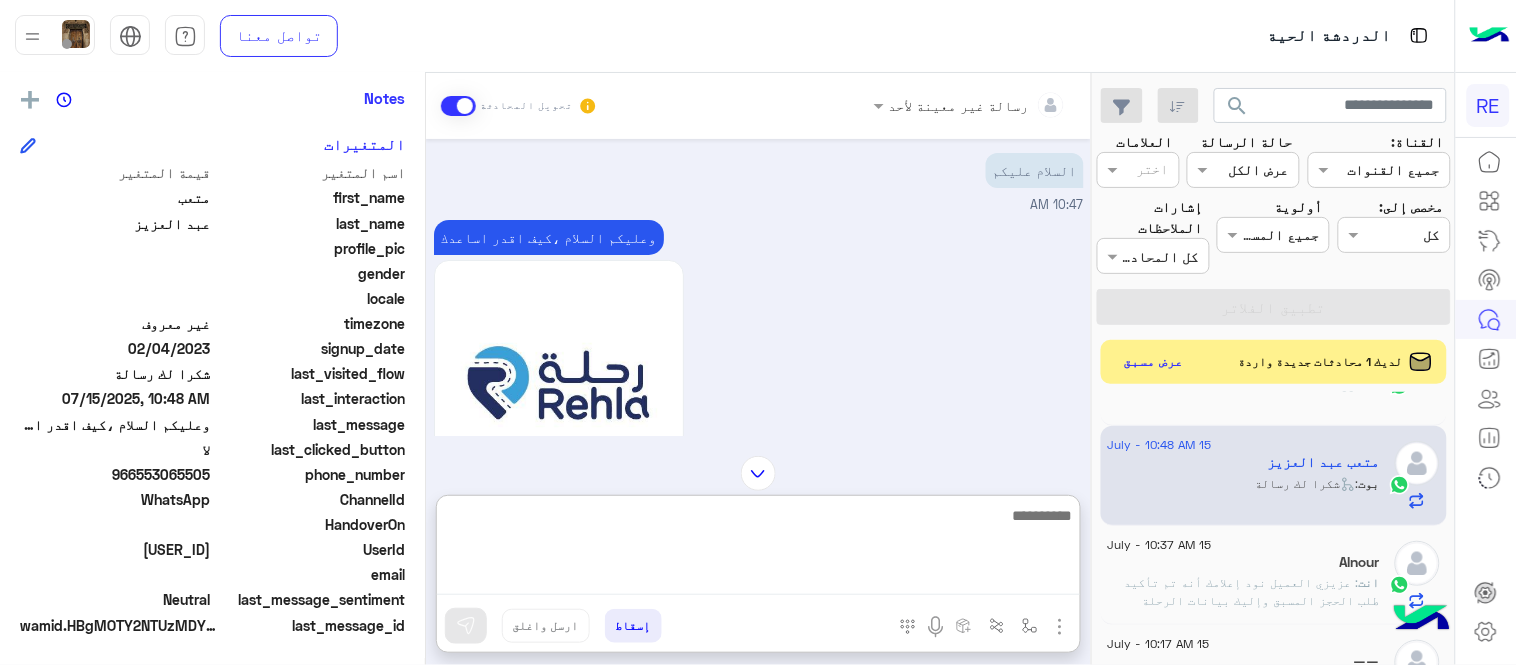 click at bounding box center (758, 549) 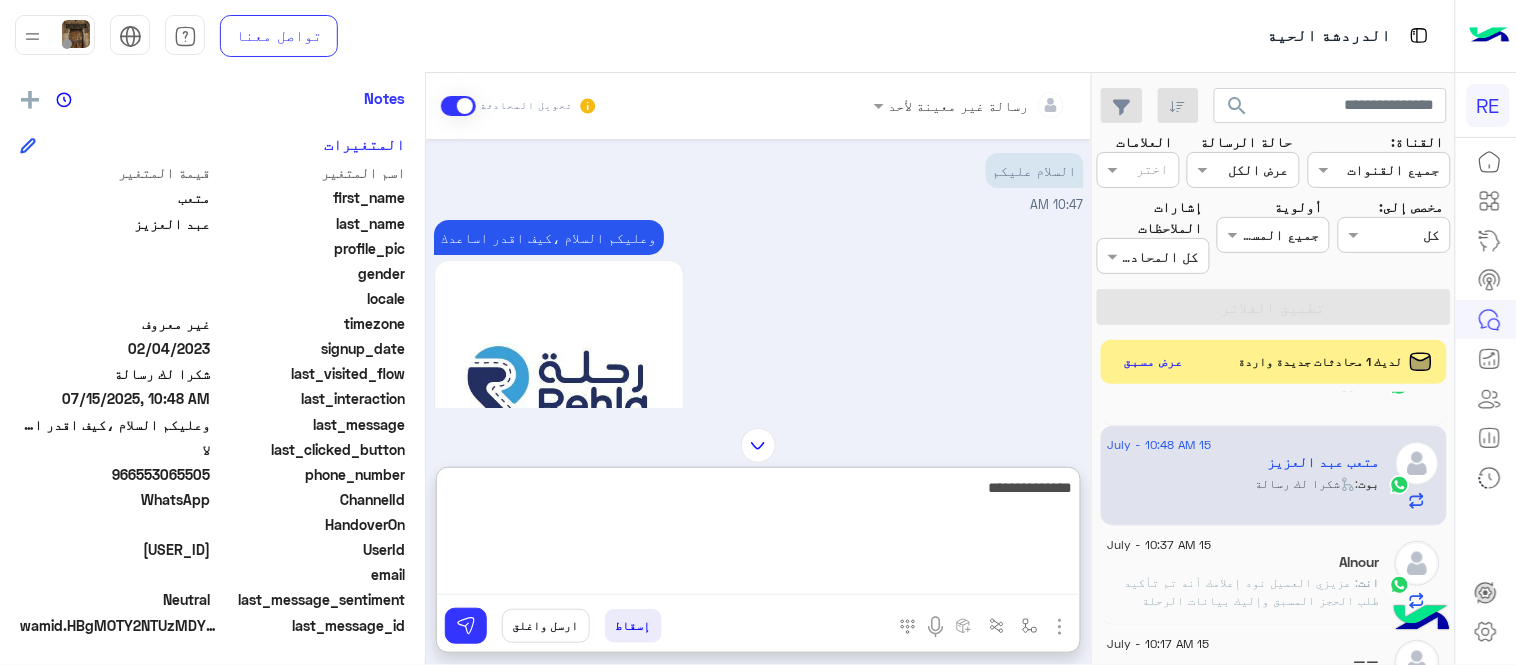 type on "**********" 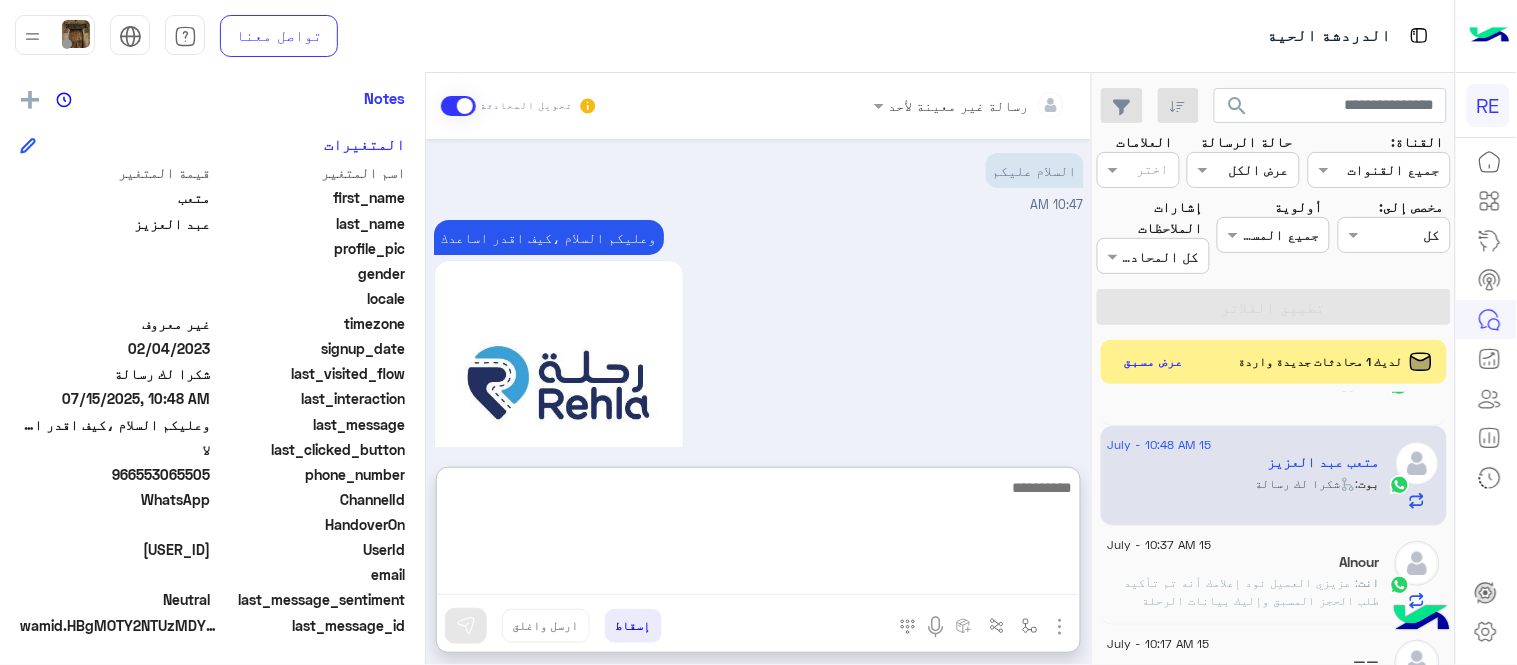 scroll, scrollTop: 1925, scrollLeft: 0, axis: vertical 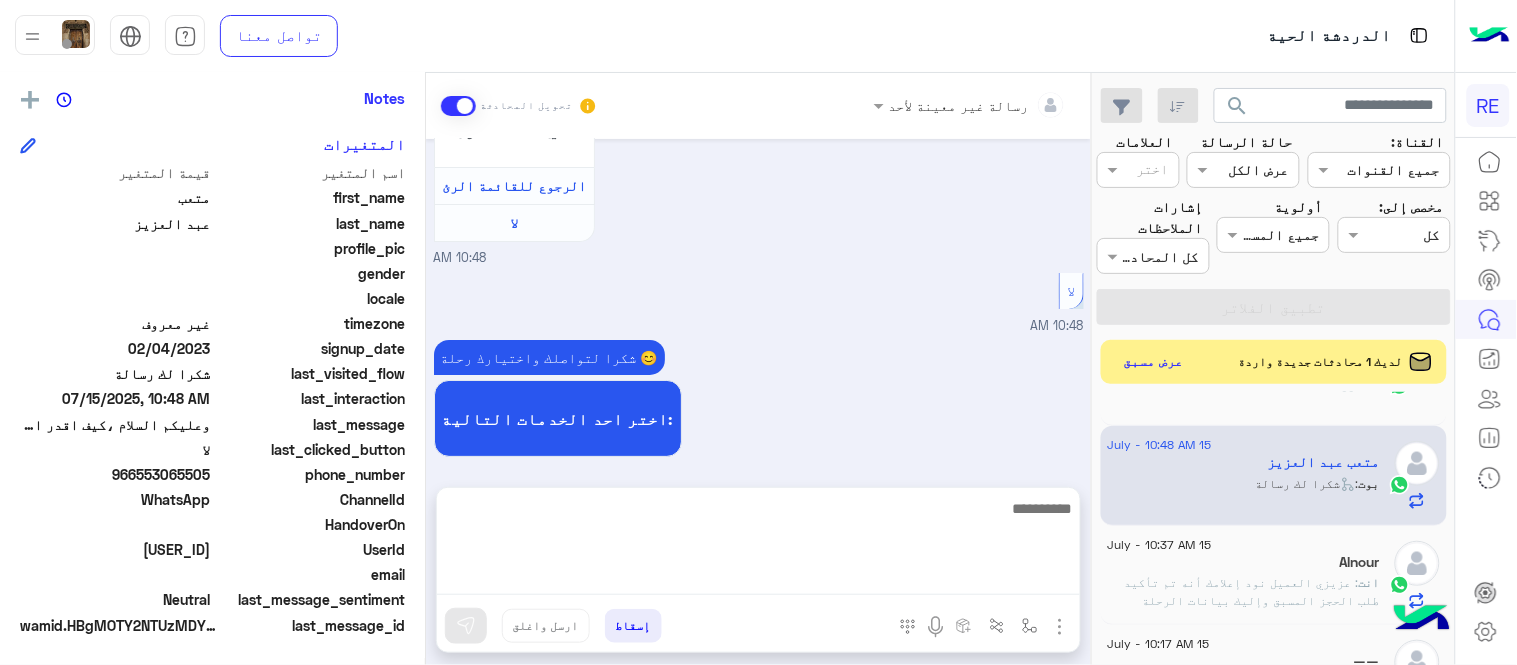 click on "[DATE]  السلام عليكم   [TIME]  وعليكم السلام ،كيف اقدر اساعدك
اهلًا بك في تطبيق رحلة 👋
Welcome to Rehla  👋
من فضلك أختر لغة التواصل
Please choose your preferred Language
English   عربي     [TIME]   عربي    [TIME]  هل أنت ؟   كابتن 👨🏻‍✈️   عميل 🧳   رحال (مرشد مرخص) 🏖️     [TIME]   كابتن     [TIME]  اختر احد الخدمات التالية:    [TIME]   سرا المطار    [TIME]  تطبيق رحلة يعمل حاليا بسرا المطار بكل من جدة والمدينة المنورة والطائف وكذلك في محطات قطار الحرمين في مكة المكرمة والمدينة المنورة وجدة. لحجز دور بالسرا ينبغى ان يكون حسابك مفعل بالتطبيق ونأمل منك اتباع التعليمات التالية بالنسبة للسرا : ملاحظة:   لا     [TIME]" at bounding box center (758, 303) 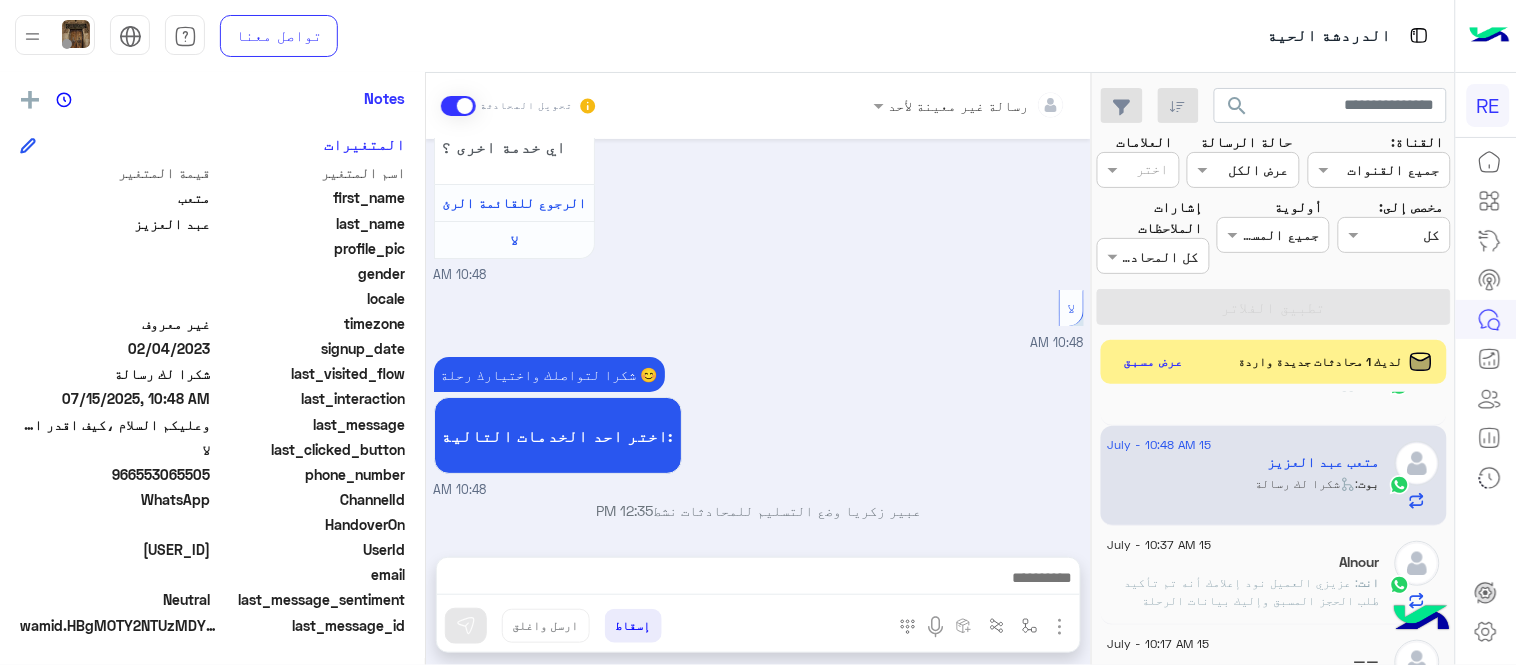 scroll, scrollTop: 1871, scrollLeft: 0, axis: vertical 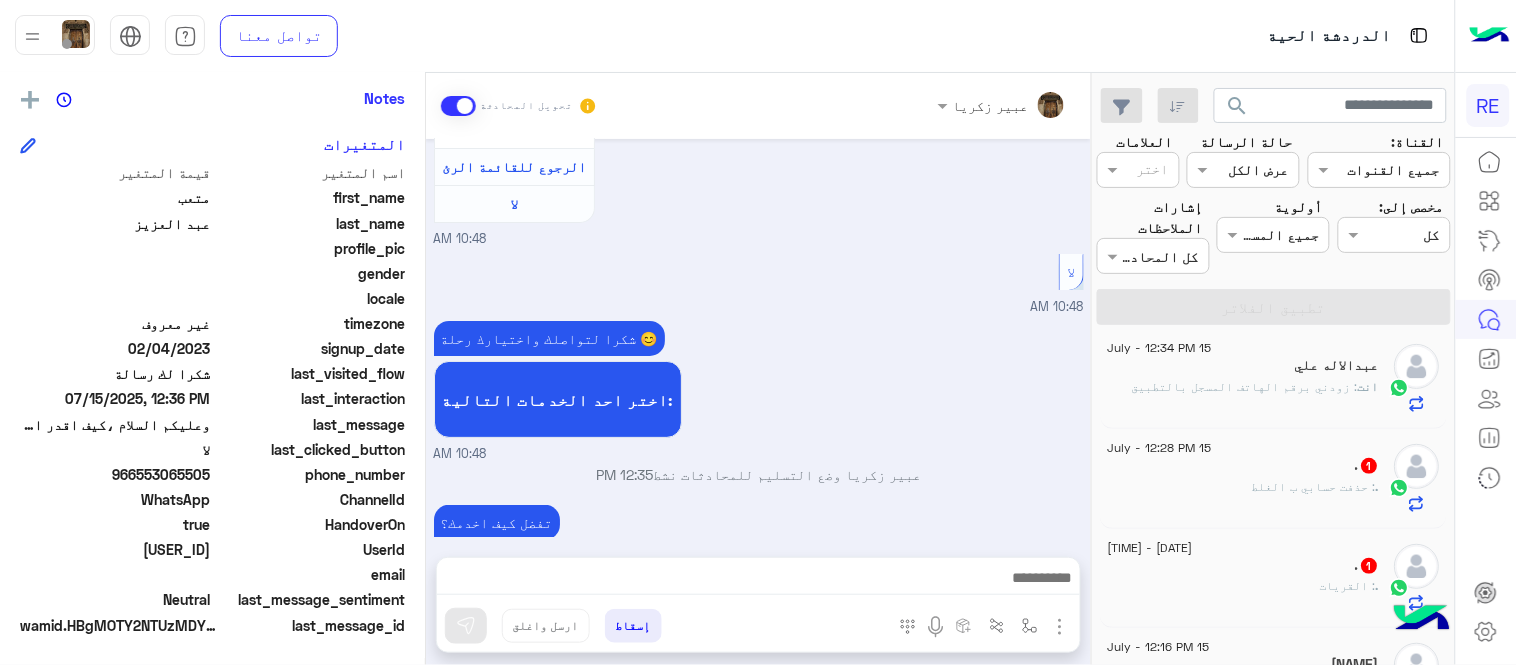 click on ". : حذفت حسابي ب الغلط" 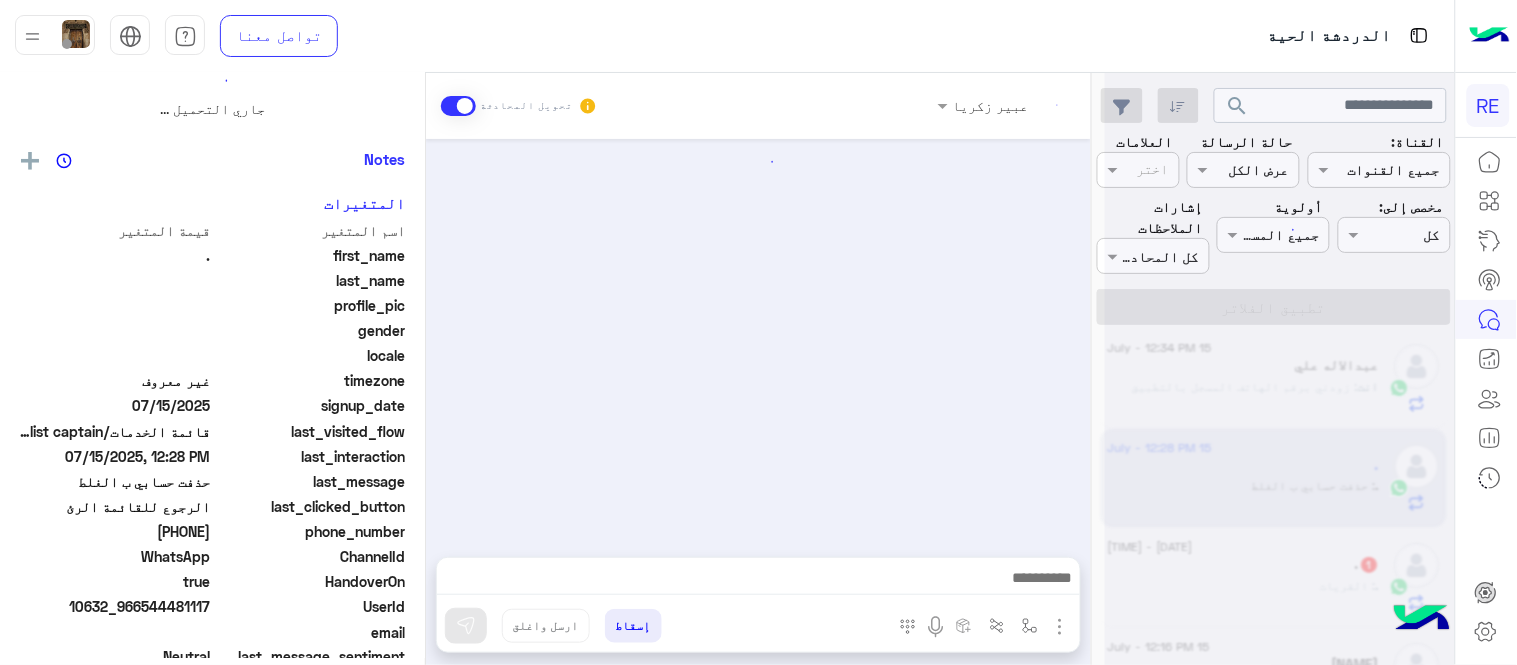 scroll, scrollTop: 0, scrollLeft: 0, axis: both 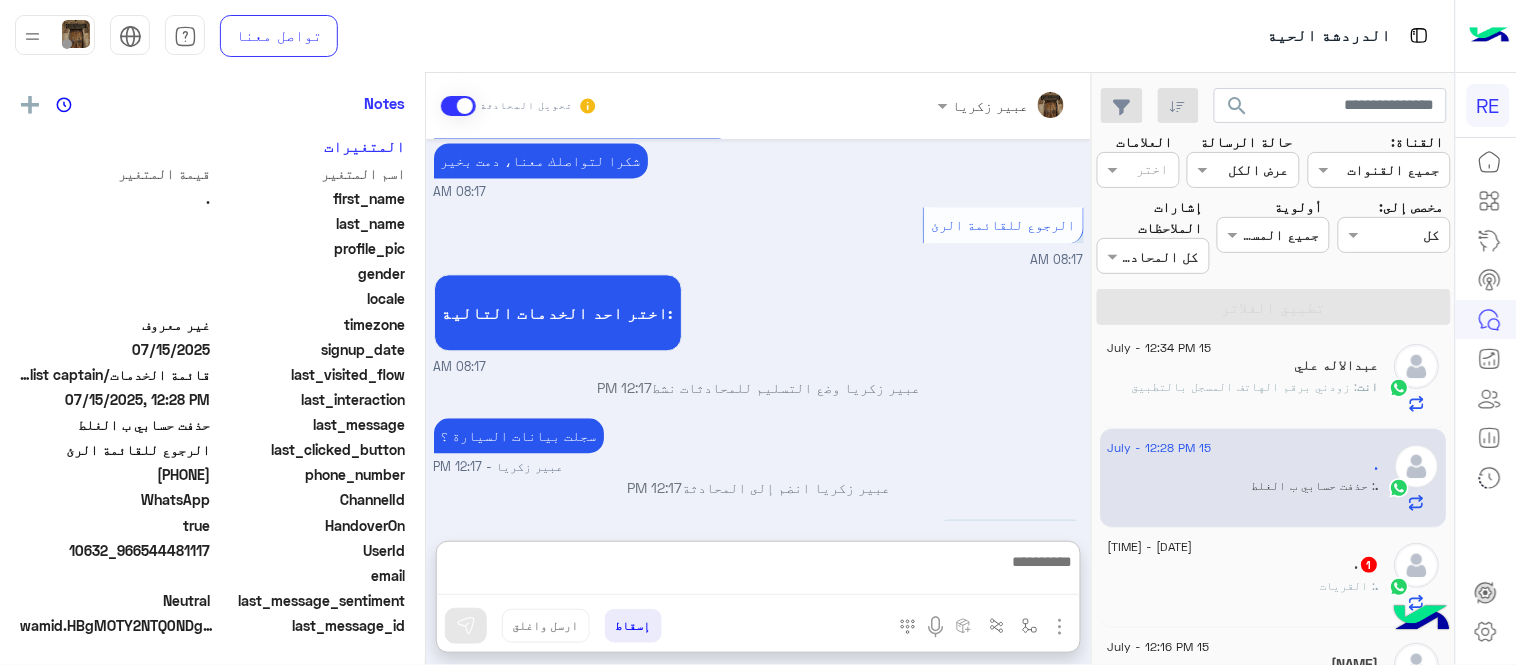 click at bounding box center (758, 572) 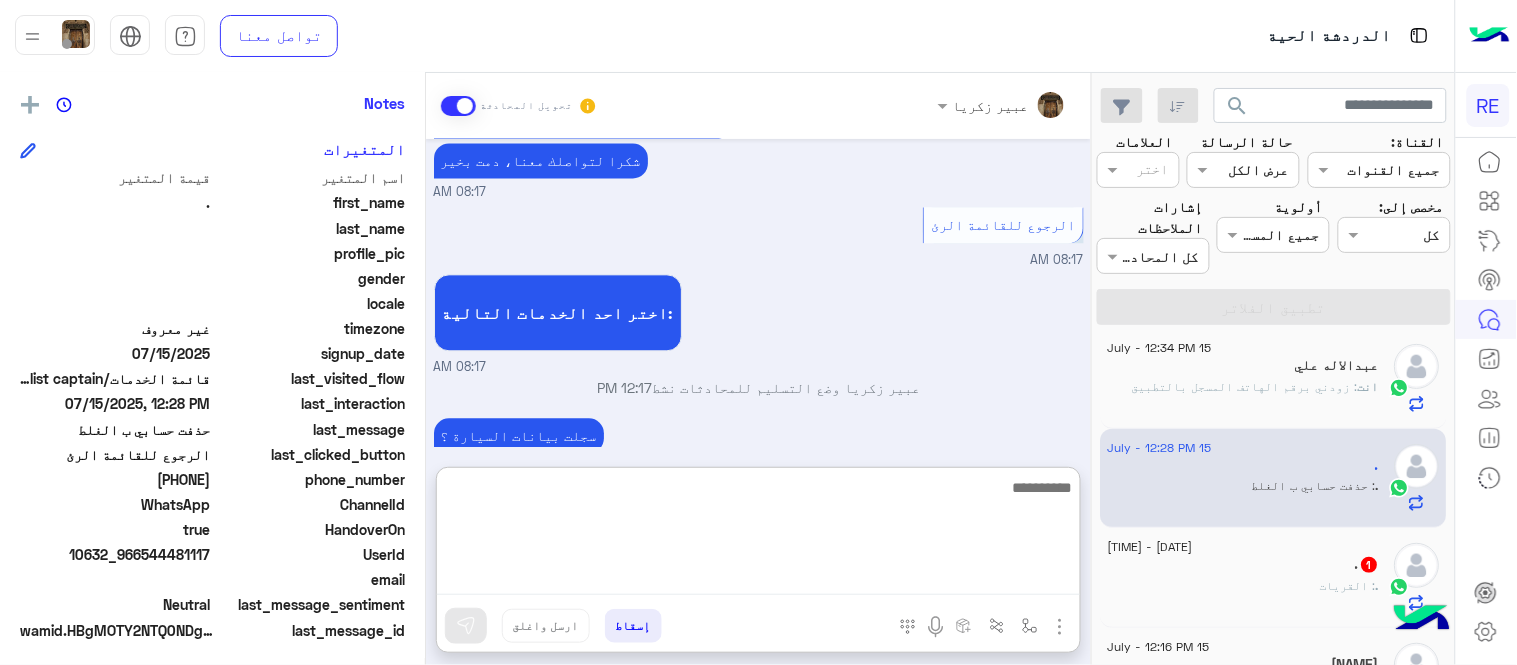 scroll, scrollTop: 410, scrollLeft: 0, axis: vertical 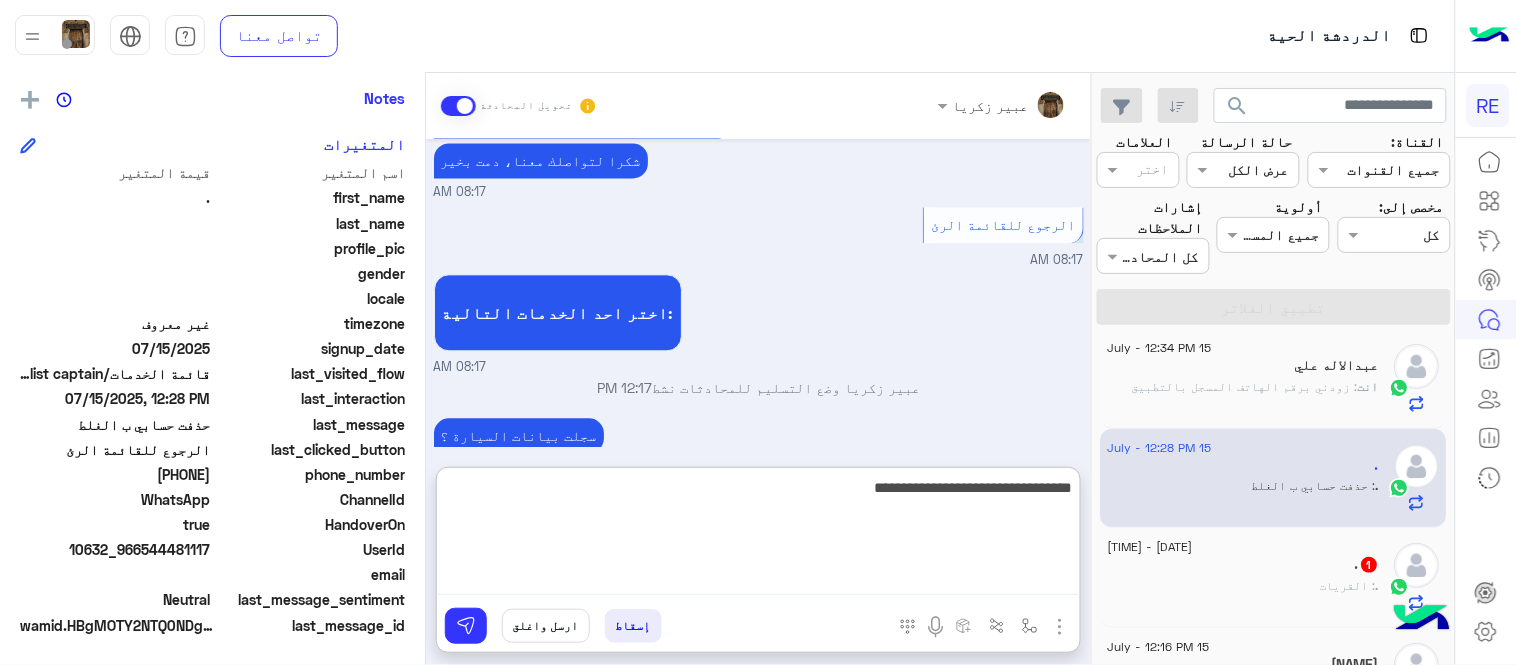 type on "**********" 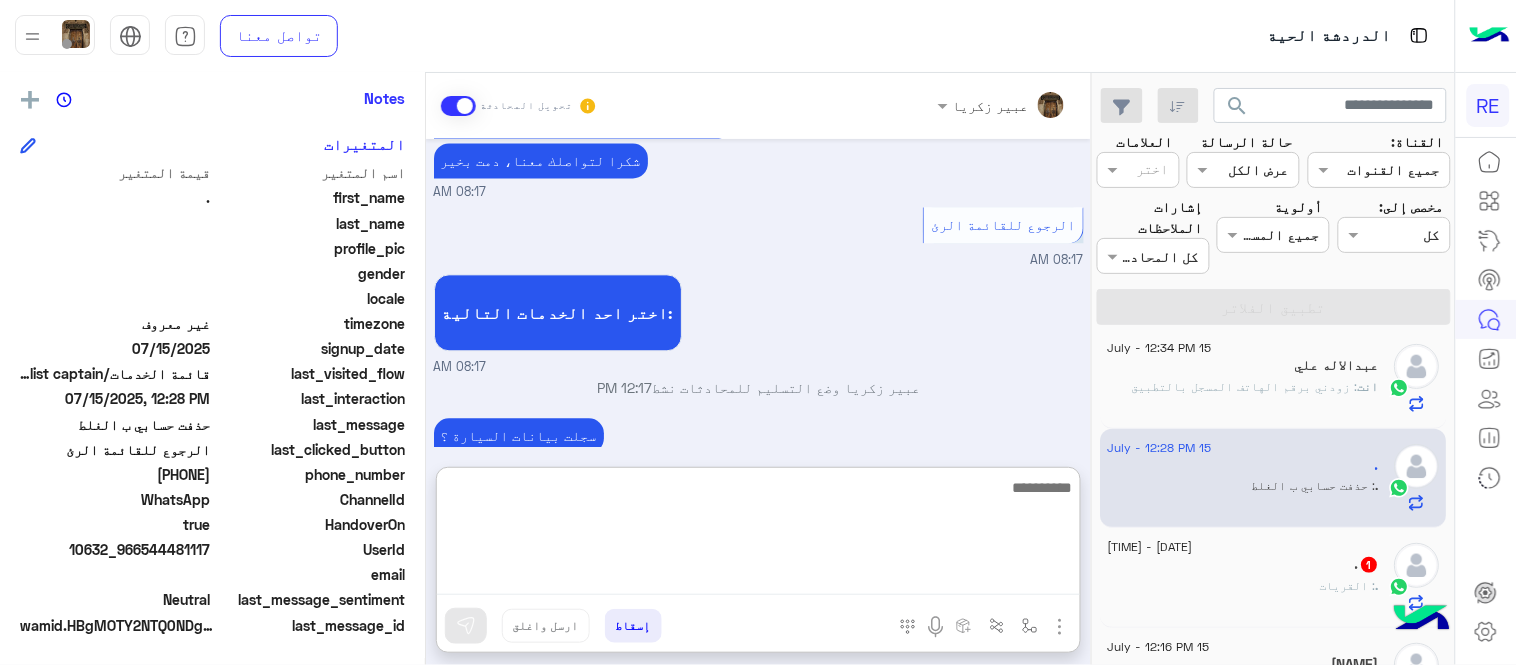 scroll, scrollTop: 1311, scrollLeft: 0, axis: vertical 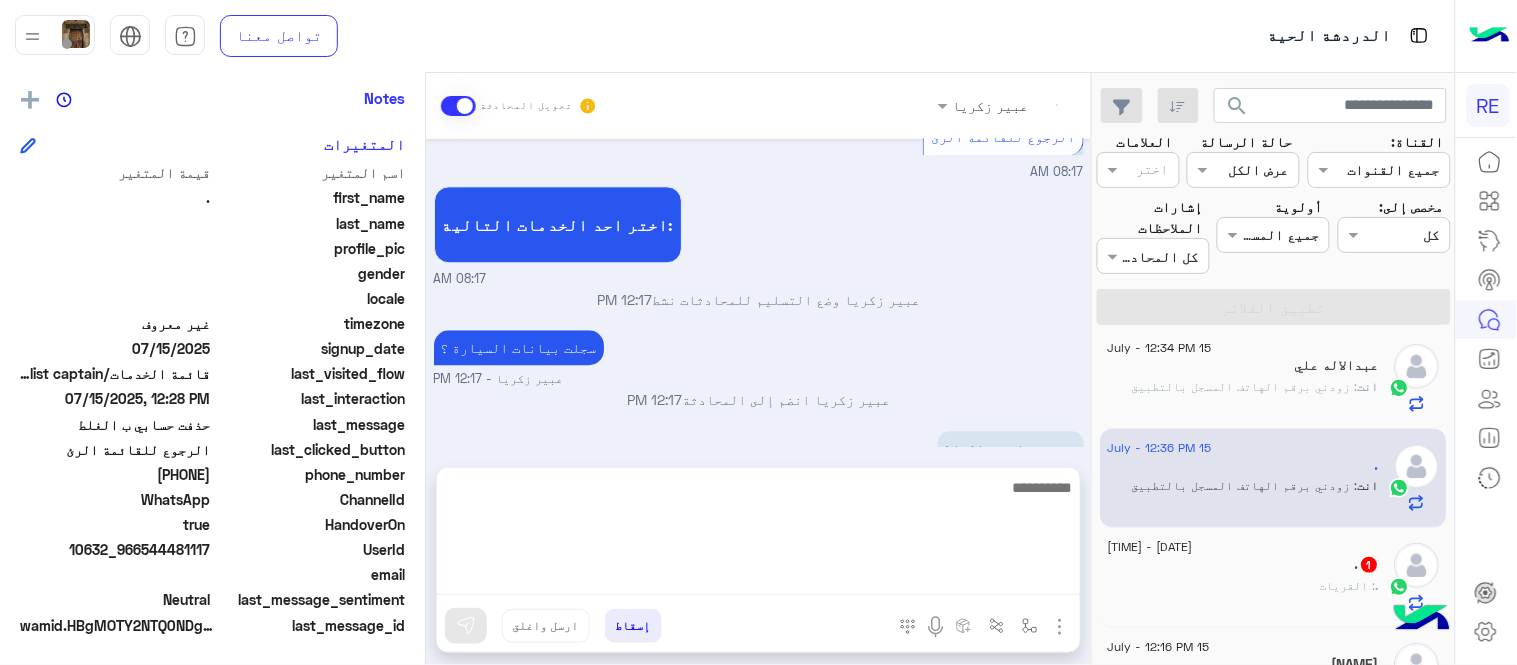 click on "Jul 15, 2025   تفعيل حساب    08:12 AM  يمكنك الاطلاع على شروط الانضمام لرحلة ك (كابتن ) الموجودة بالصورة أعلاه،
لتحميل التطبيق عبر الرابط التالي : 📲
http://onelink.to/Rehla    يسعدنا انضمامك لتطبيق رحلة يمكنك اتباع الخطوات الموضحة لتسجيل بيانات سيارتك بالفيديو التالي  : عزيزي الكابتن، فضلًا ، للرغبة بتفعيل الحساب قم برفع البيانات عبر التطبيق والتواصل معنا  تم تسجيل السيارة   اواجه صعوبة بالتسجيل  اي خدمة اخرى ؟  الرجوع للقائمة الرئ   لا     08:12 AM   اواجه صعوبة بالتسجيل    08:17 AM  مرحبا بك، اترك لنا استفسارك وسيتم مراجعته وابلاغك في أقرب وقت شكرا لتواصلك معنا، دمت بخير    08:17 AM    08:17 AM     08:17 AM" at bounding box center (758, 293) 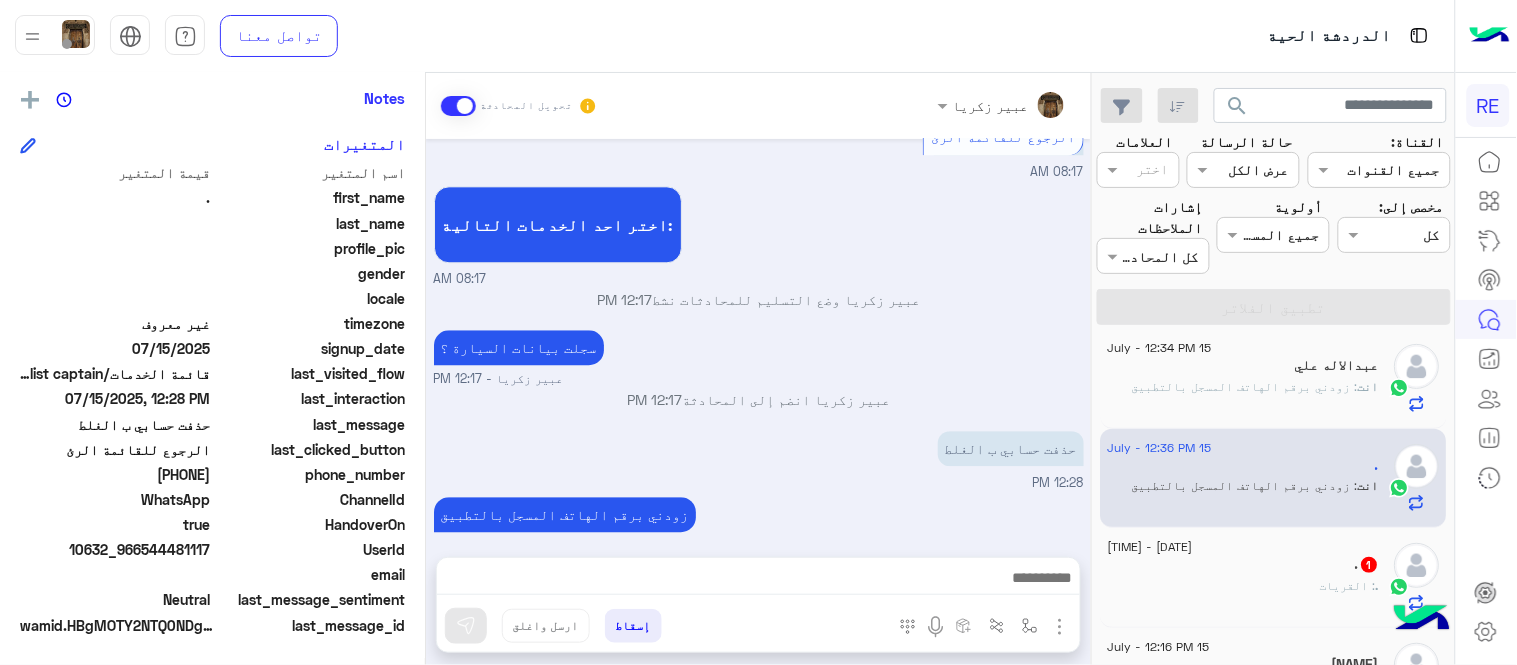 scroll, scrollTop: 1221, scrollLeft: 0, axis: vertical 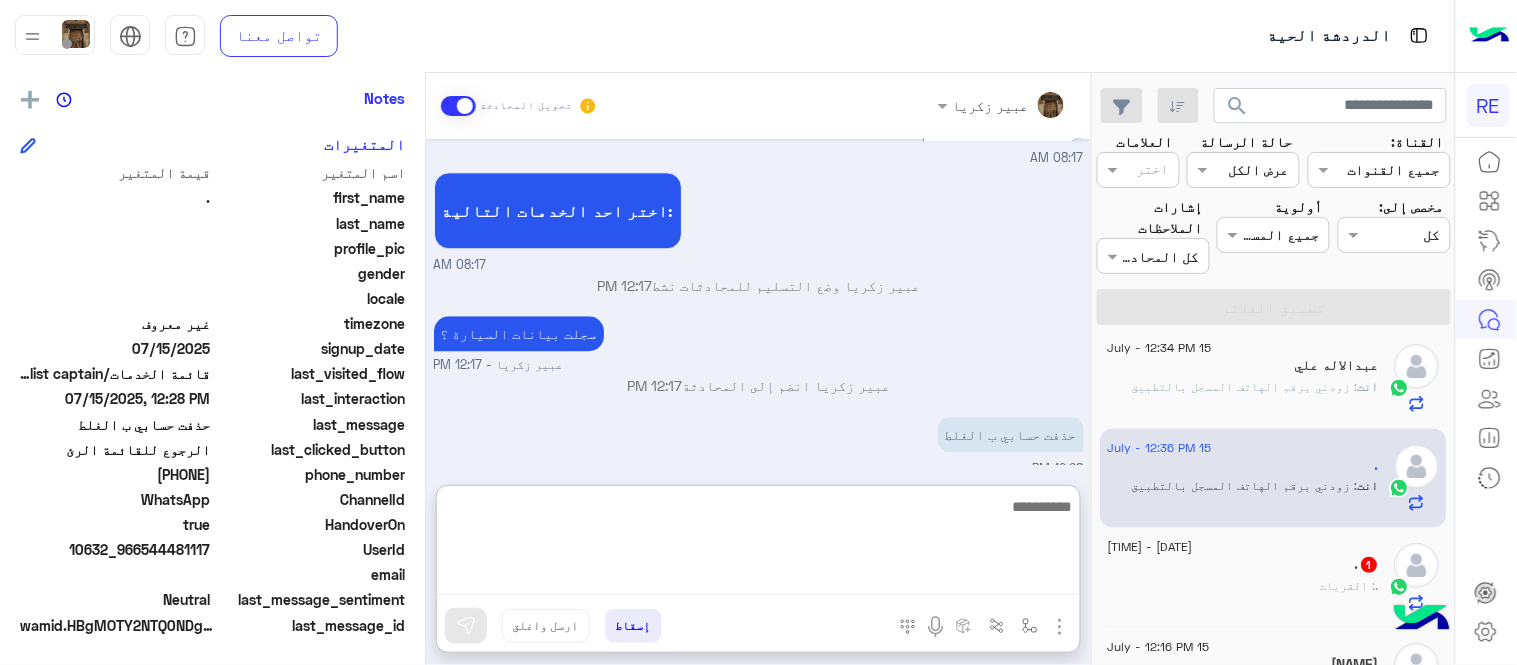 click at bounding box center (758, 545) 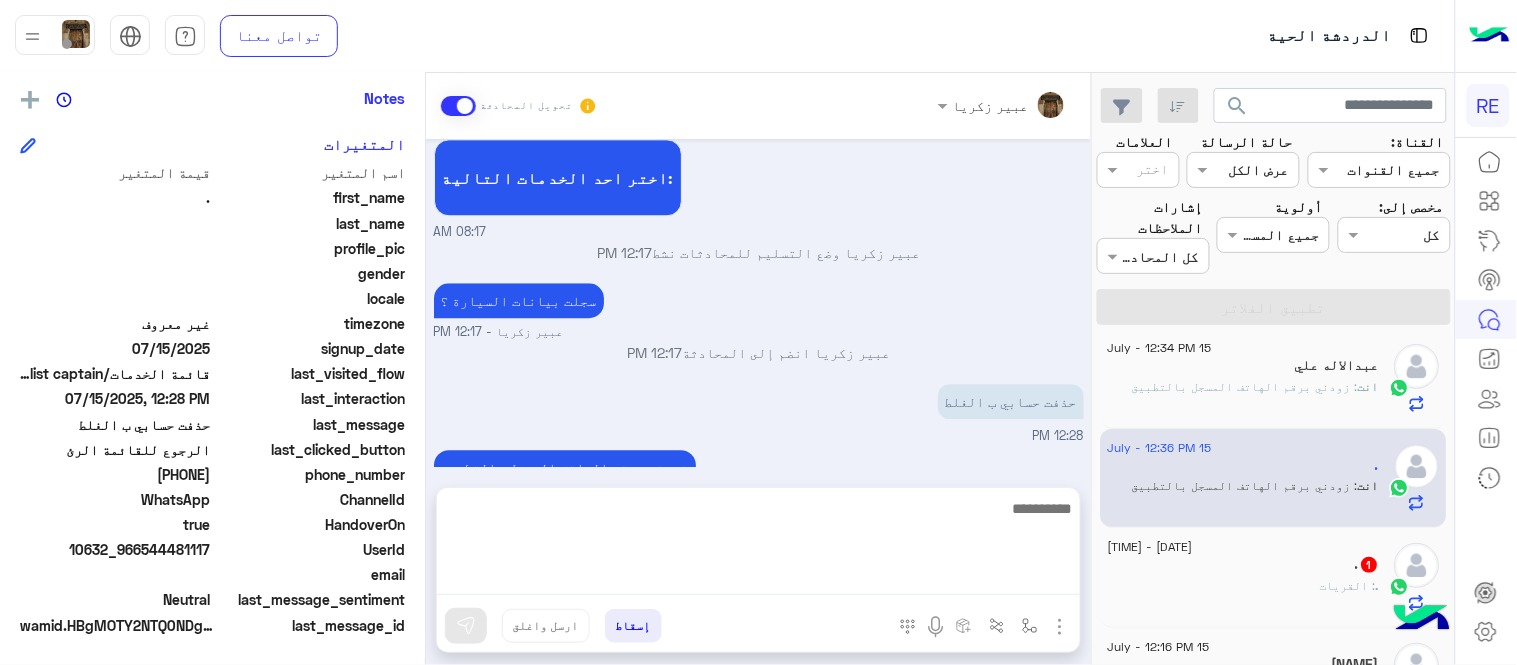click on "Jul 15, 2025   تفعيل حساب    08:12 AM  يمكنك الاطلاع على شروط الانضمام لرحلة ك (كابتن ) الموجودة بالصورة أعلاه،
لتحميل التطبيق عبر الرابط التالي : 📲
http://onelink.to/Rehla    يسعدنا انضمامك لتطبيق رحلة يمكنك اتباع الخطوات الموضحة لتسجيل بيانات سيارتك بالفيديو التالي  : عزيزي الكابتن، فضلًا ، للرغبة بتفعيل الحساب قم برفع البيانات عبر التطبيق والتواصل معنا  تم تسجيل السيارة   اواجه صعوبة بالتسجيل  اي خدمة اخرى ؟  الرجوع للقائمة الرئ   لا     08:12 AM   اواجه صعوبة بالتسجيل    08:17 AM  مرحبا بك، اترك لنا استفسارك وسيتم مراجعته وابلاغك في أقرب وقت شكرا لتواصلك معنا، دمت بخير    08:17 AM    08:17 AM     08:17 AM" at bounding box center [758, 303] 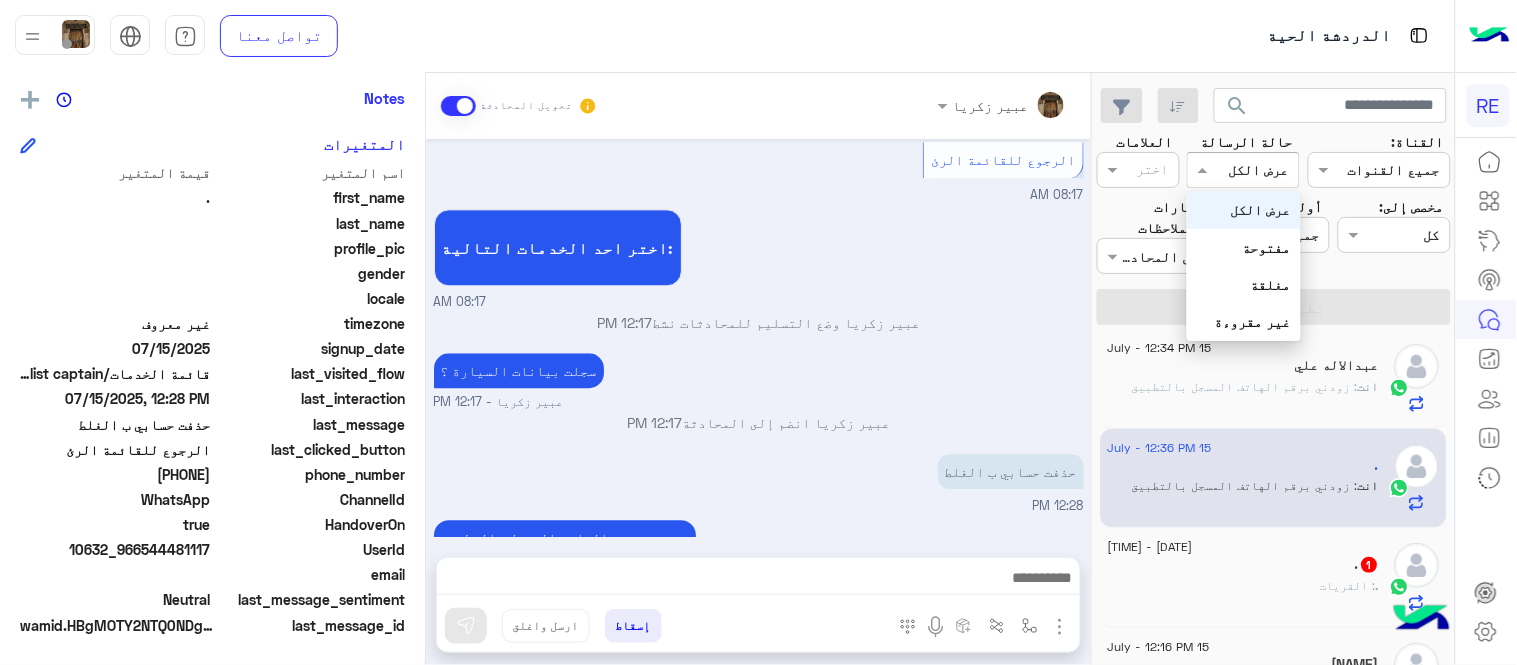click at bounding box center [1243, 169] 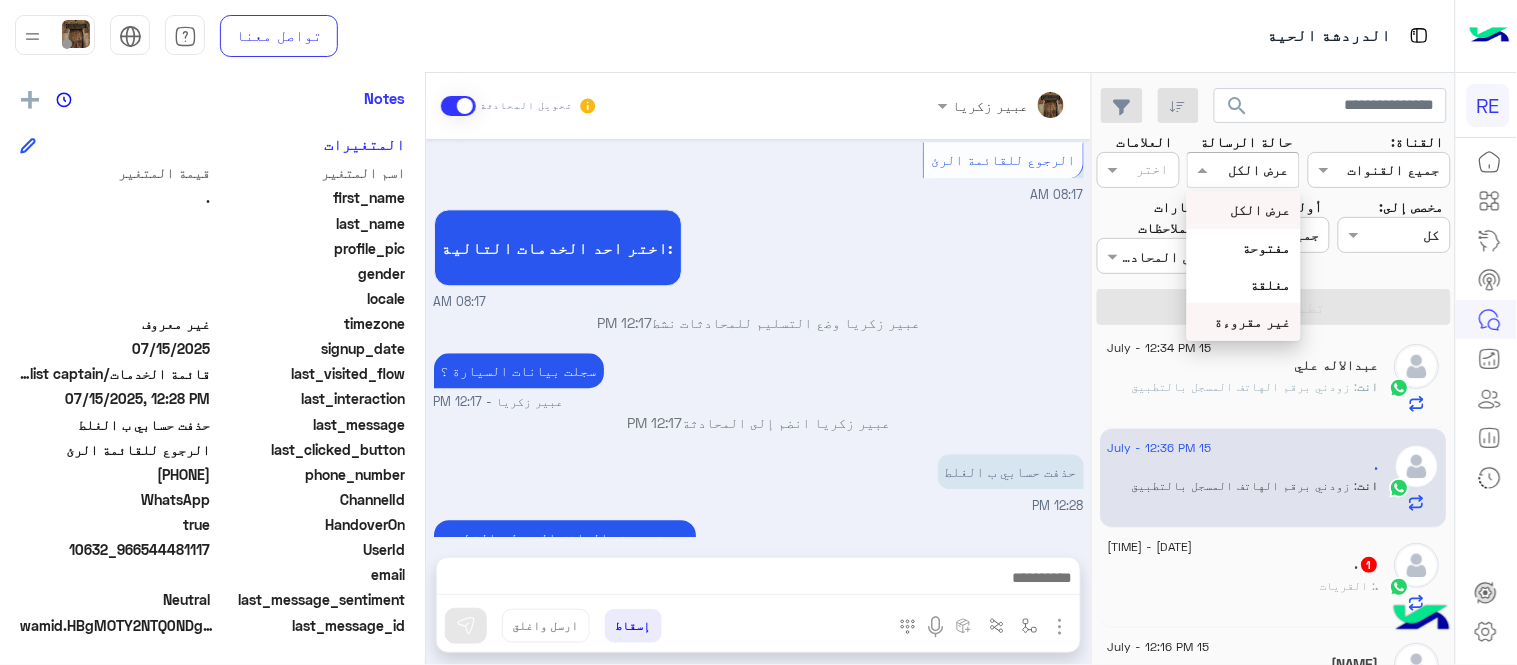 click on "غير مقروءة" at bounding box center [1253, 321] 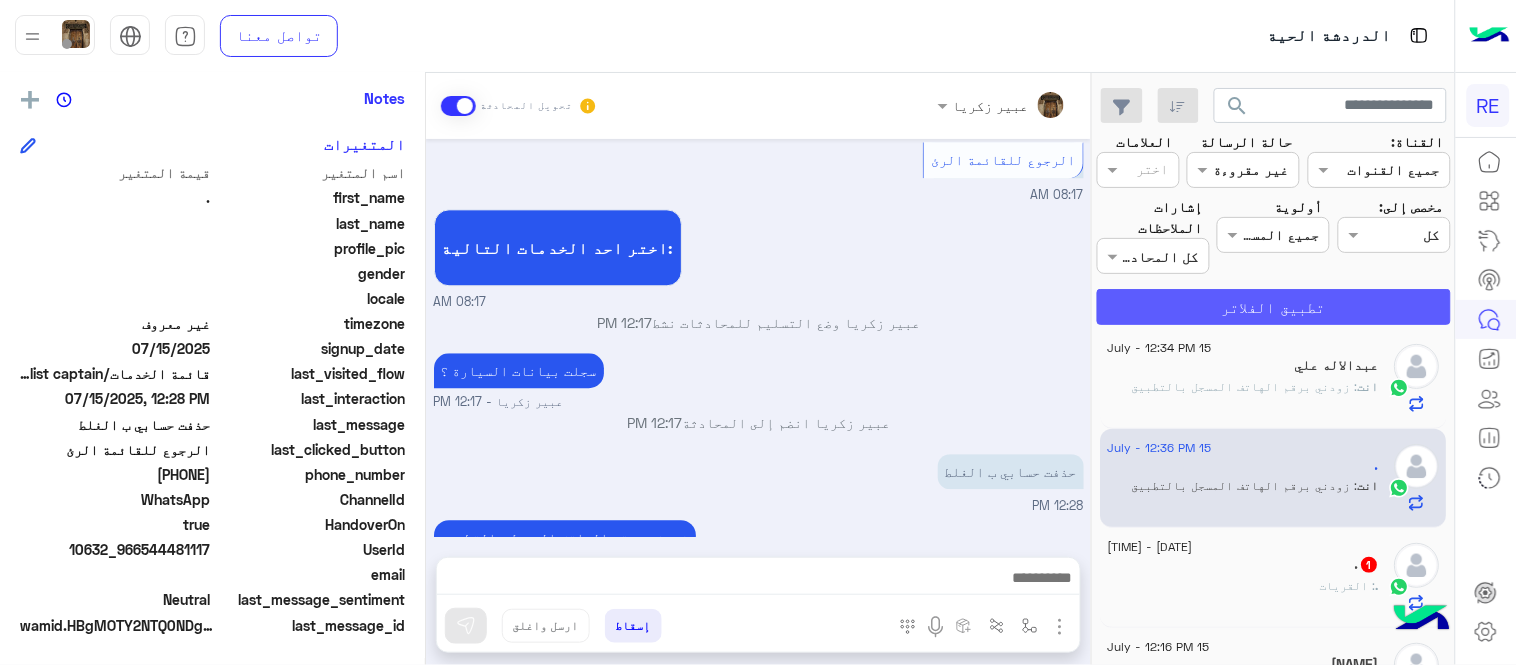 click on "تطبيق الفلاتر" 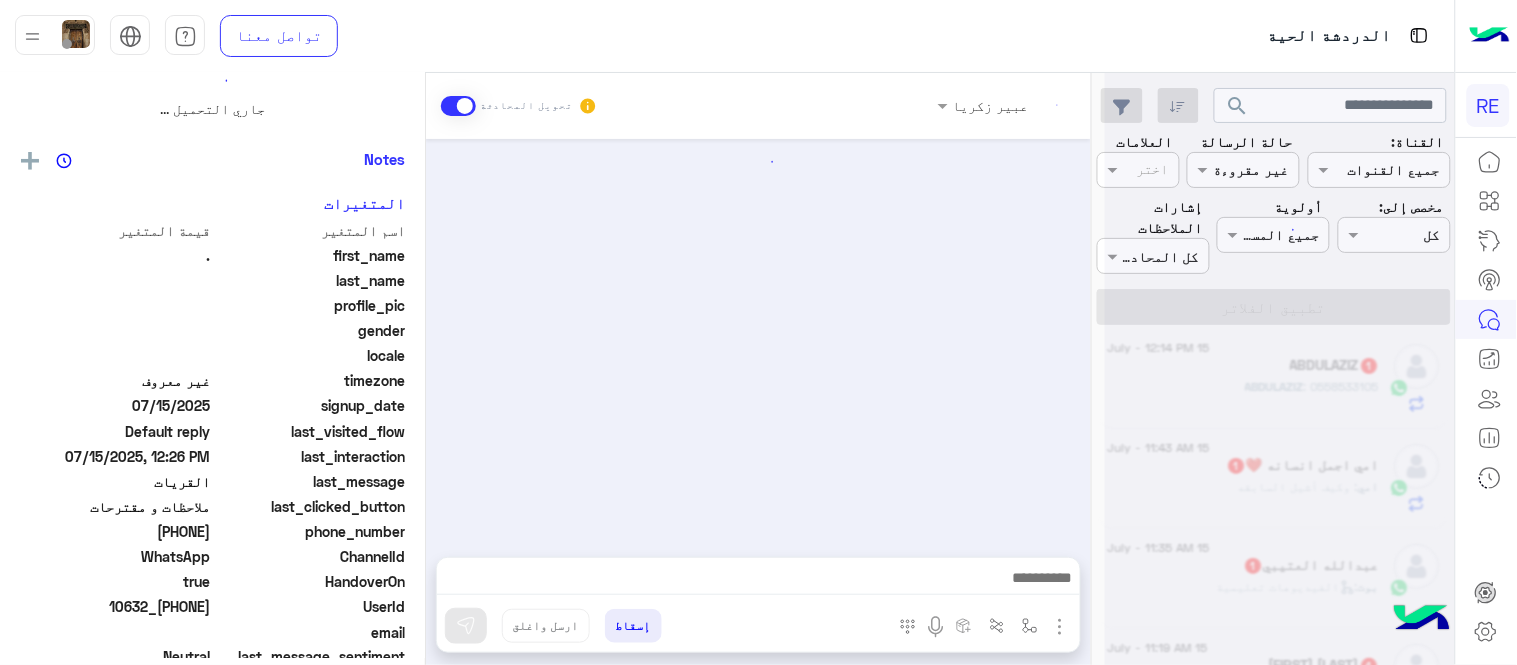 scroll, scrollTop: 0, scrollLeft: 0, axis: both 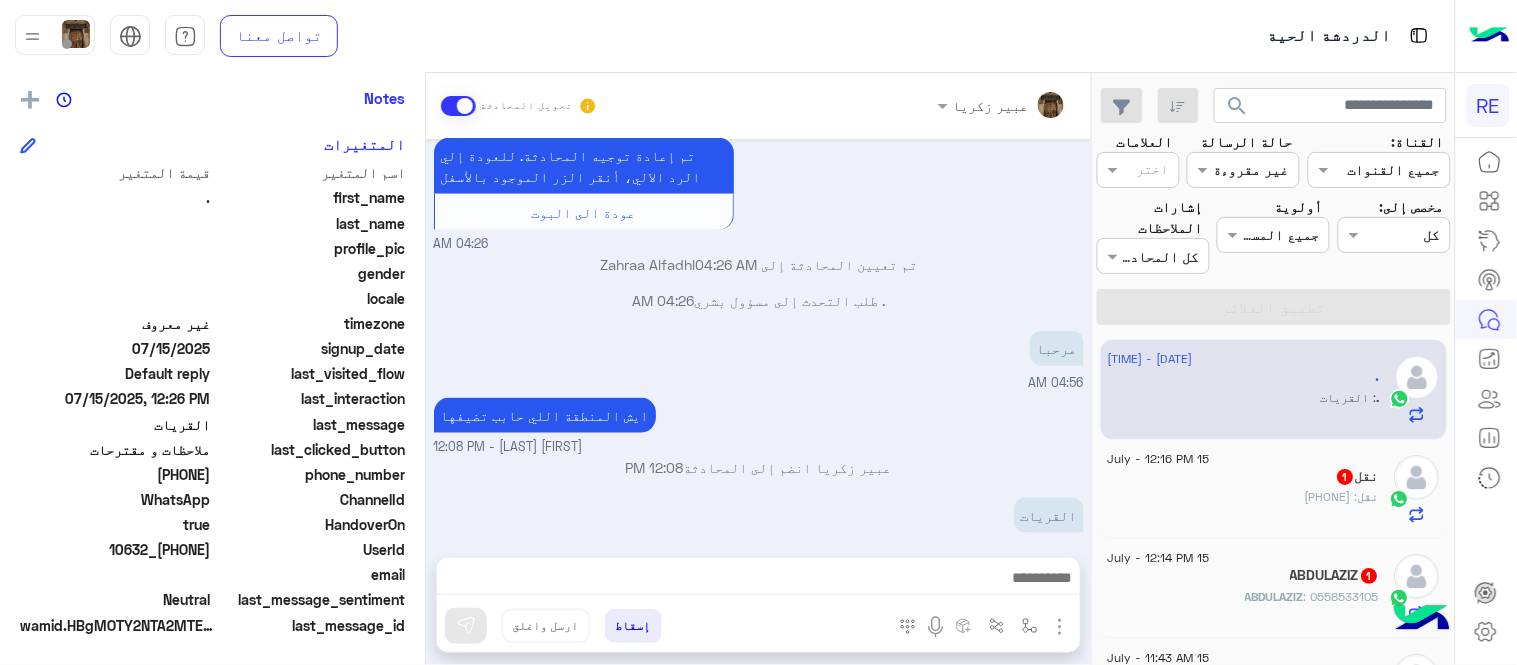 drag, startPoint x: 147, startPoint y: 474, endPoint x: 212, endPoint y: 480, distance: 65.27634 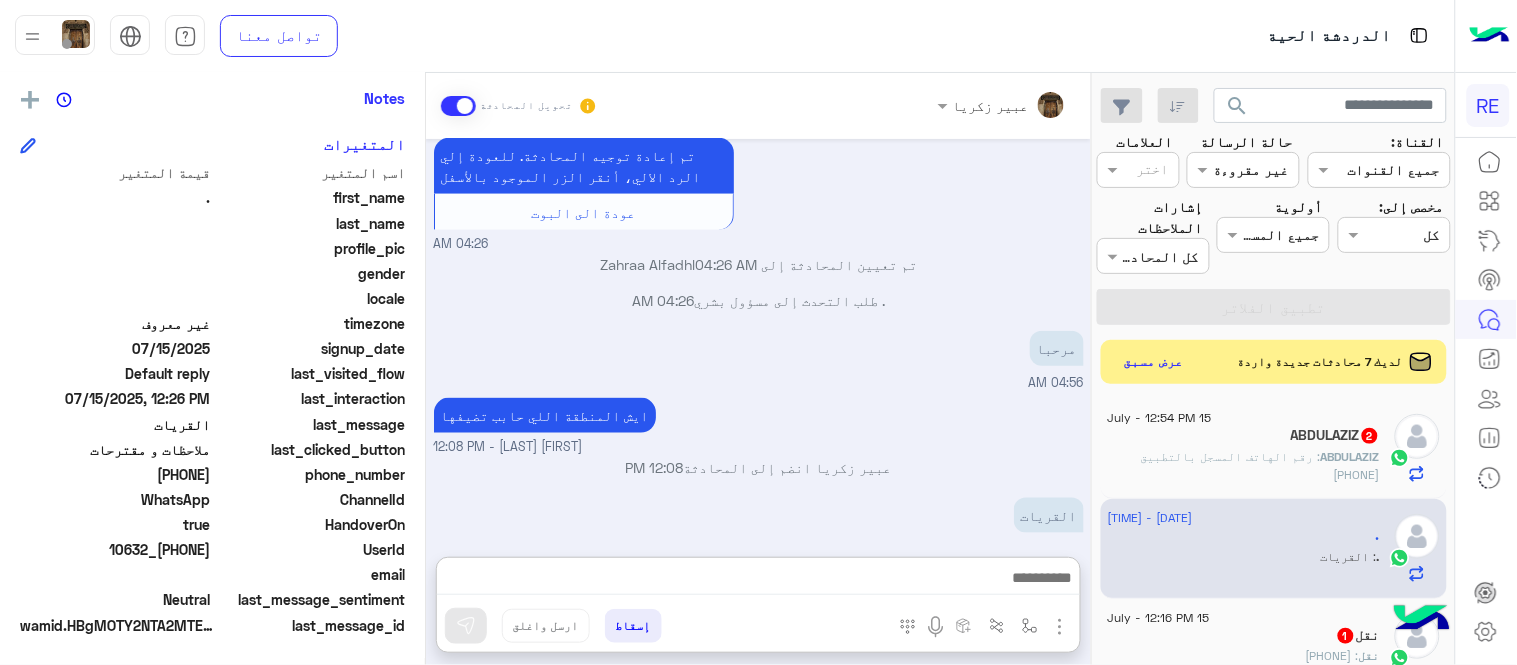 click at bounding box center (758, 580) 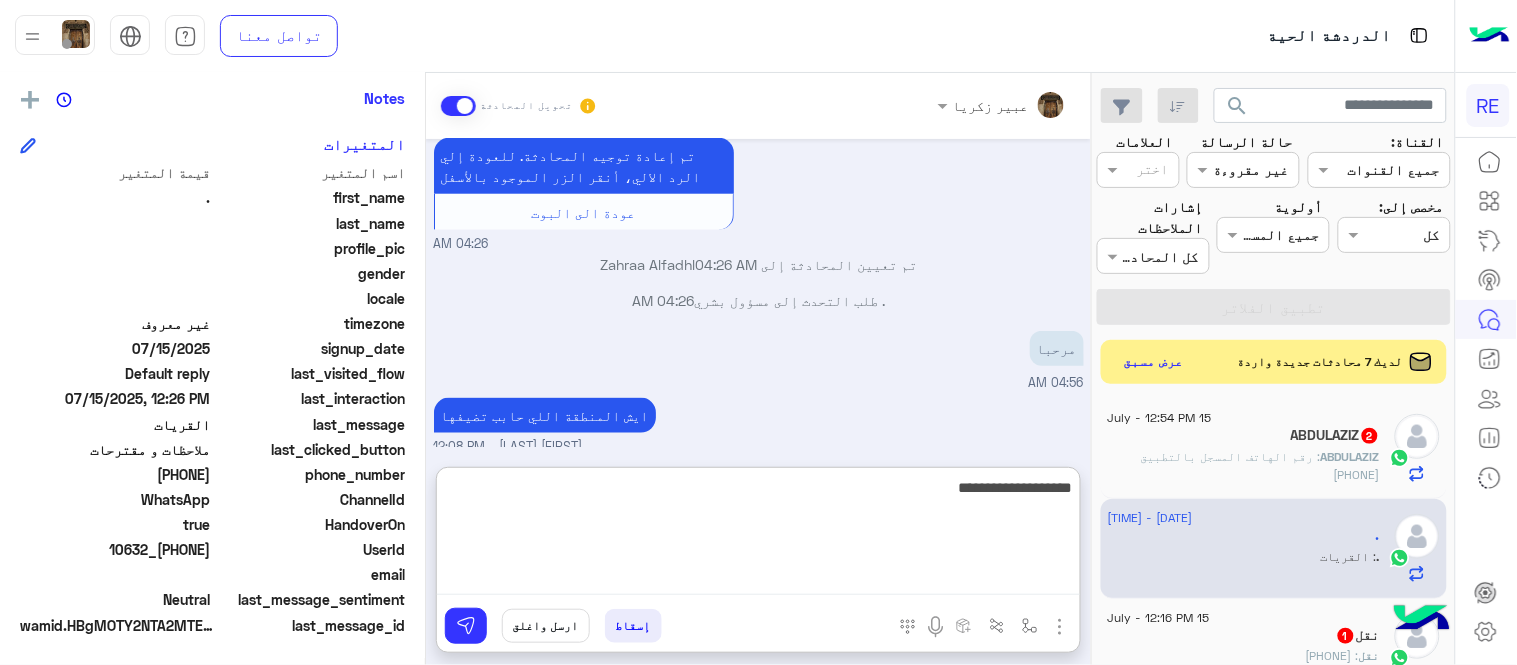 type on "**********" 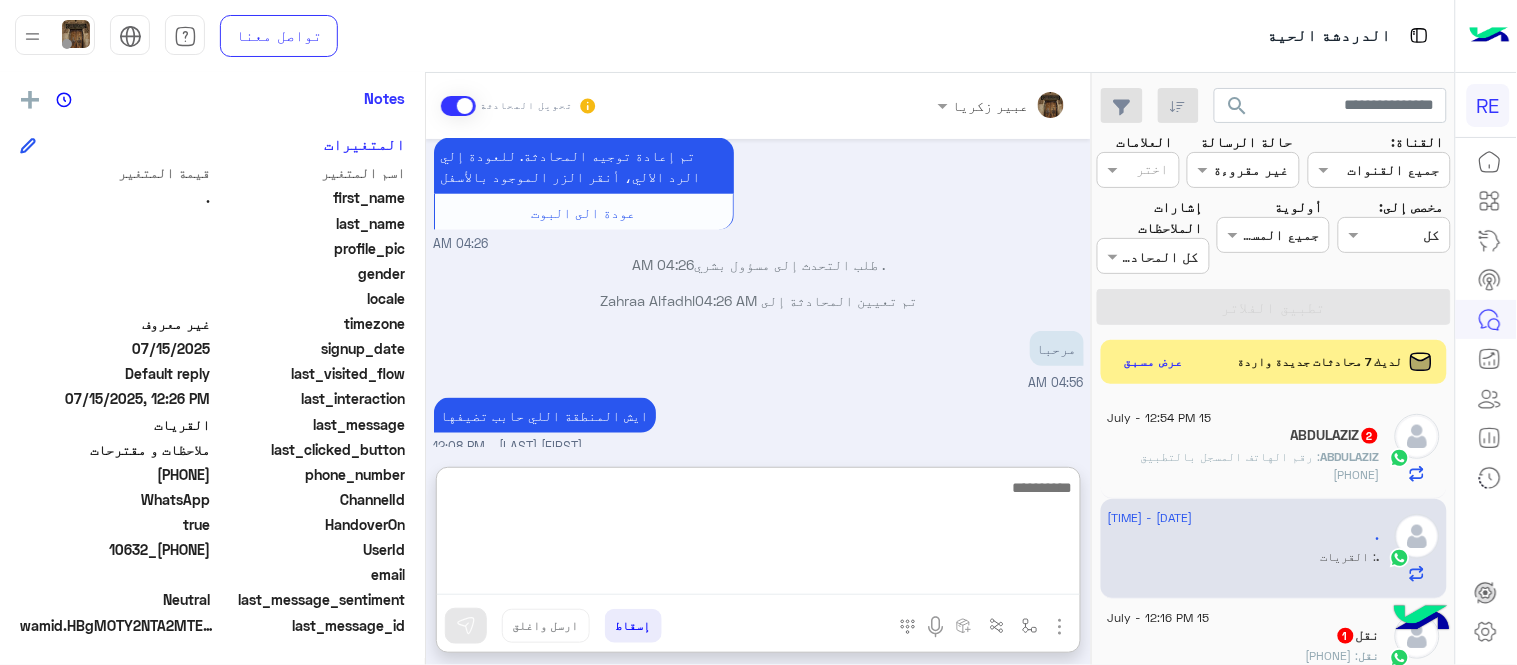 scroll, scrollTop: 632, scrollLeft: 0, axis: vertical 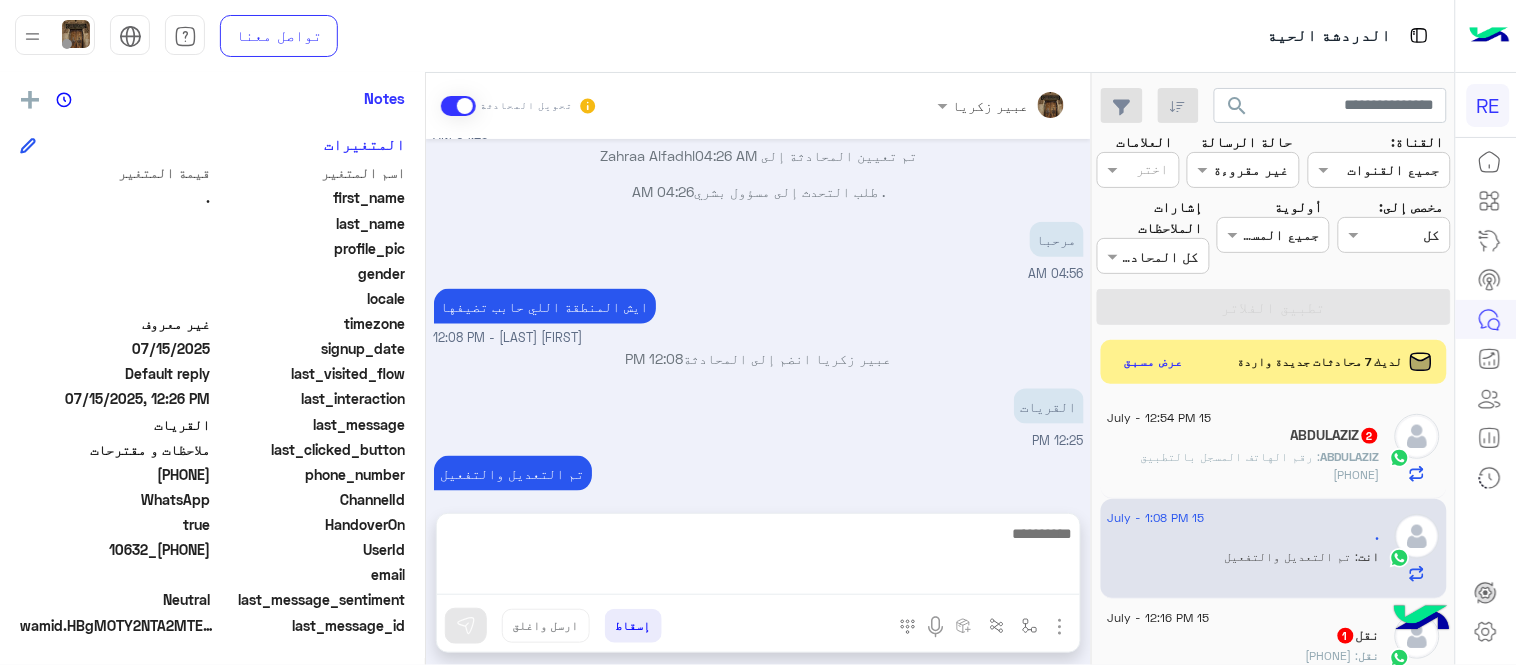 click on "[MONTH] [DAY], [YEAR]    [HOUR]:[MINUTE] [AM/PM]  سعدنا بتواصلك، نأمل منك توضيح استفسارك أكثر    [HOUR]:[MINUTE] [AM/PM]  ارح احط المنطقه لايضبط معي   [HOUR]:[MINUTE] [AM/PM]  تم إعادة توجيه المحادثة. للعودة إلي الرد الالي، أنقر الزر الموجود بالأسفل  عودة الى البوت     [HOUR]:[MINUTE] [AM/PM]   تم تعيين المحادثة إلى [PERSON]   [HOUR]:[MINUTE] [AM/PM]       .  طلب التحدث إلى مسؤول بشري   [HOUR]:[MINUTE] [AM/PM]      مرحبا   [HOUR]:[MINUTE] [AM/PM]  ايش المنطقة اللي حابب تضيفها  [PERSON] -  [HOUR]:[MINUTE] [AM/PM]   [PERSON] انضم إلى المحادثة   [HOUR]:[MINUTE] [AM/PM]      [CITY]   [HOUR]:[MINUTE] [AM/PM]  تم التعديل والتفعيل  [PERSON] -  [HOUR]:[MINUTE] [AM/PM]" at bounding box center [758, 316] 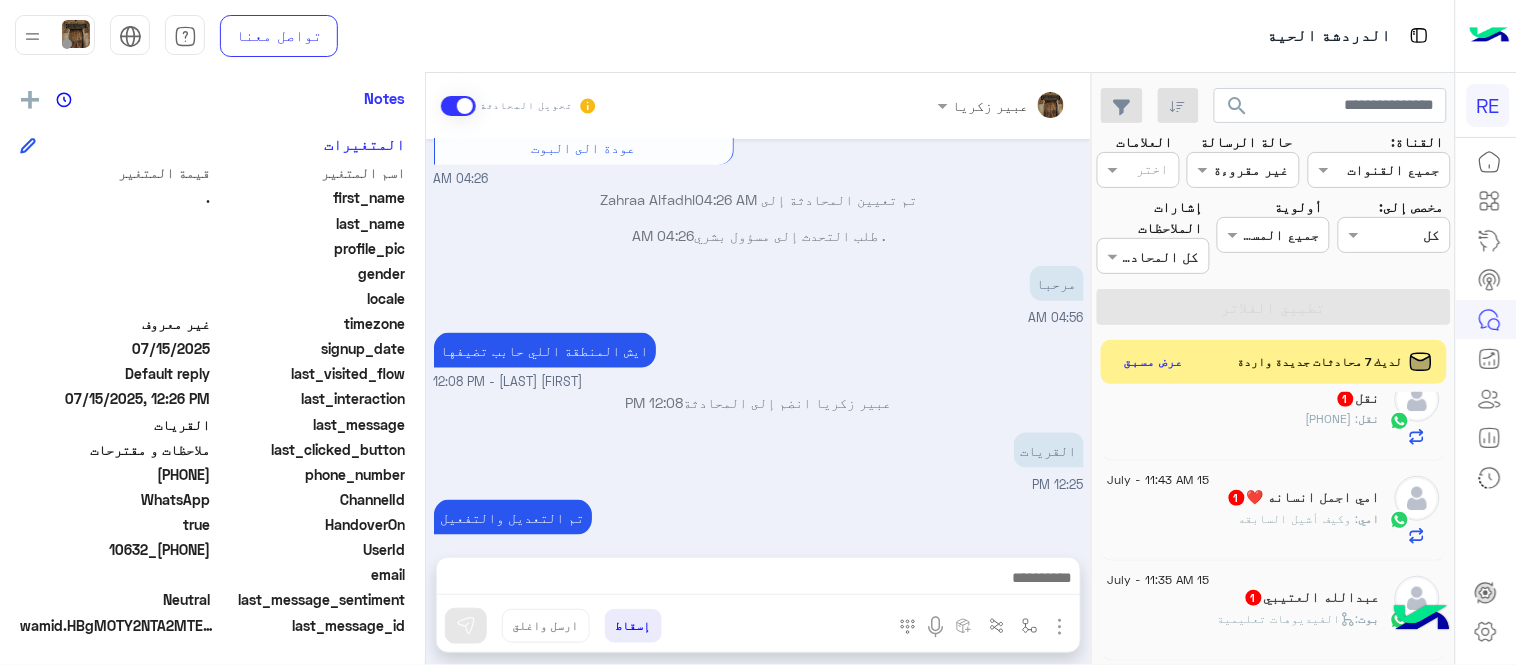 scroll, scrollTop: 254, scrollLeft: 0, axis: vertical 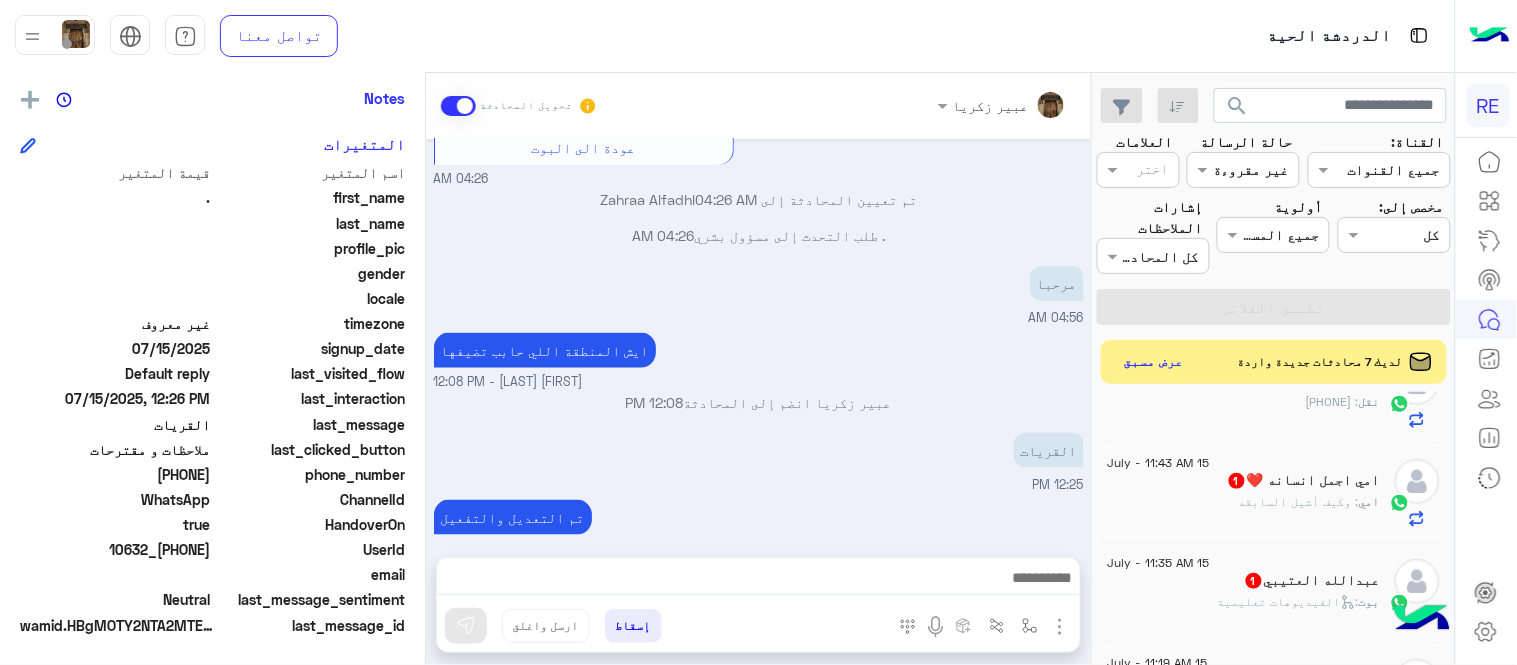 click on "نقل : [PHONE]" 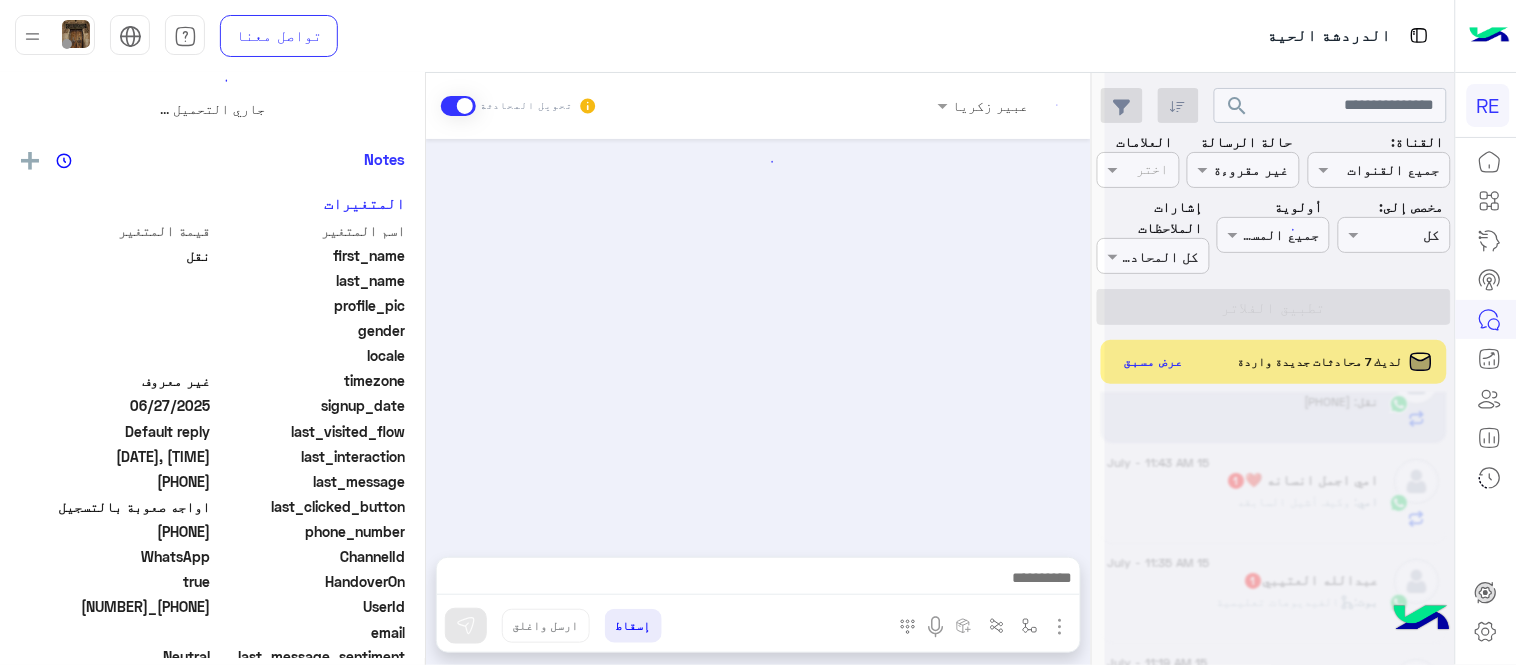 scroll, scrollTop: 0, scrollLeft: 0, axis: both 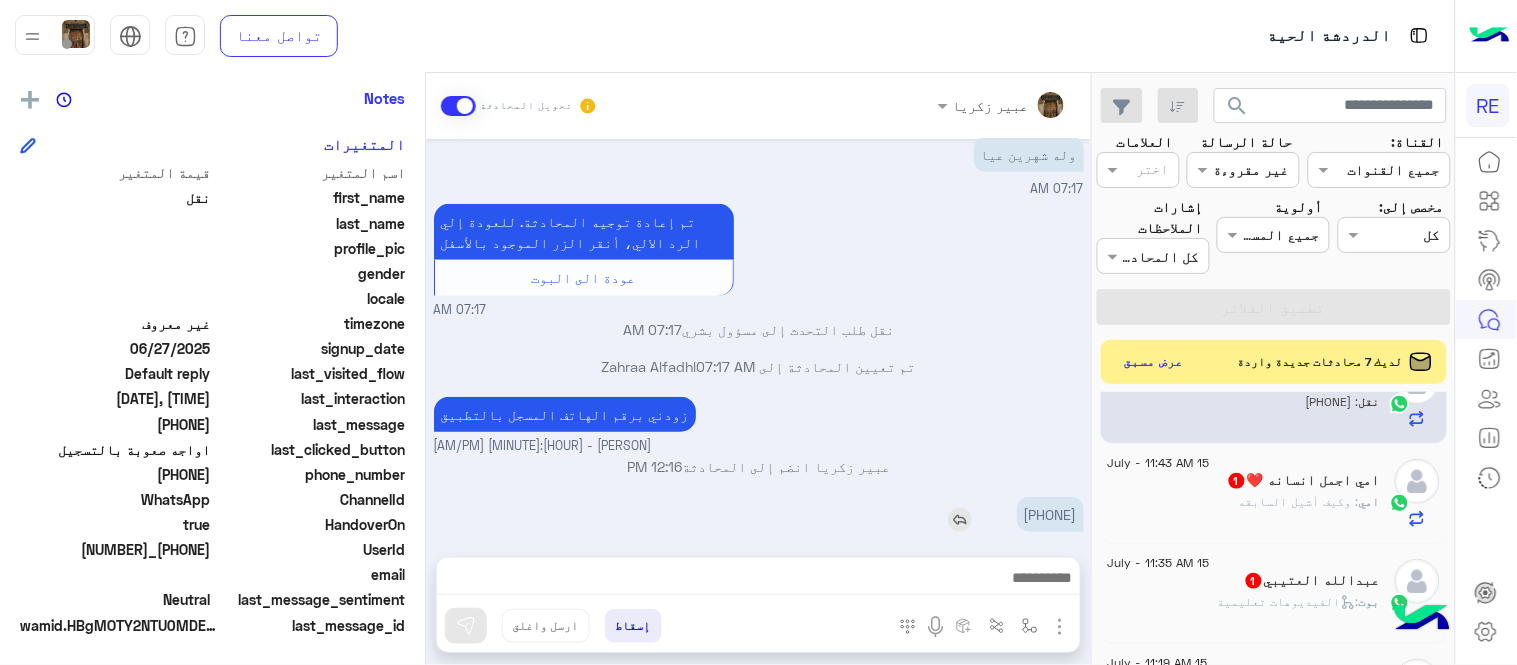 click on "[PHONE]" at bounding box center [1050, 514] 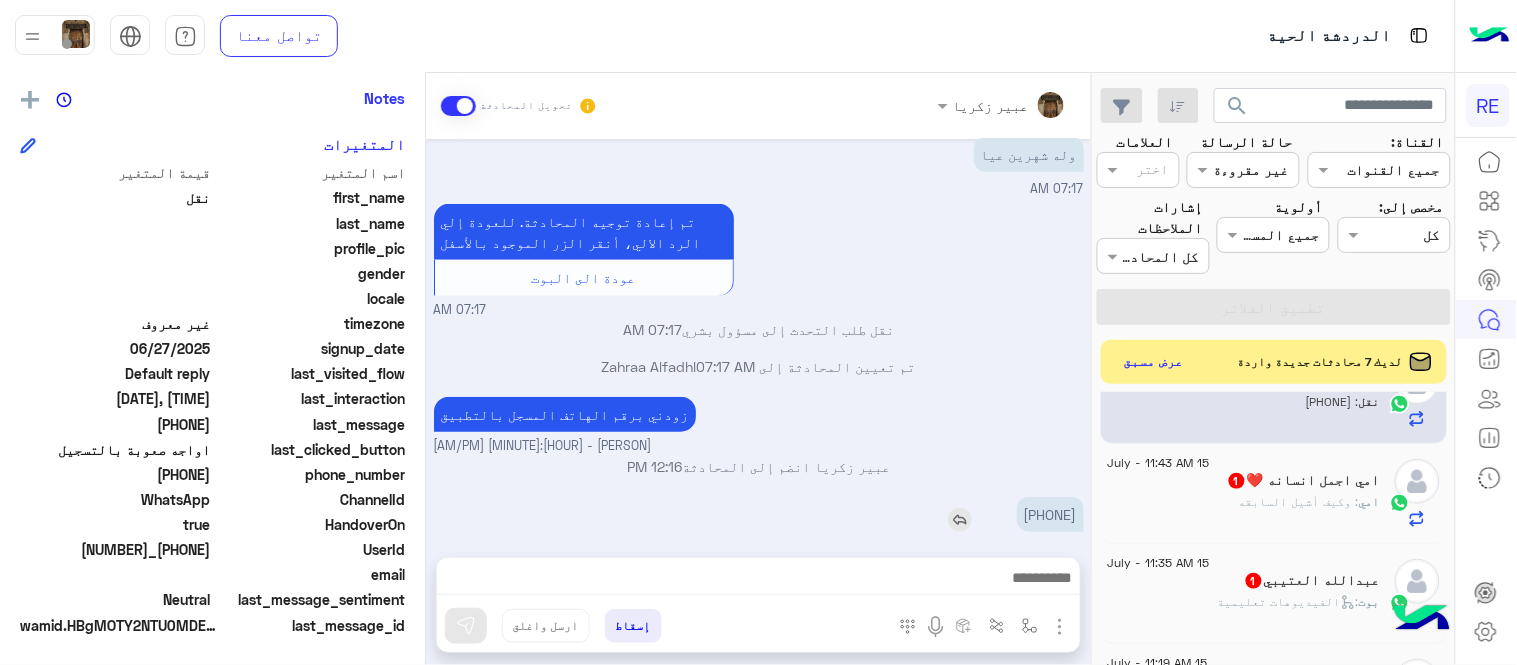 copy on "[PHONE]" 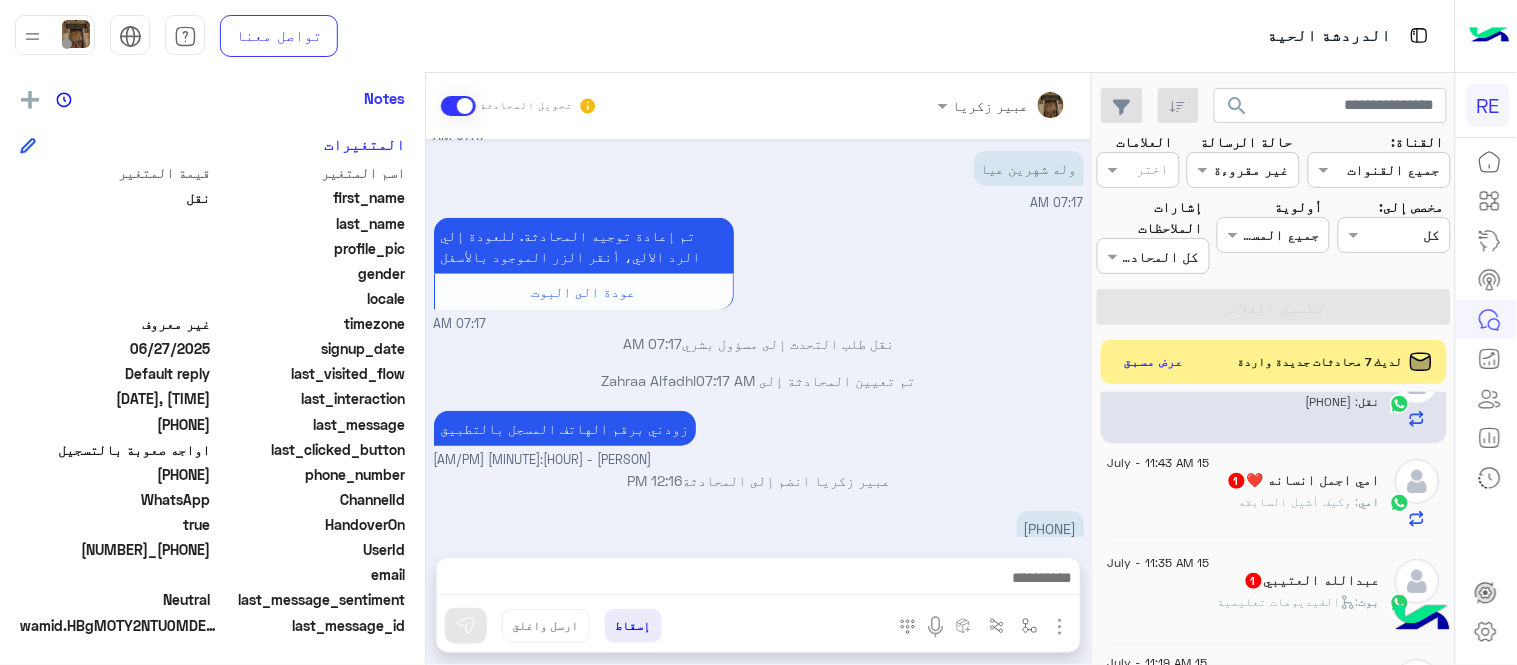 scroll, scrollTop: 318, scrollLeft: 0, axis: vertical 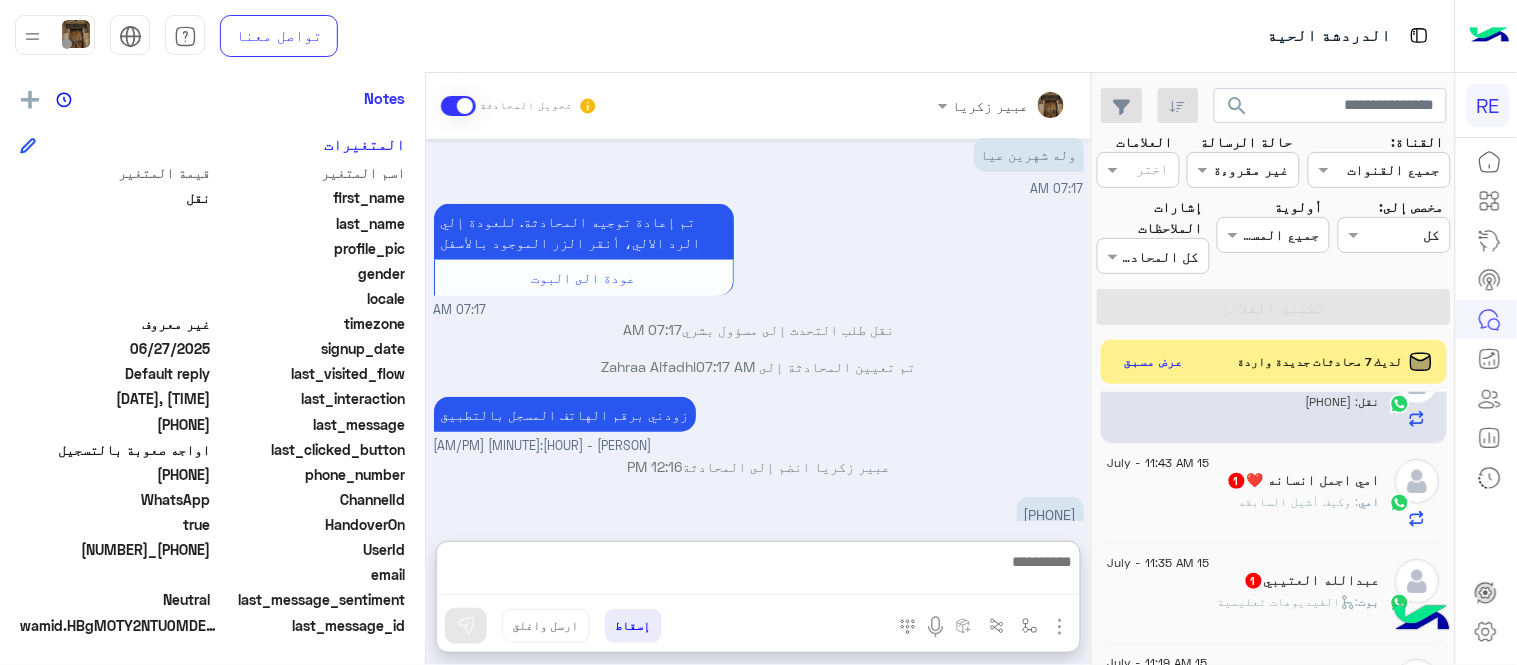 click at bounding box center [758, 572] 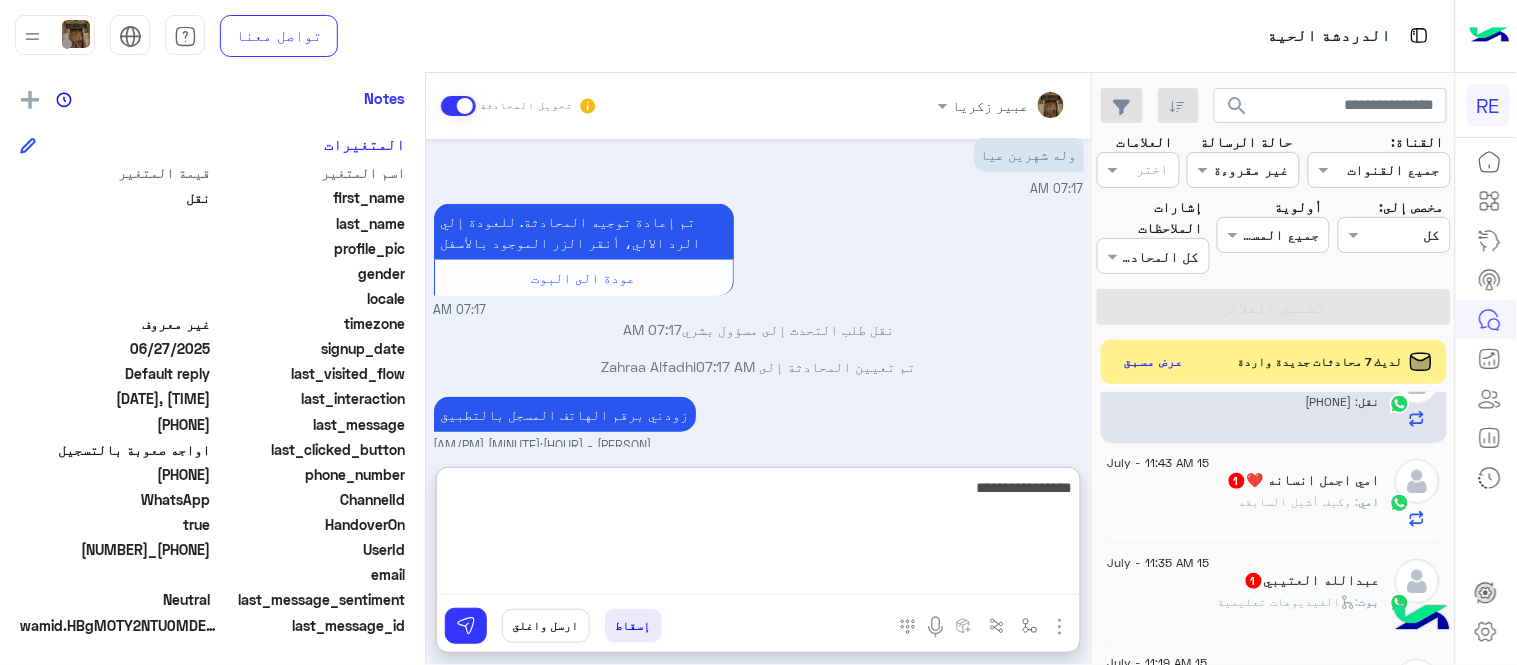 type on "**********" 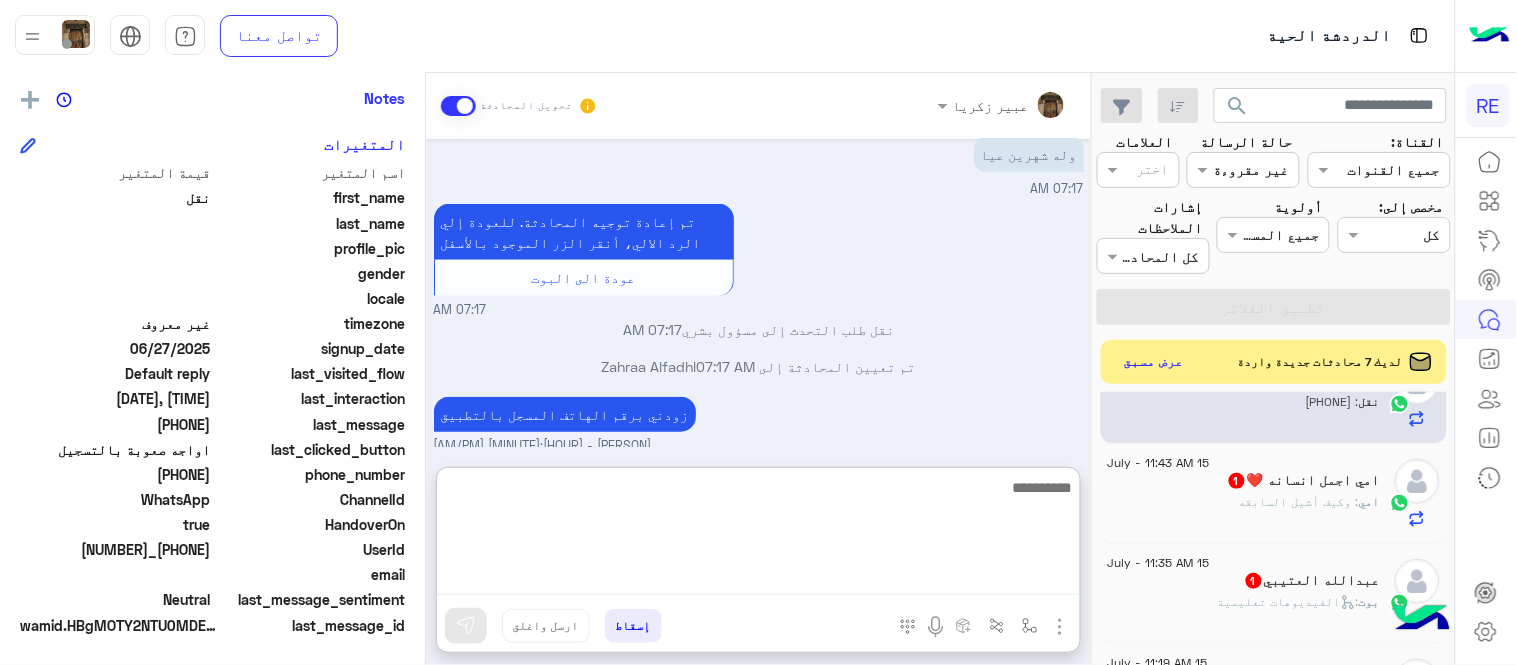 scroll, scrollTop: 472, scrollLeft: 0, axis: vertical 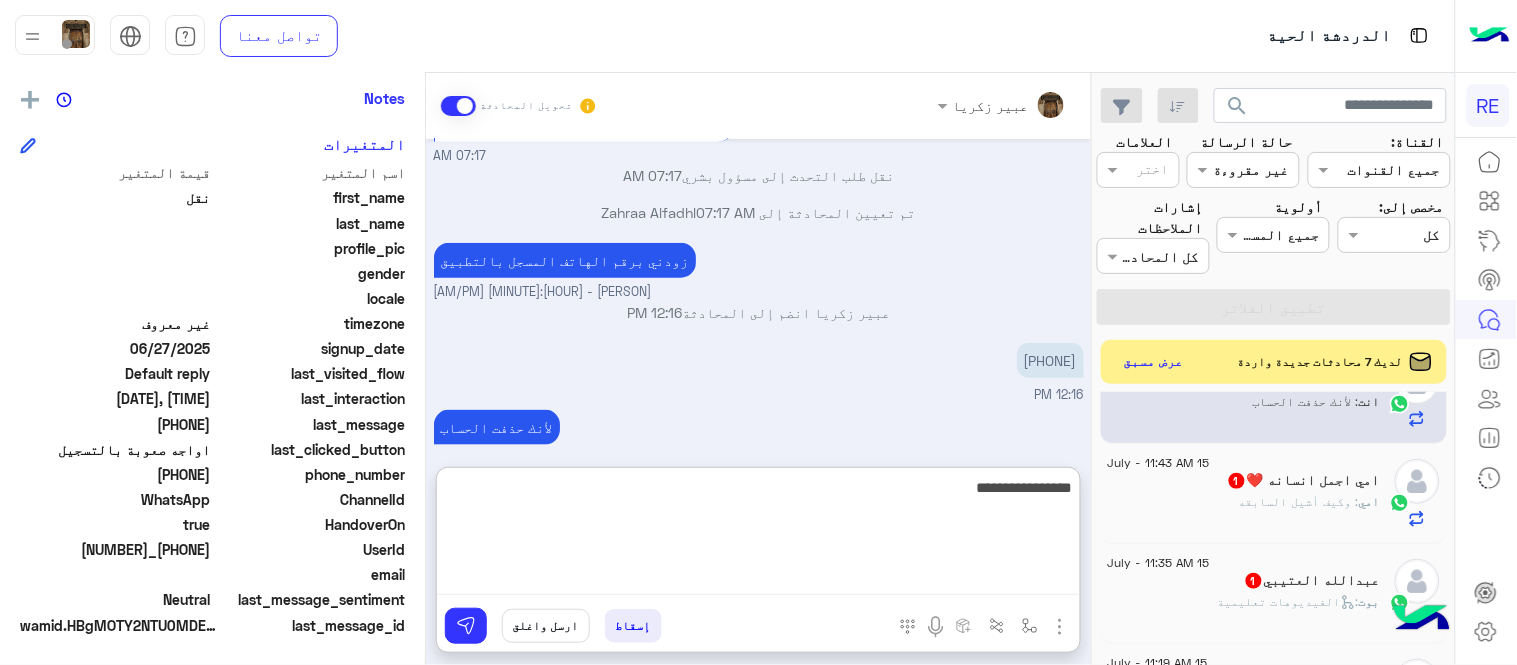 type on "**********" 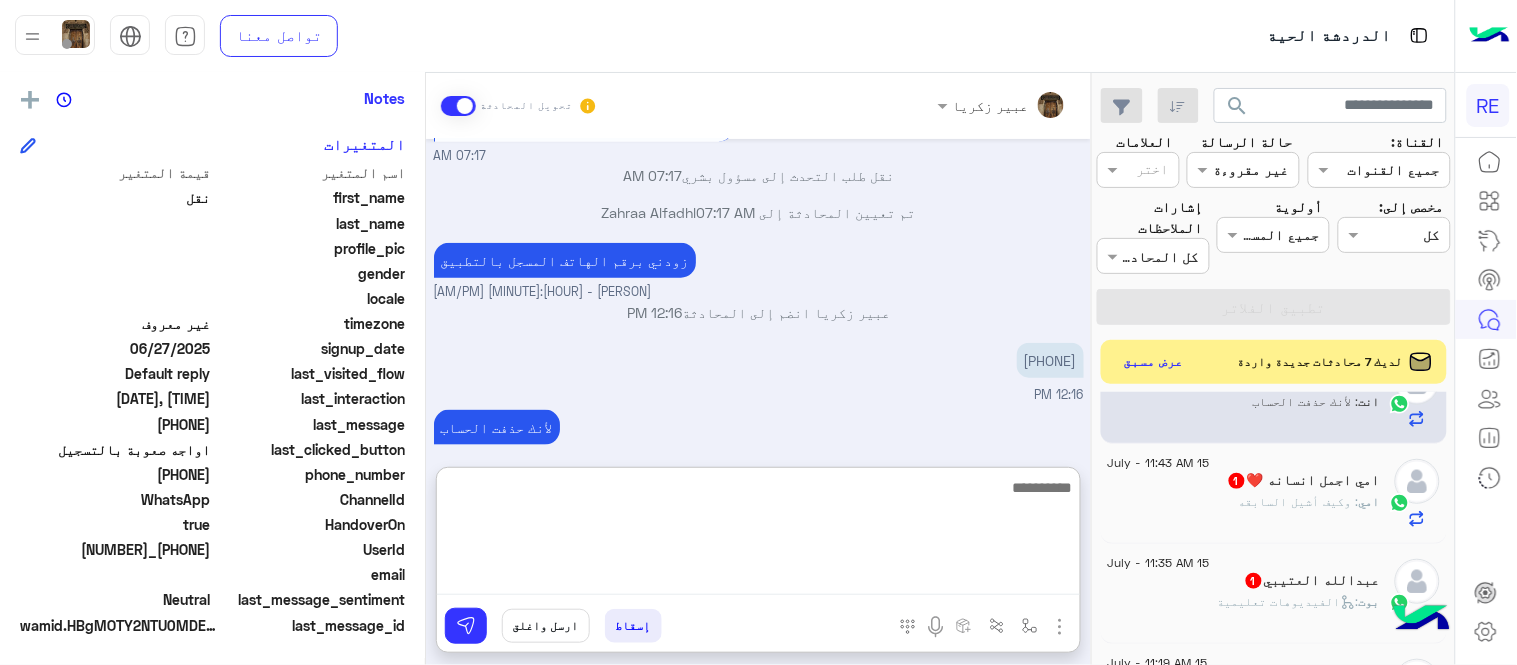 scroll, scrollTop: 535, scrollLeft: 0, axis: vertical 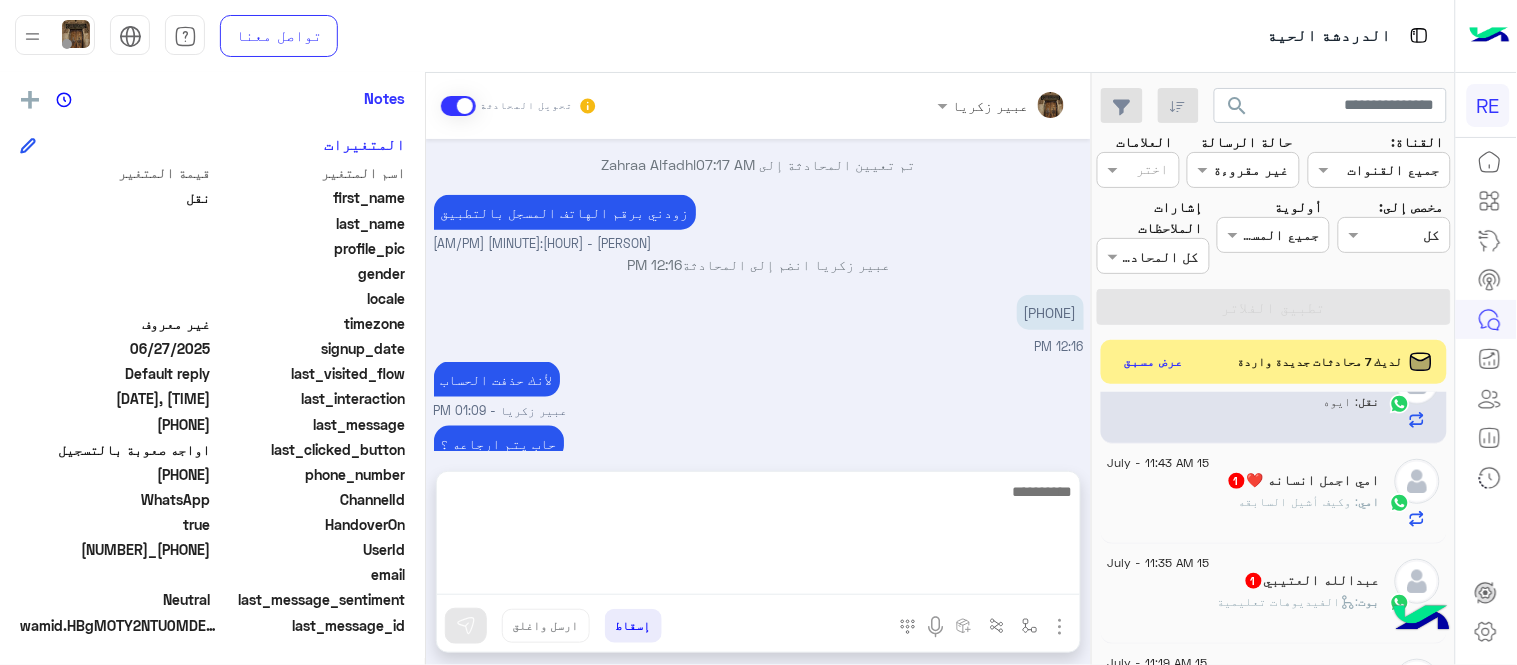 click on "Jul 15, 2025 مرحبا بك، اترك لنا استفسارك وسيتم مراجعته وابلاغك في أقرب وقت شكرا لتواصلك معنا، دمت بخير 07:16 AM يظهر لي سوف يتم تفعيل سيارتك 07:17 AM سعدنا بتواصلك، نأمل منك توضيح استفسارك أكثر 07:17 AM وله شهرين عيا 07:17 AM تم إعادة توجيه المحادثة. للعودة إلي الرد الالي، أنقر الزر الموجود بالأسفل عودة الى البوت 07:17 AM [FIRST] [LAST] طلب التحدث إلى مسؤول بشري 07:17 AM تم تعيين المحادثة إلى [FIRST] [LAST] 07:17 AM زودني برقم الهاتف المسجل بالتطبيق [FIRST] [LAST] - 12:16 PM [FIRST] [LAST] انضم إلى المحادثة 12:16 PM [PHONE] 12:16 PM لأنك حذفت الحساب [FIRST] [LAST] - 01:09 PM حاب يتم ارجاعه ؟ ايوه 01:10 PM" at bounding box center (758, 295) 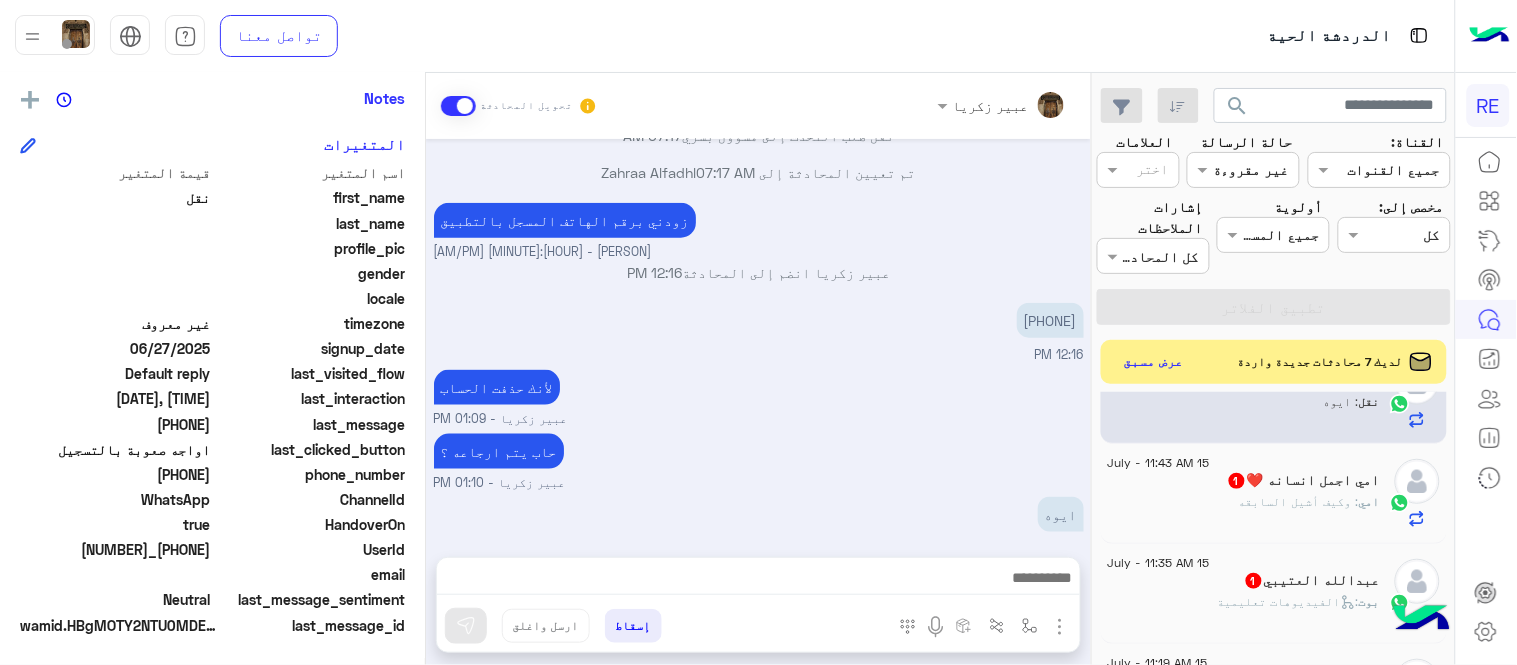 click at bounding box center [758, 580] 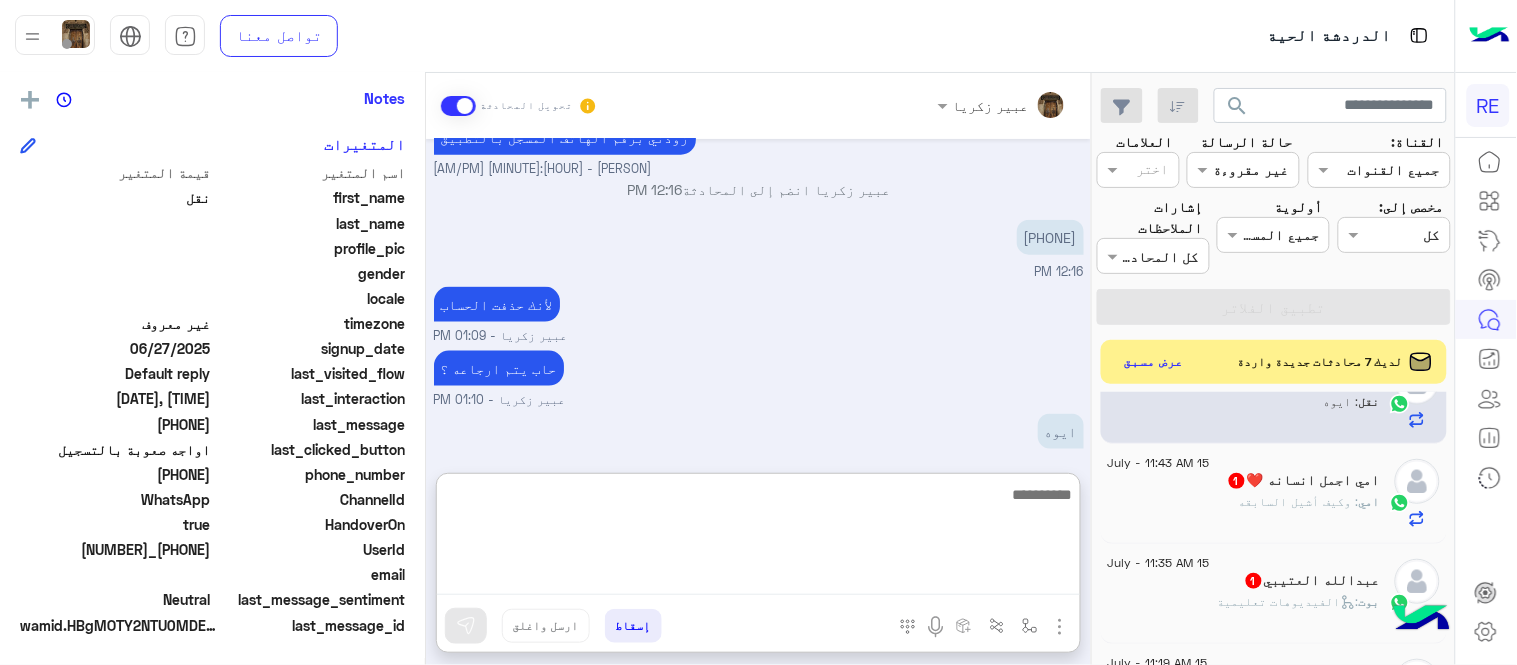 scroll, scrollTop: 602, scrollLeft: 0, axis: vertical 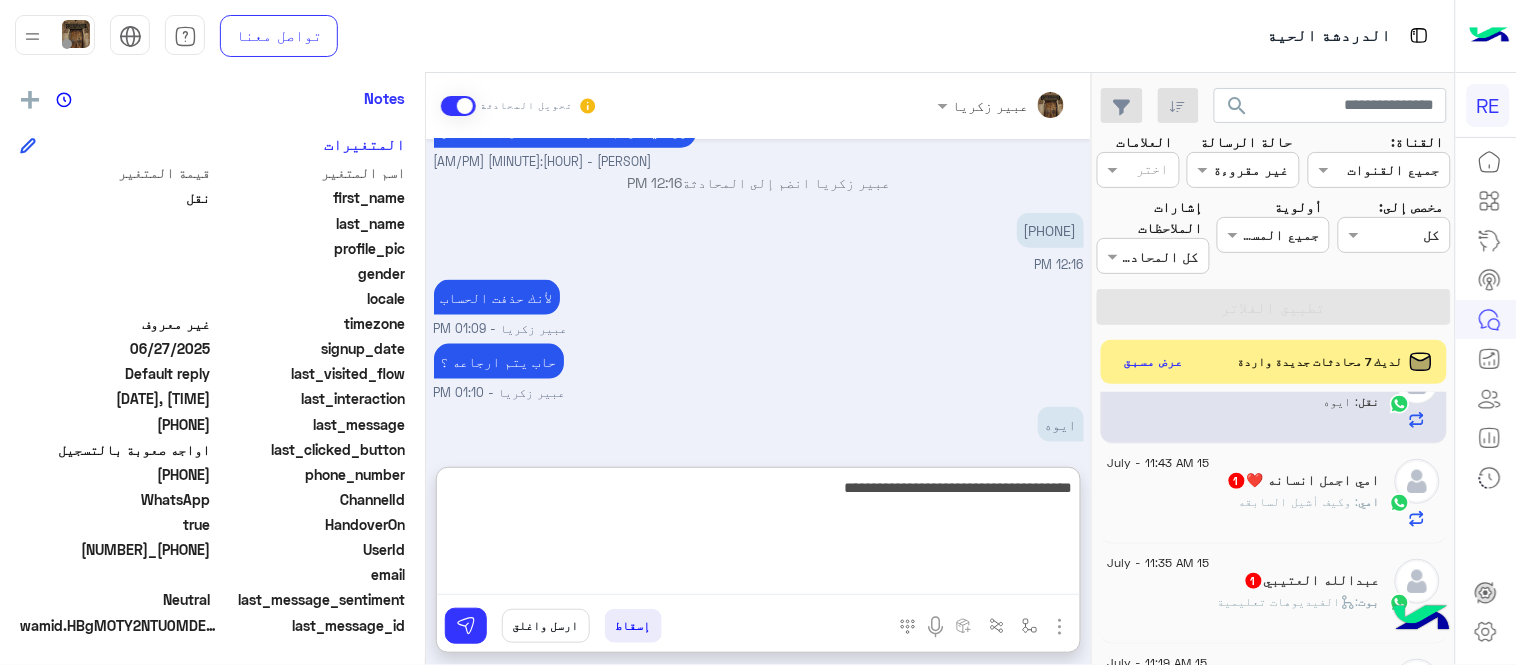 type on "**********" 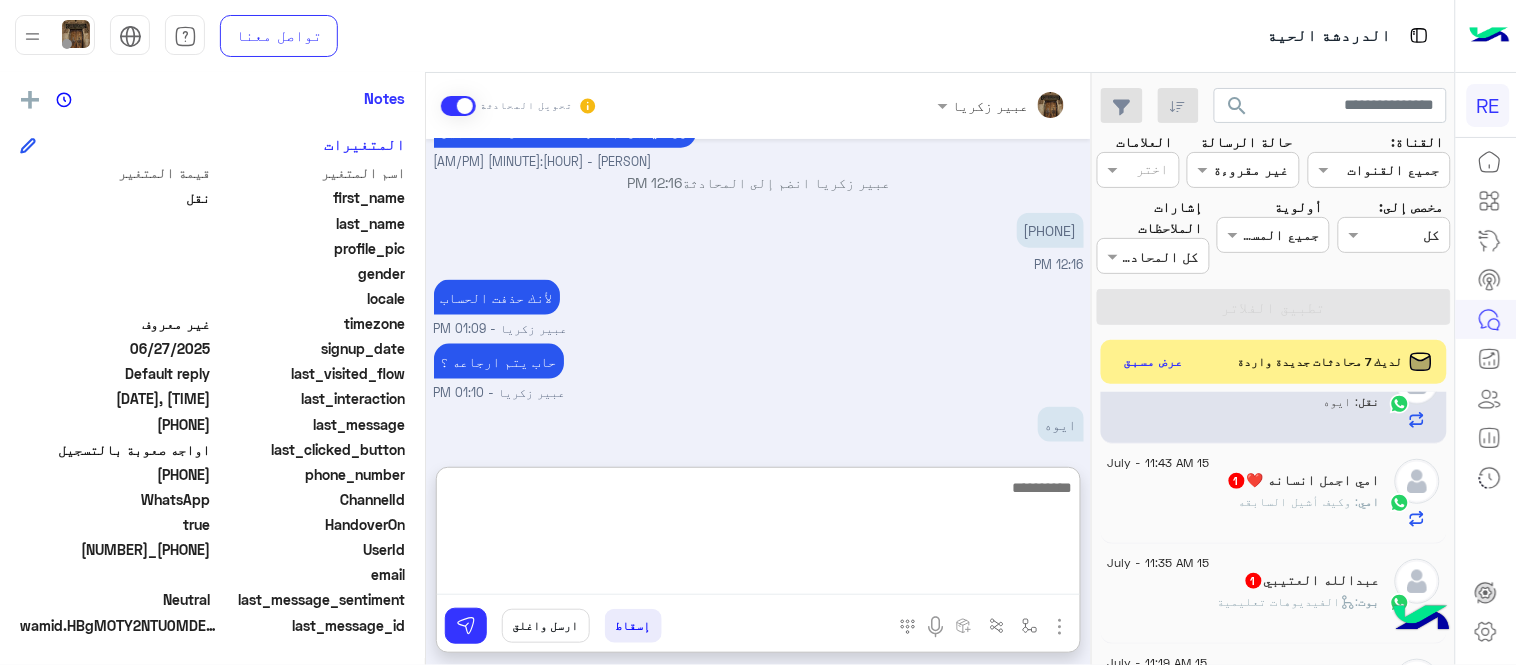scroll, scrollTop: 665, scrollLeft: 0, axis: vertical 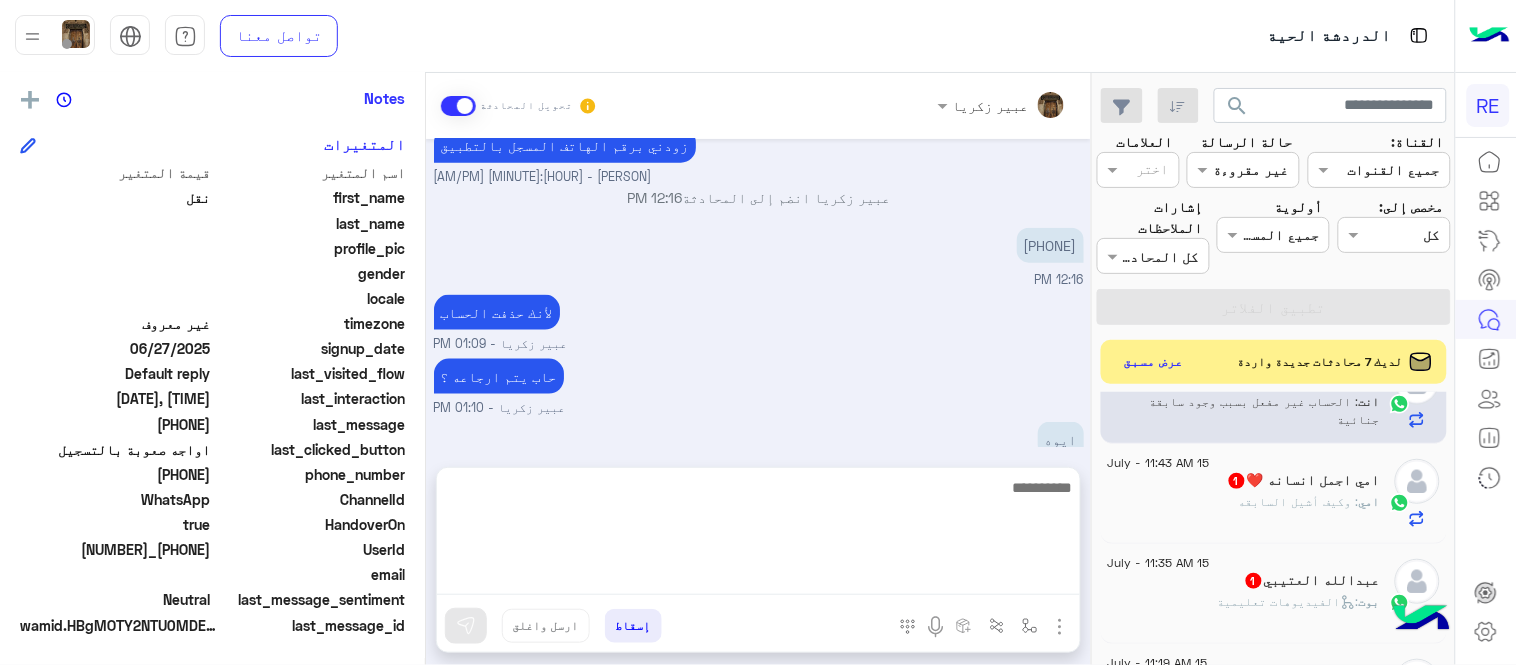 click on "Jul 15, 2025 مرحبا بك، اترك لنا استفسارك وسيتم مراجعته وابلاغك في أقرب وقت شكرا لتواصلك معنا، دمت بخير 07:16 AM يظهر لي سوف يتم تفعيل سيارتك 07:17 AM سعدنا بتواصلك، نأمل منك توضيح استفسارك أكثر 07:17 AM وله شهرين عيا 07:17 AM تم إعادة توجيه المحادثة. للعودة إلي الرد الالي، أنقر الزر الموجود بالأسفل عودة الى البوت 07:17 AM [FIRST] [LAST] طلب التحدث إلى مسؤول بشري 07:17 AM تم تعيين المحادثة إلى [FIRST] [LAST] 07:17 AM زودني برقم الهاتف المسجل بالتطبيق [FIRST] [LAST] - 12:16 PM [FIRST] [LAST] انضم إلى المحادثة 12:16 PM [PHONE] 12:16 PM لأنك حذفت الحساب [FIRST] [LAST] - 01:09 PM حاب يتم ارجاعه ؟ ايوه 01:10 PM" at bounding box center [758, 293] 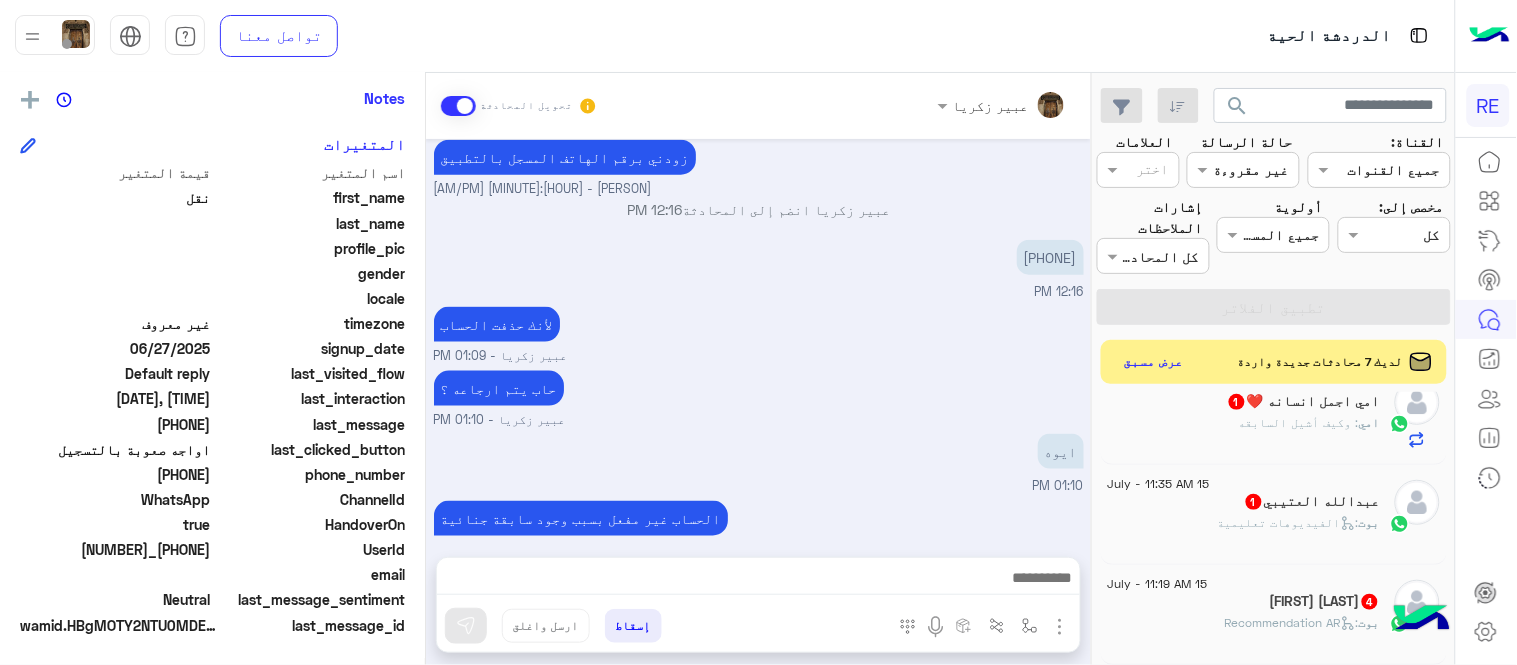 scroll, scrollTop: 373, scrollLeft: 0, axis: vertical 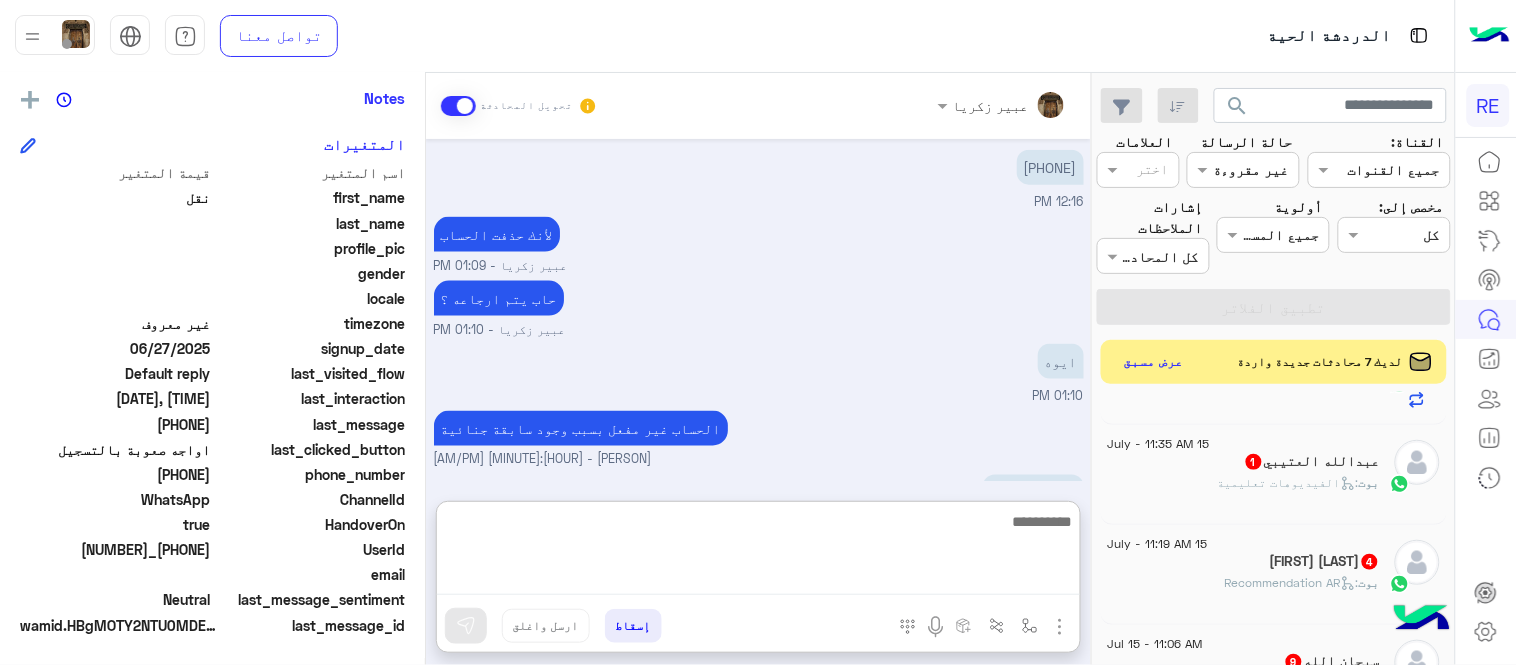 click at bounding box center [758, 552] 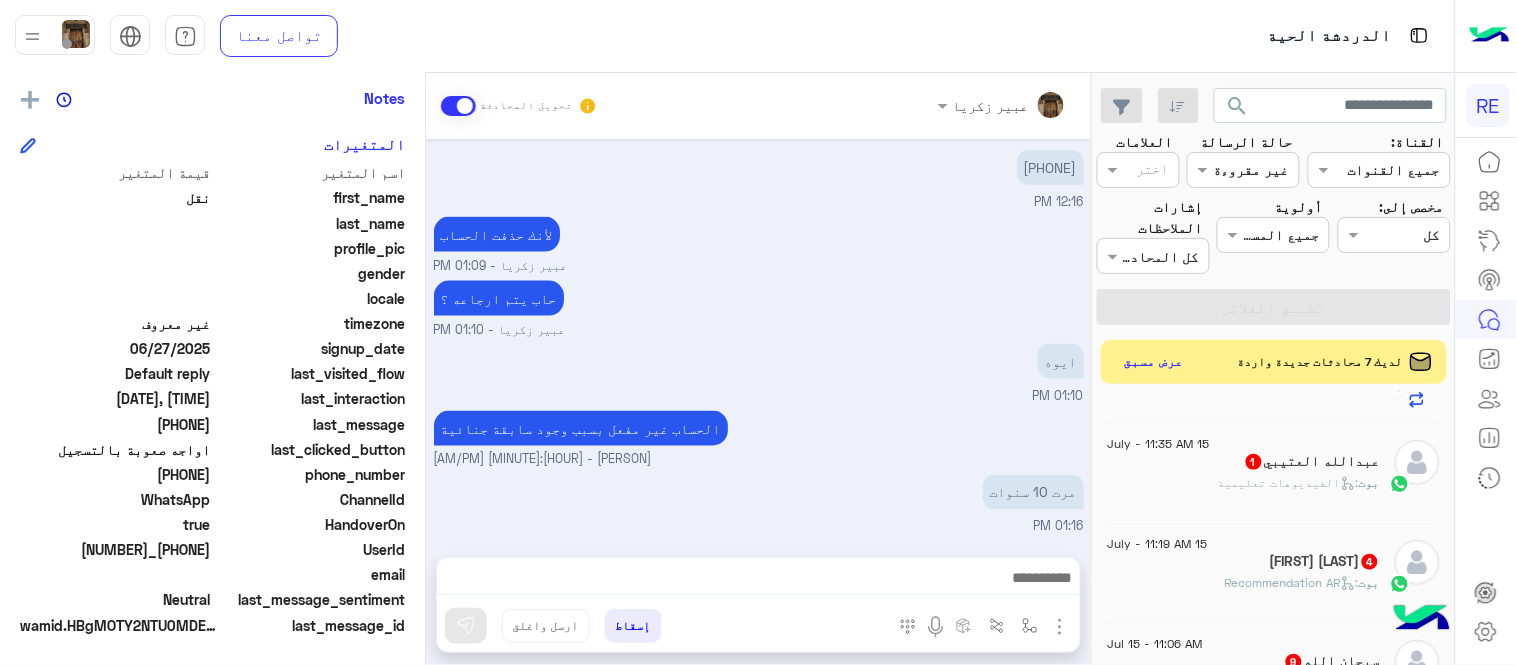click on "الحساب غير مفعل بسبب وجود سابقة جنائية  [FIRST] [LAST] -  01:16 PM" at bounding box center (759, 438) 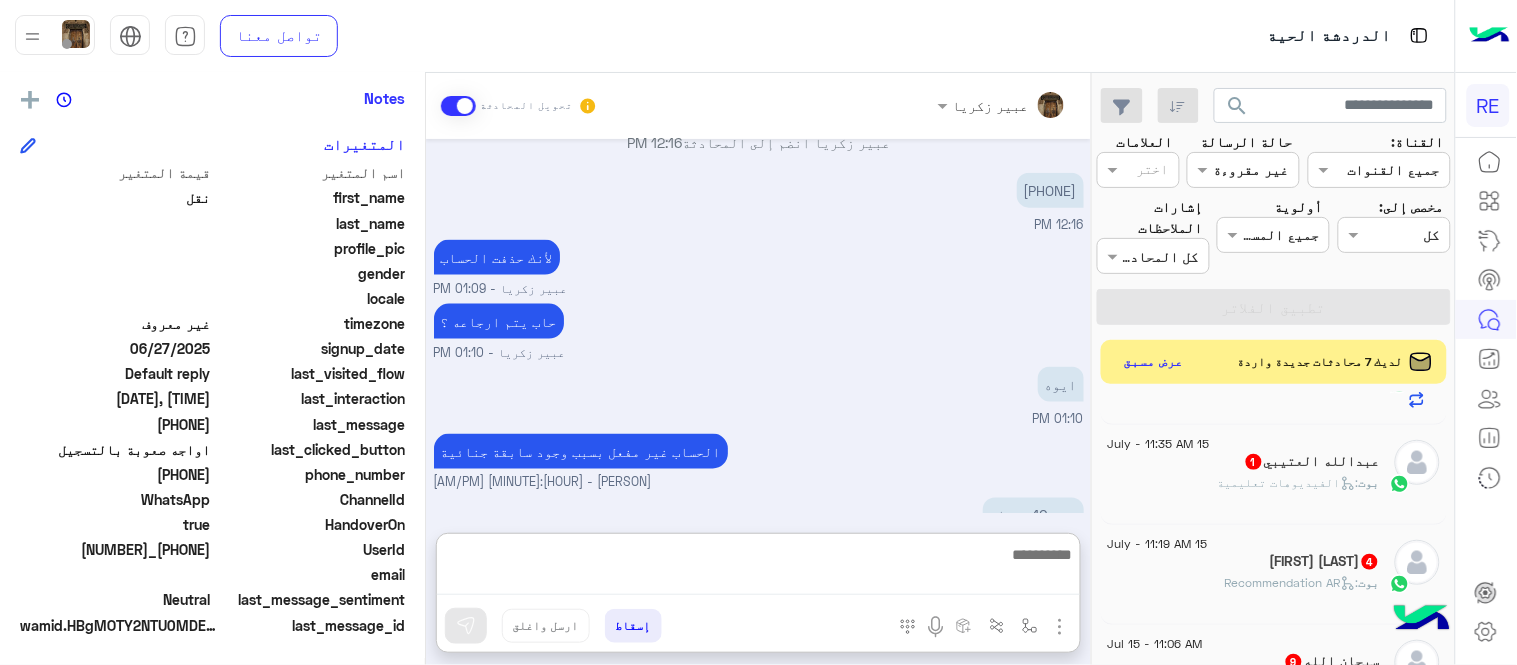 scroll, scrollTop: 665, scrollLeft: 0, axis: vertical 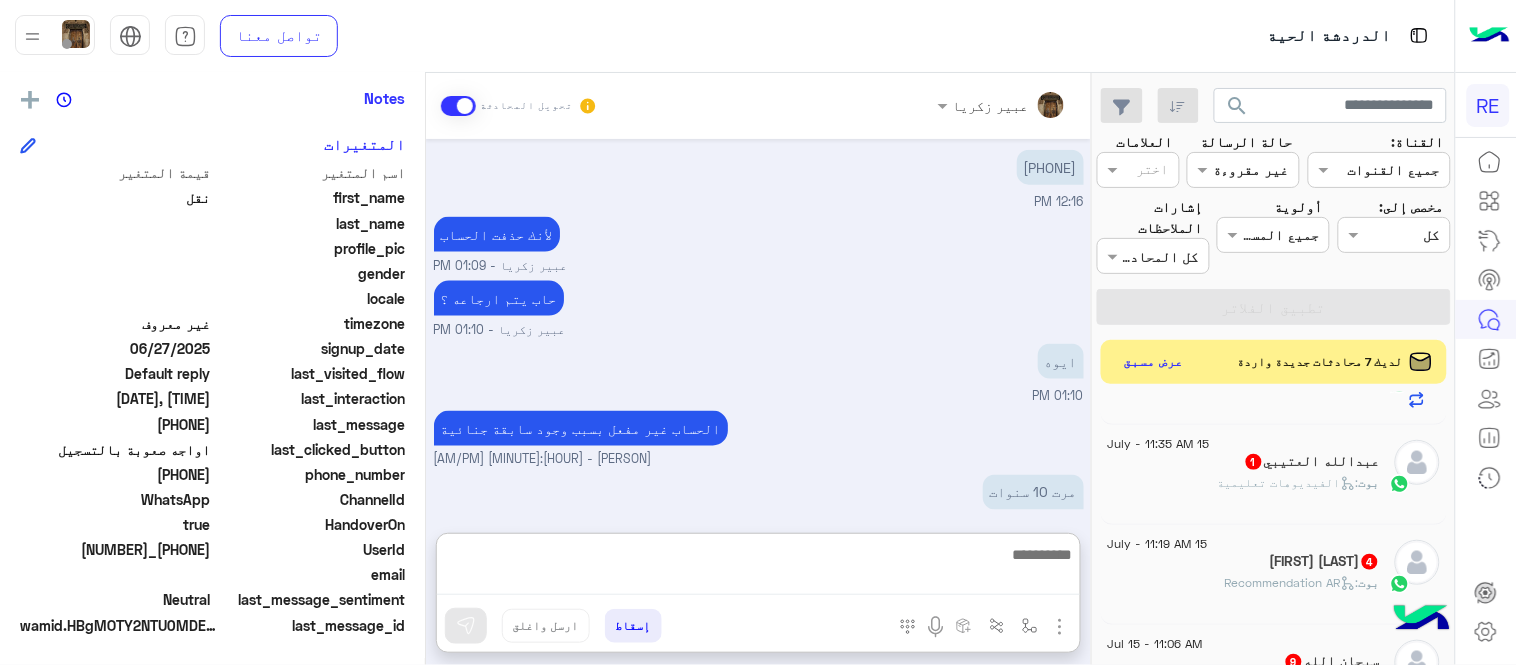 click at bounding box center (758, 568) 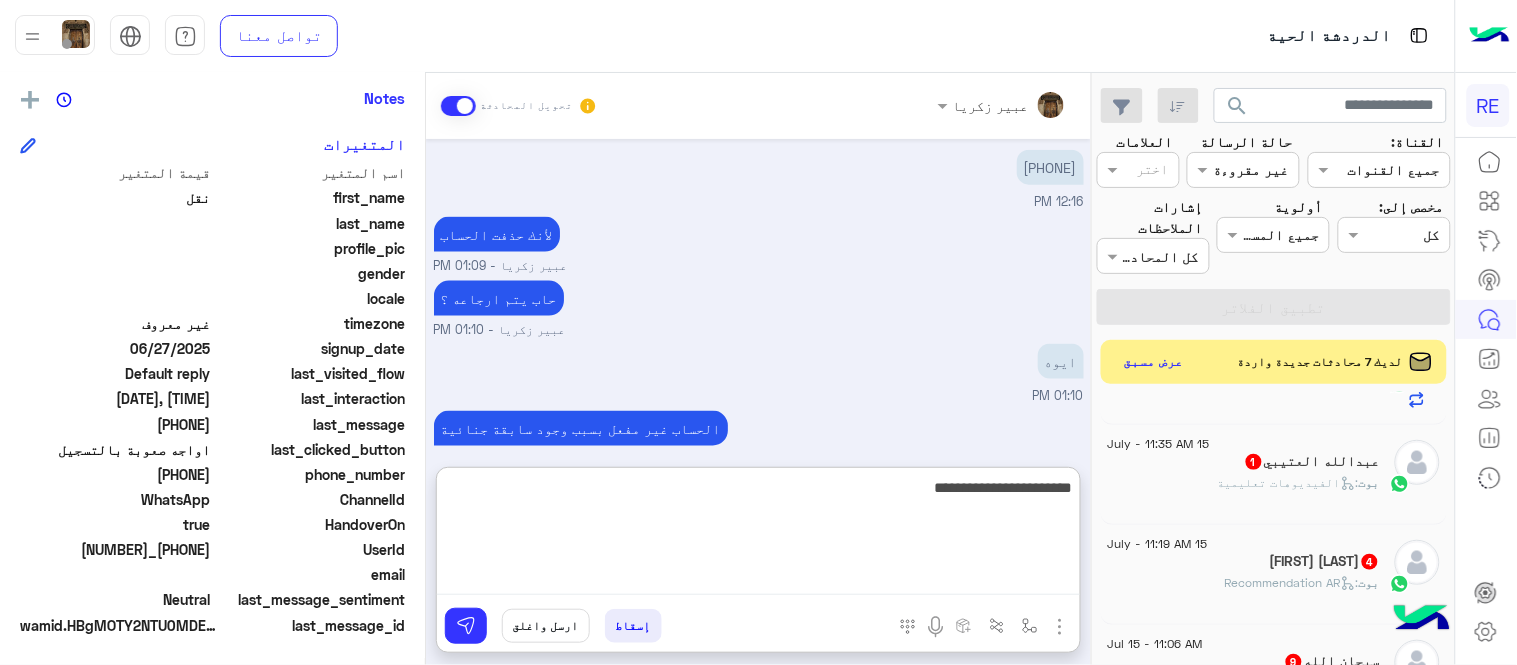 type on "**********" 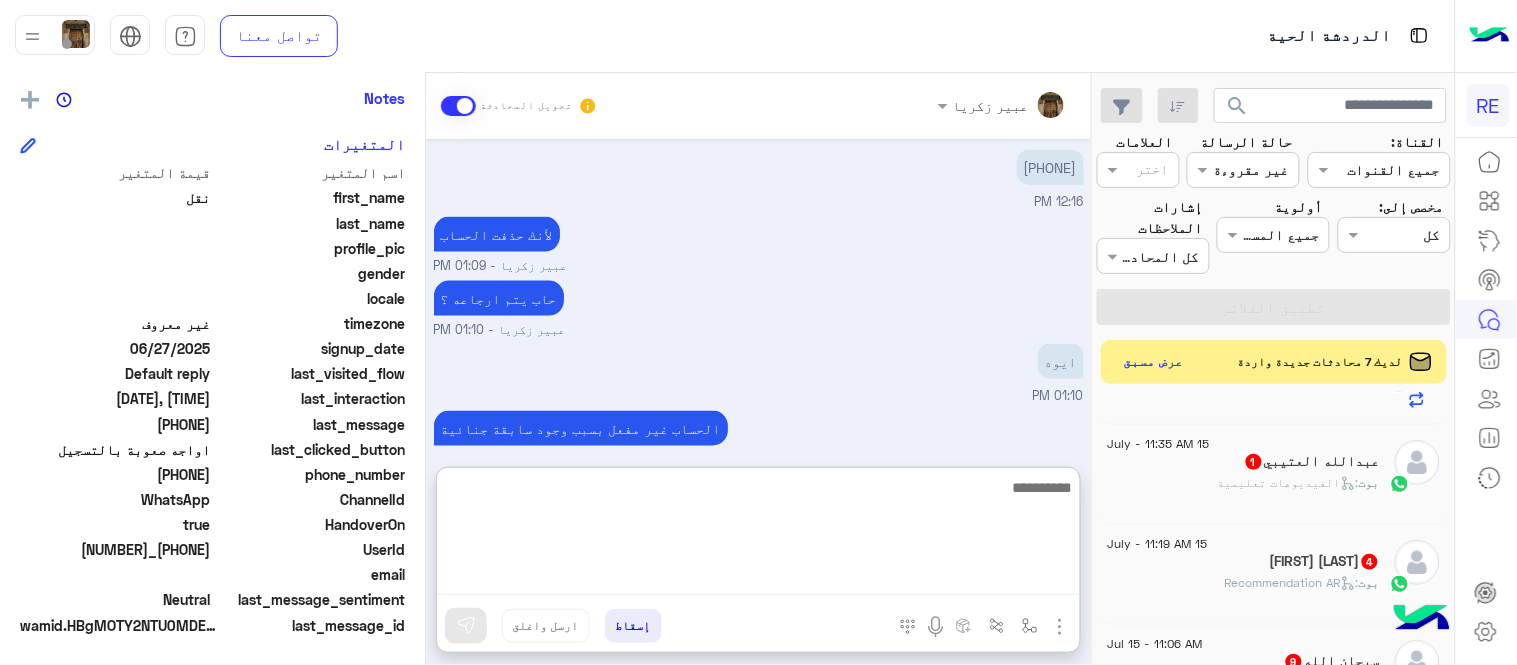 scroll, scrollTop: 795, scrollLeft: 0, axis: vertical 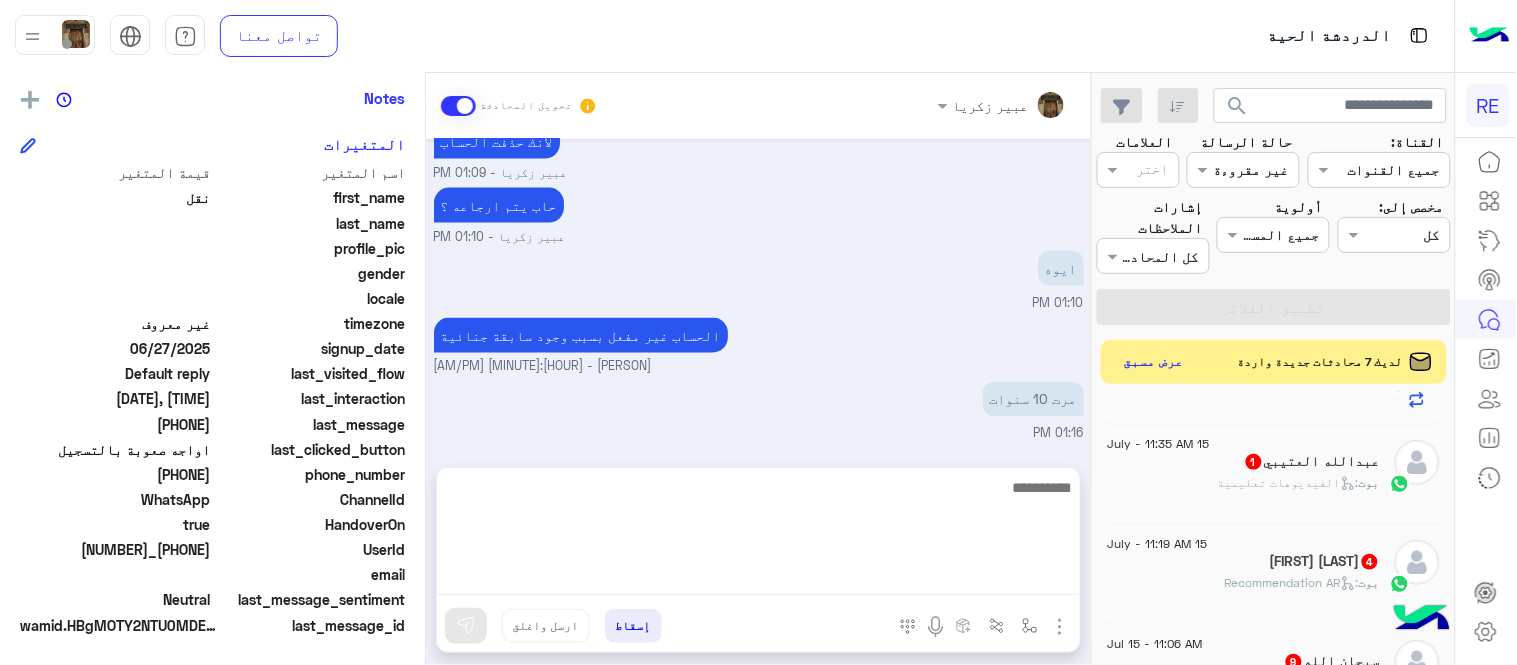click on "Jul 15, 2025 مرحبا بك، اترك لنا استفسارك وسيتم مراجعته وابلاغك في أقرب وقت شكرا لتواصلك معنا، دمت بخير 07:16 AM يظهر لي سوف يتم تفعيل سيارتك 07:17 AM سعدنا بتواصلك، نأمل منك توضيح استفسارك أكثر 07:17 AM وله شهرين عيا 07:17 AM تم إعادة توجيه المحادثة. للعودة إلي الرد الالي، أنقر الزر الموجود بالأسفل عودة الى البوت 07:17 AM [FIRST] [LAST] طلب التحدث إلى مسؤول بشري 07:17 AM تم تعيين المحادثة إلى [FIRST] [LAST] 07:17 AM زودني برقم الهاتف المسجل بالتطبيق [FIRST] [LAST] - 12:16 PM [FIRST] [LAST] انضم إلى المحادثة 12:16 PM [PHONE] 12:16 PM لأنك حذفت الحساب [FIRST] [LAST] - 01:09 PM حاب يتم ارجاعه ؟ ايوه 01:10 PM" at bounding box center [758, 293] 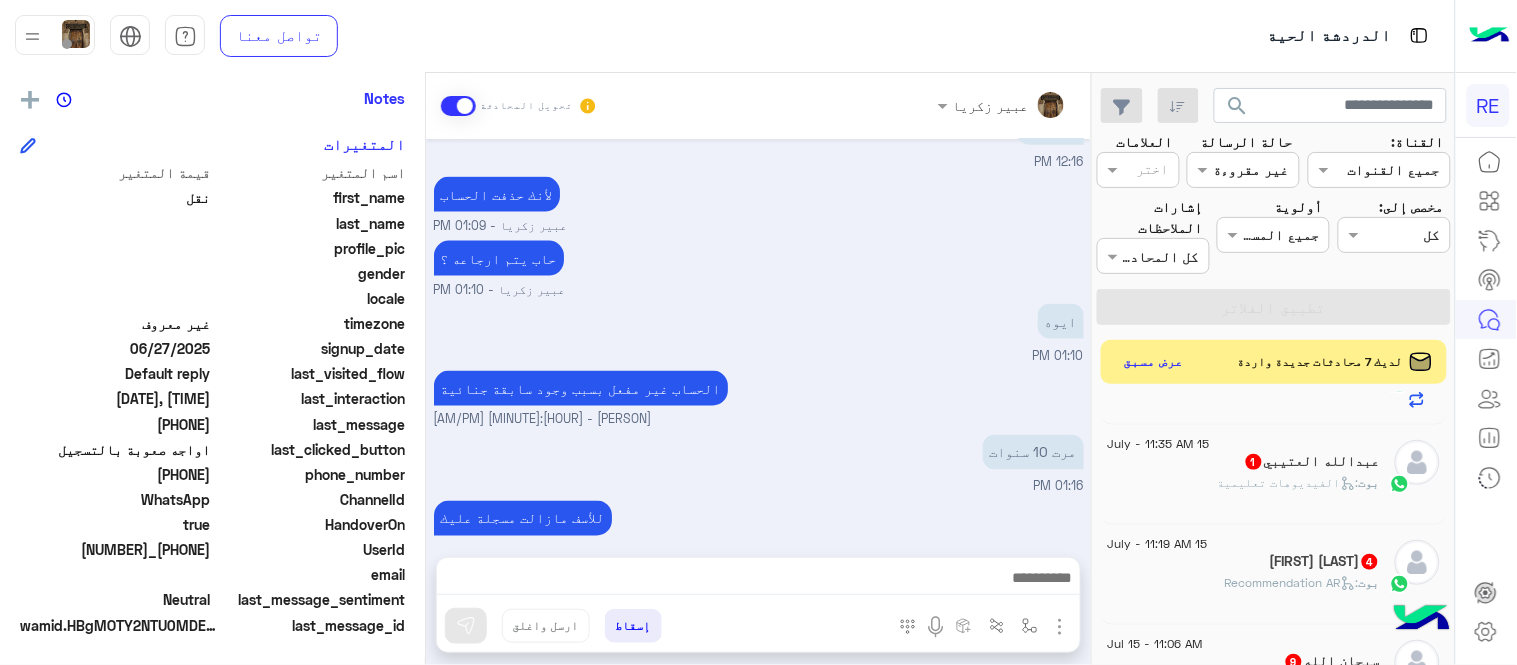 scroll, scrollTop: 772, scrollLeft: 0, axis: vertical 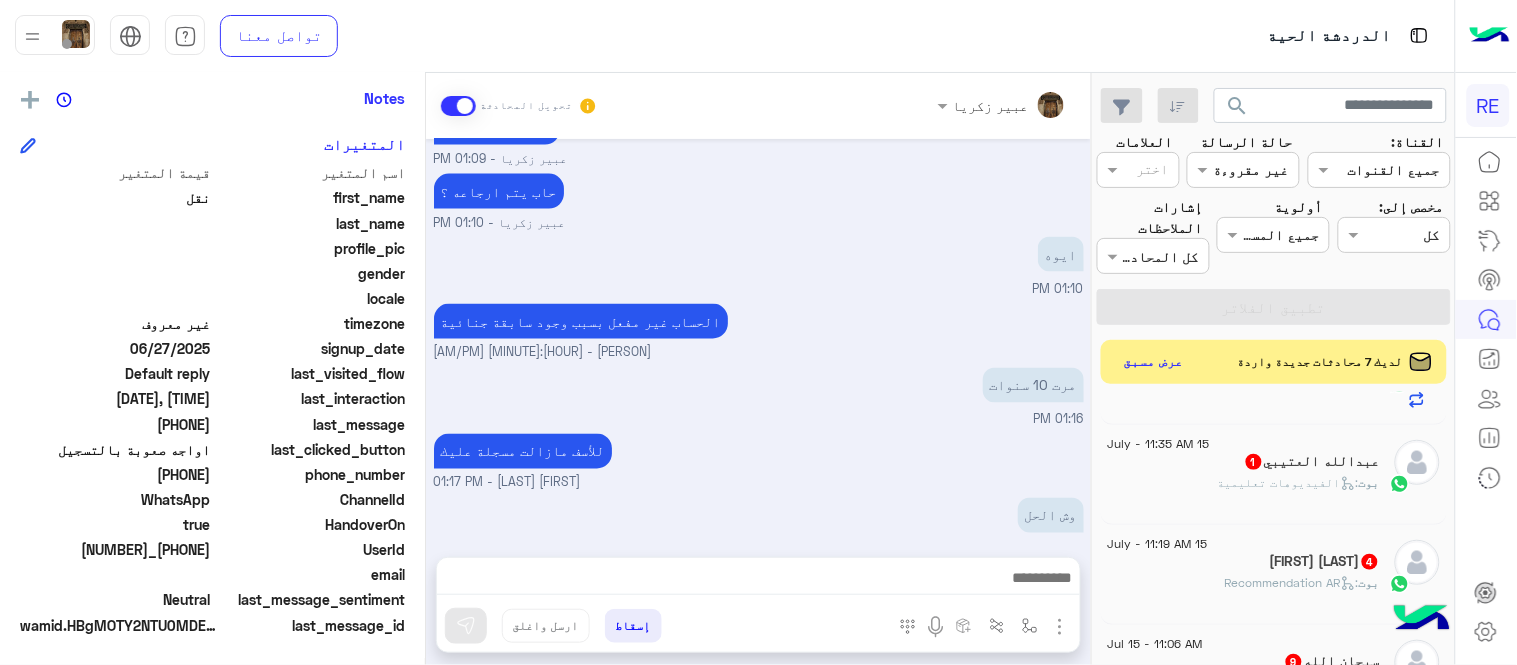 click on "للأسف مازالت مسجلة عليك  عبير زكريا -  01:17 PM" at bounding box center [759, 461] 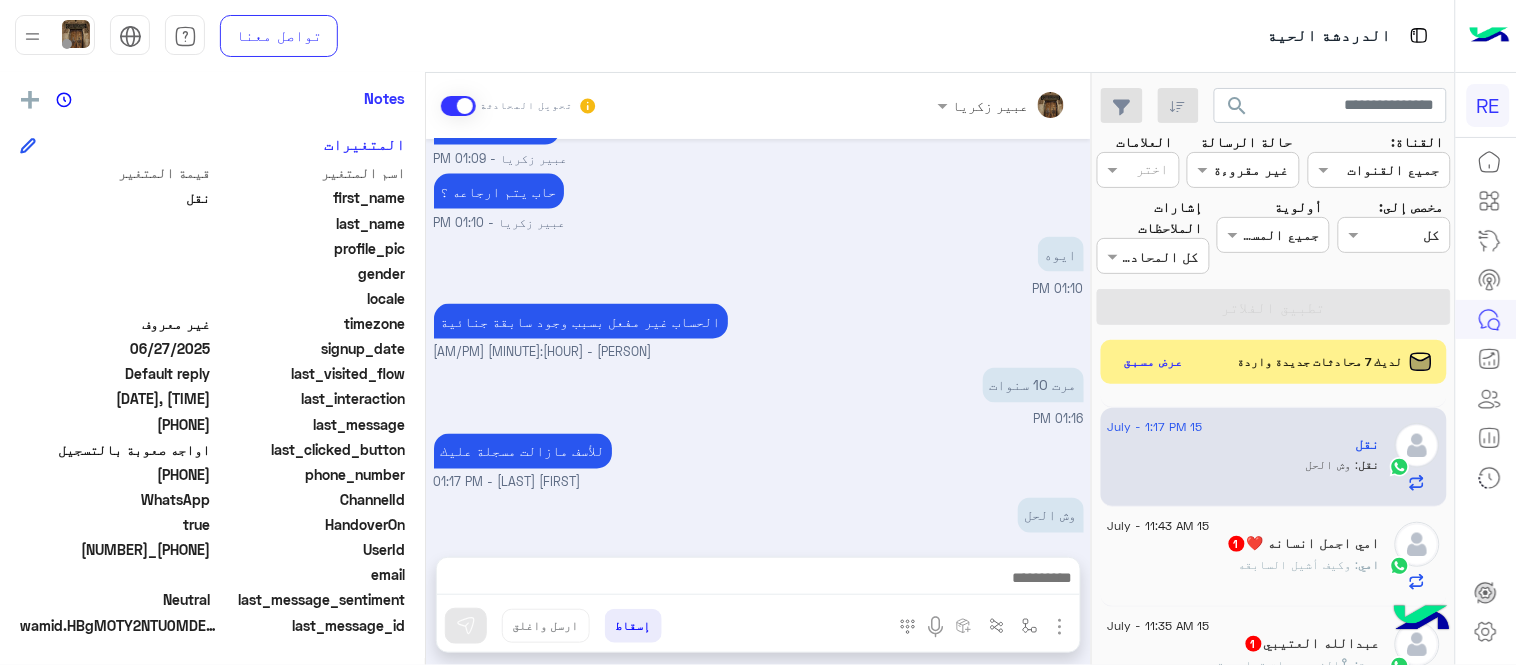 scroll, scrollTop: 222, scrollLeft: 0, axis: vertical 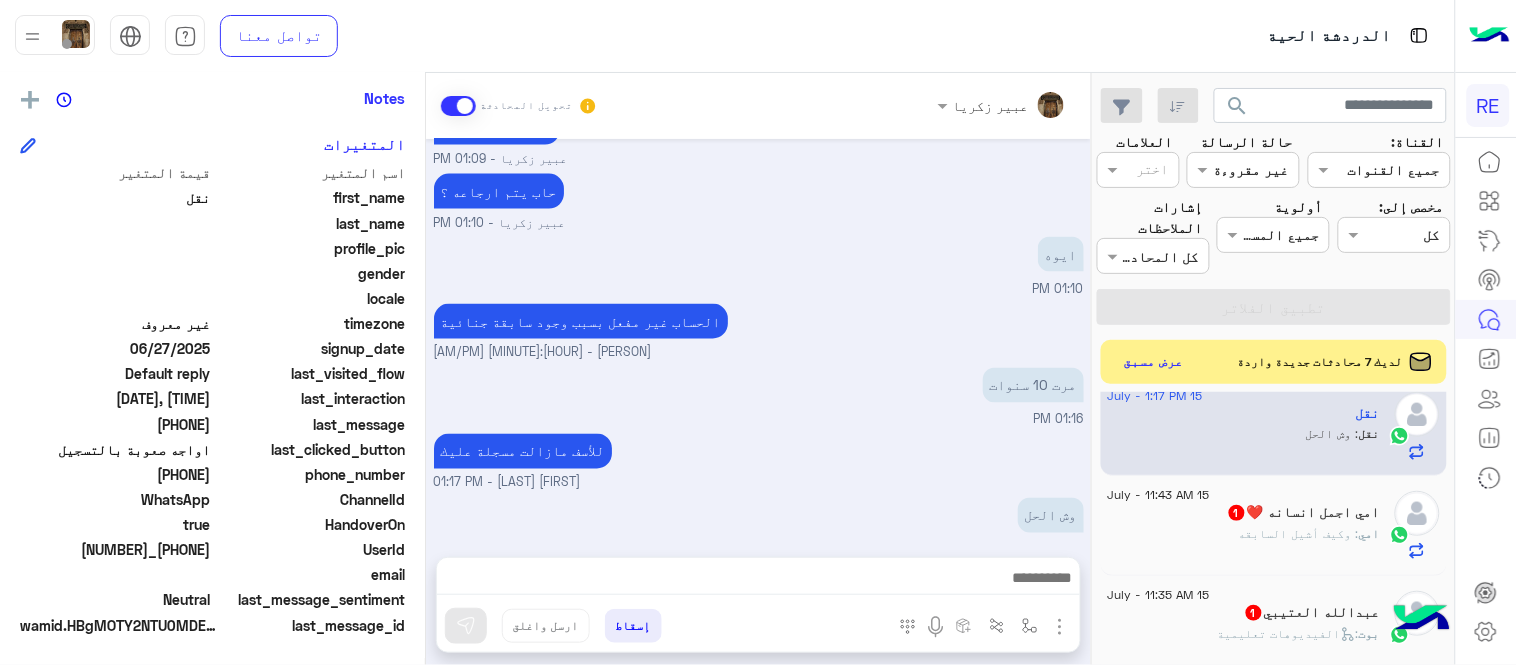 click on "امي : وكيف أشيل السابقه" 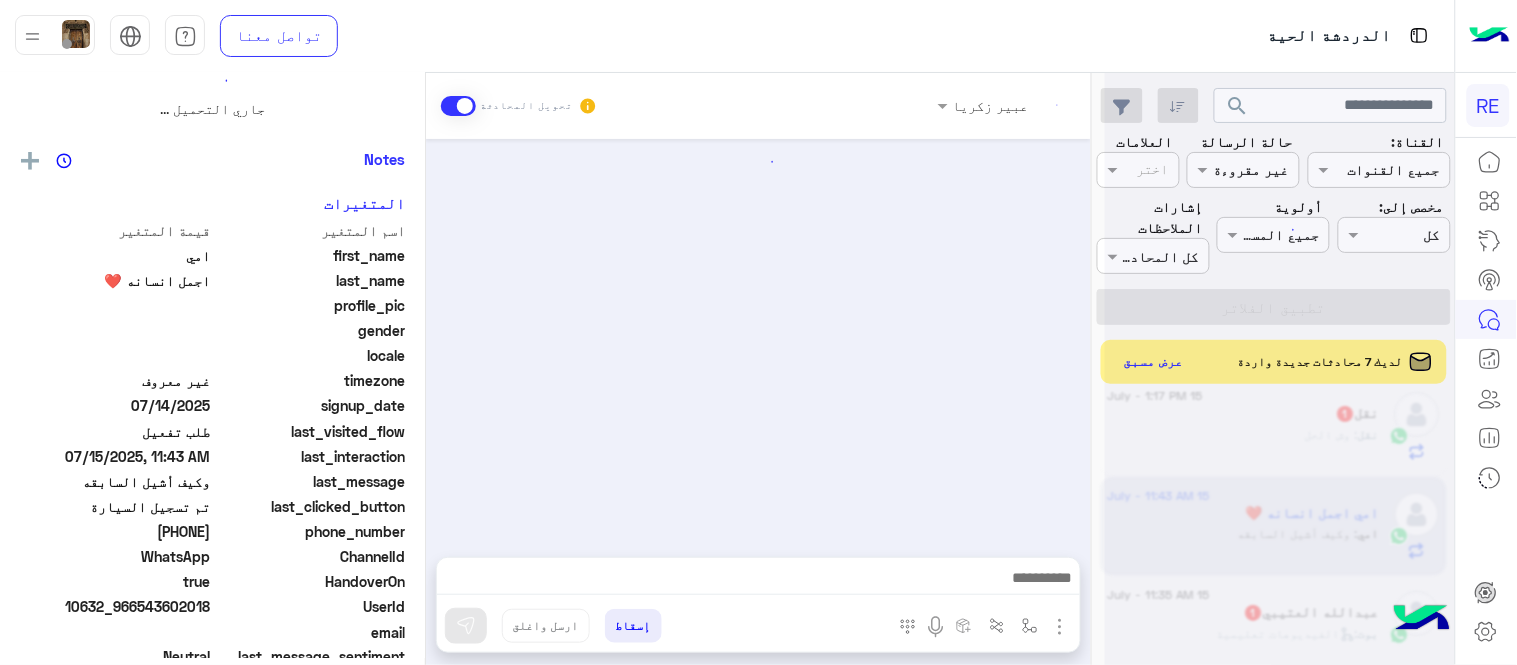 scroll, scrollTop: 0, scrollLeft: 0, axis: both 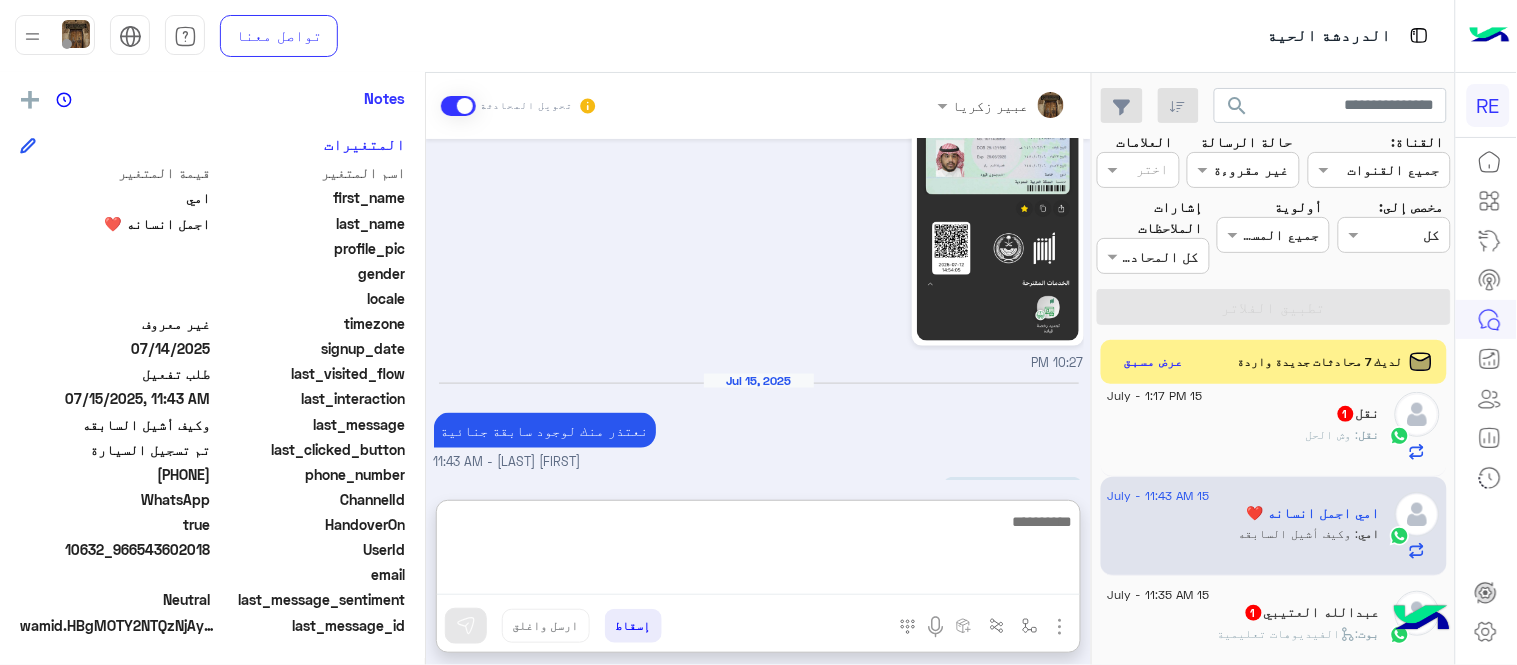 click at bounding box center (758, 552) 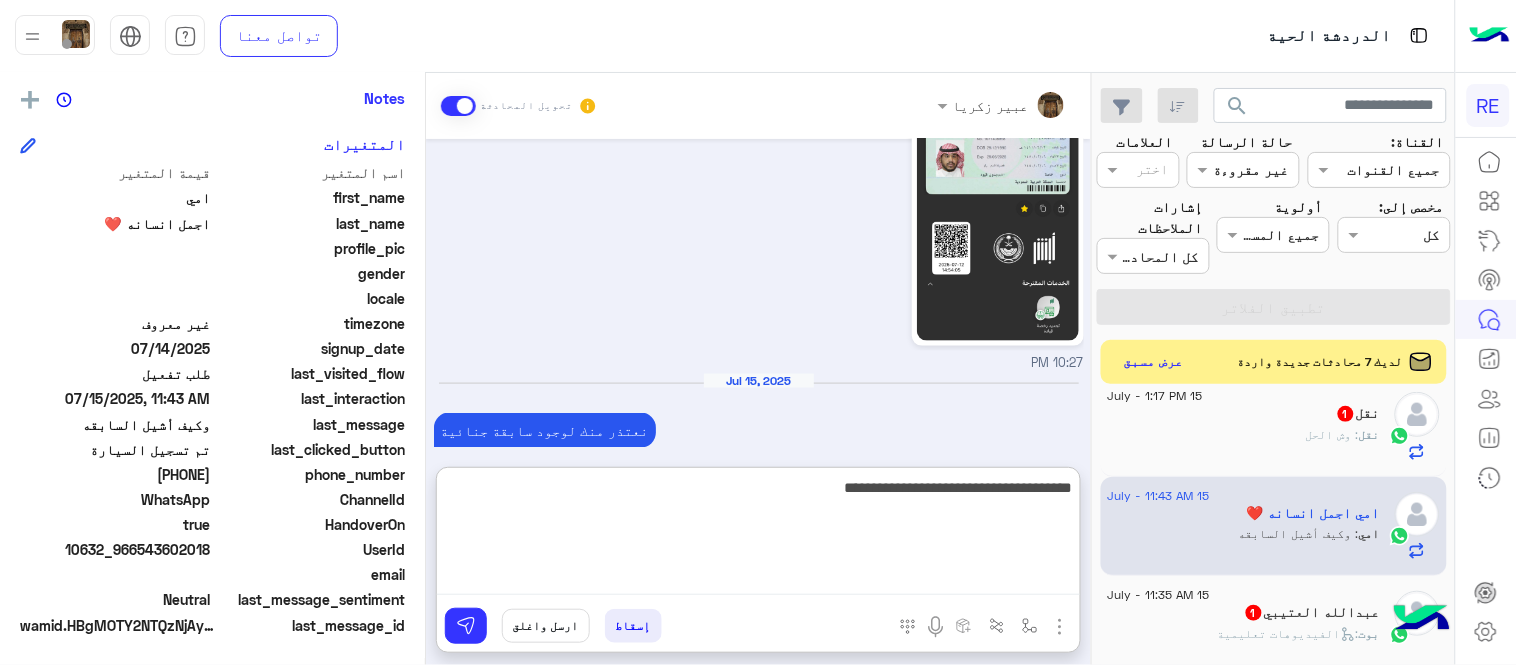 type on "**********" 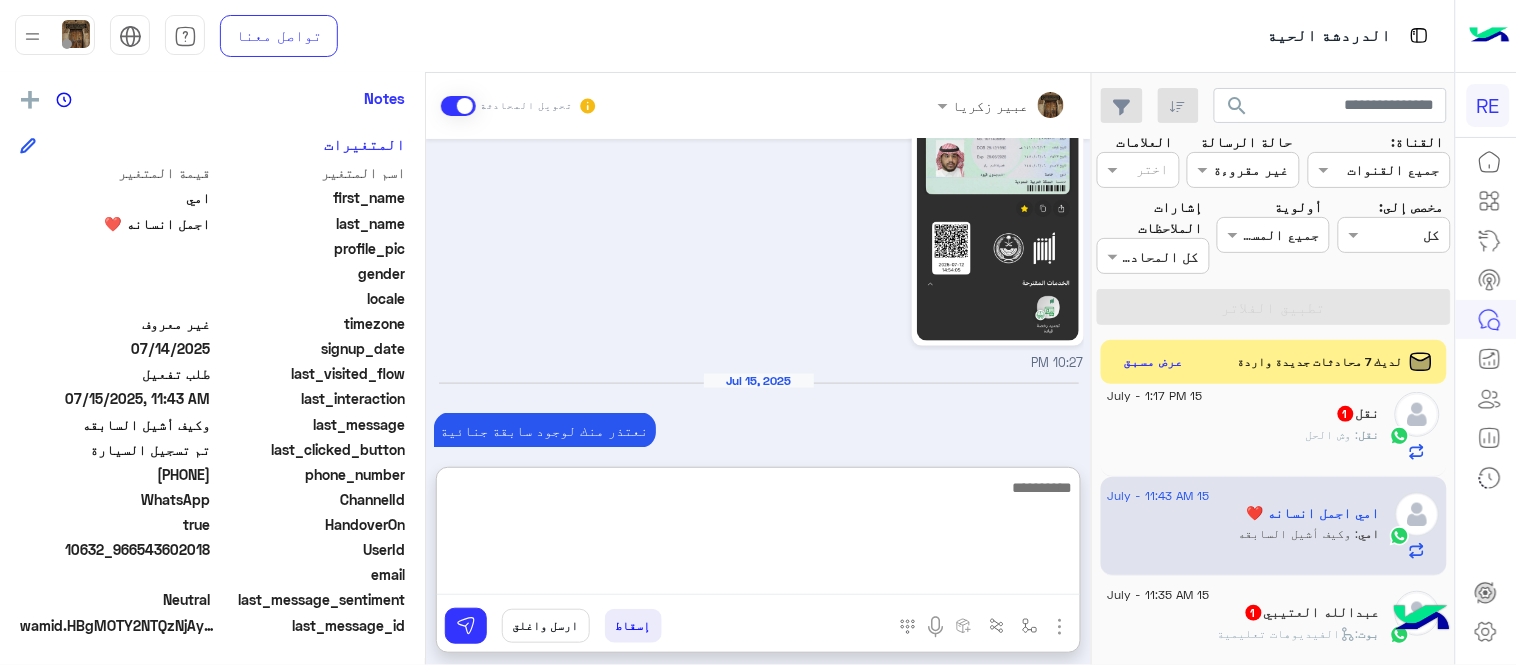 scroll, scrollTop: 720, scrollLeft: 0, axis: vertical 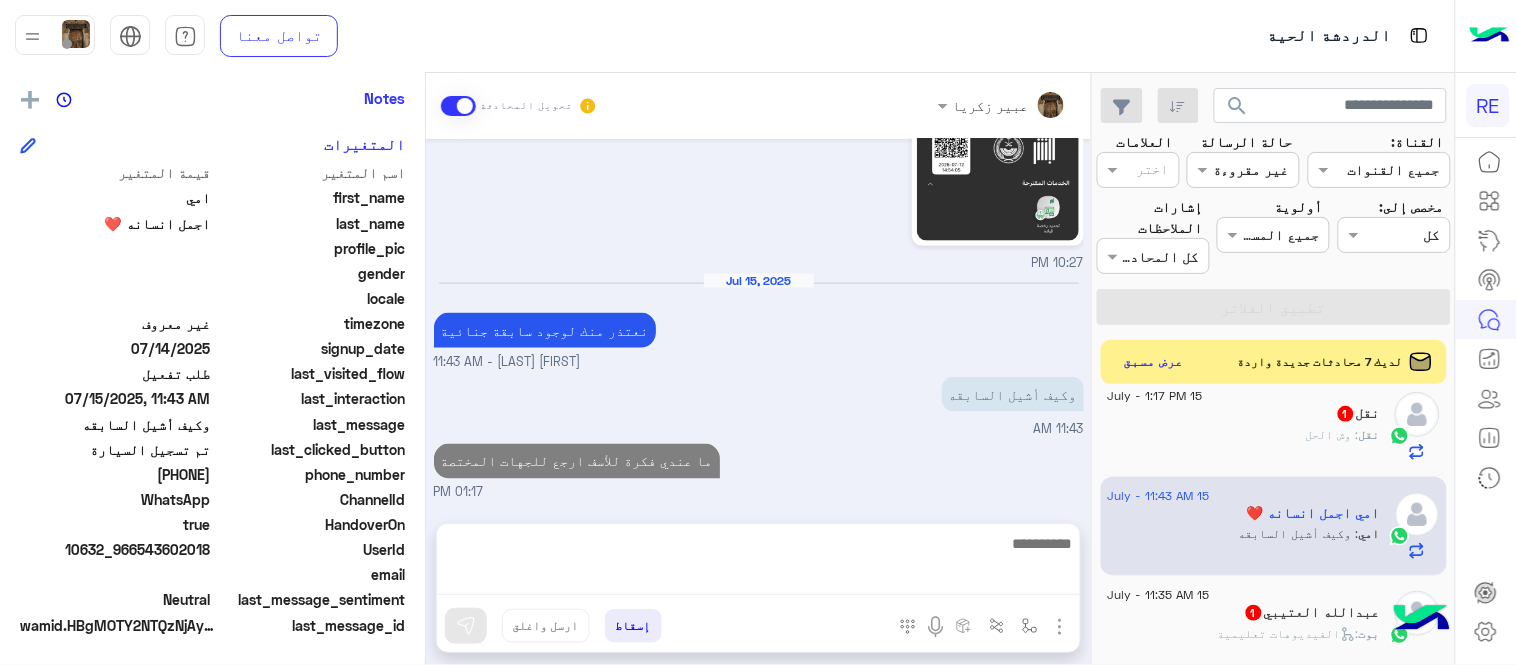 click on "[FIRST] [LAST] تحويل المحادثة     Jul 14, 2025  اهلا بك عزيزنا الكابتن، سيتم مراجعة حسابك وابلاغك في اقرب وقت شكرا لتواصلك، هل لديك اي استفسار او خدمة اخرى    09:37 PM  لا   09:37 PM   [FIRST] [LAST] وضع التسليم للمحادثات نشط   10:19 PM      زودني برقم الهاتف المسجل بالتطبيق  [FIRST] [LAST] -  10:20 PM   [FIRST] [LAST] انضم إلى المحادثة   10:20 PM      [PHONE]   10:21 PM  احتاج صورة الرخصة بشكل واضح  [FIRST] [LAST] -  10:24 PM    10:27 PM   Jul 15, 2025  نعتذر منك لوجود سابقة جنائية  [FIRST] [LAST] -  11:43 AM  وكيف أشيل السابقه   11:43 AM  ما عندي فكرة للأسف ارجع للجهات المختصة   01:17 PM  أدخل اسم مجموعة الرسائل  إسقاط   ارسل واغلق" at bounding box center [758, 373] 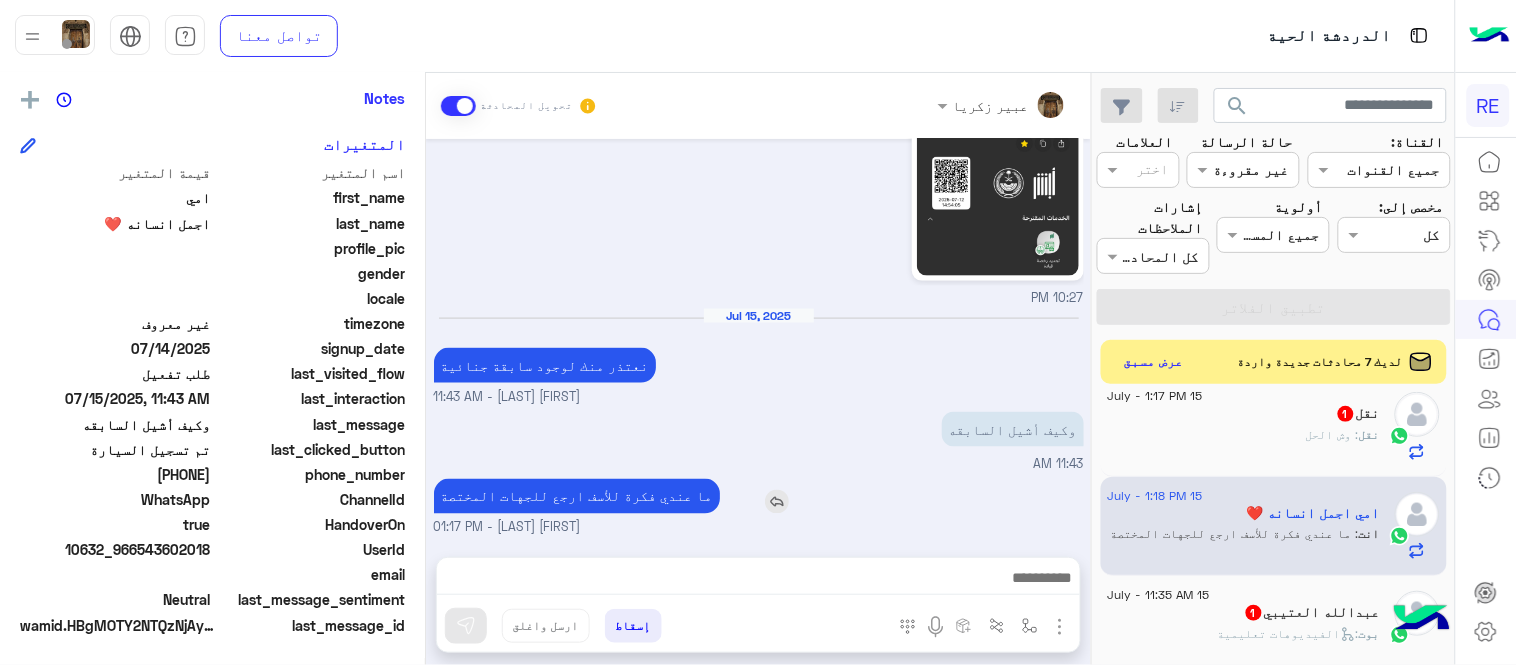 click on "ما عندي فكرة للأسف ارجع للجهات المختصة" at bounding box center [577, 496] 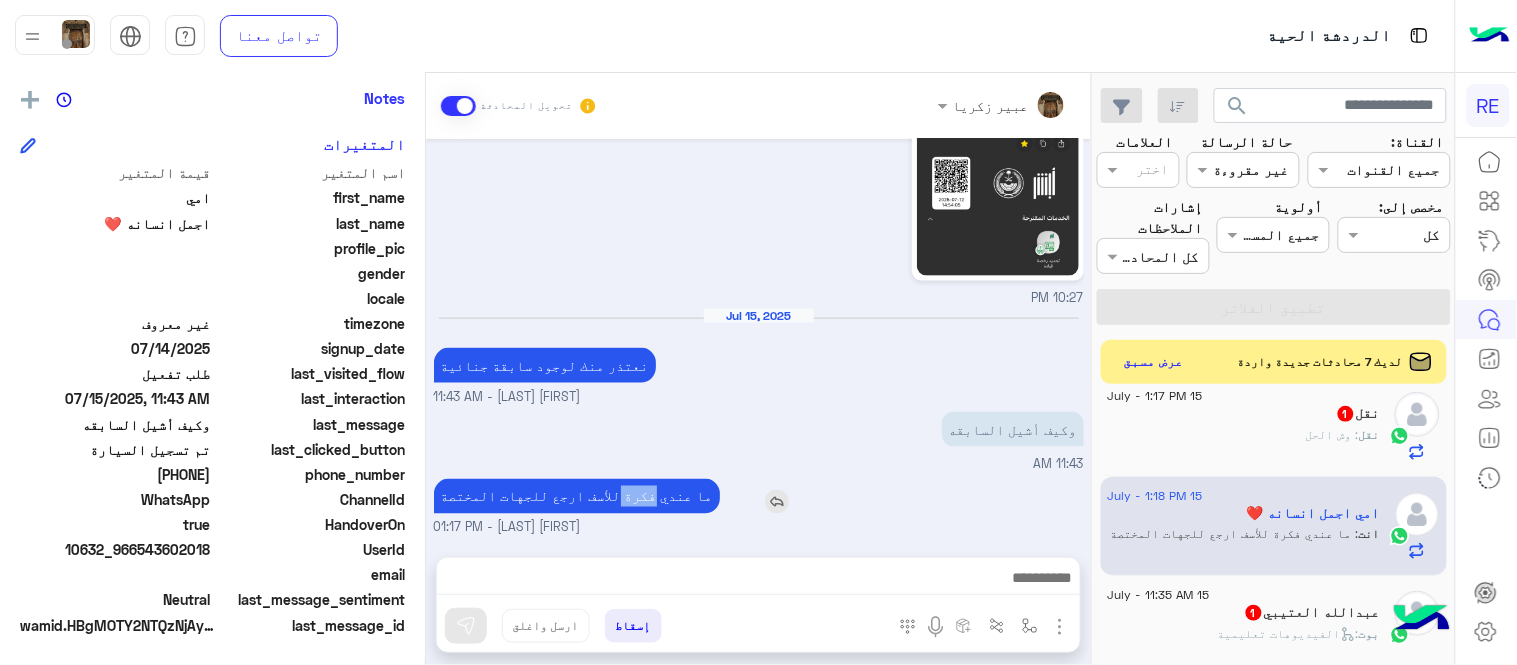 click on "ما عندي فكرة للأسف ارجع للجهات المختصة" at bounding box center (577, 496) 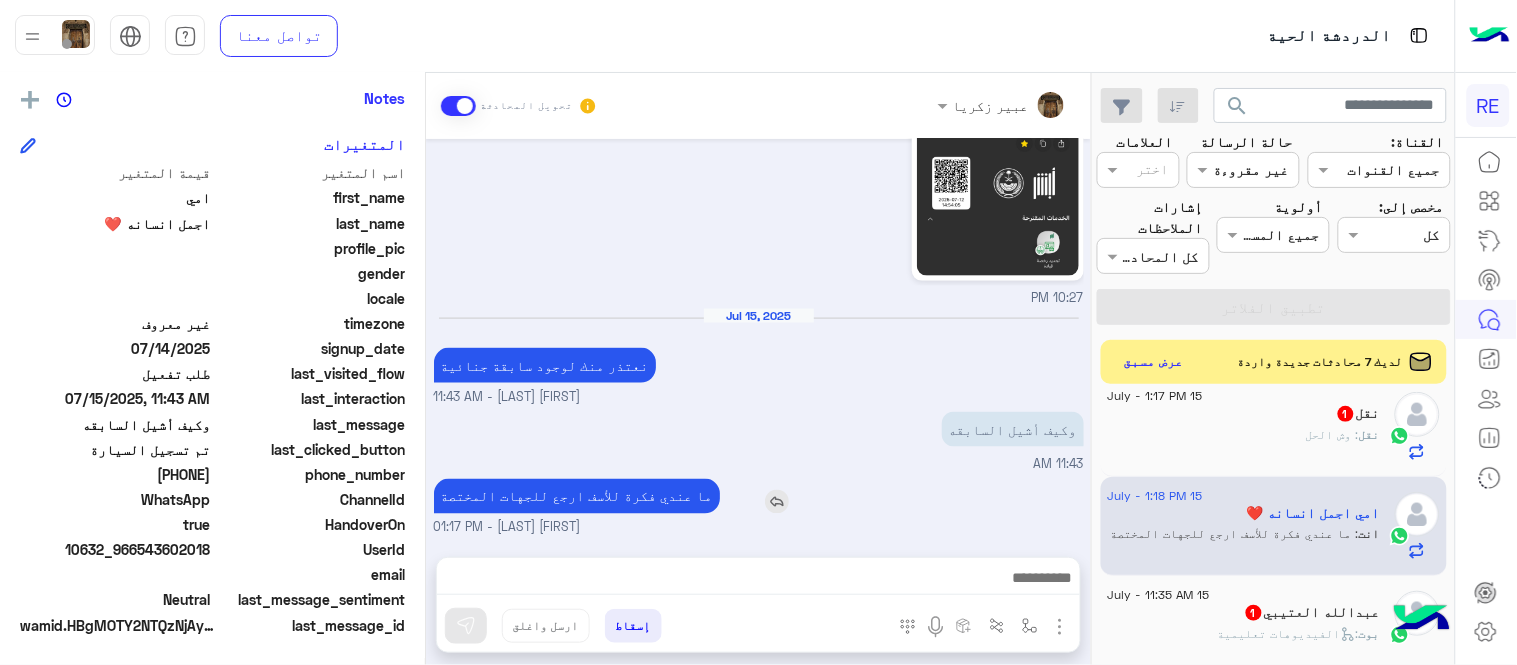 click on "ما عندي فكرة للأسف ارجع للجهات المختصة" at bounding box center (577, 496) 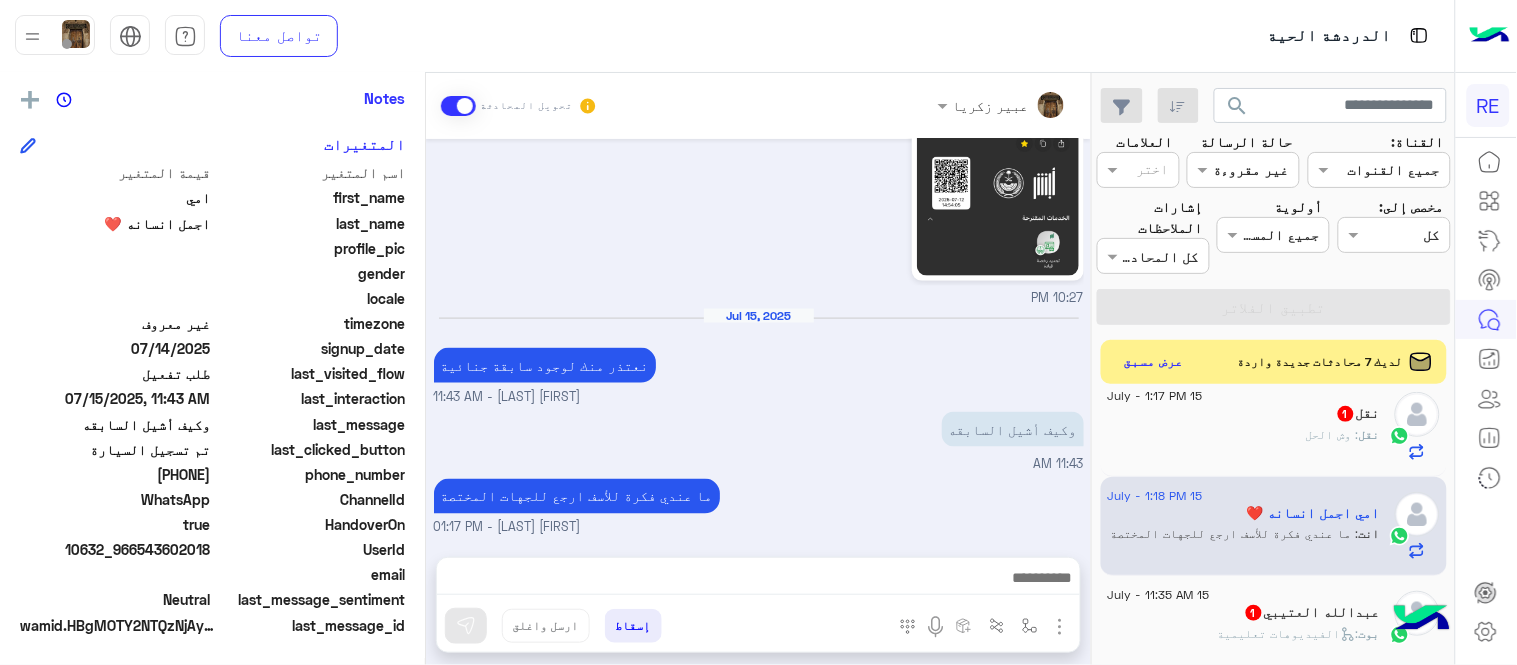 click on "نقل   1" 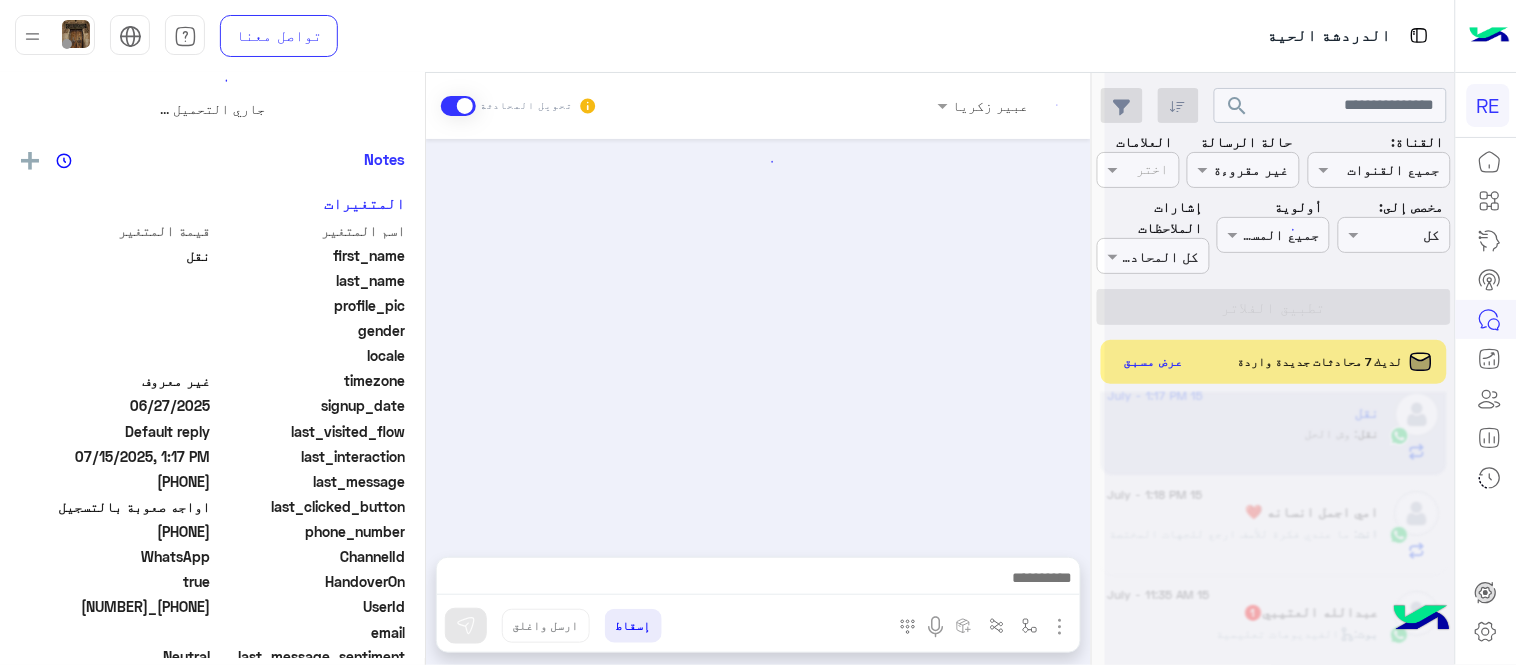 scroll, scrollTop: 0, scrollLeft: 0, axis: both 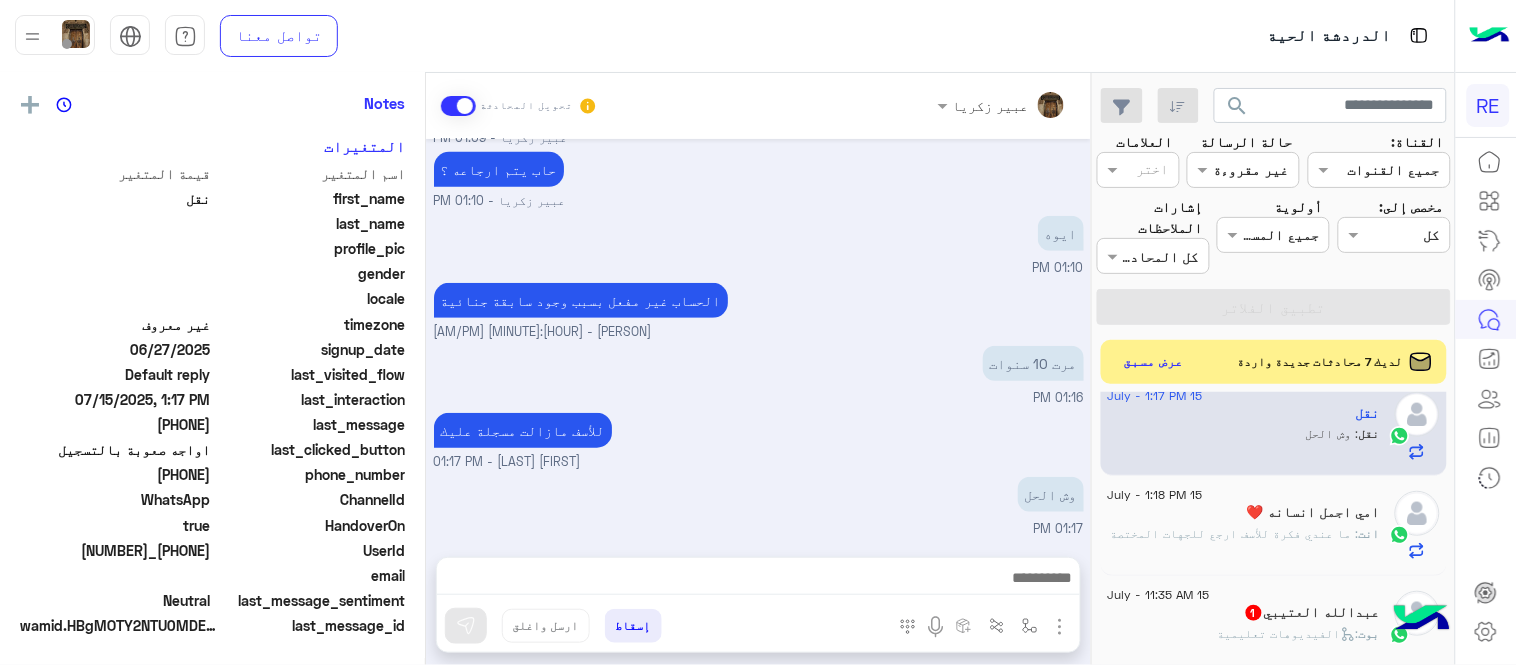 click at bounding box center (758, 580) 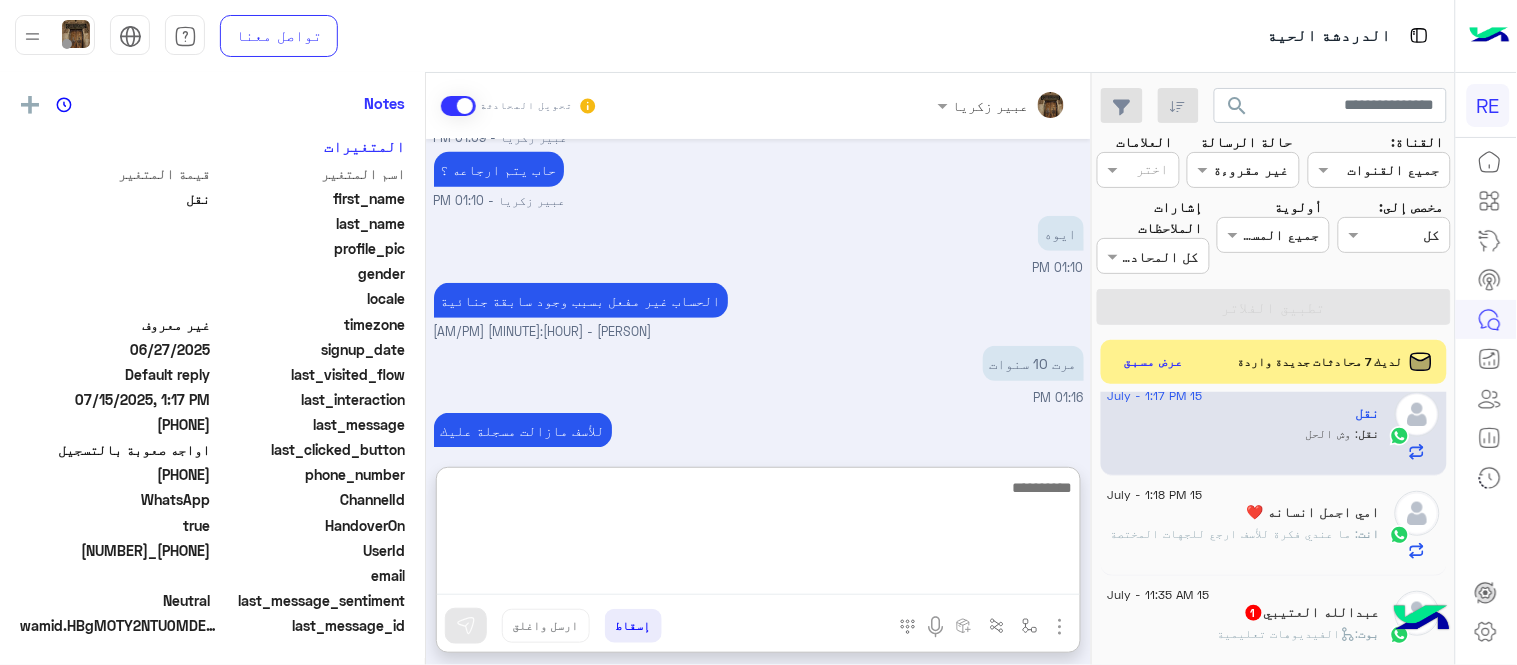 paste on "**********" 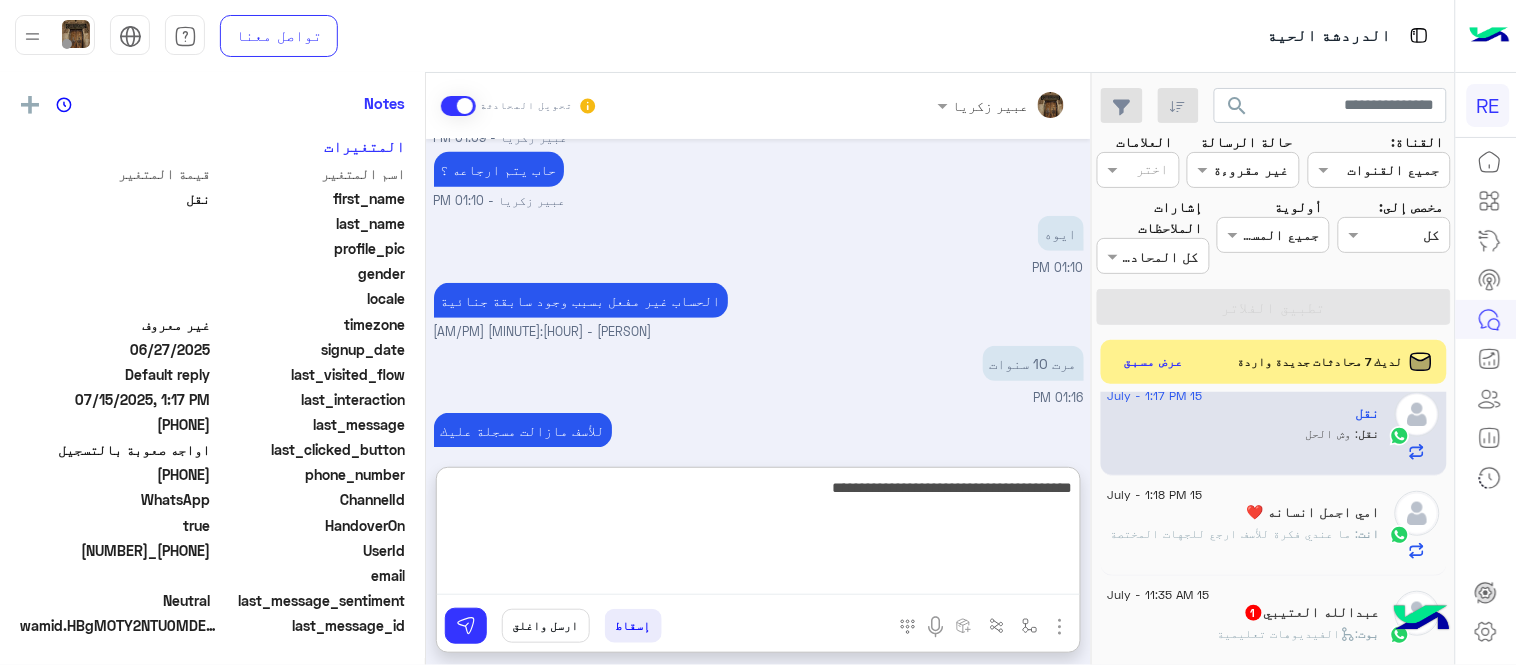 scroll, scrollTop: 410, scrollLeft: 0, axis: vertical 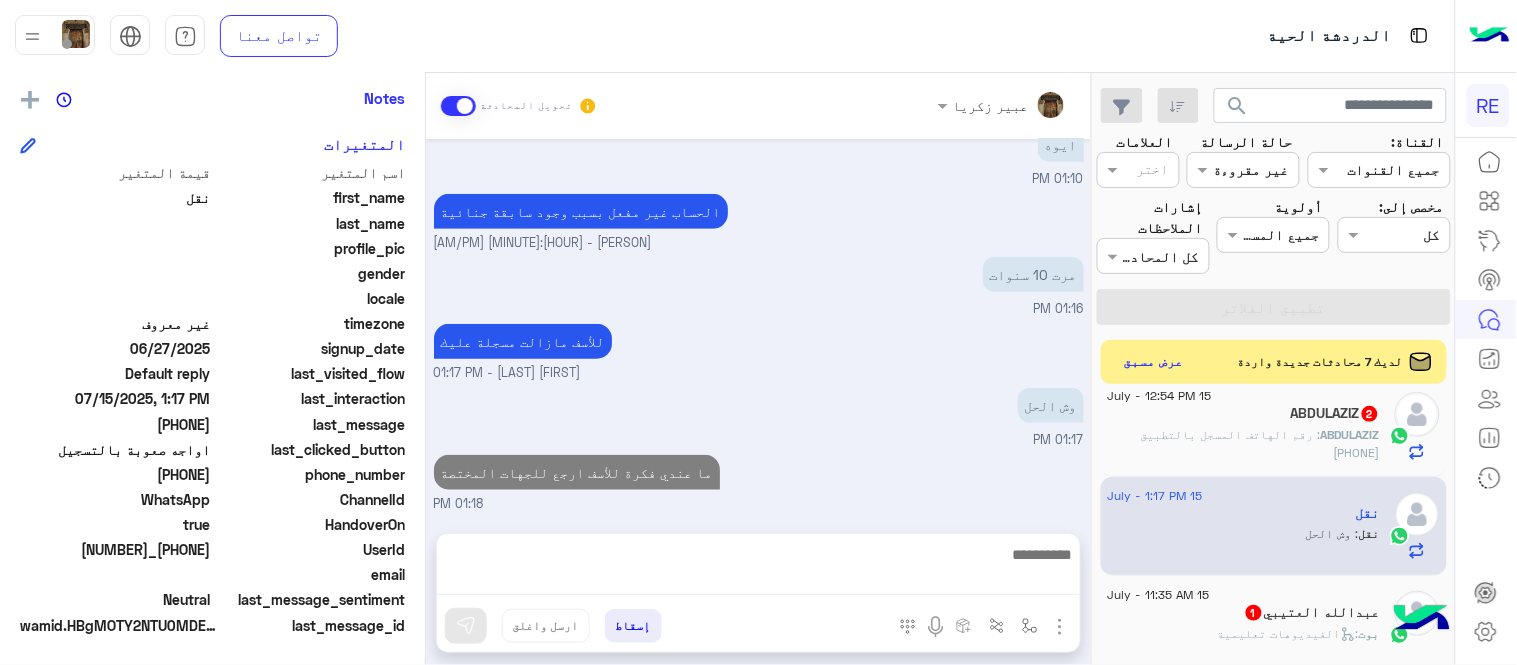 click on "[DATE]  زودني برقم الهاتف المسجل بالتطبيق  [FIRST] [LAST] -  [TIME]   [FIRST] [LAST] انضم إلى المحادثة   [TIME]      [PHONE]   [TIME]  لأنك حذفت الحساب  [FIRST] [LAST] -  [TIME]  حاب يتم ارجاعه ؟  [FIRST] [LAST] -  [TIME]  ايوه   [TIME]  الحساب غير مفعل بسبب وجود سابقة جنائية  [FIRST] [LAST] -  [TIME]  مرت 10 سنوات   [TIME]  للأسف مازالت مسجلة عليك  [FIRST] [LAST] -  [TIME]  وش الحل   [TIME]  ما عندي فكرة للأسف ارجع للجهات المختصة   [TIME]" at bounding box center [758, 326] 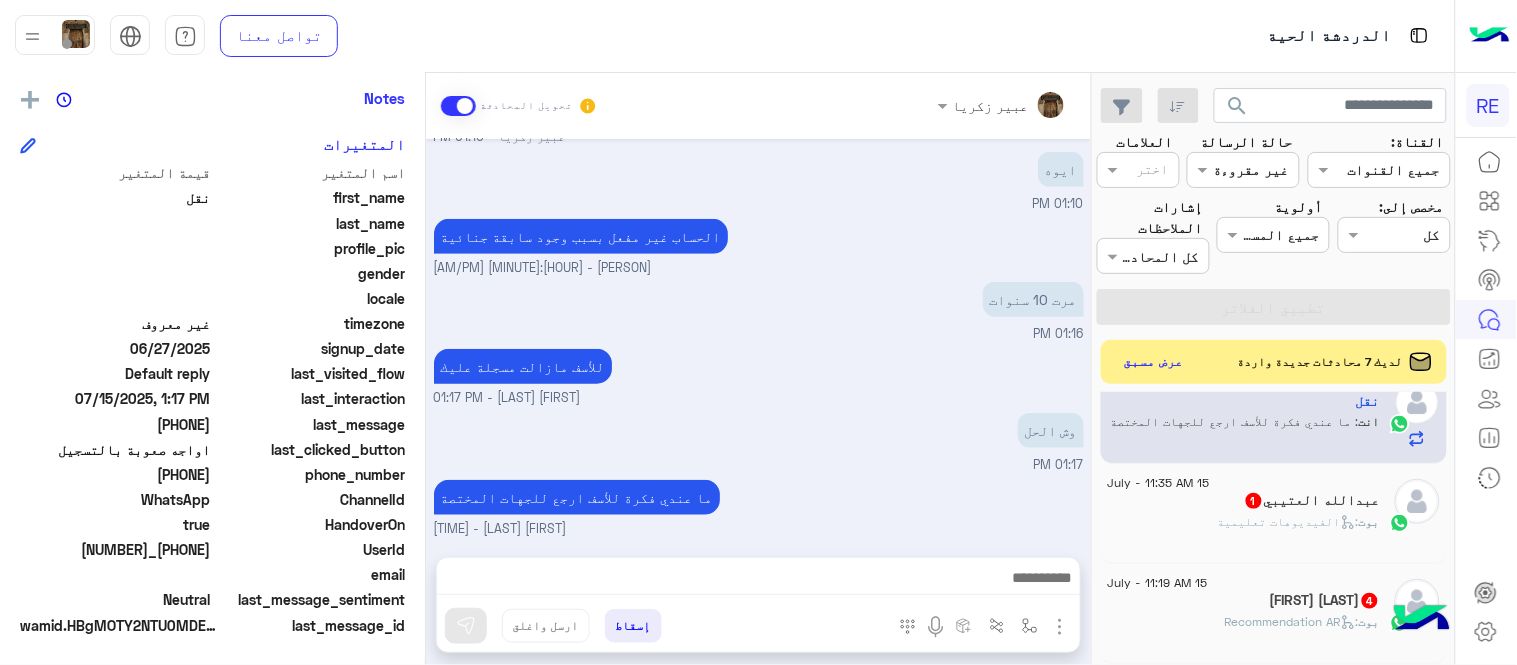 scroll, scrollTop: 341, scrollLeft: 0, axis: vertical 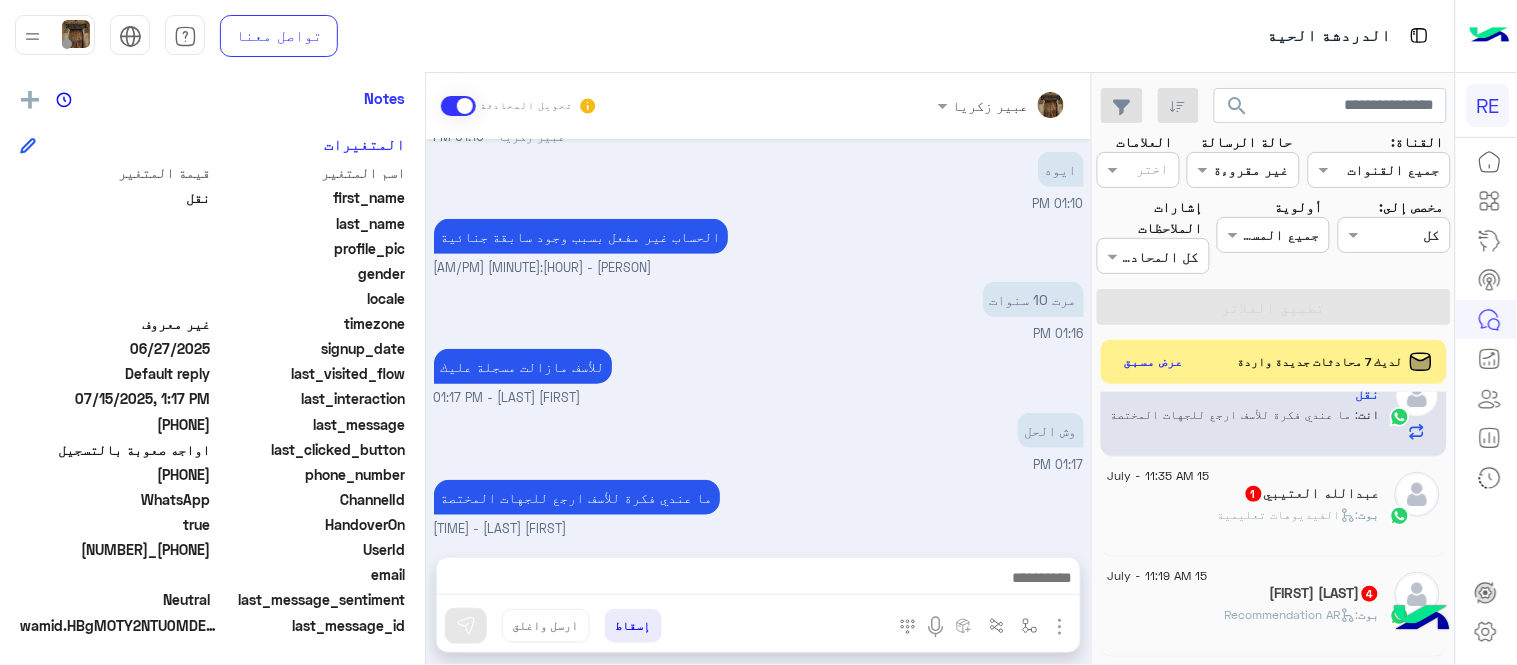 click on "عبدالله العتيبي  1" 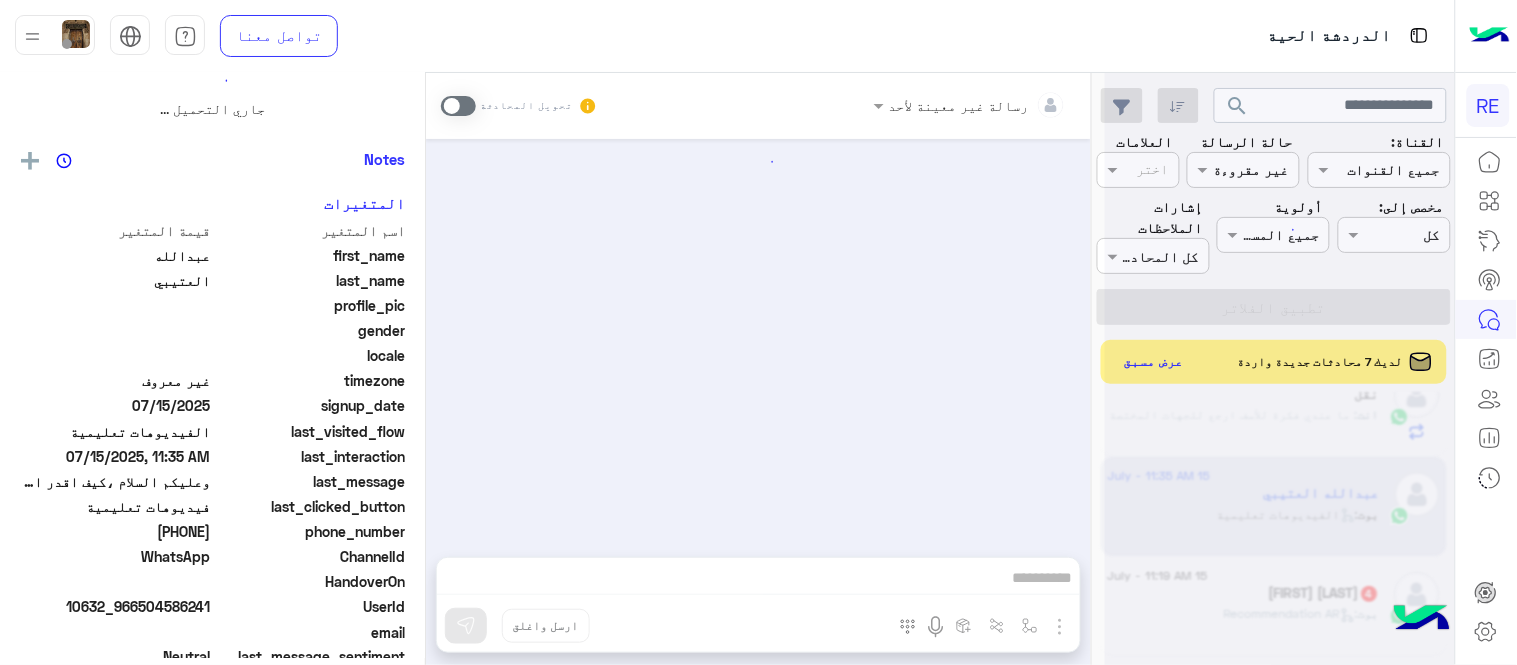 scroll, scrollTop: 0, scrollLeft: 0, axis: both 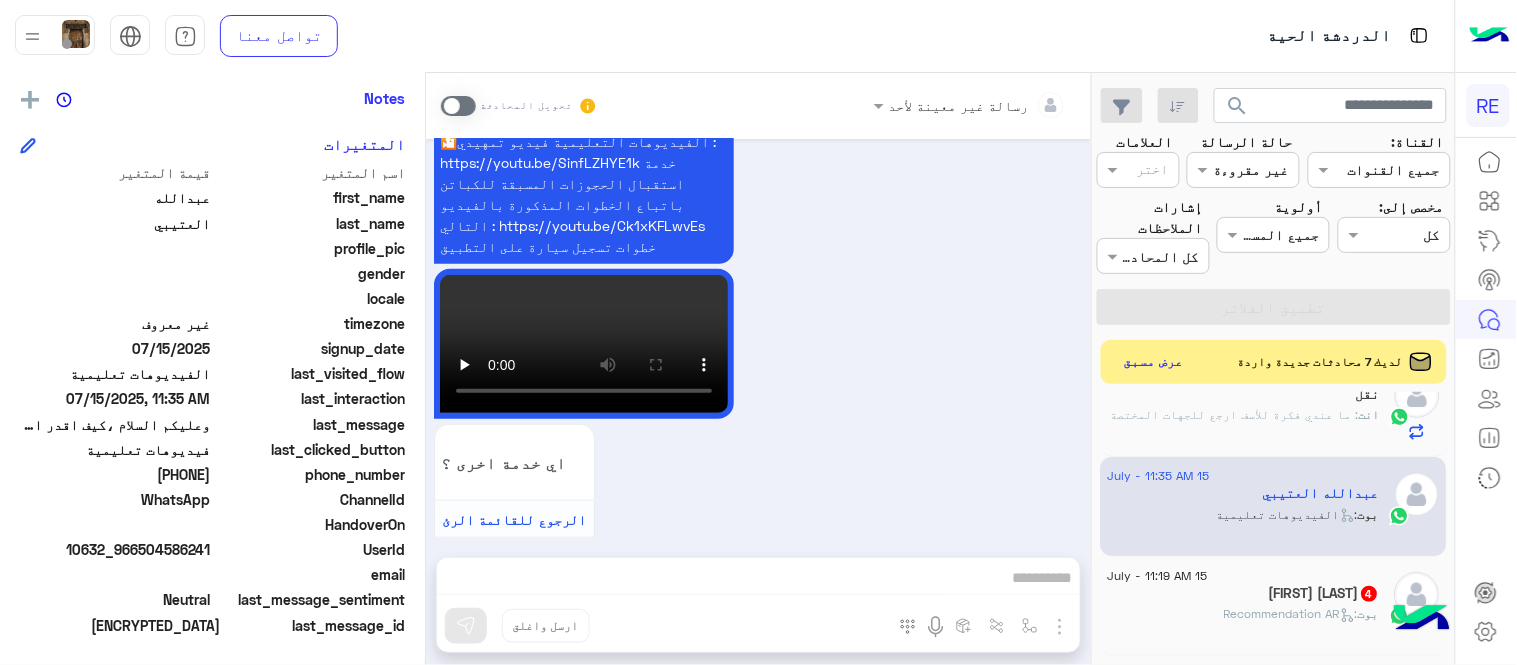 click at bounding box center (458, 106) 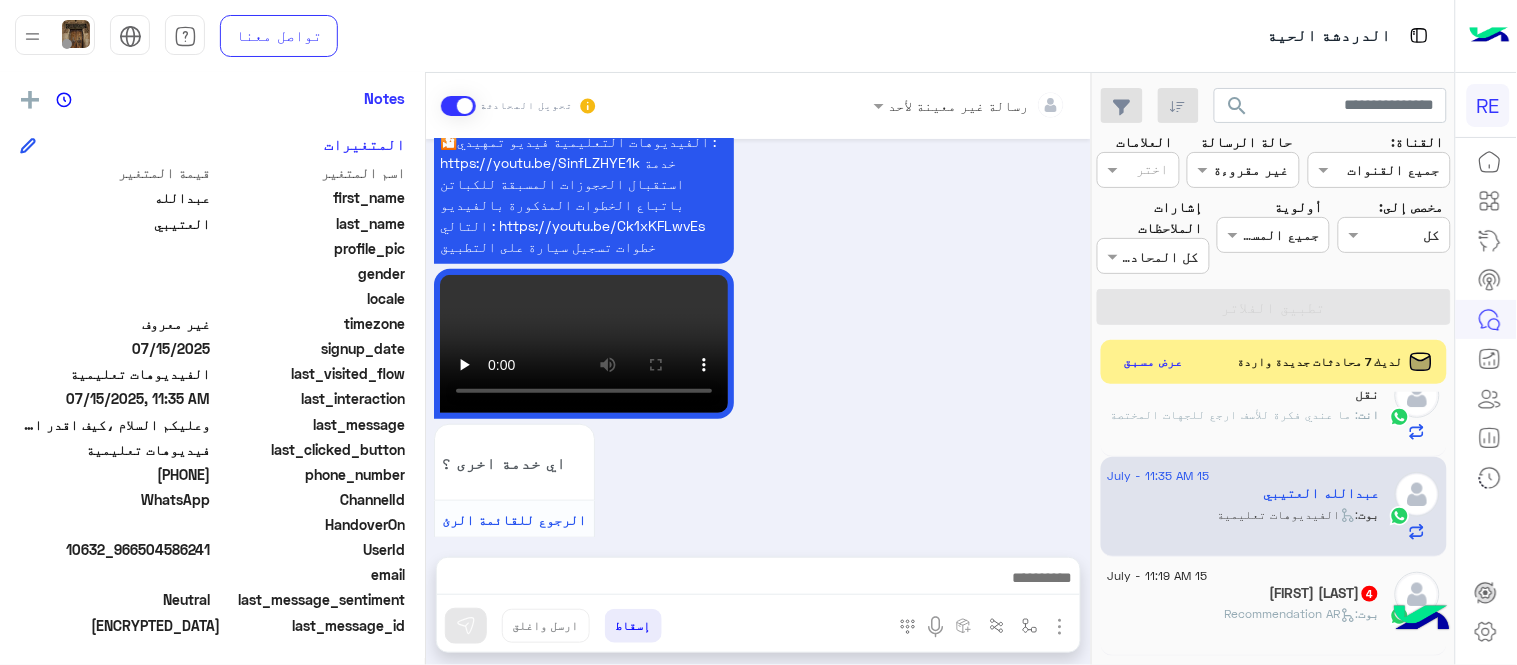 scroll, scrollTop: 2212, scrollLeft: 0, axis: vertical 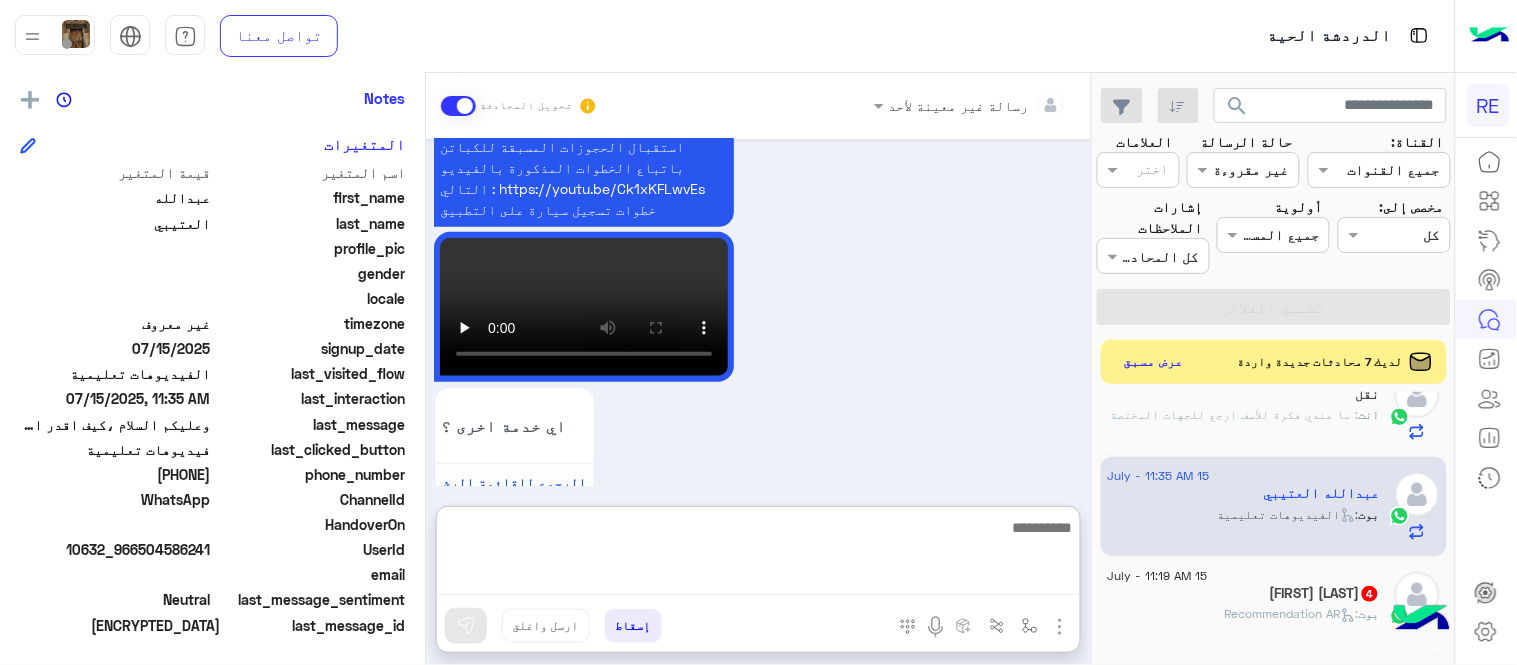 click at bounding box center (758, 555) 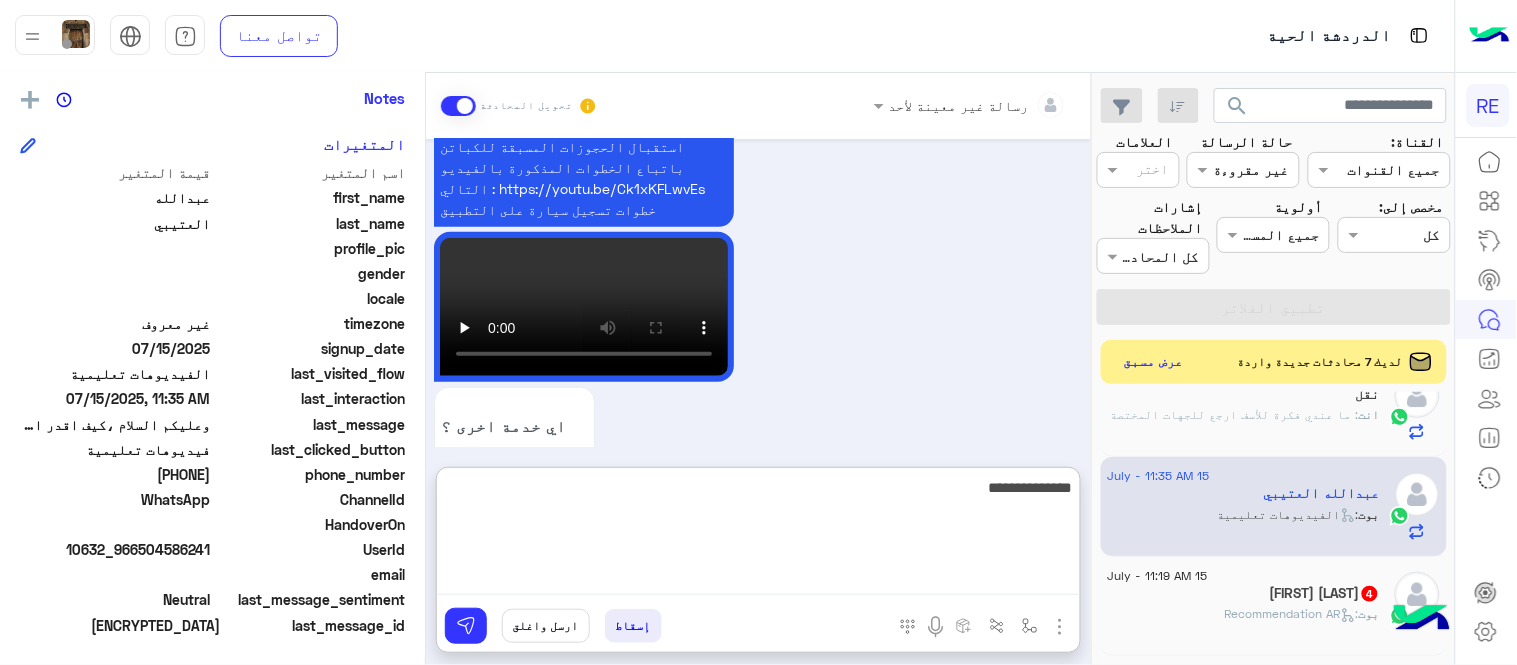 type on "**********" 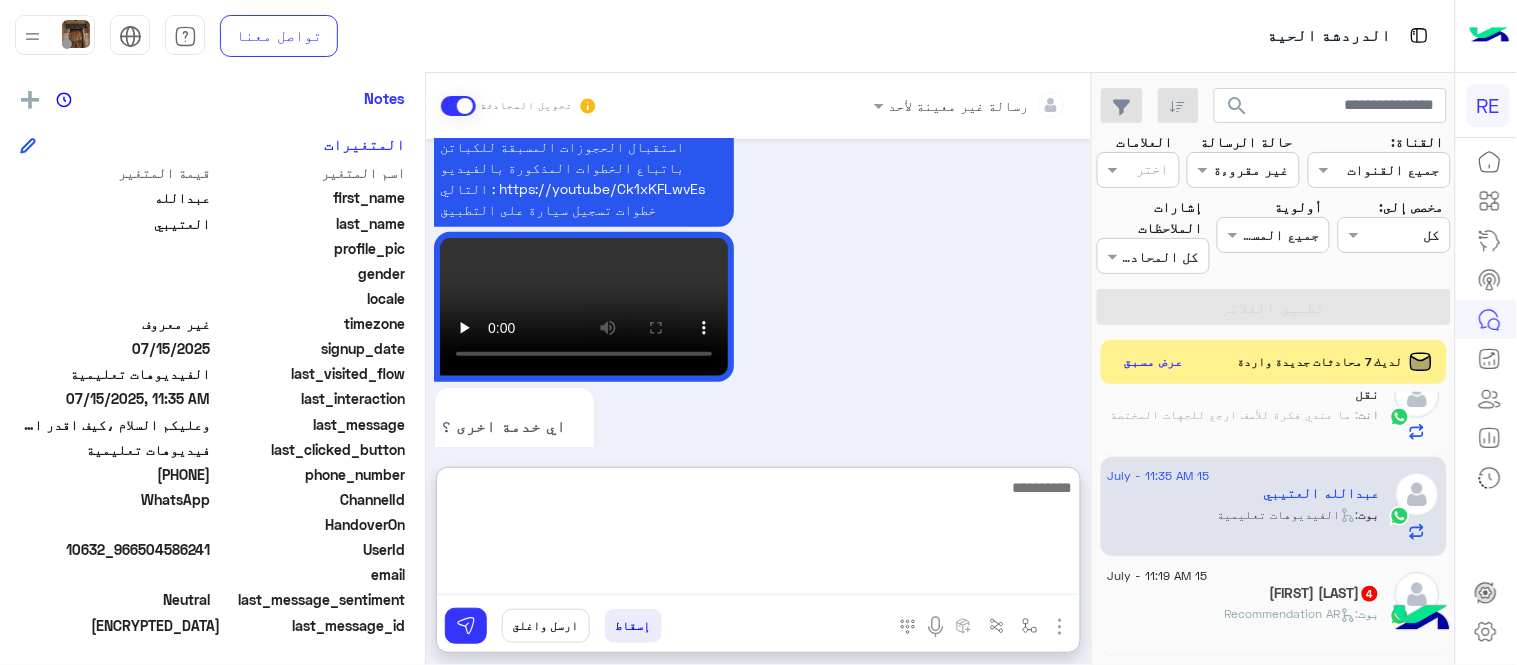 scroll, scrollTop: 2365, scrollLeft: 0, axis: vertical 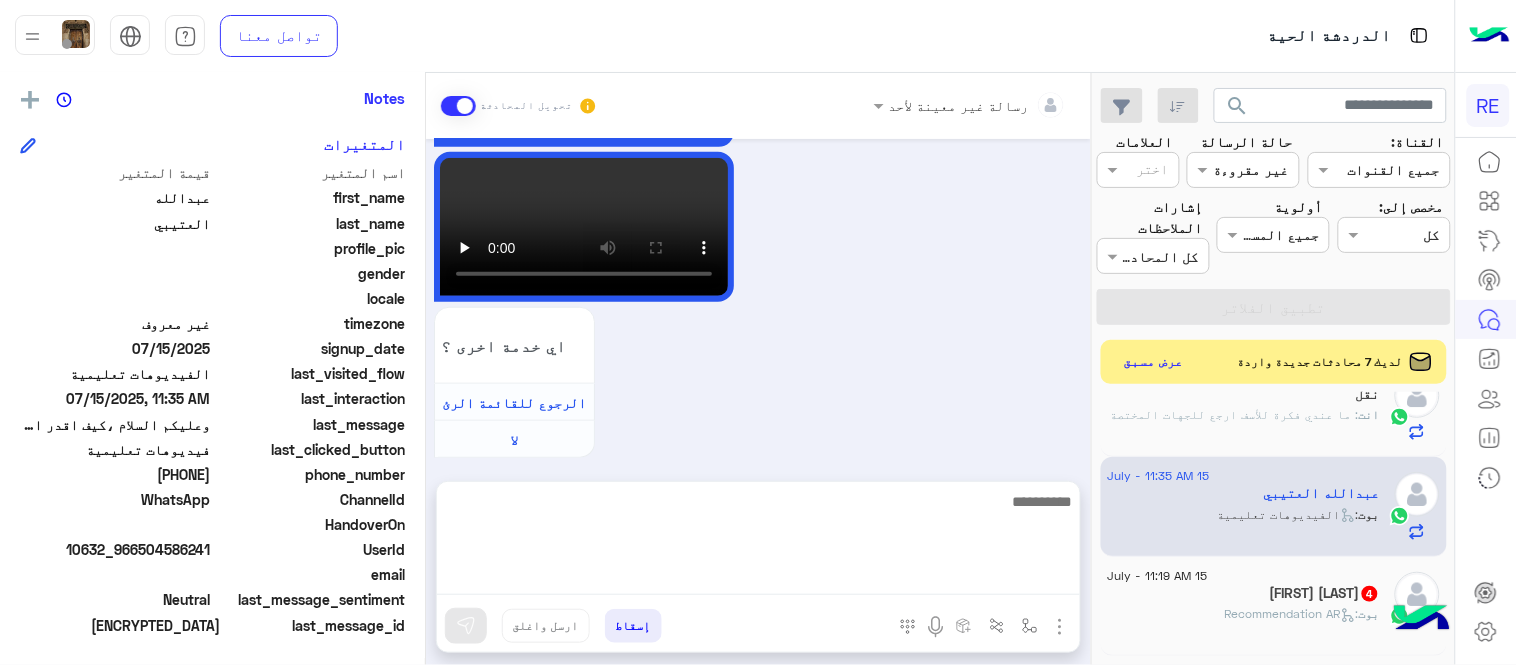 click on "🎦الفيديوهات التعليمية
فيديو تمهيدي :
https://youtu.be/SinfLZHYE1k
خدمة استقبال الحجوزات المسبقة للكباتن باتباع الخطوات المذكورة بالفيديو التالي :
https://youtu.be/Ck1xKFLwvEs
خطوات تسجيل سيارة على التطبيق    اي خدمة اخرى ؟  الرجوع للقائمة الرئ   لا     11:35 AM" at bounding box center [759, 243] 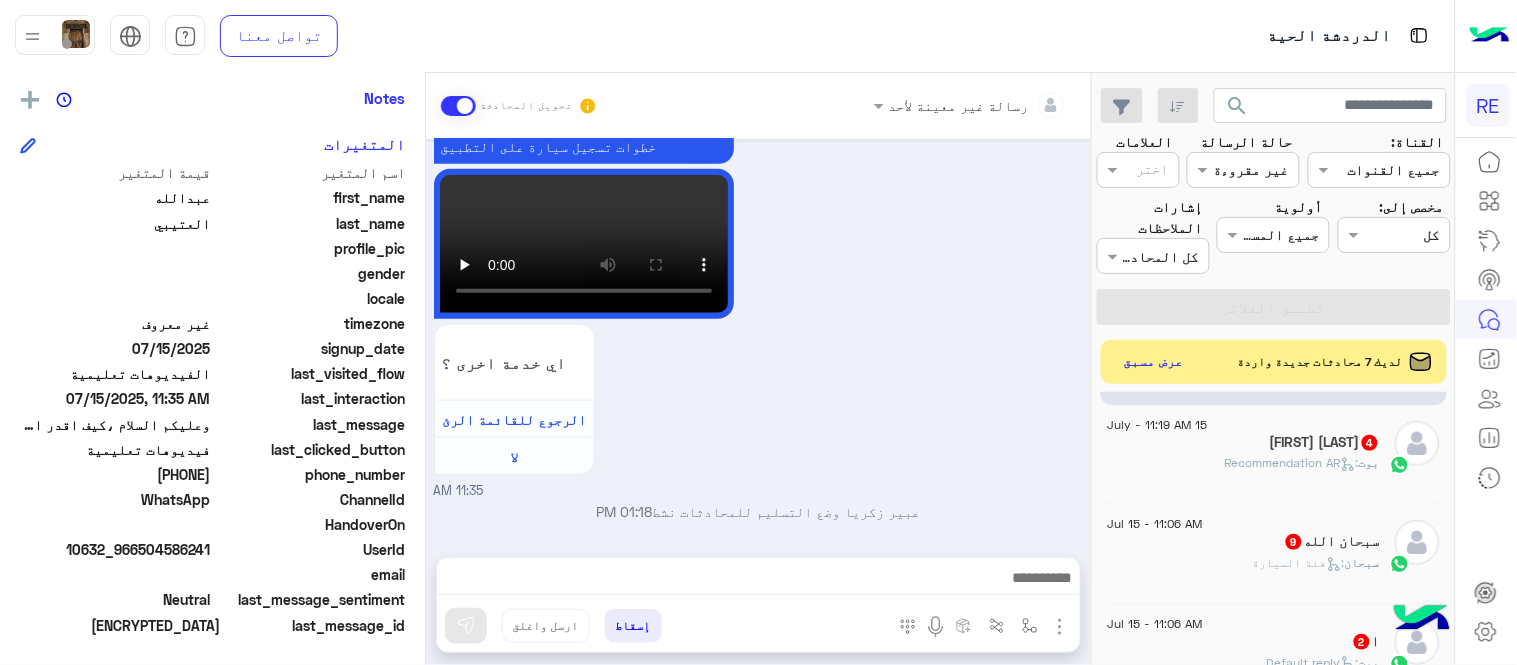 scroll, scrollTop: 556, scrollLeft: 0, axis: vertical 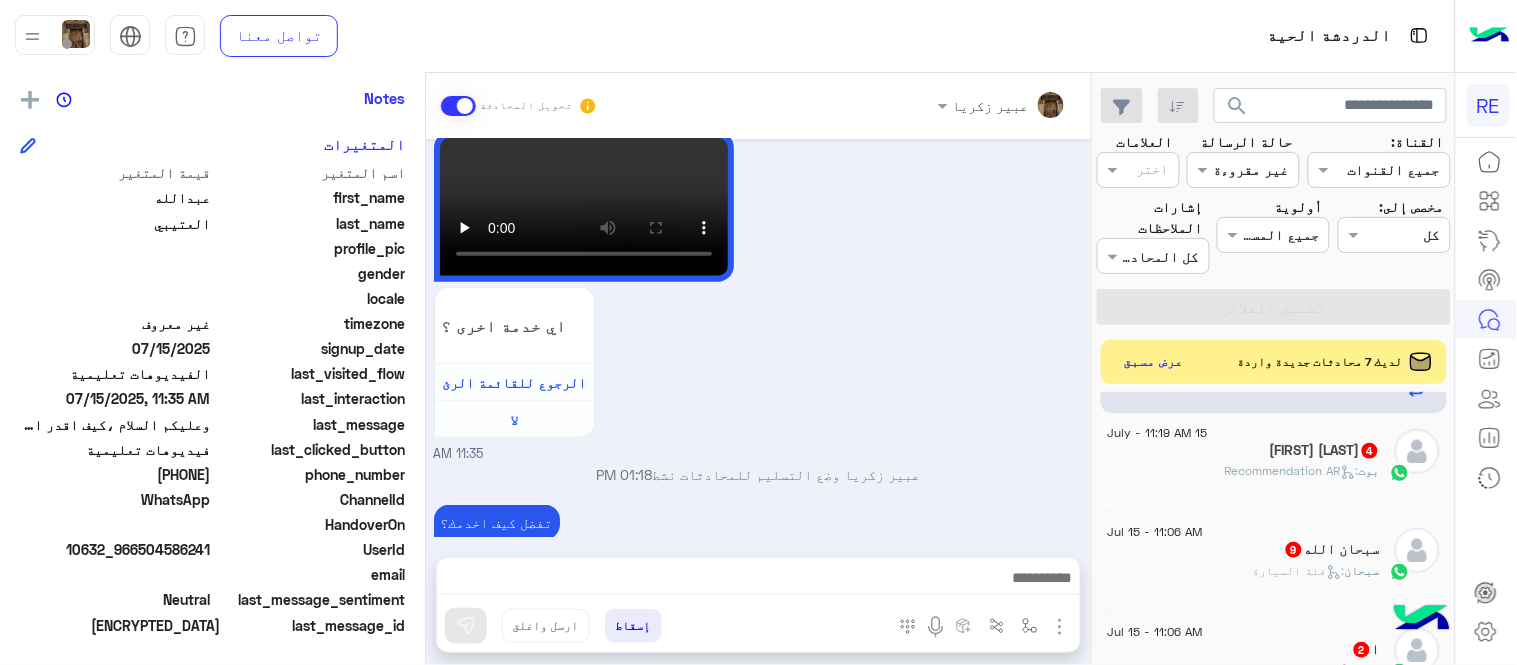 click on "[PERSON]  [NUMBER]" 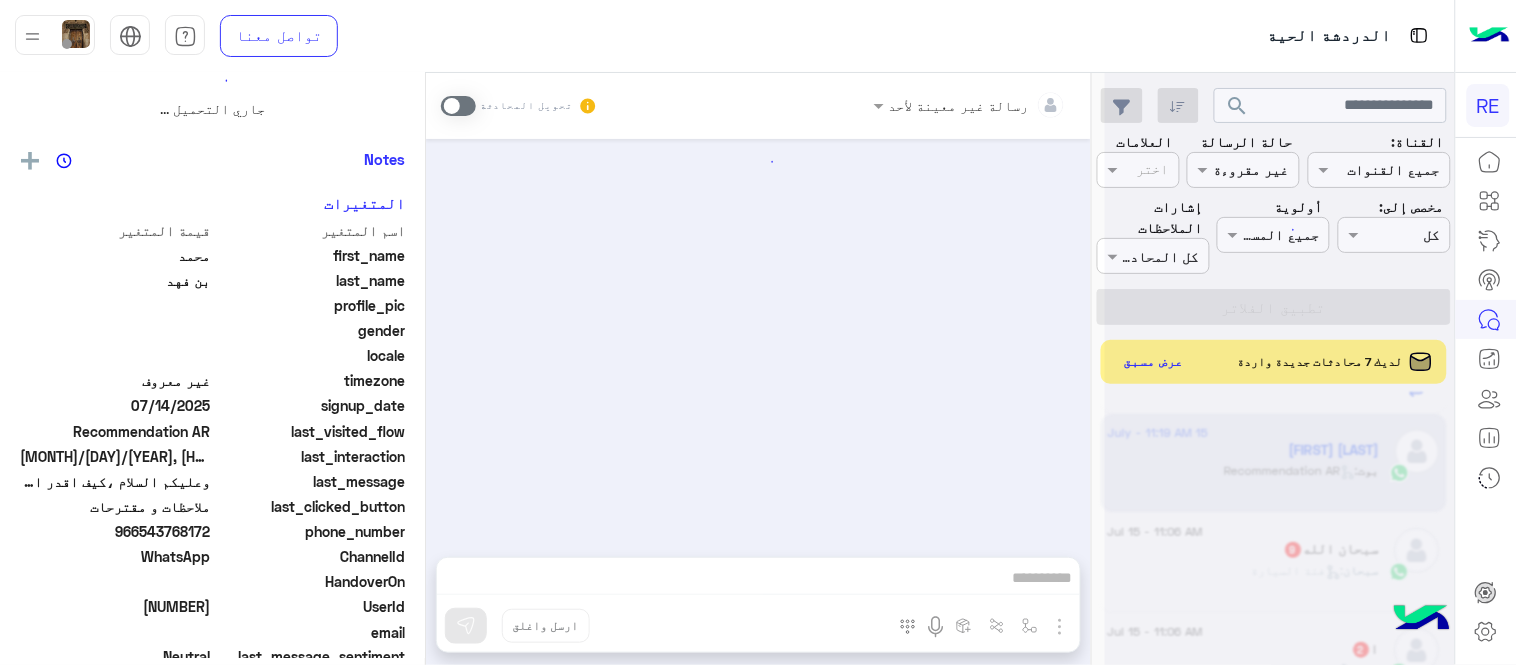 scroll, scrollTop: 0, scrollLeft: 0, axis: both 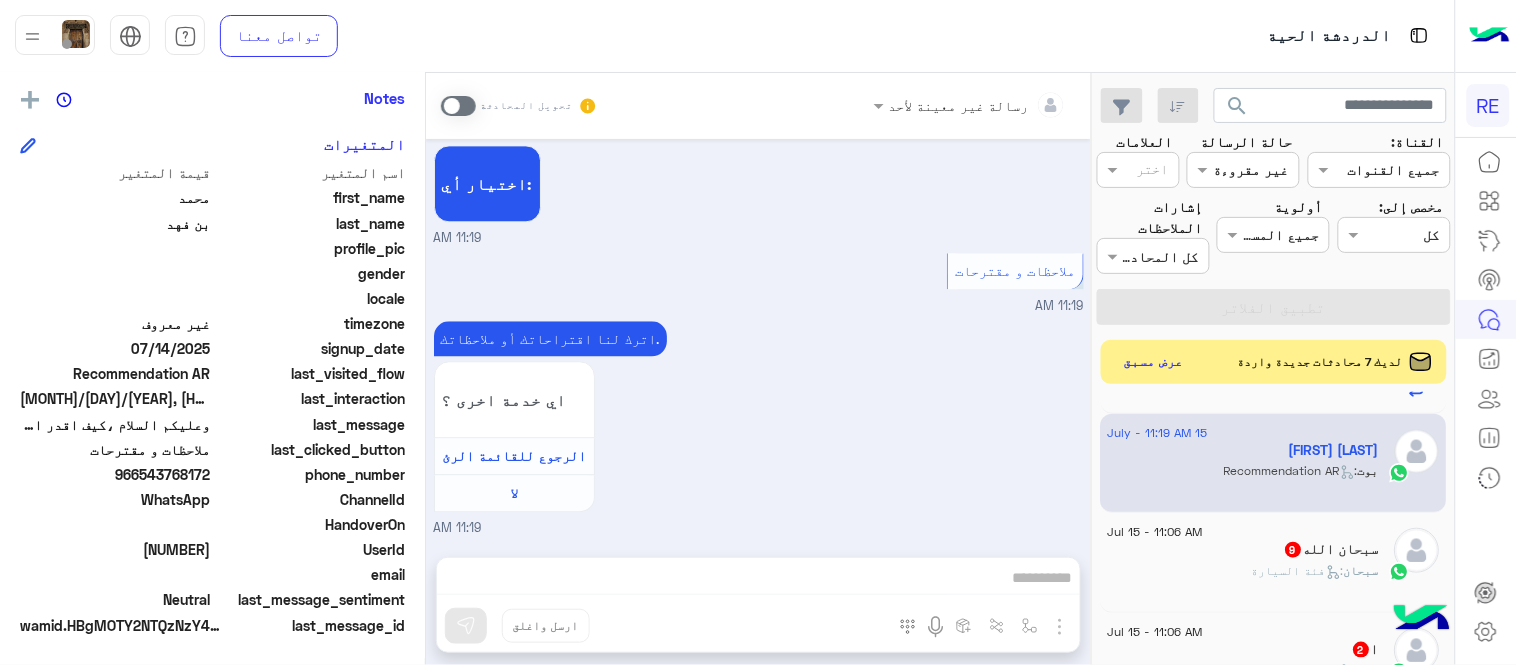 click at bounding box center [458, 106] 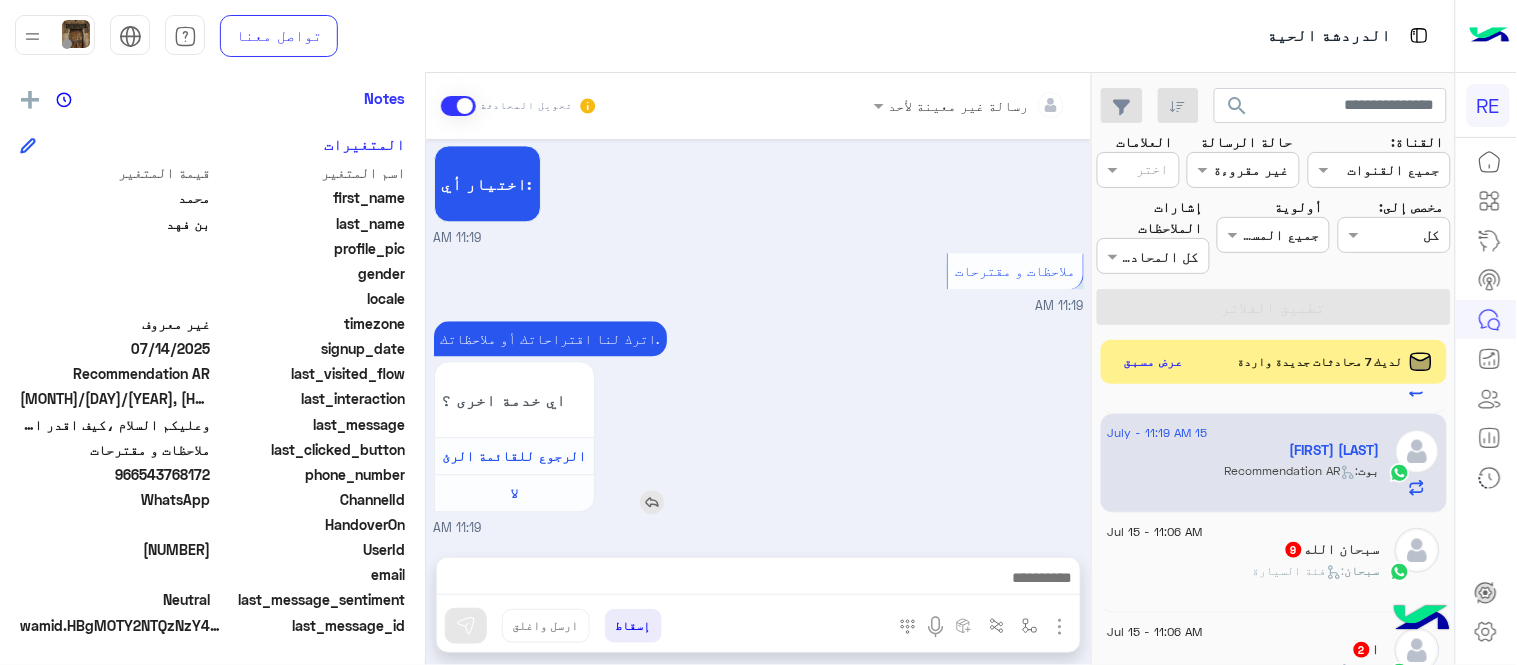 scroll, scrollTop: 1234, scrollLeft: 0, axis: vertical 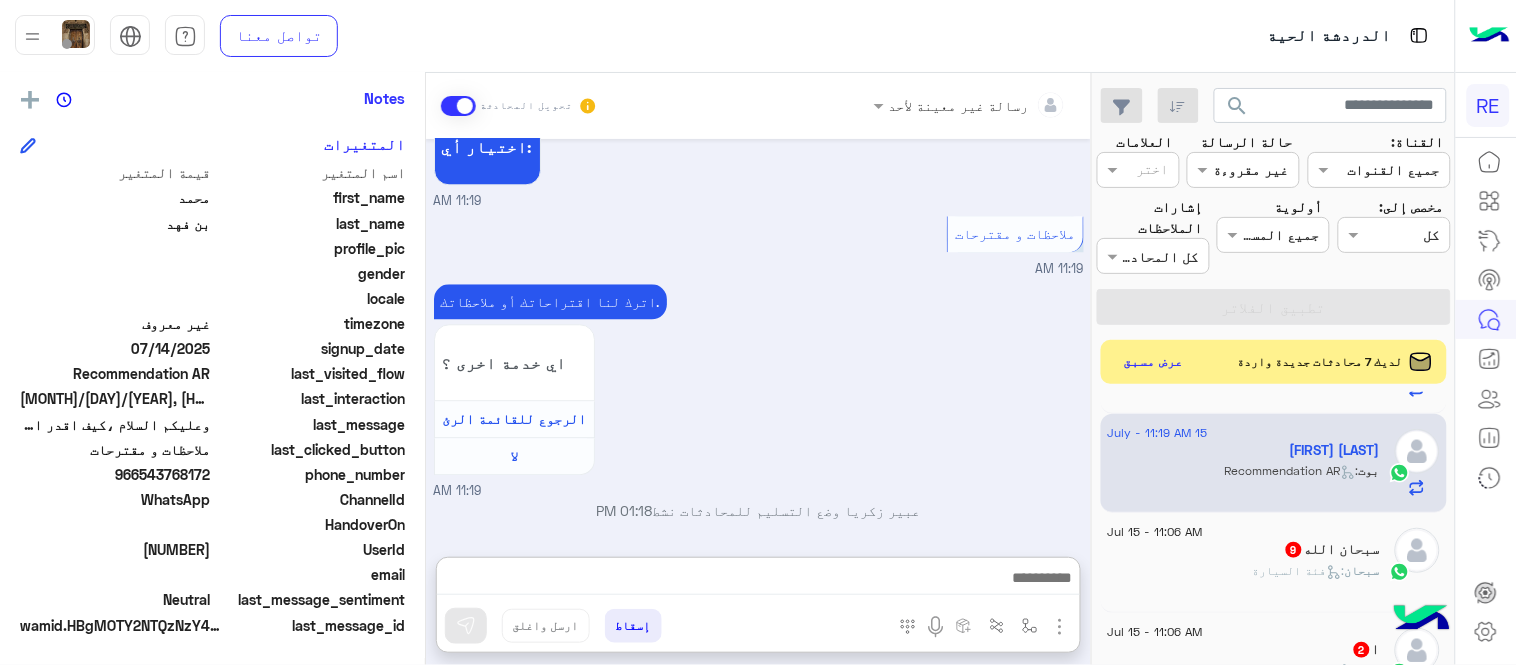click at bounding box center [758, 580] 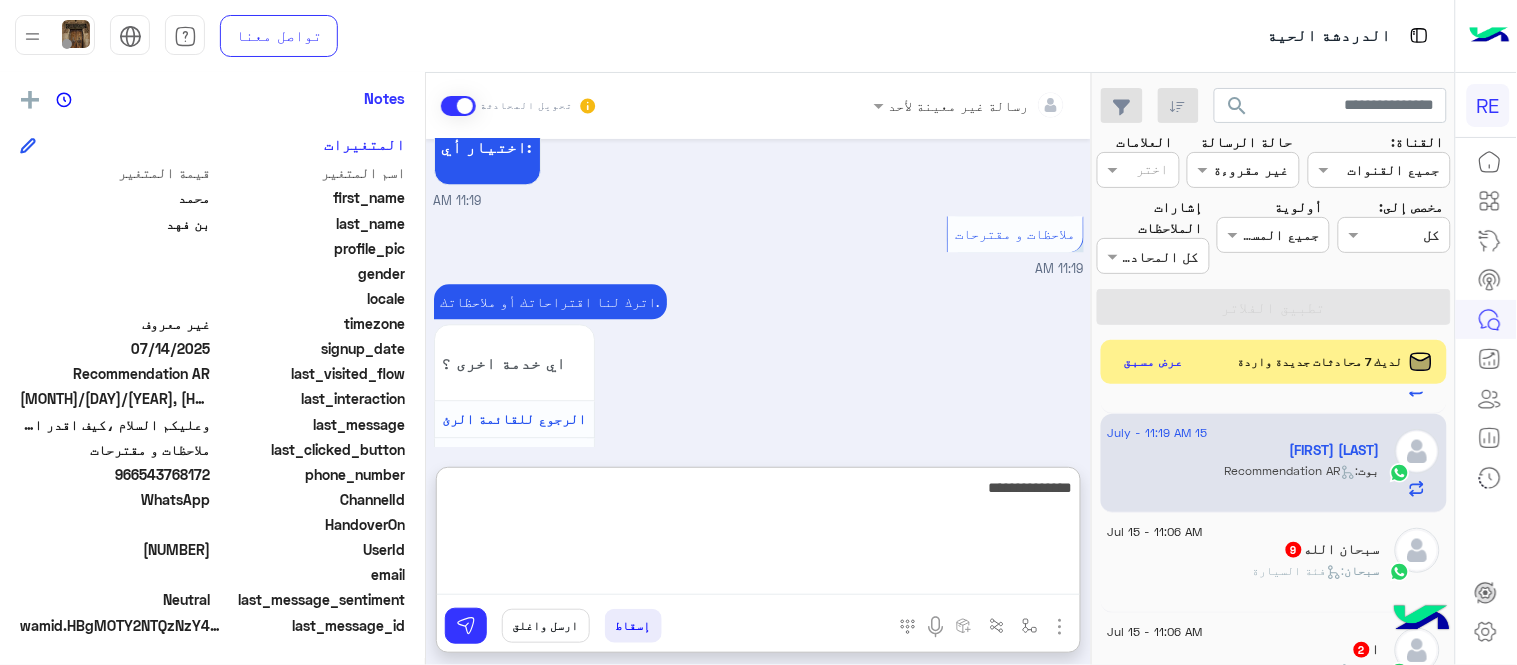 type on "**********" 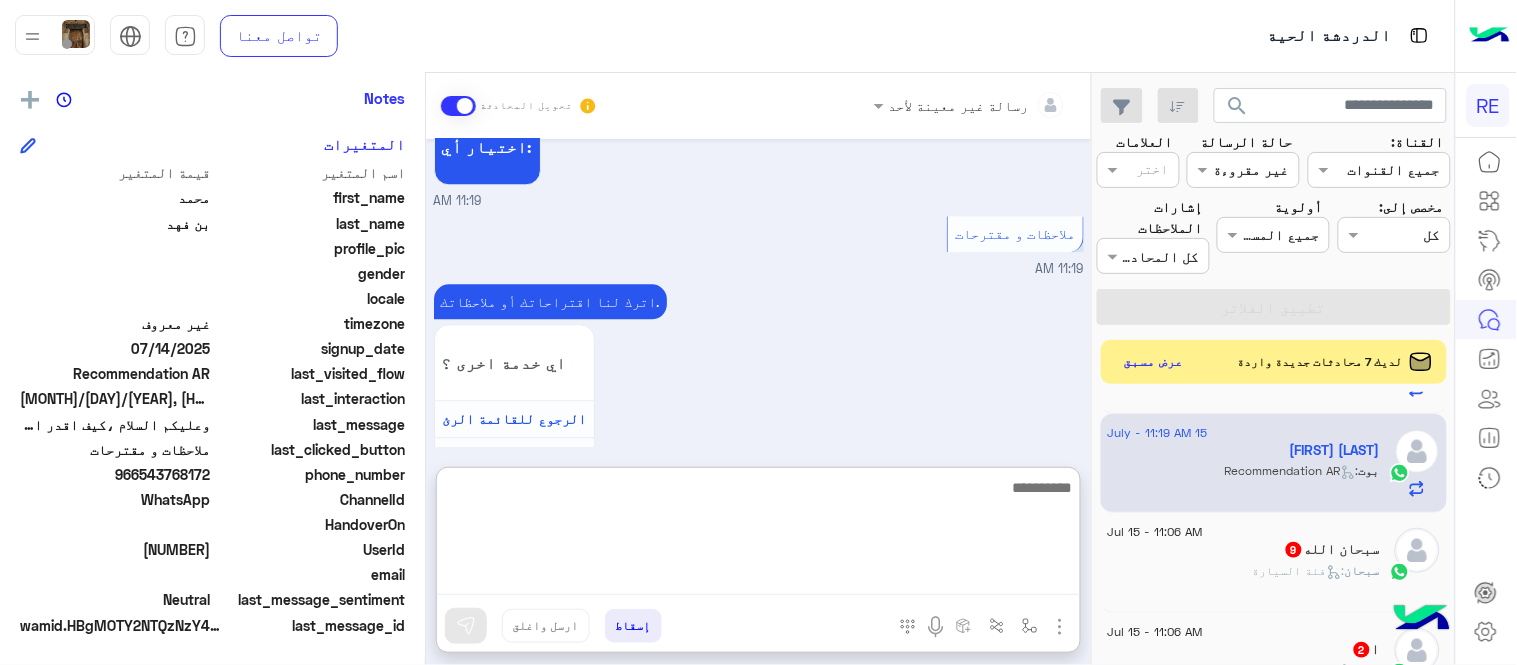 scroll, scrollTop: 1387, scrollLeft: 0, axis: vertical 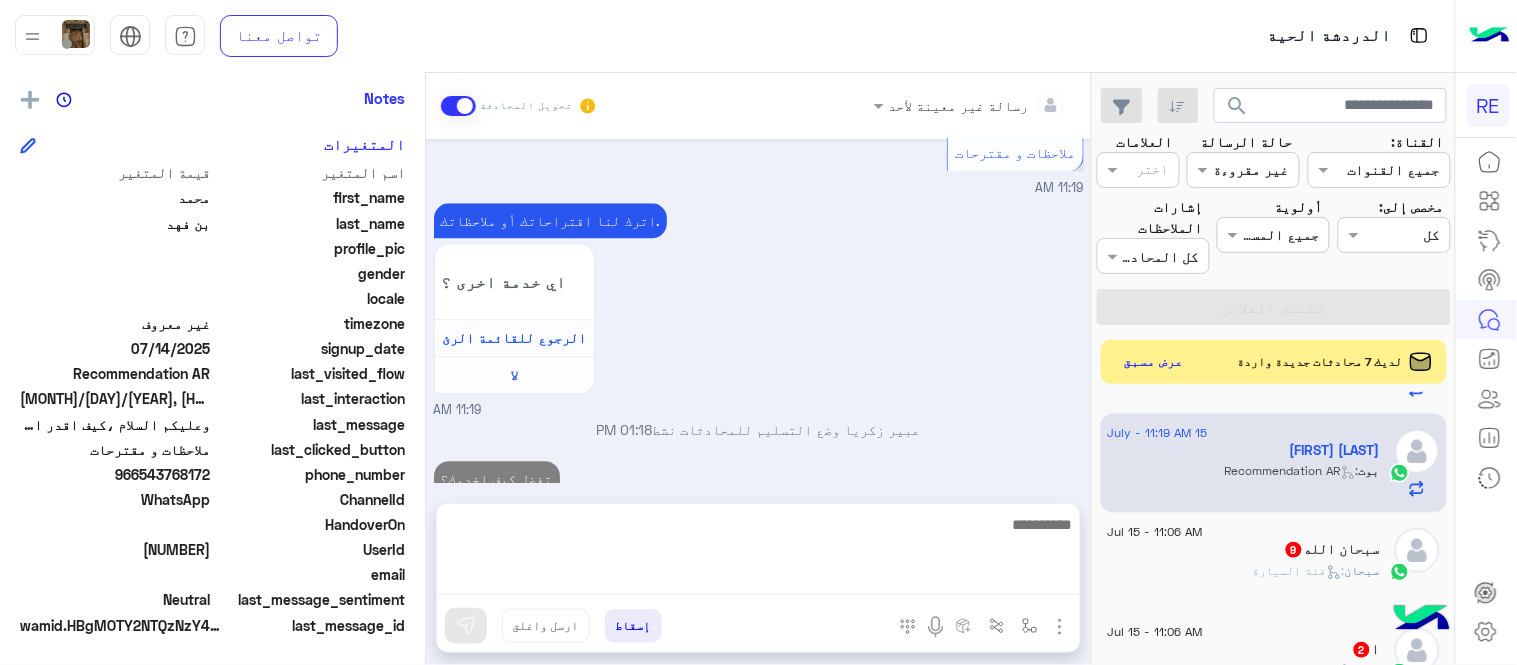 click on "Jul 14, 2025 السلام عليكم 06:36 AM وعليكم السلام ،كيف اقدر اساعدك
اهلًا بك في تطبيق رحلة 👋
Welcome to Rehla  👋
من فضلك أختر لغة التواصل
Please choose your preferred Language
English   عربي     06:36 AM   Jul 15, 2025   عربي    11:18 AM  هل أنت ؟   كابتن 👨🏻‍✈️   عميل 🧳   رحال (مرشد مرخص) 🏖️     11:18 AM   كابتن     11:18 AM  اختر احد الخدمات التالية:    11:18 AM   الملاحظات والشكاوى    11:19 AM  اختيار أي:    11:19 AM   ملاحظات و مقترحات     11:19 AM  اترك لنا اقتراحاتك أو ملاحظاتك. اي خدمة اخرى ؟  الرجوع للقائمة الرئ   لا     11:19 AM   [FIRST] [LAST] وضع التسليم للمحادثات نشط   01:18 PM      تفضل كيف اخدمك؟   01:18 PM" at bounding box center (758, 311) 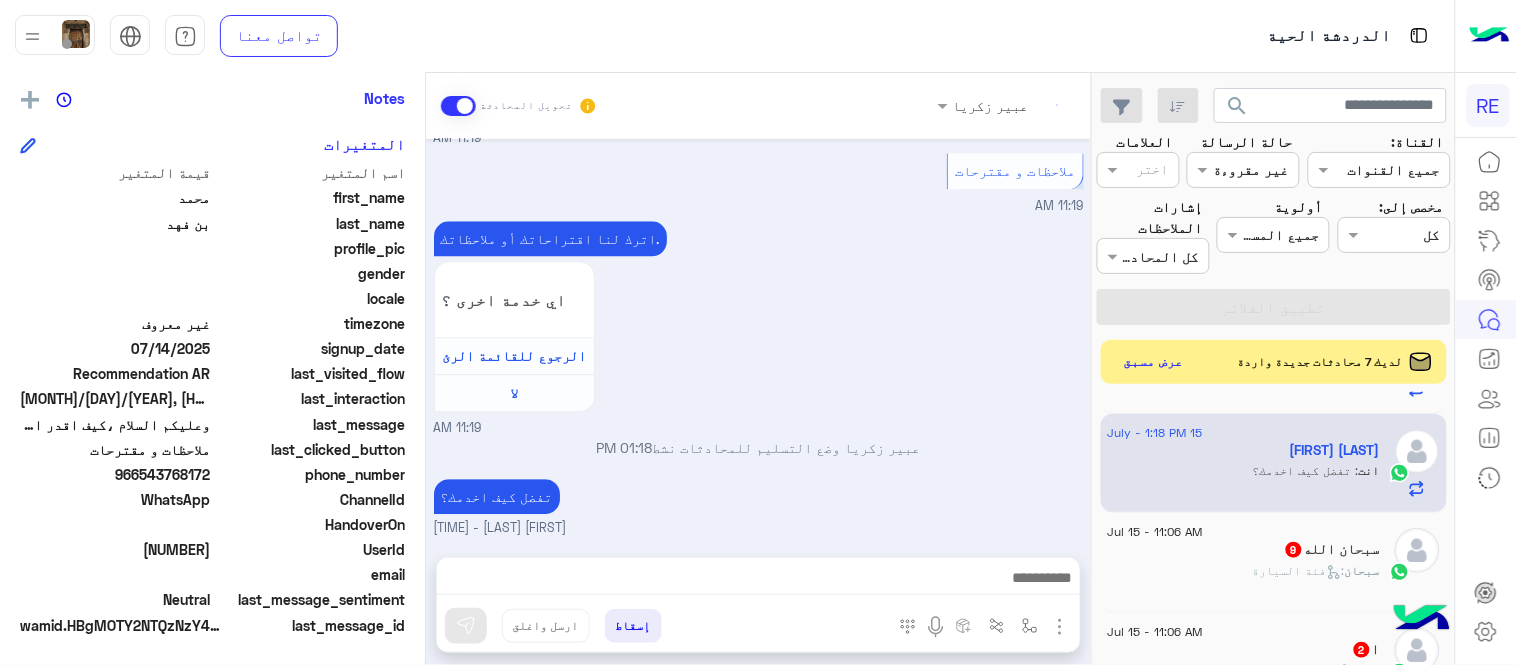scroll, scrollTop: 1334, scrollLeft: 0, axis: vertical 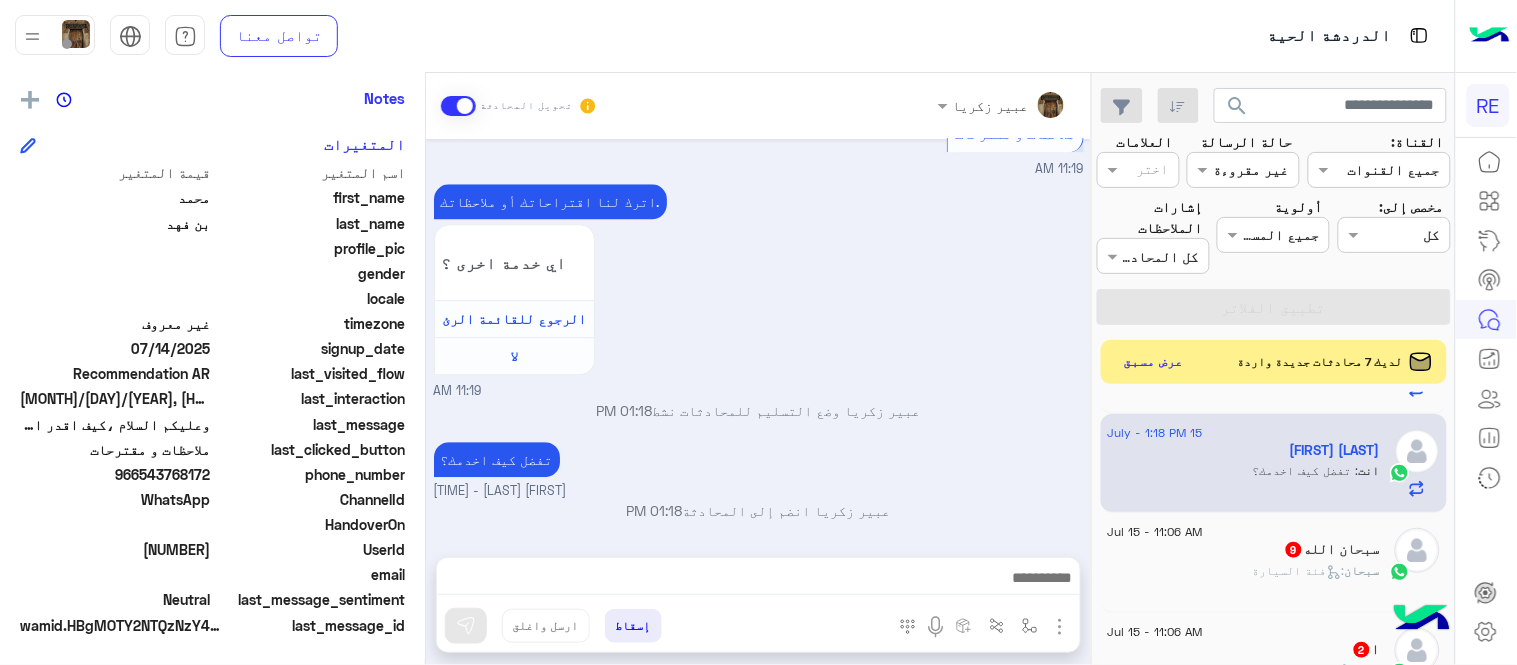 click on "سبحان الله  9" 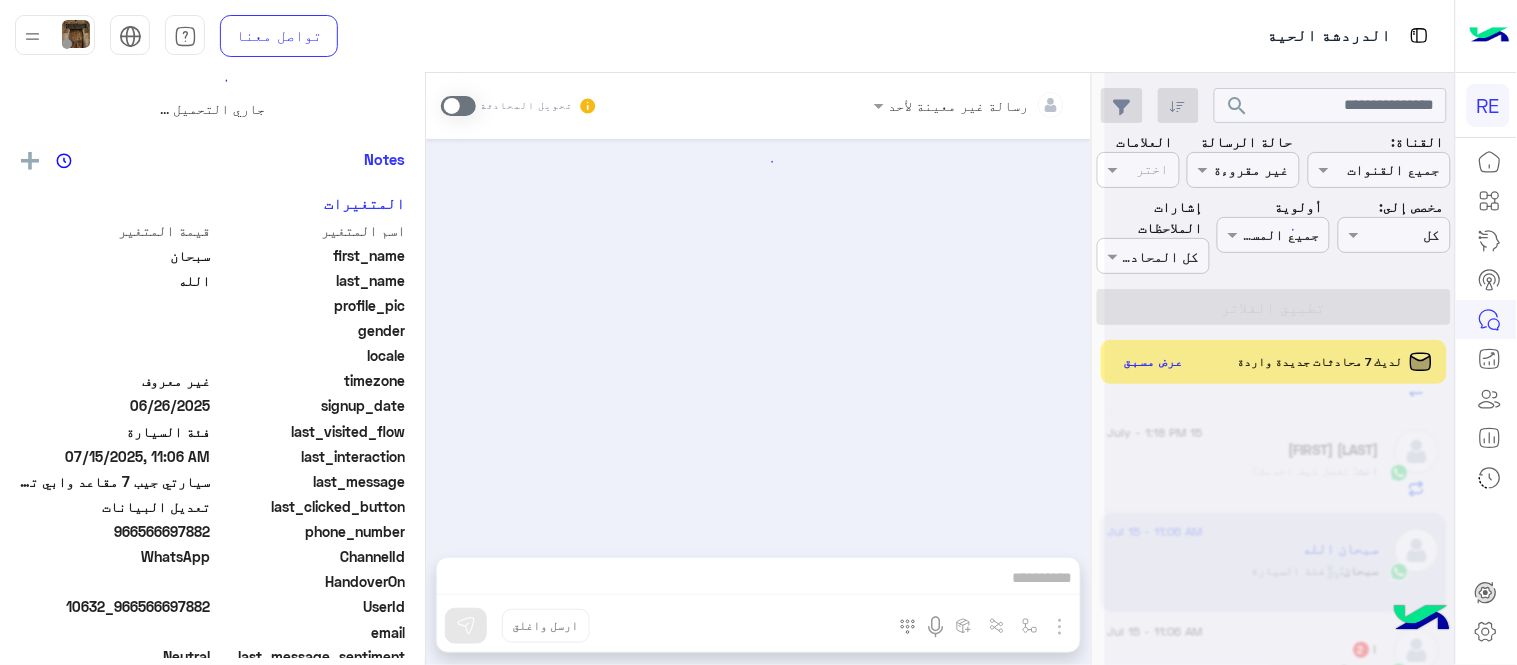scroll, scrollTop: 0, scrollLeft: 0, axis: both 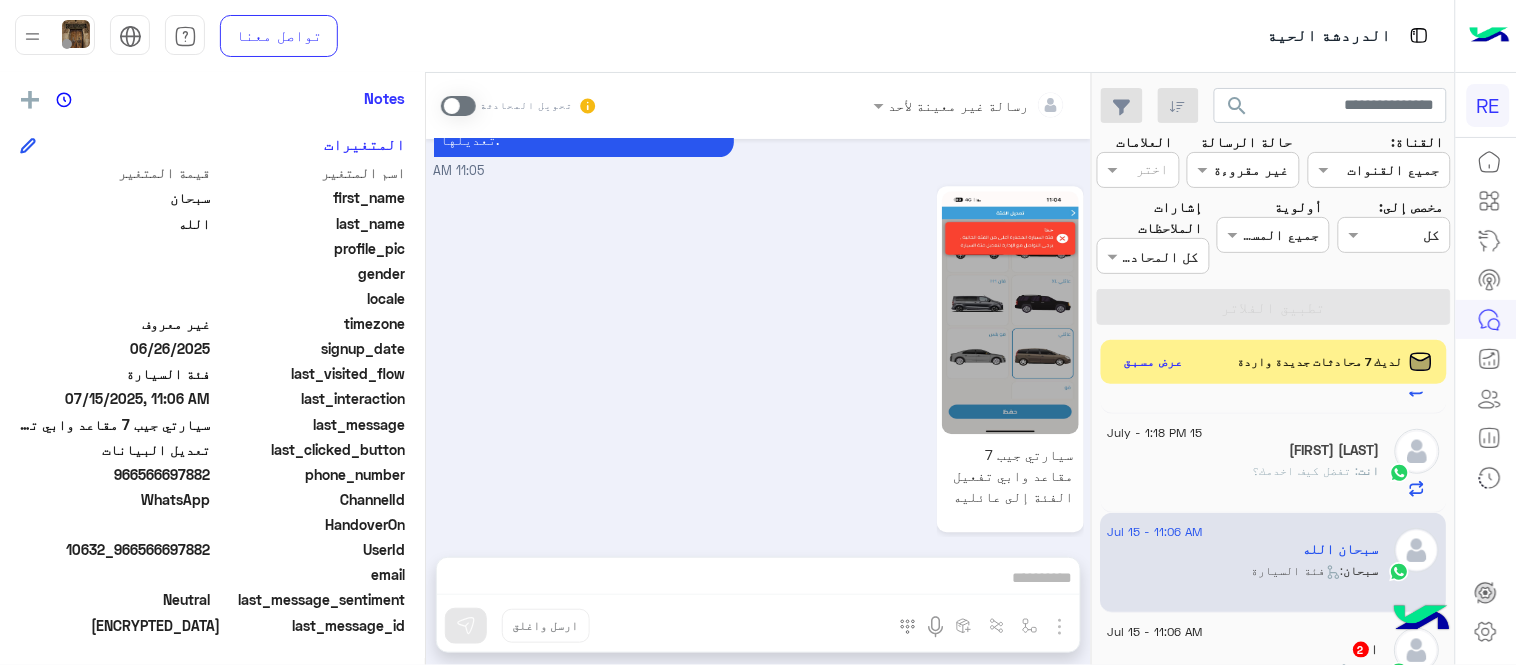 drag, startPoint x: 141, startPoint y: 473, endPoint x: 212, endPoint y: 472, distance: 71.00704 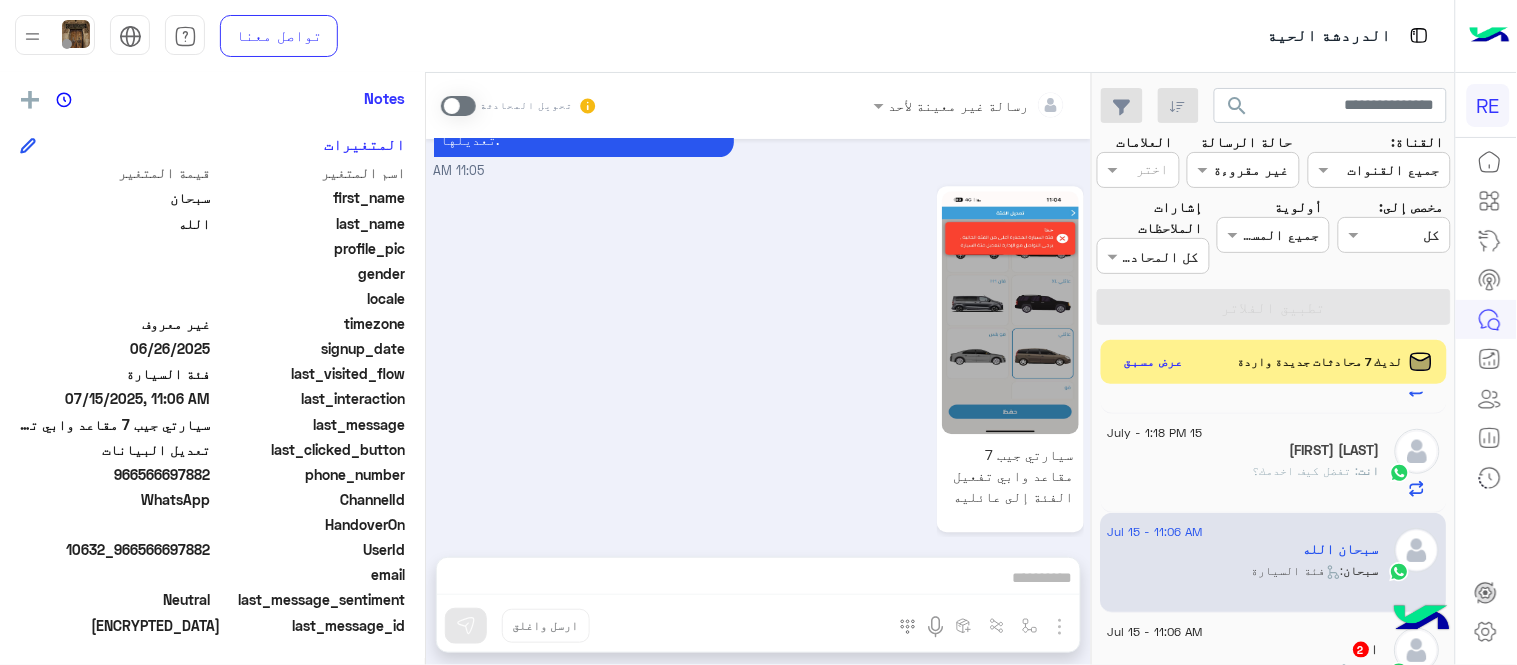 click on "رسالة غير معينة لأحد تحويل المحادثة     [DATE]   عودة الى البوت    [TIME]
اهلًا بك في تطبيق رحلة 👋
Welcome to Rehla  👋
من فضلك أختر لغة التواصل
Please choose your preferred Language
English   عربي     [TIME]   [USERNAME] غادر المحادثة   [TIME]       عربي    [TIME]  هل أنت ؟   كابتن 👨🏻‍✈️   عميل 🧳   رحال (مرشد مرخص) 🏖️     [TIME]   كابتن     [TIME]  اختر احد الخدمات التالية:    [TIME]   تعديل البيانات    [TIME]  من فضلك ارفق صورة للبيانات من التطبيق  مع ذكر البيانات المطلوب اضافتها او تعديلها.    [TIME]   سيارتي جيب 7 مقاعد وابي تفعيل الفئة إلى عائليه    [TIME]  إدخل اسم مجموعة الرسائل  إسقاط   ارسل واغلق" at bounding box center [758, 373] 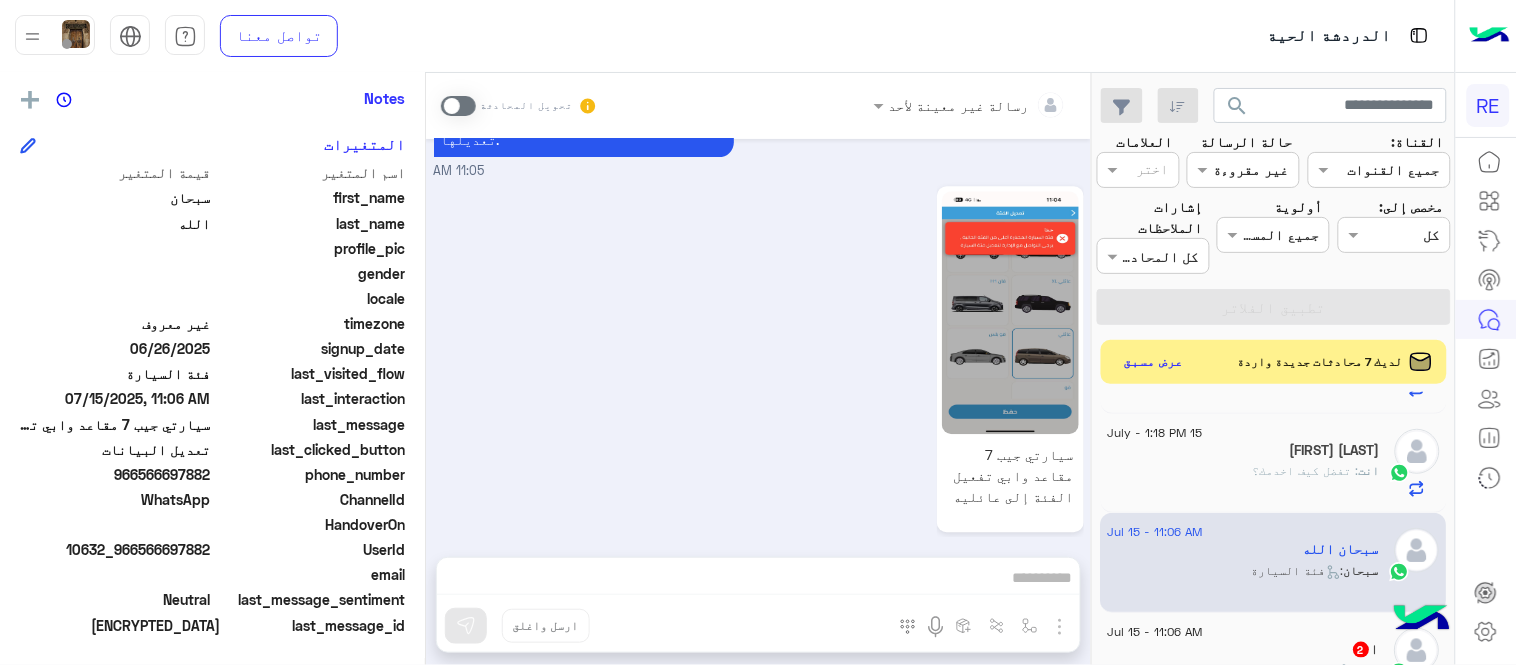 click on "رسالة غير معينة لأحد تحويل المحادثة     [DATE]   عودة الى البوت    [TIME]
اهلًا بك في تطبيق رحلة 👋
Welcome to Rehla  👋
من فضلك أختر لغة التواصل
Please choose your preferred Language
English   عربي     [TIME]   [USERNAME] غادر المحادثة   [TIME]       عربي    [TIME]  هل أنت ؟   كابتن 👨🏻‍✈️   عميل 🧳   رحال (مرشد مرخص) 🏖️     [TIME]   كابتن     [TIME]  اختر احد الخدمات التالية:    [TIME]   تعديل البيانات    [TIME]  من فضلك ارفق صورة للبيانات من التطبيق  مع ذكر البيانات المطلوب اضافتها او تعديلها.    [TIME]   سيارتي جيب 7 مقاعد وابي تفعيل الفئة إلى عائليه    [TIME]  إدخل اسم مجموعة الرسائل  إسقاط   ارسل واغلق" at bounding box center (758, 373) 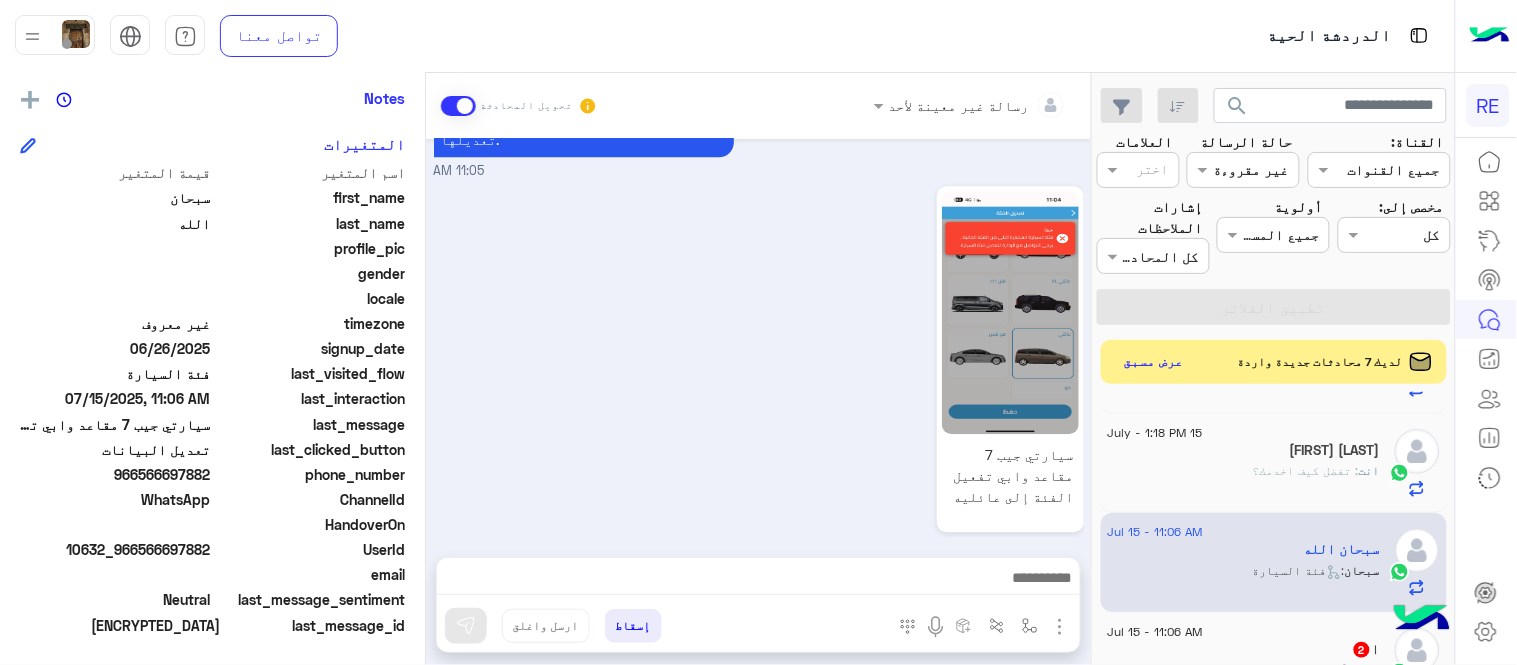 scroll, scrollTop: 1261, scrollLeft: 0, axis: vertical 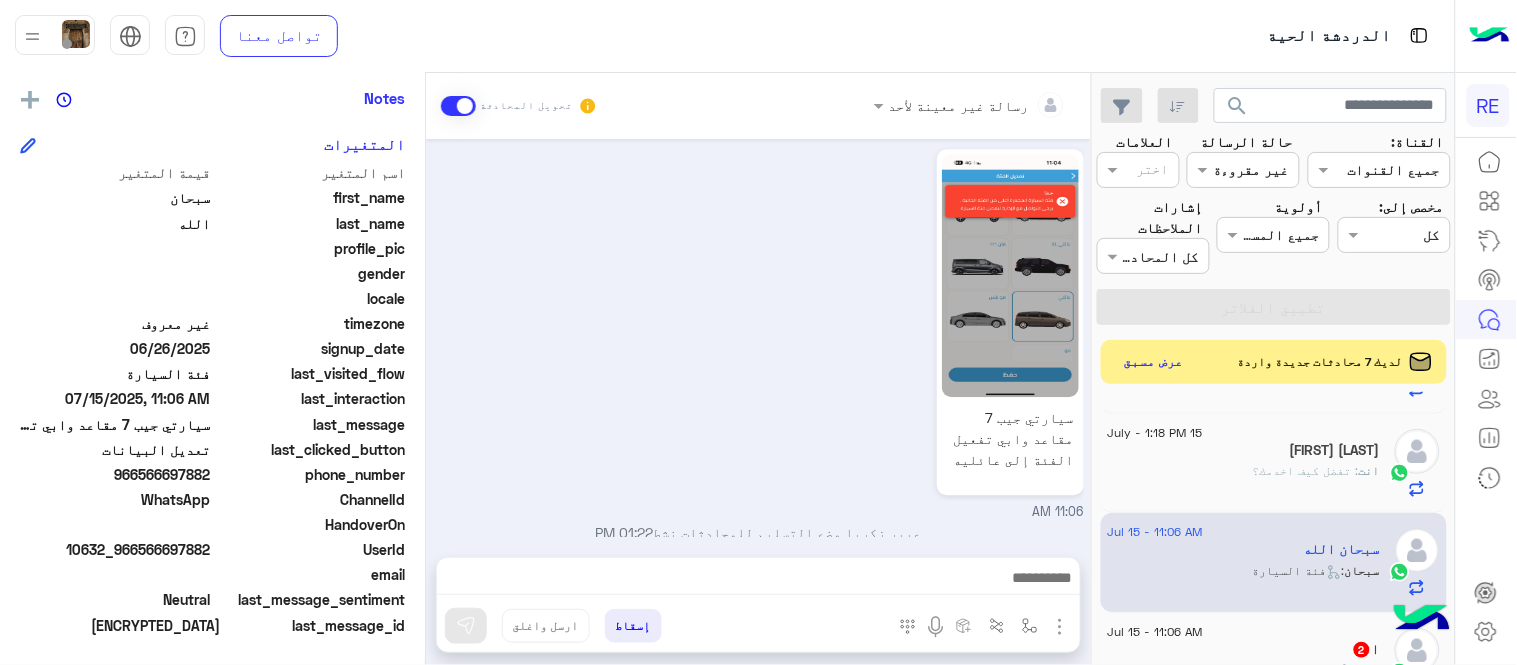 click at bounding box center [758, 580] 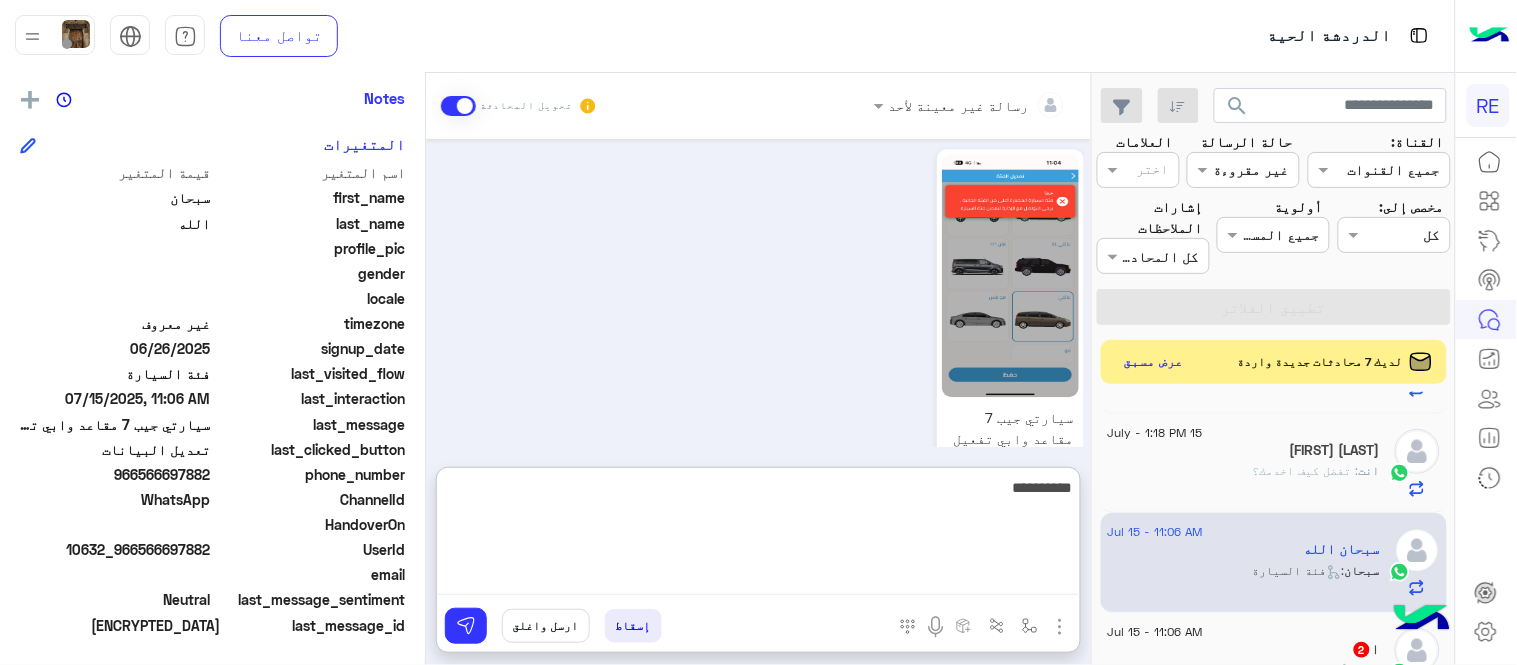 type on "**********" 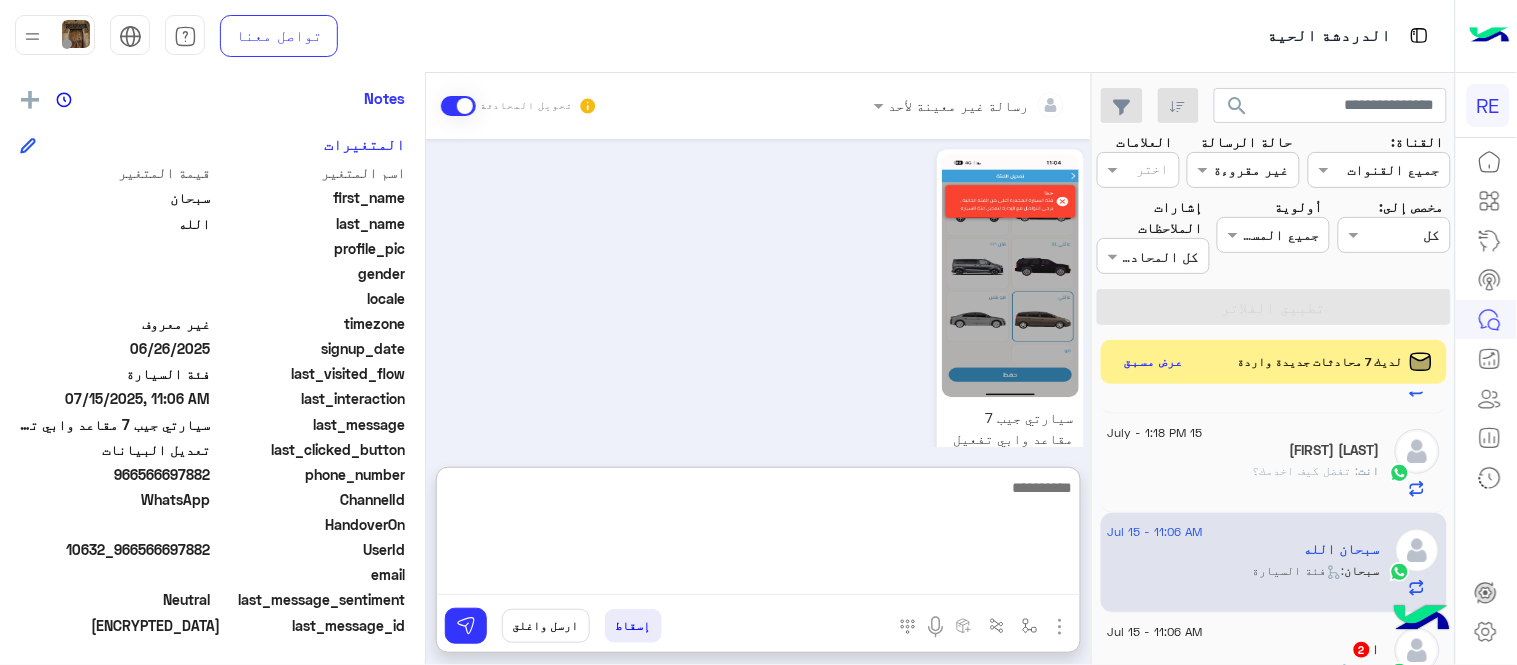 scroll, scrollTop: 1414, scrollLeft: 0, axis: vertical 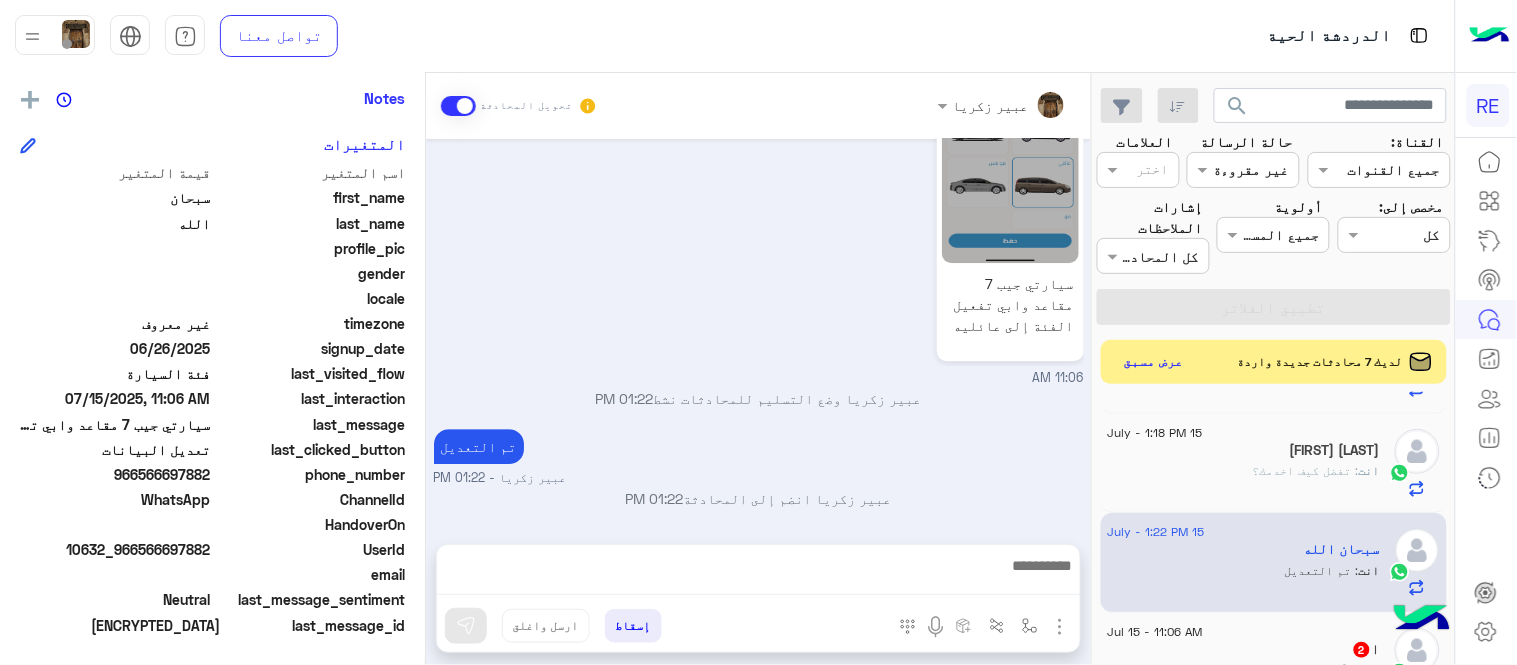 click on "[DATE]   عودة الى البوت    [TIME]
اهلًا بك في تطبيق رحلة 👋
Welcome to Rehla  👋
من فضلك أختر لغة التواصل
Please choose your preferred Language
English   عربي     [TIME]   [USERNAME] غادر المحادثة   [TIME]       عربي    [TIME]  هل أنت ؟   كابتن 👨🏻‍✈️   عميل 🧳   رحال (مرشد مرخص) 🏖️     [TIME]   كابتن     [TIME]  اختر احد الخدمات التالية:    [TIME]   تعديل البيانات    [TIME]  من فضلك ارفق صورة للبيانات من التطبيق  مع ذكر البيانات المطلوب اضافتها او تعديلها.    [TIME]   سيارتي جيب 7 مقاعد وابي تفعيل الفئة إلى عائليه    [TIME]   [FIRST] [LAST] وضع التسليم للمحادثات نشط   [TIME]      تم التعديل  [FIRST] [LAST] -  [TIME]   [TIME]" at bounding box center (758, 332) 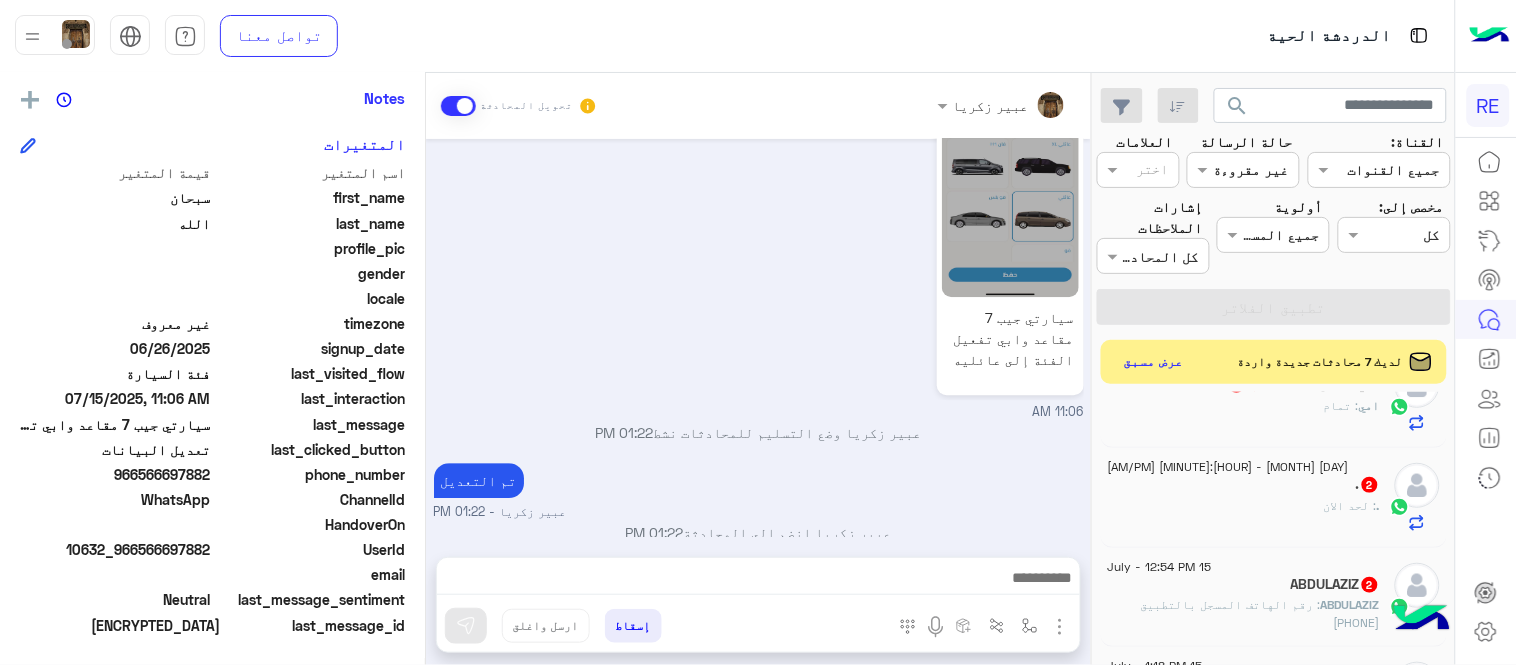 scroll, scrollTop: 0, scrollLeft: 0, axis: both 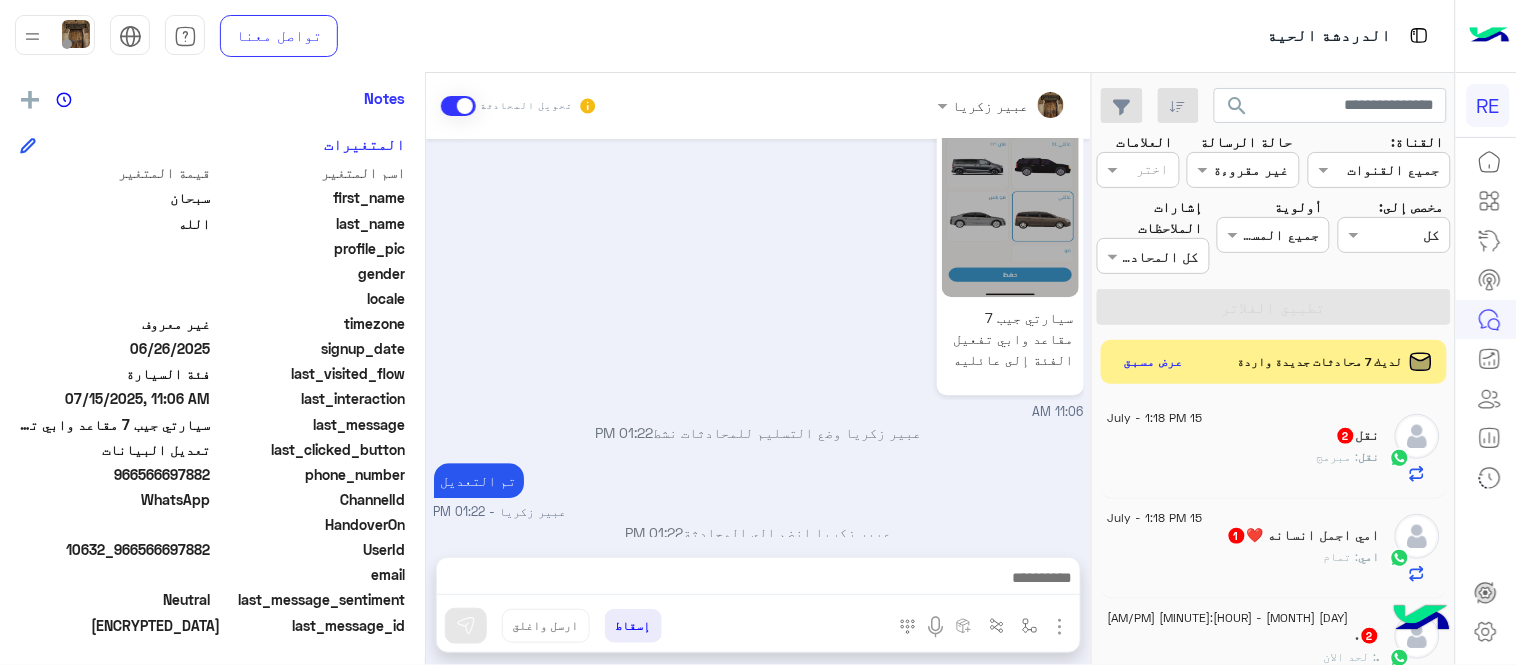 click on "نقل   2" 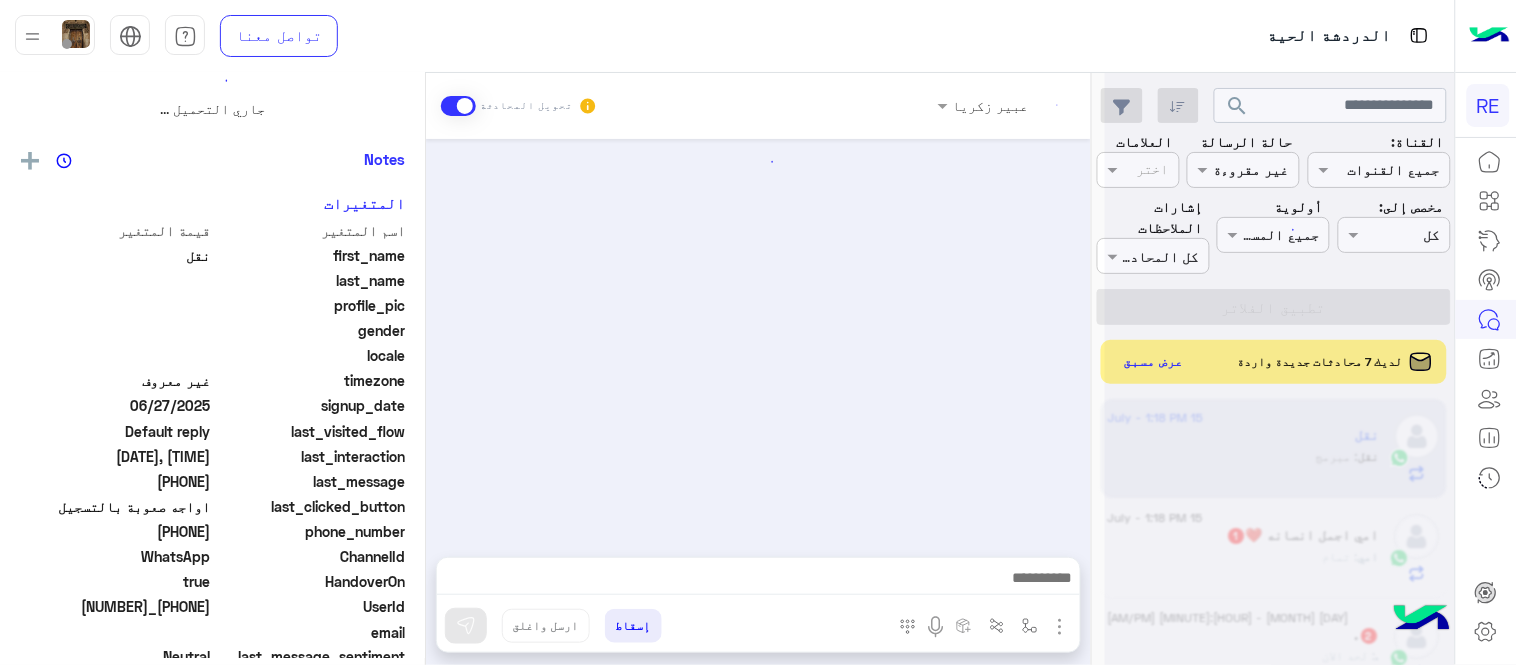 scroll, scrollTop: 0, scrollLeft: 0, axis: both 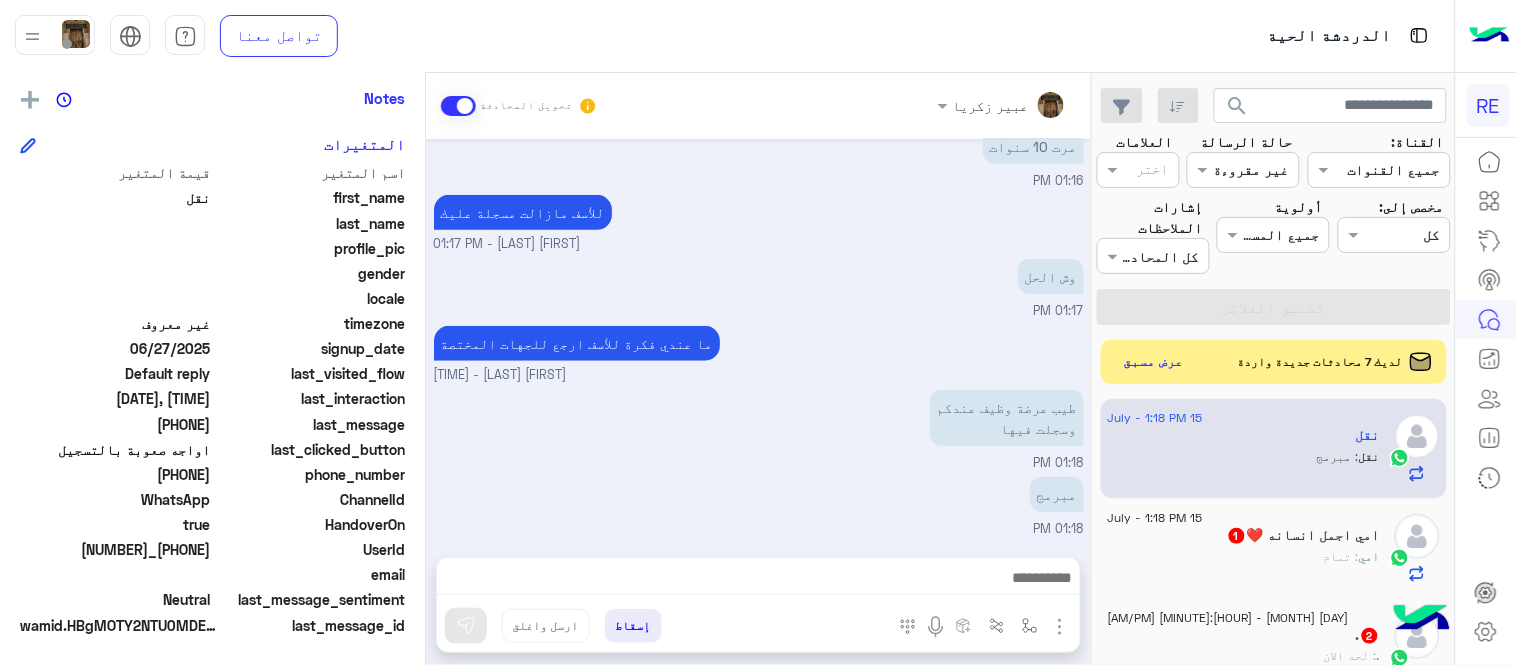 click on "امي اجمل انسانه ❤️  1" 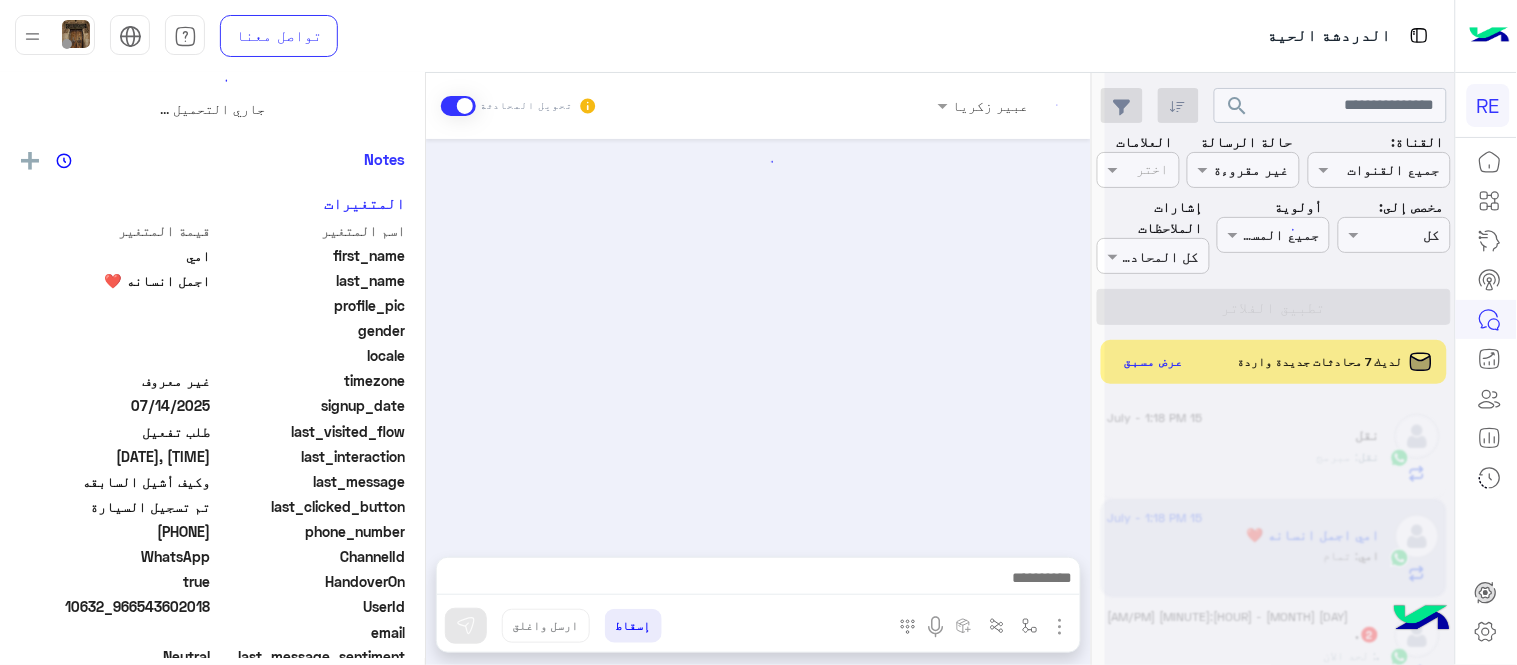 scroll, scrollTop: 0, scrollLeft: 0, axis: both 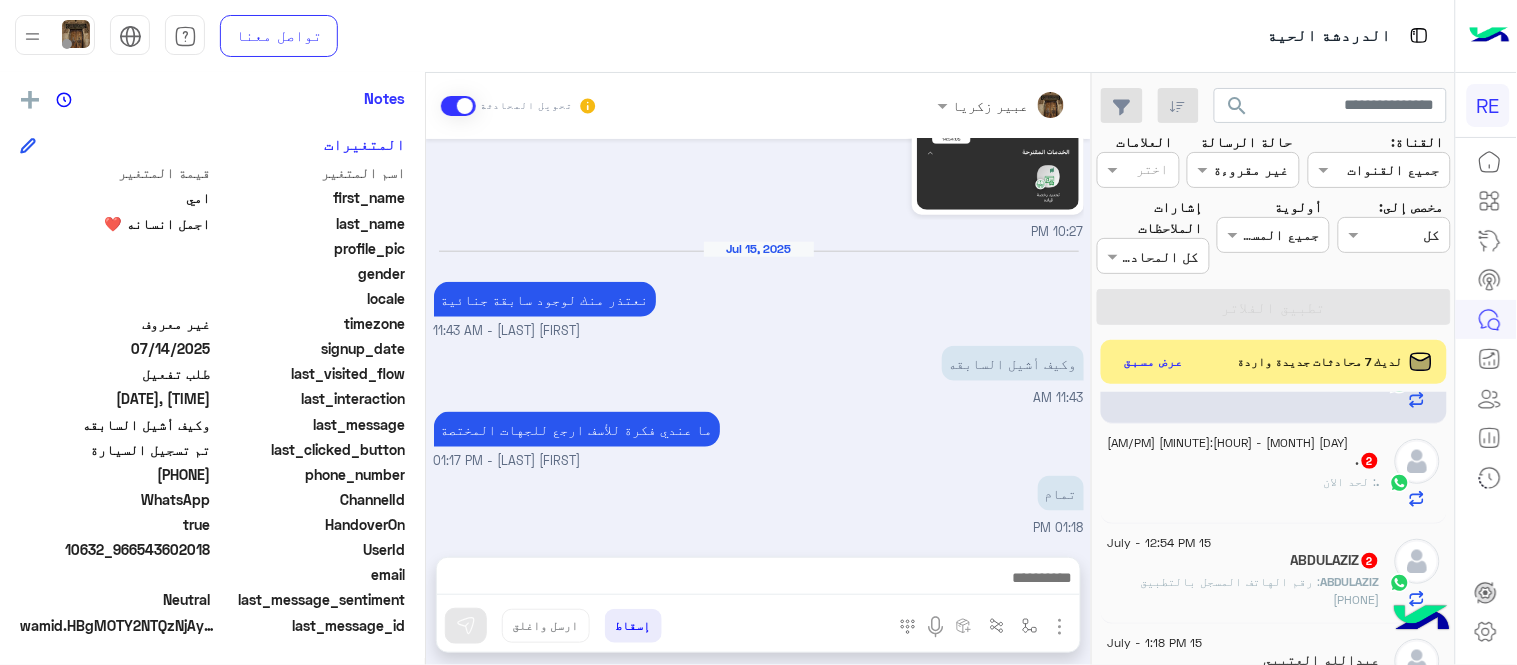 click on ". : لحد الان" 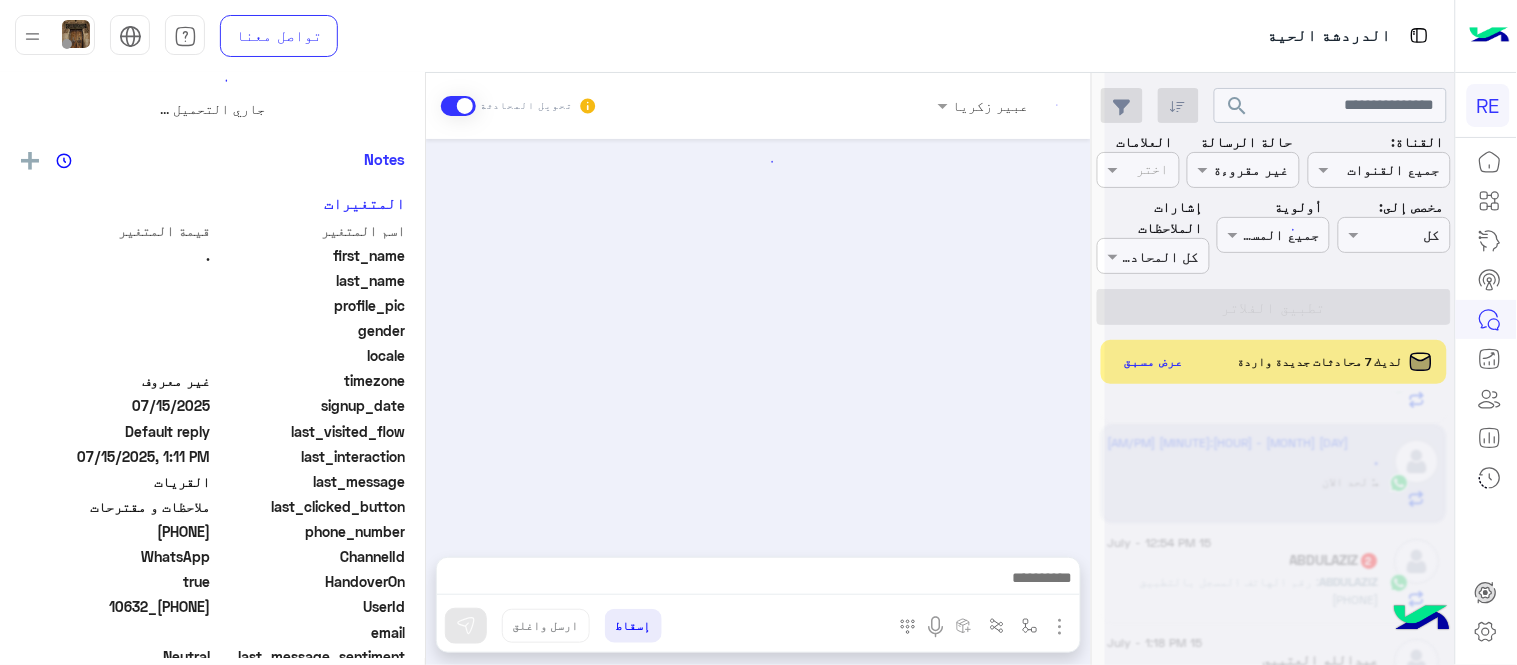 scroll, scrollTop: 0, scrollLeft: 0, axis: both 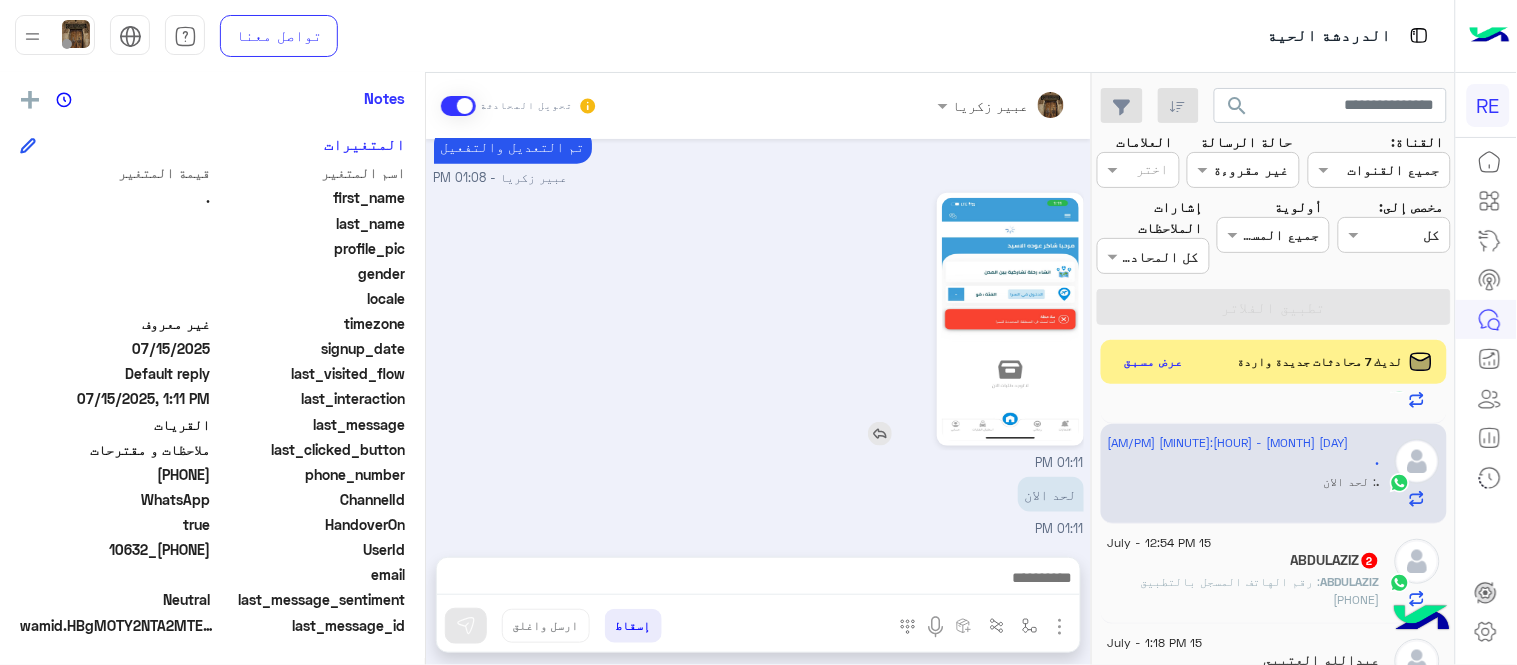 click 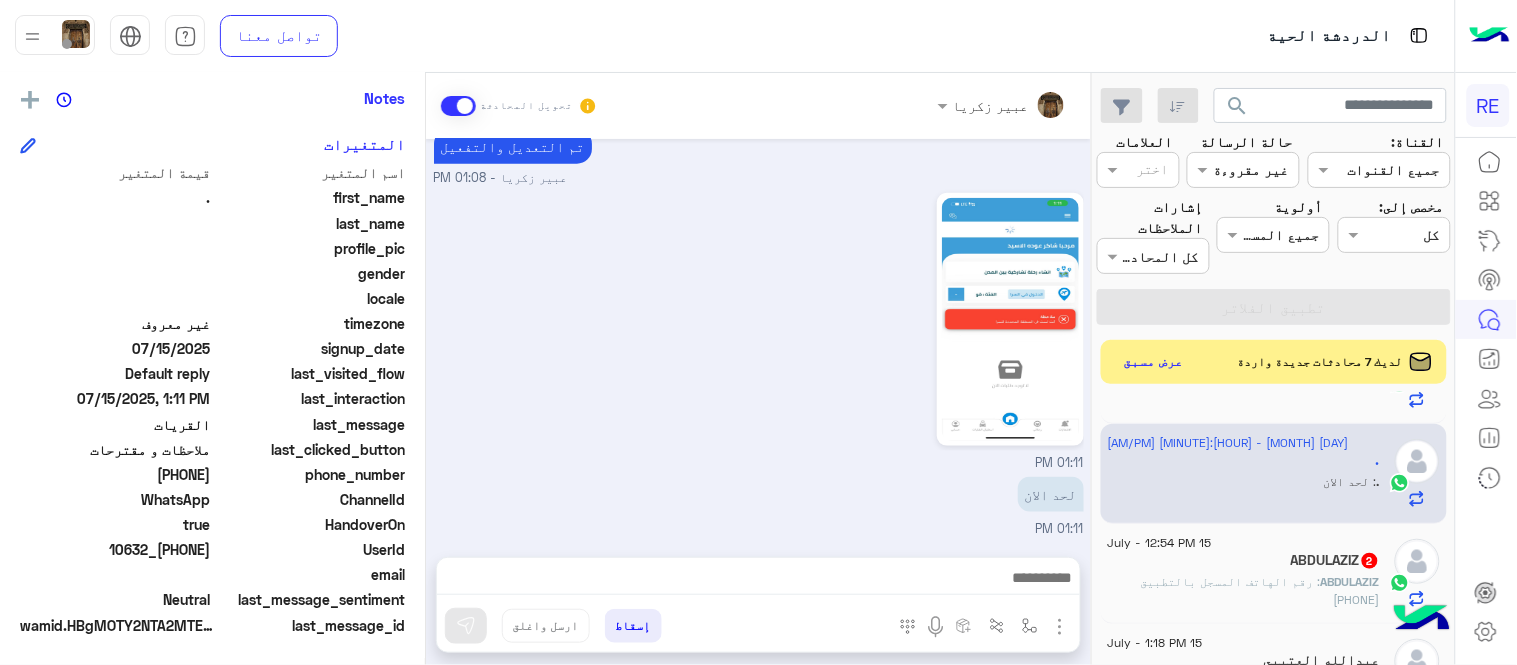click at bounding box center (758, 580) 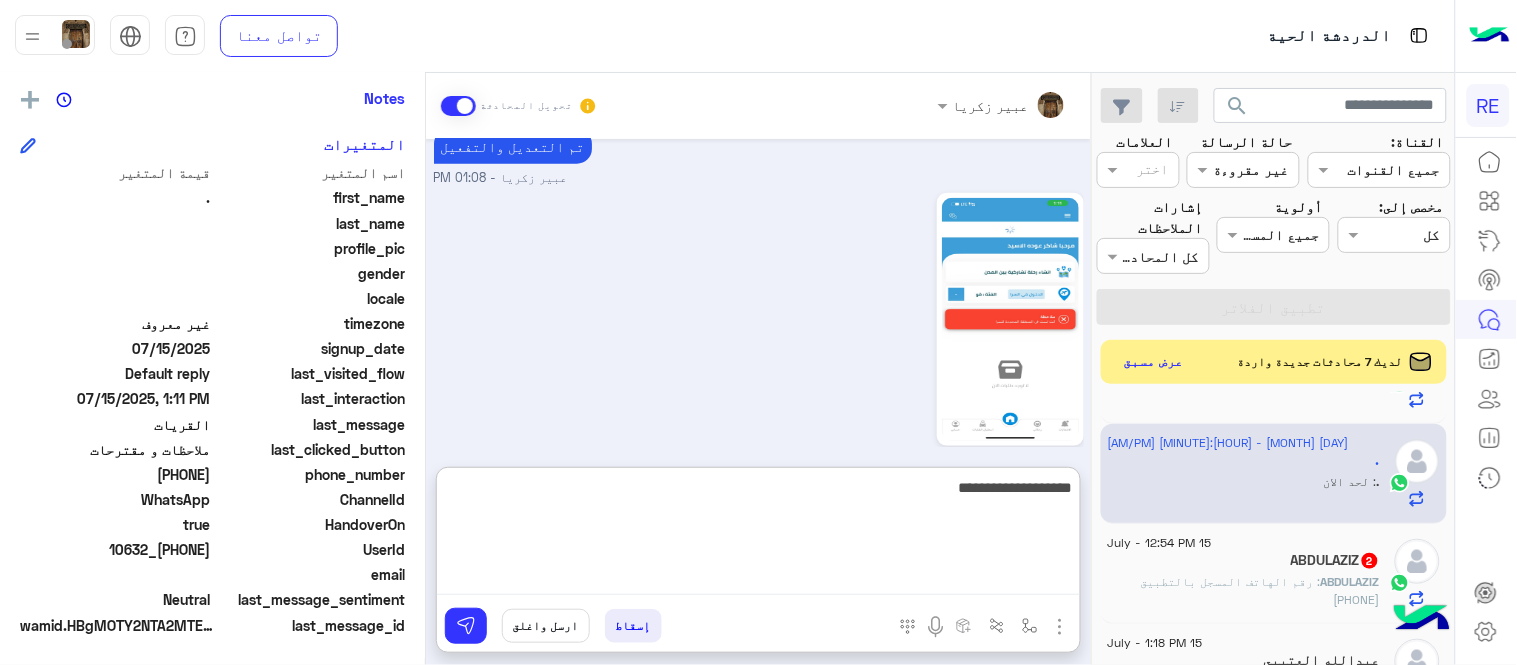 type on "**********" 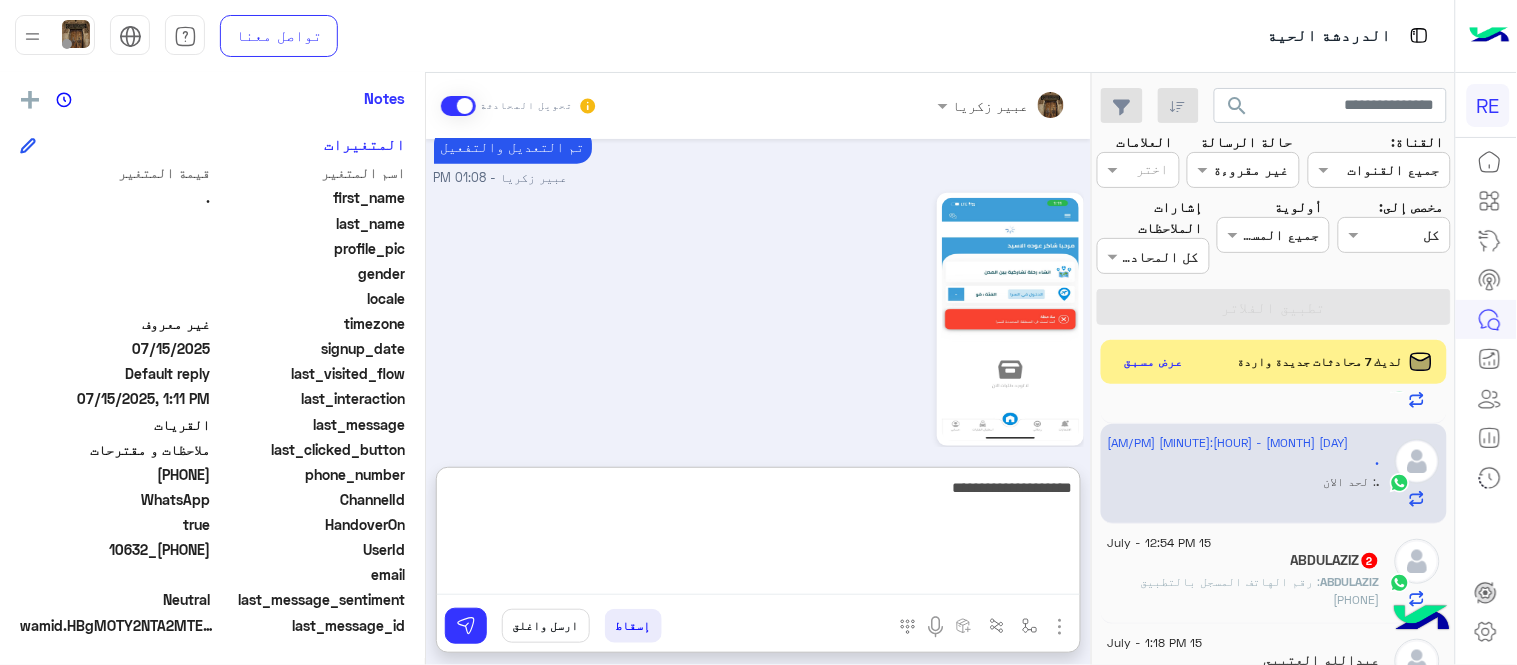 type 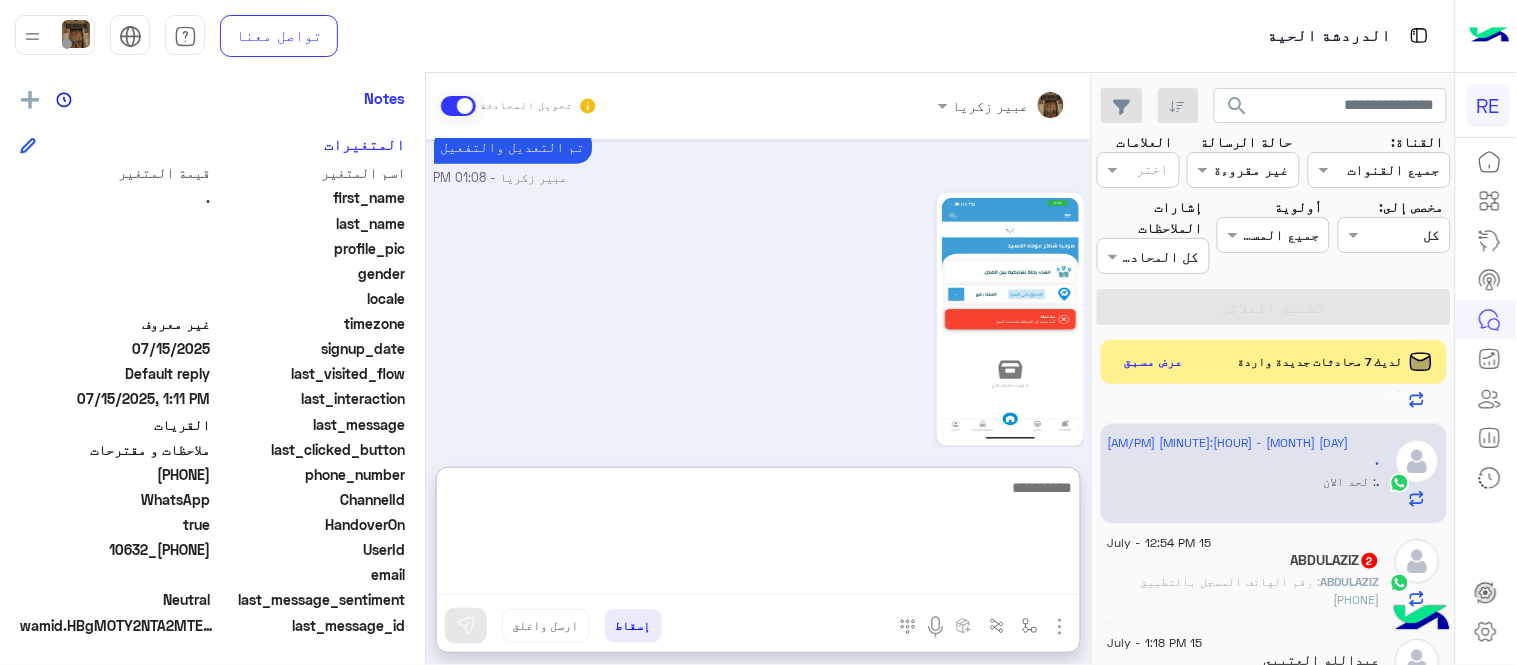 scroll, scrollTop: 632, scrollLeft: 0, axis: vertical 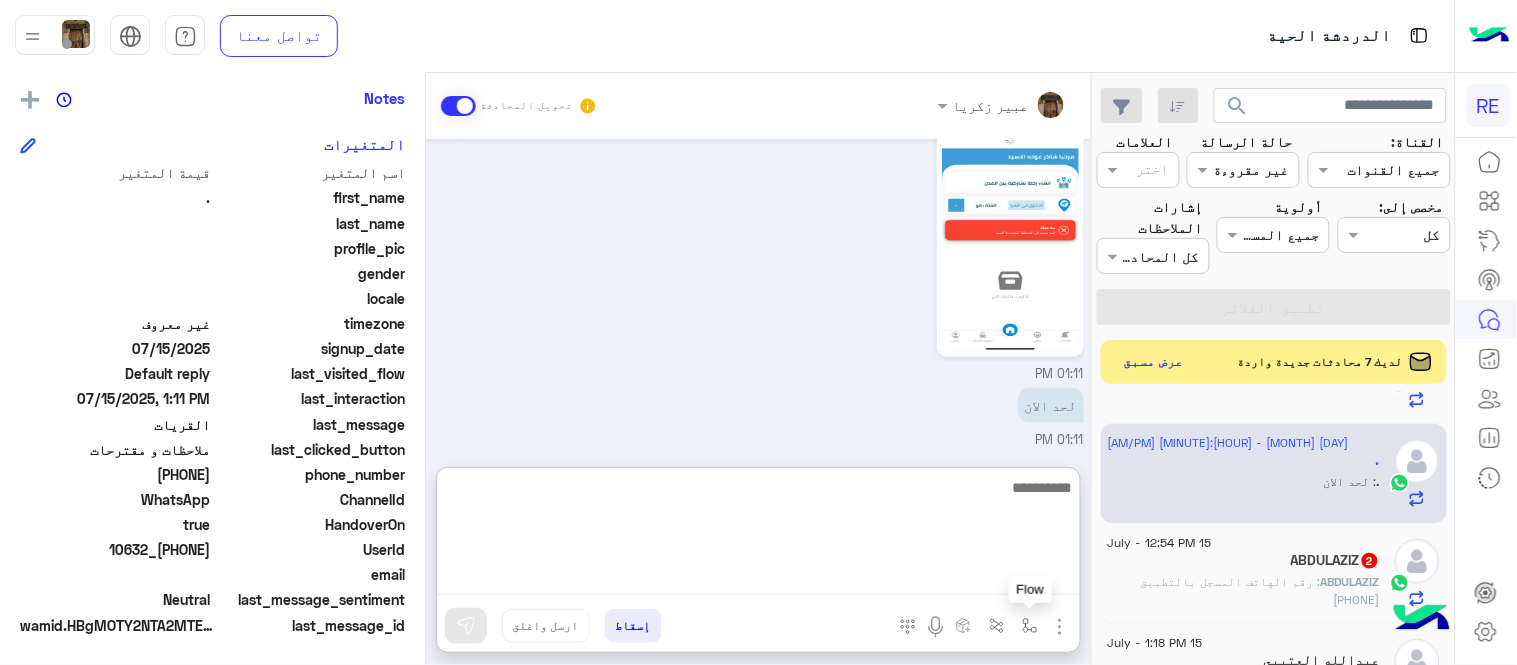 click at bounding box center (1030, 626) 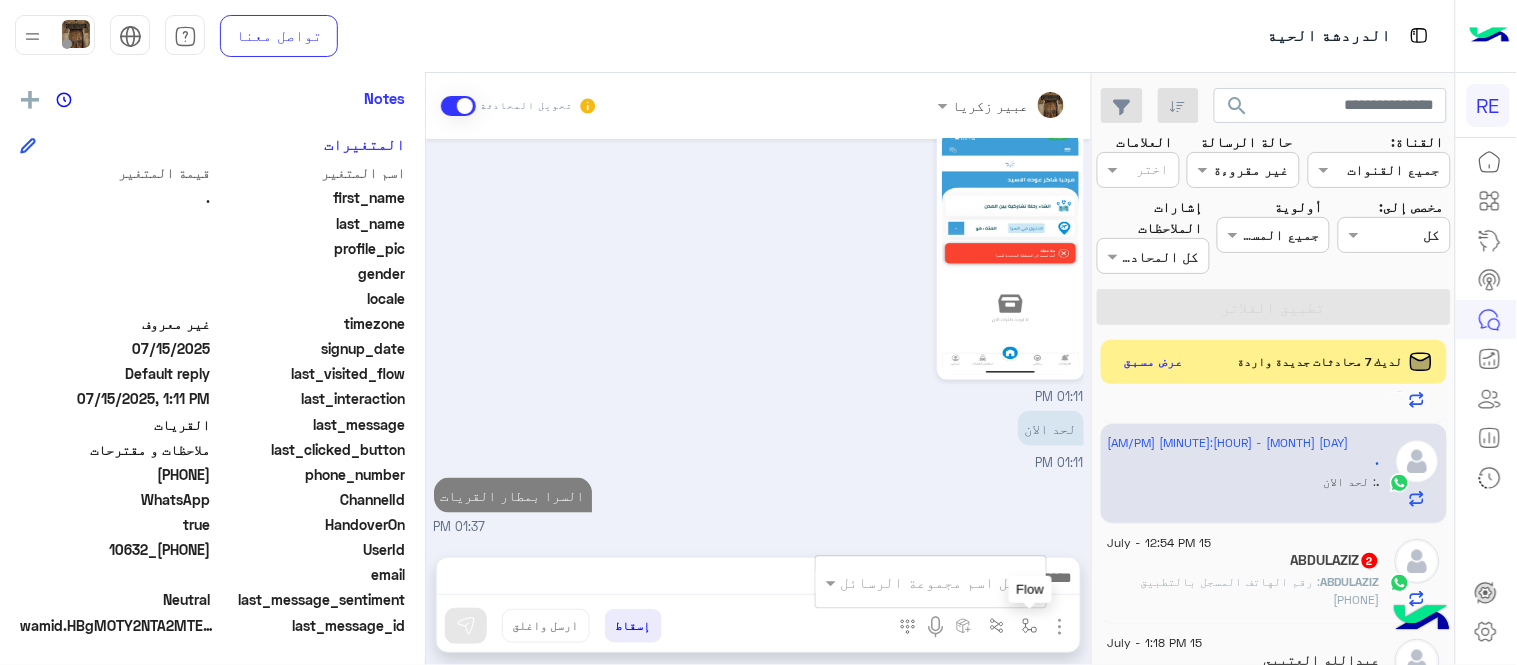 scroll, scrollTop: 542, scrollLeft: 0, axis: vertical 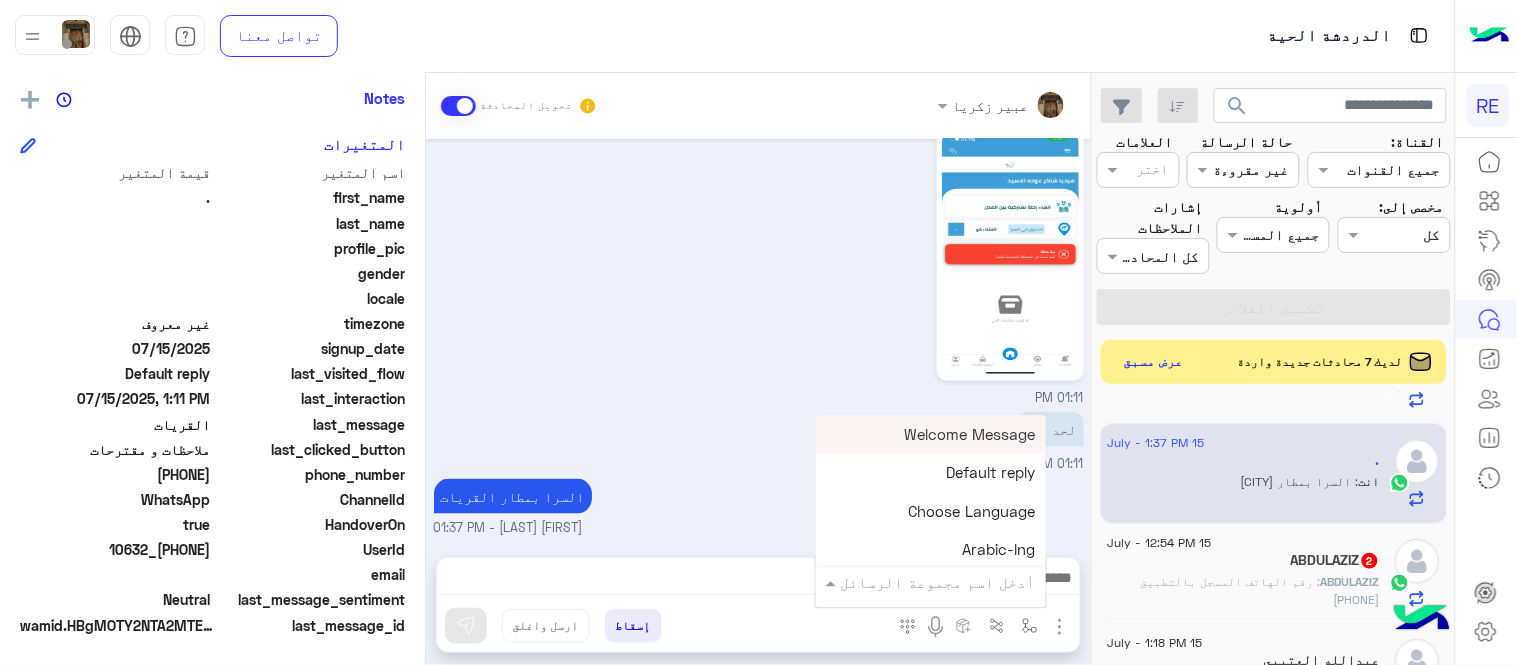 click on "أدخل اسم مجموعة الرسائل" at bounding box center (938, 582) 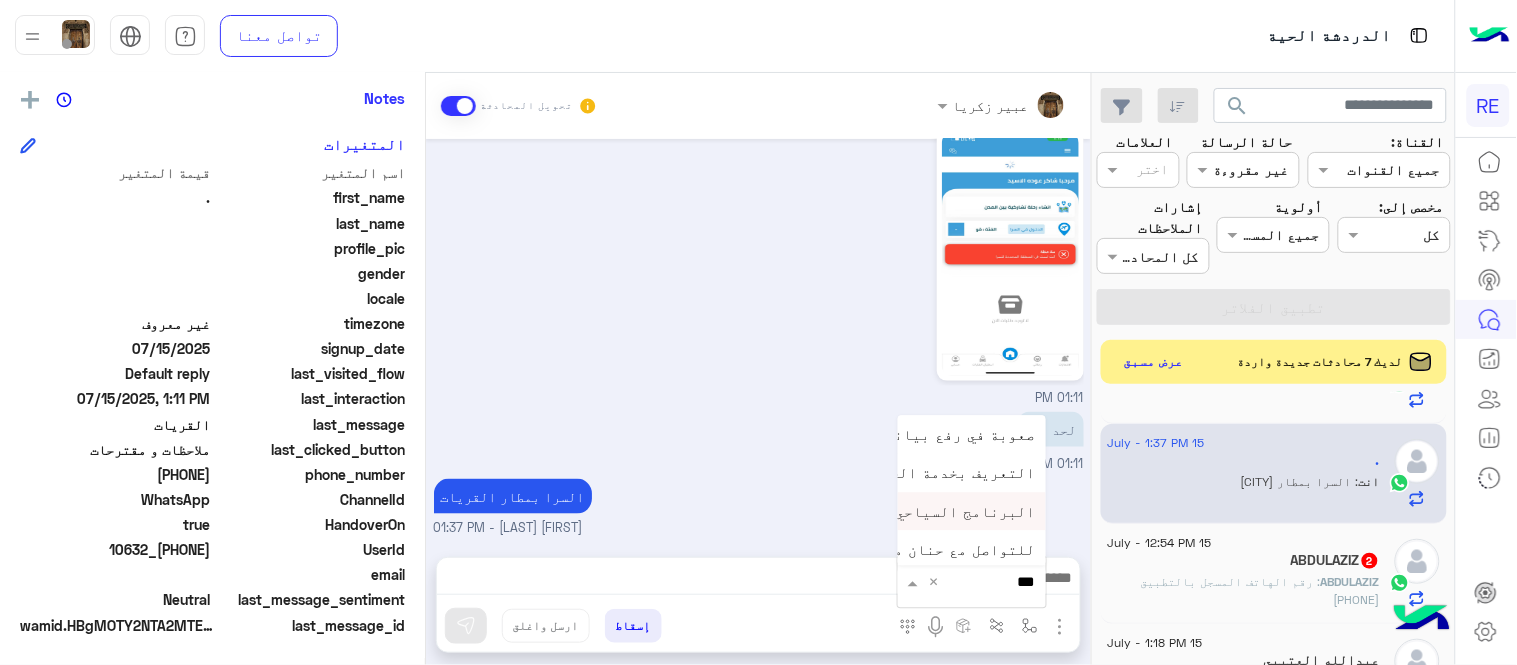 type on "****" 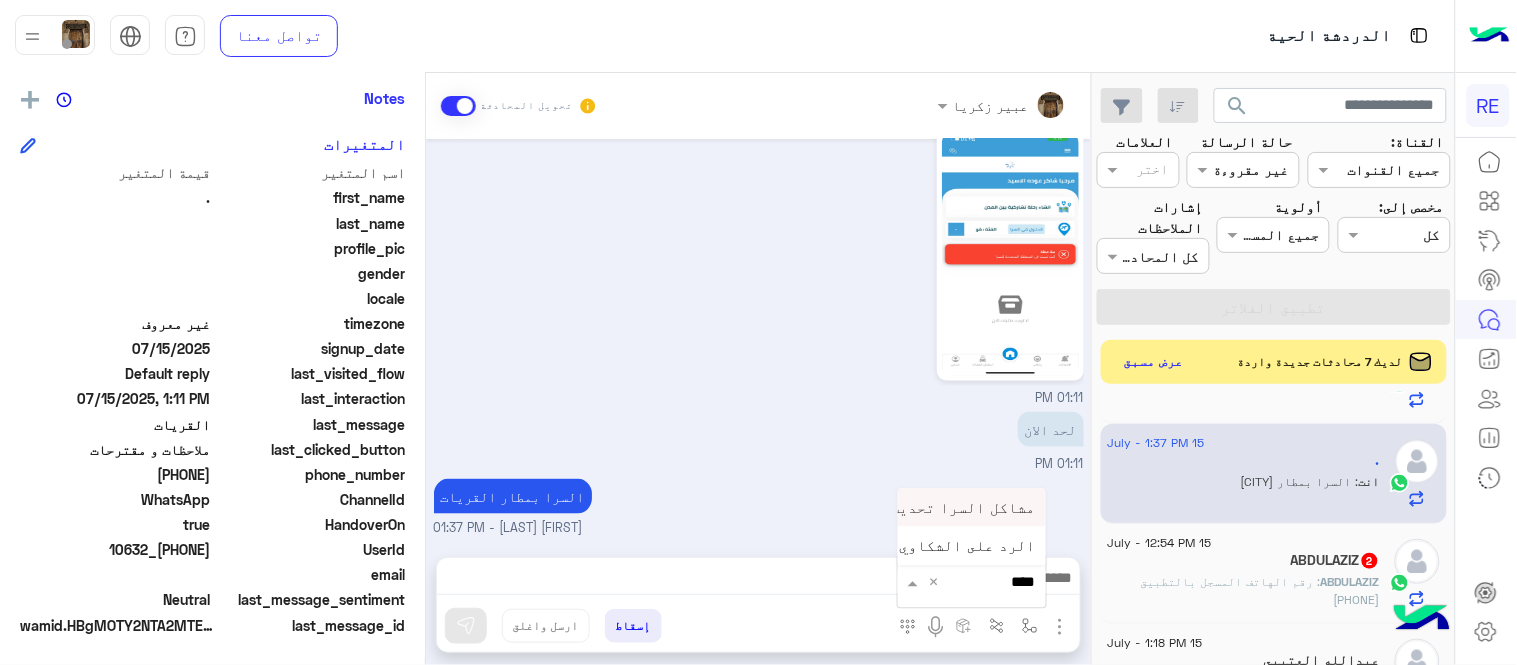 click on "مشاكل السرا تحديث" at bounding box center (963, 507) 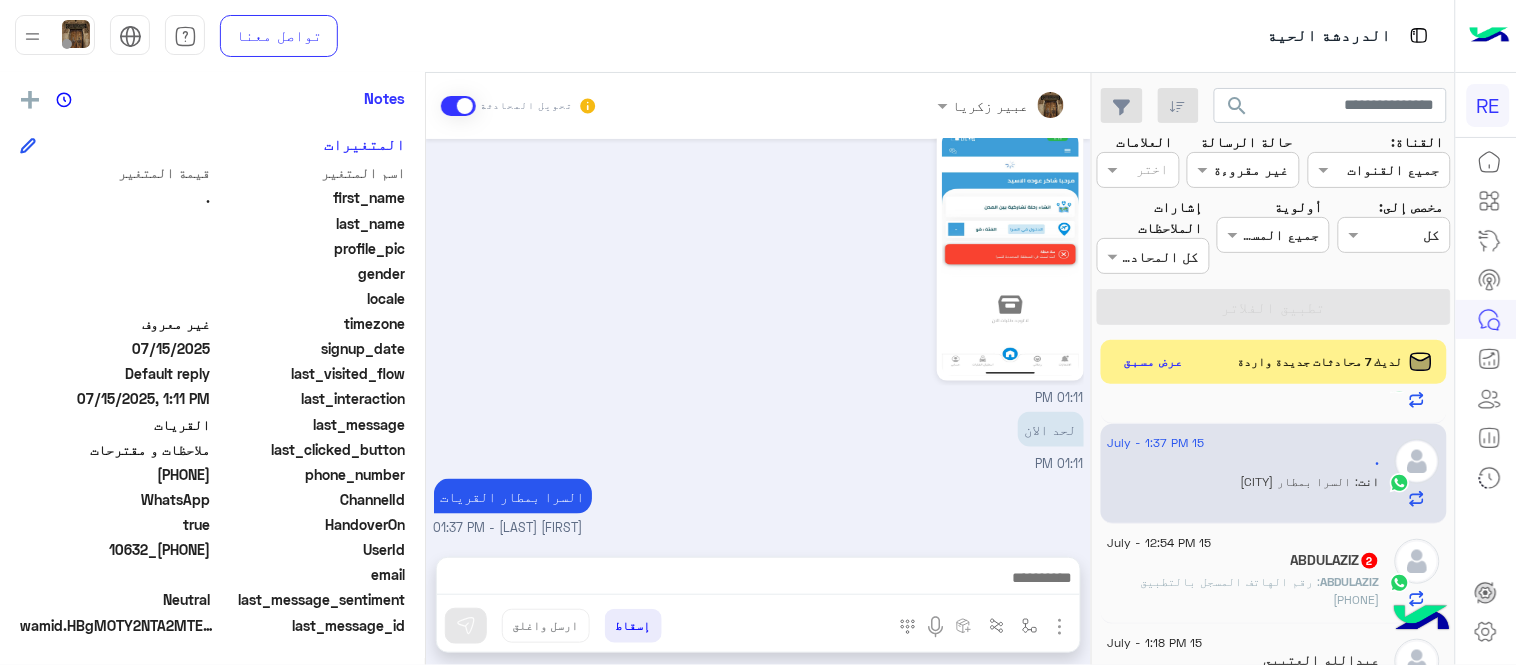 type on "**********" 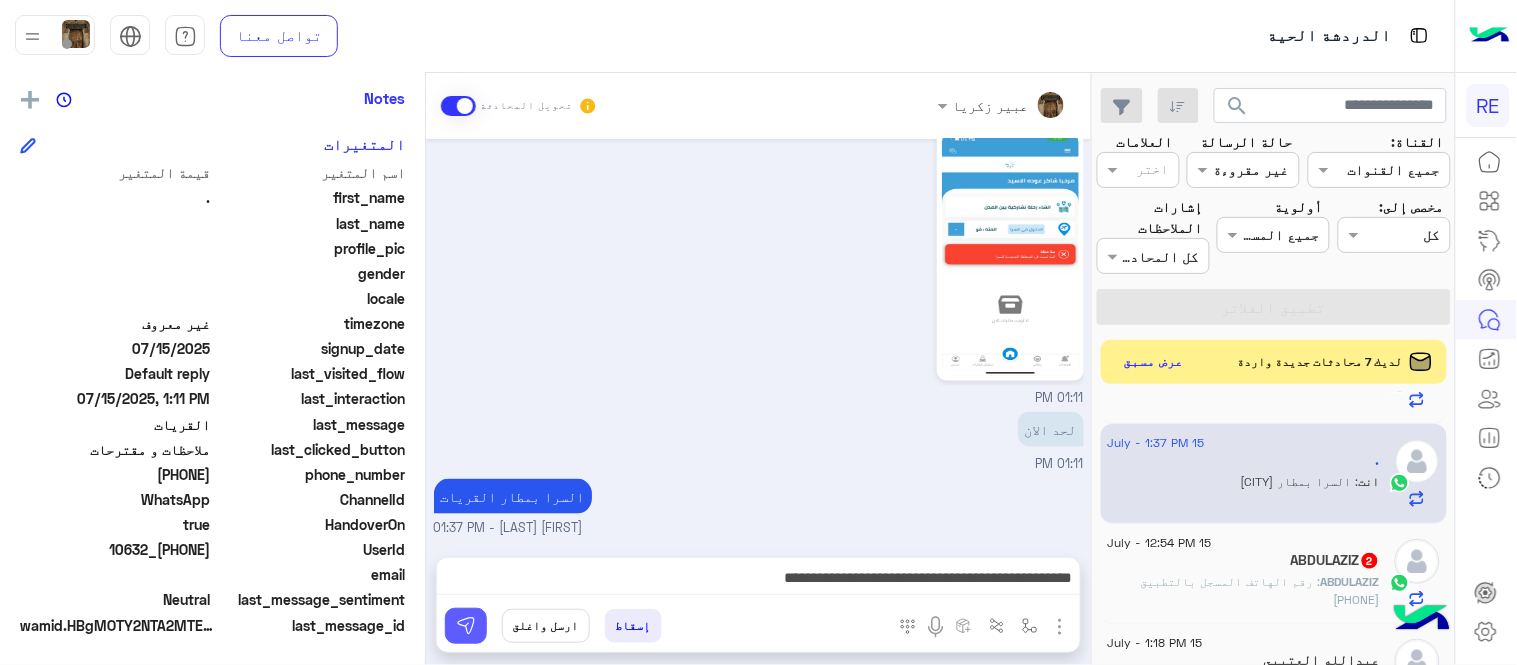 click at bounding box center (466, 626) 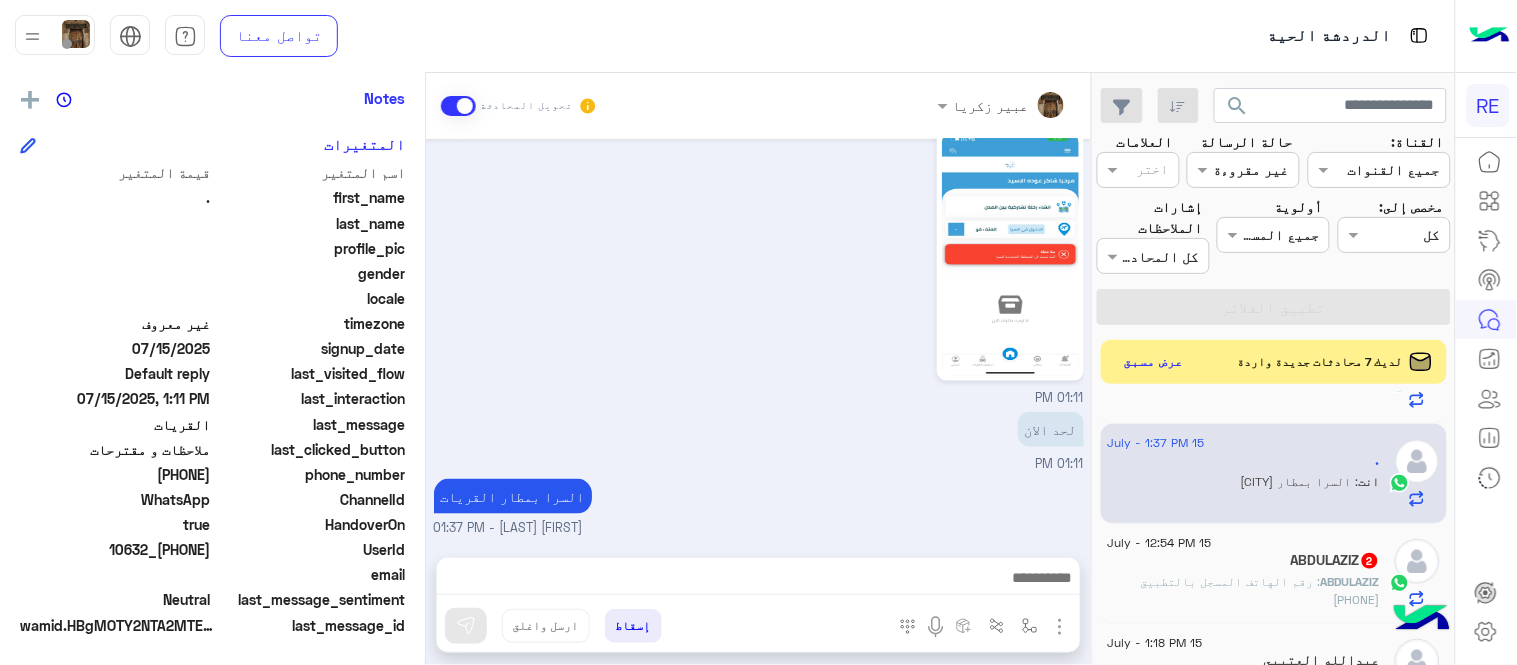 scroll, scrollTop: 900, scrollLeft: 0, axis: vertical 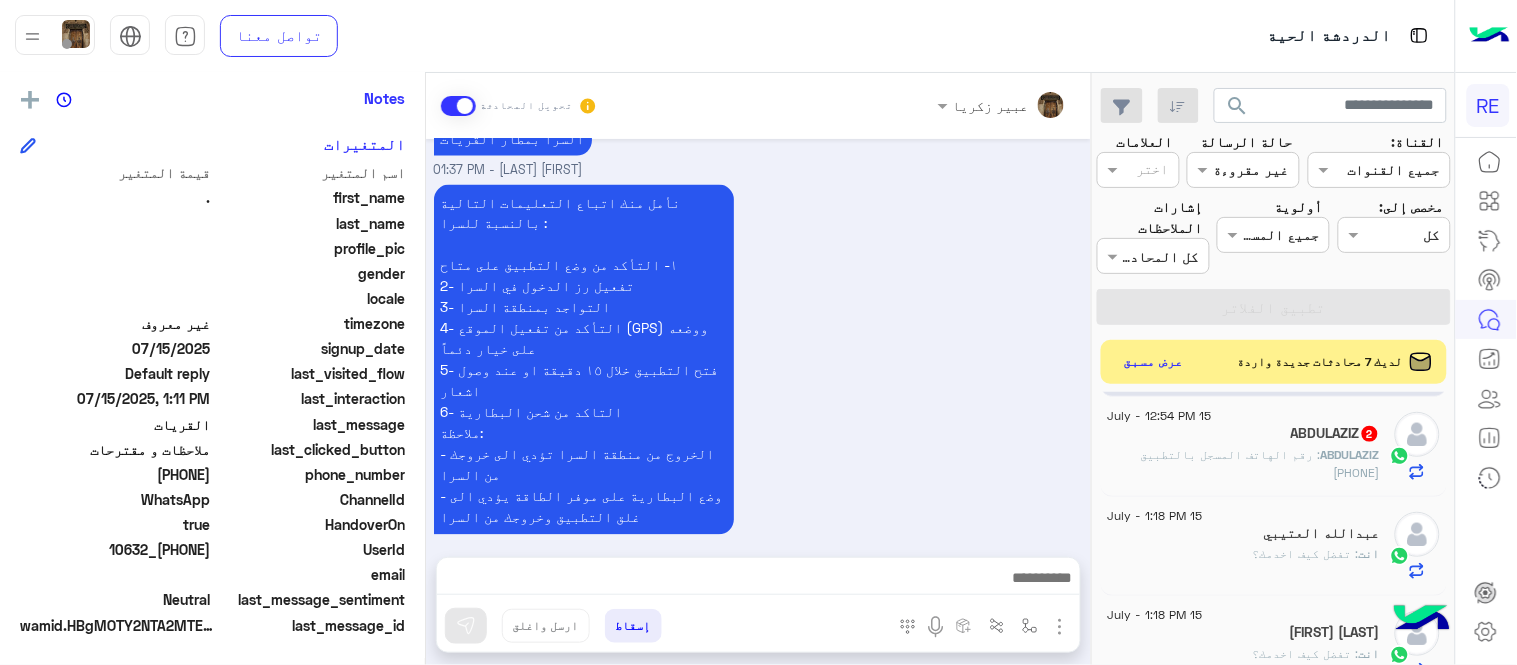 click on ": رقم الهاتف المسجل بالتطبيق [PHONE]" 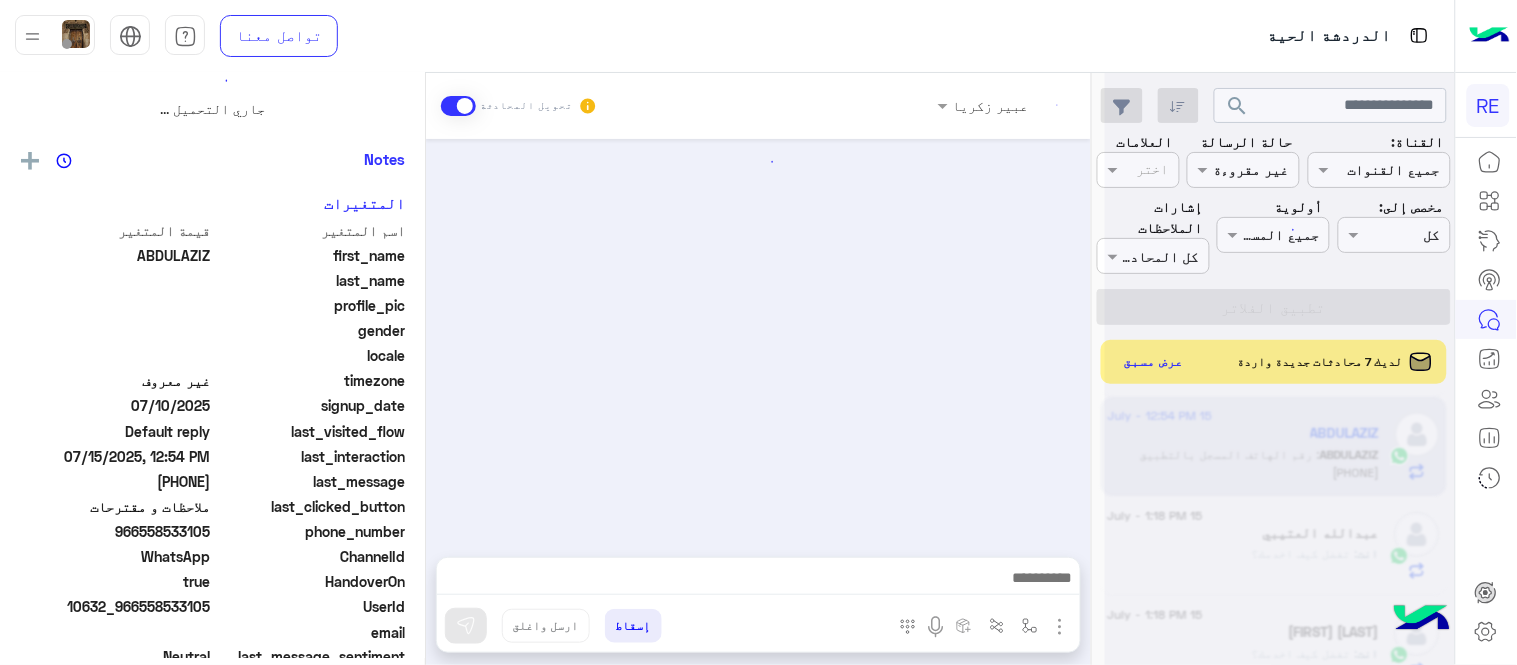 scroll, scrollTop: 0, scrollLeft: 0, axis: both 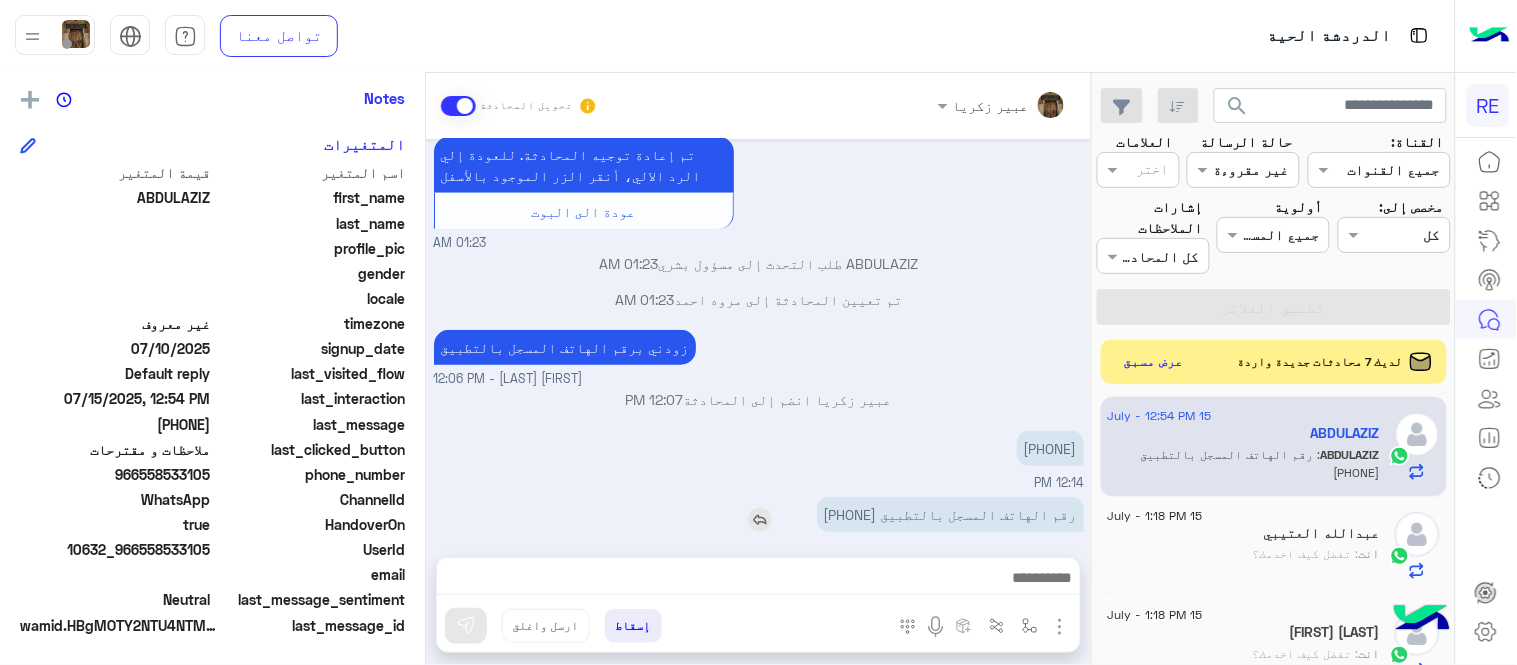 click on "رقم الهاتف المسجل بالتطبيق [PHONE]" at bounding box center [950, 514] 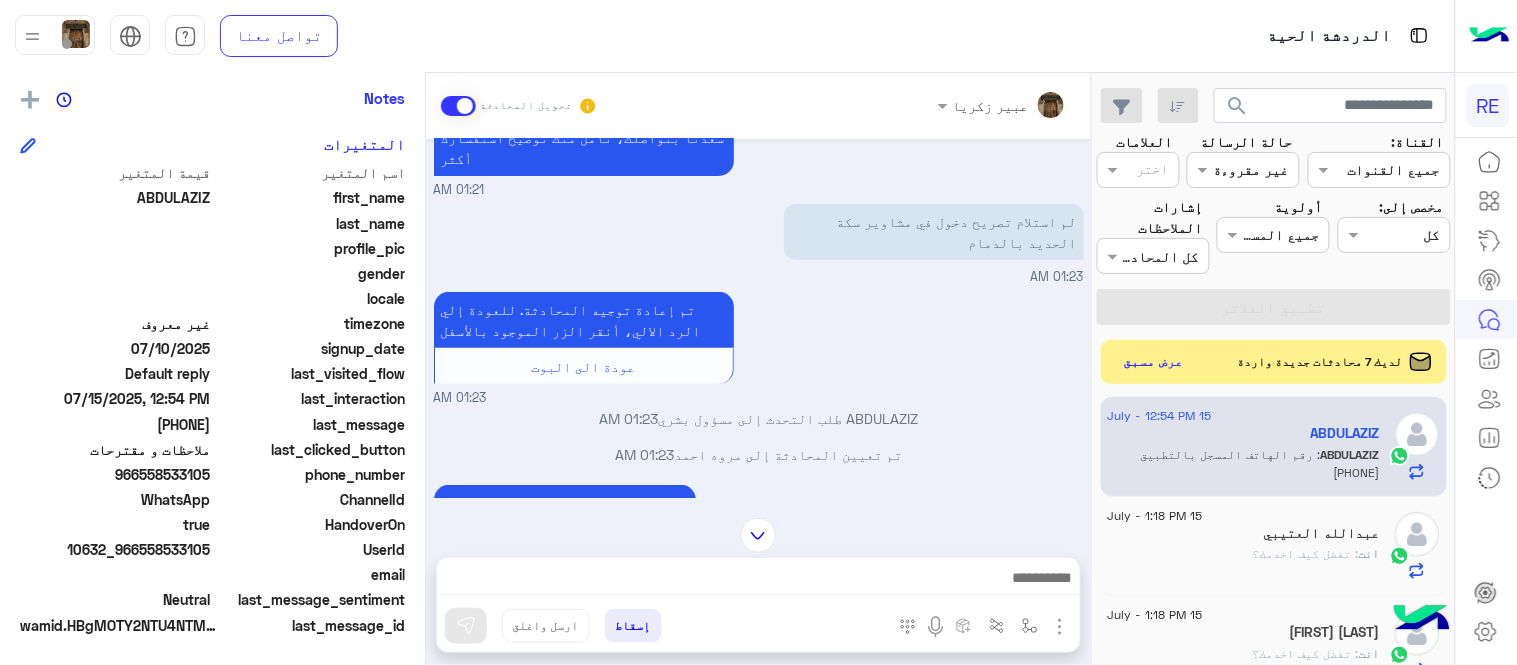 scroll, scrollTop: 123, scrollLeft: 0, axis: vertical 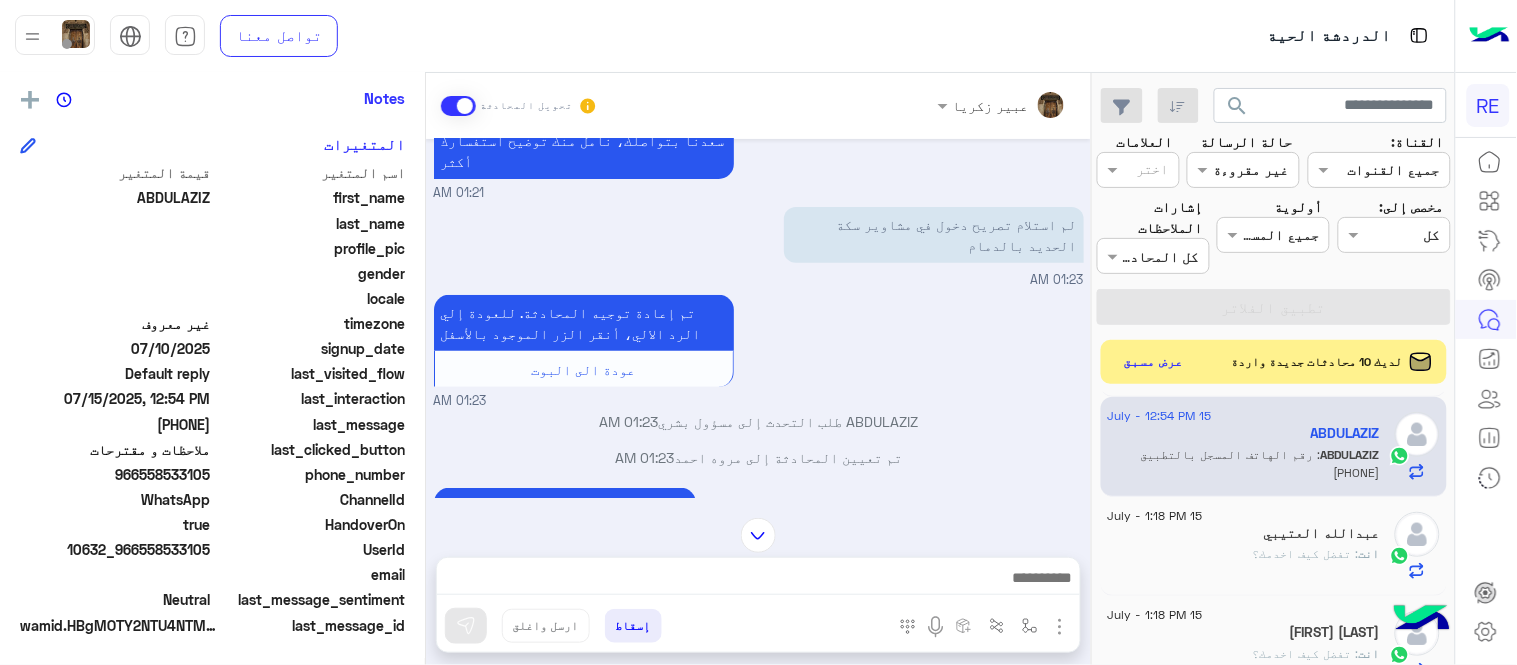 click on "تم إعادة توجيه المحادثة. للعودة إلي الرد الالي، أنقر الزر الموجود بالأسفل عودة الى البوت 01:23 AM" at bounding box center (759, 350) 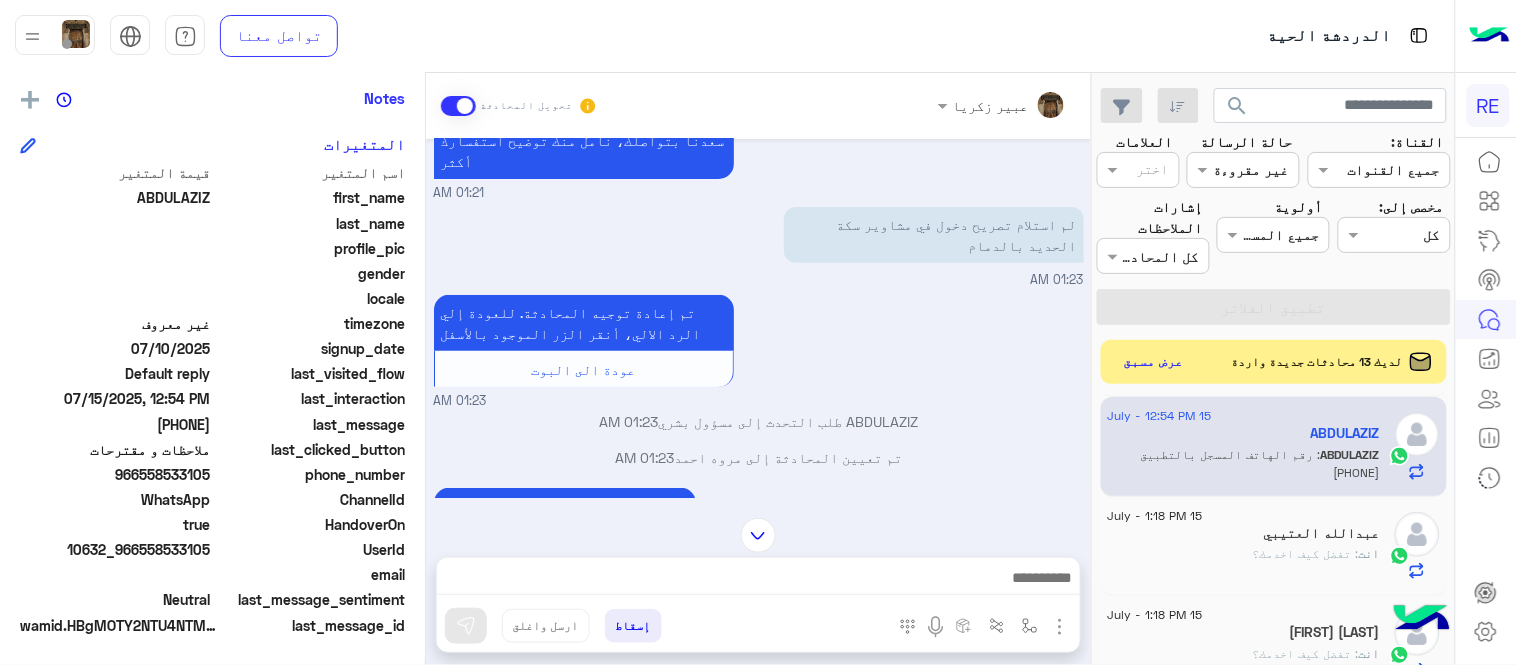click at bounding box center [758, 535] 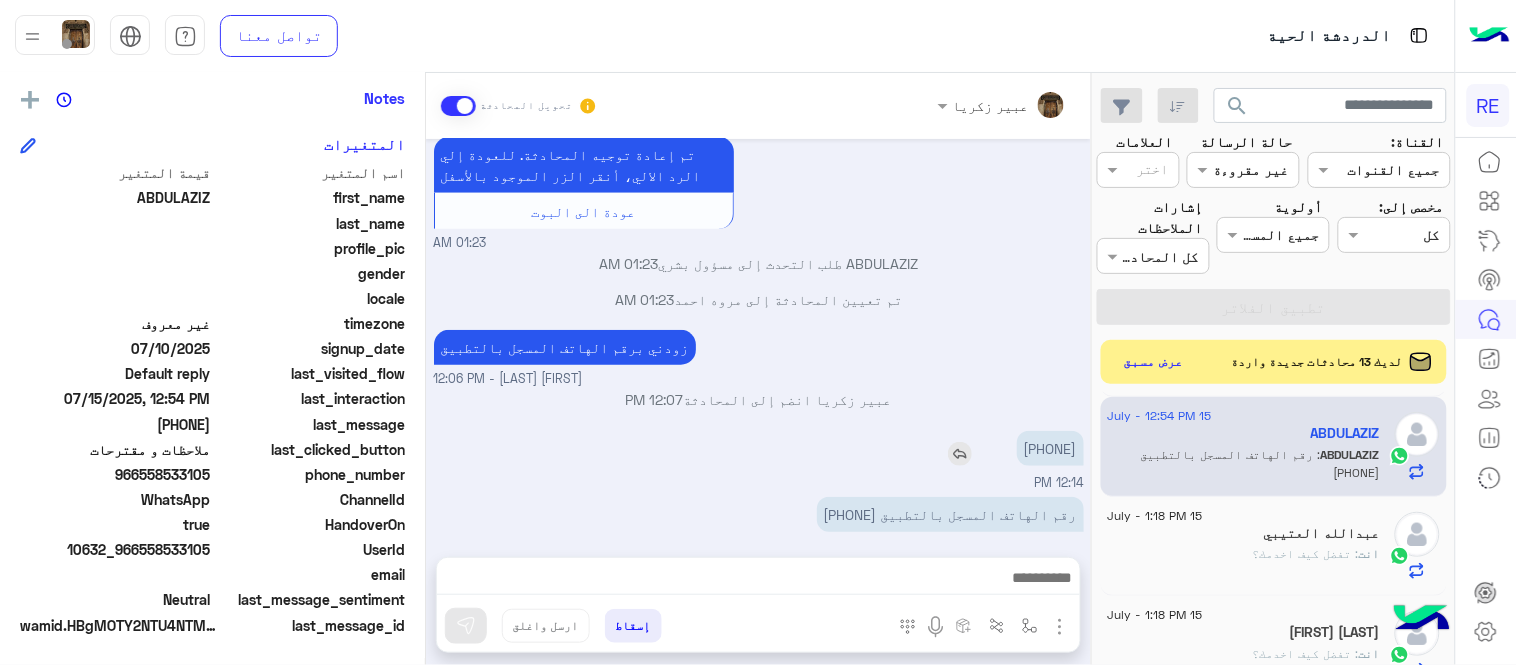 click on "[PHONE]" at bounding box center (1050, 448) 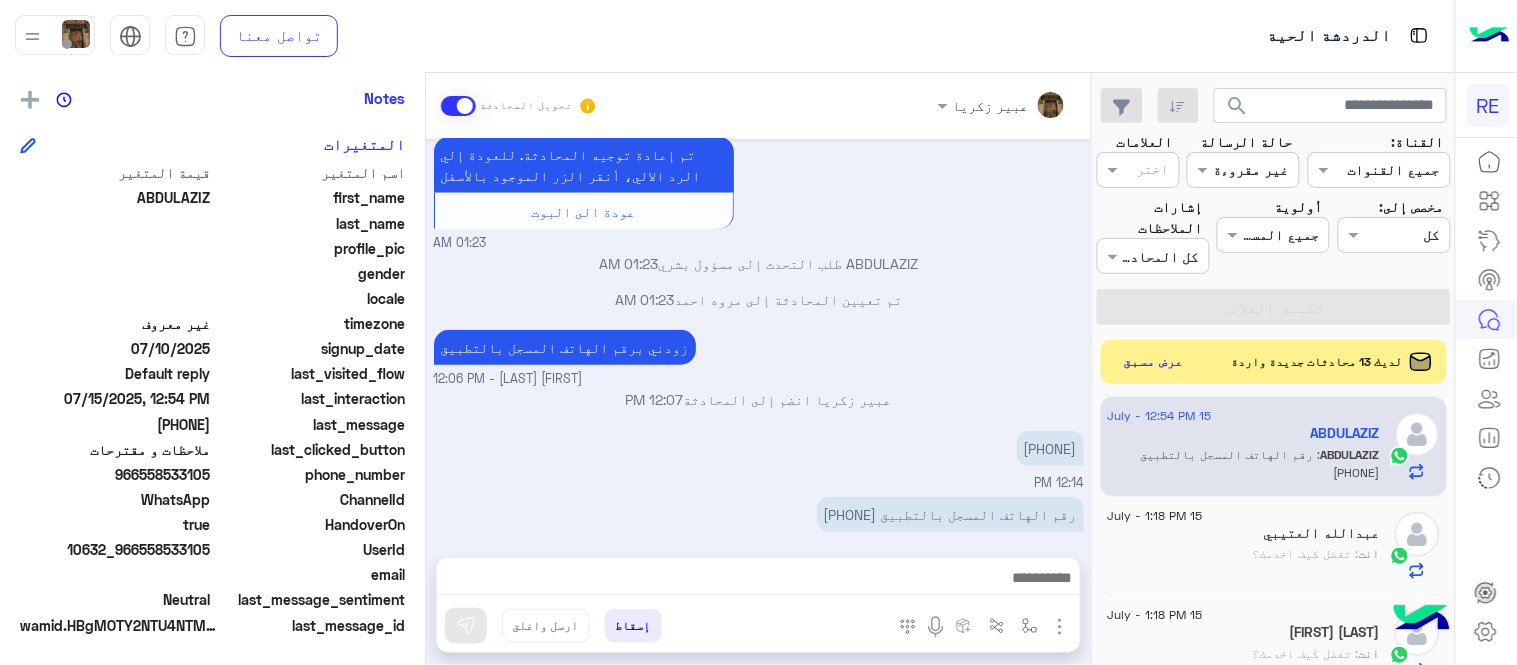 click on "[FIRST] [LAST] تحويل المحادثة Jul 15, 2025 لم استلام تصريح دخول سكه الحديد الدمام 01:21 AM سعدنا بتواصلك، نأمل منك توضيح استفسارك أكثر 01:21 AM لم استلام تصريح دخول في مشاوير سكة الحديد بالدمام 01:23 AM تم إعادة توجيه المحادثة. للعودة إلي الرد الالي، أنقر الزر الموجود بالأسفل عودة الى البوت 01:23 AM [FIRST] [LAST] طلب التحدث إلى مسؤول بشري 01:23 AM تم تعيين المحادثة إلى [FIRST] [LAST] 01:23 AM زودني برقم الهاتف المسجل بالتطبيق [FIRST] [LAST] - 12:06 PM [FIRST] [LAST] انضم إلى المحادثة 12:07 PM [PHONE] 12:14 PM رقم الهاتف المسجل بالتطبيق [PHONE] 12:54 PM أدخل اسم مجموعة الرسائل إسقاط ارسل واغلق" at bounding box center (758, 373) 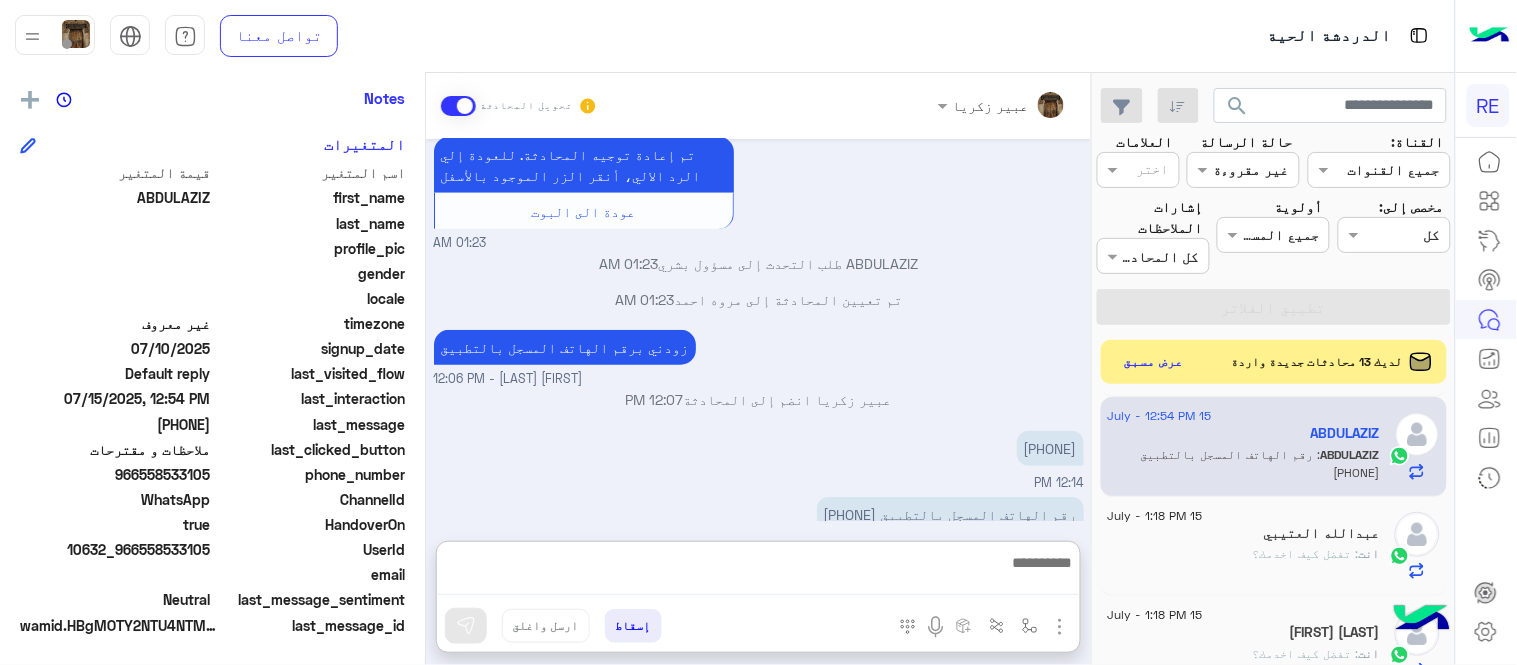 click at bounding box center (758, 572) 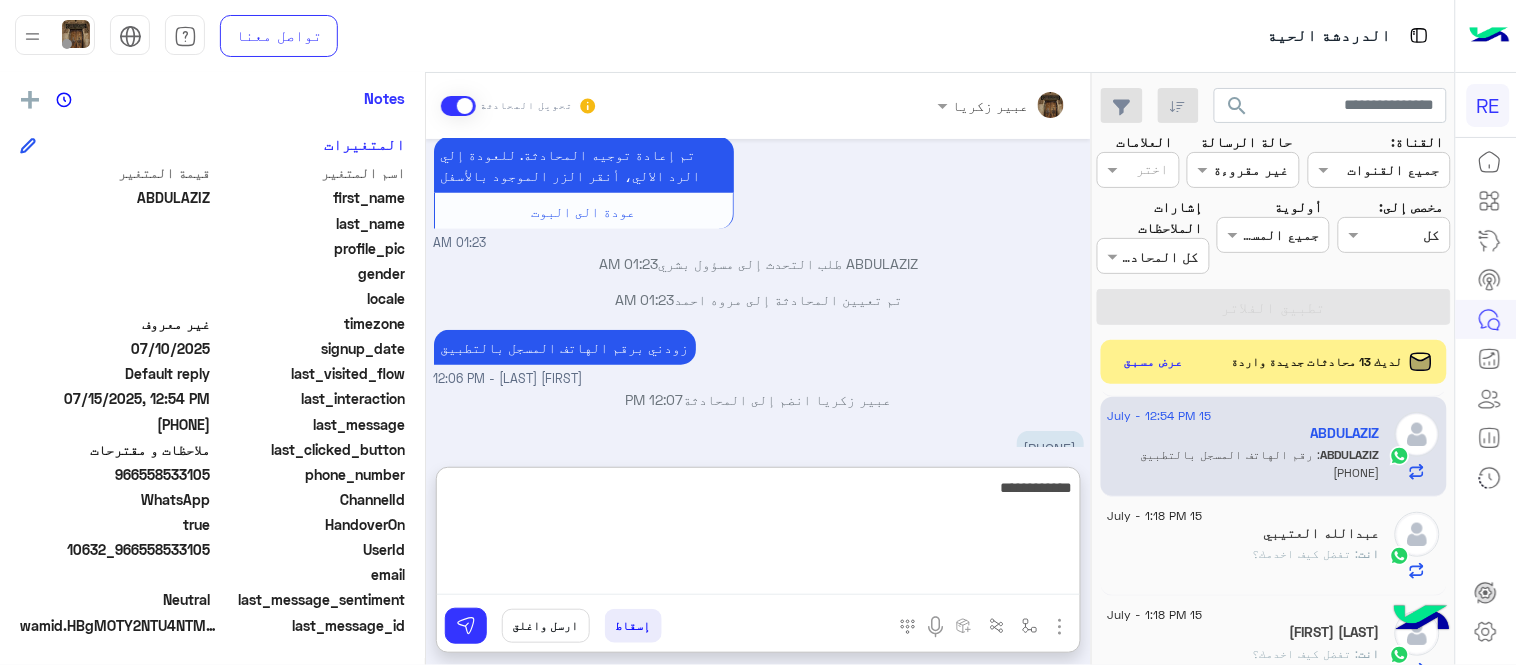 type on "**********" 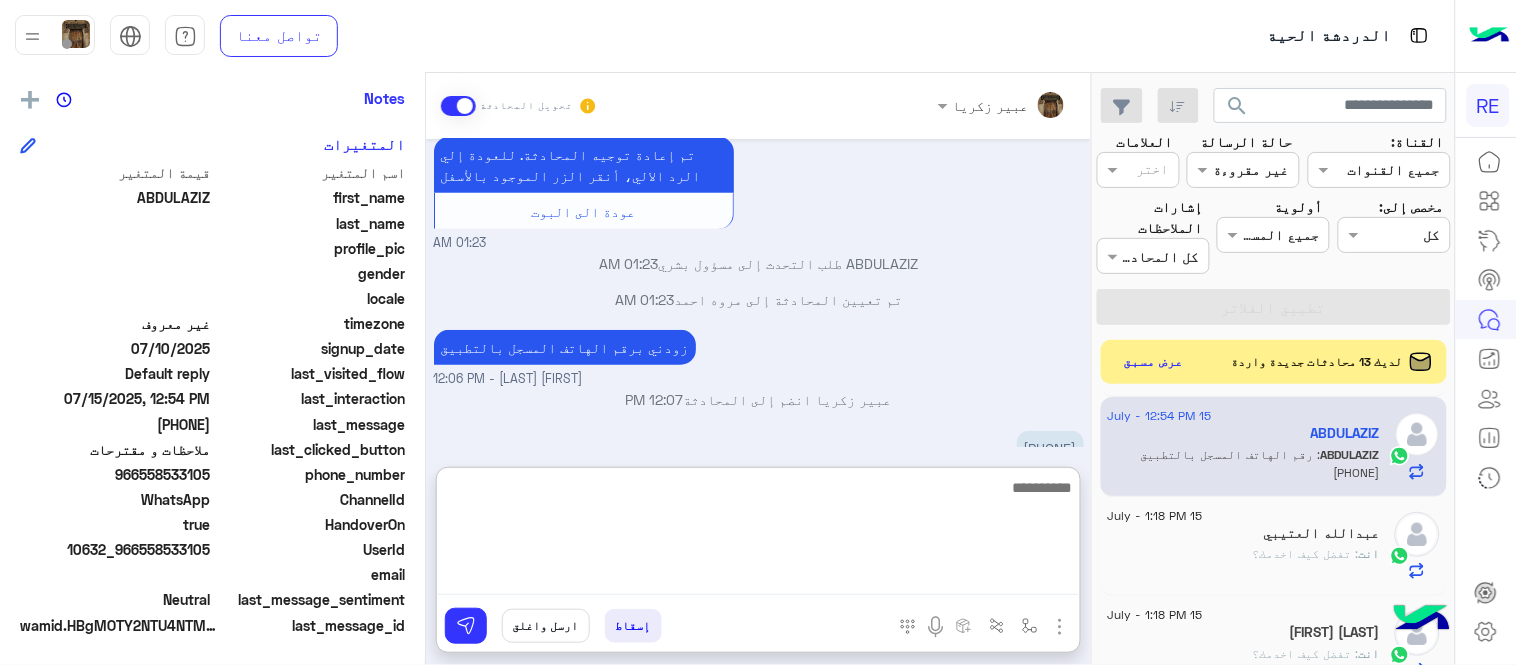 scroll, scrollTop: 434, scrollLeft: 0, axis: vertical 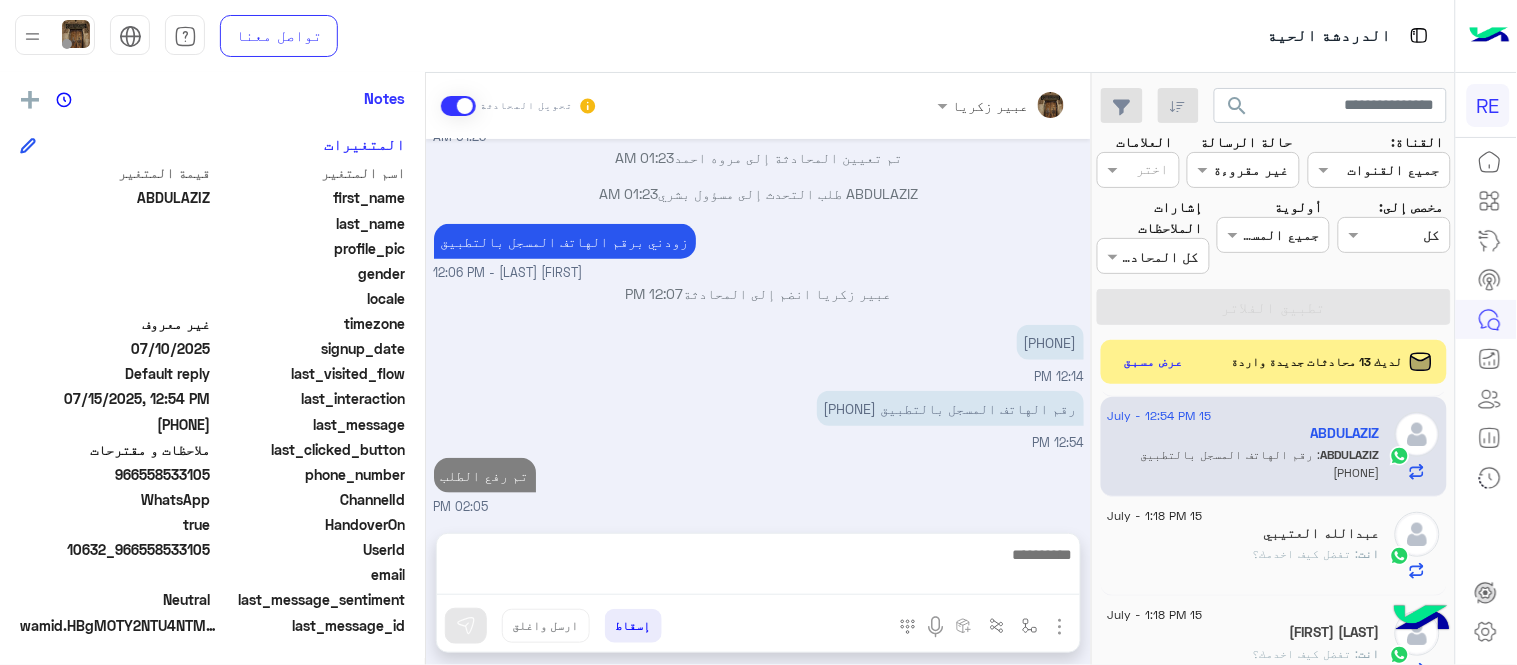 click on "[PERSON] تحويل المحادثة     [MONTH] [DAY], [YEAR]  لم استلام تصريح دخول سكه الحديد الدمام   [HOUR]:[MINUTE] [AM/PM]  سعدنا بتواصلك، نأمل منك توضيح استفسارك أكثر    [HOUR]:[MINUTE] [AM/PM]  لم استلام تصريح دخول في مشاوير سكة الحديد بالدمام   [HOUR]:[MINUTE] [AM/PM]  تم إعادة توجيه المحادثة. للعودة إلي الرد الالي، أنقر الزر الموجود بالأسفل  عودة الى البوت     [HOUR]:[MINUTE] [AM/PM]   تم تعيين المحادثة إلى [PERSON]   [HOUR]:[MINUTE] [AM/PM]       [PERSON]  طلب التحدث إلى مسؤول بشري   [HOUR]:[MINUTE] [AM/PM]      زودني برقم الهاتف المسجل بالتطبيق  [PERSON] -  [HOUR]:[MINUTE] [AM/PM]   [PERSON] انضم إلى المحادثة   [HOUR]:[MINUTE] [AM/PM]      [PHONE_NUMBER]   [HOUR]:[MINUTE] [AM/PM]  رقم الهاتف المسجل بالتطبيق [PHONE_NUMBER]   [HOUR]:[MINUTE] [AM/PM]  تم رفع الطلب   [HOUR]:[MINUTE] [AM/PM]  أدخل اسم مجموعة الرسائل" at bounding box center (758, 373) 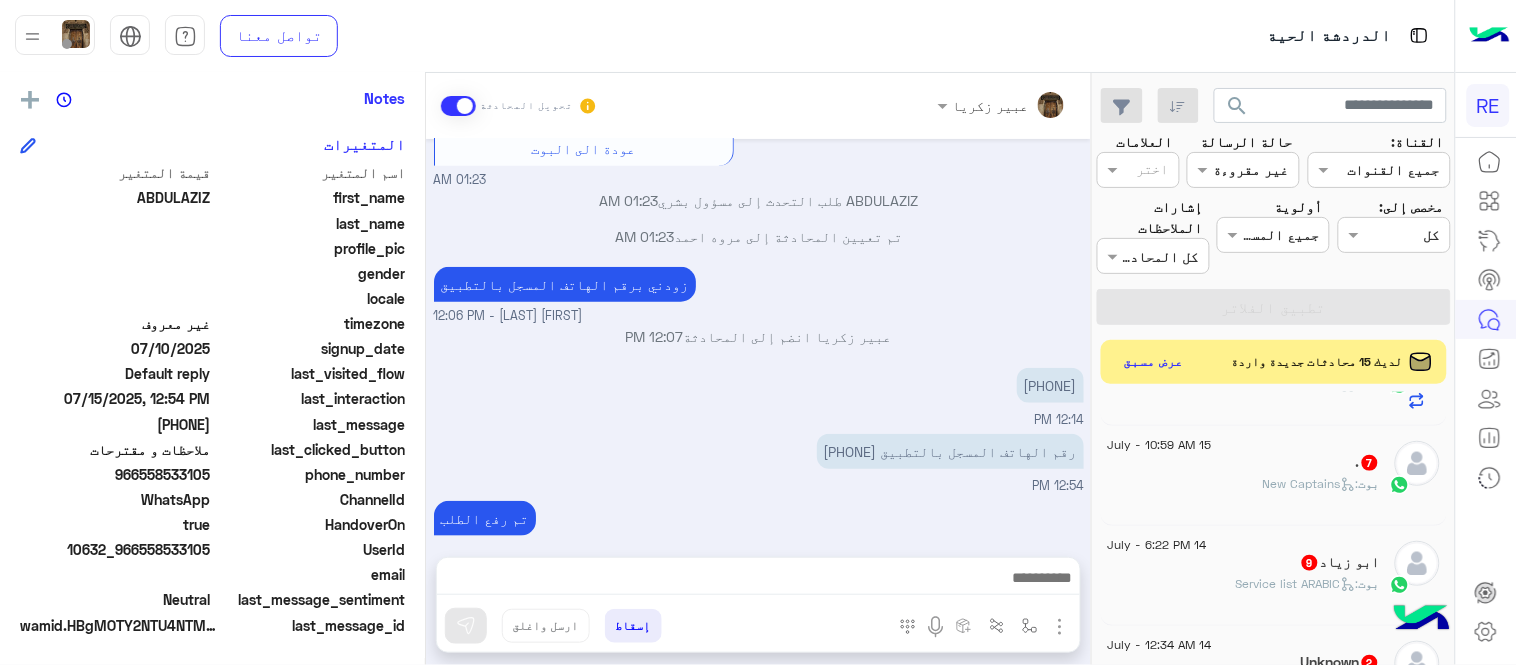 scroll, scrollTop: 754, scrollLeft: 0, axis: vertical 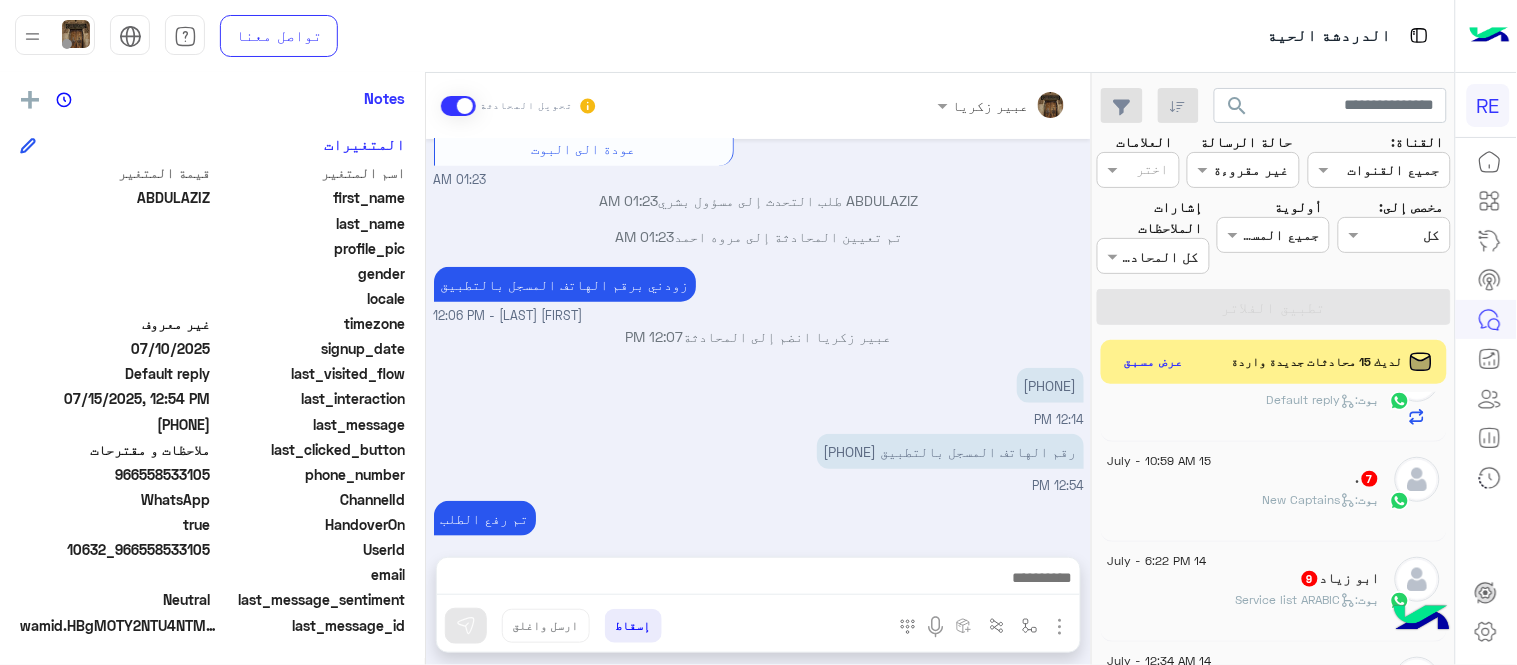 click on "بوت :   New Captains" 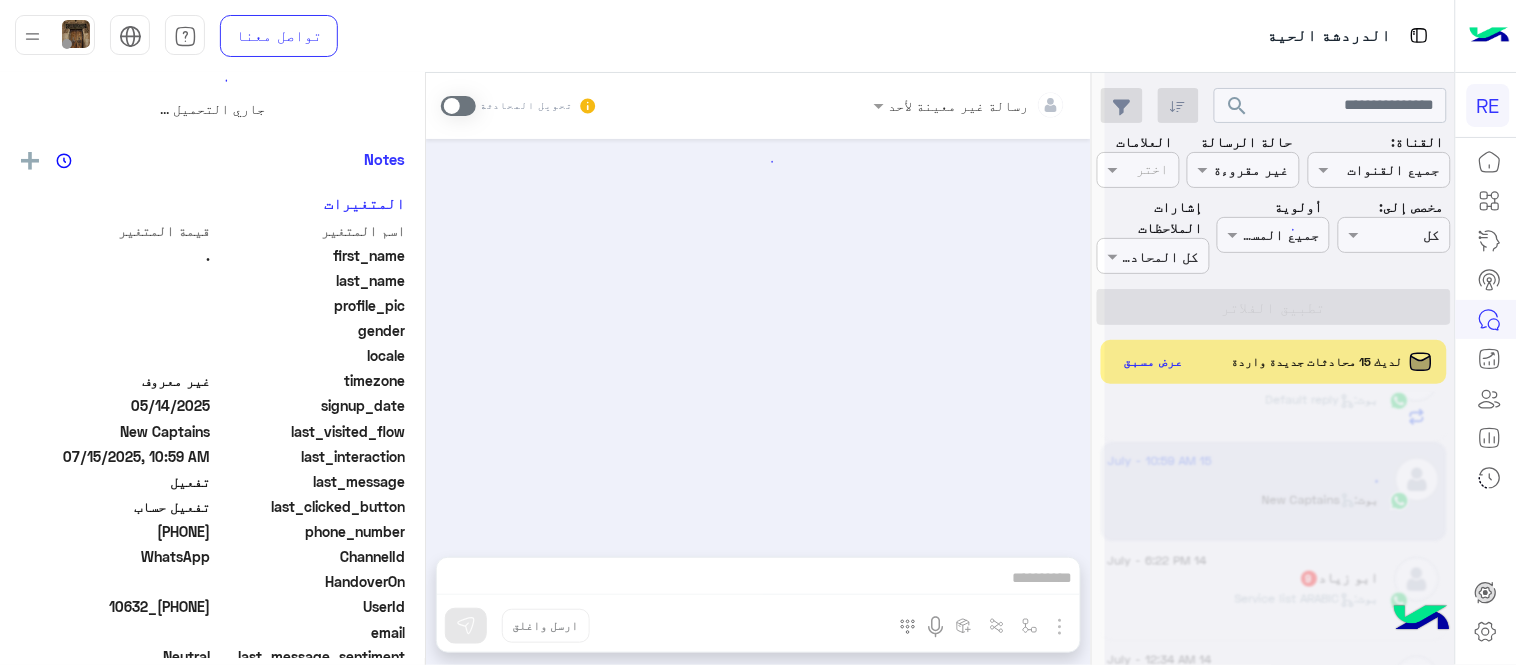 scroll, scrollTop: 0, scrollLeft: 0, axis: both 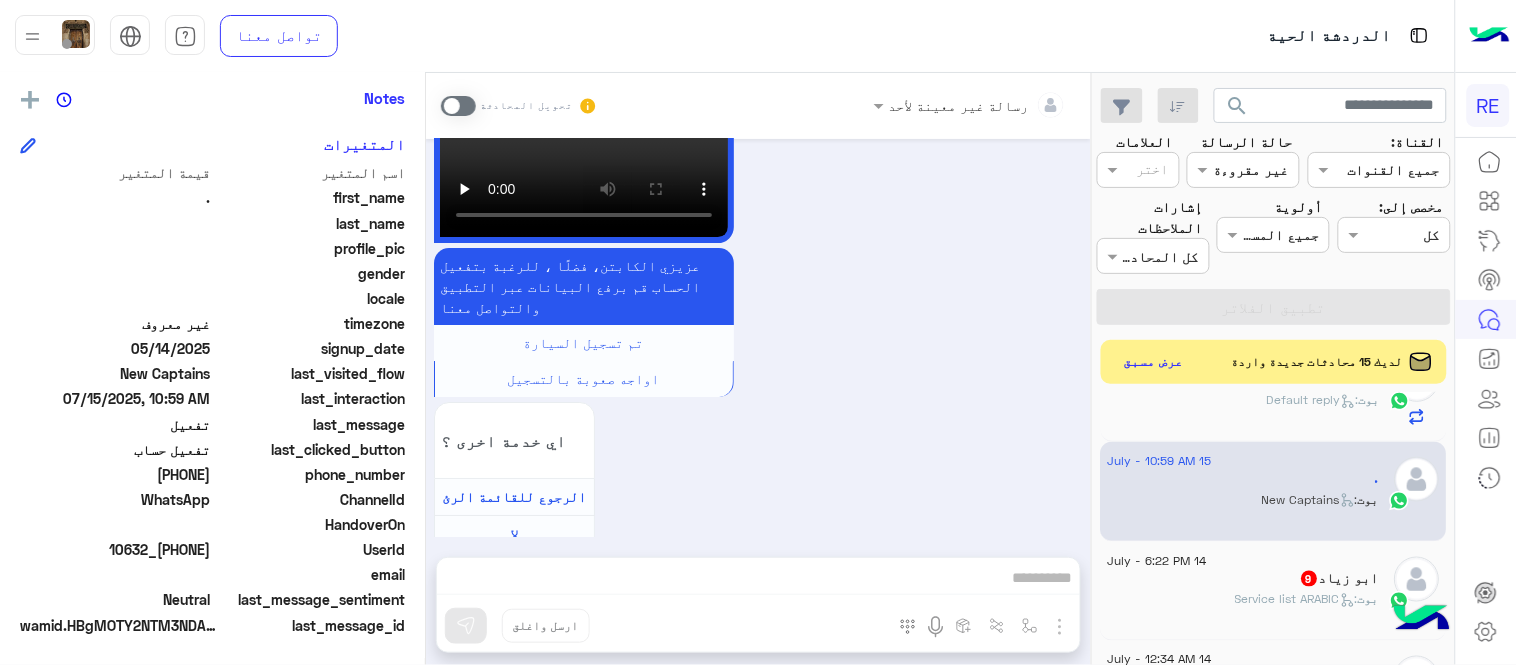 click at bounding box center [458, 106] 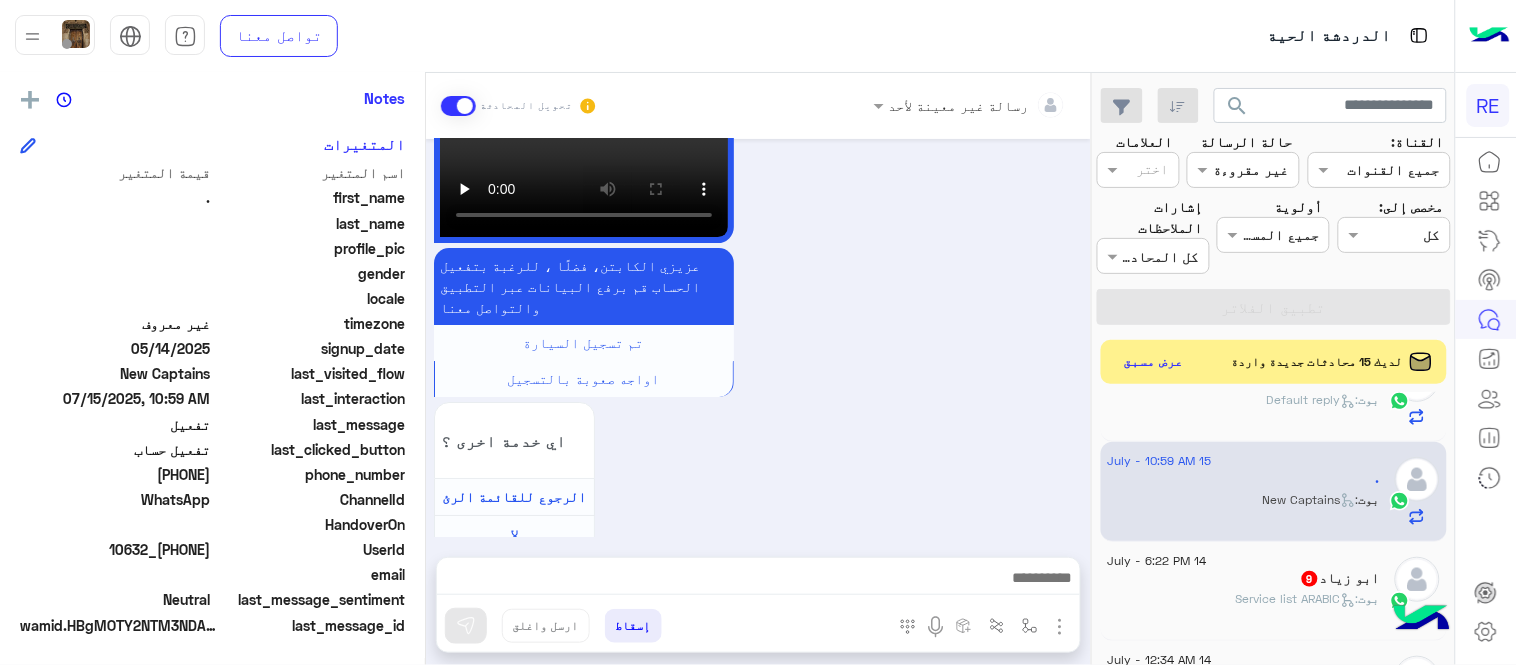 scroll, scrollTop: 1716, scrollLeft: 0, axis: vertical 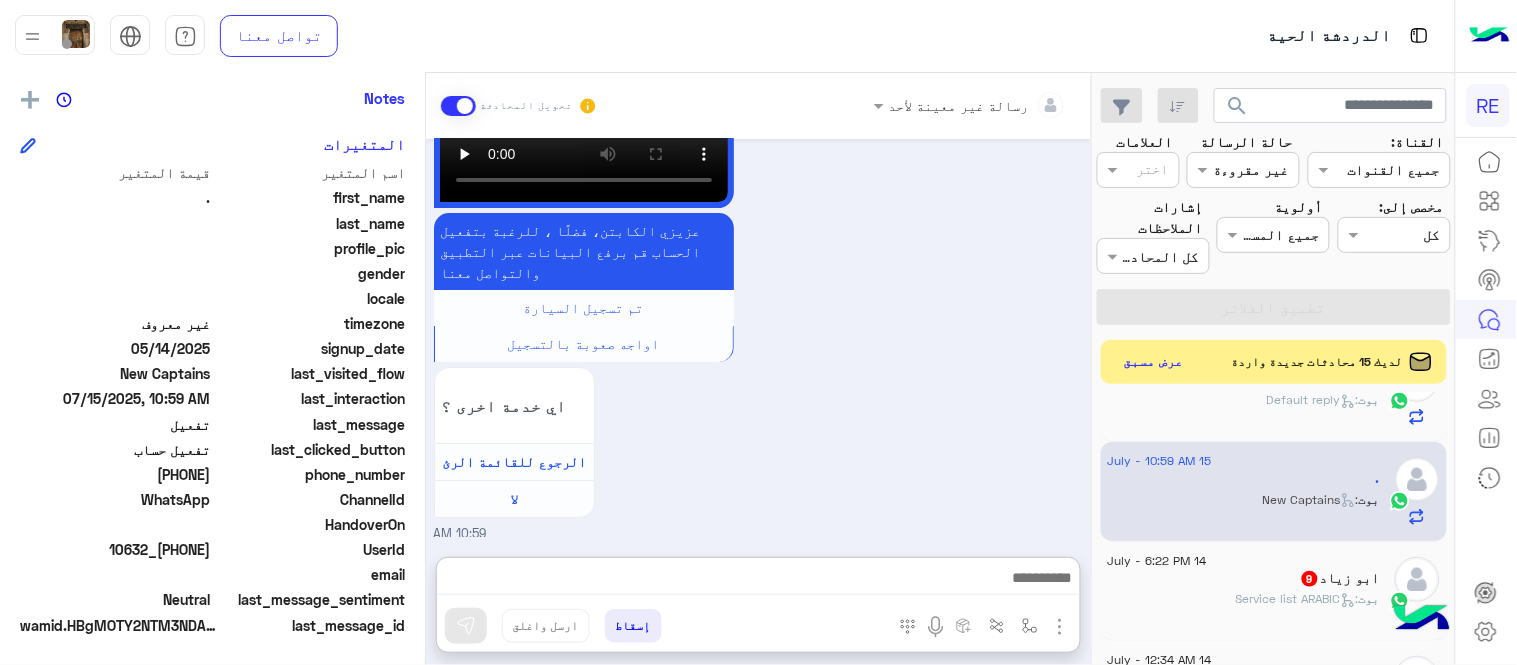 click at bounding box center (758, 580) 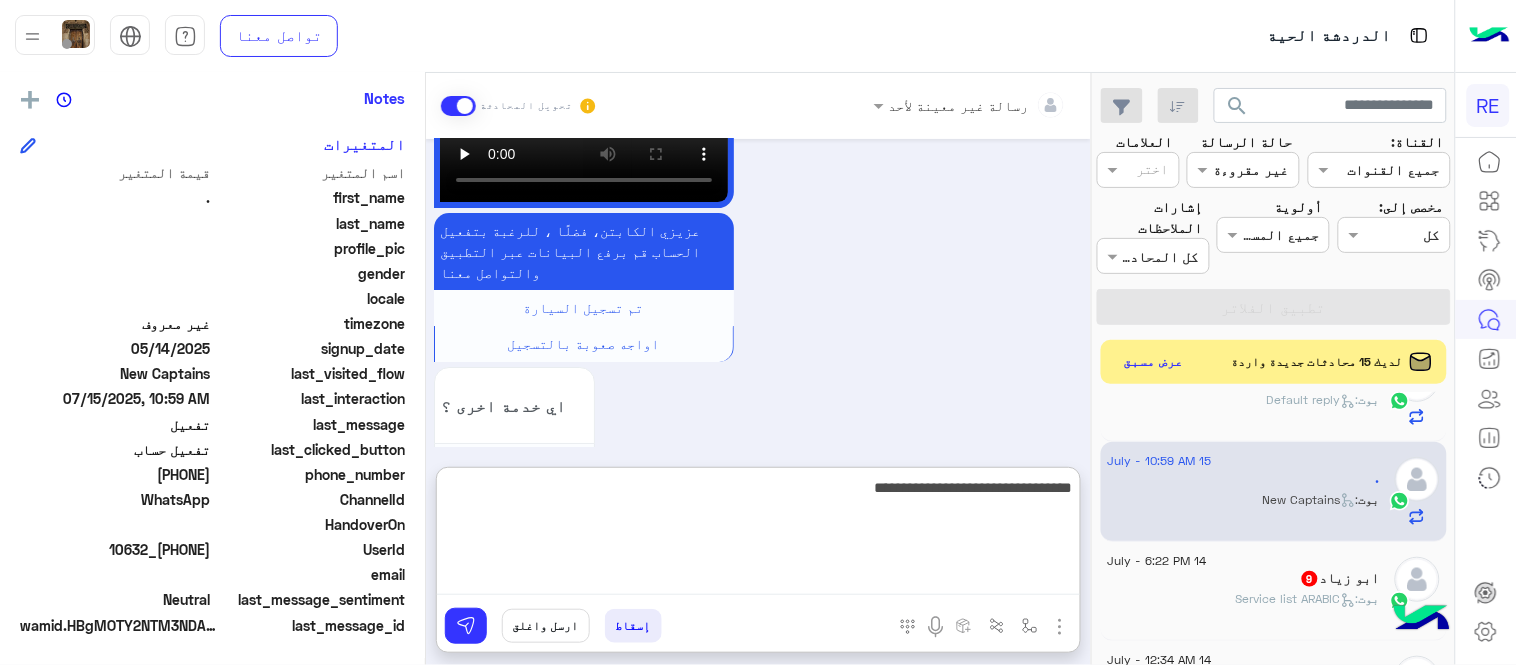 type on "**********" 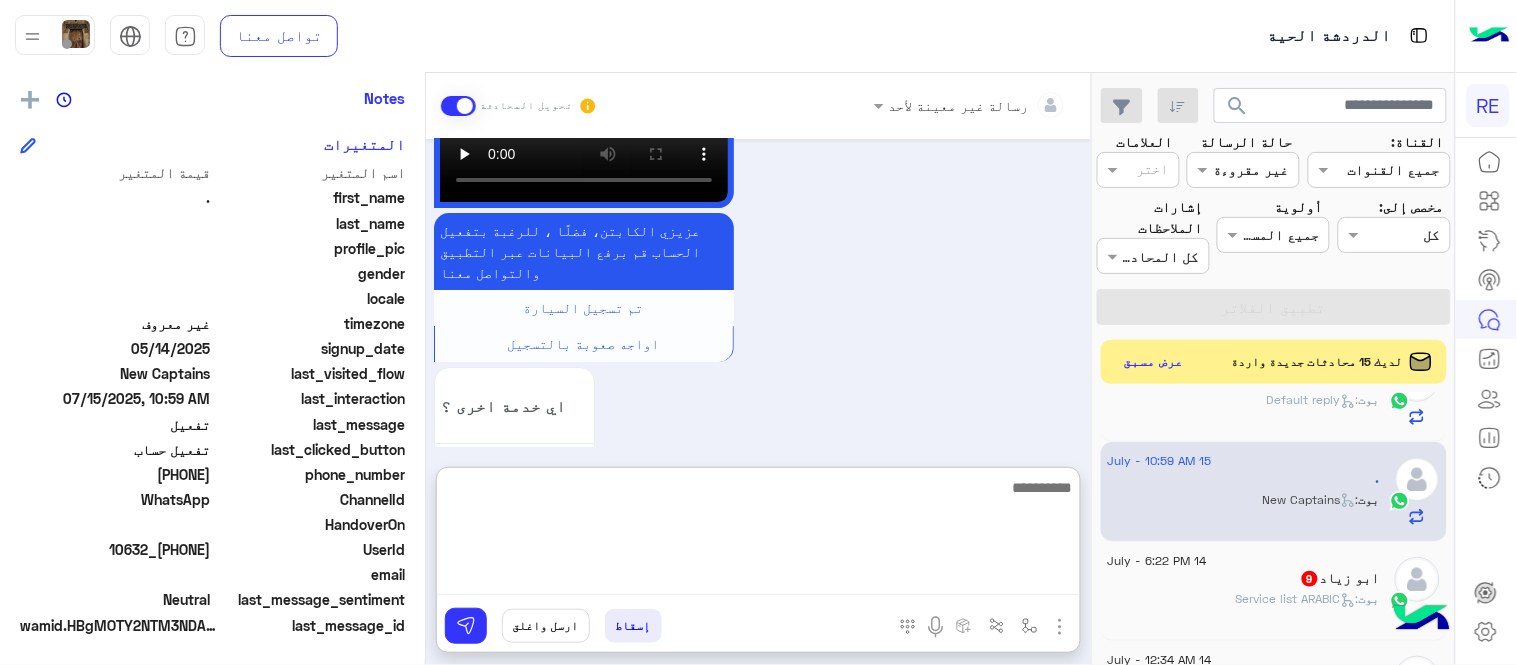 scroll, scrollTop: 1871, scrollLeft: 0, axis: vertical 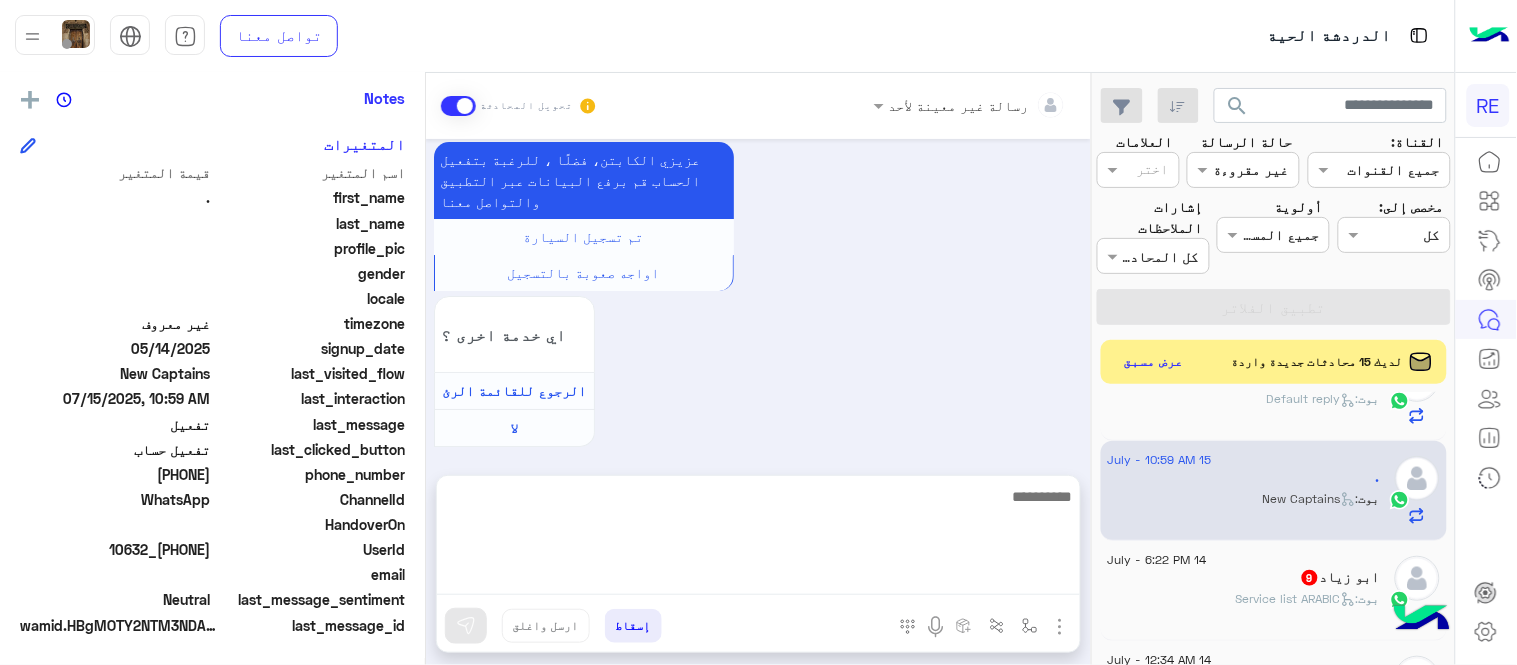 click on "Jul 15, 2025   .  طلب التحدث إلى مسؤول بشري   10:58 AM       عودة الى البوت    10:59 AM
اهلًا بك في تطبيق رحلة 👋
Welcome to Rehla  👋
من فضلك أختر لغة التواصل
Please choose your preferred Language
English   عربي     10:59 AM   عربي    10:59 AM  هل أنت ؟   كابتن 👨🏻‍✈️   عميل 🧳   رحال (مرشد مرخص) 🏖️     10:59 AM   .  غادر المحادثة   10:59 AM       كابتن     10:59 AM  اختر احد الخدمات التالية:    10:59 AM   تفعيل حساب    10:59 AM  يمكنك الاطلاع على شروط الانضمام لرحلة ك (كابتن ) الموجودة بالصورة أعلاه،
لتحميل التطبيق عبر الرابط التالي : 📲
http://onelink.to/Rehla    يسعدنا انضمامك لتطبيق رحلة يمكنك اتباع الخطوات الموضحة لتسجيل بيانات سيارتك بالفيديو التالي  :" at bounding box center [758, 297] 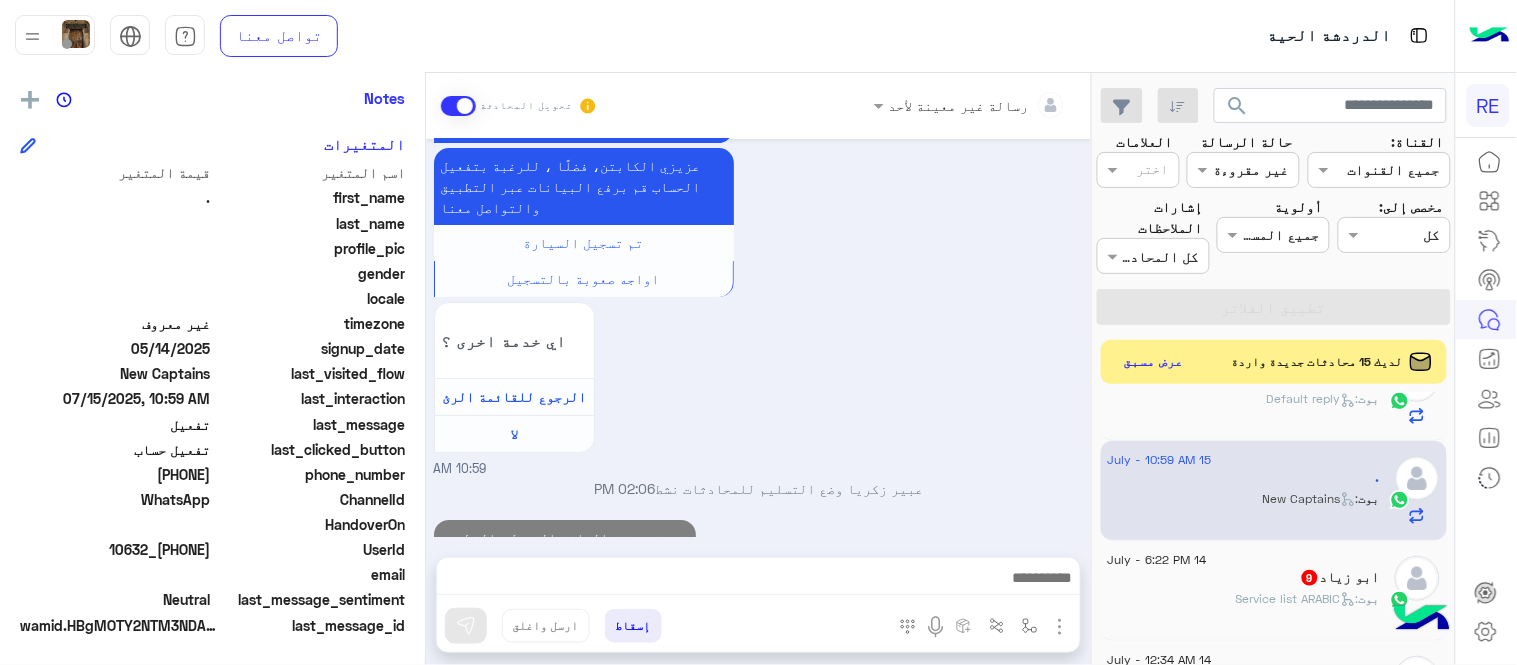 scroll, scrollTop: 1816, scrollLeft: 0, axis: vertical 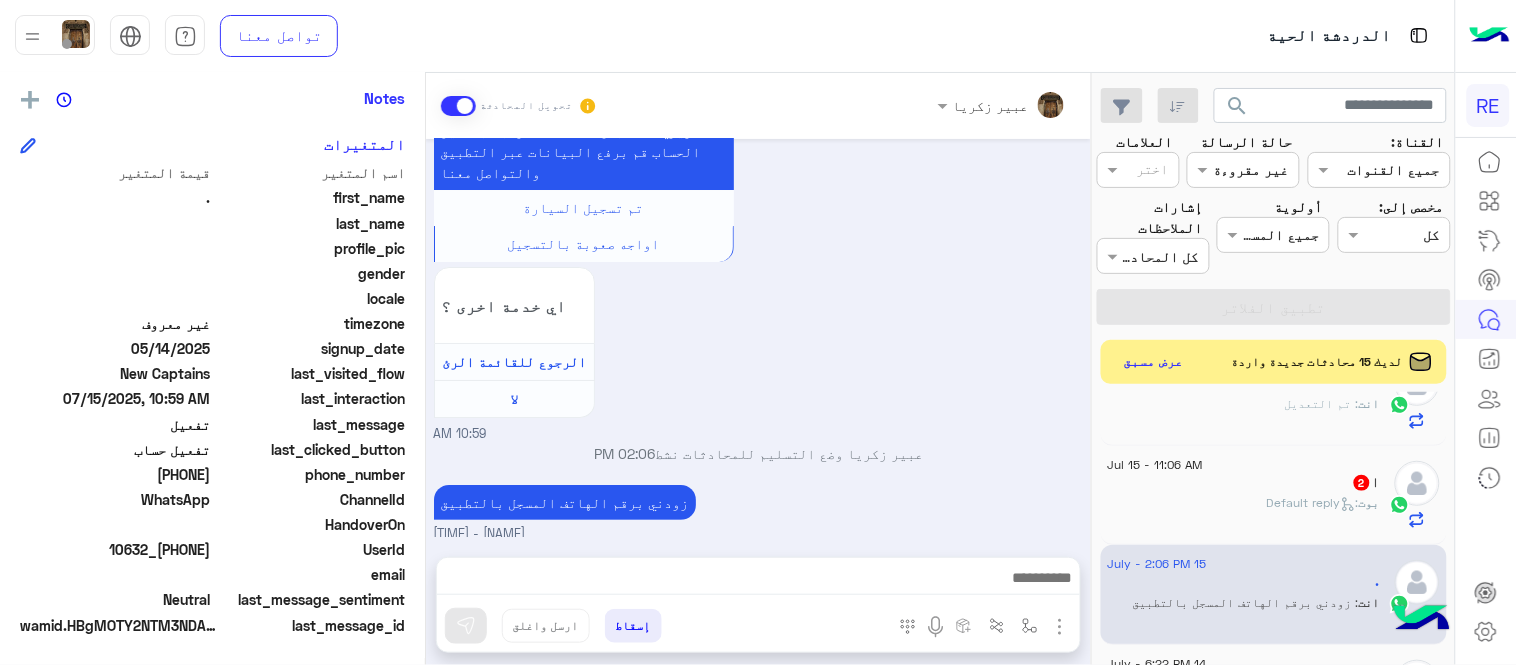click on "ا   2" 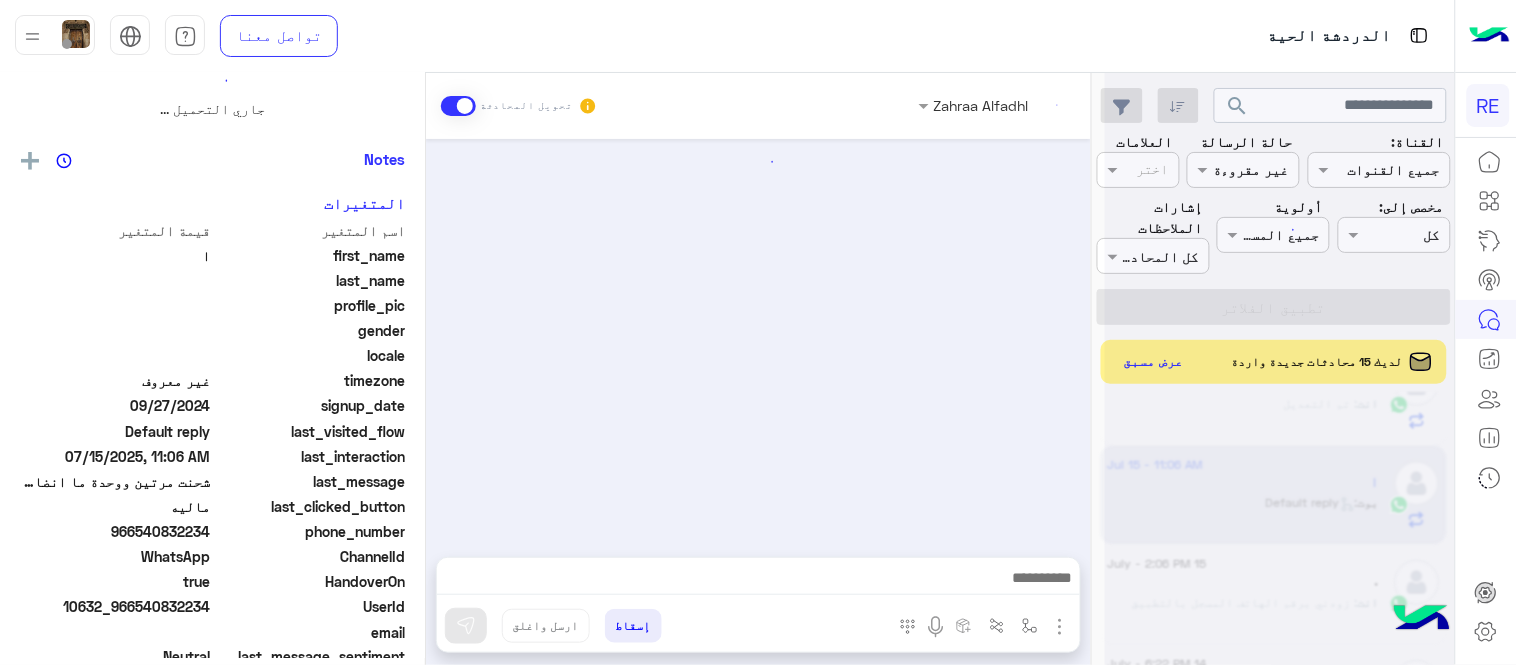 scroll, scrollTop: 0, scrollLeft: 0, axis: both 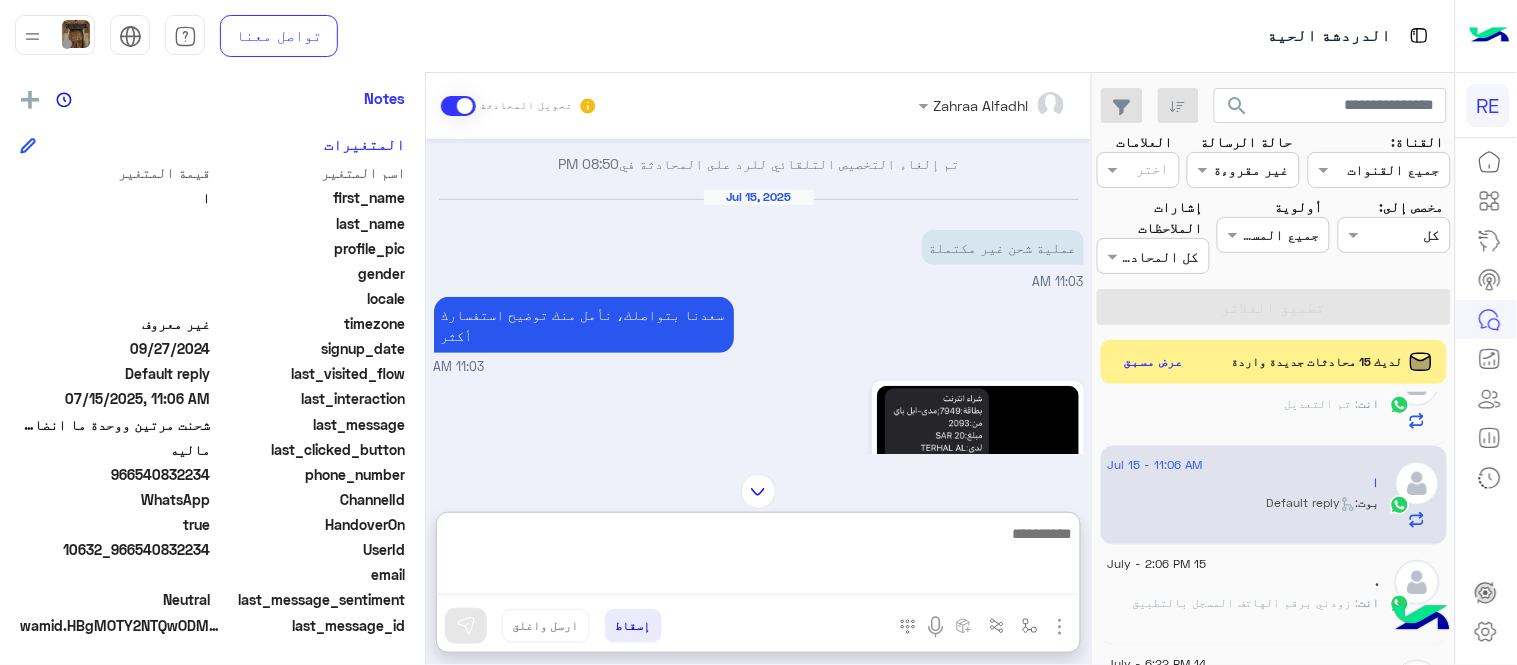 click at bounding box center (758, 558) 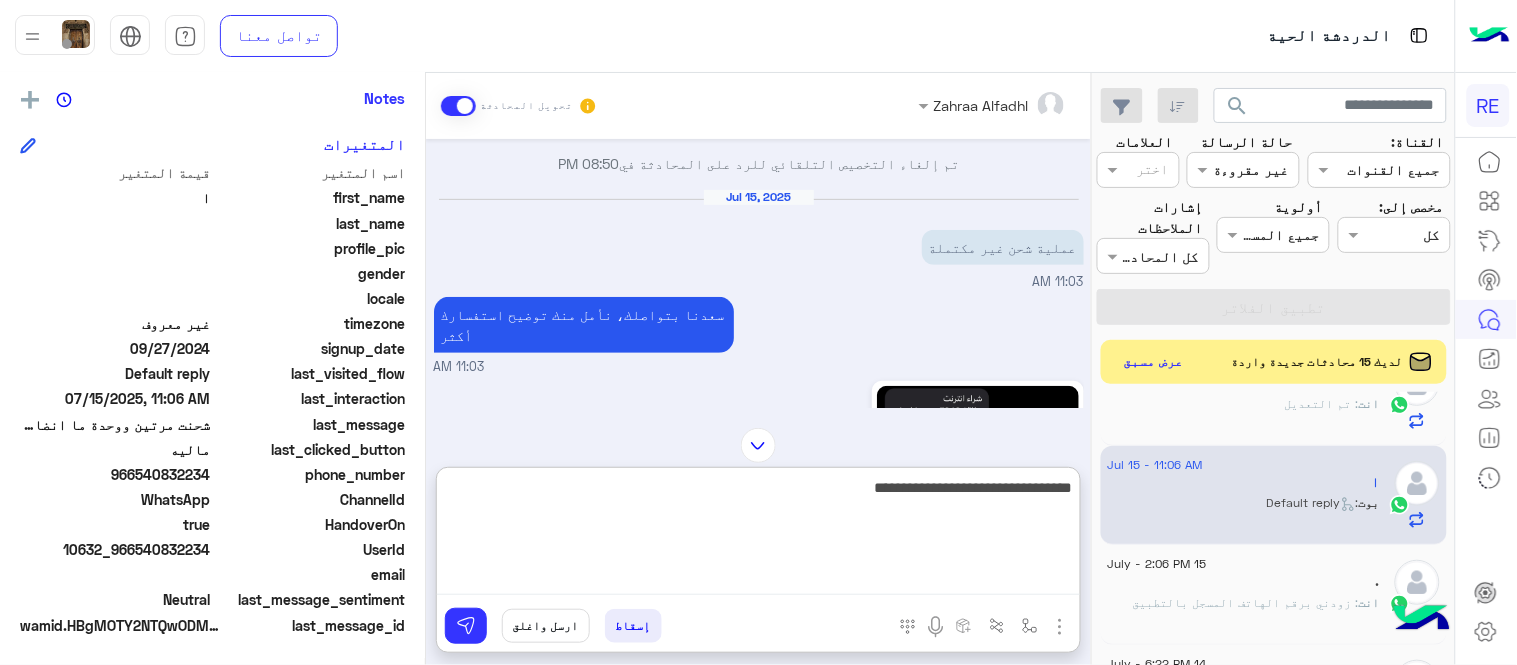 type on "**********" 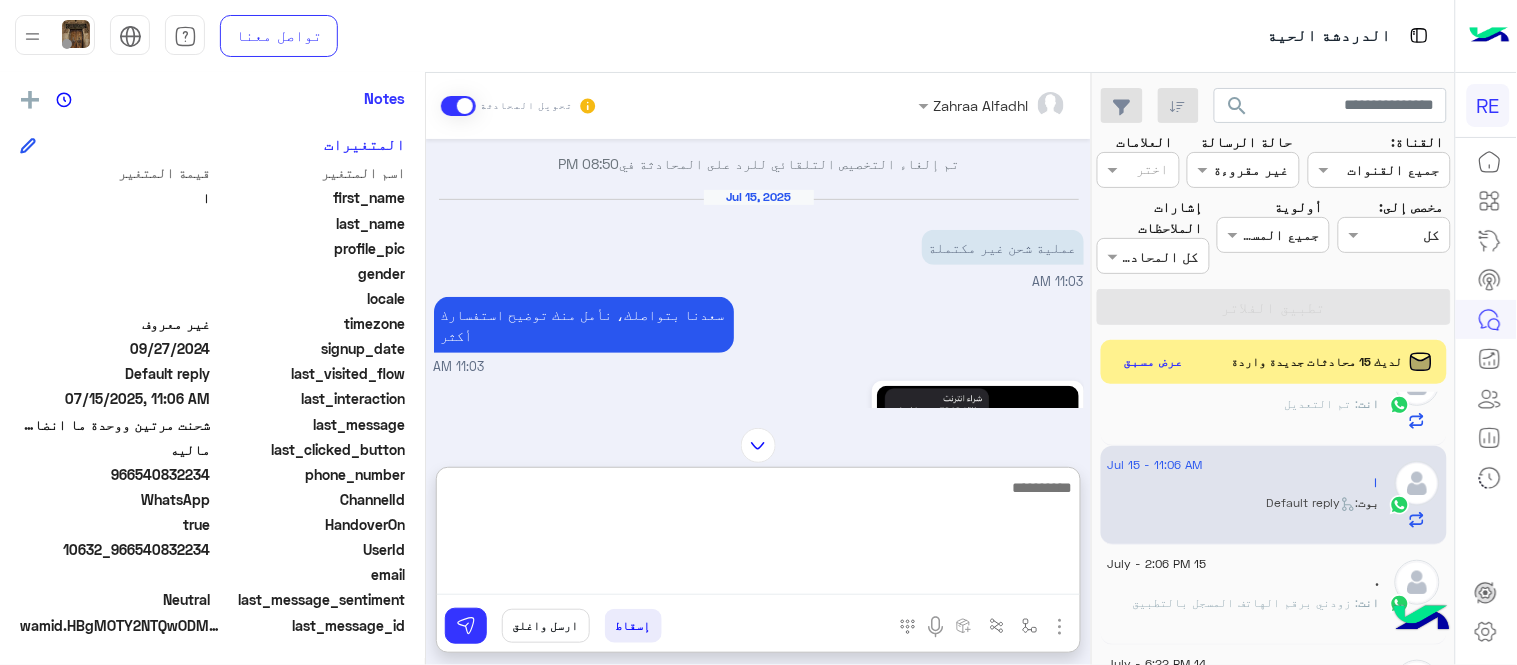 scroll, scrollTop: 744, scrollLeft: 0, axis: vertical 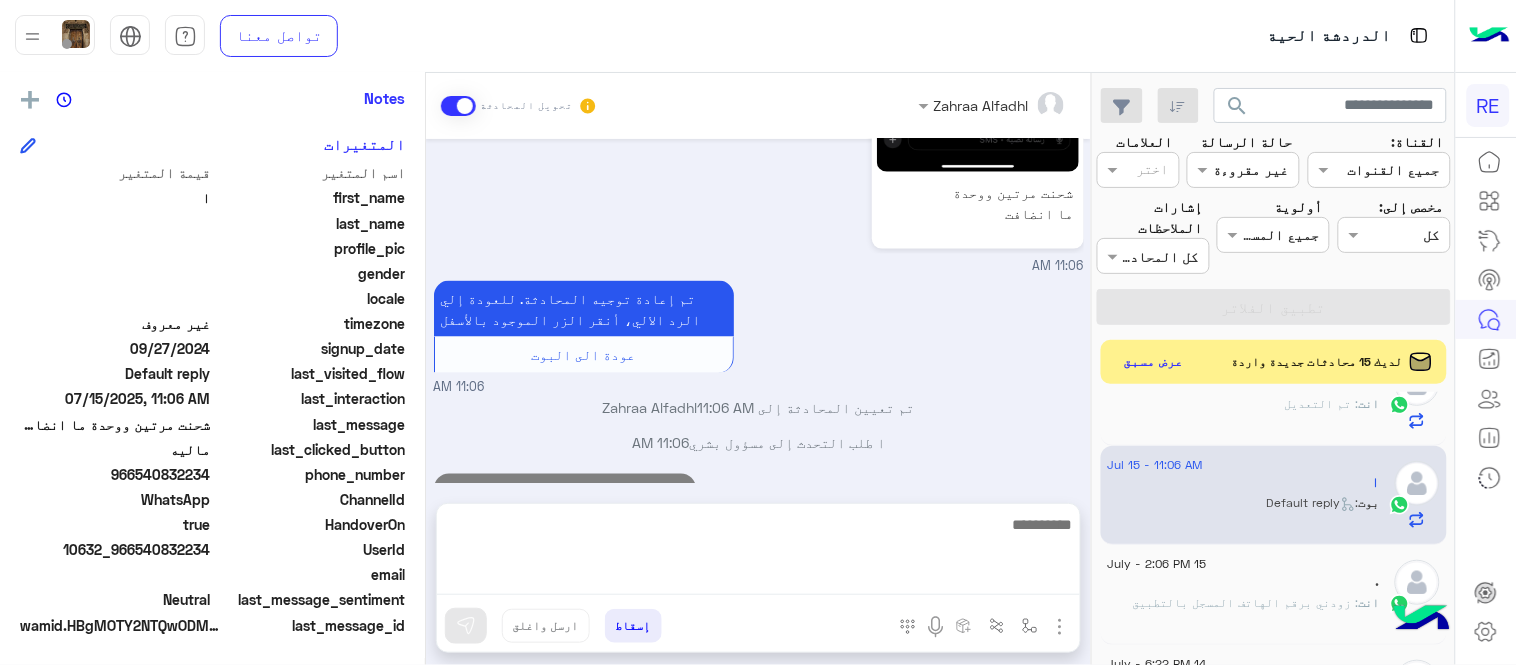 click on "[DATE]   [NAME] انضم إلى المحادثة   [TIME]      [PHONE]   [TIME]  تمت الاضافة  [NAME] -  [TIME]   [DATE]   تم إلغاء التخصيص التلقائي للرد على المحادثة في   [TIME]       [DATE]  عملية شحن غير مكتملة   [TIME]  سعدنا بتواصلك، نأمل منك توضيح استفسارك أكثر    [TIME]   شحنت مرتين ووحدة ما انضافت    [TIME]  تم إعادة توجيه المحادثة. للعودة إلي الرد الالي، أنقر الزر الموجود بالأسفل  عودة الى البوت     [TIME]   تم تعيين المحادثة إلى [NAME]   [TIME]       ا  طلب التحدث إلى مسؤول بشري   [TIME]      زودني برقم الهاتف المسجل بالتطبيق   [TIME]" at bounding box center (758, 311) 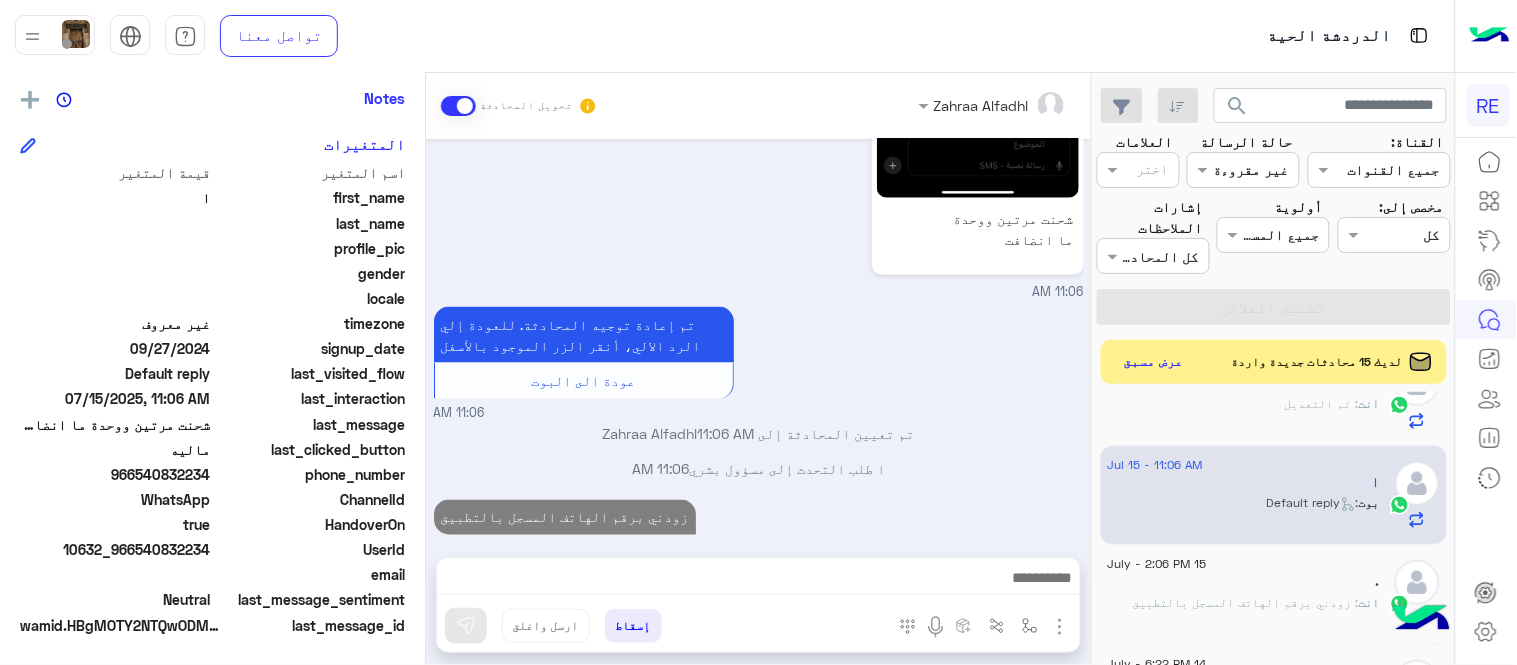 scroll, scrollTop: 691, scrollLeft: 0, axis: vertical 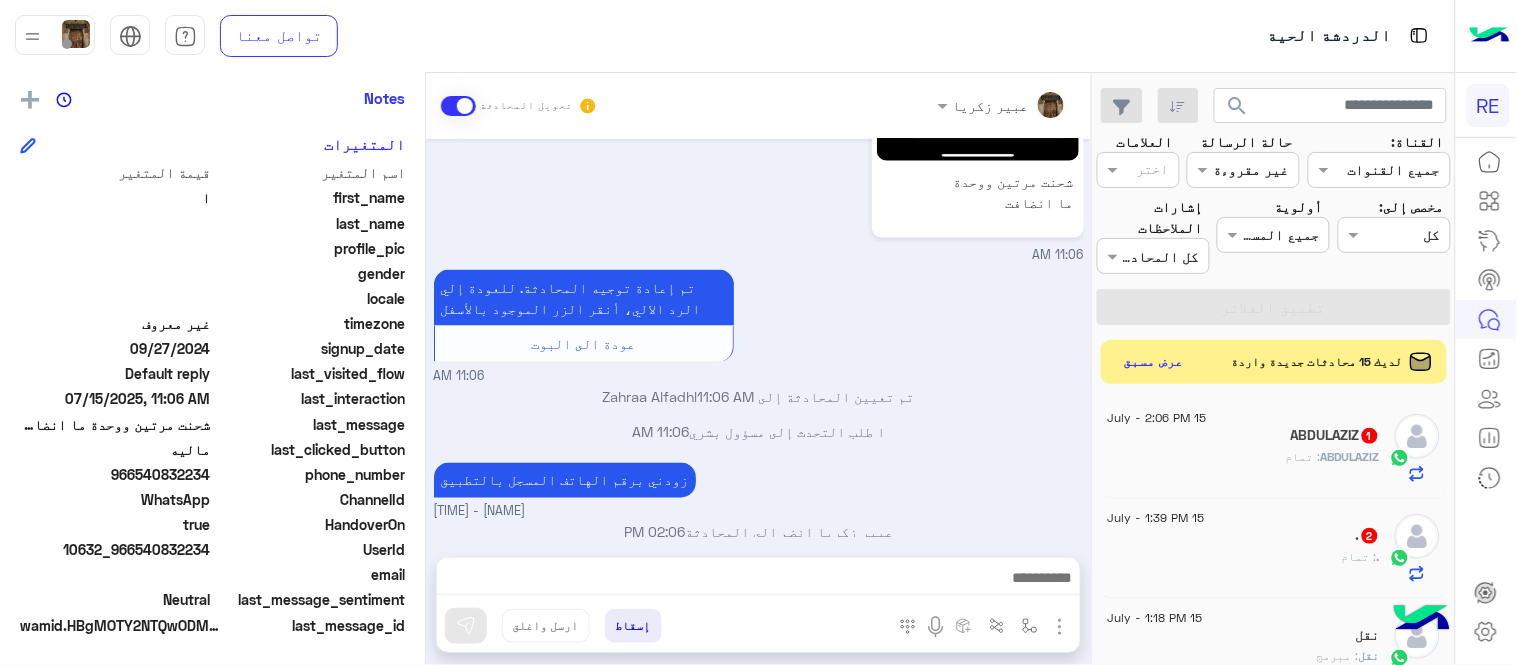 click on "15 July - 1:39 PM" 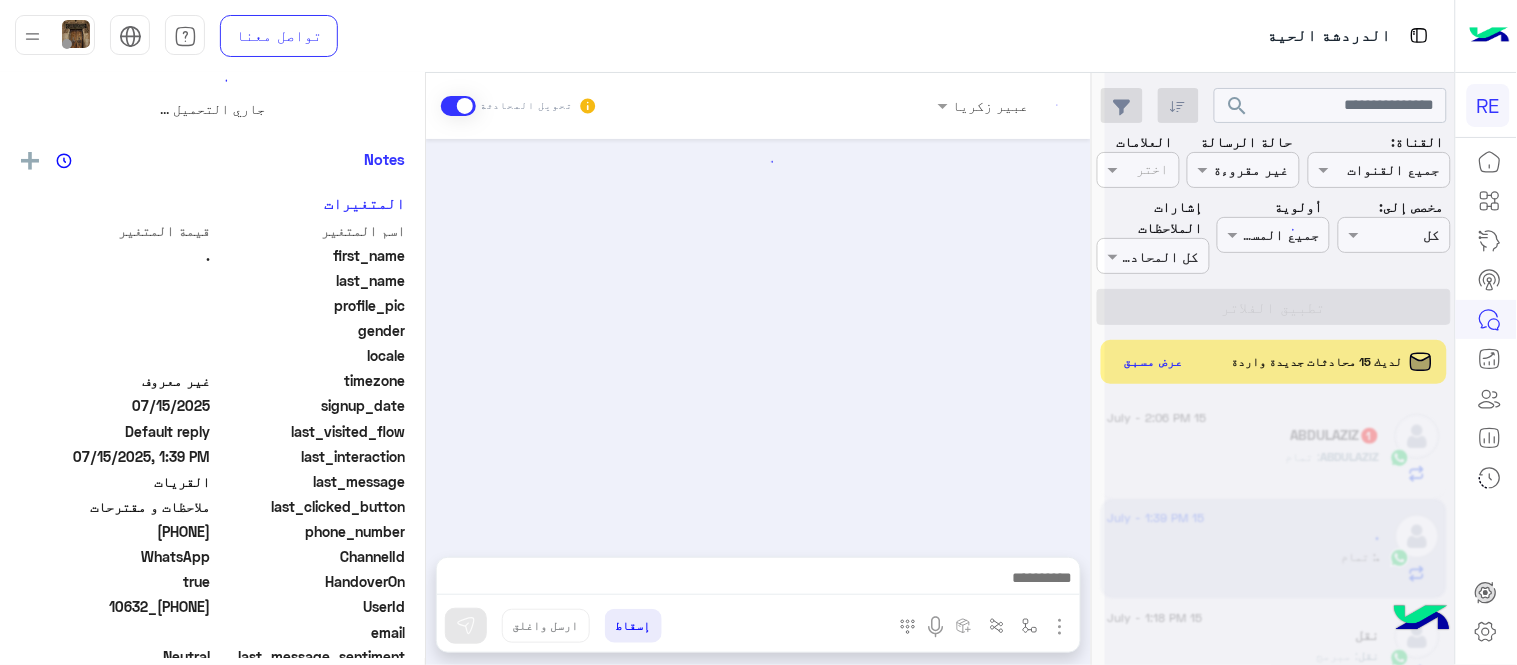 scroll, scrollTop: 0, scrollLeft: 0, axis: both 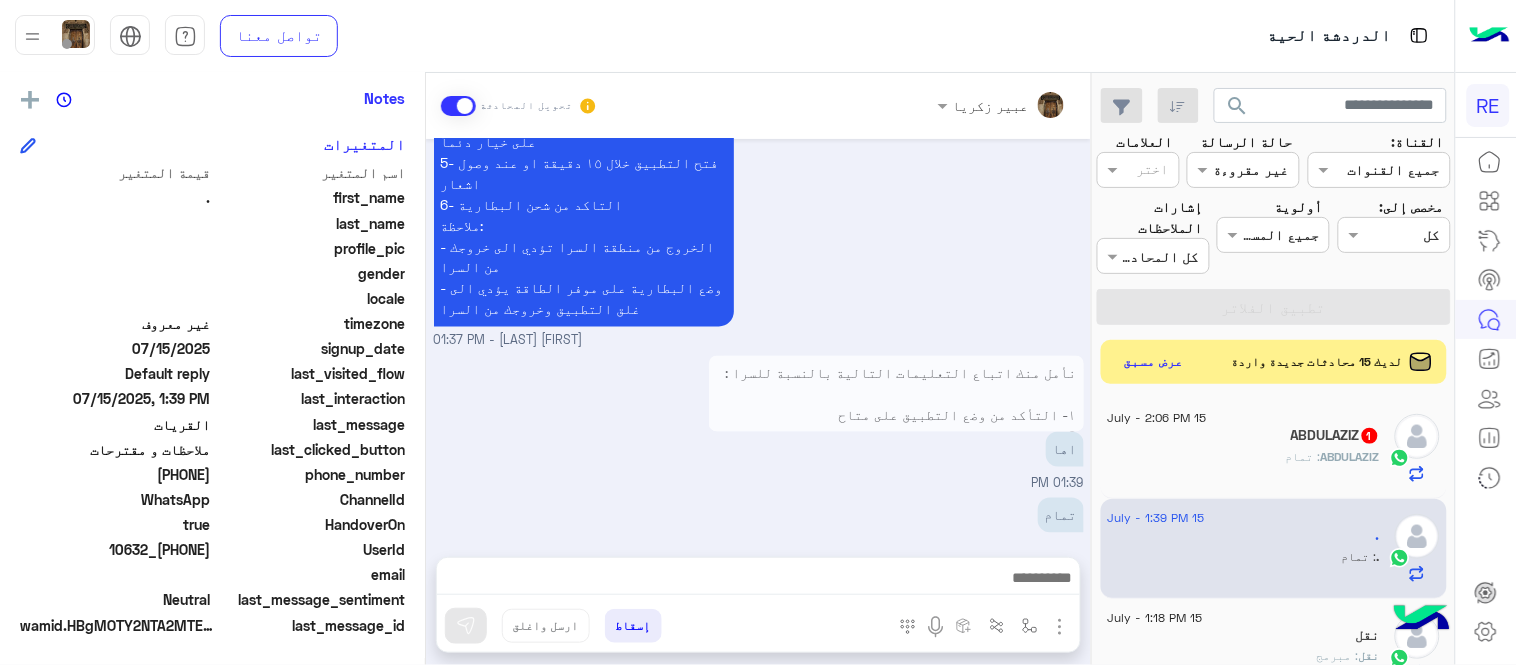 click on "[NAME] : تمام" 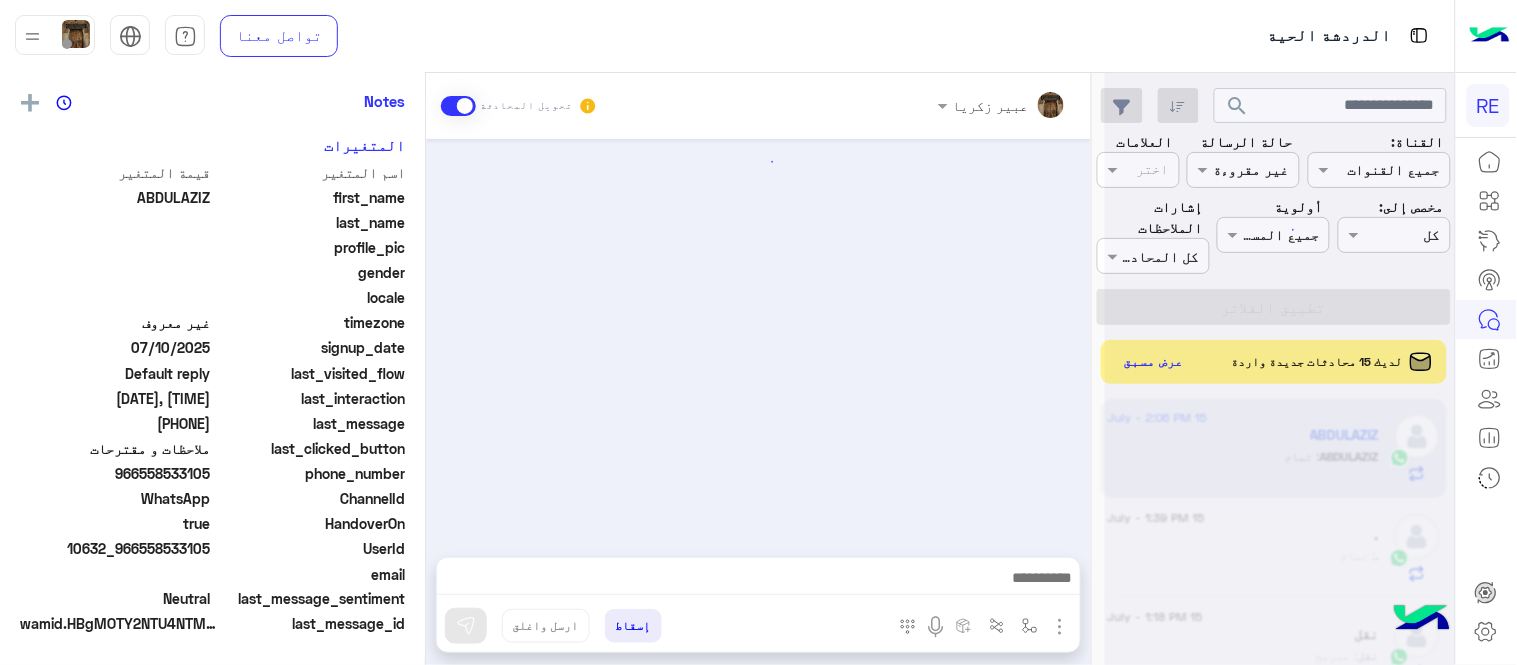 scroll, scrollTop: 405, scrollLeft: 0, axis: vertical 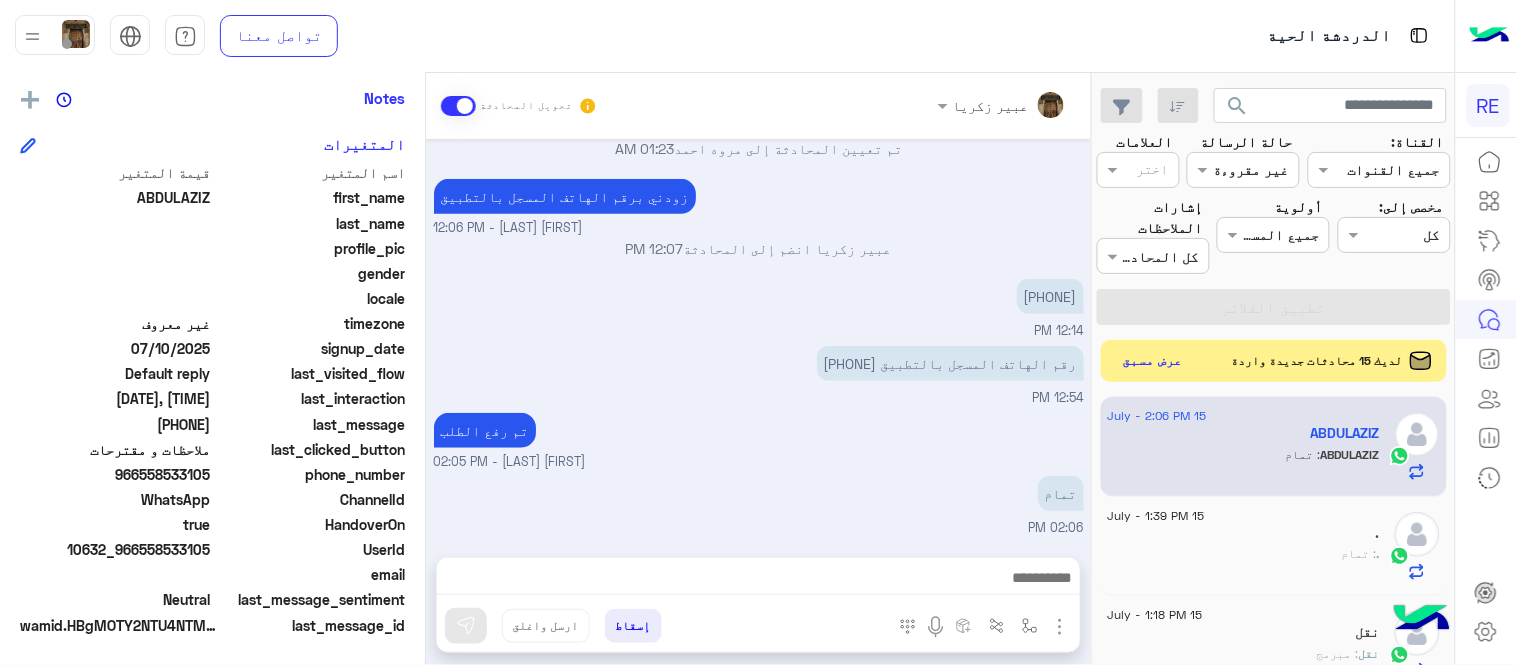 click on "عرض مسبق" 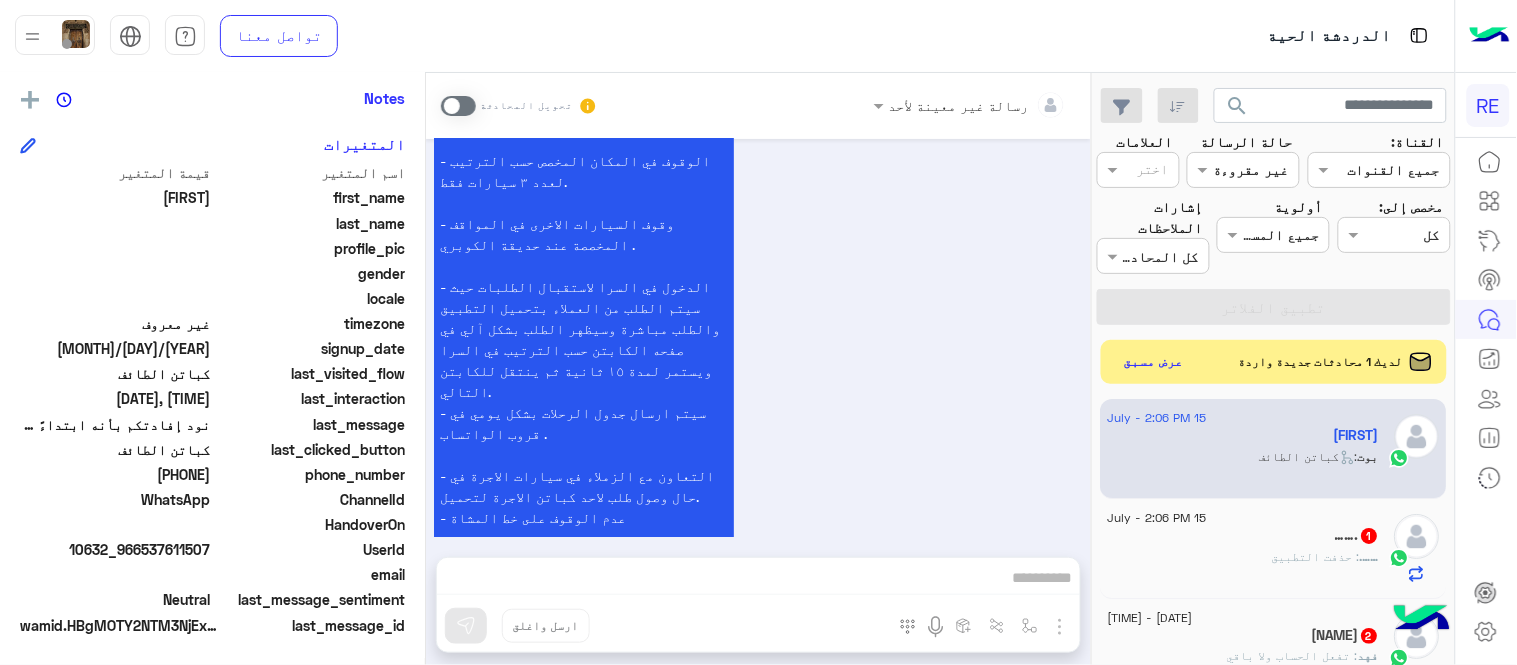 click on "…….   1" 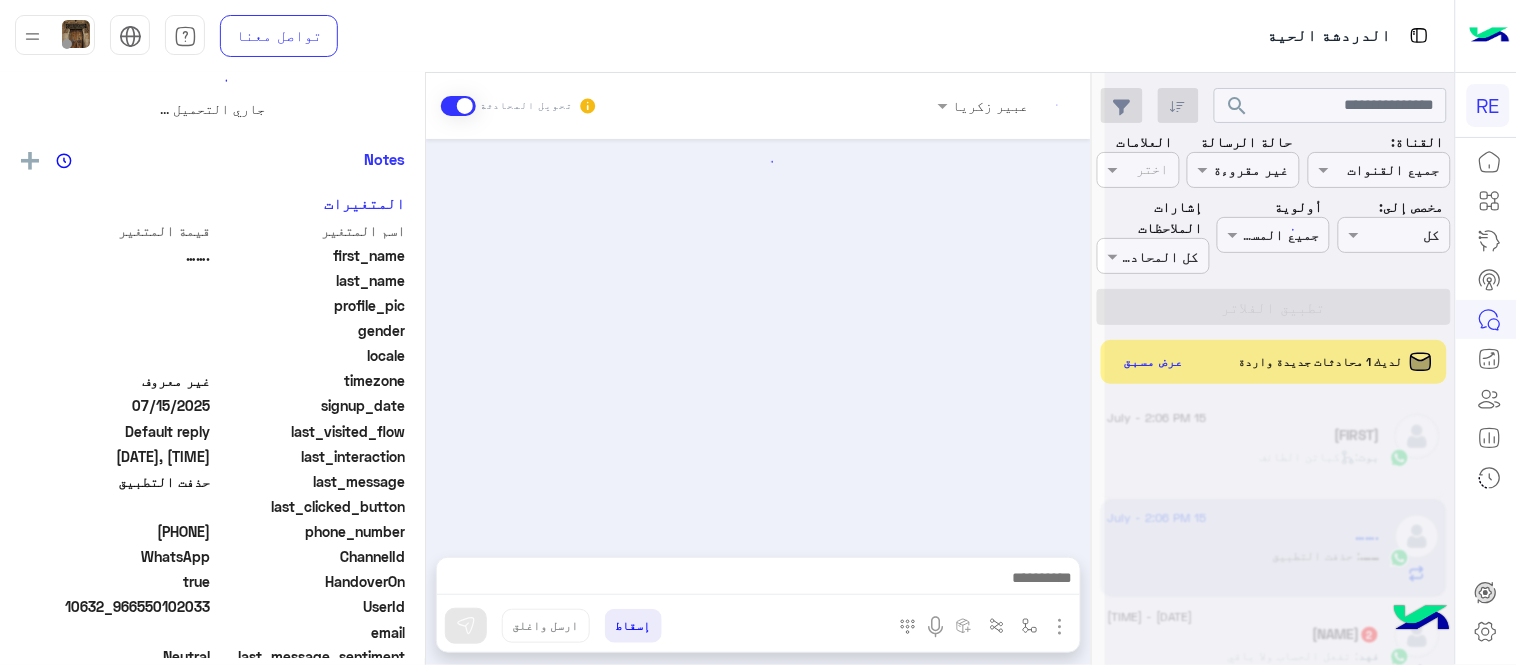 scroll, scrollTop: 0, scrollLeft: 0, axis: both 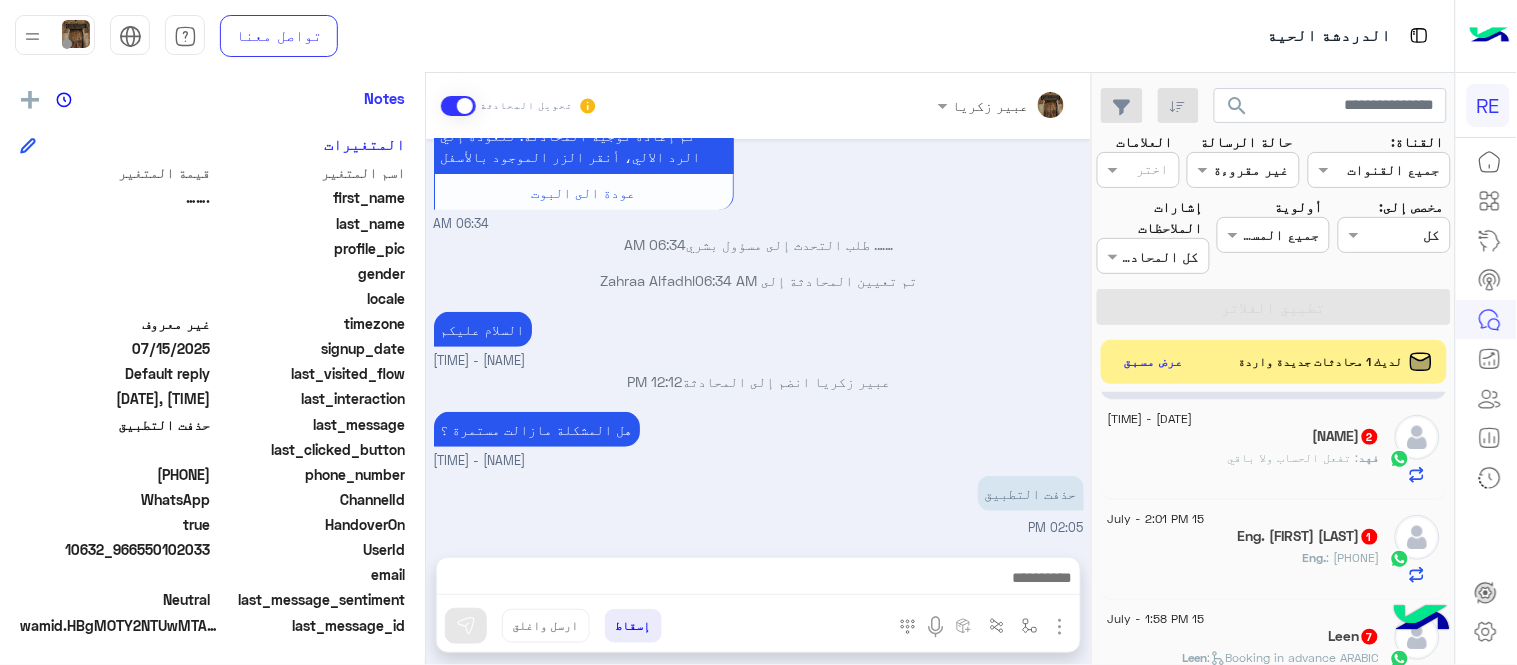click on "فهد : تفعل الحساب ولا باقي" 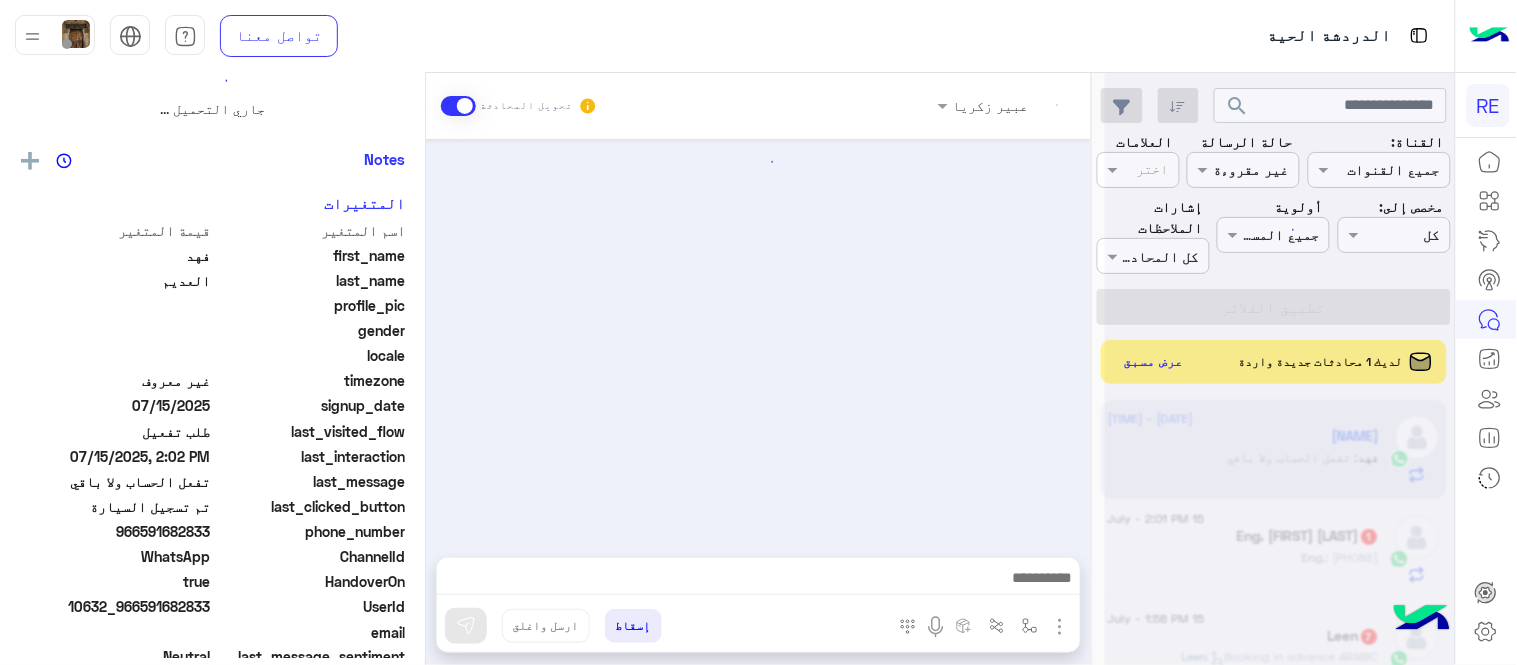 scroll, scrollTop: 0, scrollLeft: 0, axis: both 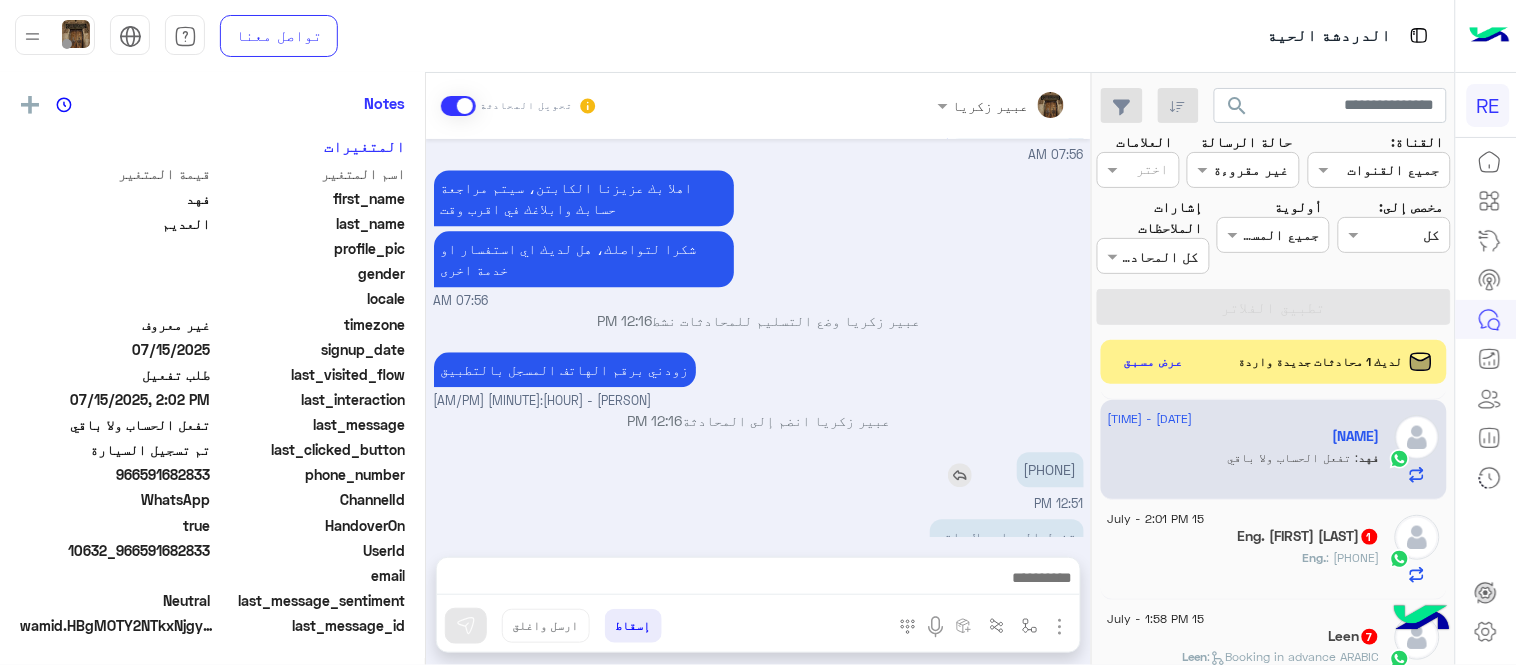 click on "[PHONE]" at bounding box center [1050, 469] 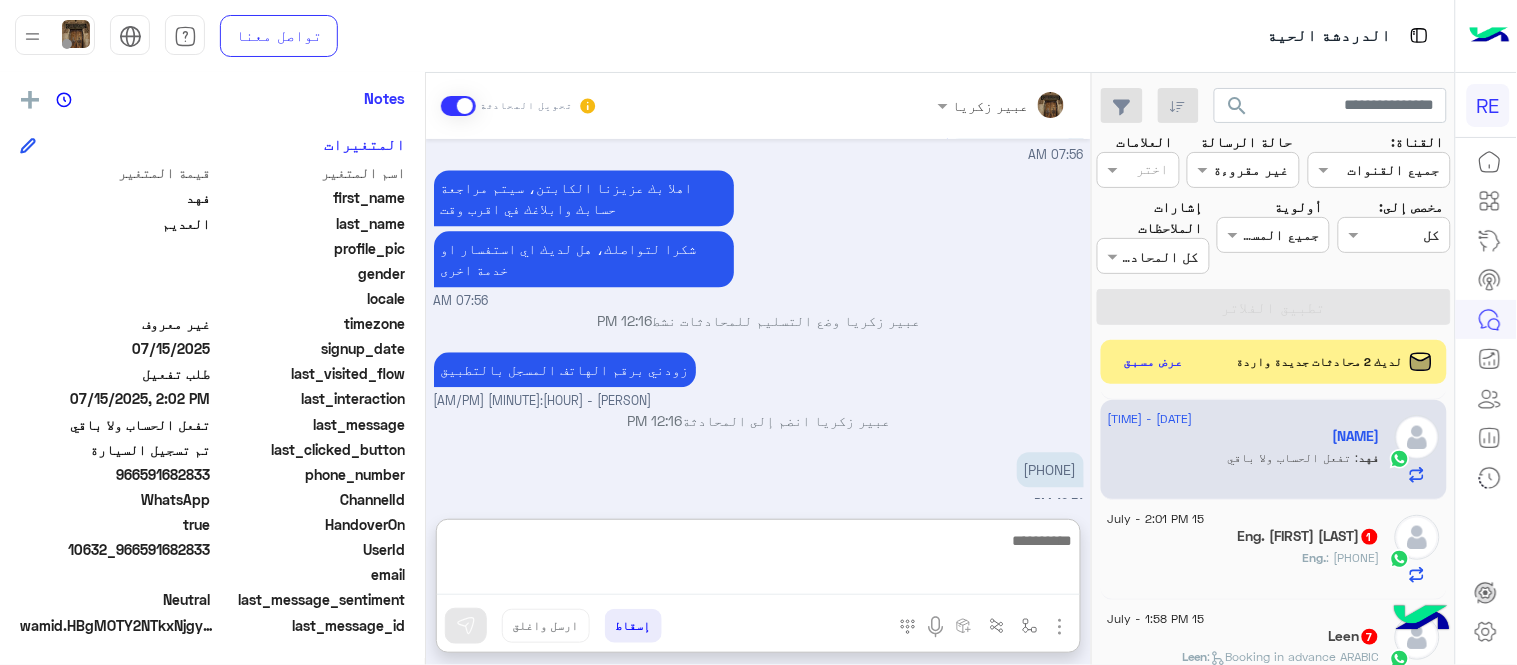 click at bounding box center [758, 562] 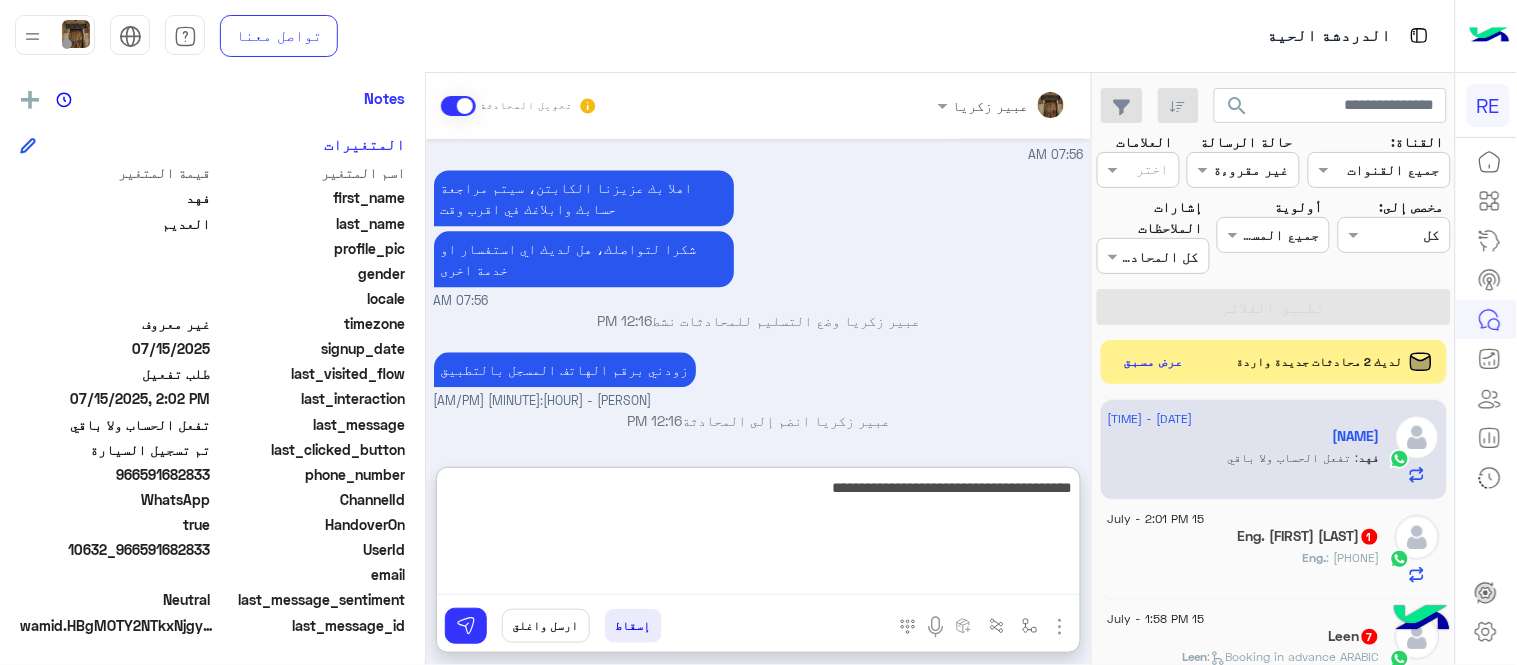 type on "**********" 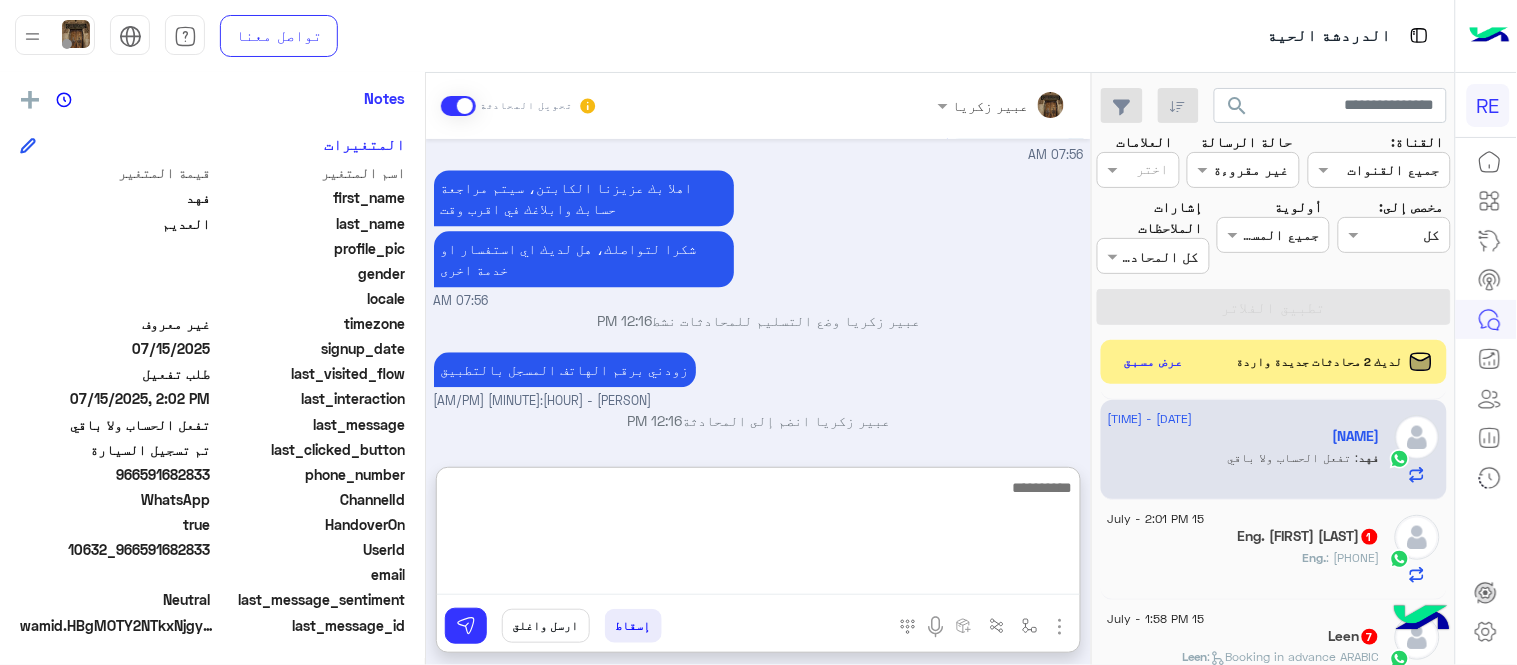 scroll, scrollTop: 1331, scrollLeft: 0, axis: vertical 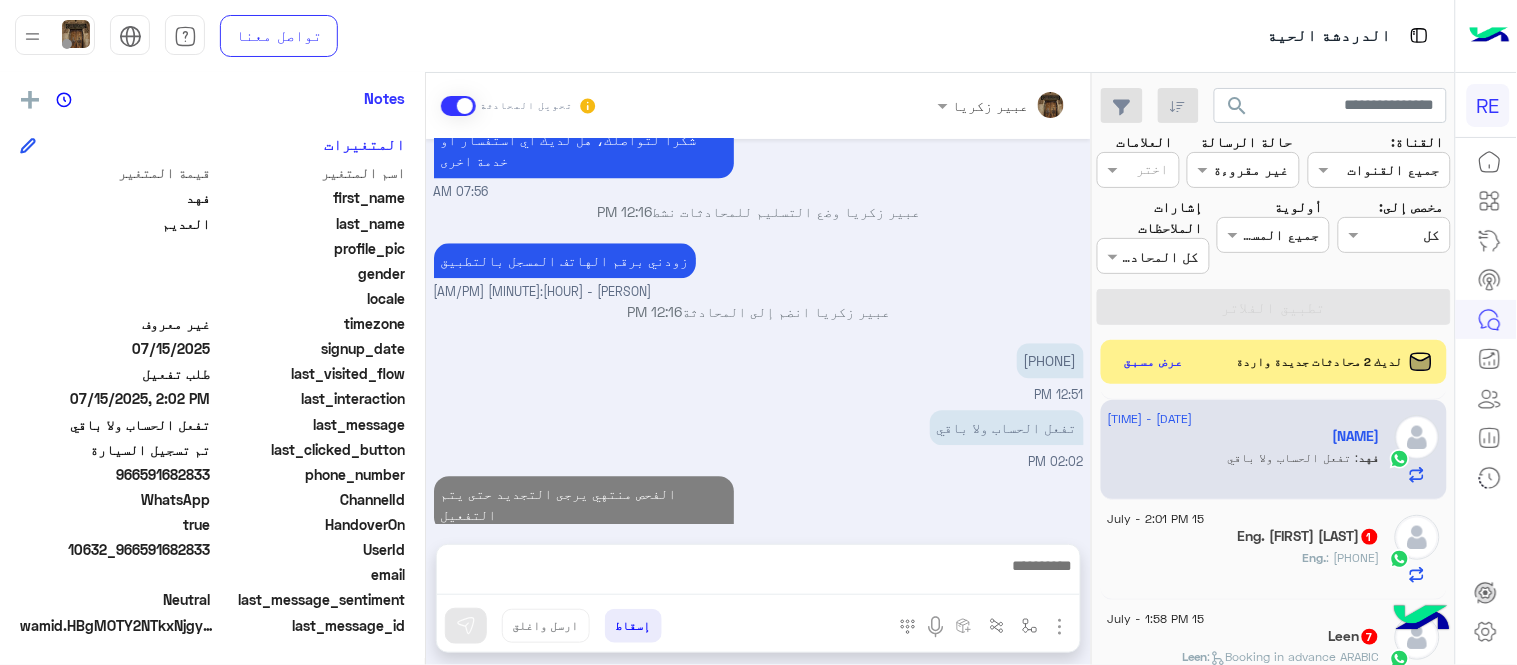 click on "Jul 15, 2025  اختر احد الخدمات التالية:    07:55 AM   تفعيل حساب    07:55 AM  يمكنك الاطلاع على شروط الانضمام لرحلة ك (كابتن ) الموجودة بالصورة أعلاه،
لتحميل التطبيق عبر الرابط التالي : 📲
http://onelink.to/Rehla    يسعدنا انضمامك لتطبيق رحلة يمكنك اتباع الخطوات الموضحة لتسجيل بيانات سيارتك بالفيديو التالي  : عزيزي الكابتن، فضلًا ، للرغبة بتفعيل الحساب قم برفع البيانات عبر التطبيق والتواصل معنا  تم تسجيل السيارة   اواجه صعوبة بالتسجيل  اي خدمة اخرى ؟  الرجوع للقائمة الرئ   لا     07:56 AM  تم تسجيل السيارة    07:56 AM  اهلا بك عزيزنا الكابتن، سيتم مراجعة حسابك وابلاغك في اقرب وقت    07:56 AM   12:16 PM" at bounding box center (758, 332) 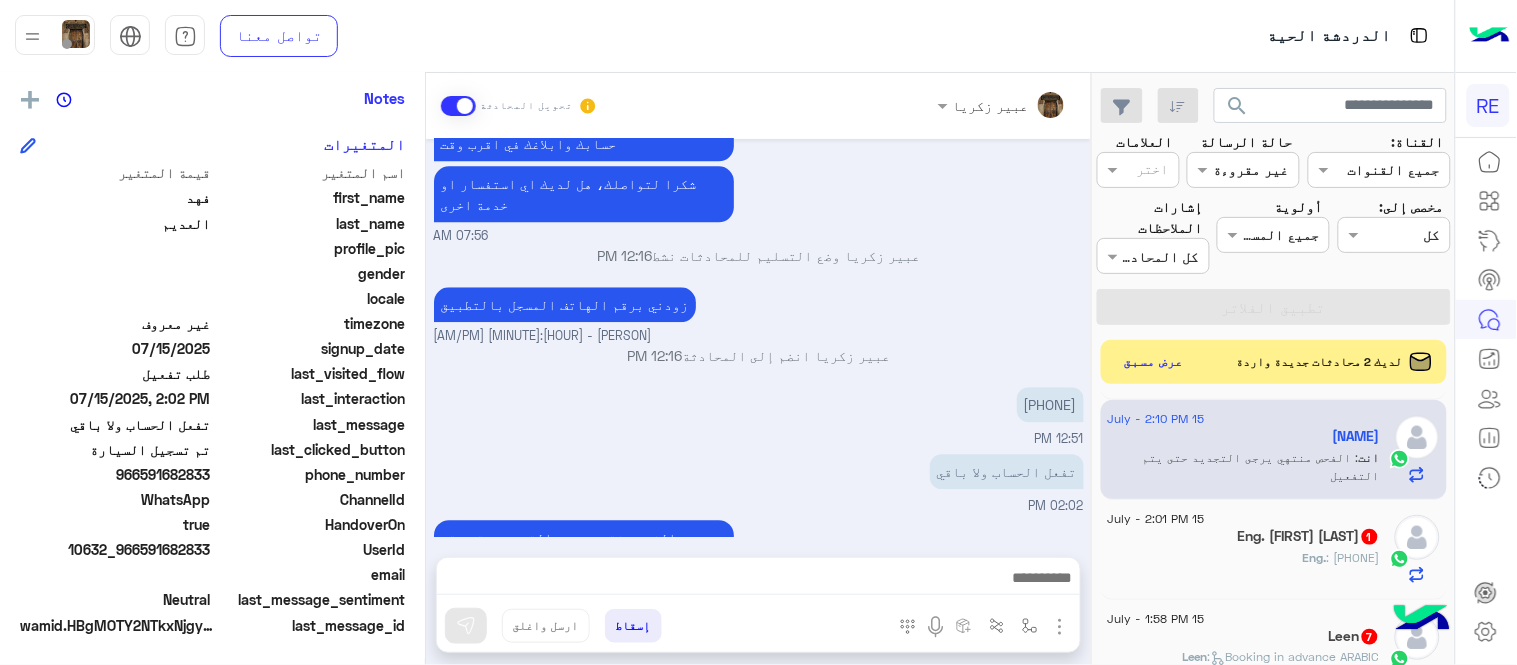 click on "Eng. : [PHONE]" 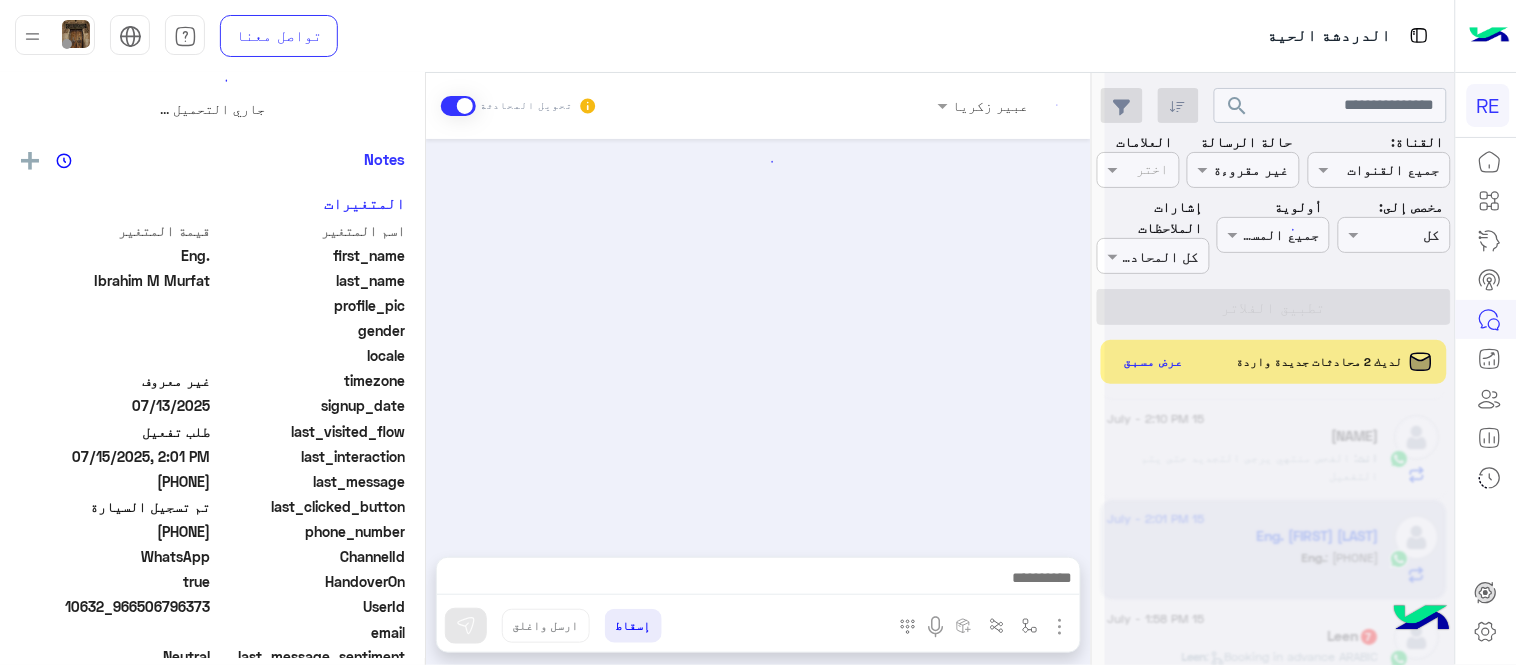 scroll, scrollTop: 0, scrollLeft: 0, axis: both 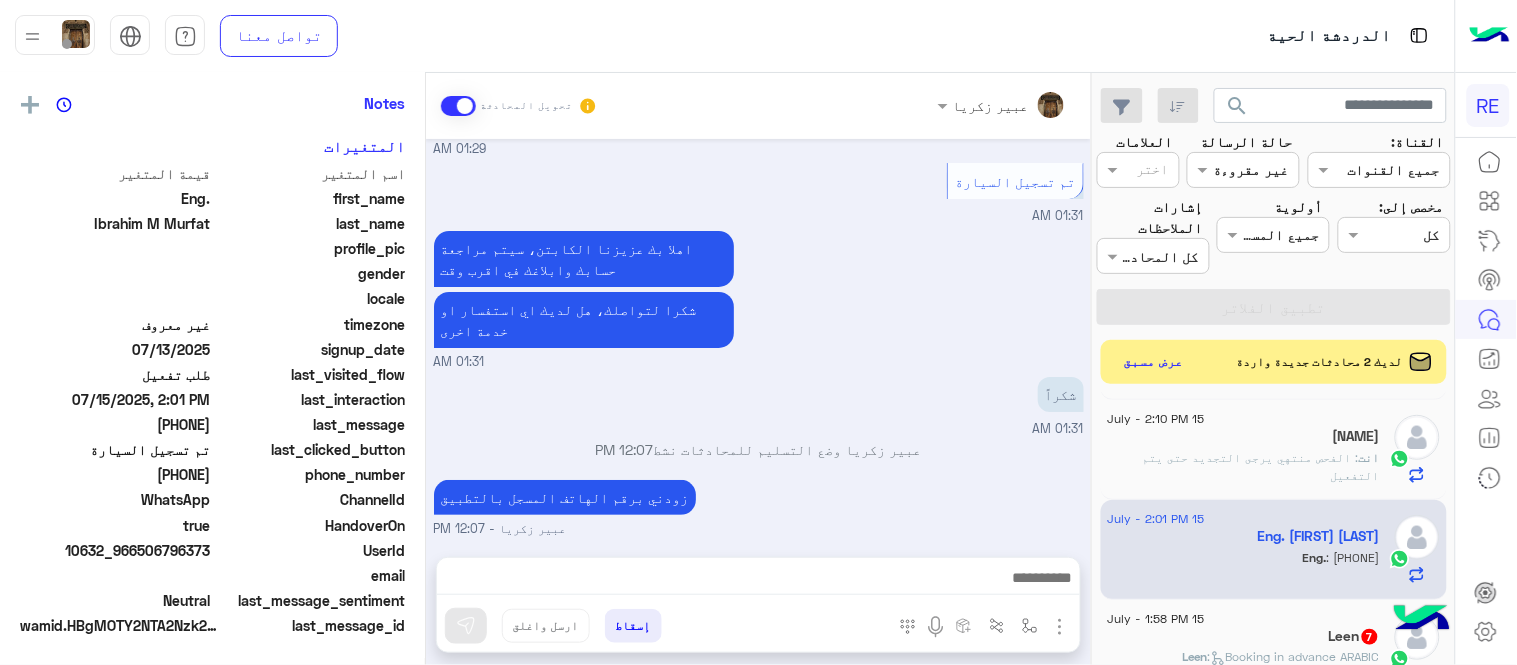 click on "[PHONE]" at bounding box center (1050, 597) 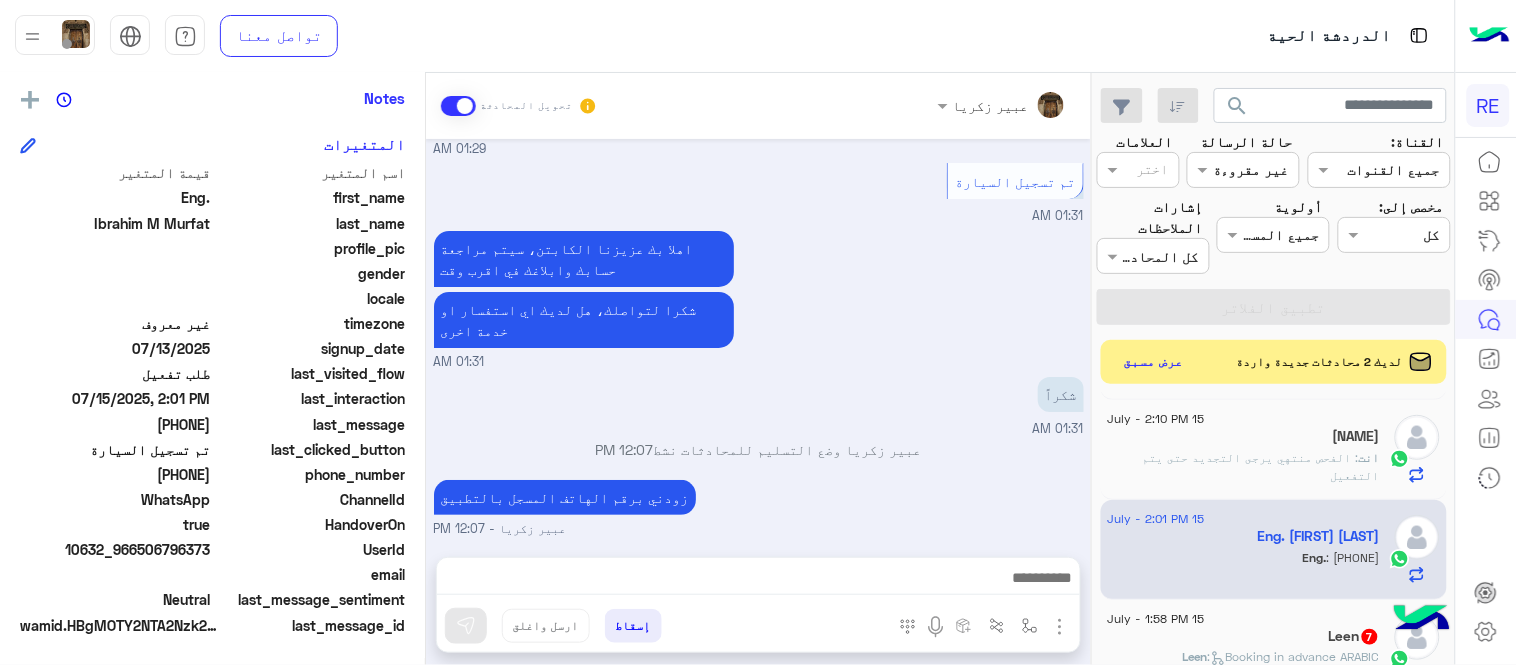 click on "[PHONE]" at bounding box center (1050, 597) 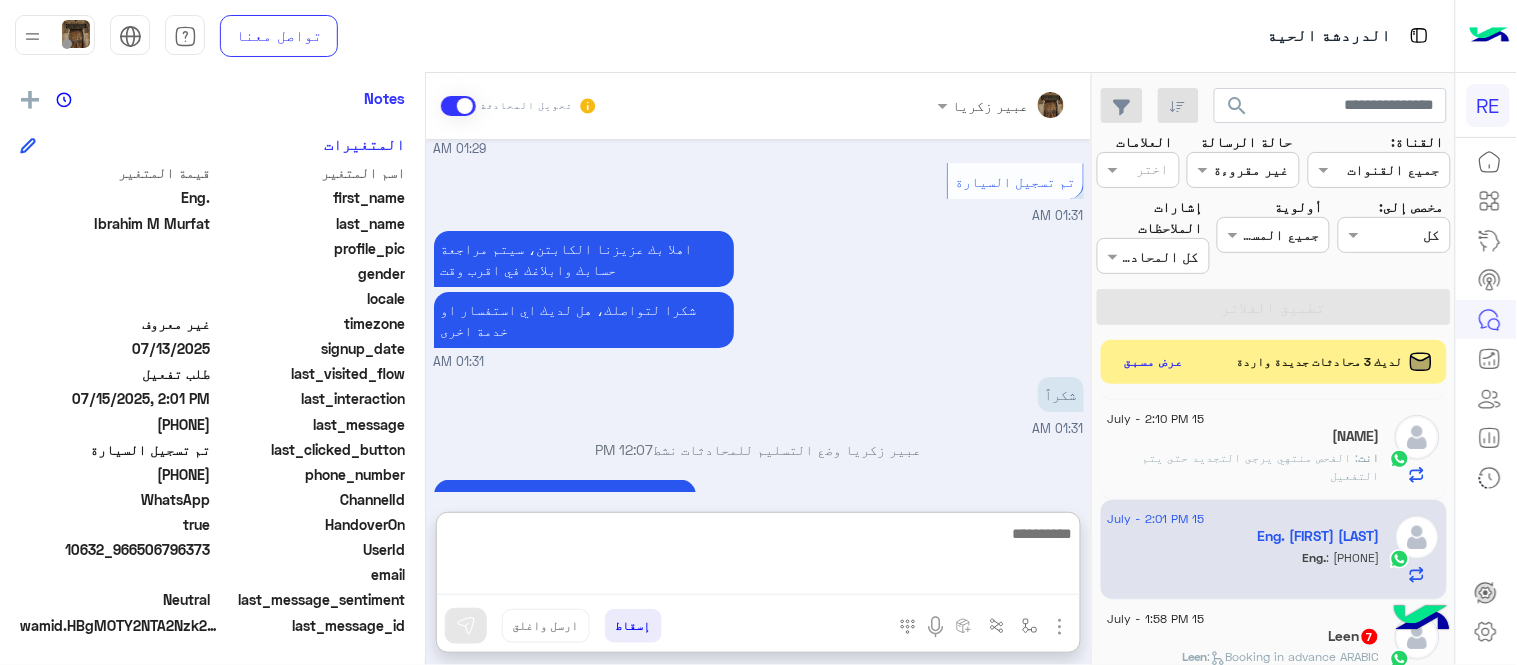 click at bounding box center (758, 558) 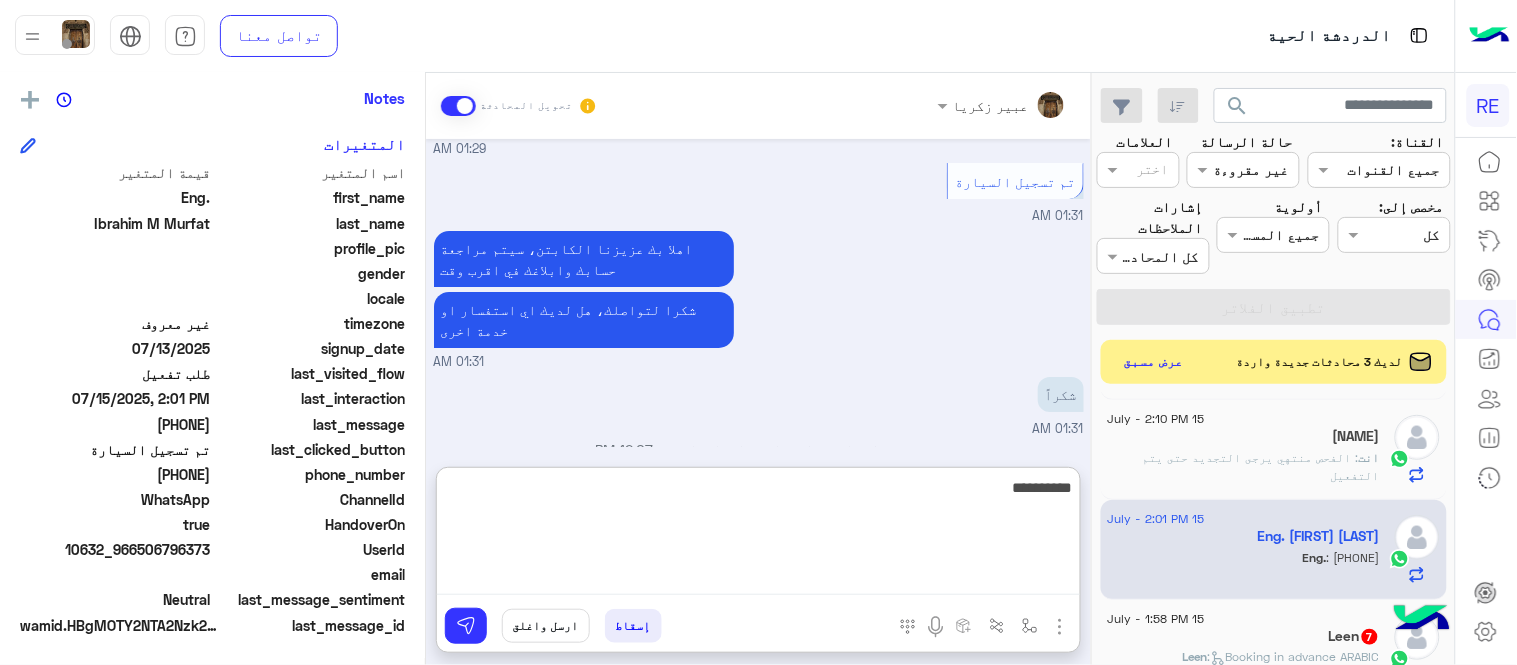 type on "**********" 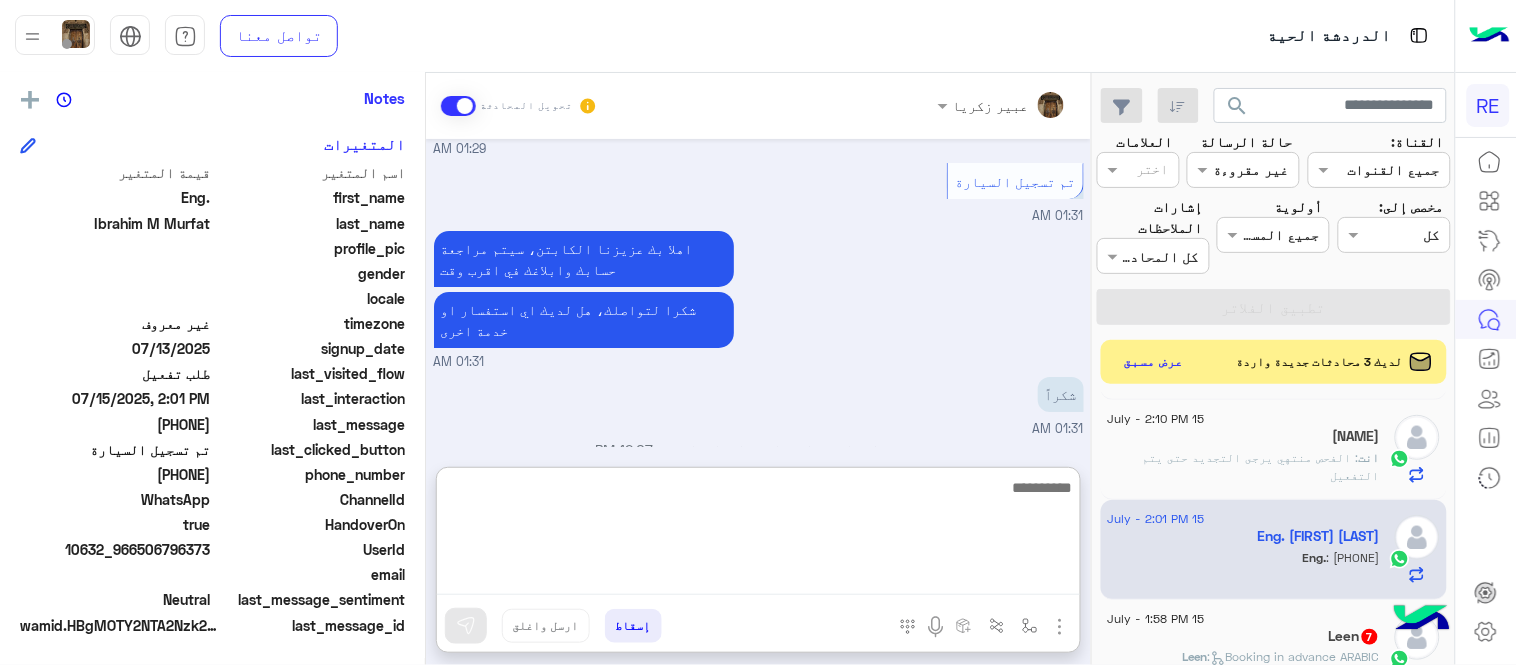 scroll, scrollTop: 2013, scrollLeft: 0, axis: vertical 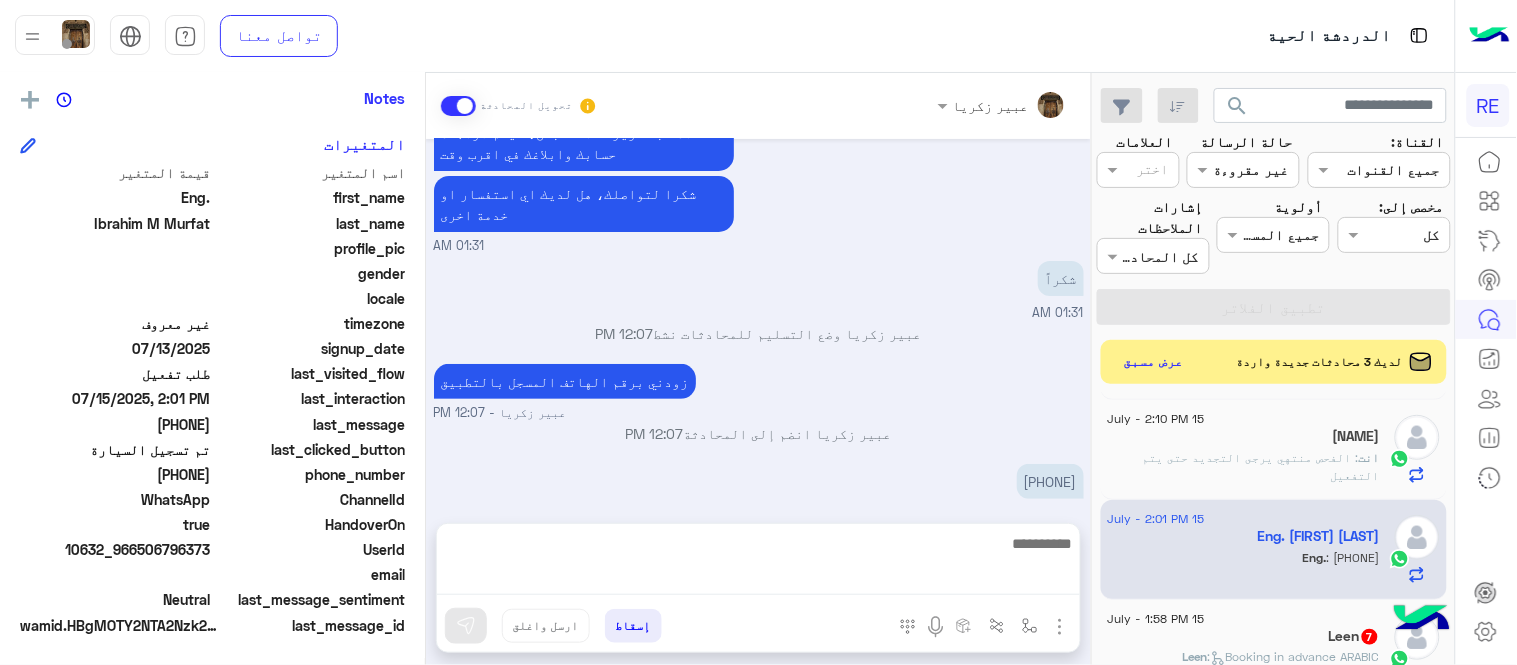 click on "[DATE]  تطبيق رحلة يعمل حاليا بسرا المطار بكل من جدة والمدينة المنورة والطائف وكذلك في محطات قطار الحرمين في مكة المكرمة والمدينة المنورة وجدة. لحجز دور بالسرا ينبغى ان يكون حسابك مفعل بالتطبيق ونأمل منك اتباع التعليمات التالية بالنسبة للسرا : ١- التأكد من وضع التطبيق على متاح  ٢- التواجد بمنطقة السرا عند مواقف اوبر وكريم  ٣- التأكد من تفعيل الموقع (GPS) ووضعه على خيار دئماً  ٤- فتح التطبيق خلال ١٥ دقيقة او عند وصول اشعار التنبيه  ملاحظة:  - الضغط على زر تحديث باستمرار يؤدي الى خروجك - الخروج من منطقة السرا تؤدي الى خروجك من السرا  اي خدمة اخرى ؟  الرجوع للقائمة الرئ" at bounding box center (758, 321) 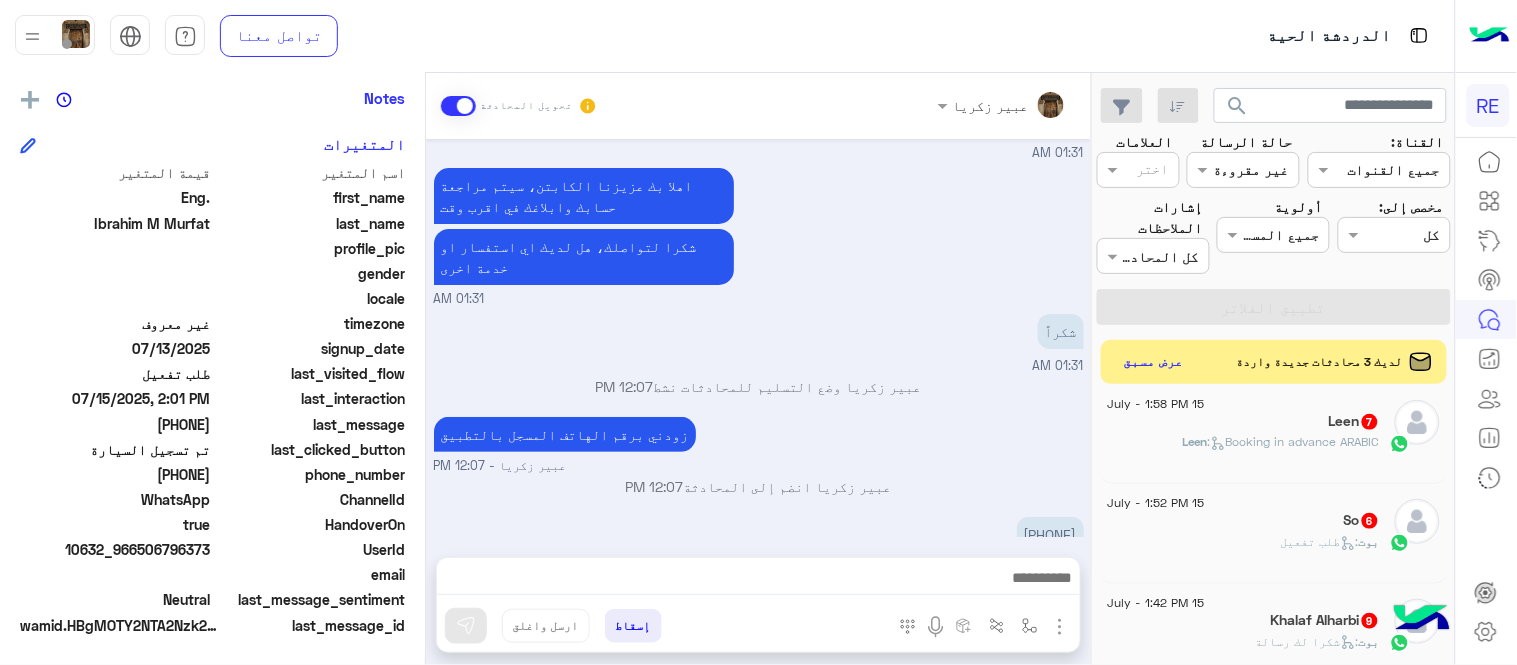scroll, scrollTop: 396, scrollLeft: 0, axis: vertical 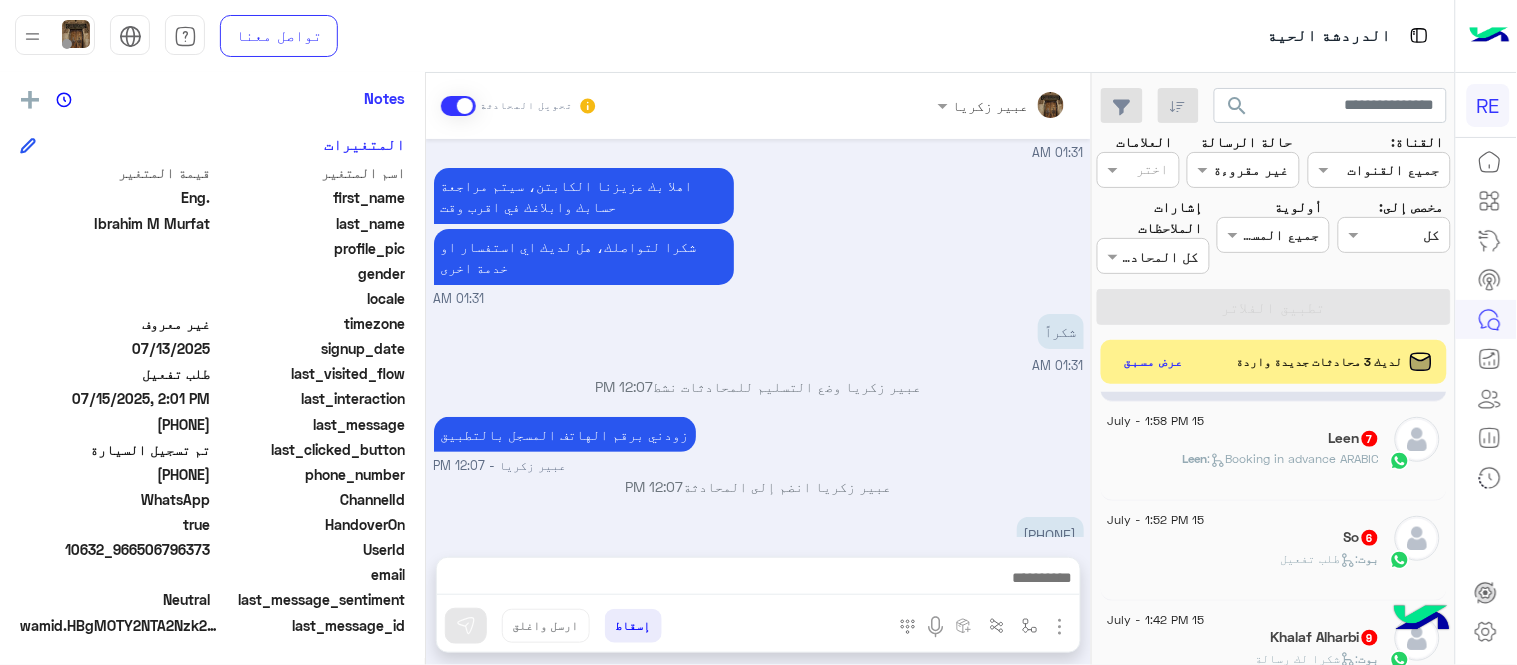 click on ":   Booking in advance ARABIC" 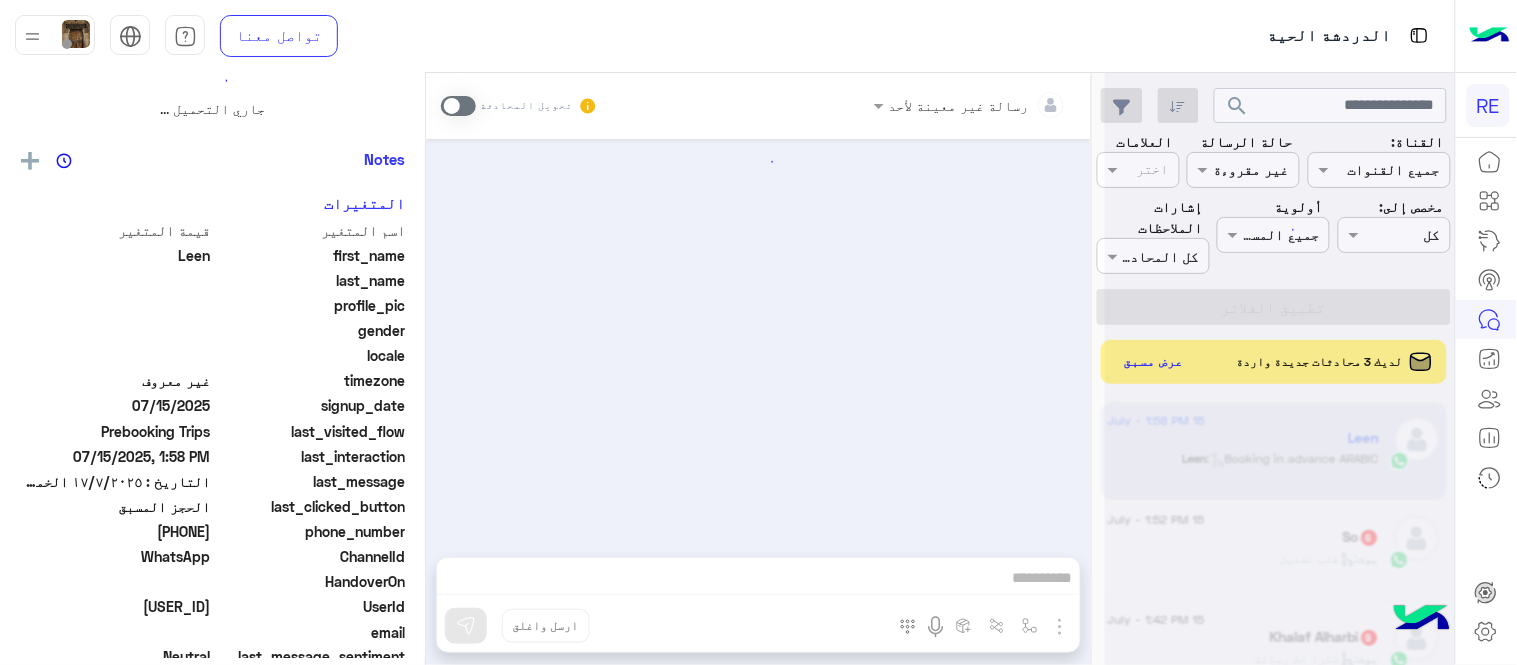 scroll, scrollTop: 0, scrollLeft: 0, axis: both 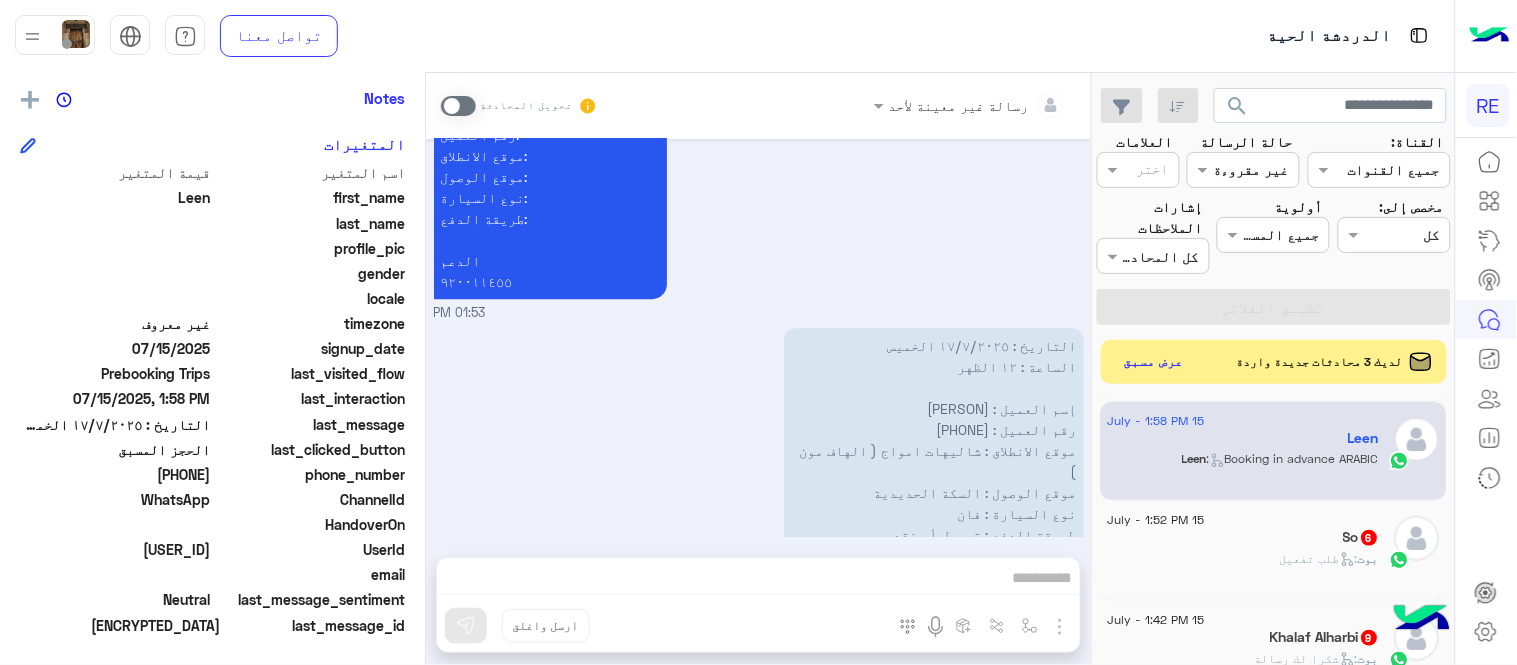click on "رسالة غير معينة لأحد تحويل المحادثة     [DATE]  برقم جوالي   [TIME]  هل أنت ؟   كابتن 👨🏻‍✈️   عميل 🧳   رحال (مرشد مرخص) 🏖️     [TIME]   عميل     [TIME]  هل لديك حساب مسجل على التطبيق   لا   نعم     [TIME]   نعم    [TIME]  لمساعدتك بشكل افضل
الرجاء اختيار احد الخدمات التالية     [TIME]   الحجز المسبق    [TIME]  تمتع بمزايا تنزيل تطبيق رحلة بجوالك : -الحصول على احدث العروض واروع الخصومات  -الاطلاع على الخدمات الجديدة  - سهولة الوصول للدعم  - حفظ الحقوق - التواصل مع الدعم لأعادة أي مفقودات  -مراجعة تقارير الرحلة وتفاصيلها - تقييم الخدمة لطلب حجز مسبق نأمل تزودينا بـ : التاريخ:  الساعة:  الدعم" at bounding box center [758, 373] 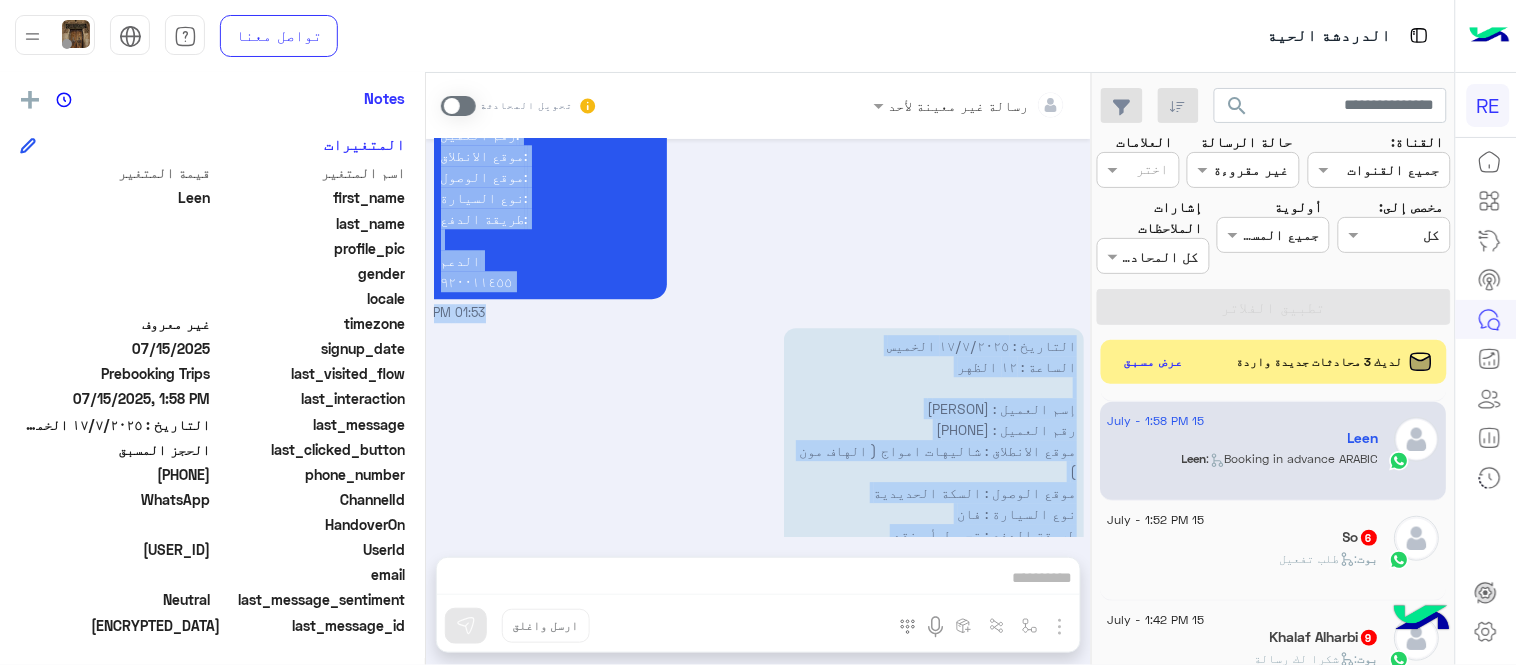 drag, startPoint x: 455, startPoint y: 100, endPoint x: 820, endPoint y: 587, distance: 608.60004 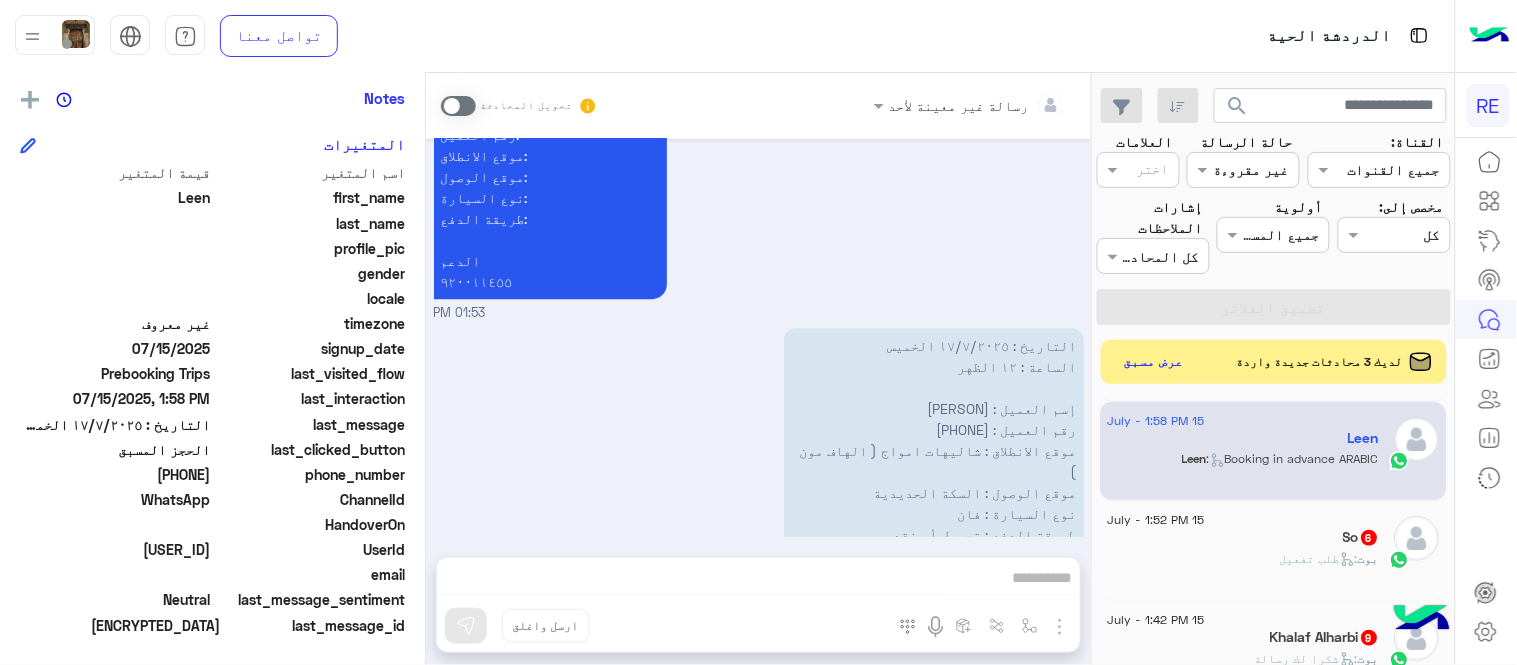 click on "رسالة غير معينة لأحد تحويل المحادثة     [DATE]  برقم جوالي   [TIME]  هل أنت ؟   كابتن 👨🏻‍✈️   عميل 🧳   رحال (مرشد مرخص) 🏖️     [TIME]   عميل     [TIME]  هل لديك حساب مسجل على التطبيق   لا   نعم     [TIME]   نعم    [TIME]  لمساعدتك بشكل افضل
الرجاء اختيار احد الخدمات التالية     [TIME]   الحجز المسبق    [TIME]  تمتع بمزايا تنزيل تطبيق رحلة بجوالك : -الحصول على احدث العروض واروع الخصومات  -الاطلاع على الخدمات الجديدة  - سهولة الوصول للدعم  - حفظ الحقوق - التواصل مع الدعم لأعادة أي مفقودات  -مراجعة تقارير الرحلة وتفاصيلها - تقييم الخدمة لطلب حجز مسبق نأمل تزودينا بـ : التاريخ:  الساعة:  الدعم" at bounding box center [758, 373] 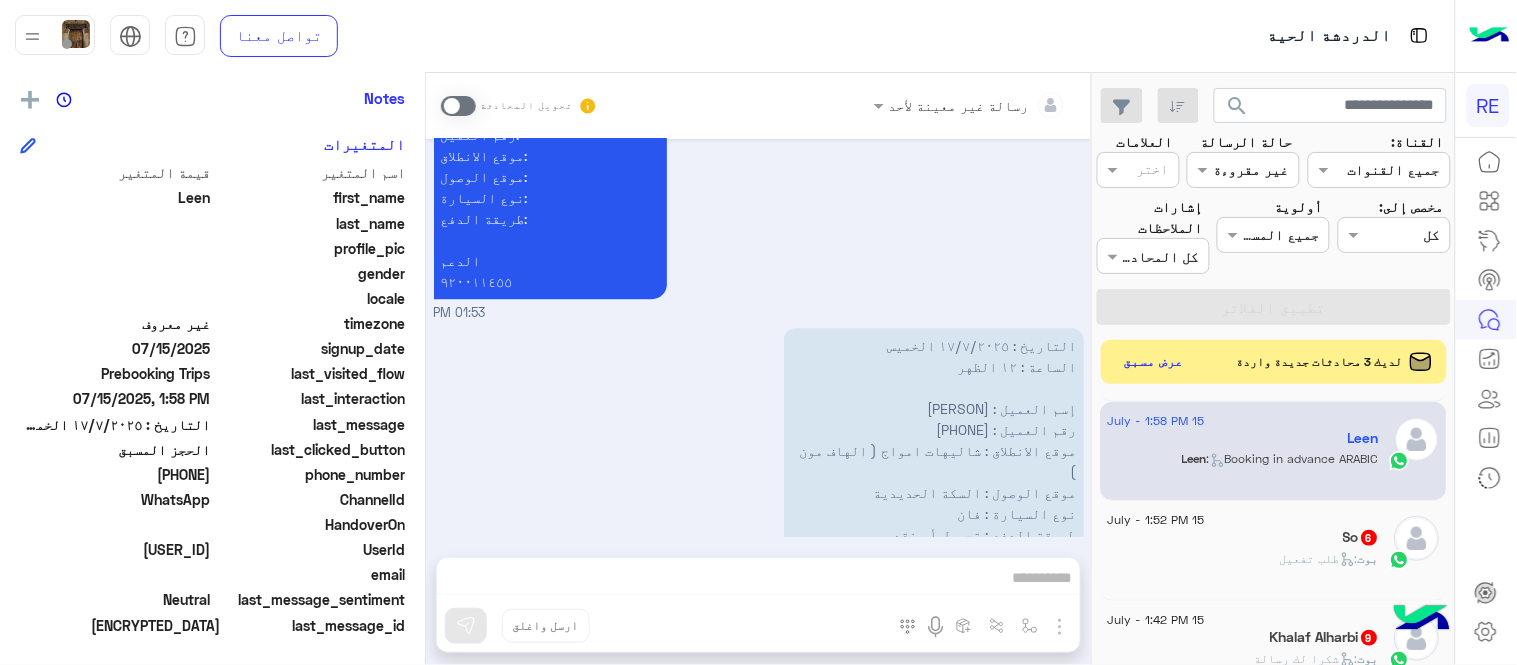 click at bounding box center (458, 106) 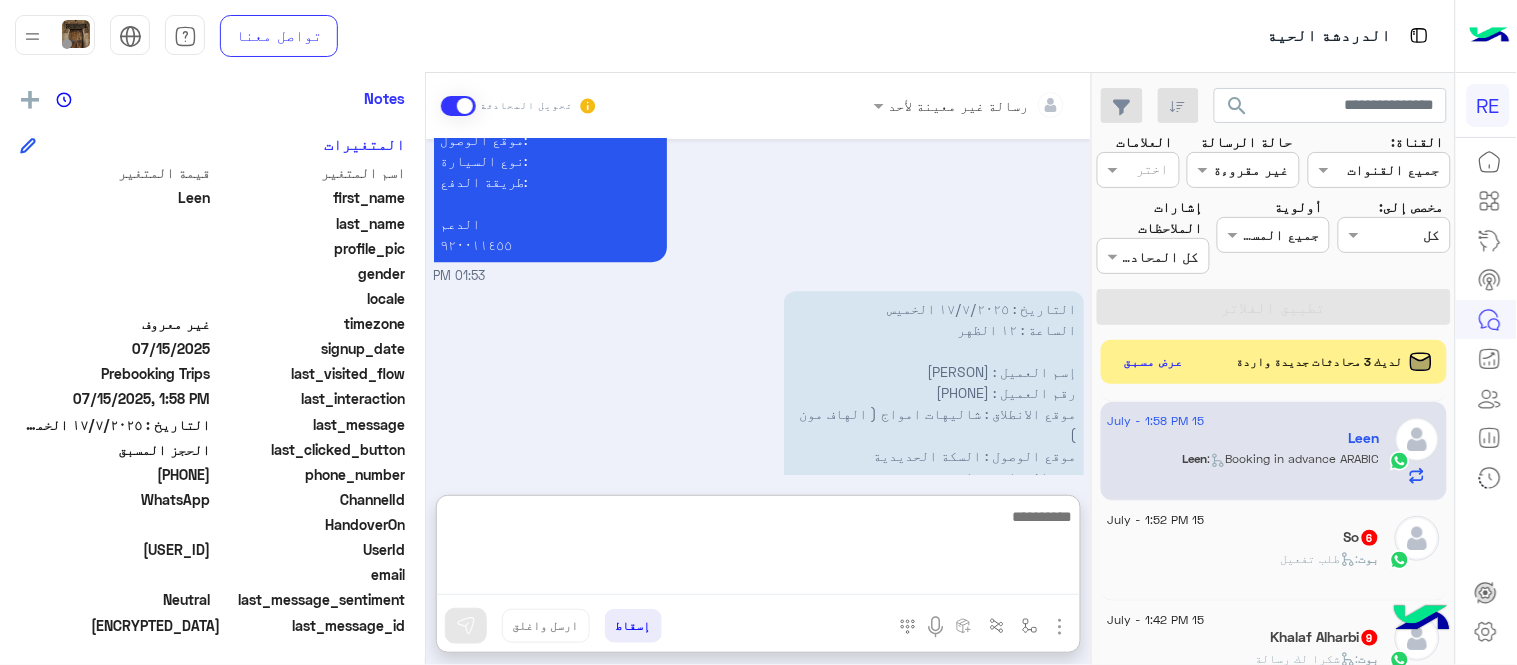 click at bounding box center [758, 549] 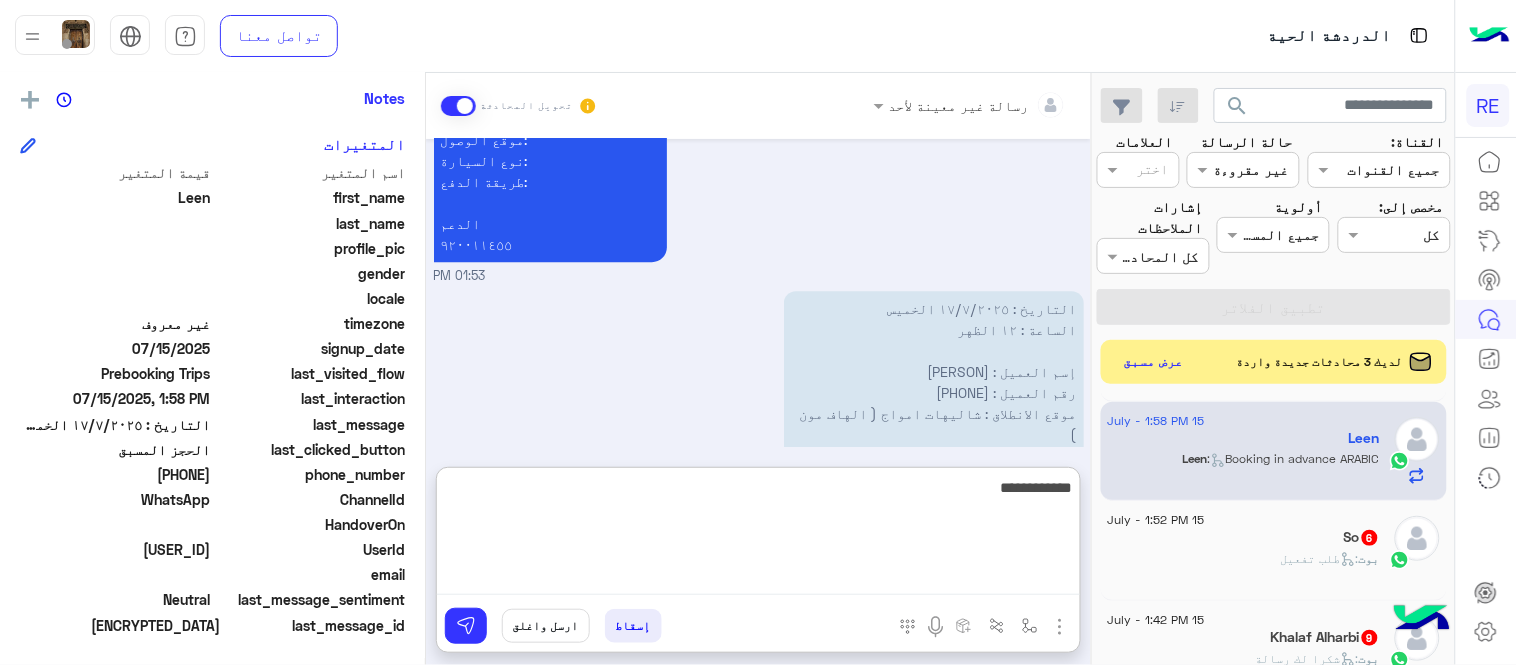 type on "**********" 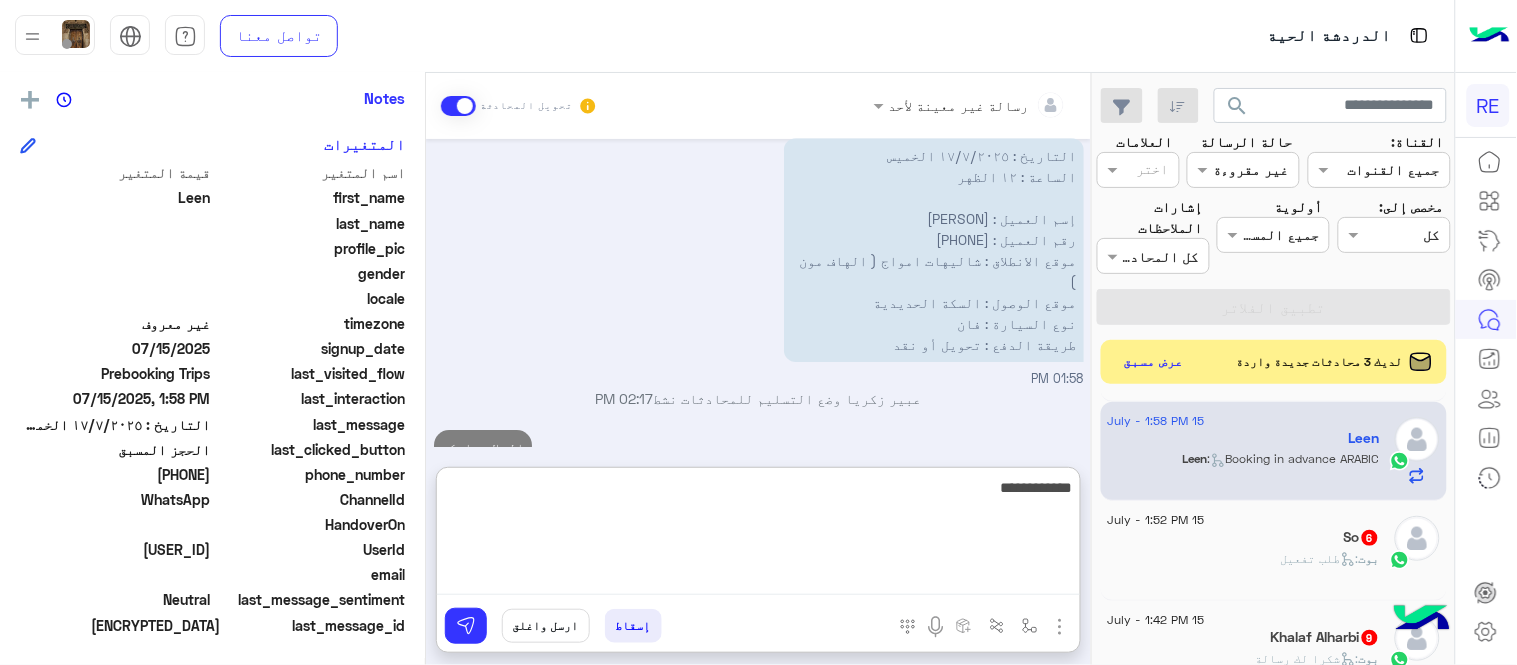 scroll, scrollTop: 1584, scrollLeft: 0, axis: vertical 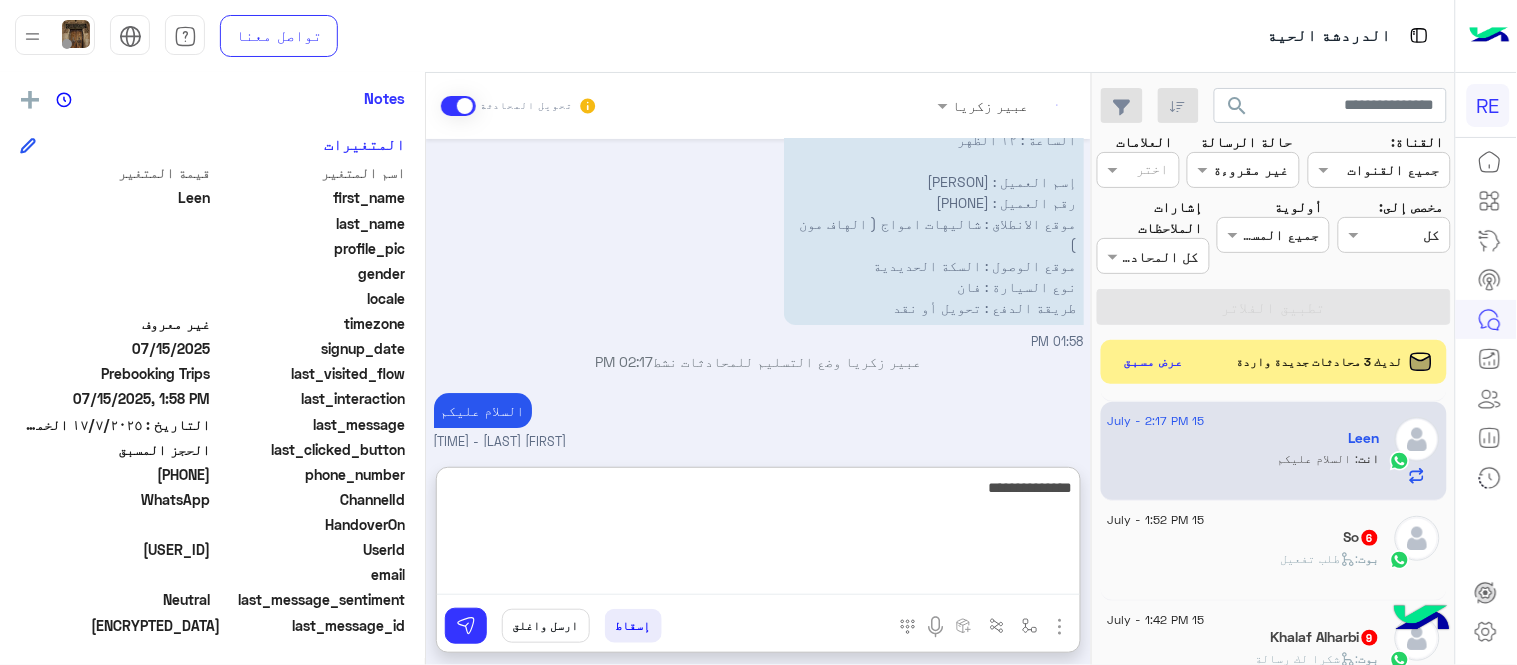 type on "**********" 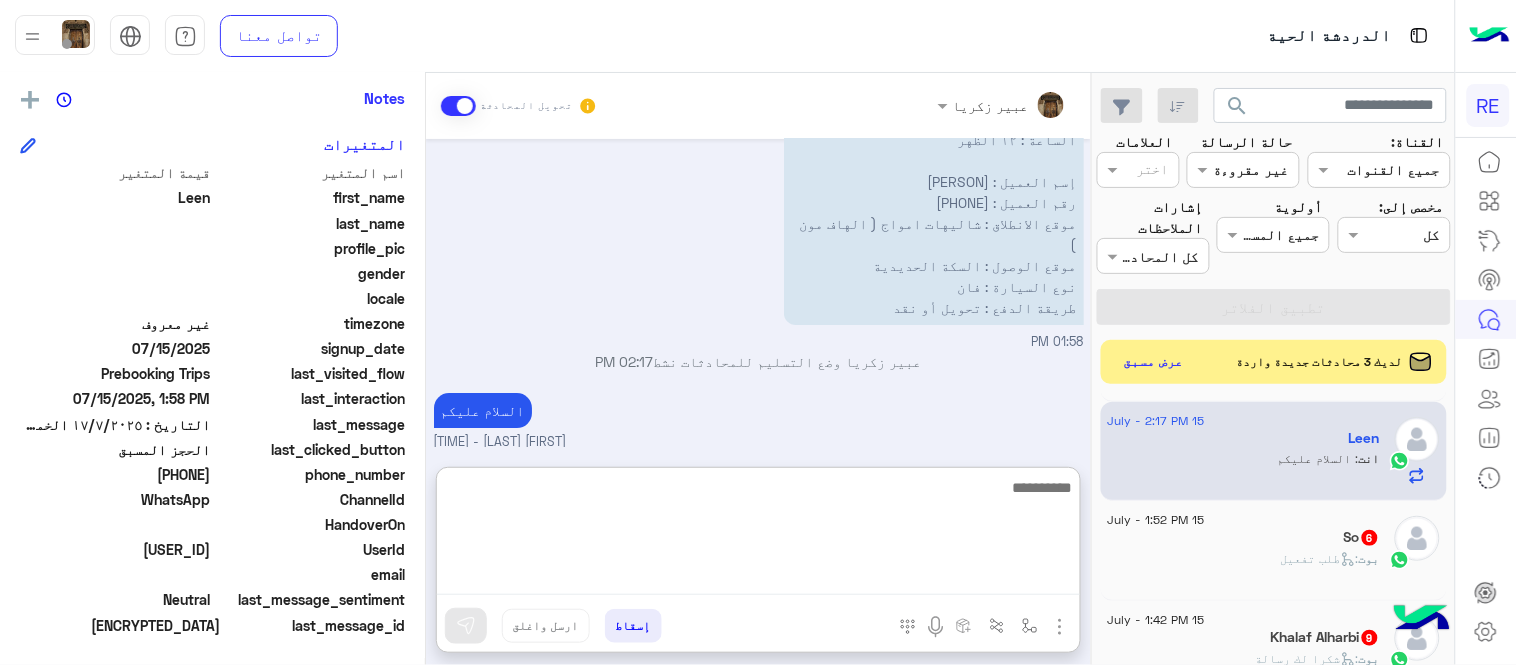 scroll, scrollTop: 1647, scrollLeft: 0, axis: vertical 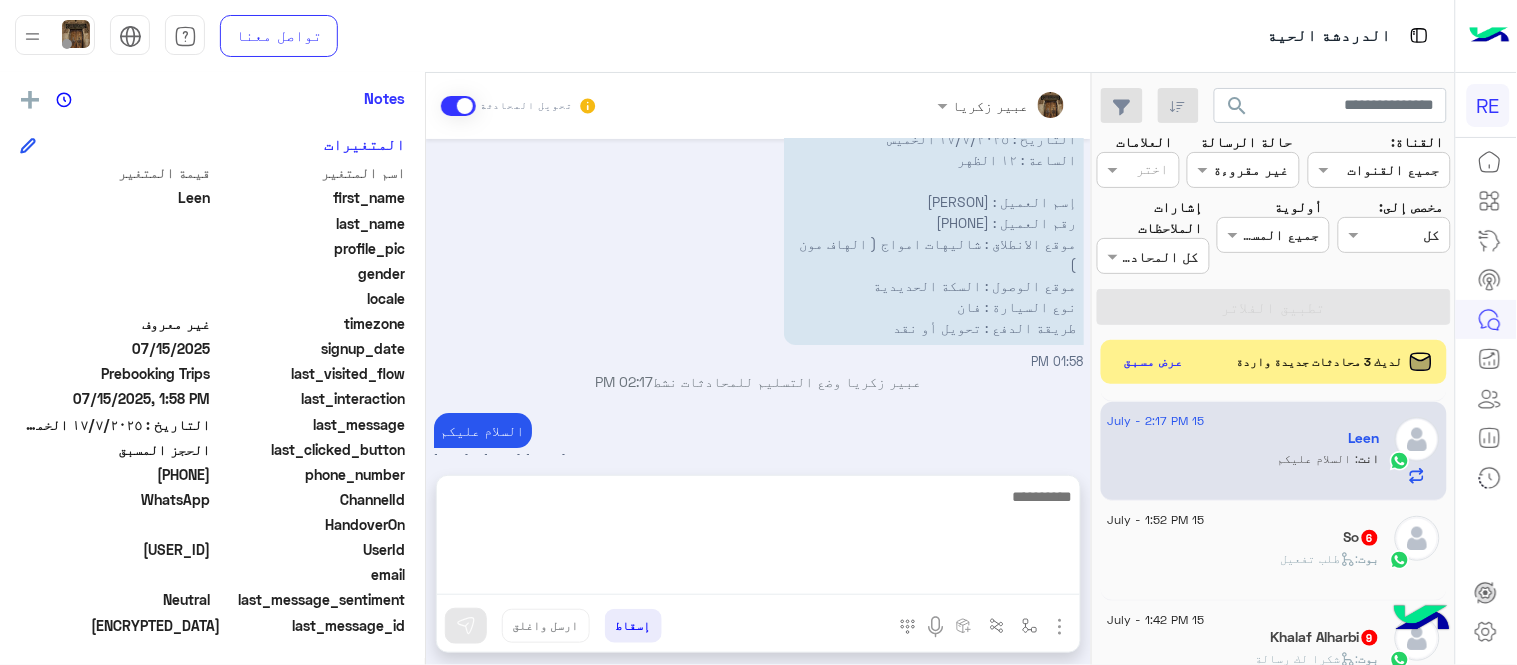 click on "Jul 15, 2025 برقم جوالي 01:52 PM هل أنت ؟ كابتن 👨🏻‍✈️ عميل 🧳 رحال (مرشد مرخص) 🏖️ 01:52 PM عميل 01:52 PM هل لديك حساب مسجل على التطبيق لا نعم 01:52 PM نعم 01:52 PM لمساعدتك بشكل افضل
الرجاء اختيار احد الخدمات التالية 01:52 PM الحجز المسبق 01:53 PM تمتع بمزايا تنزيل تطبيق رحلة بجوالك : -الحصول على احدث العروض واروع الخصومات -الاطلاع على الخدمات الجديدة - سهولة الوصول للدعم - حفظ الحقوق - التواصل مع الدعم لأعادة أي مفقودات -مراجعة تقارير الرحلة وتفاصيلها - تقييم الخدمة لطلب حجز مسبق نأمل تزودينا بـ : التاريخ: الساعة: اسم العميل: رقم العميل: [PHONE] موقع الانطلاق: الدعم" at bounding box center (758, 297) 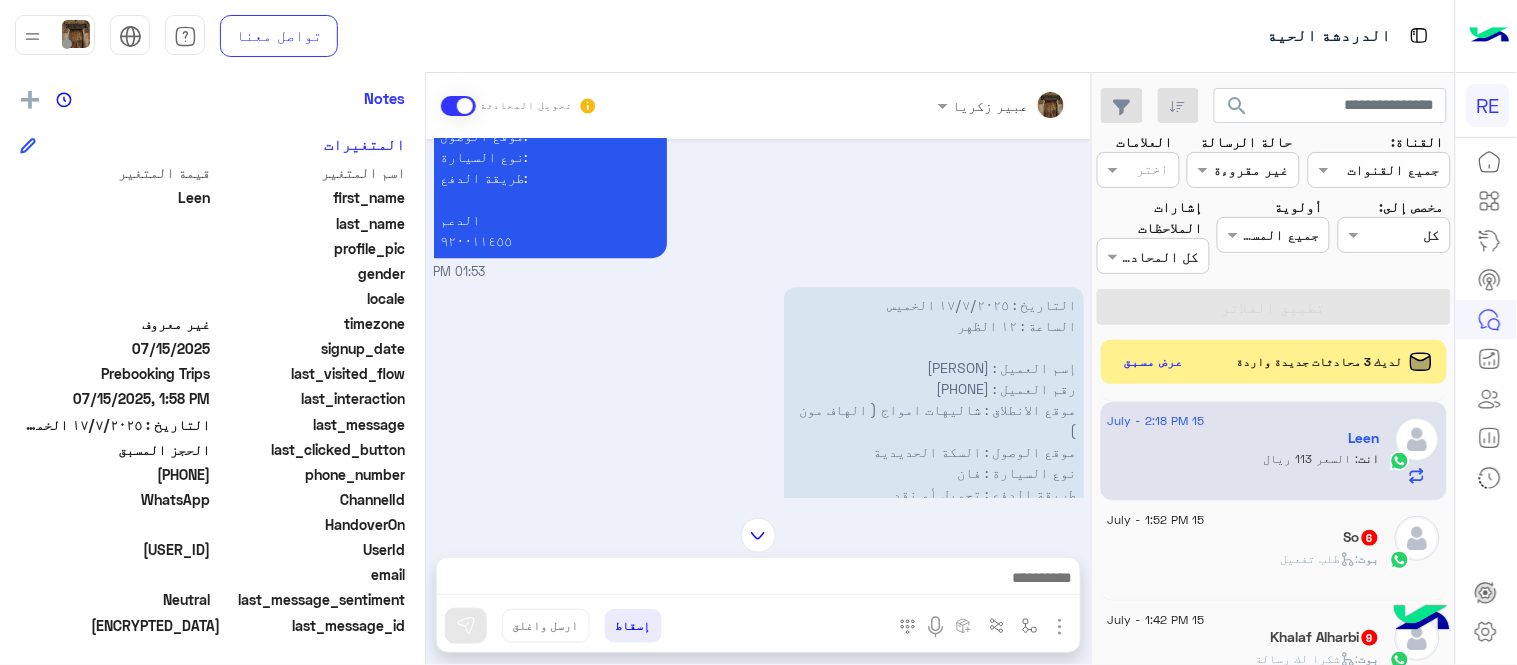 scroll, scrollTop: 1402, scrollLeft: 0, axis: vertical 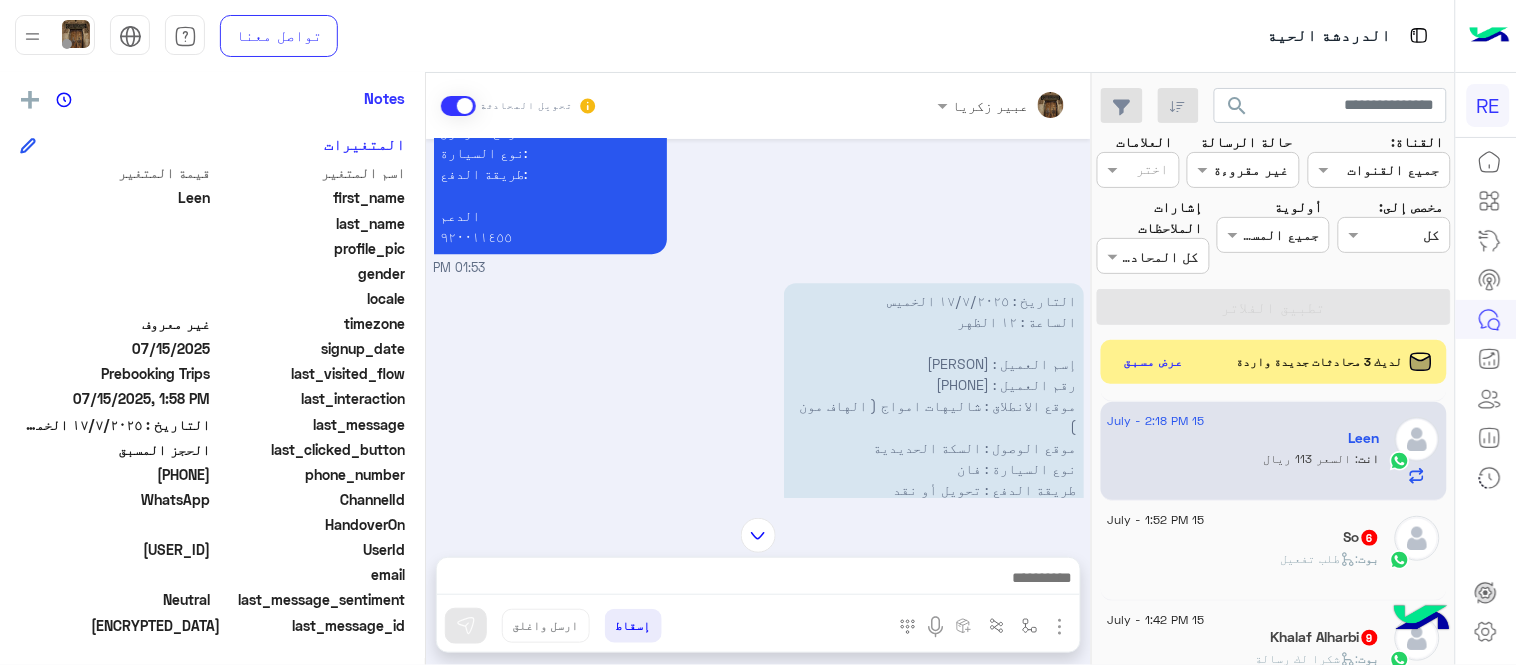 click at bounding box center (758, 535) 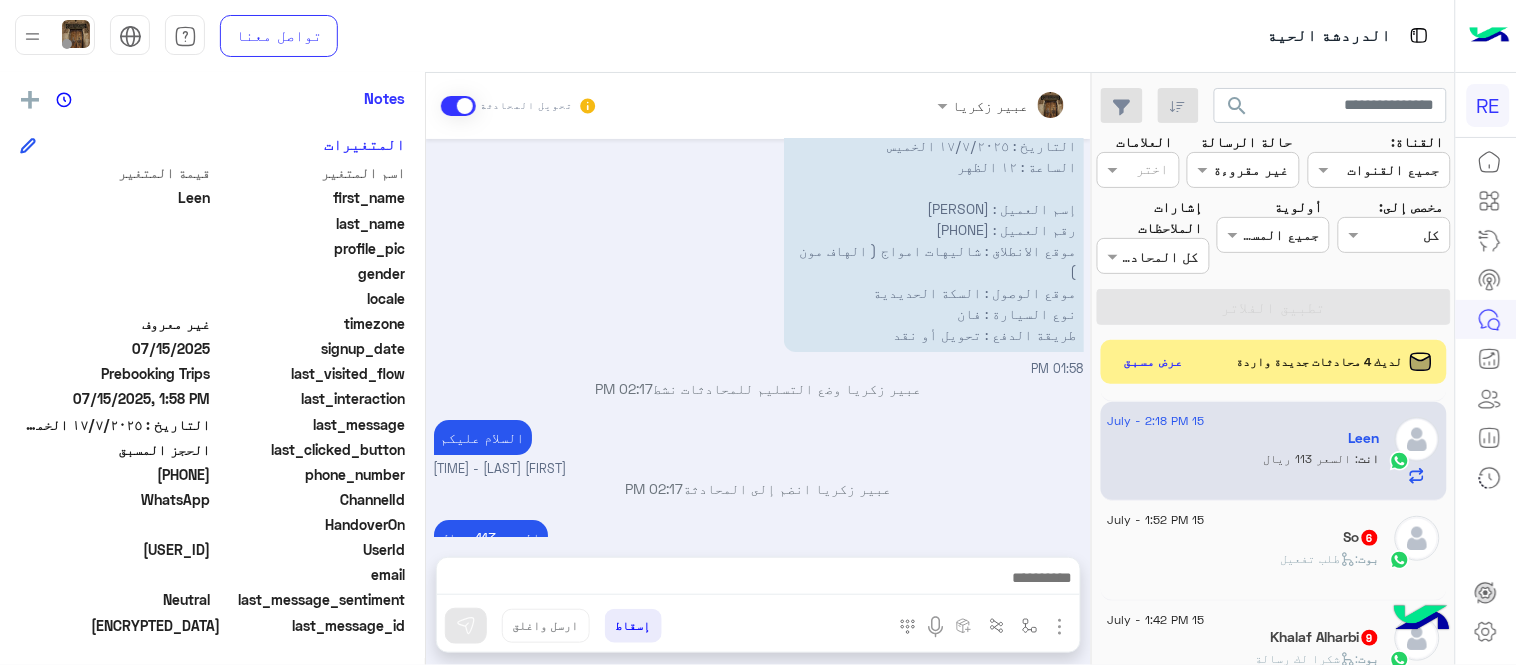 click on "[FIRST] [LAST] انضم إلى المحادثة   02:17 PM" at bounding box center [759, 488] 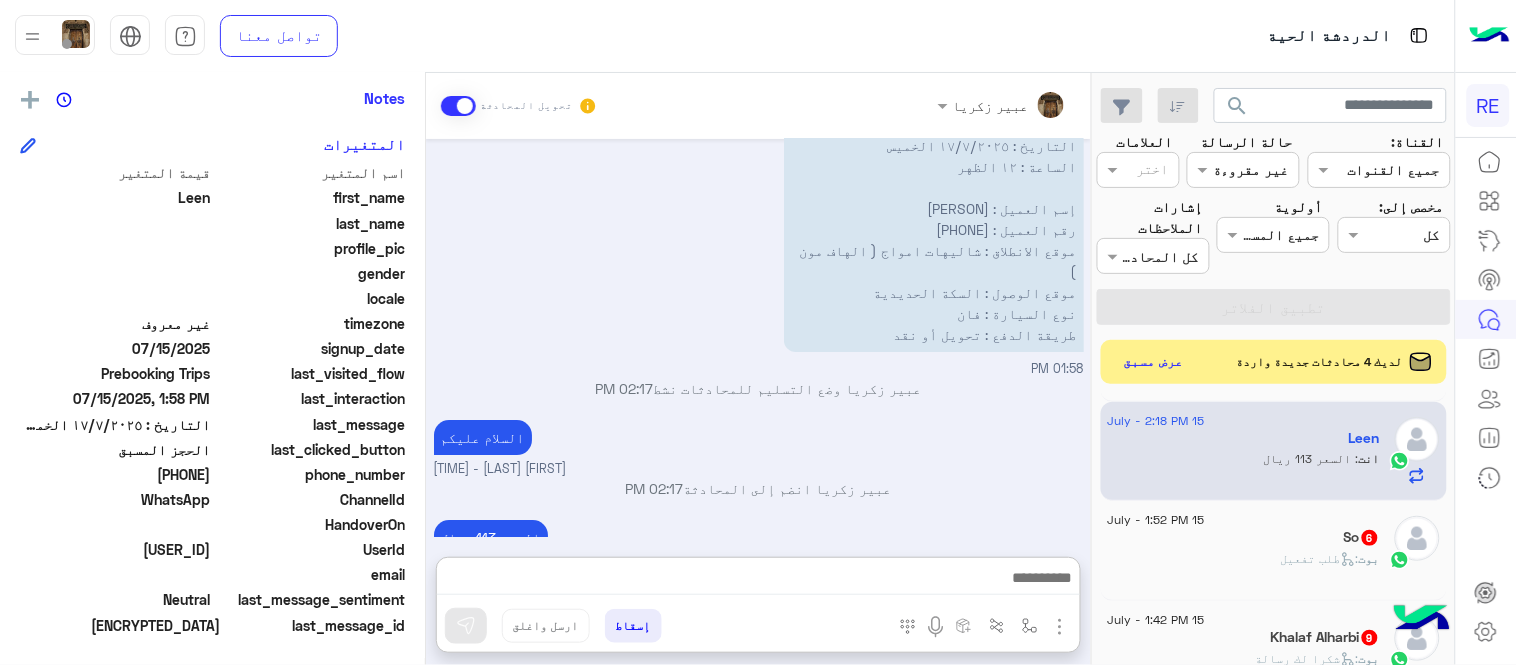 click at bounding box center (758, 580) 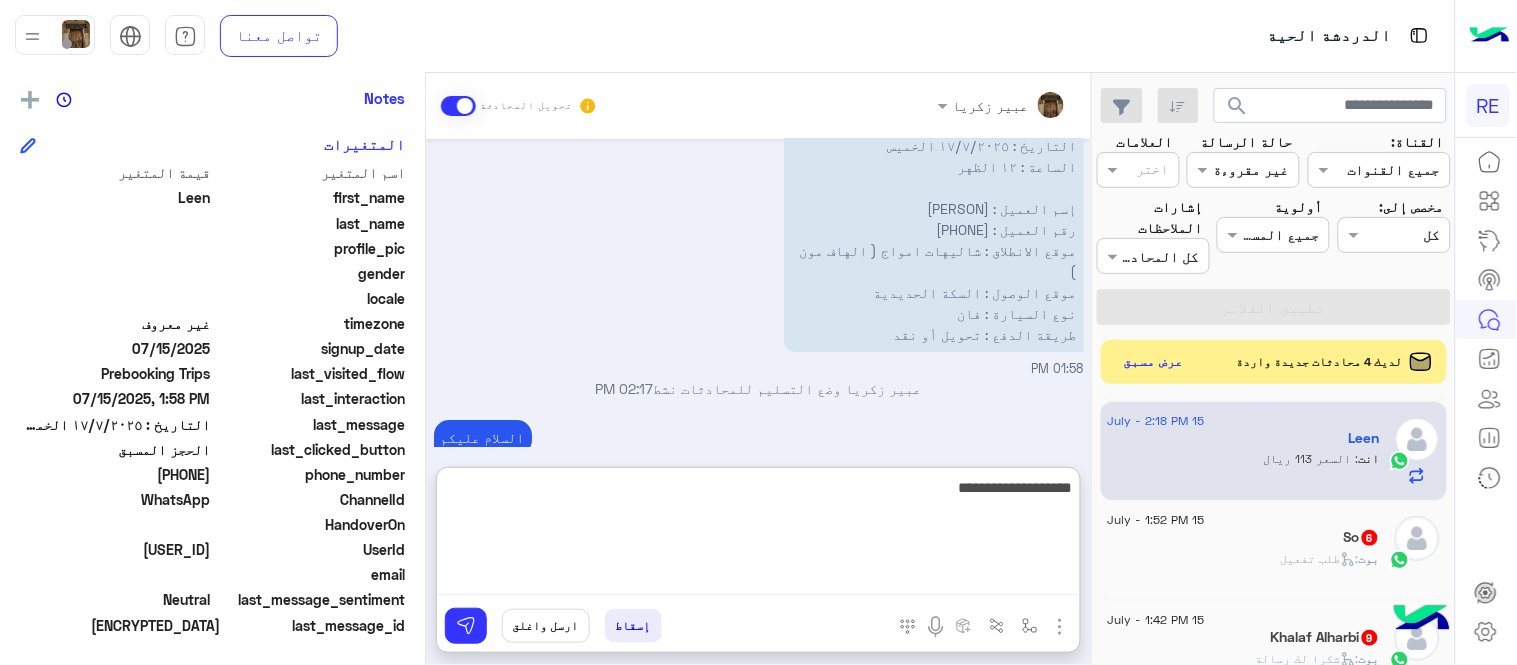 type on "**********" 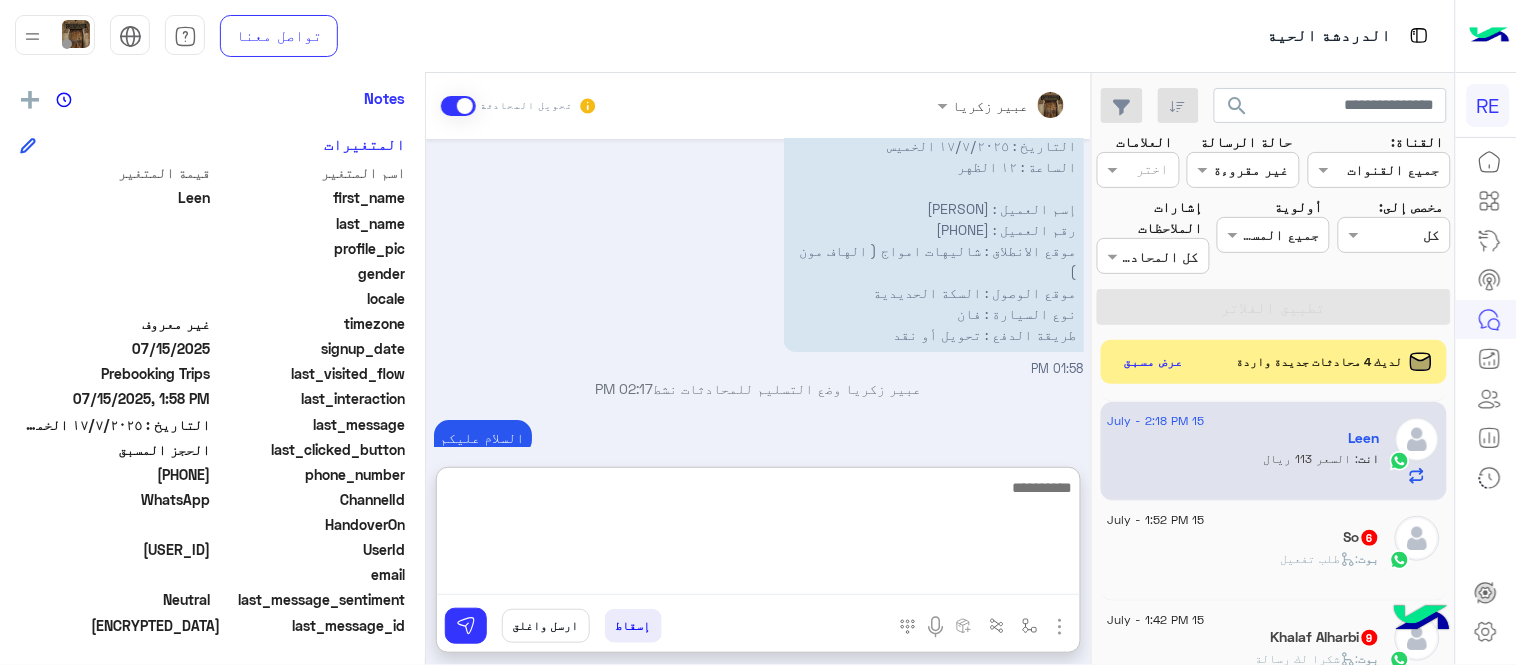scroll, scrollTop: 1712, scrollLeft: 0, axis: vertical 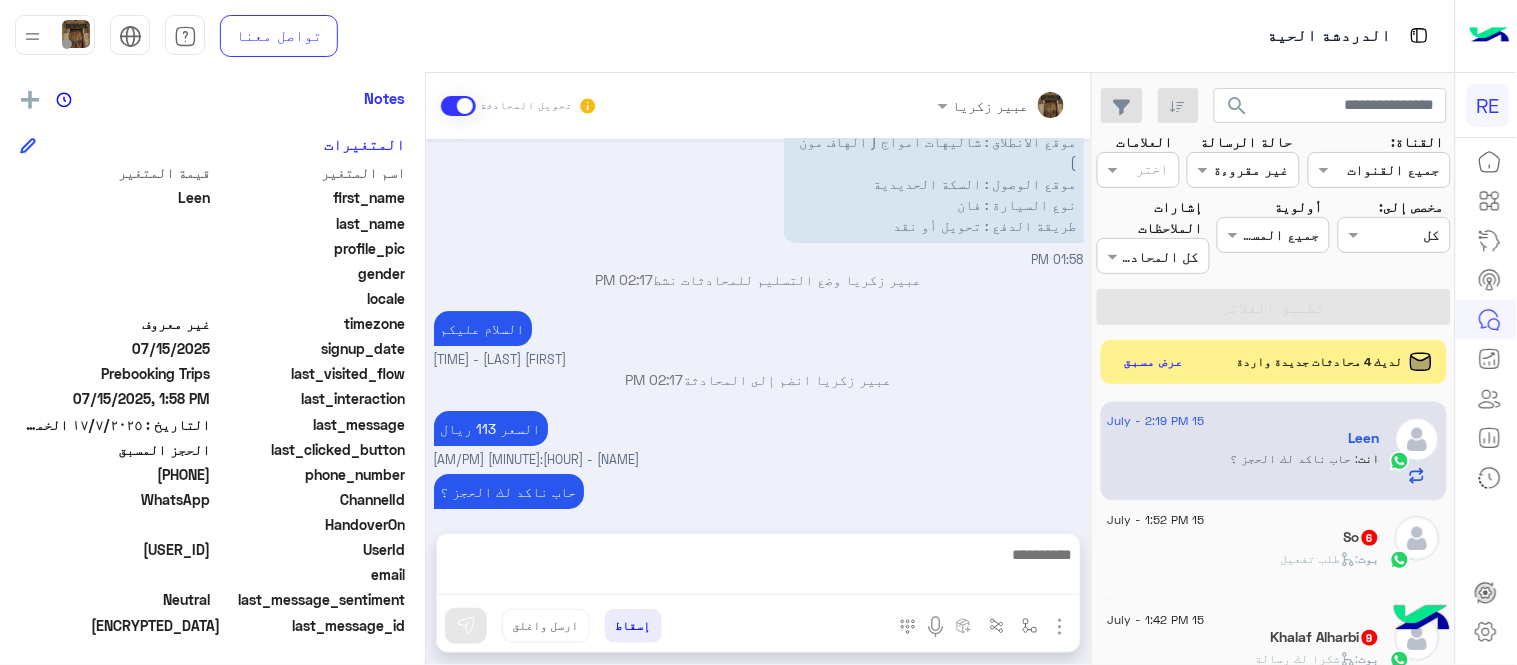 click on "Jul 15, 2025 برقم جوالي 01:52 PM هل أنت ؟ كابتن 👨🏻‍✈️ عميل 🧳 رحال (مرشد مرخص) 🏖️ 01:52 PM عميل 01:52 PM هل لديك حساب مسجل على التطبيق لا نعم 01:52 PM نعم 01:52 PM لمساعدتك بشكل افضل
الرجاء اختيار احد الخدمات التالية 01:52 PM الحجز المسبق 01:53 PM تمتع بمزايا تنزيل تطبيق رحلة بجوالك : -الحصول على احدث العروض واروع الخصومات -الاطلاع على الخدمات الجديدة - سهولة الوصول للدعم - حفظ الحقوق - التواصل مع الدعم لأعادة أي مفقودات -مراجعة تقارير الرحلة وتفاصيلها - تقييم الخدمة لطلب حجز مسبق نأمل تزودينا بـ : التاريخ: الساعة: اسم العميل: رقم العميل: [PHONE] موقع الانطلاق: الدعم" at bounding box center [758, 326] 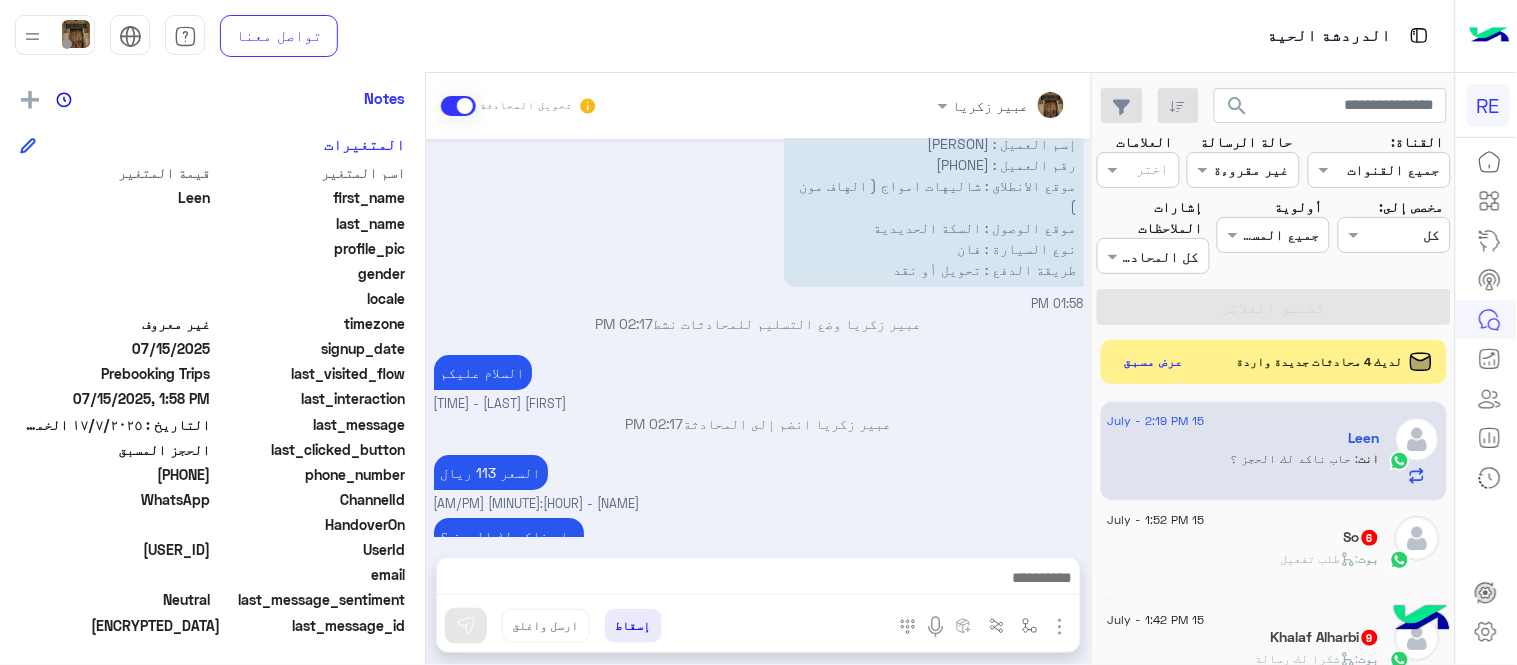 scroll, scrollTop: 524, scrollLeft: 0, axis: vertical 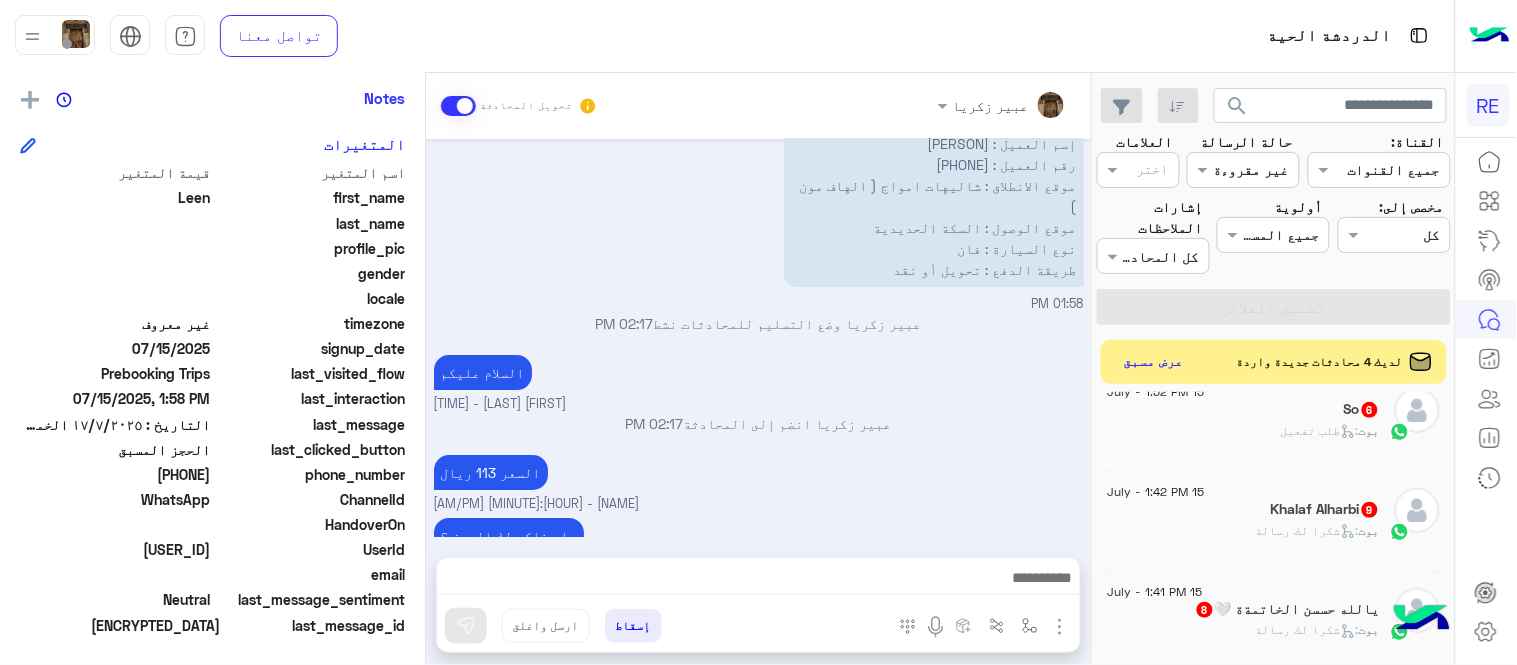 click on "بوت :   طلب تفعيل" 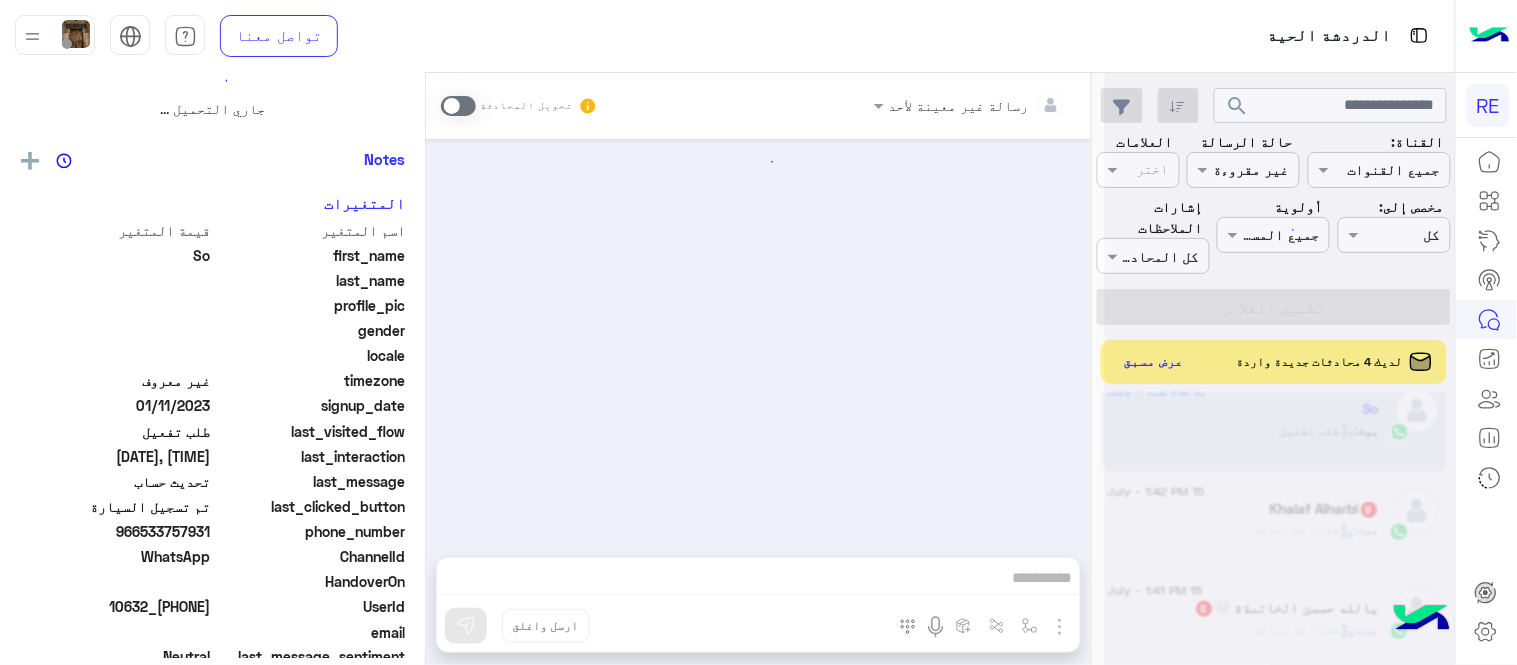 scroll, scrollTop: 0, scrollLeft: 0, axis: both 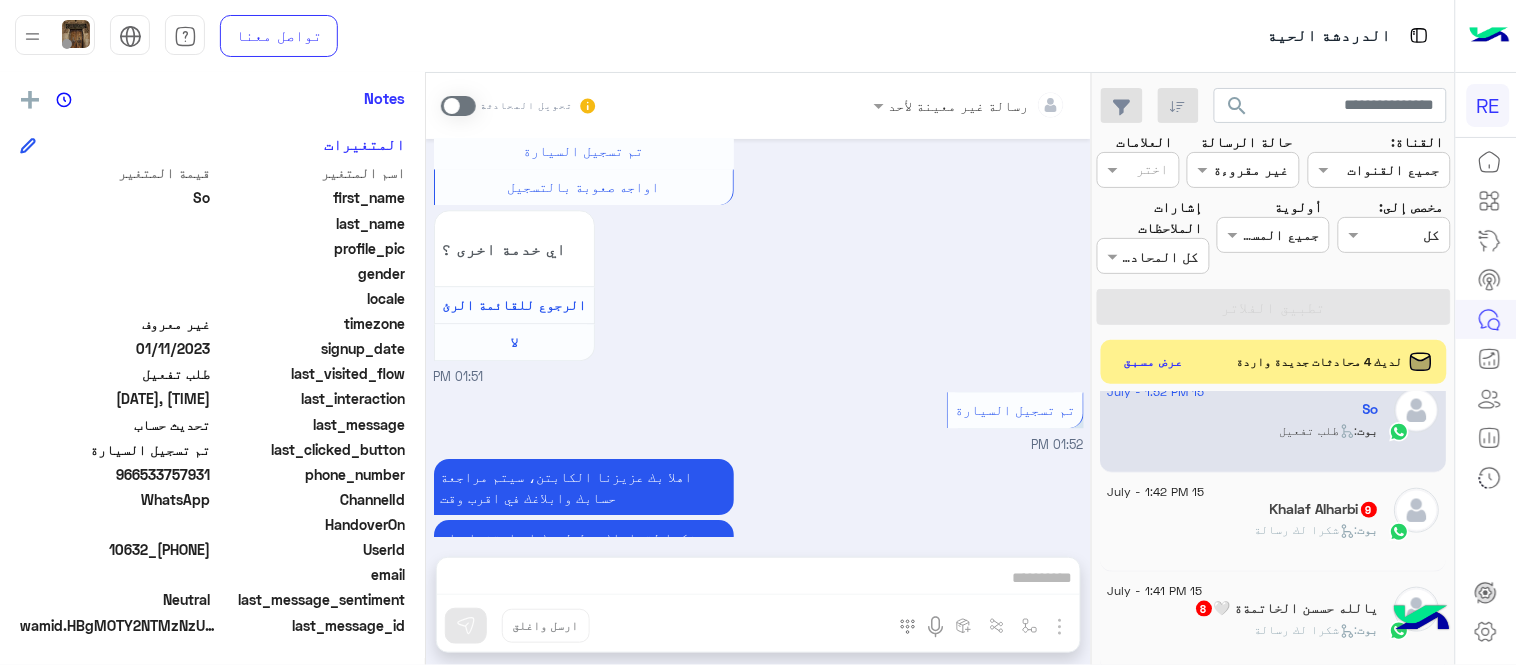 click at bounding box center [458, 106] 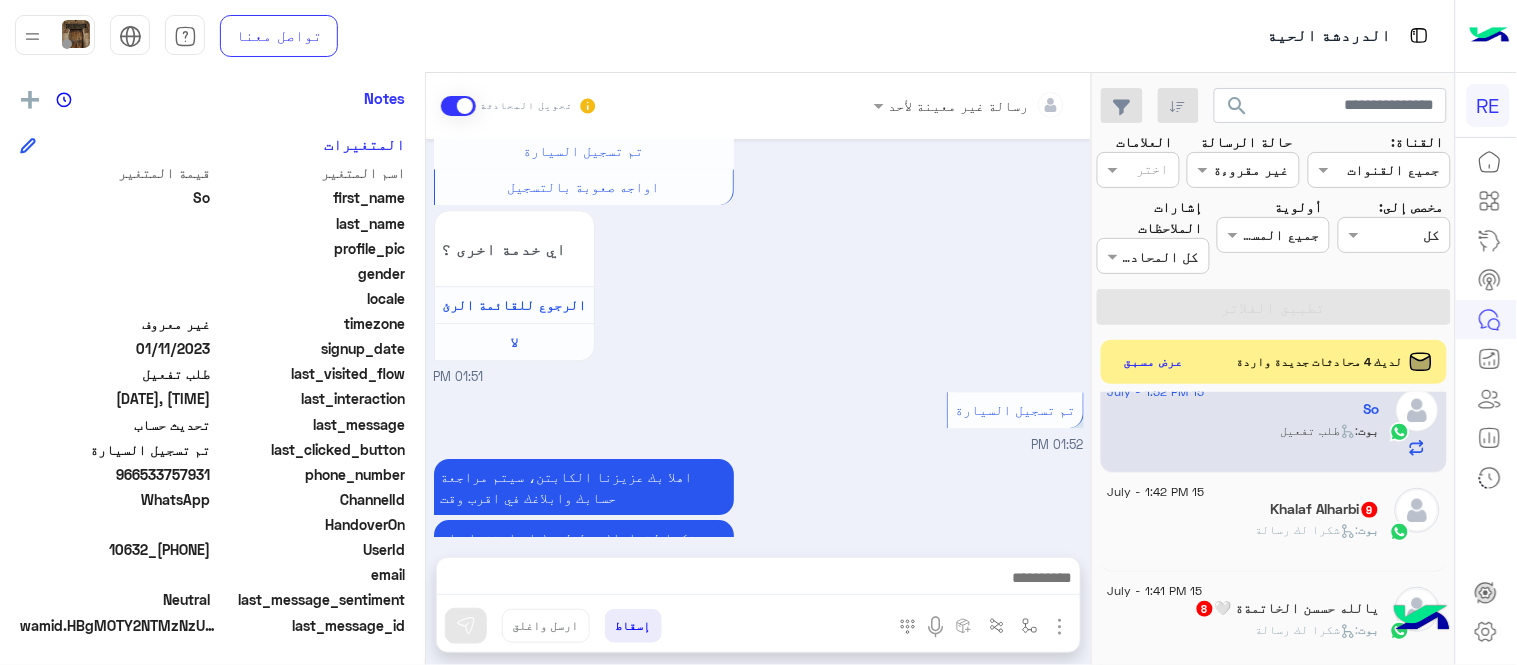 scroll, scrollTop: 1427, scrollLeft: 0, axis: vertical 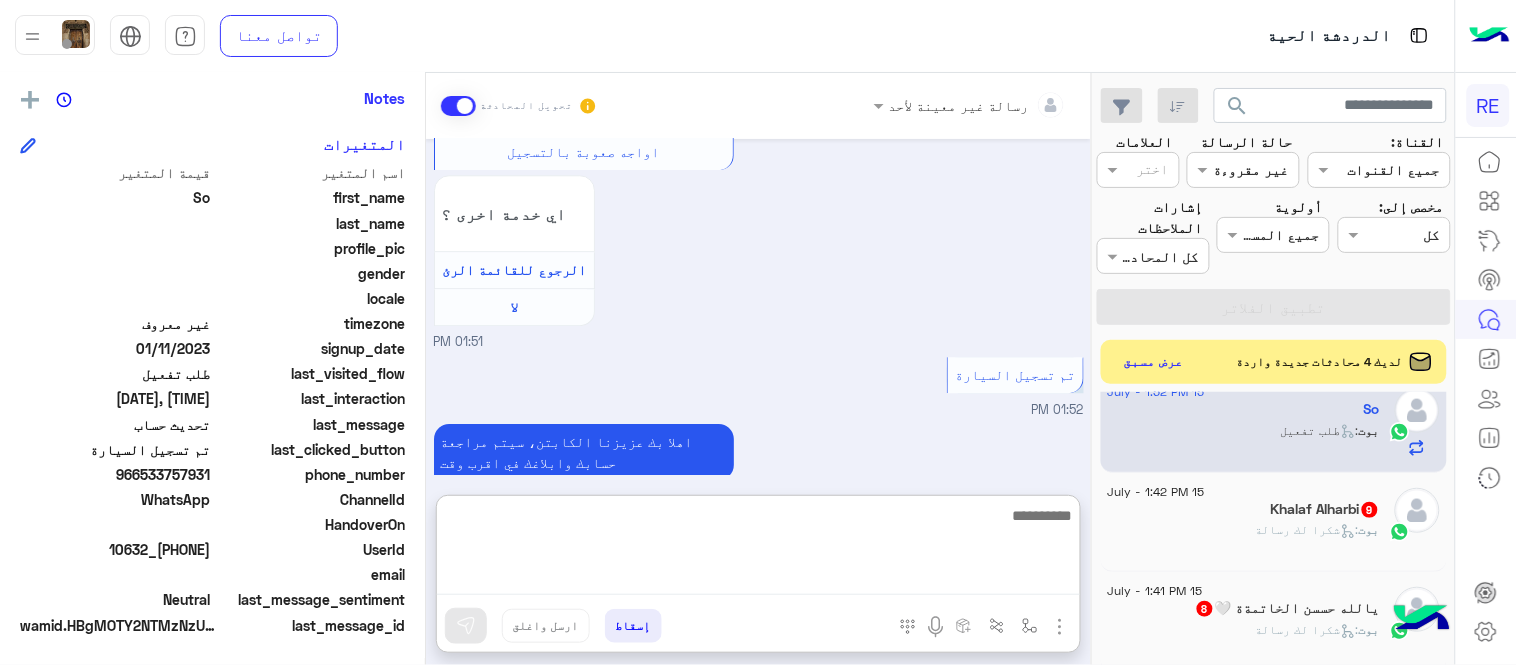 click at bounding box center [758, 549] 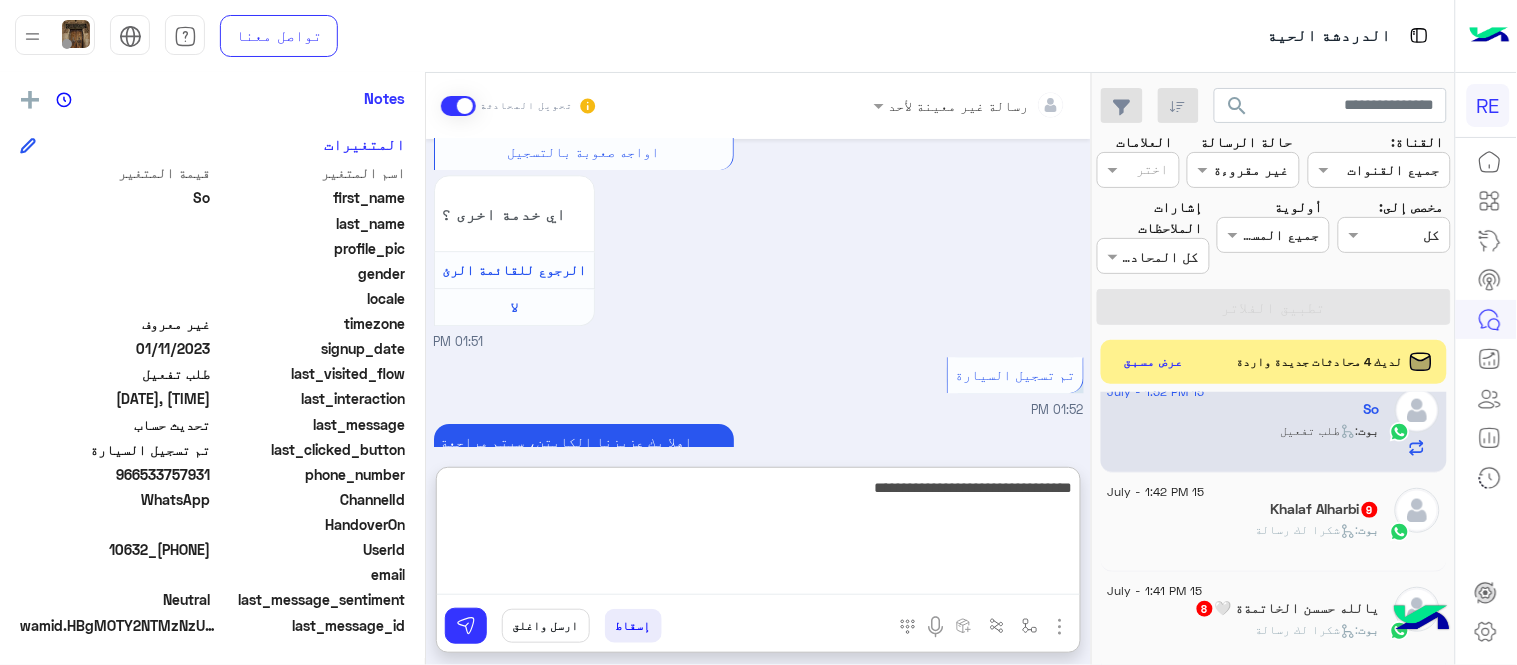 type on "**********" 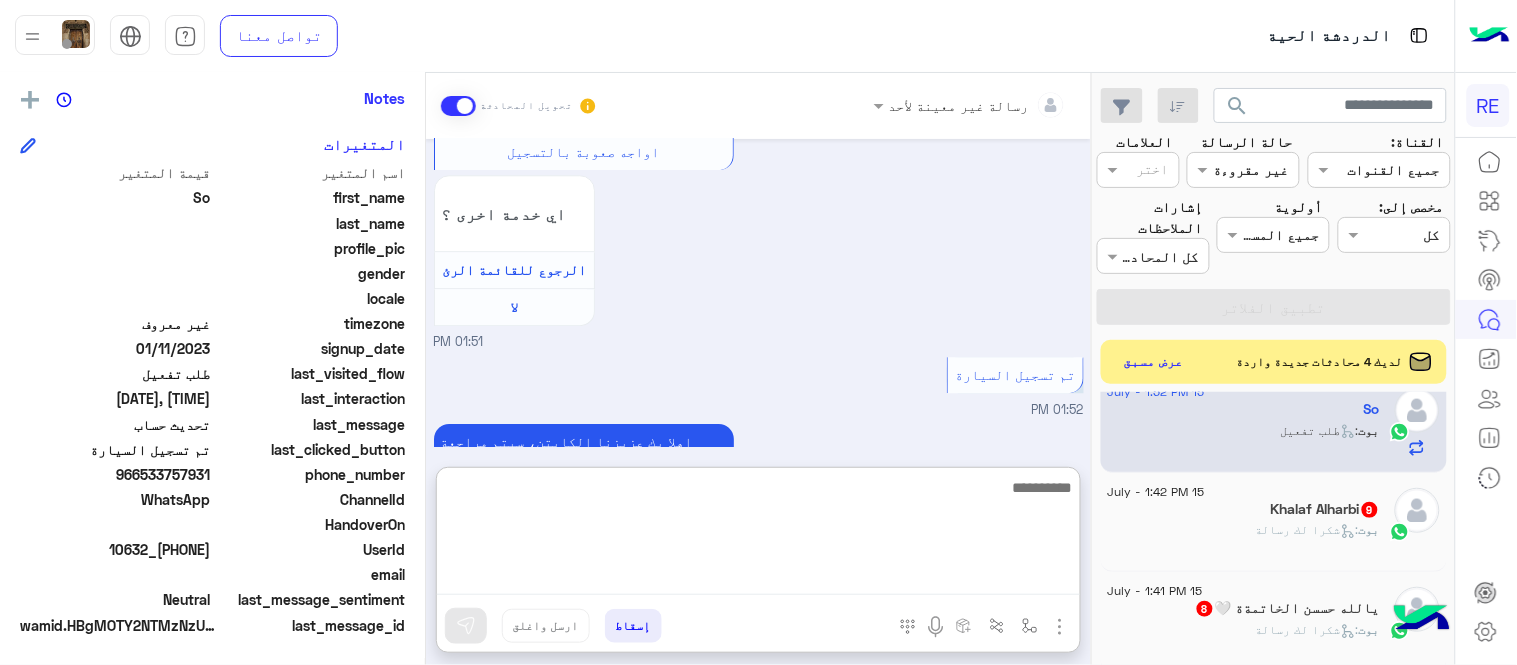 scroll, scrollTop: 1582, scrollLeft: 0, axis: vertical 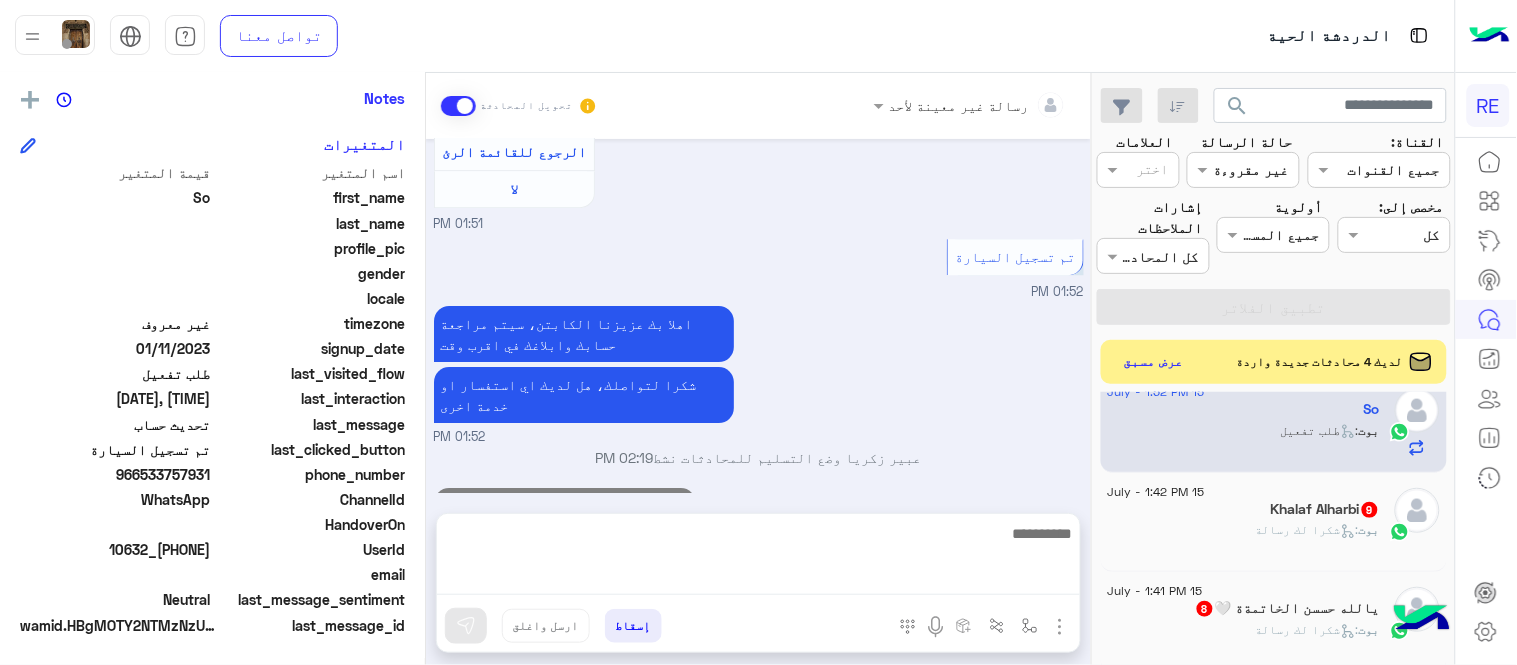 click on "15 July - 1:42 PM" 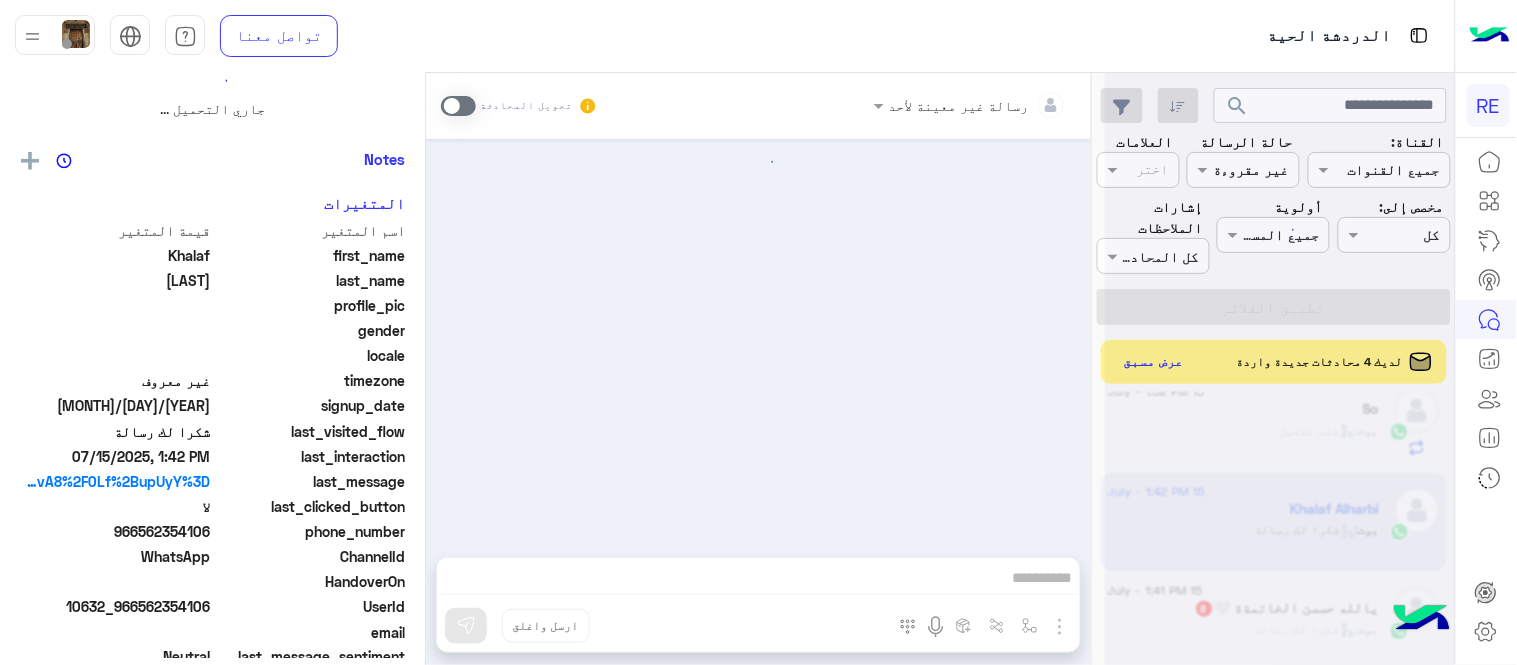 scroll, scrollTop: 0, scrollLeft: 0, axis: both 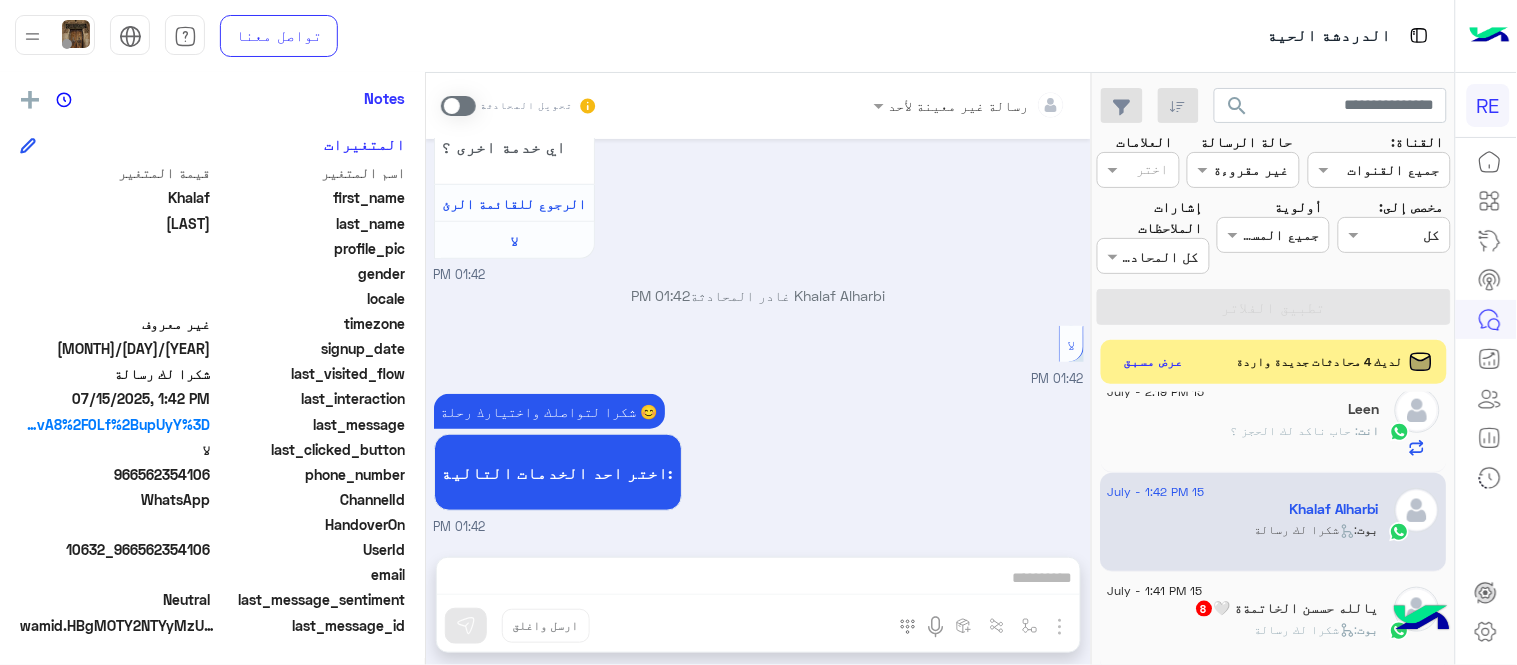 click at bounding box center [458, 106] 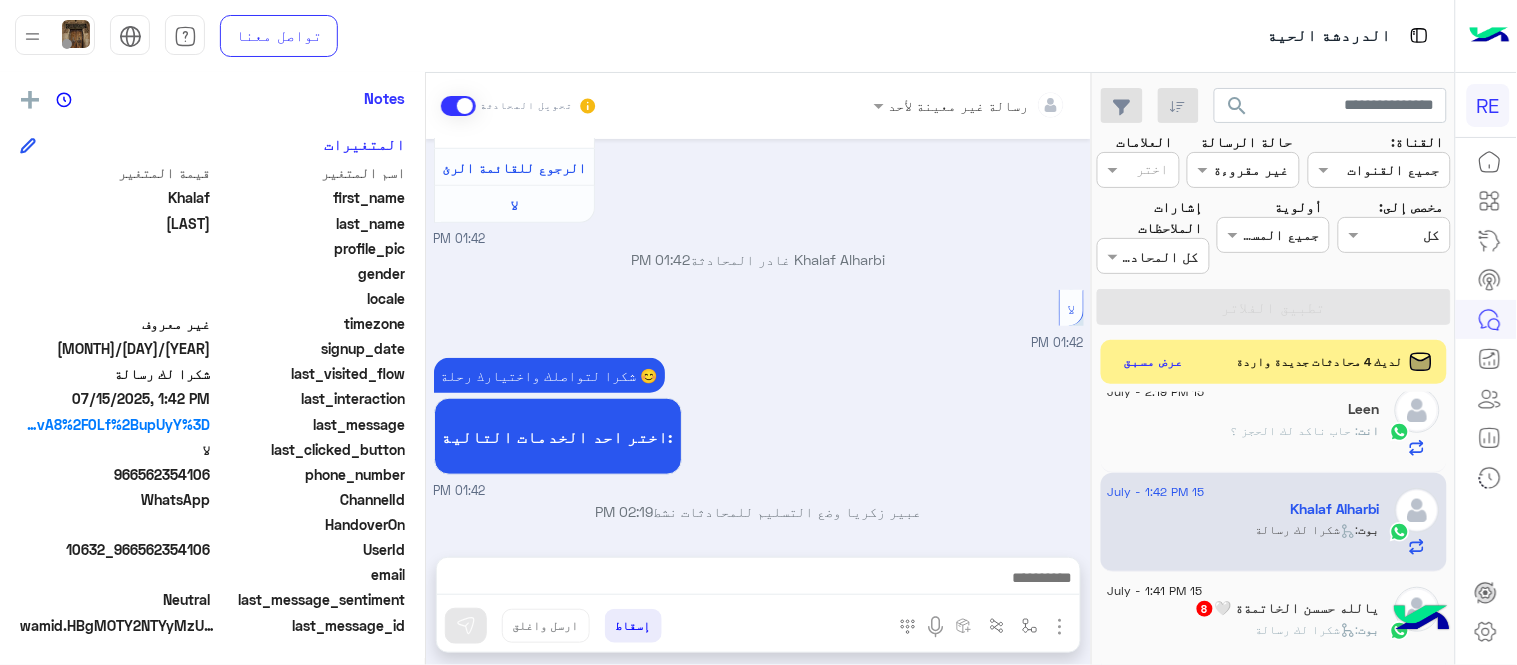 drag, startPoint x: 816, startPoint y: 560, endPoint x: 827, endPoint y: 578, distance: 21.095022 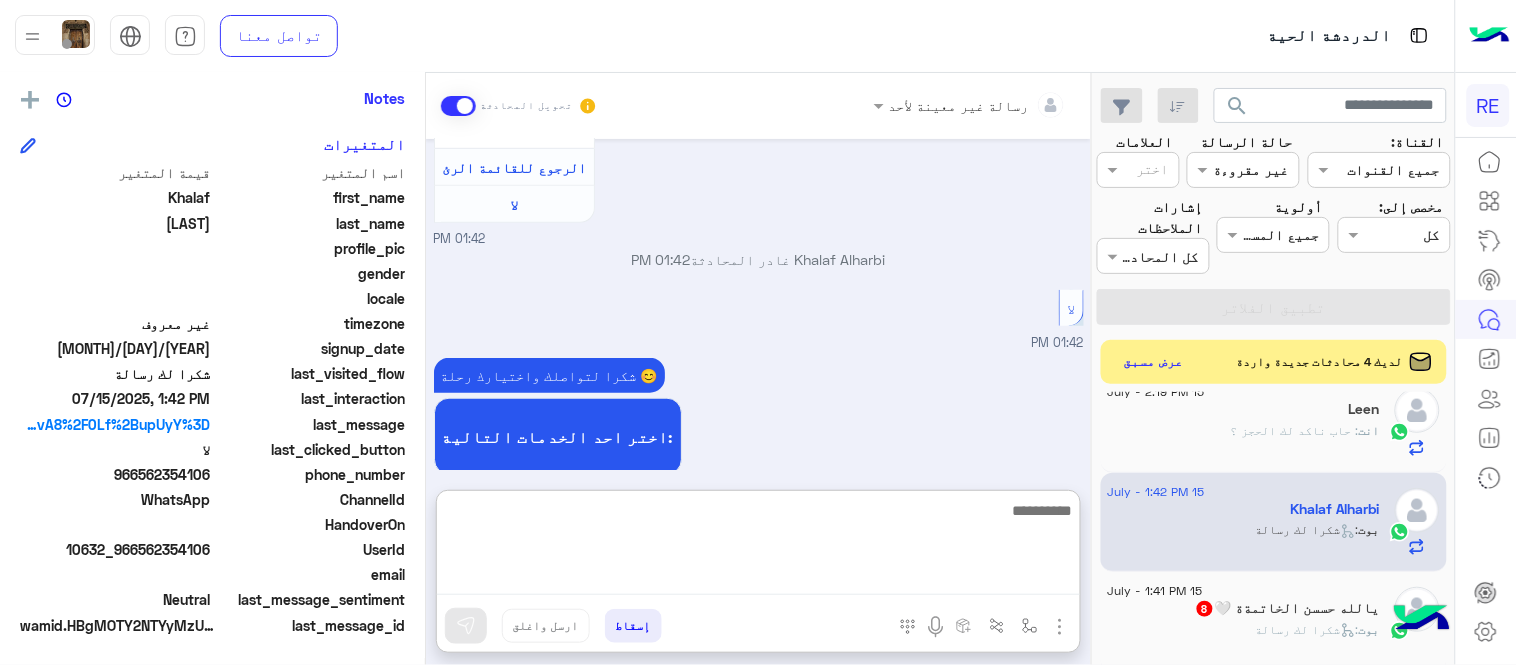 click at bounding box center (758, 546) 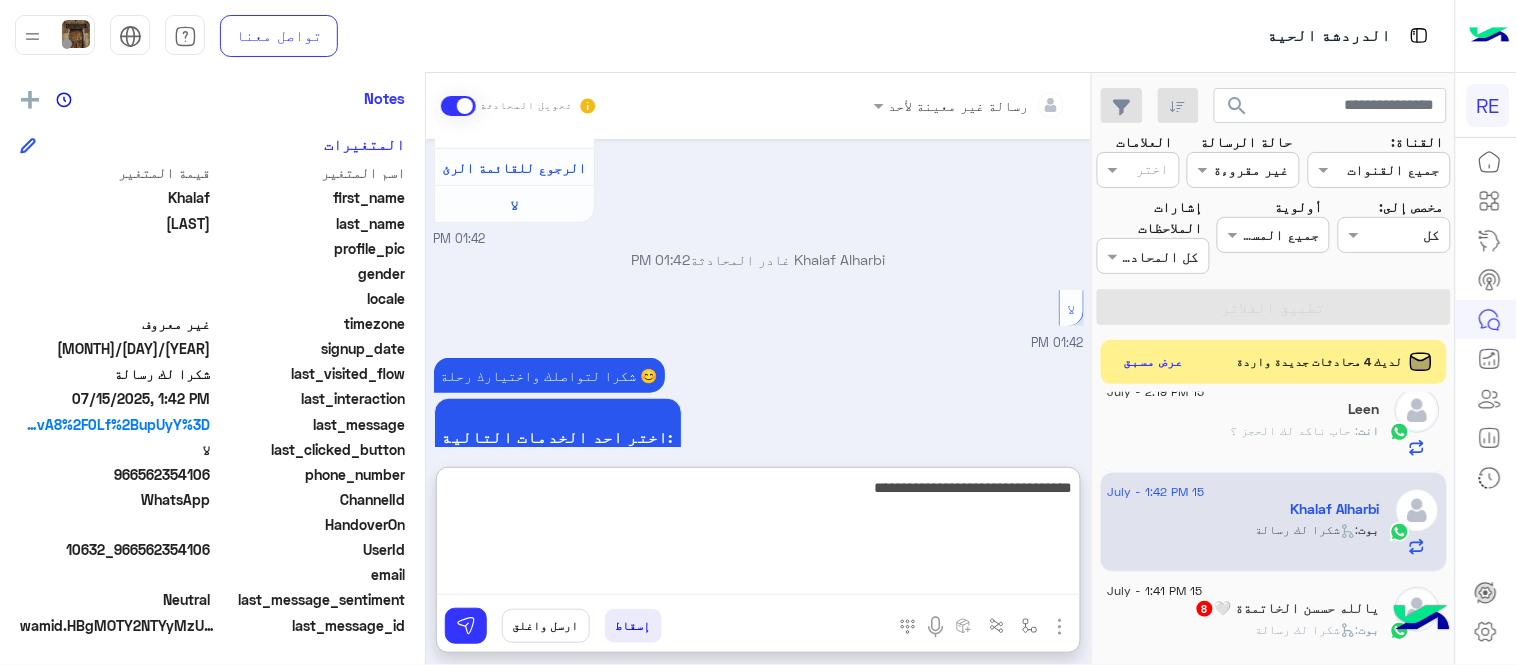 type on "**********" 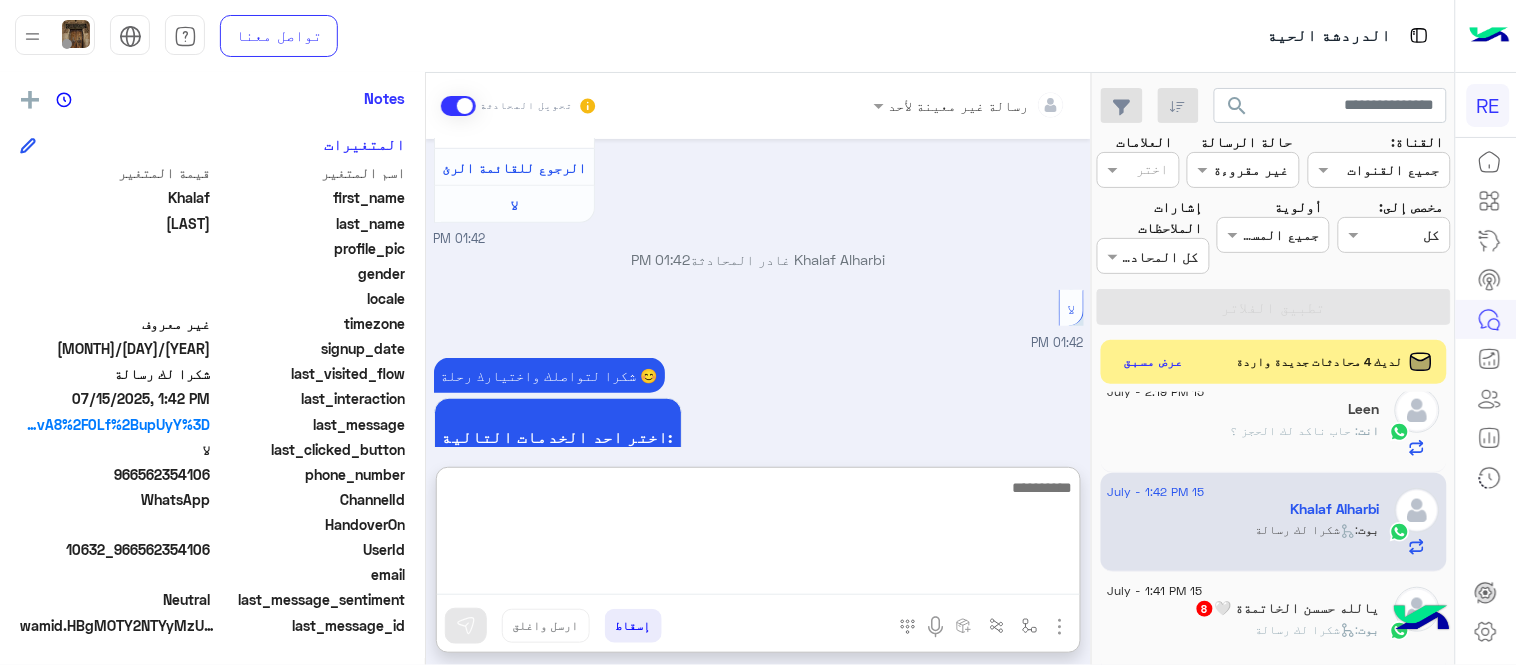 scroll, scrollTop: 522, scrollLeft: 0, axis: vertical 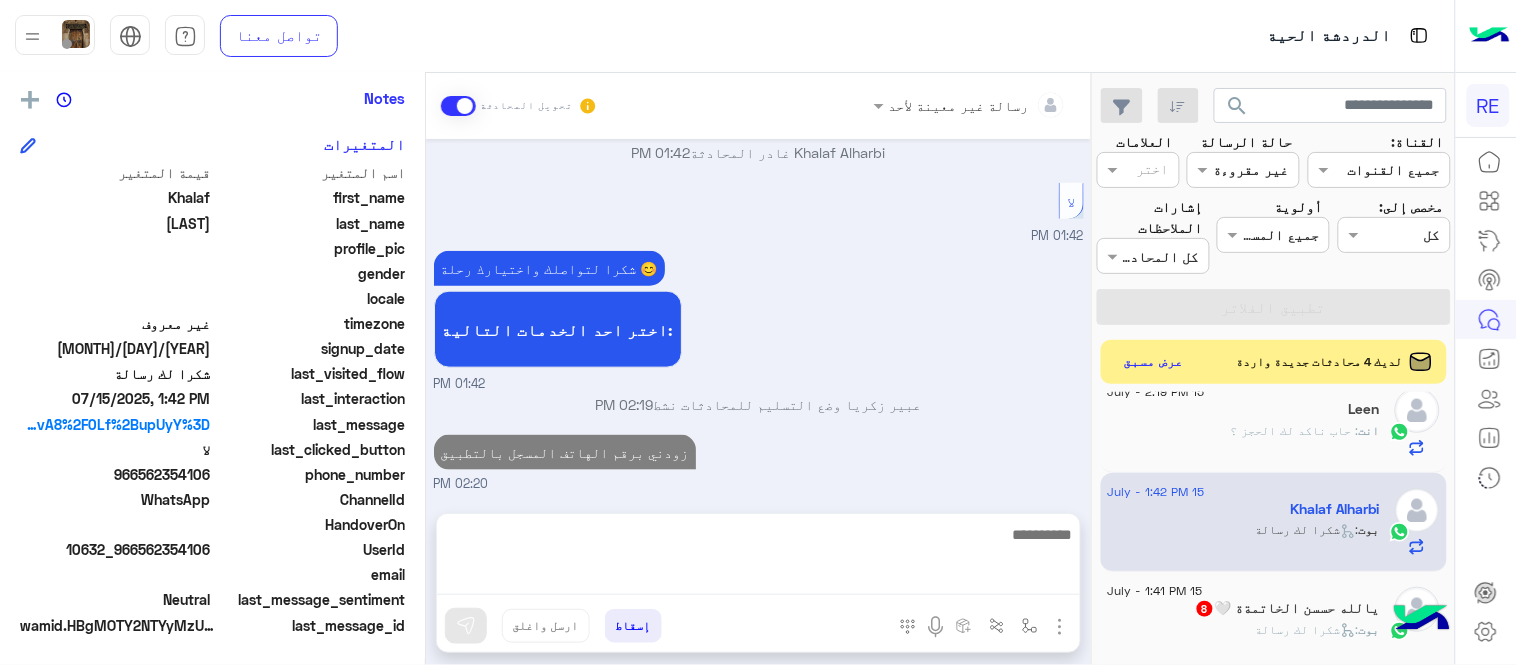 click on "Jul 15, 2025 تم إعادة توجيه المحادثة. للعودة إلي الرد الالي، أنقر الزر الموجود بالأسفل Return to Bot 01:42 PM تم تعيين المحادثة إلى [FIRST] [LAST] 01:42 PM [FIRST] [LAST] طلب التحدث إلى مسؤول بشري 01:42 PM Return to Bot 01:42 PM اي خدمة اخرى ؟ الرجوع للقائمة الرئ لا 01:42 PM شكرا لتواصلك واختيارك رحلة 😊 اختر احد الخدمات التالية: 01:42 PM [FIRST] [LAST] وضع التسليم للمحادثات نشط 02:19 PM زودني برقم الهاتف المسجل بالتطبيق 02:20 PM" at bounding box center (758, 316) 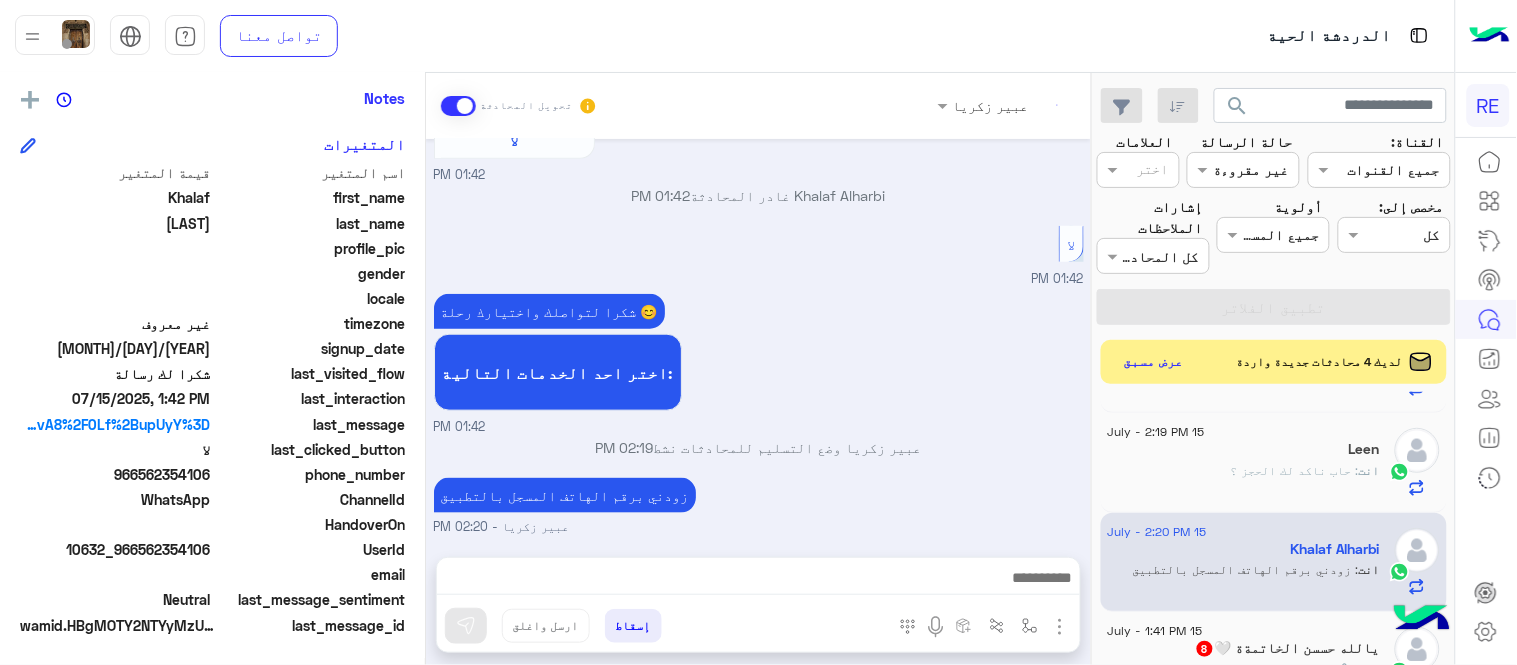 scroll, scrollTop: 500, scrollLeft: 0, axis: vertical 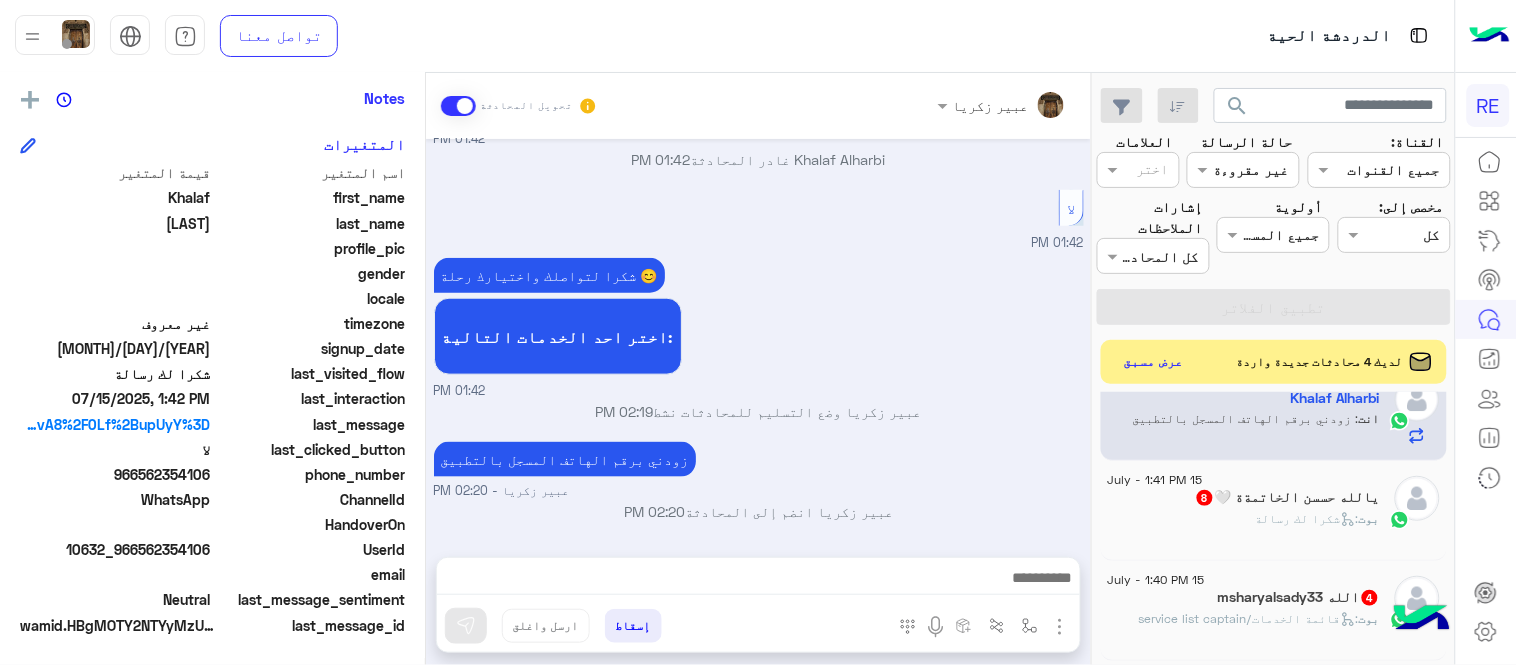 click on "بوت :   شكرا لك رسالة" 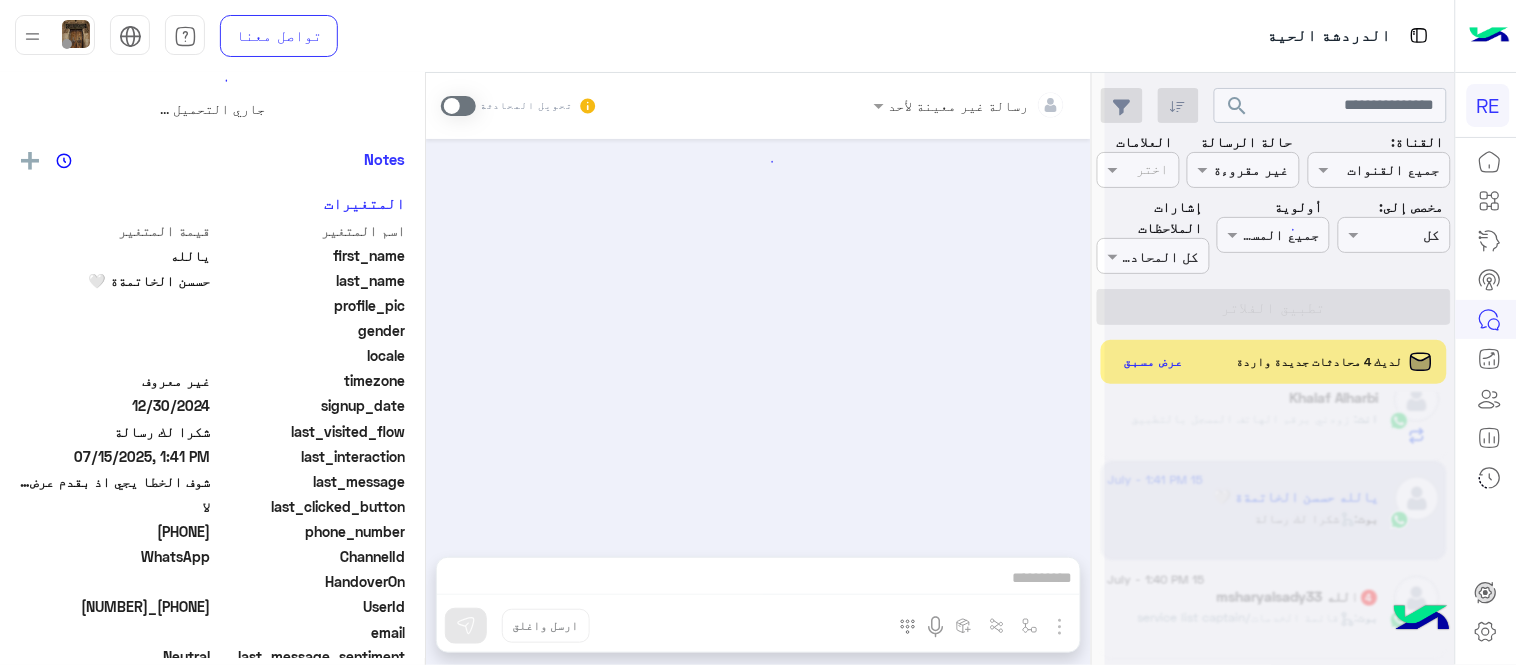 scroll, scrollTop: 0, scrollLeft: 0, axis: both 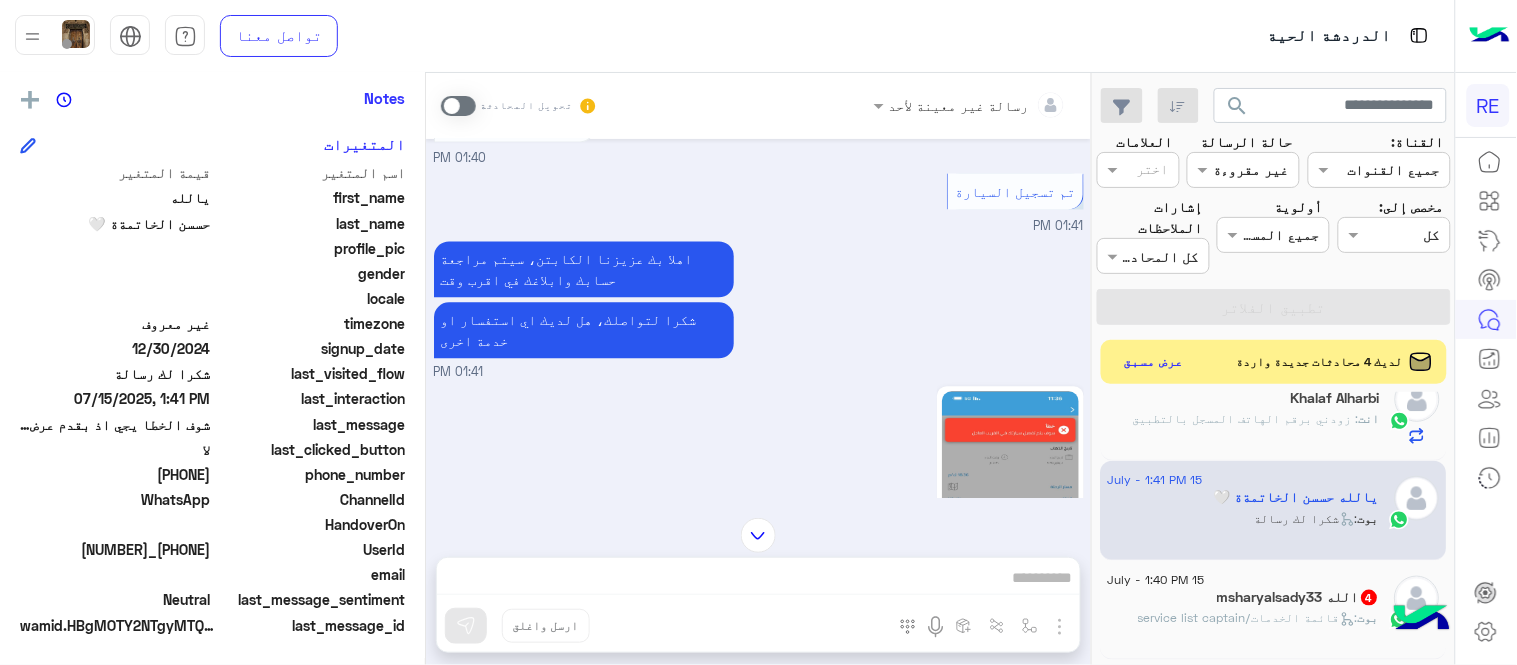 click 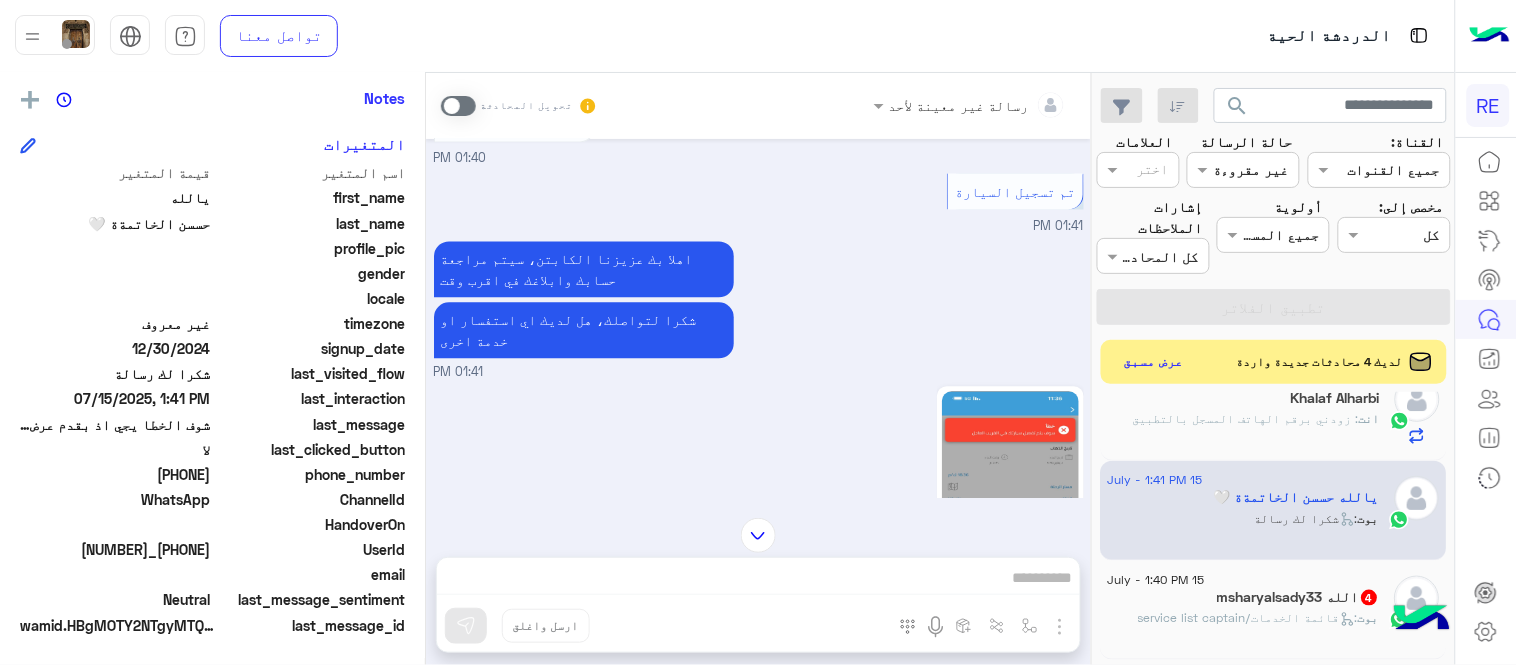 drag, startPoint x: 794, startPoint y: 560, endPoint x: 818, endPoint y: 575, distance: 28.301943 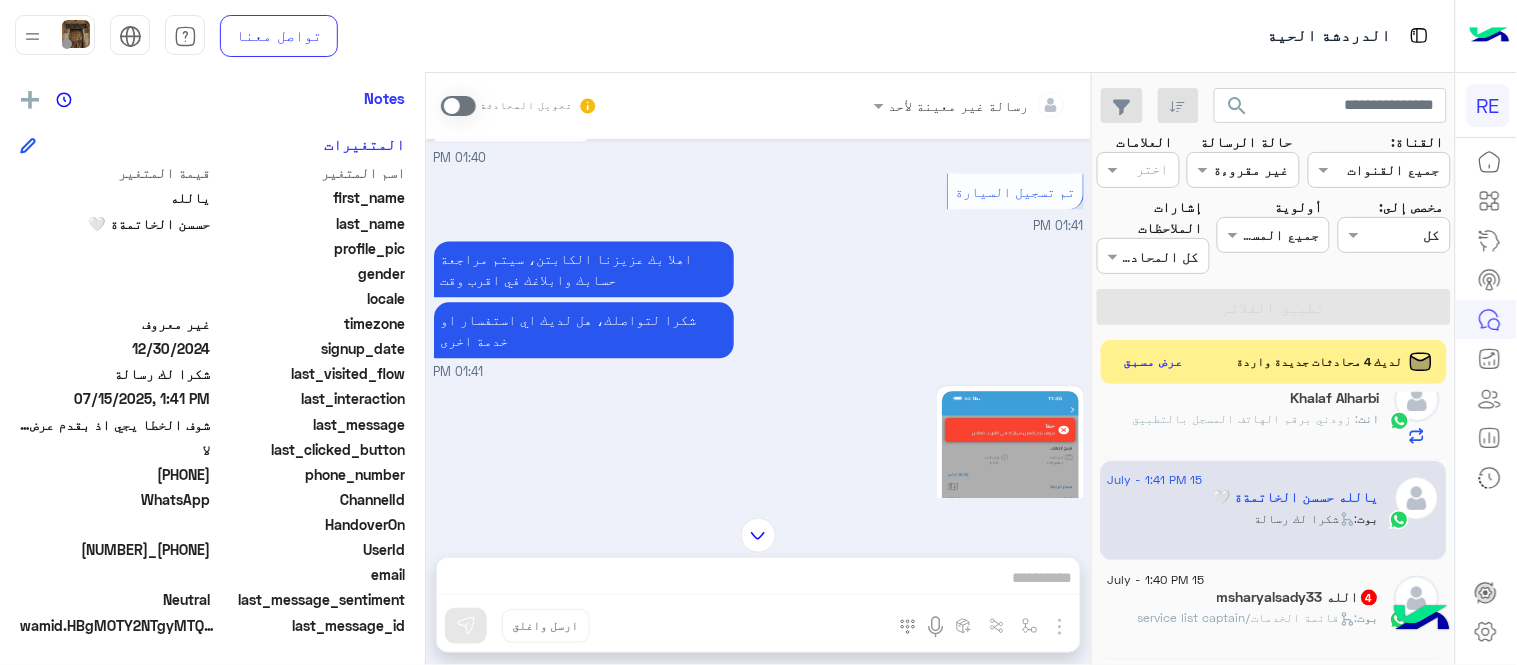 click on "تحويل المحادثة" at bounding box center [519, 106] 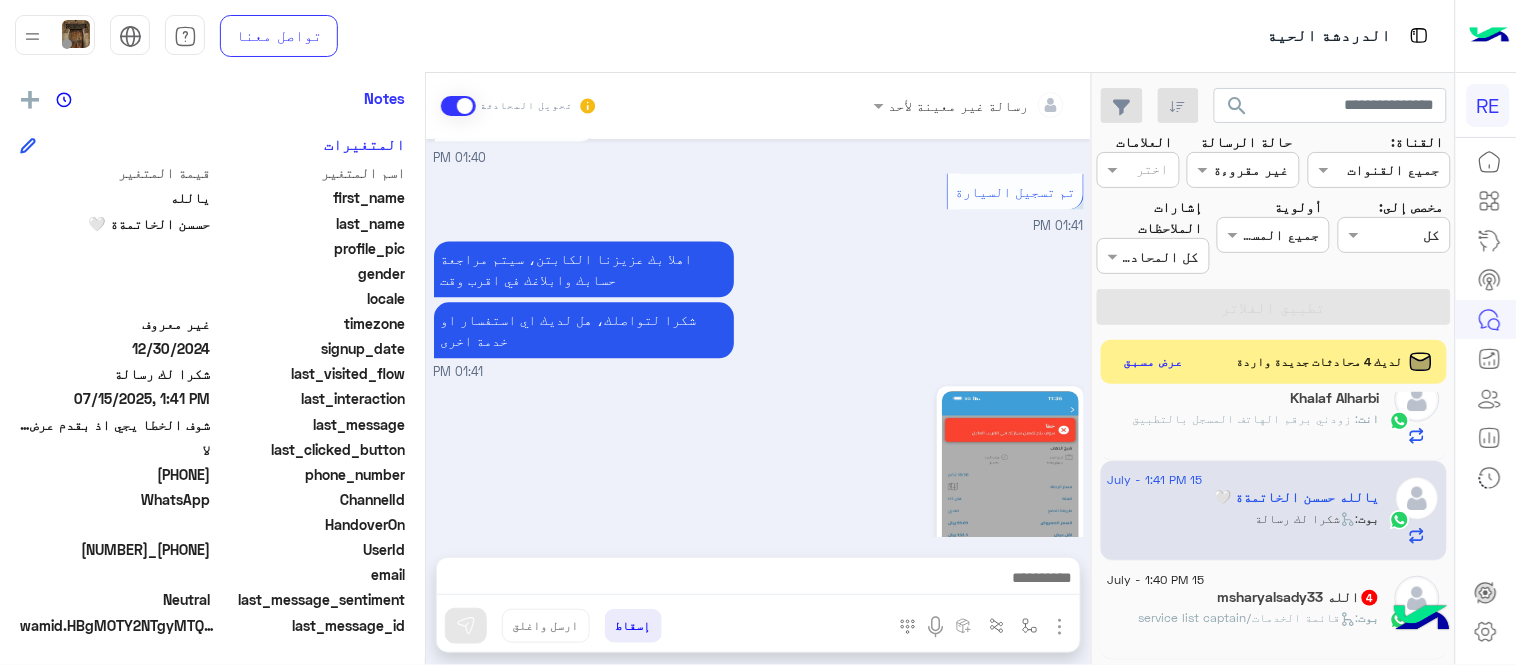 scroll, scrollTop: 1732, scrollLeft: 0, axis: vertical 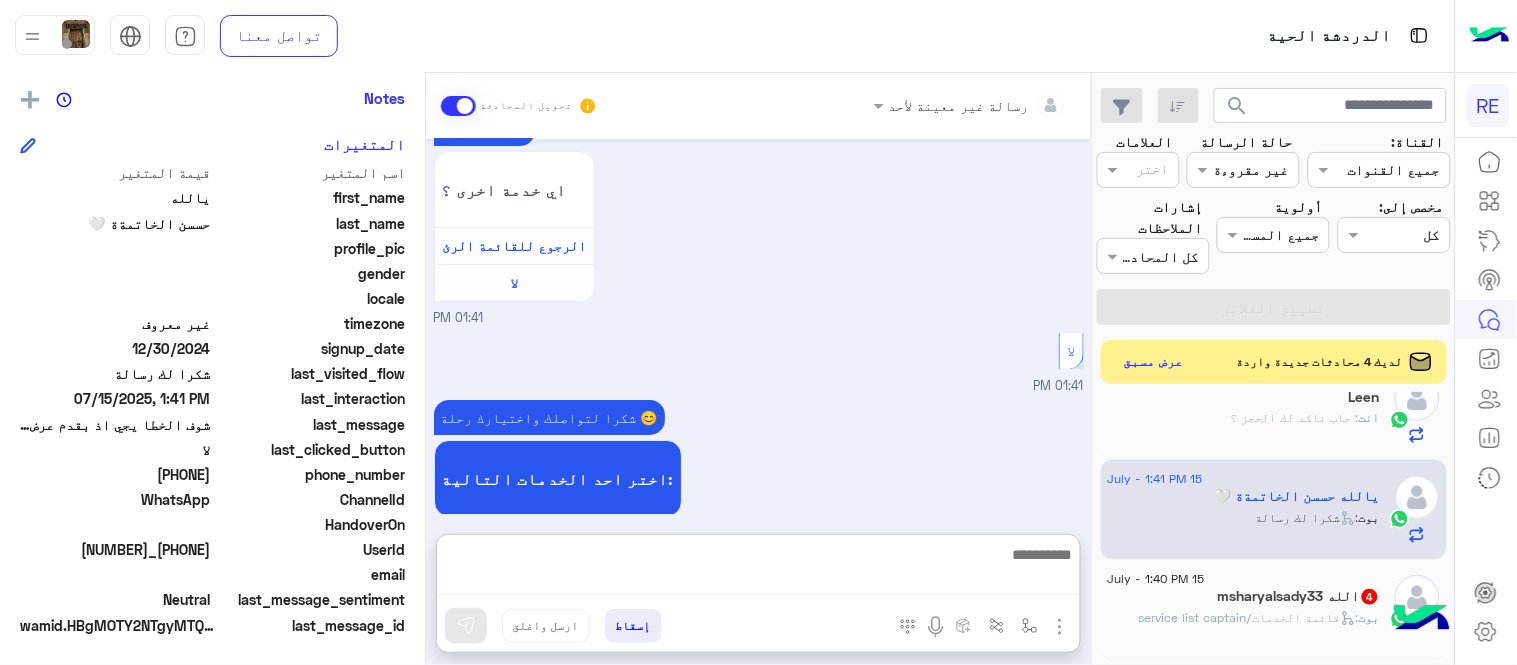 click at bounding box center (758, 568) 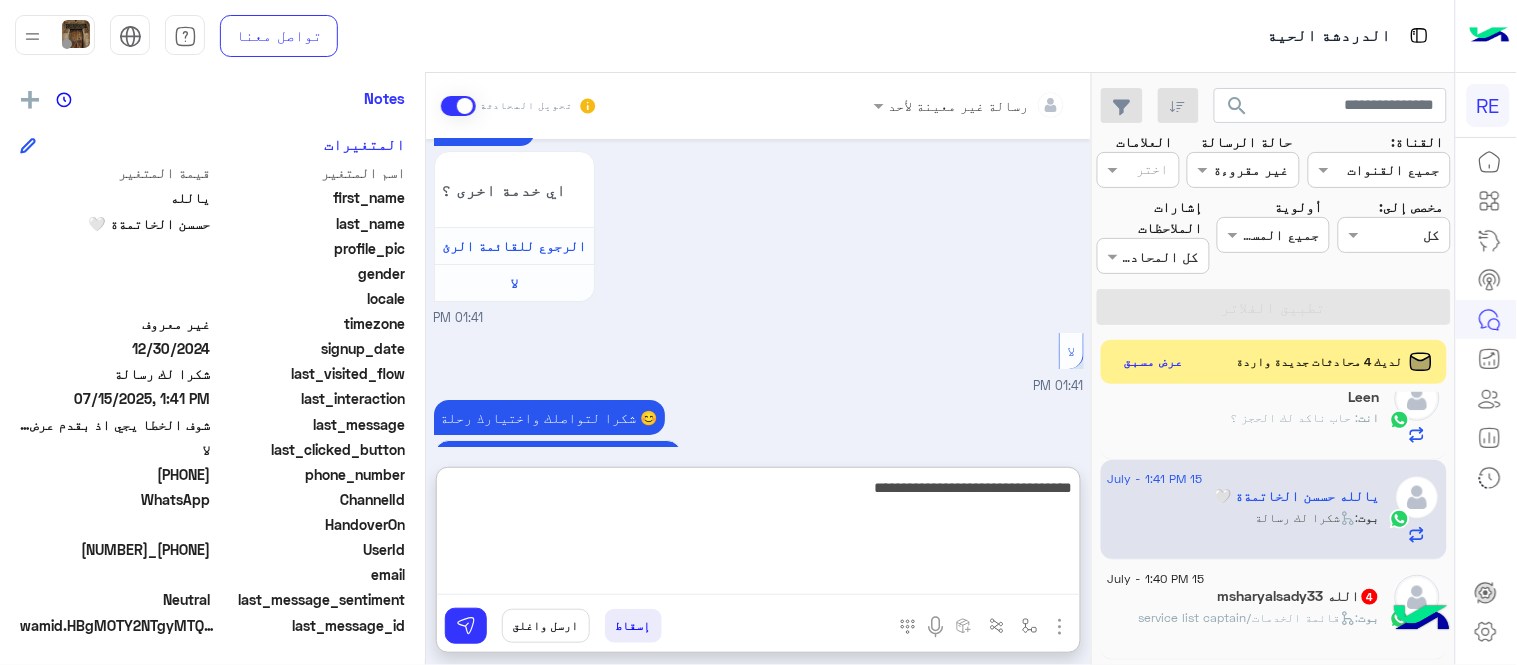 type on "**********" 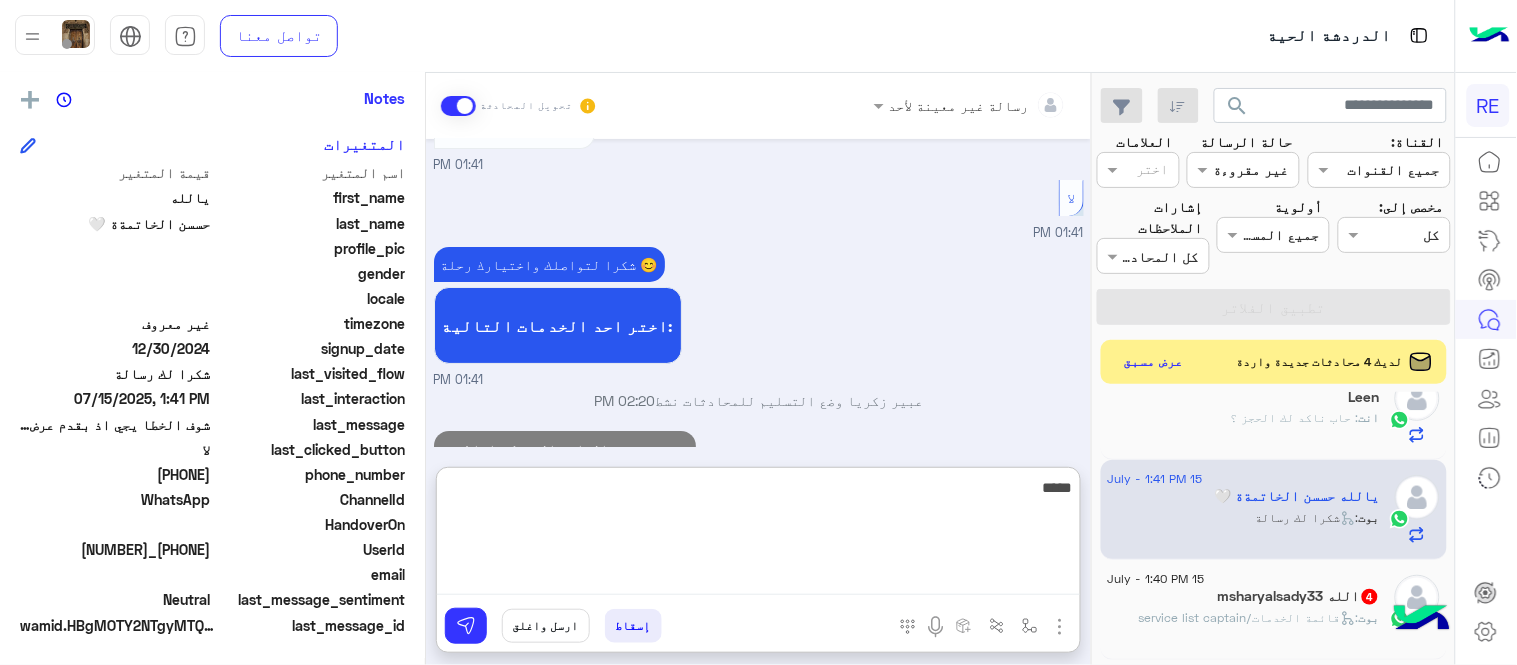 scroll, scrollTop: 1922, scrollLeft: 0, axis: vertical 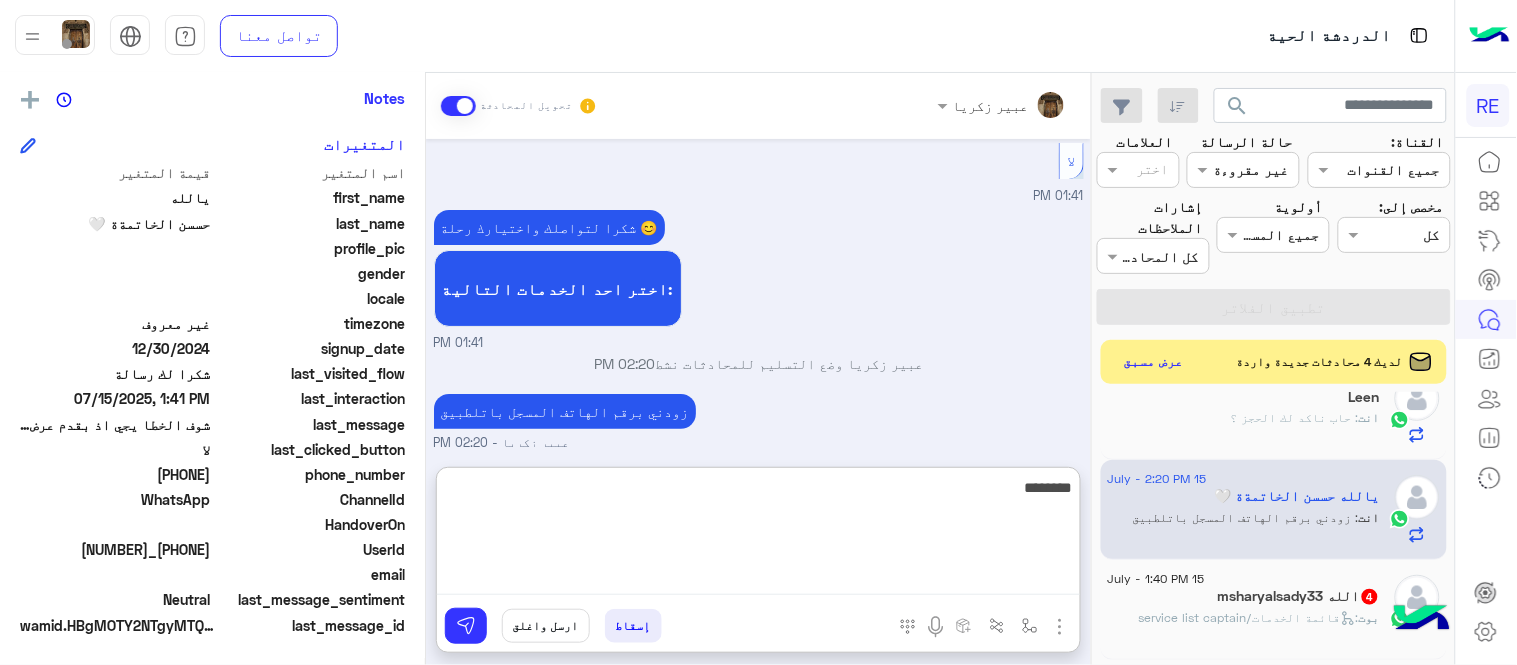 type on "********" 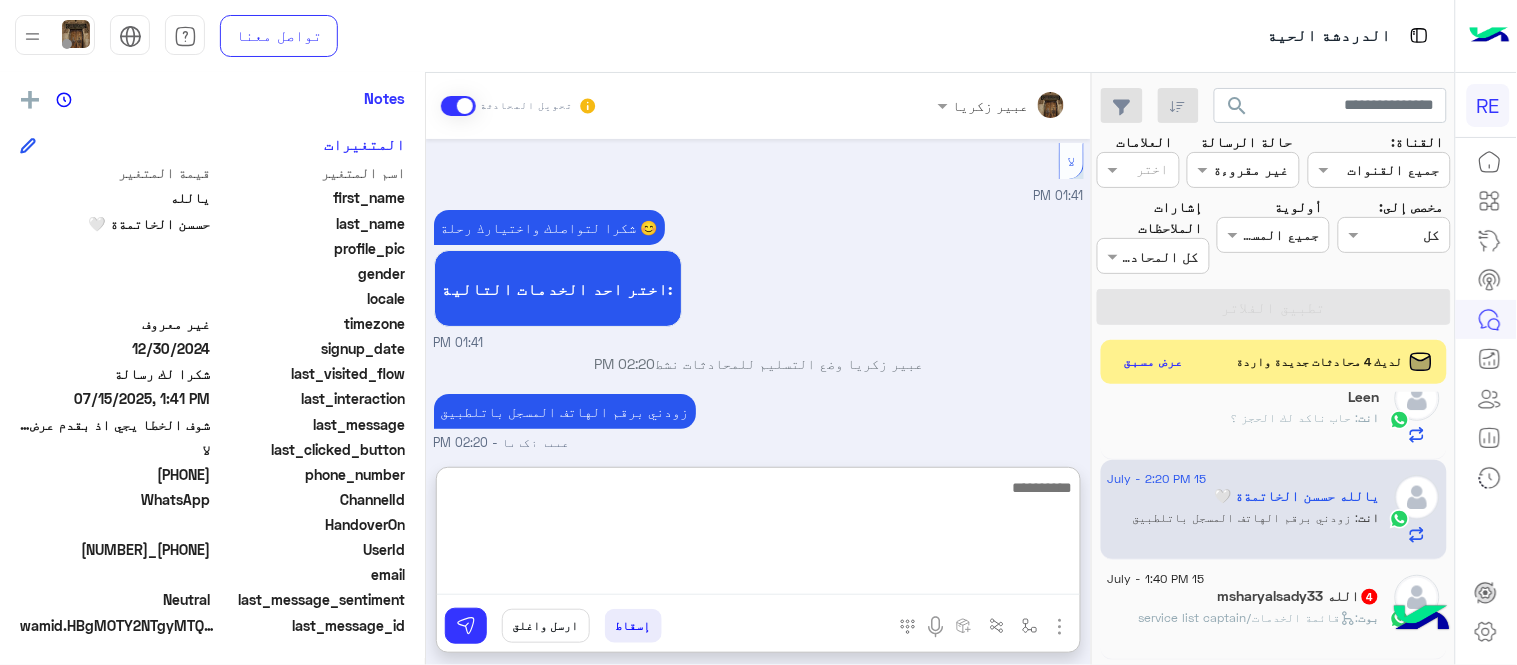 scroll, scrollTop: 1985, scrollLeft: 0, axis: vertical 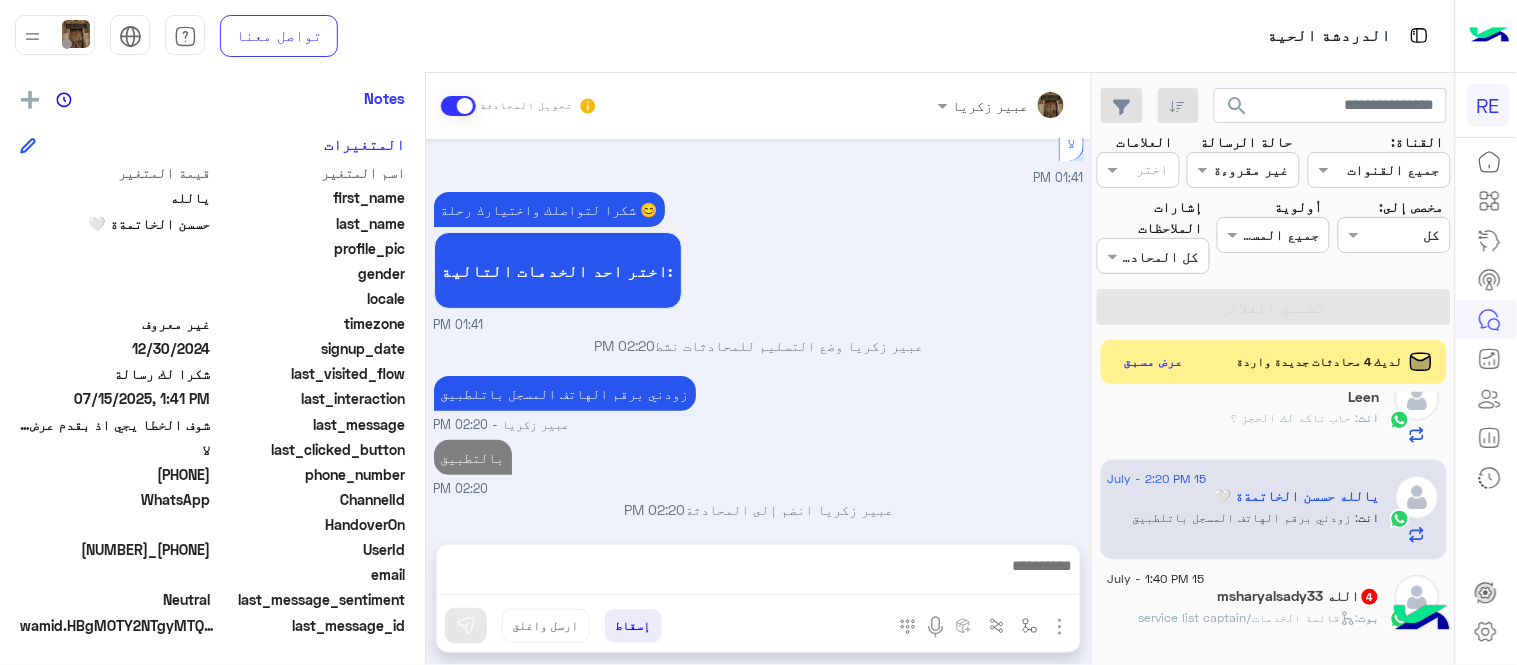 click on "[DATE]  اختر احد الخدمات التالية:    [TIME]   تفعيل حساب    [TIME]  يمكنك الاطلاع على شروط الانضمام لرحلة ك (كابتن ) الموجودة بالصورة أعلاه،
لتحميل التطبيق عبر الرابط التالي : 📲
http://onelink.to/Rehla    يسعدنا انضمامك لتطبيق رحلة يمكنك اتباع الخطوات الموضحة لتسجيل بيانات سيارتك بالفيديو التالي  : عزيزي الكابتن، فضلًا ، للرغبة بتفعيل الحساب قم برفع البيانات عبر التطبيق والتواصل معنا  تم تسجيل السيارة   اواجه صعوبة بالتسجيل  اي خدمة اخرى ؟  الرجوع للقائمة الرئ   لا     [TIME]   تم تسجيل السيارة    [TIME]  اهلا بك عزيزنا الكابتن، سيتم مراجعة حسابك وابلاغك في اقرب وقت    [TIME]    [TIME]    [TIME]" at bounding box center (758, 332) 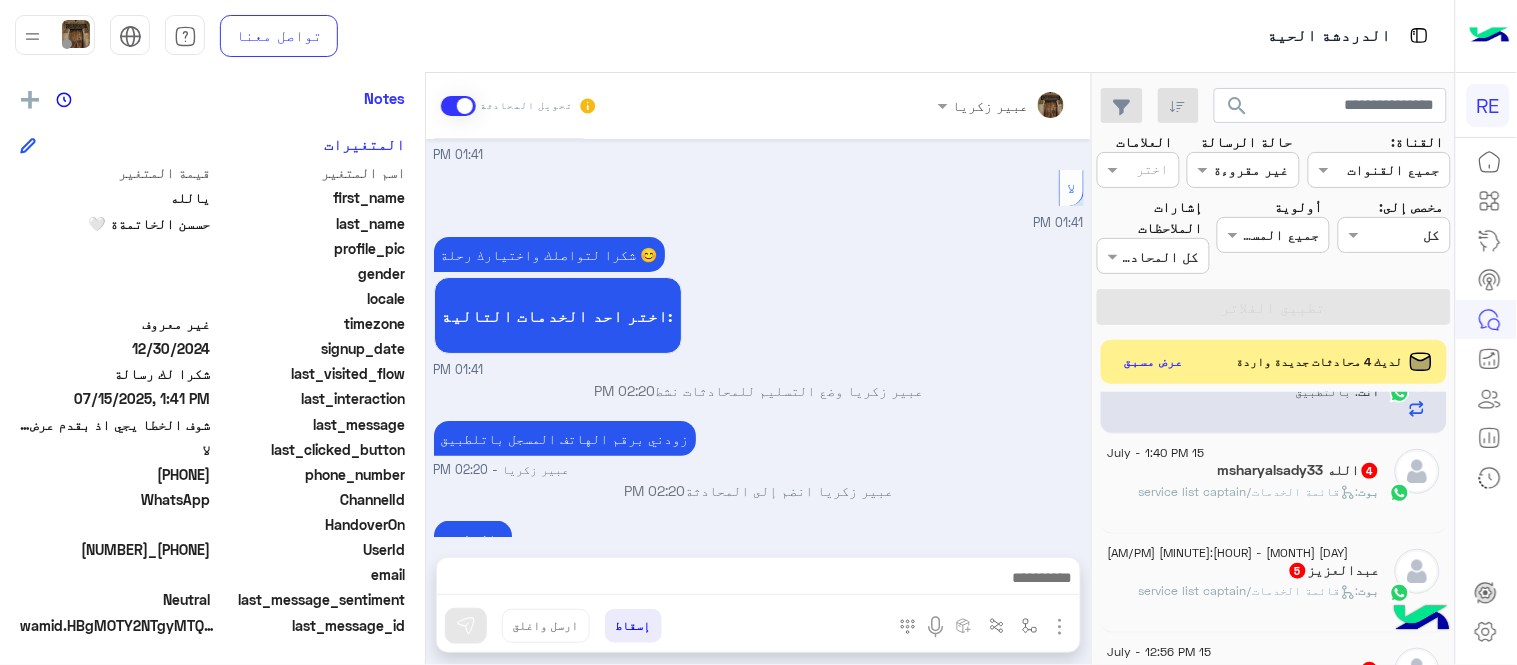 scroll, scrollTop: 746, scrollLeft: 0, axis: vertical 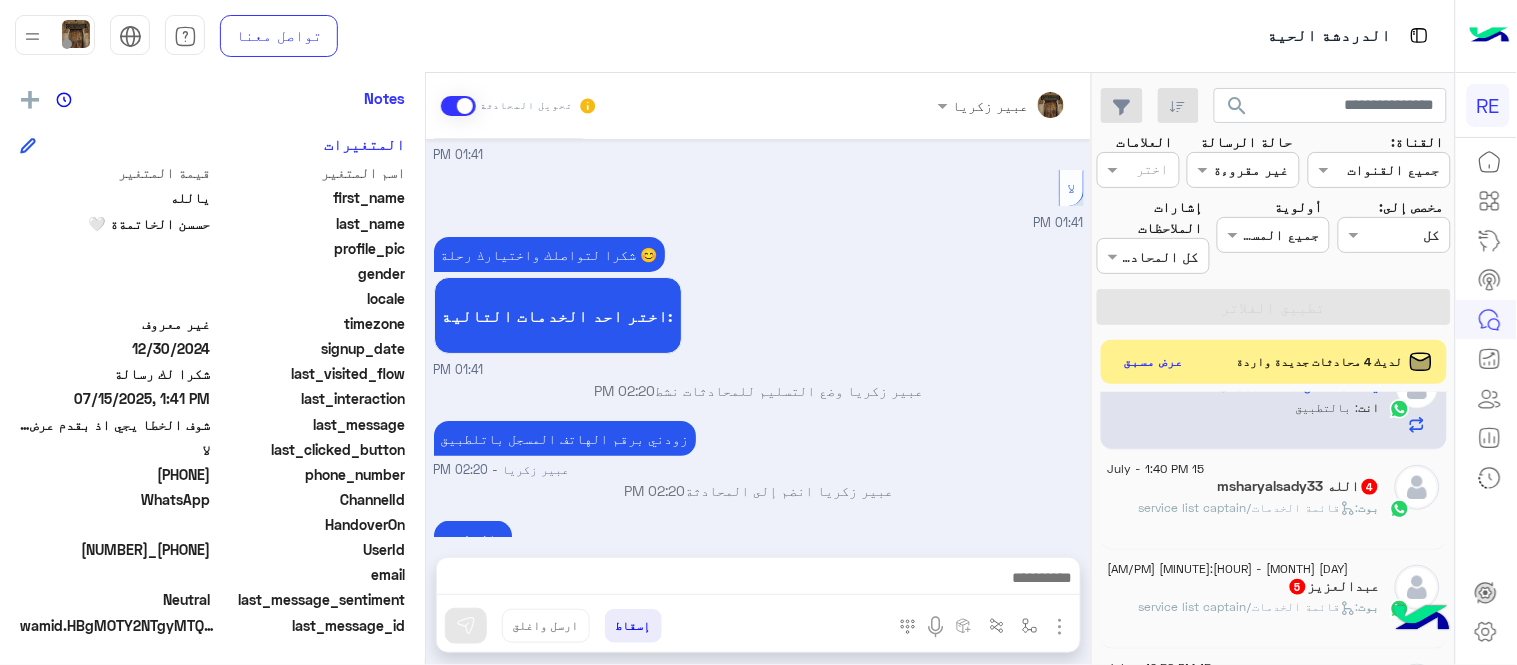 click on ":   قائمة الخدمات/service list captain" 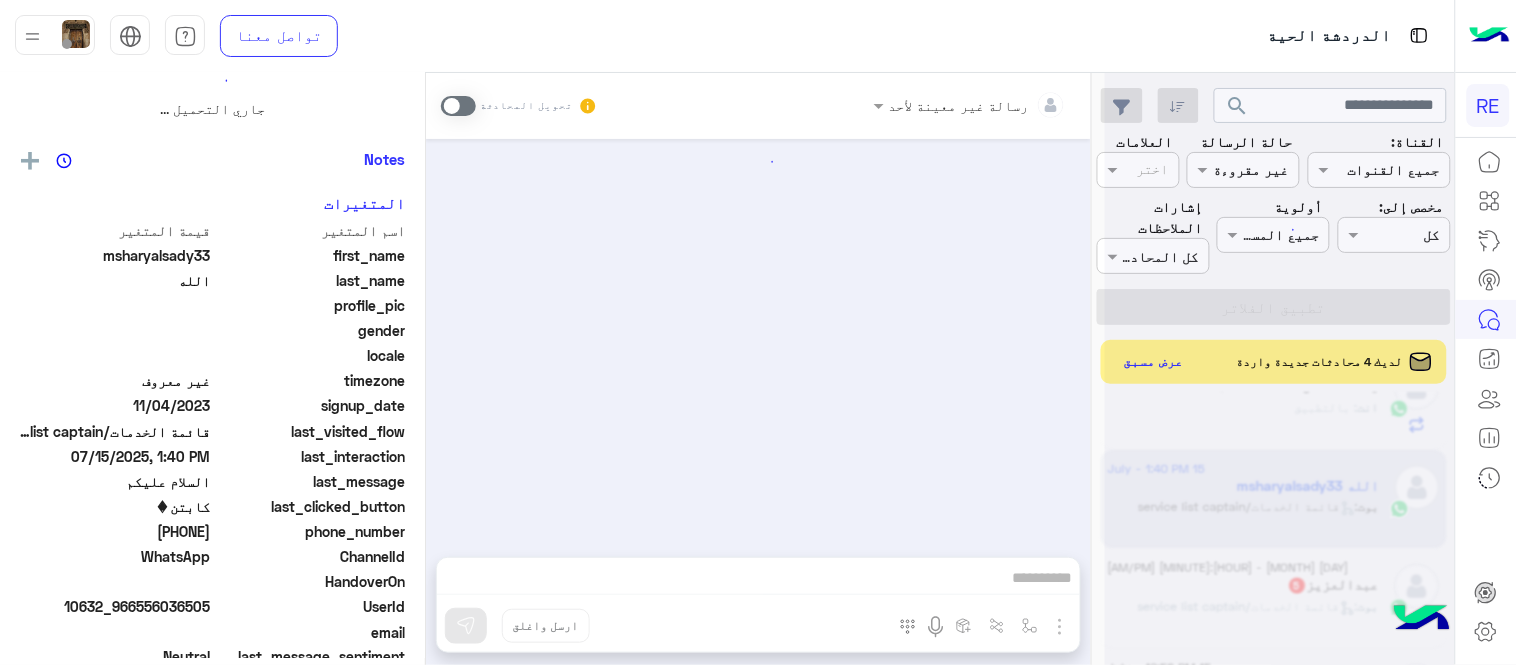 scroll, scrollTop: 0, scrollLeft: 0, axis: both 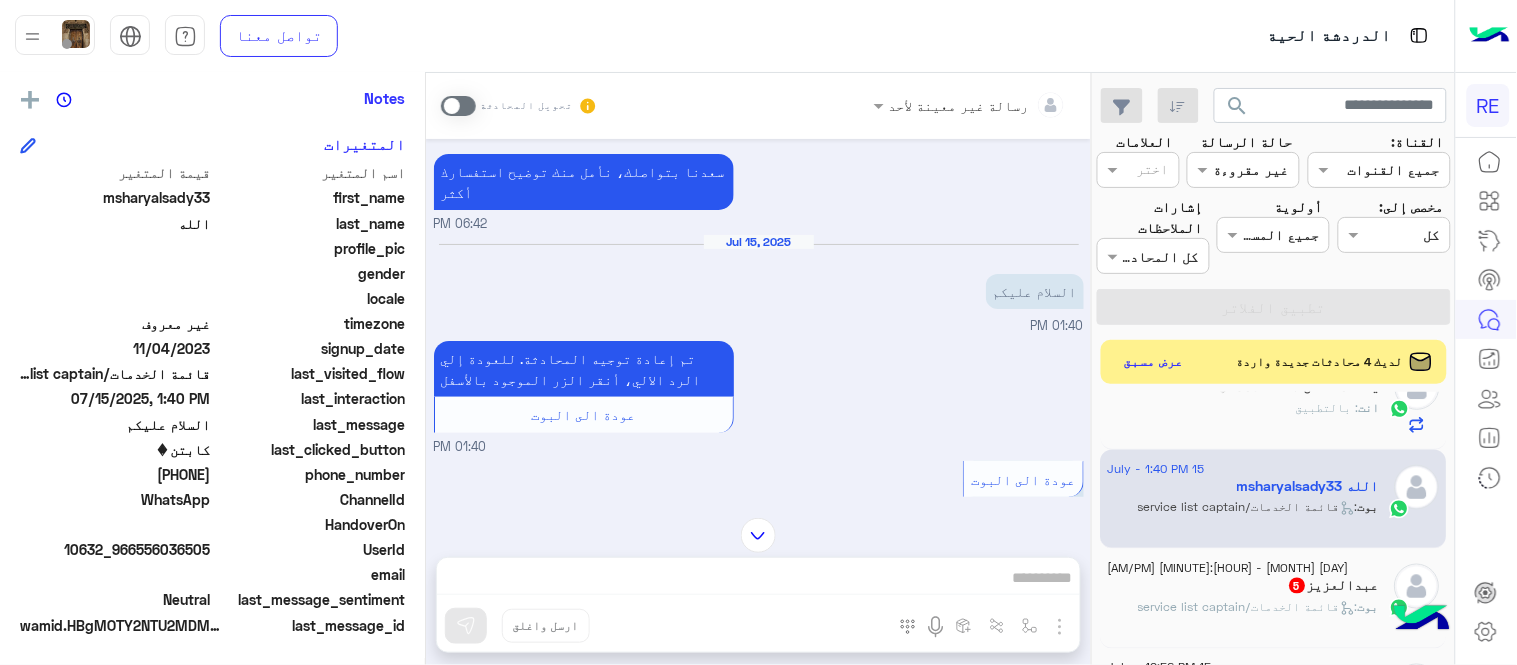 click at bounding box center [458, 106] 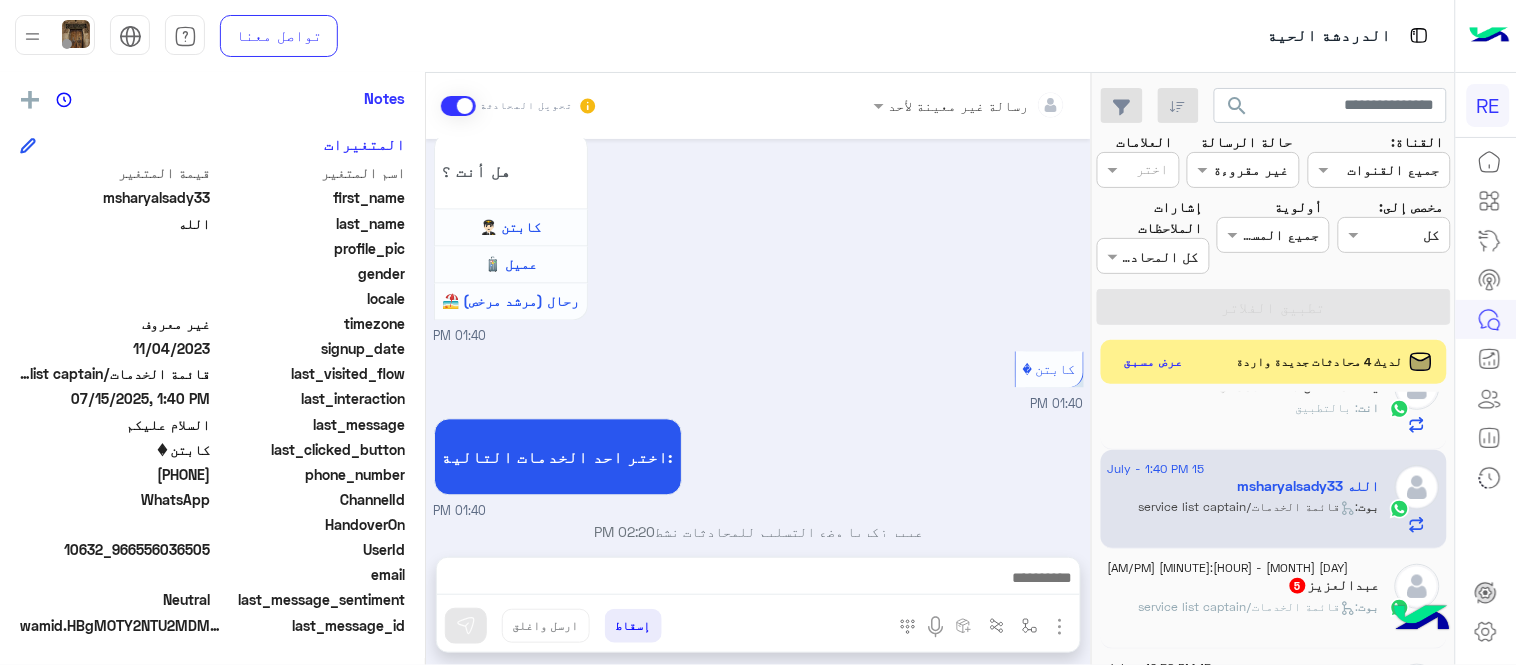 click at bounding box center (758, 580) 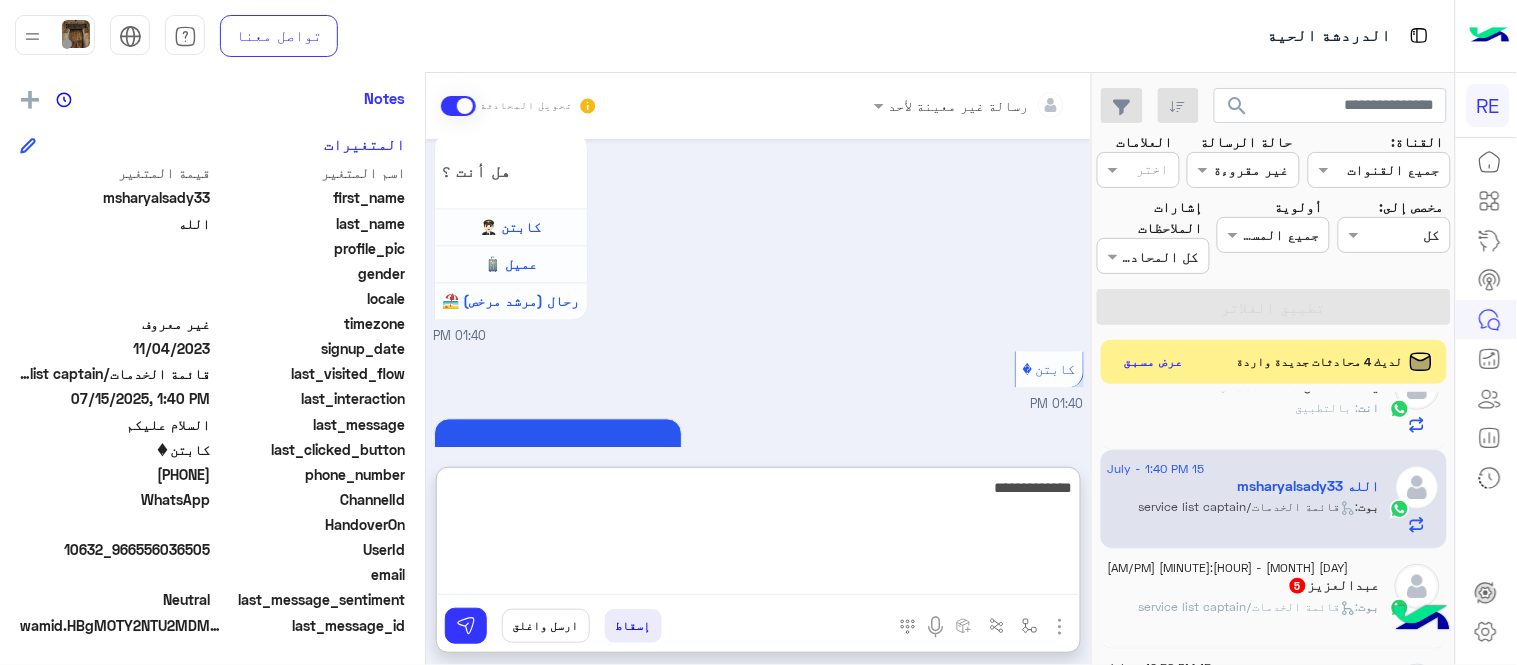 type on "**********" 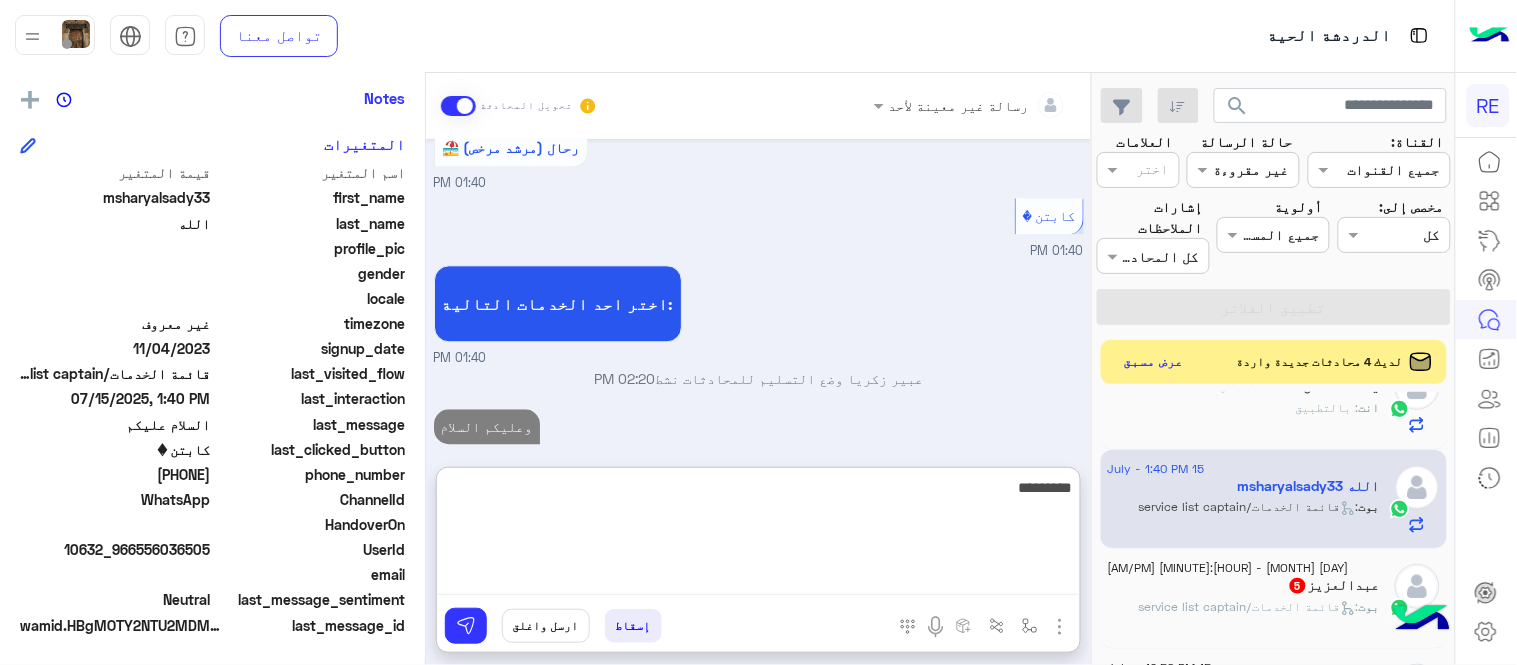 scroll, scrollTop: 1207, scrollLeft: 0, axis: vertical 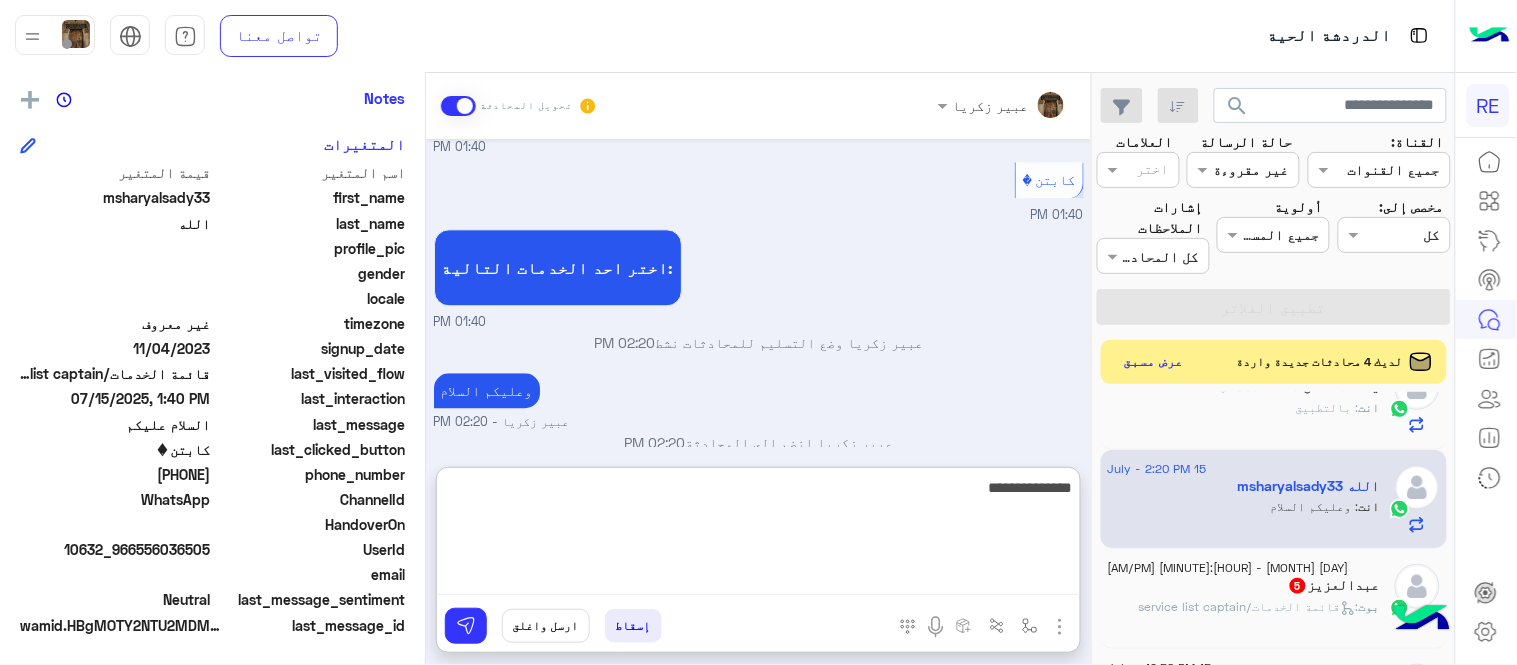type on "**********" 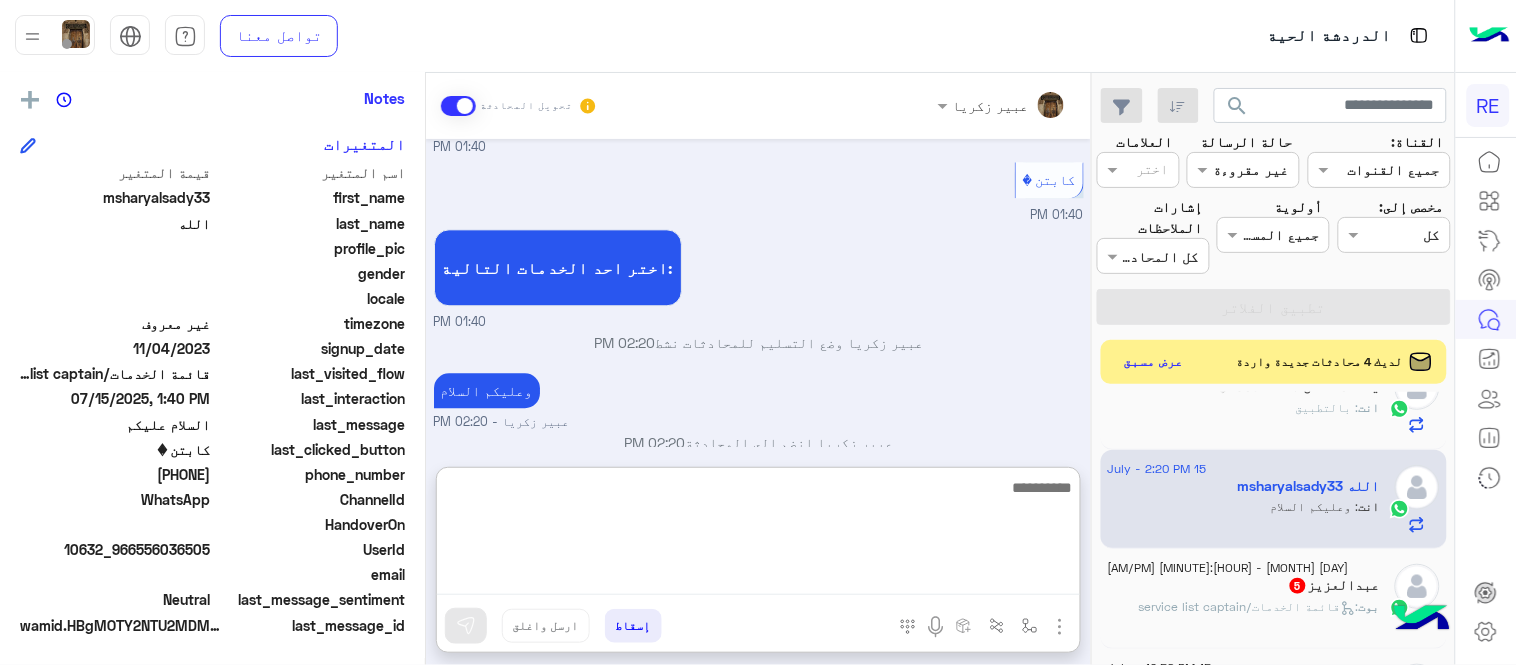 scroll, scrollTop: 1271, scrollLeft: 0, axis: vertical 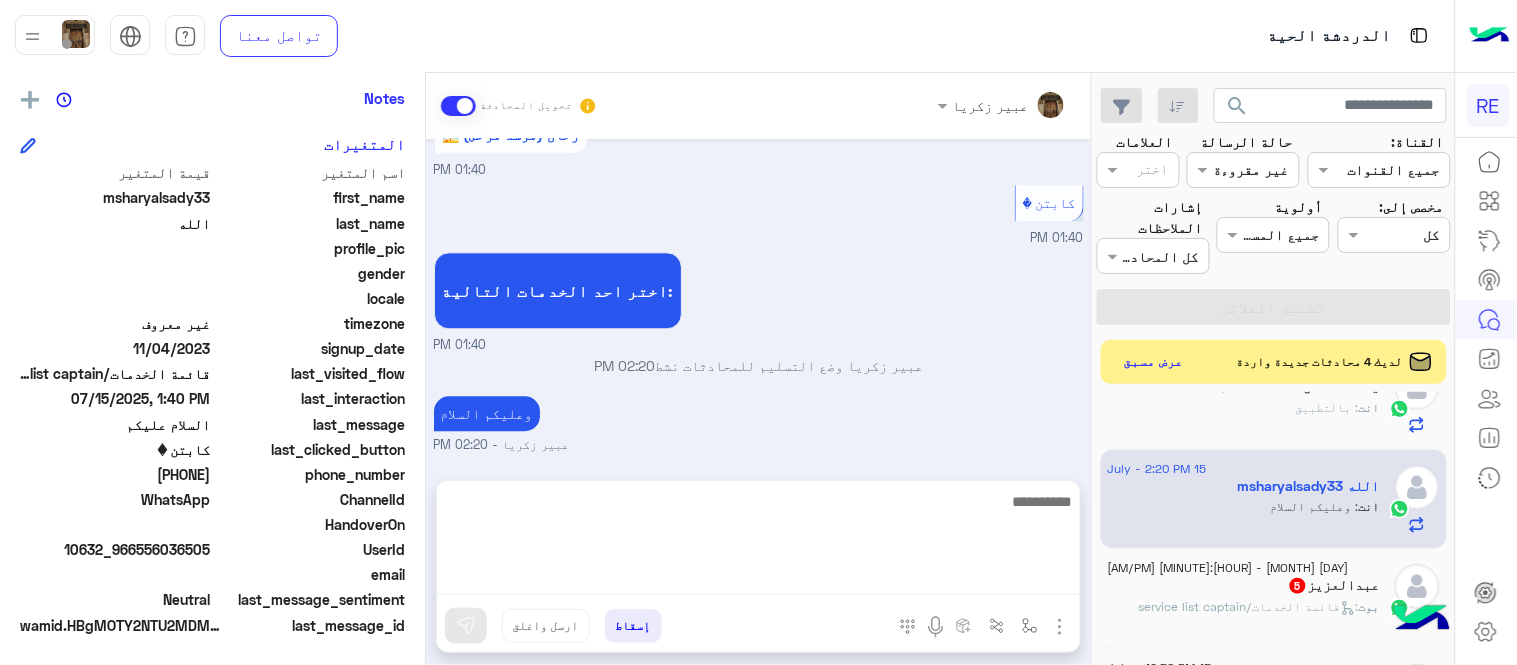 click on "Jul 7, 2025 سعدنا بتواصلك، نأمل منك توضيح استفسارك أكثر 06:42 PM Jul 15, 2025 السلام عليكم 01:40 PM تم إعادة توجيه المحادثة. للعودة إلي الرد الالي، أنقر الزر الموجود بالأسفل عودة الى البوت 01:40 PM عودة الى البوت 01:40 PM اهلًا بك في تطبيق رحلة 👋
Welcome to Rehla 👋
من فضلك أختر لغة التواصل
Please choose your preferred Language
English عربي 01:40 PM [FIRST] [LAST] الله غادر المحادثة 01:40 PM عربي 01:40 PM هل أنت ؟ كابتن 👨🏻‍✈️ عميل 🧳 رحال (مرشد مرخص) 🏖️ 01:40 PM كابتن 01:40 PM اختر احد الخدمات التالية: 01:40 PM [FIRST] [LAST] وضع التسليم للمحادثات نشط 02:20 PM وعليكم السلام [FIRST] [LAST] - 02:20 PM 02:20 PM" at bounding box center [758, 300] 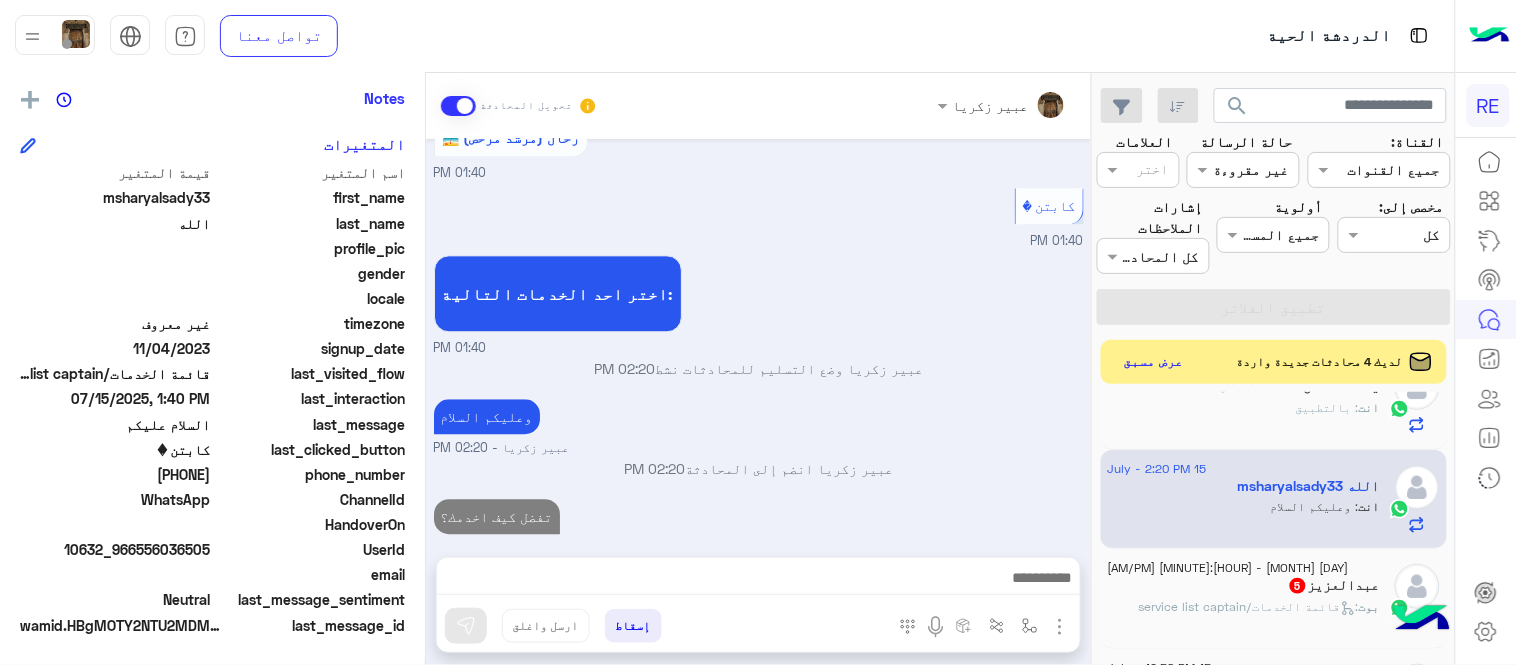 drag, startPoint x: 1100, startPoint y: 510, endPoint x: 1107, endPoint y: 534, distance: 25 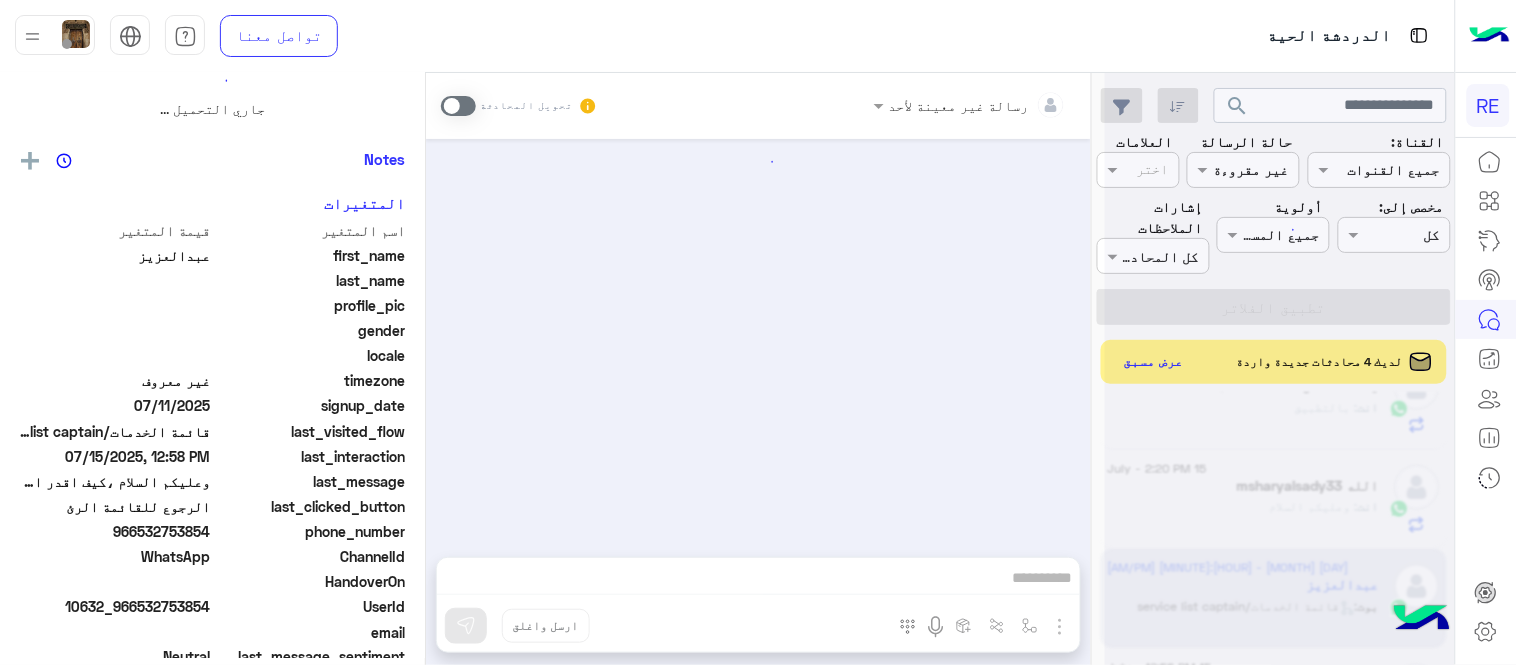 scroll, scrollTop: 0, scrollLeft: 0, axis: both 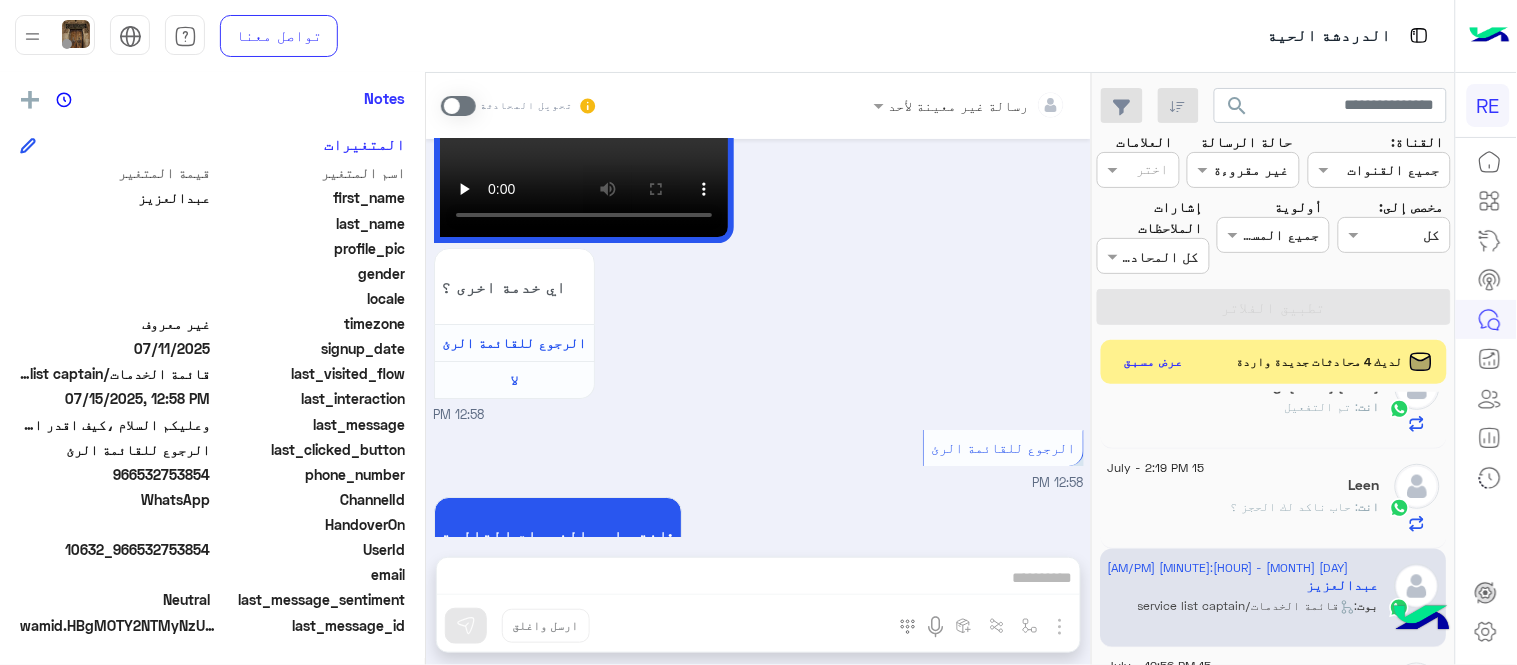 click at bounding box center (458, 106) 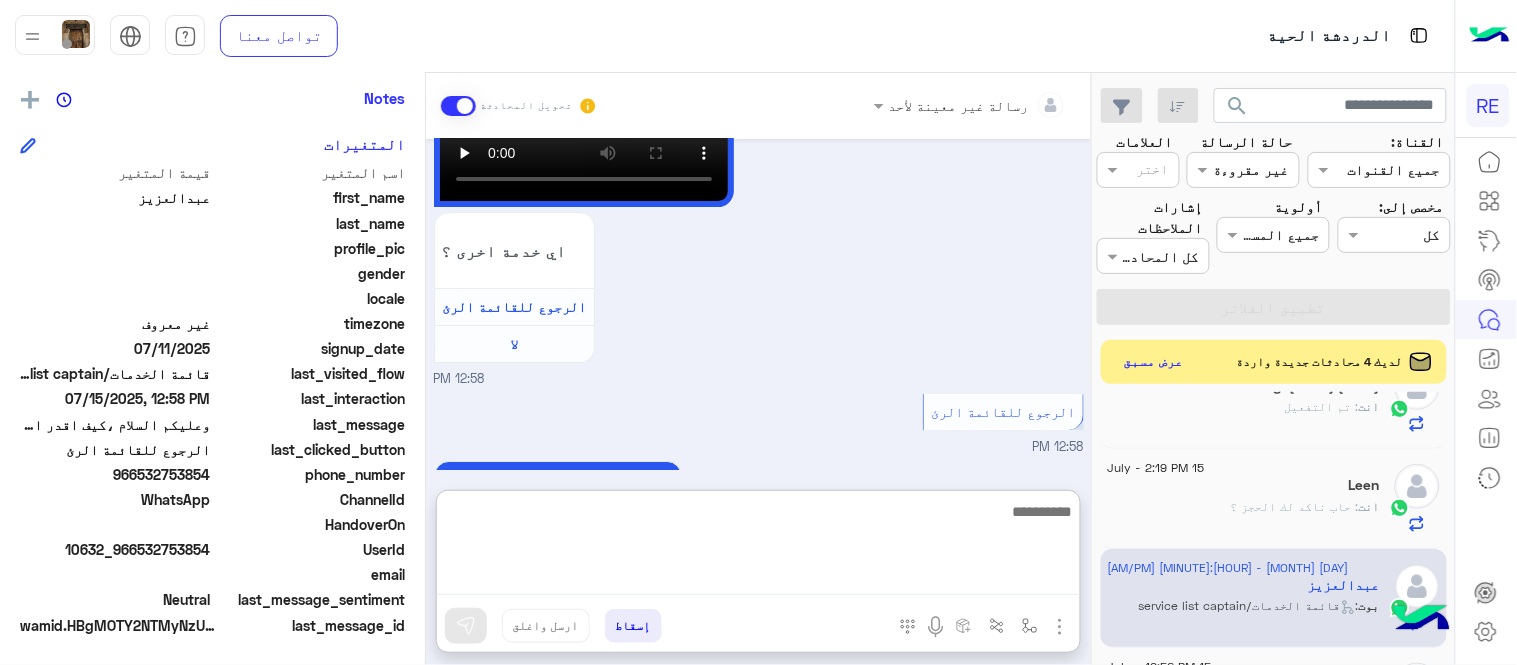 click at bounding box center [758, 547] 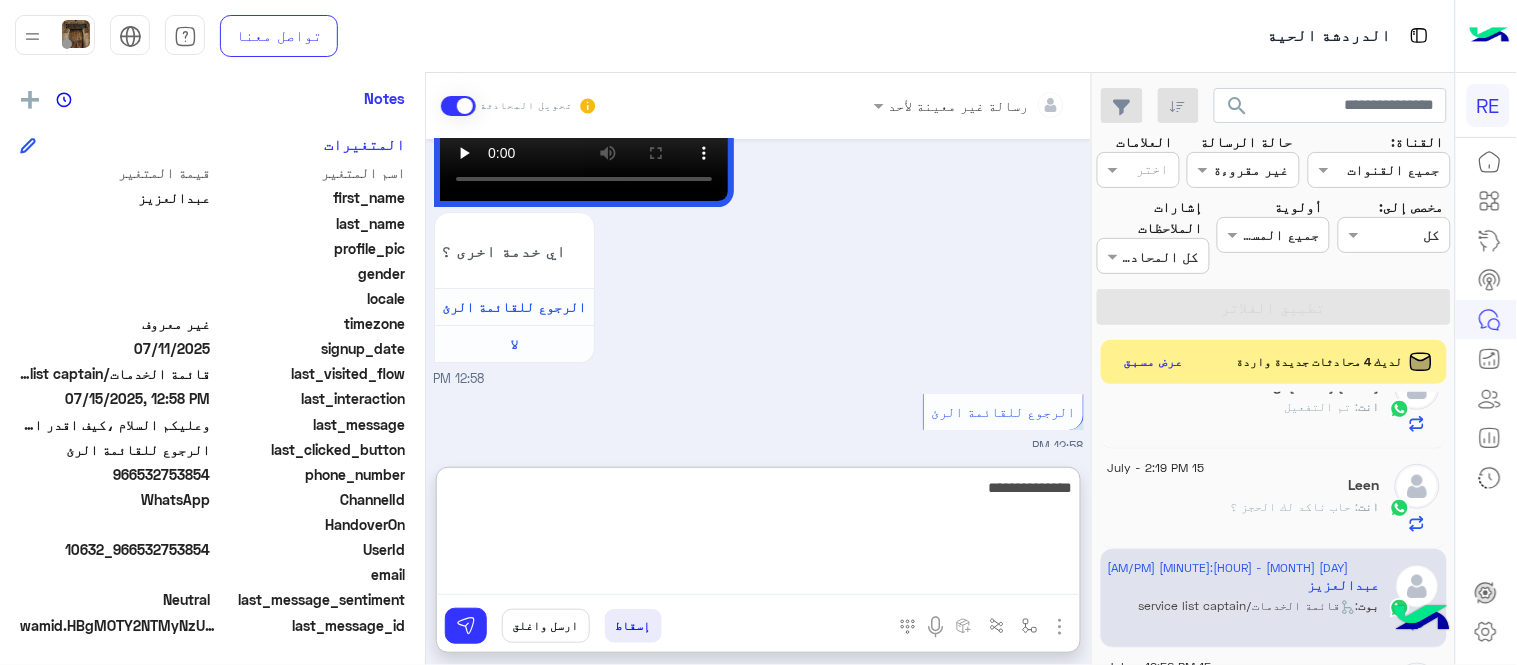 type on "**********" 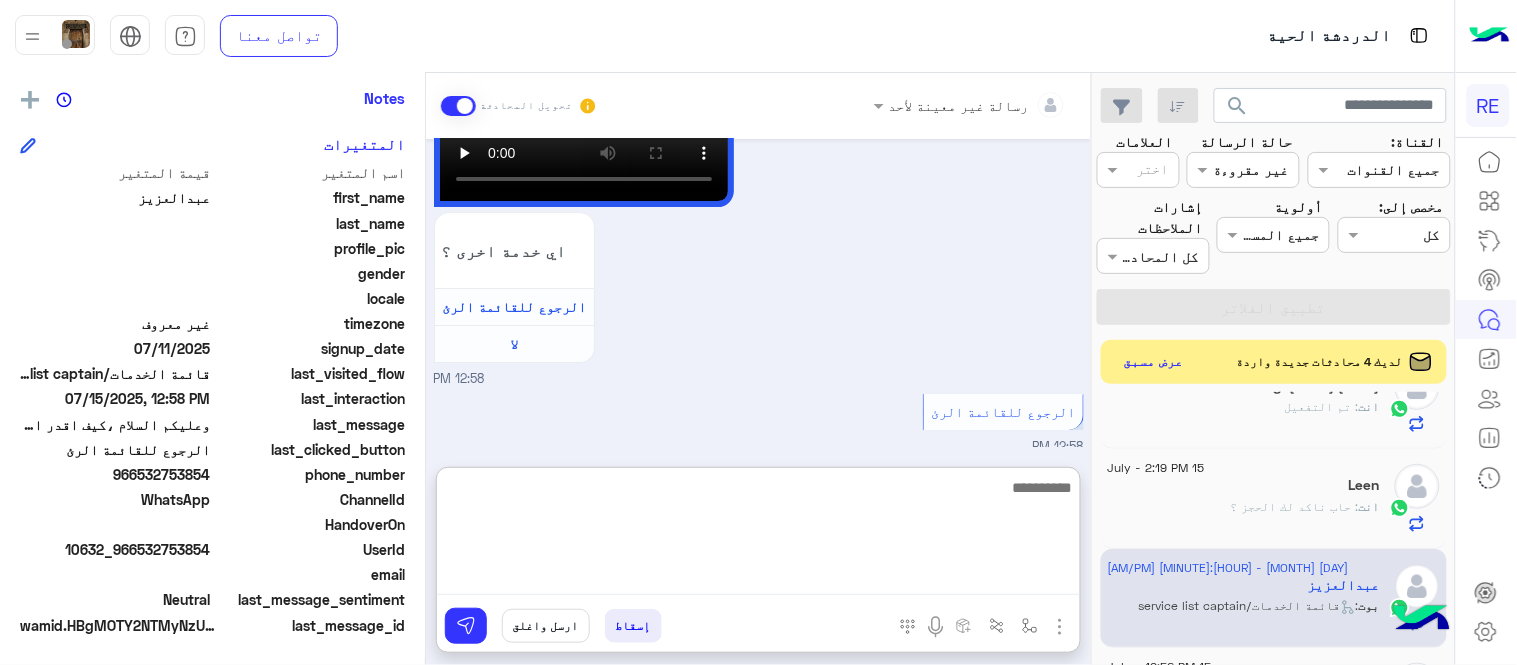 scroll, scrollTop: 1885, scrollLeft: 0, axis: vertical 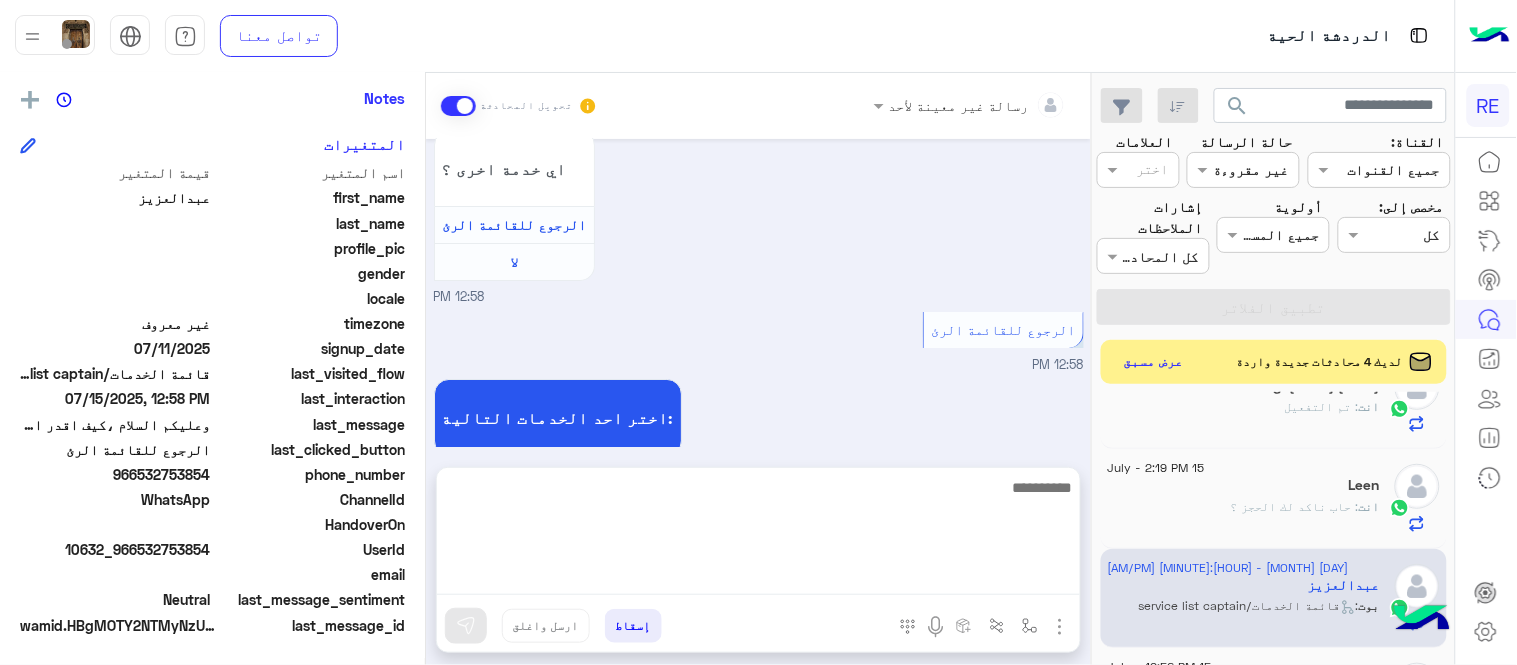 click on "[MONTH] [DAY], [YEAR]  السلام عليكم ورح<bos>مة الله وبركاته   [HOUR]:[MINUTE] [AM/PM]  وعليكم السلام ،كيف اقدر اساعدك
اهلًا بك في تطبيق رحلة 👋
Welcome to Rehla  👋
من فضلك أختر لغة التواصل
Please choose your preferred Language
English   عربي     [HOUR]:[MINUTE] [AM/PM]   عربي    [HOUR]:[MINUTE] [AM/PM]  هل أنت ؟   كابتن 👨🏻‍✈️   عميل 🧳   رحال (مرشد مرخص) 🏖️     [HOUR]:[MINUTE] [AM/PM]   كابتن     [HOUR]:[MINUTE] [AM/PM]  اختر احد الخدمات التالية:    [HOUR]:[MINUTE] [AM/PM]   سرا المطار    [HOUR]:[MINUTE] [AM/PM]  تطبيق رحلة يعمل حاليا بسرا المطار بكل من جدة والمدينة المنورة والطائف وكذلك في محطات قطار الحرمين في مكة المكرمة والمدينة المنورة وجدة. لحجز دور بالسرا ينبغى ان يكون حسابك مفعل بالتطبيق ونأمل منك اتباع التعليمات التالية بالنسبة للسرا :" at bounding box center (758, 293) 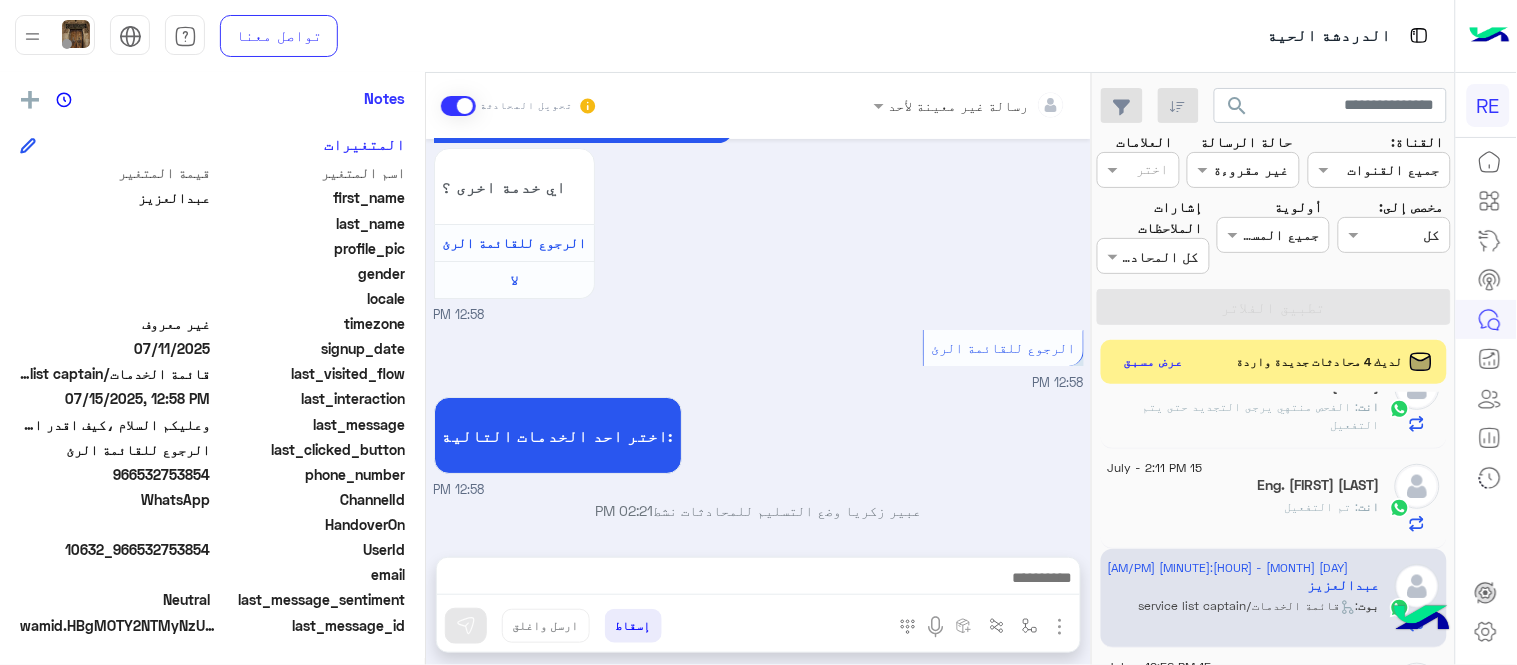 scroll, scrollTop: 1831, scrollLeft: 0, axis: vertical 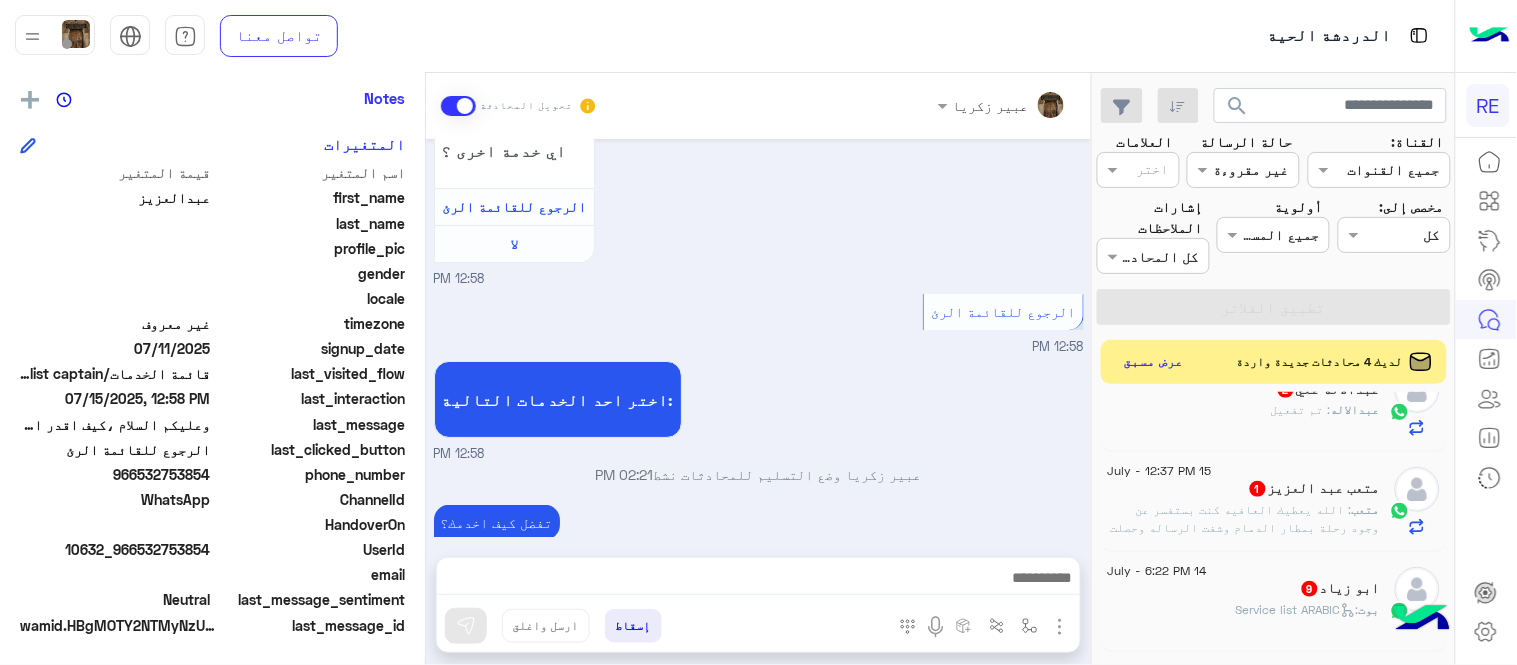 click on ": الله يعطيك العافيه كنت بستفسر عن وجود رحلة بمطار الدمام وشفت الرساله وحصلت على الاجابه" 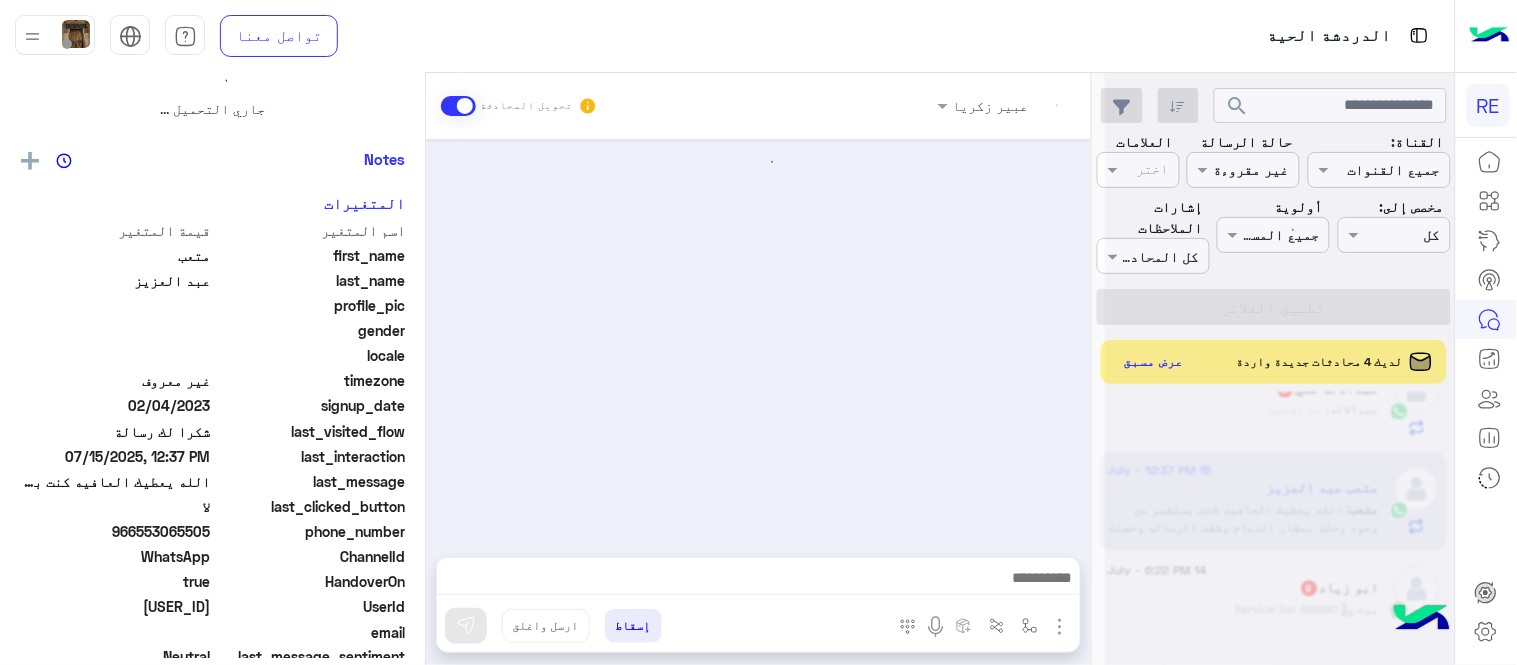 scroll, scrollTop: 0, scrollLeft: 0, axis: both 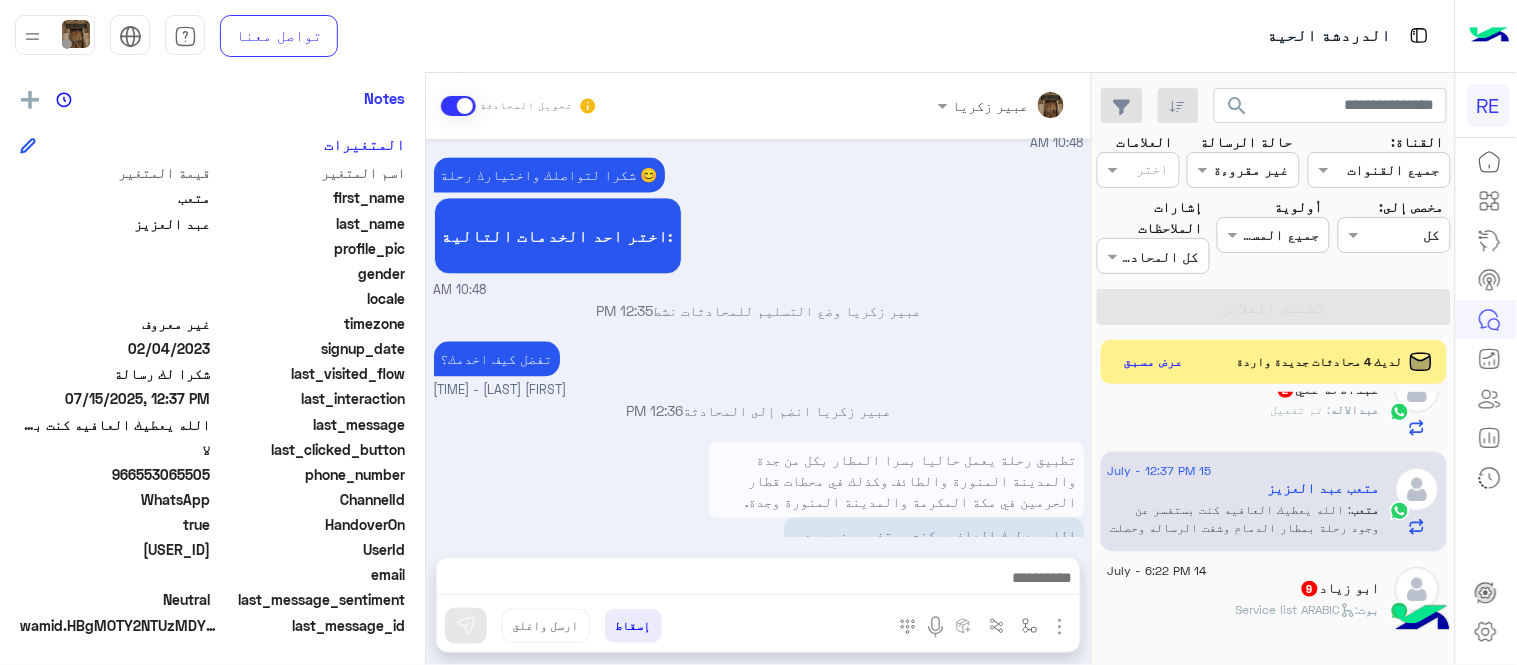 click on "تطبيق رحلة يعمل حاليا بسرا المطار بكل من جدة والمدينة المنورة والطائف وكذلك في محطات قطار الحرمين في مكة المكرمة والمدينة المنورة وجدة. لحجز دور بالسرا ينبغى ان يكون حسابك مفعل بالتطبيق ونأمل منك اتباع التعليمات التالية بالنسبة للسرا : ١- التأكد من وضع التطبيق على متاح  ٢- التواجد بمنطقة السرا عند مواقف اوبر وكريم  ٣- التأكد من تفعيل الموقع (GPS) ووضعه على خيار دئماً  ٤- فتح التطبيق خلال ١٥ دقيقة او عند وصول اشعار التنبيه  ملاحظة:  - الضغط على زر تحديث باستمرار يؤدي الى خروجك - الخروج من منطقة السرا تؤدي الى خروجك من السرا" at bounding box center (896, 627) 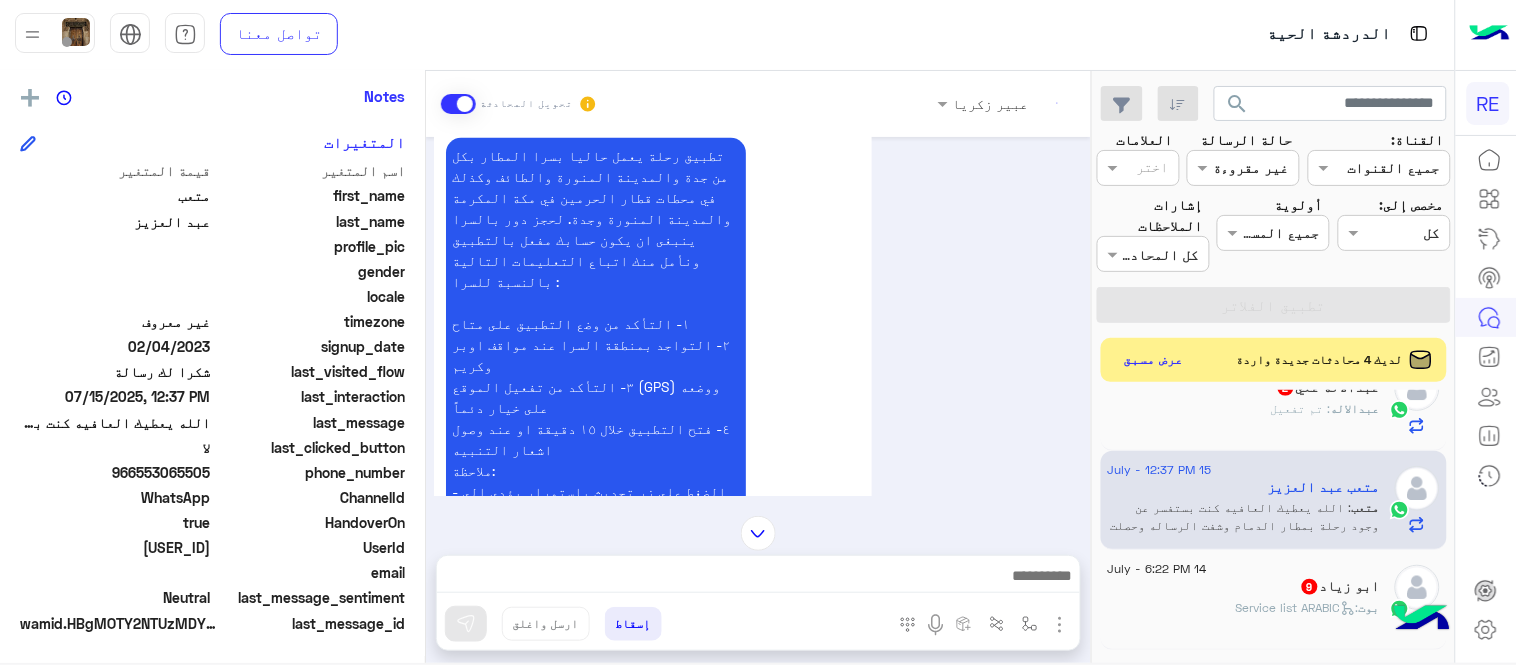 scroll, scrollTop: 291, scrollLeft: 0, axis: vertical 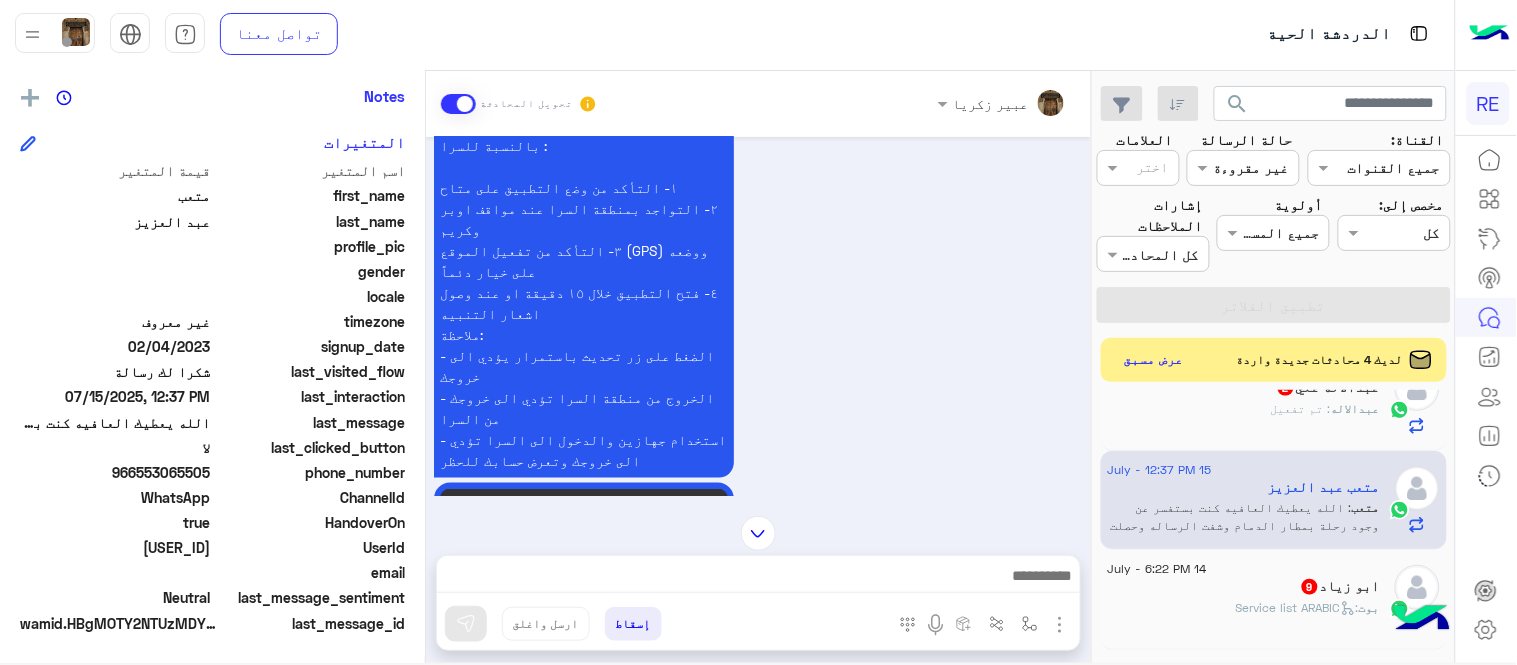 click at bounding box center (758, 533) 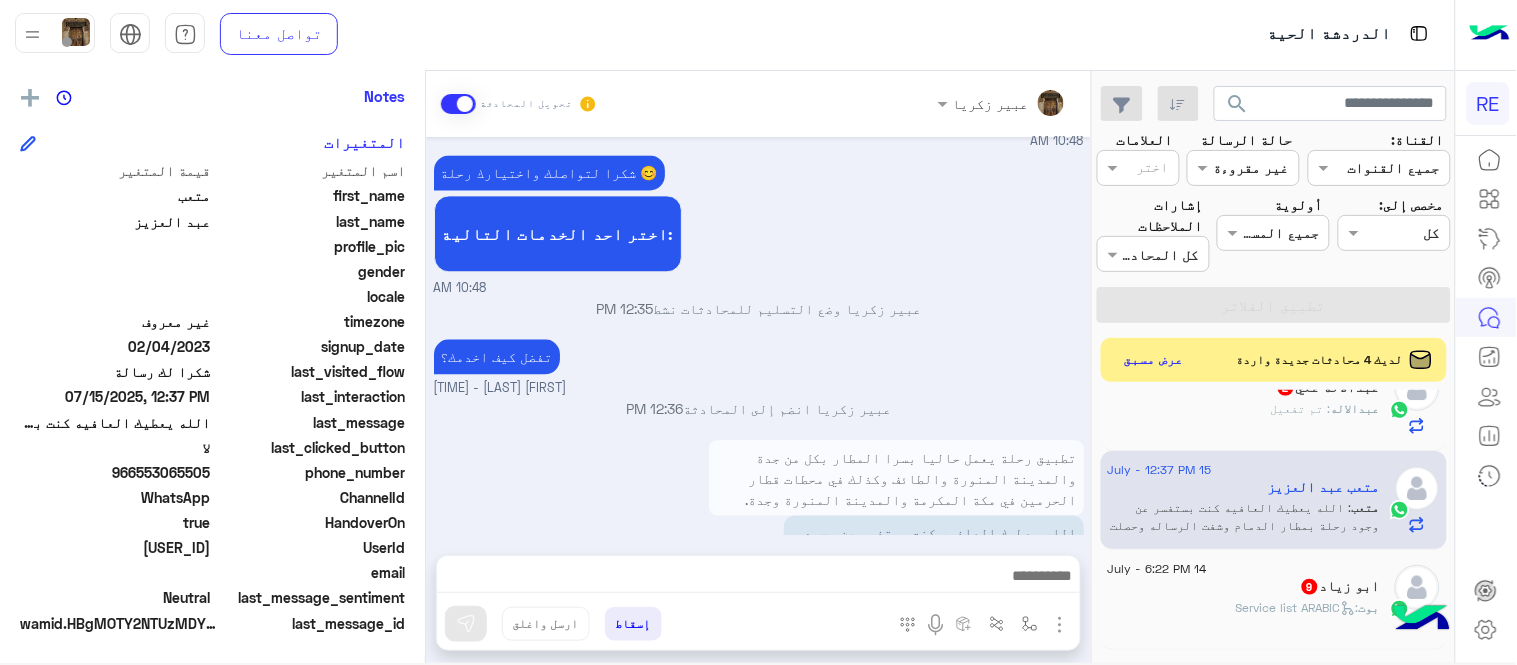 click at bounding box center [758, 578] 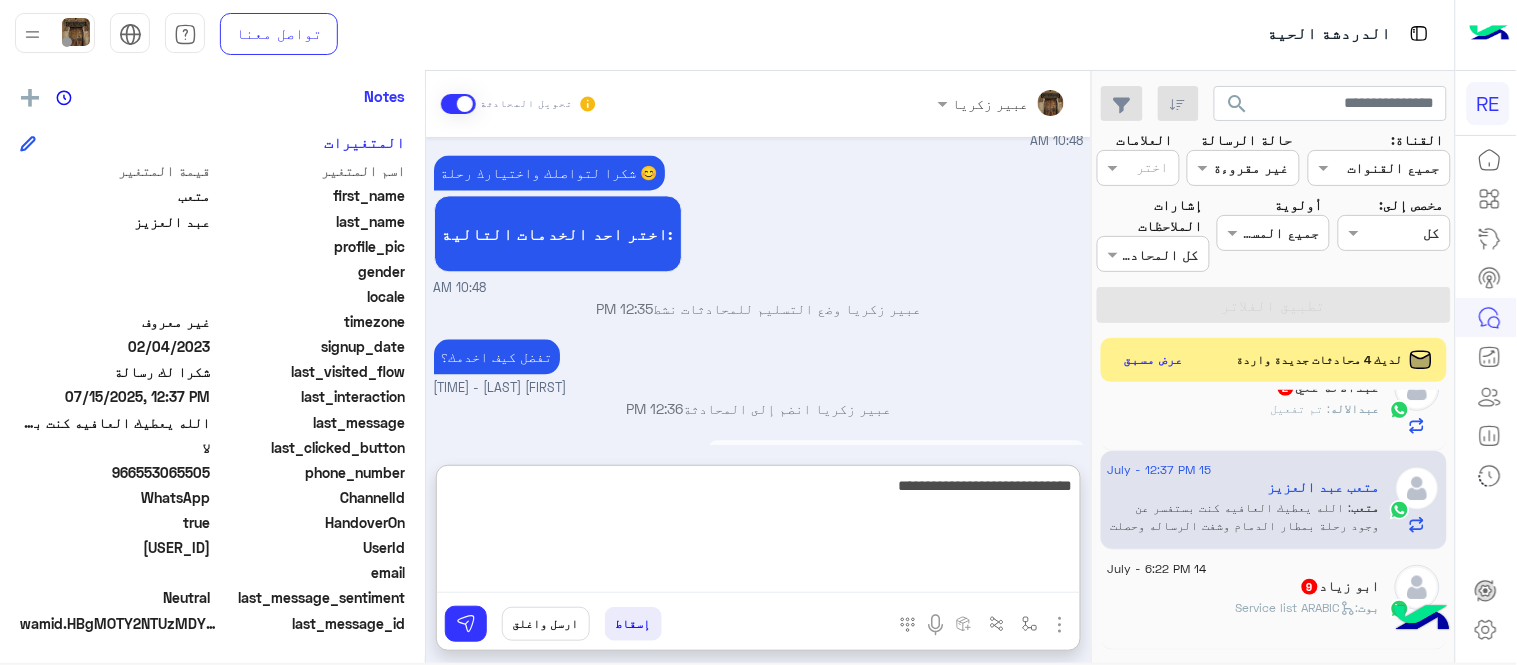 type on "**********" 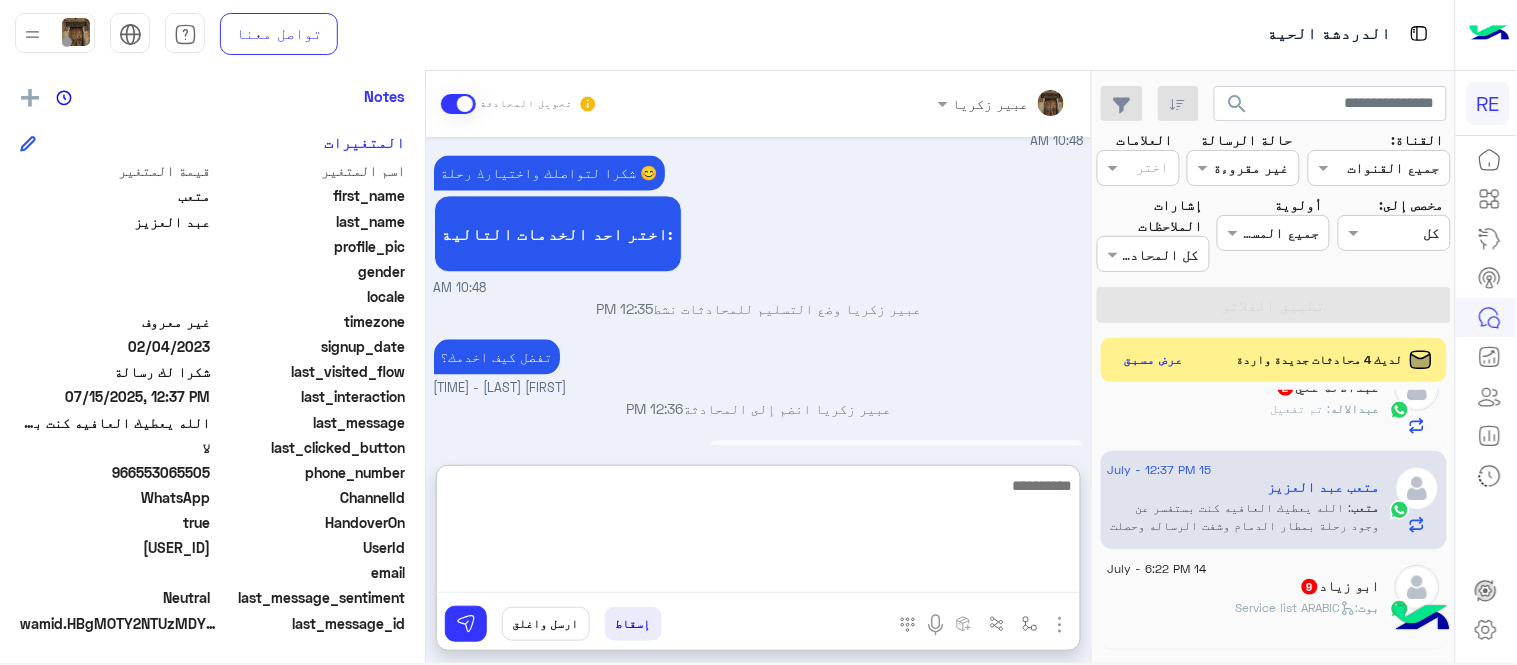 scroll, scrollTop: 1303, scrollLeft: 0, axis: vertical 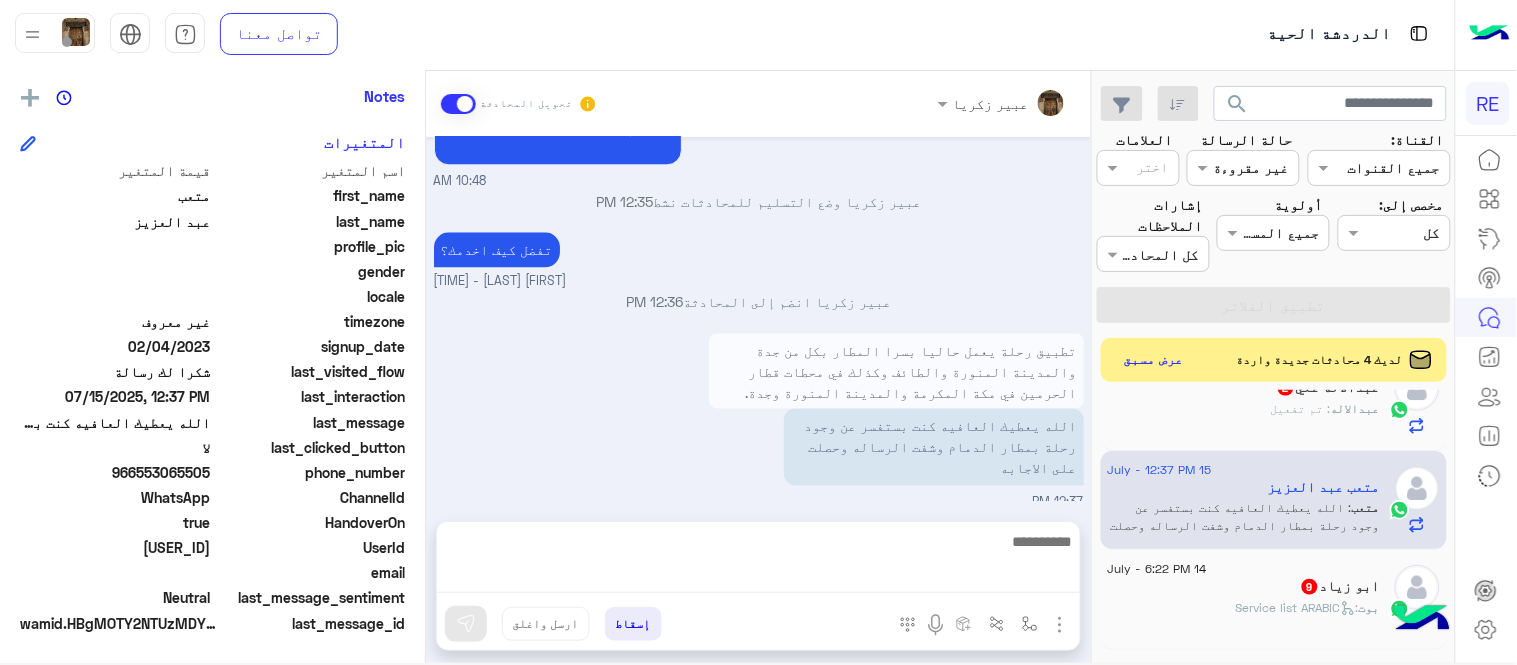 click on "[NAME] تحويل المحادثة     [DATE]   كابتن     [TIME]  اختر احد الخدمات التالية:    [TIME]   سرا المطار    [TIME]  تطبيق رحلة يعمل حاليا بسرا المطار بكل من جدة والمدينة المنورة والطائف وكذلك في محطات قطار الحرمين في مكة المكرمة والمدينة المنورة وجدة. لحجز دور بالسرا ينبغى ان يكون حسابك مفعل بالتطبيق ونأمل منك اتباع التعليمات التالية بالنسبة للسرا : ١- التأكد من وضع التطبيق على متاح  ٢- التواجد بمنطقة السرا عند مواقف اوبر وكريم  ٣- التأكد من تفعيل الموقع (GPS) ووضعه على خيار دئماً  ٤- فتح التطبيق خلال ١٥ دقيقة او عند وصول اشعار التنبيه  ملاحظة:  اي خدمة اخرى ؟  لا   لا" at bounding box center (758, 371) 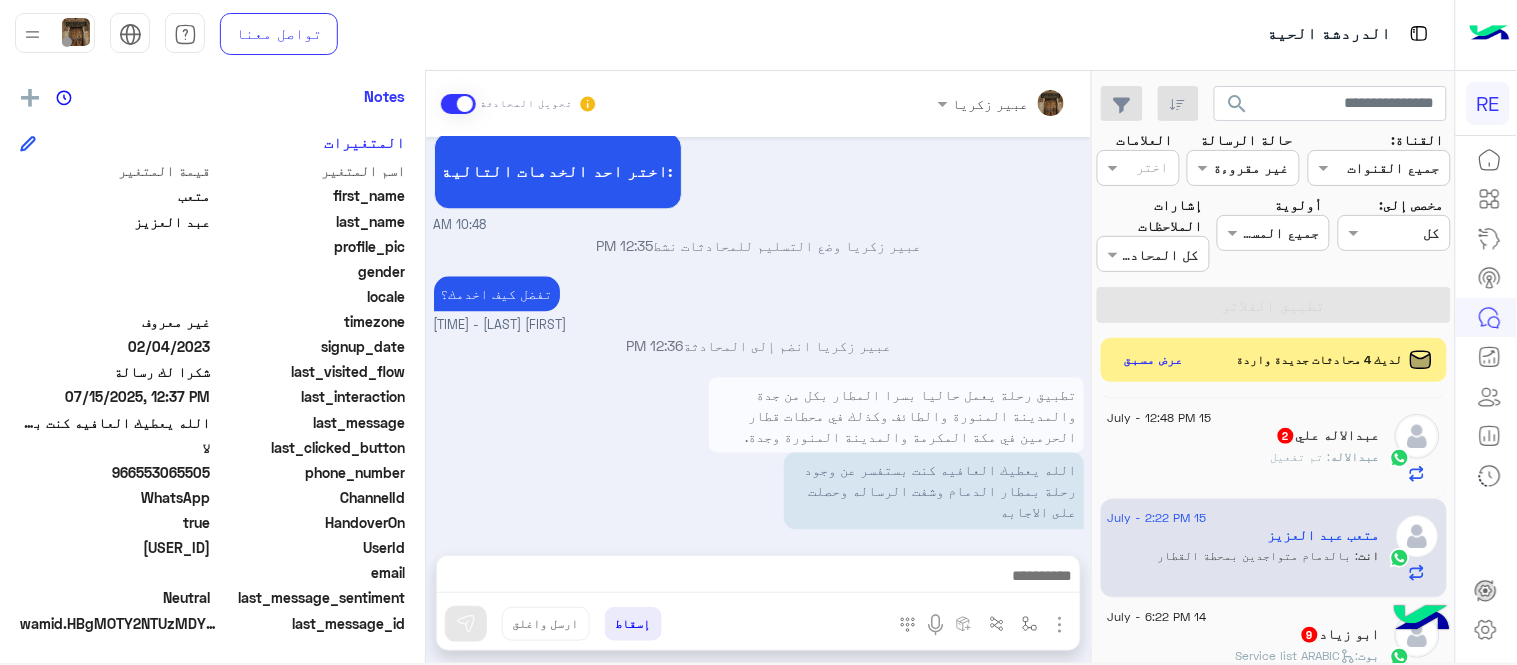 scroll, scrollTop: 1278, scrollLeft: 0, axis: vertical 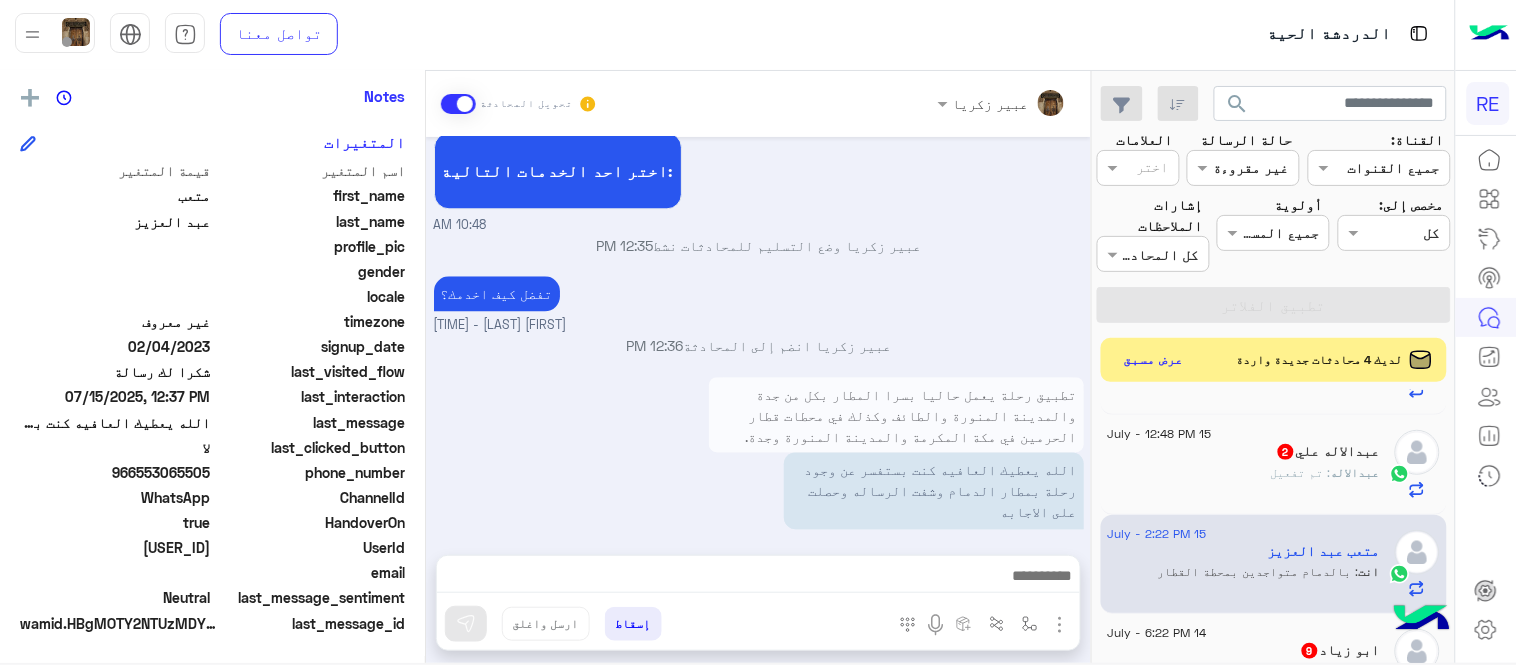 click on "[FIRST] : تم تفعيل" 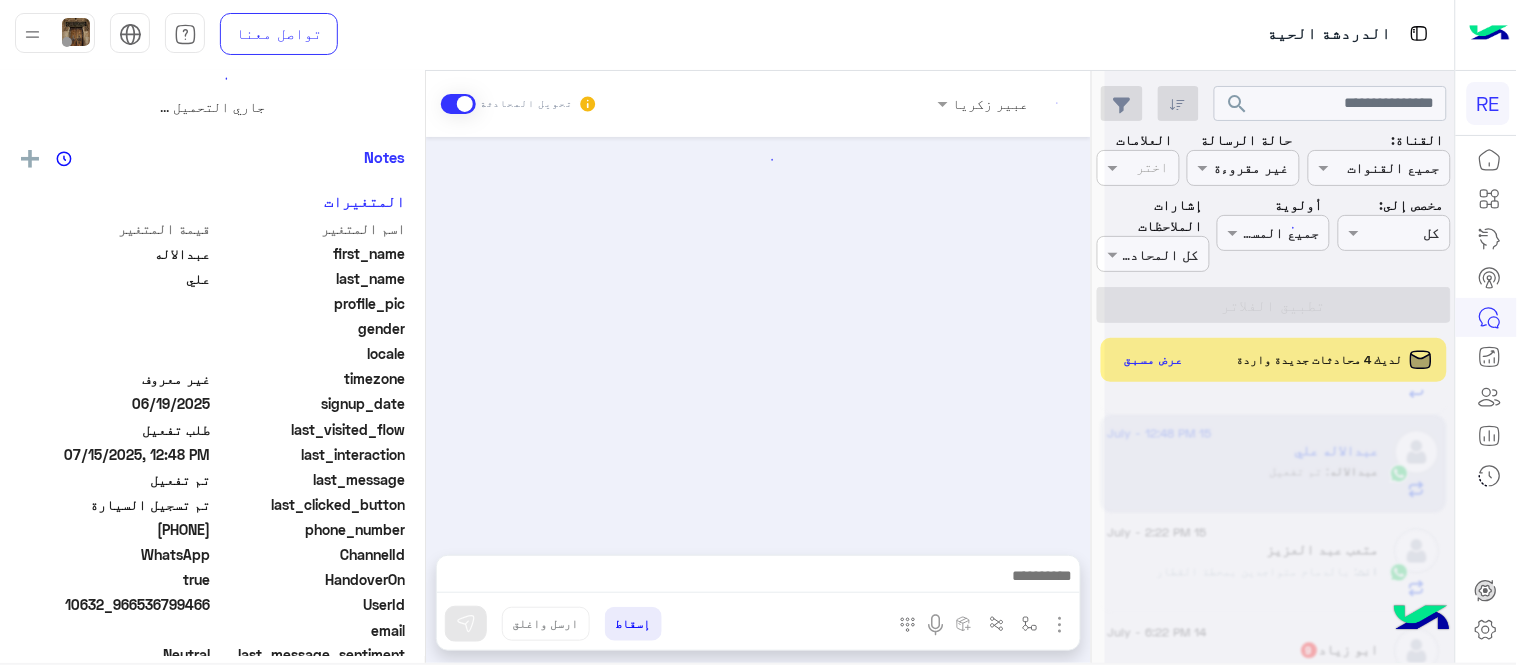 scroll, scrollTop: 0, scrollLeft: 0, axis: both 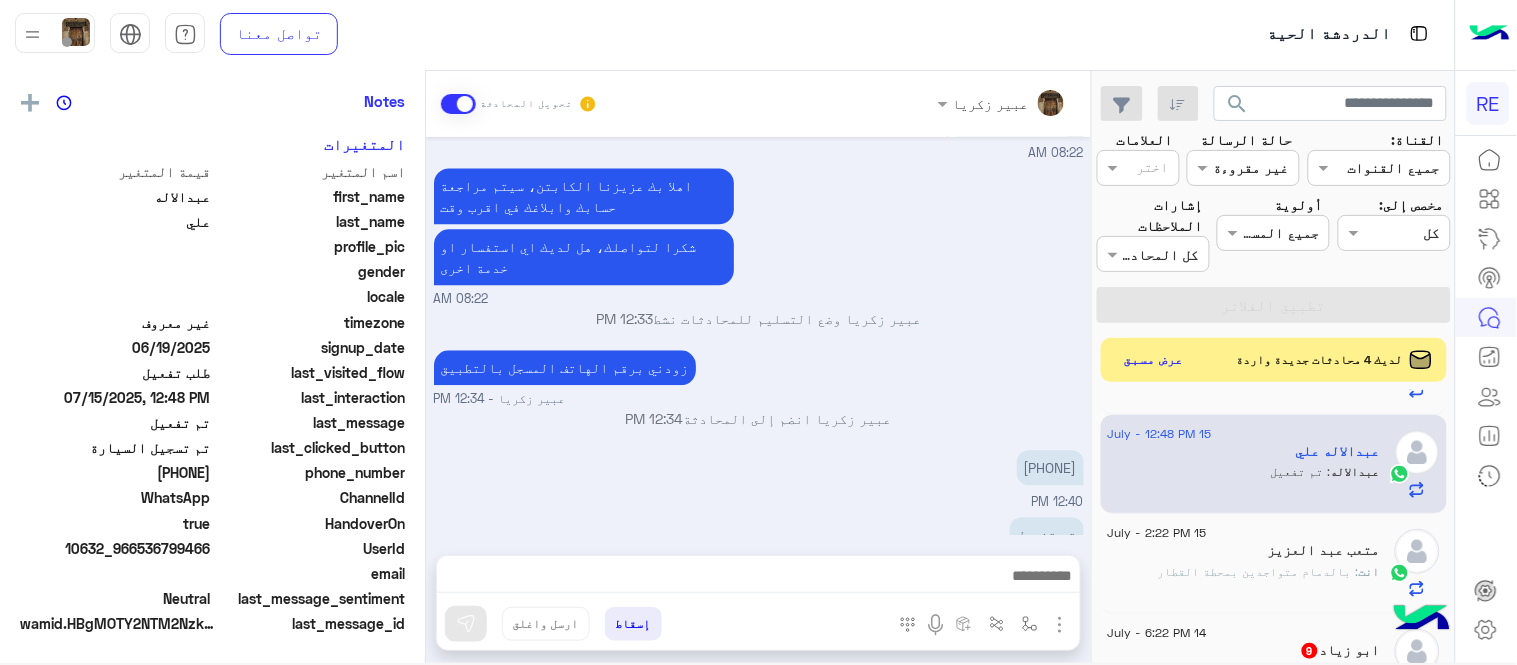 click on "[PHONE]" at bounding box center [980, -873] 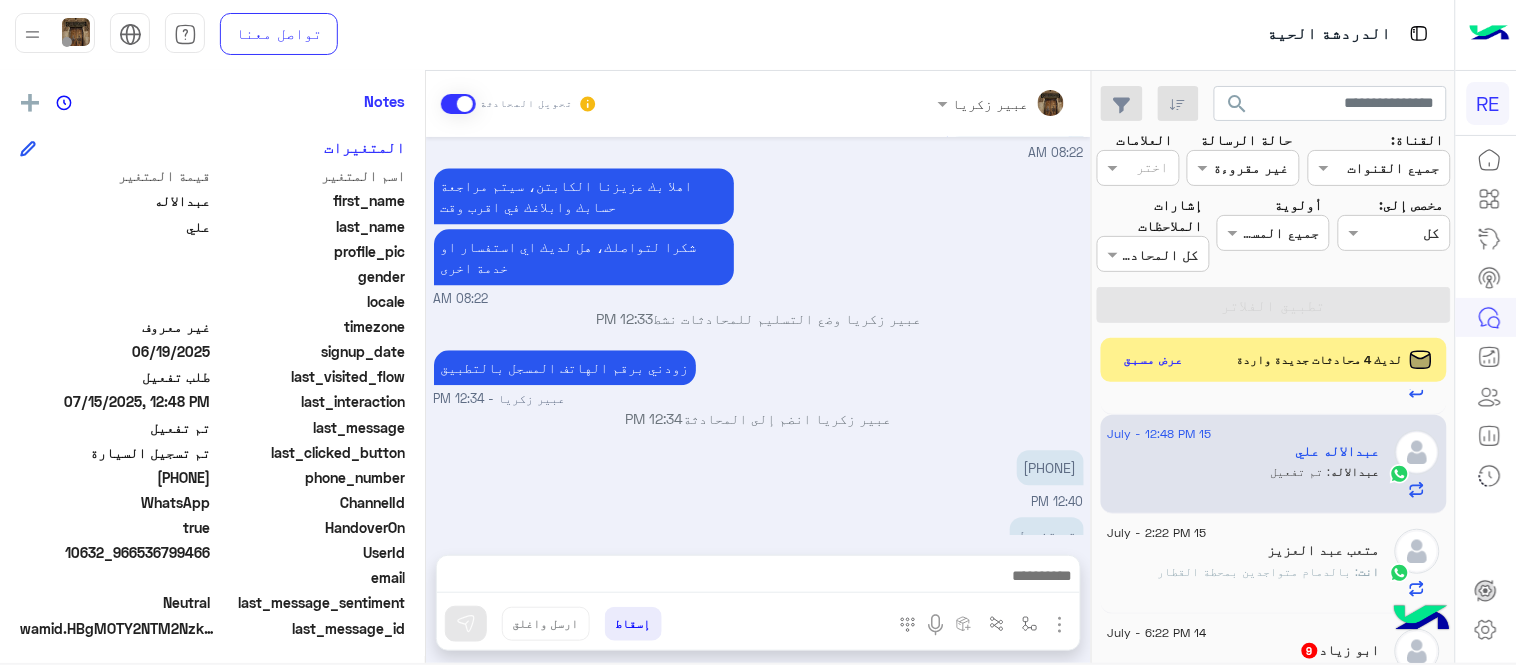 scroll, scrollTop: 410, scrollLeft: 0, axis: vertical 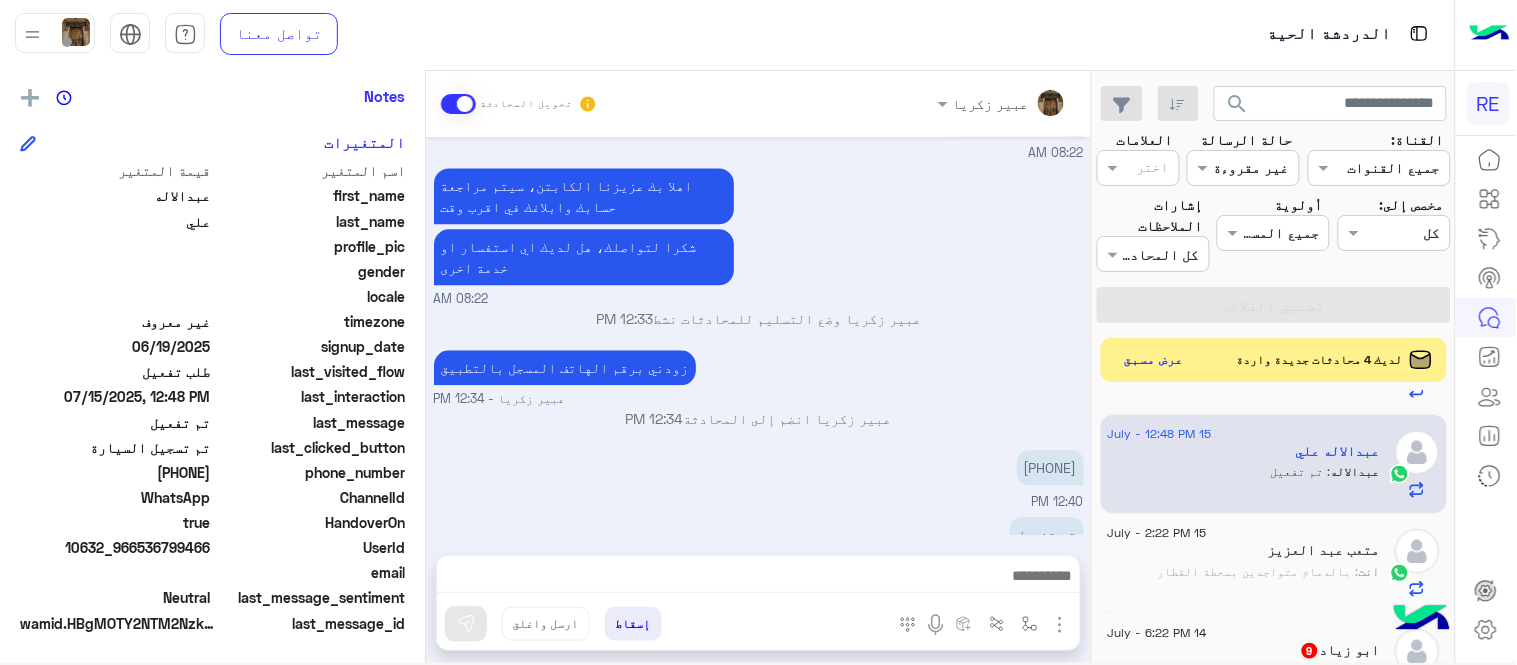 click on "[PHONE]" at bounding box center (980, -873) 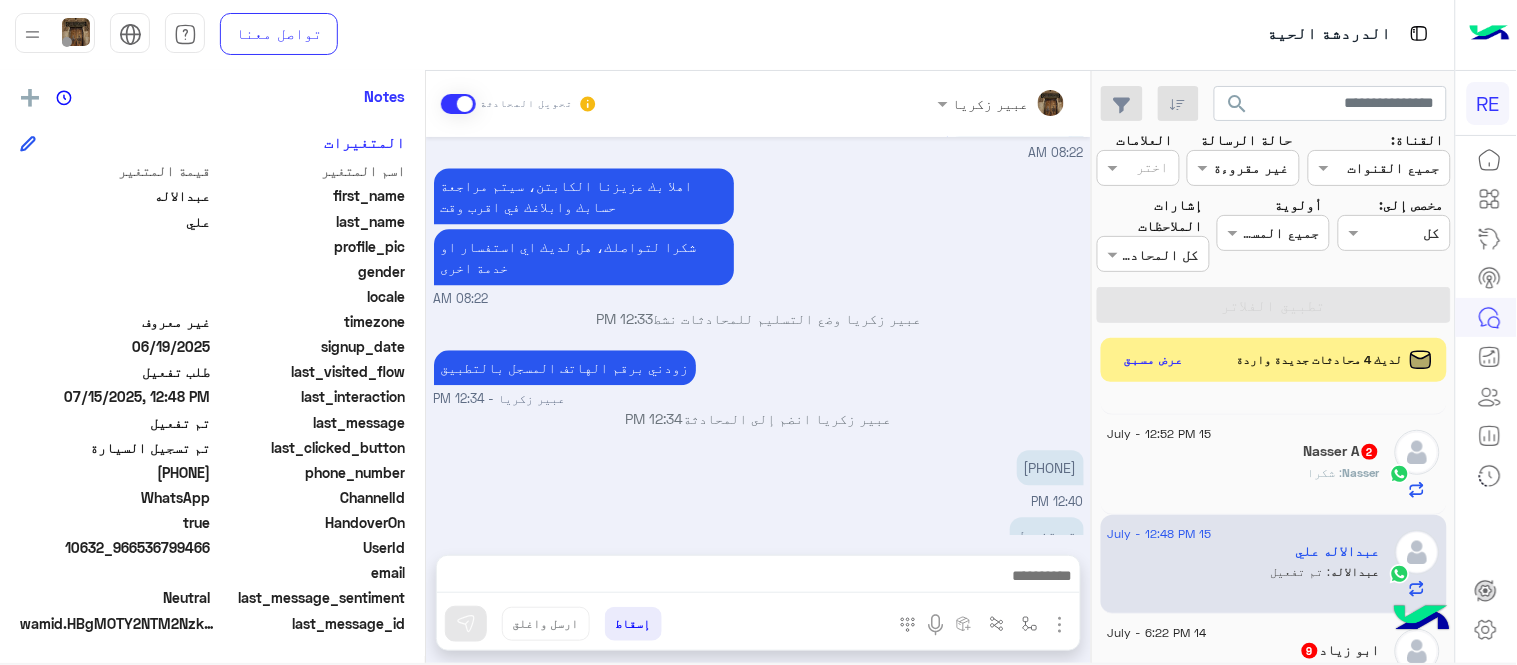 click on "تم تفعيل   12:48 PM" at bounding box center (759, 545) 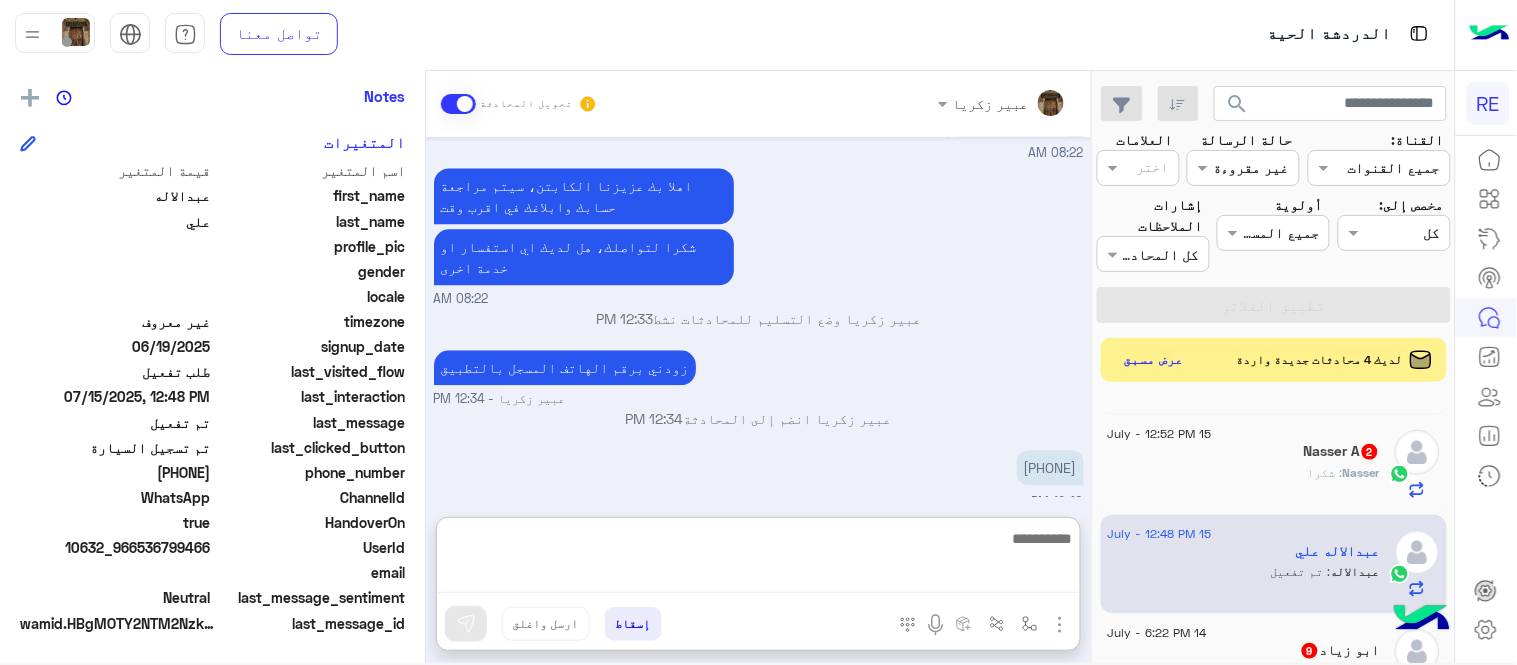 click at bounding box center [758, 559] 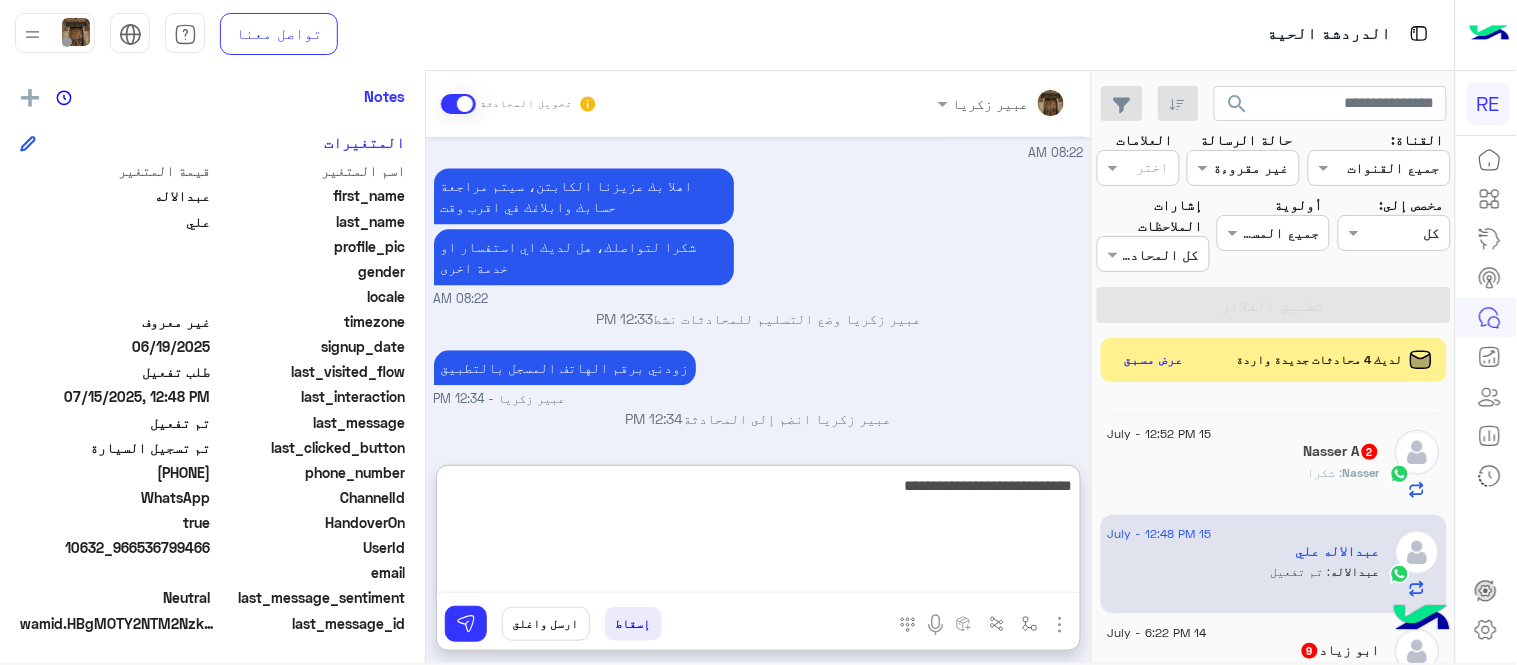 type on "**********" 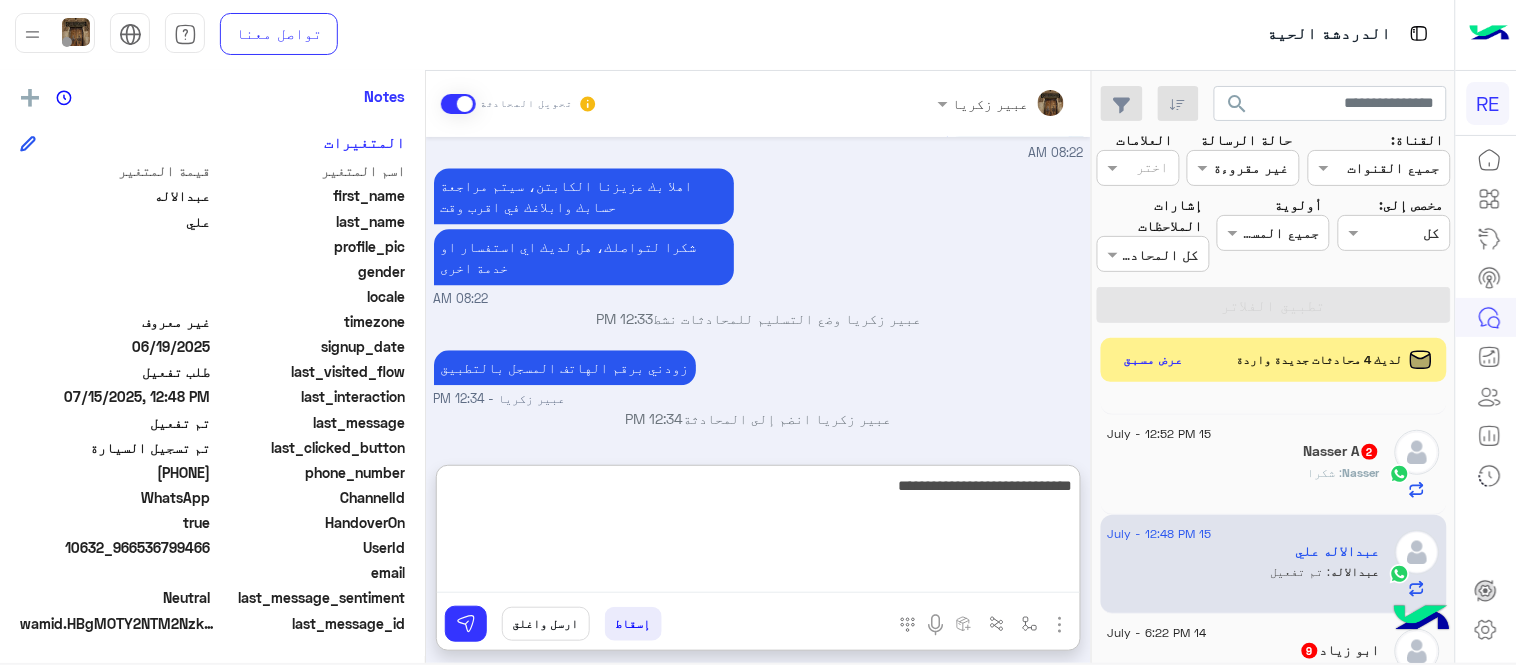 type 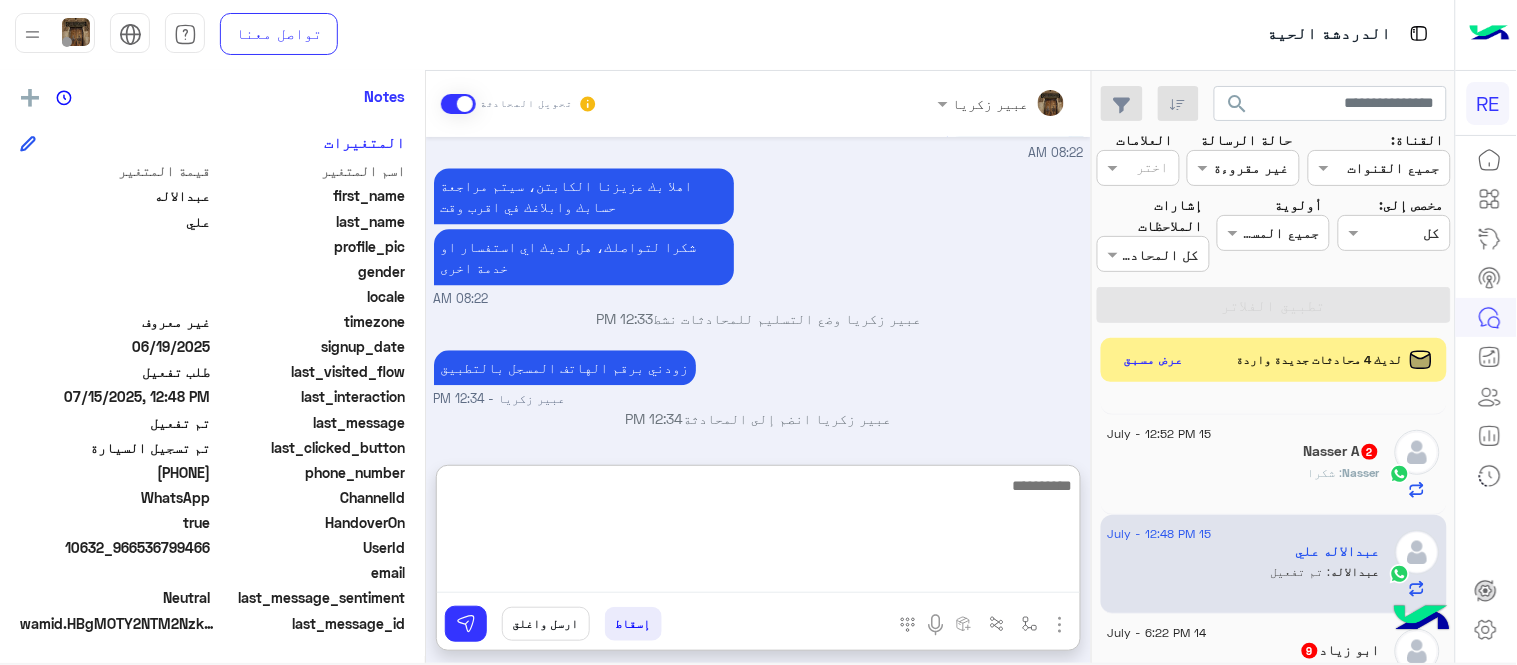 scroll, scrollTop: 1331, scrollLeft: 0, axis: vertical 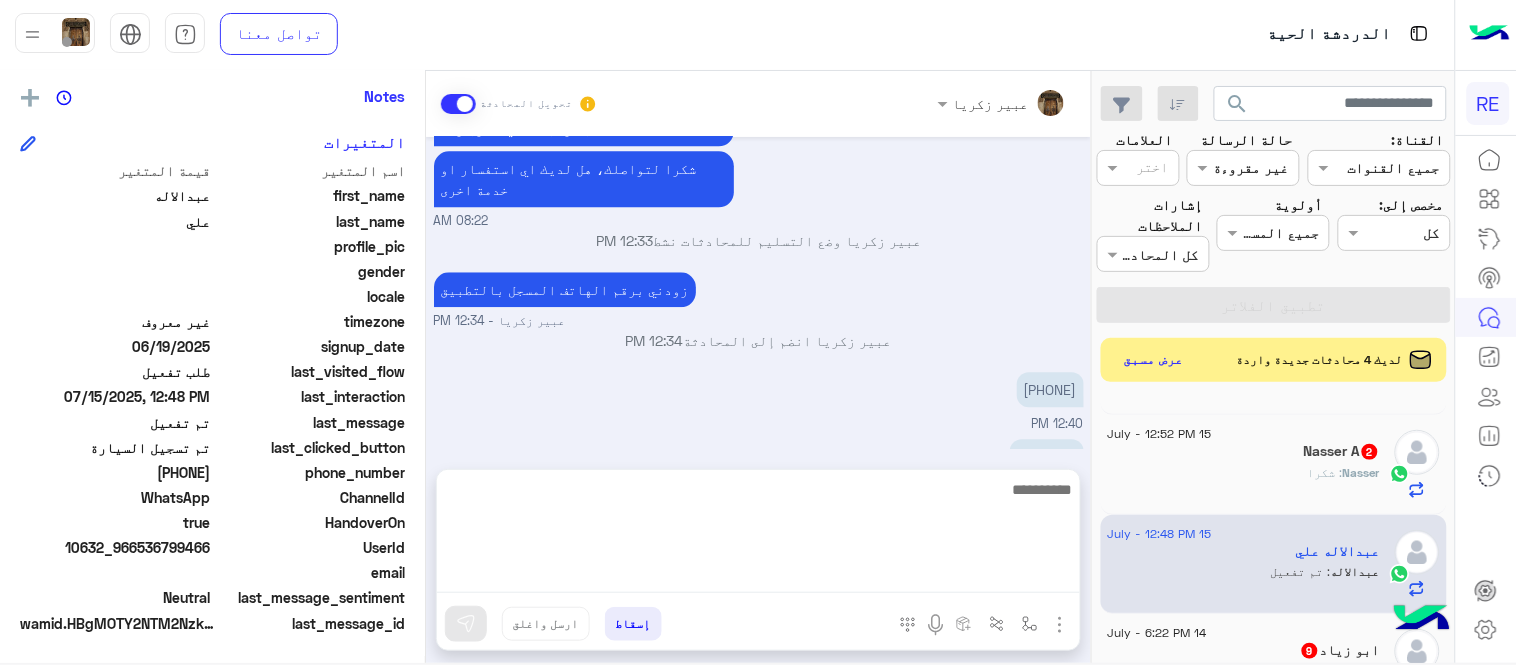 click on "[MONTH] [DAY], [YEAR]  اختر احد الخدمات التالية:    [HOUR]:[MINUTE] [AM/PM]   تسجيل حساب     [HOUR]:[MINUTE] [AM/PM]  يمكنك الاطلاع على شروط الانضمام لرحلة ك (كابتن ) الموجودة بالصورة أعلاه،
لتحميل التطبيق عبر الرابط التالي : 📲
http://onelink.to/Rehla    يسعدنا انضمامك لتطبيق رحلة يمكنك اتباع الخطوات الموضحة لتسجيل بيانات سيارتك بالفيديو التالي  : عزيزي الكابتن، فضلًا ، للرغبة بتفعيل الحساب قم برفع البيانات عبر التطبيق والتواصل معنا  تم تسجيل السيارة   اواجه صعوبة بالتسجيل  اي خدمة اخرى ؟  الرجوع للقائمة الرئ   لا     [HOUR]:[MINUTE] [AM/PM]   تم تسجيل السيارة    [HOUR]:[MINUTE] [AM/PM]  اهلا بك عزيزنا الكابتن، سيتم مراجعة حسابك وابلاغك في اقرب وقت    [HOUR]:[MINUTE] [AM/PM]   [HOUR]:[MINUTE] [AM/PM]" at bounding box center (758, 293) 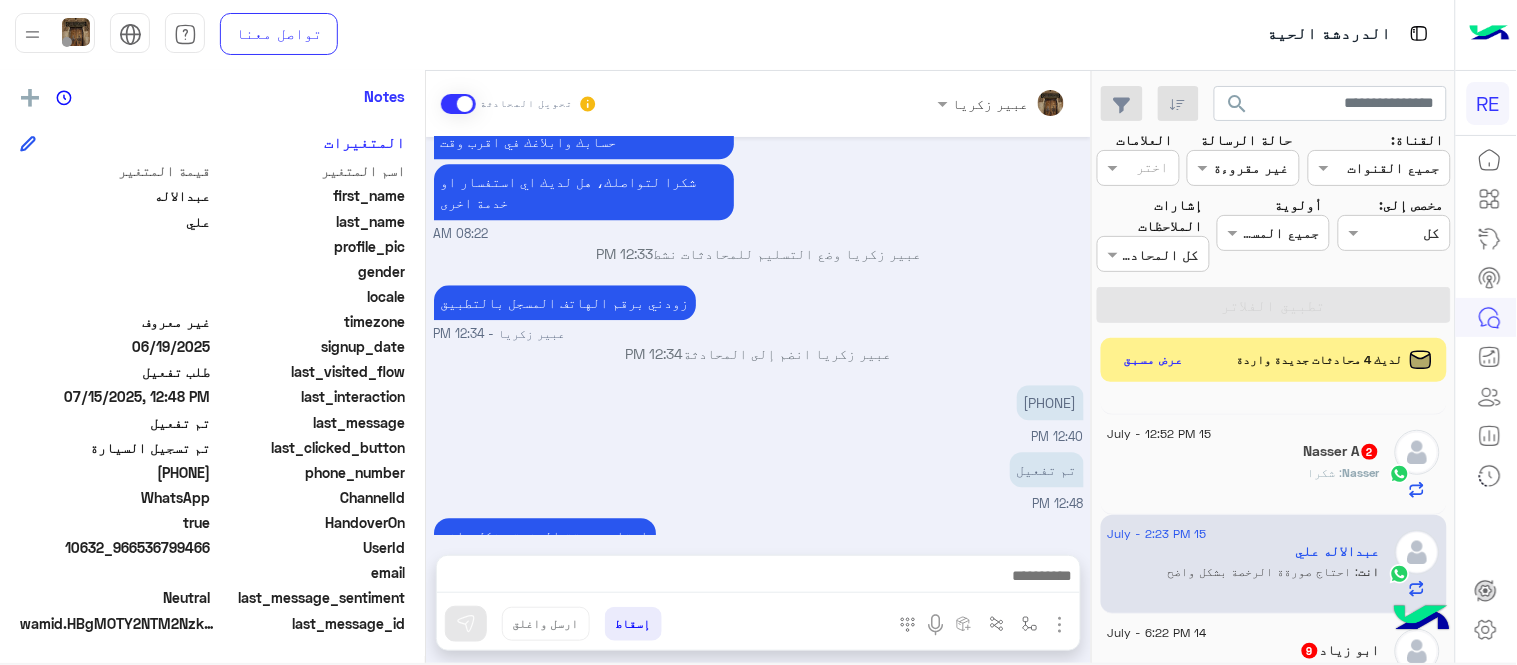 click on "[NAME] : شكرا" 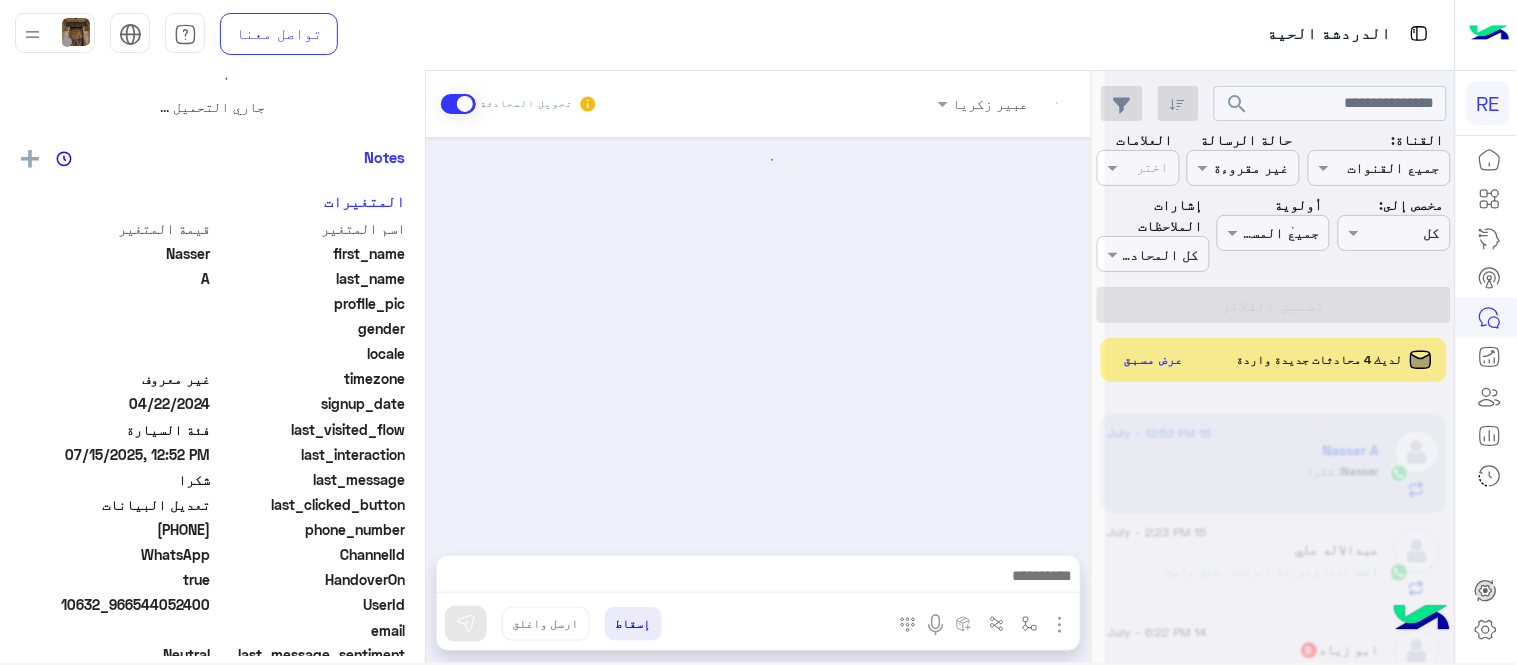 scroll, scrollTop: 0, scrollLeft: 0, axis: both 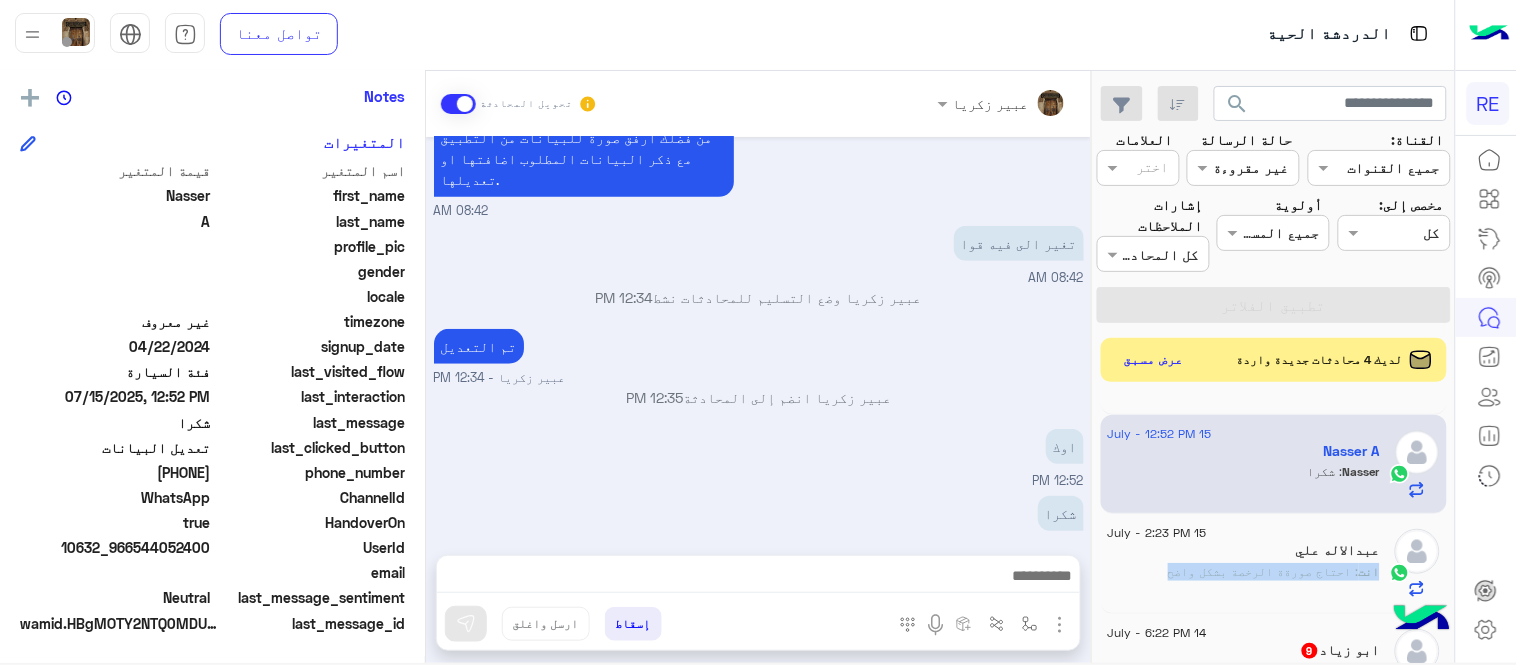 drag, startPoint x: 1100, startPoint y: 581, endPoint x: 1094, endPoint y: 561, distance: 20.880613 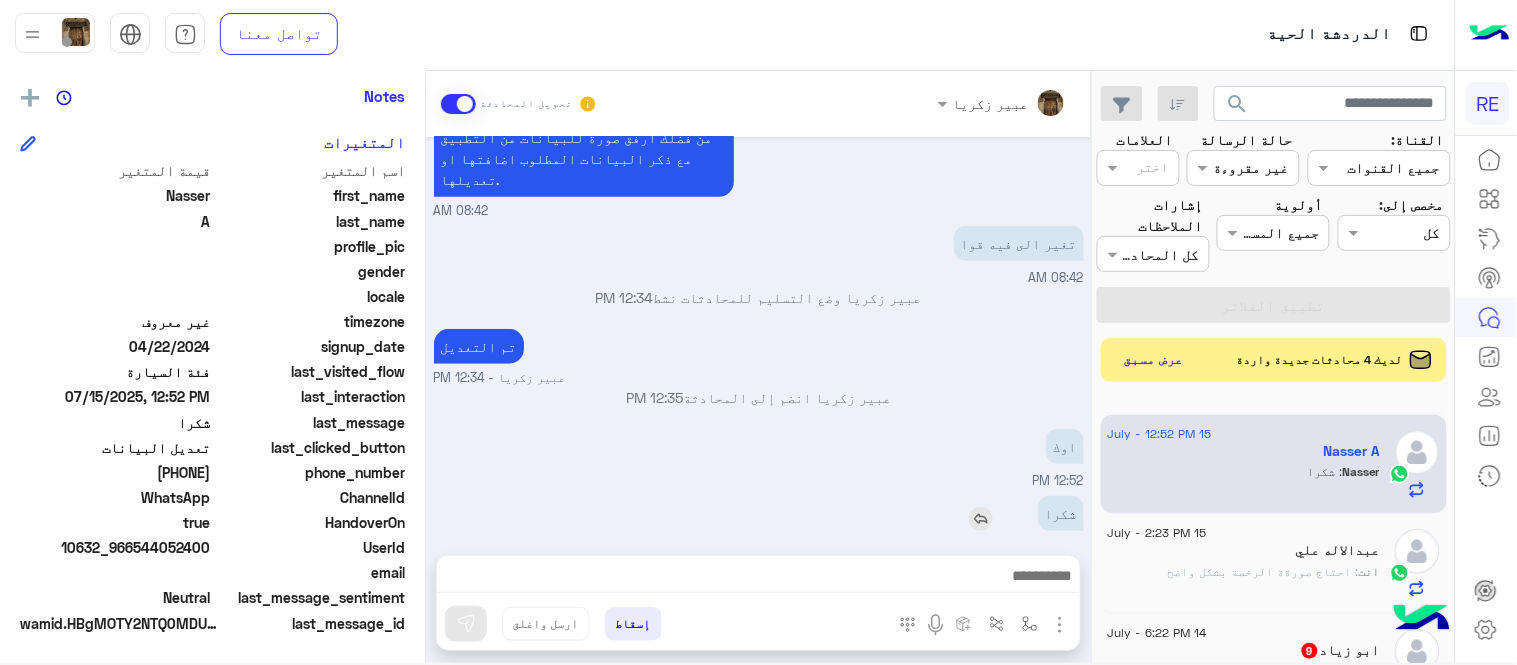 click on "شكرا" at bounding box center [1004, 513] 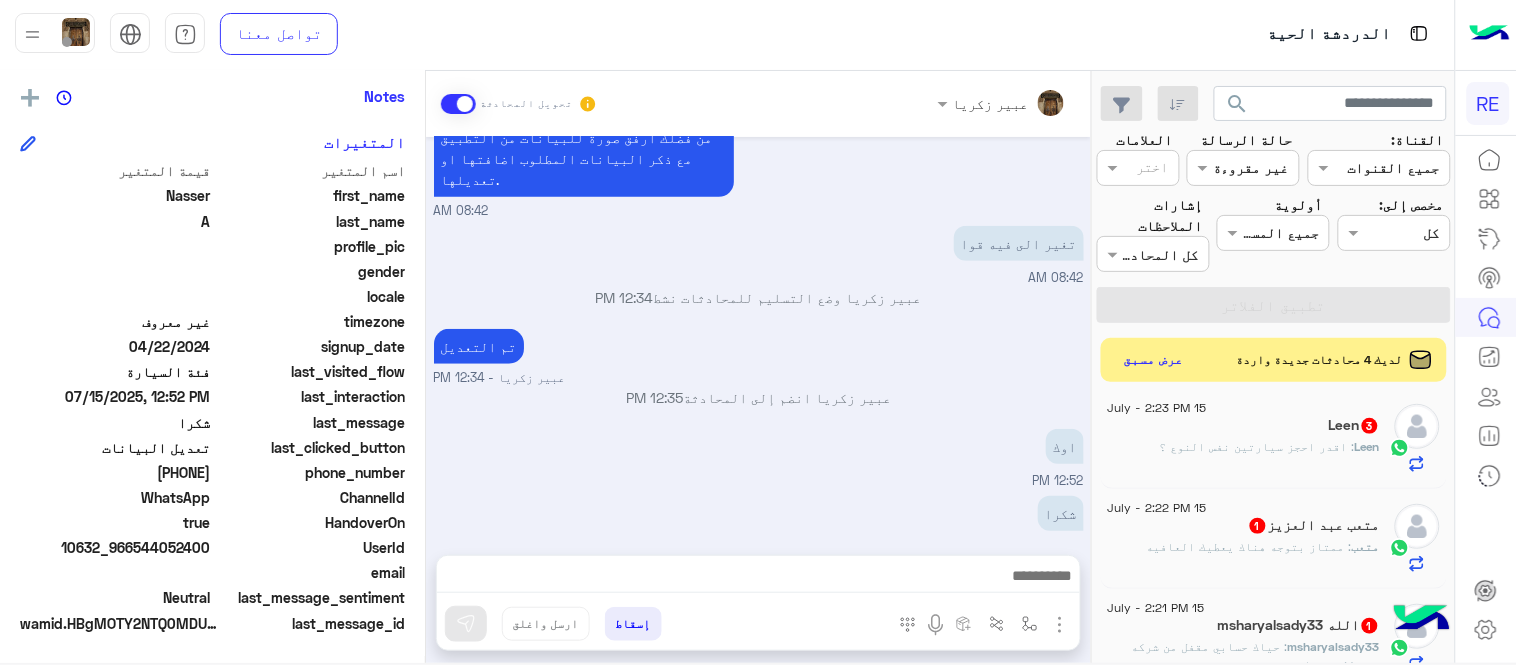 scroll, scrollTop: 0, scrollLeft: 0, axis: both 